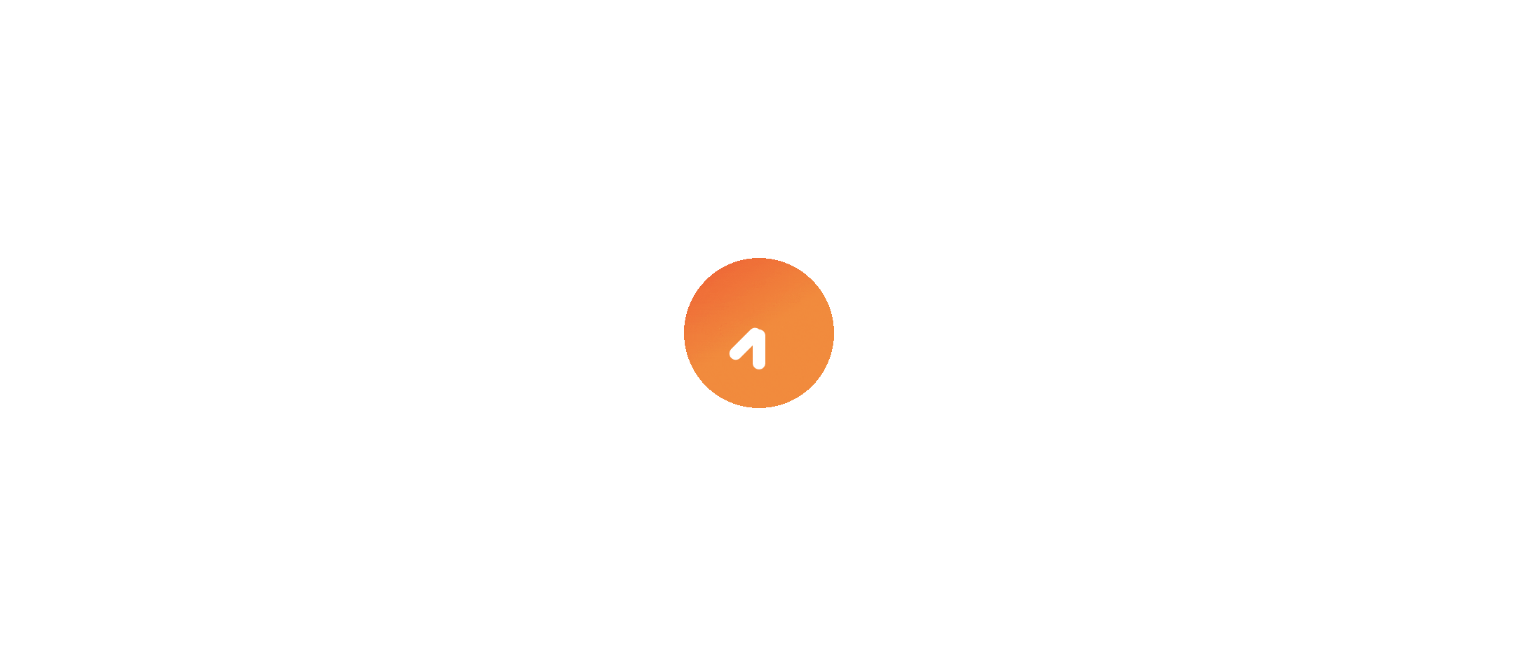 scroll, scrollTop: 0, scrollLeft: 0, axis: both 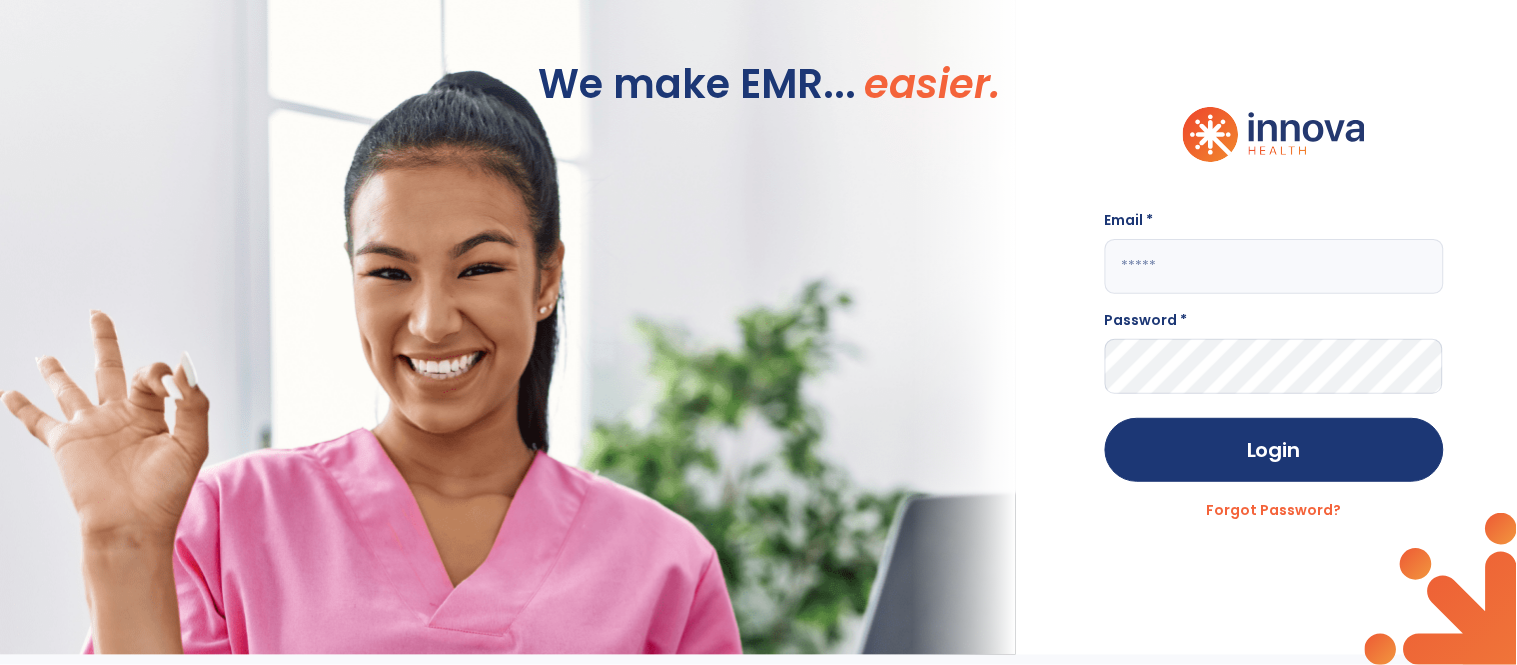 click 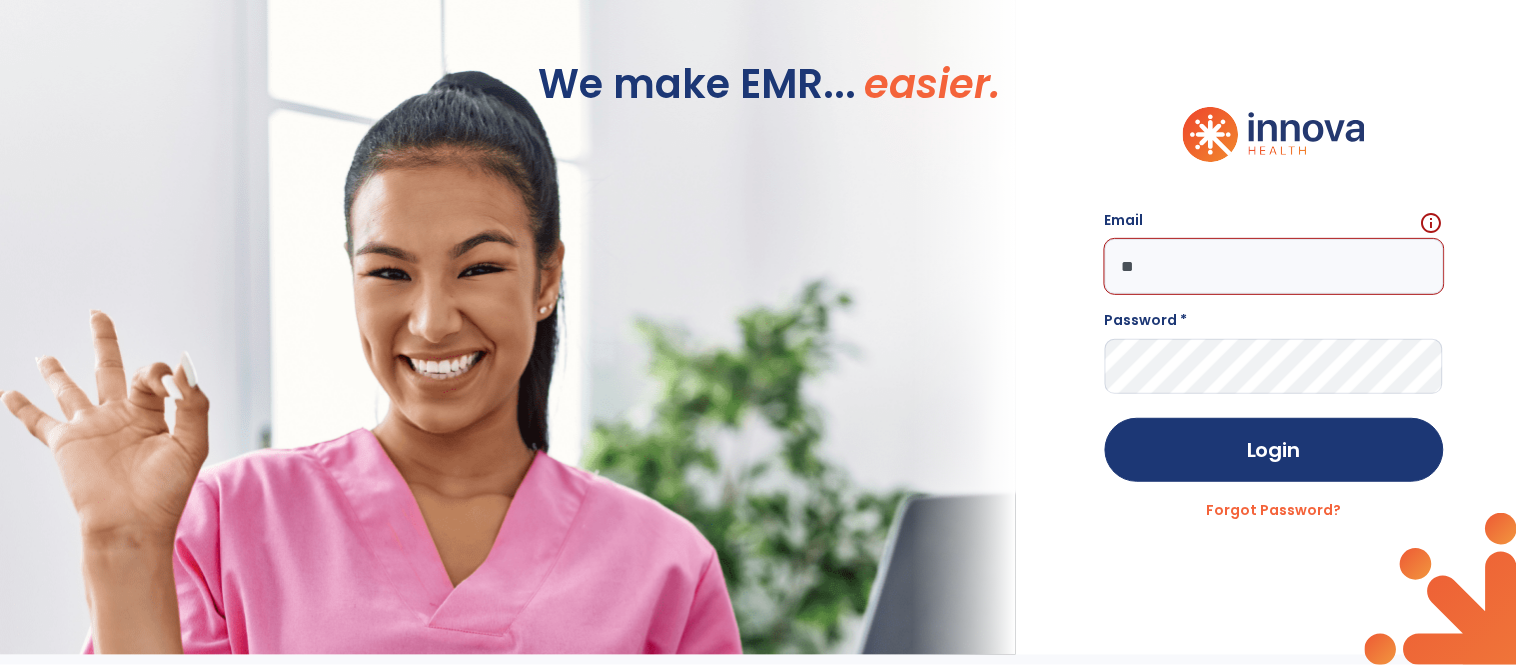 type on "*" 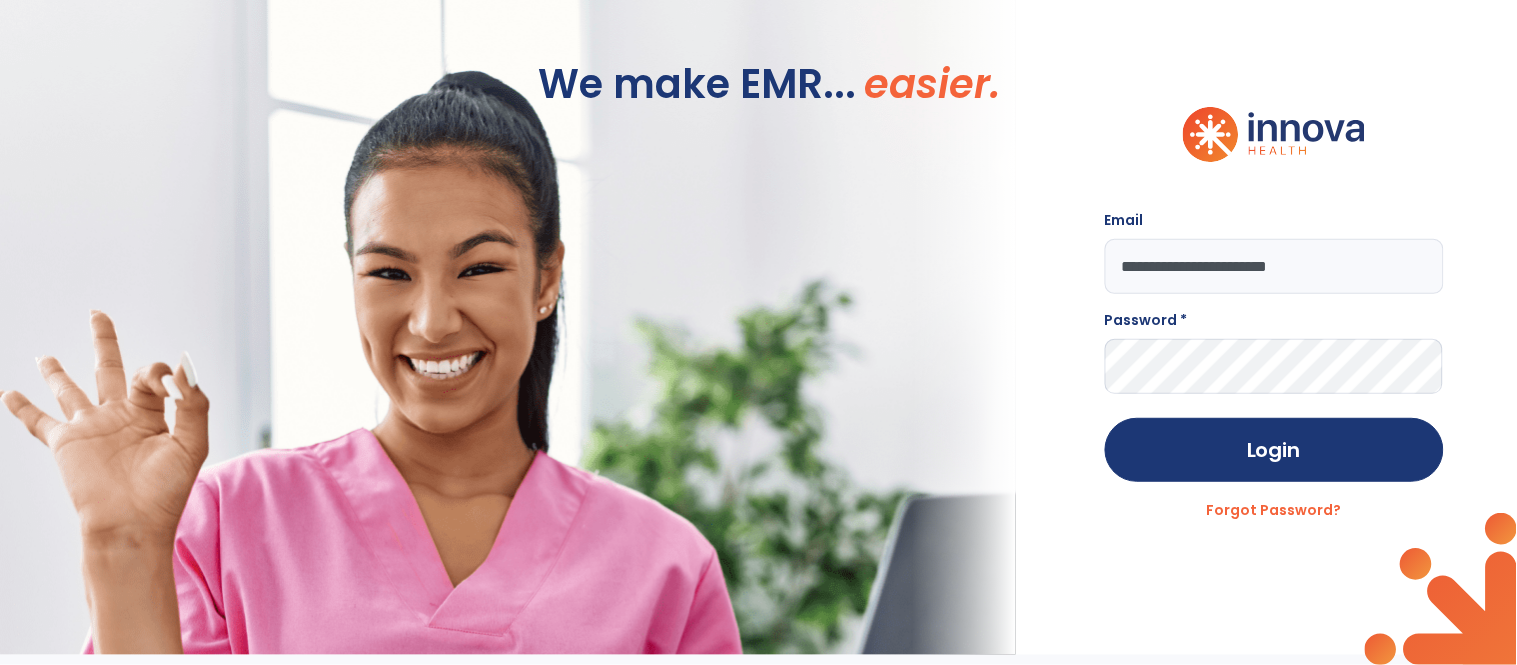 type on "**********" 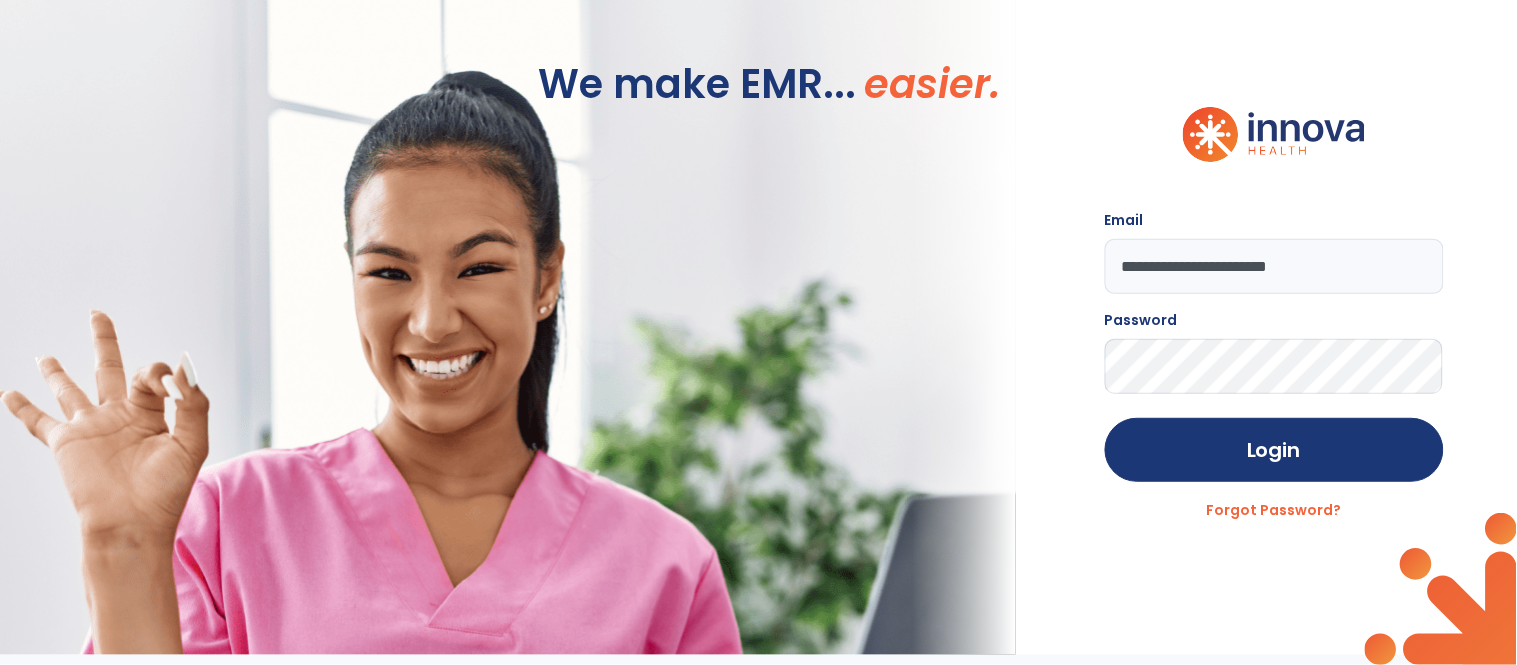 click on "Login" 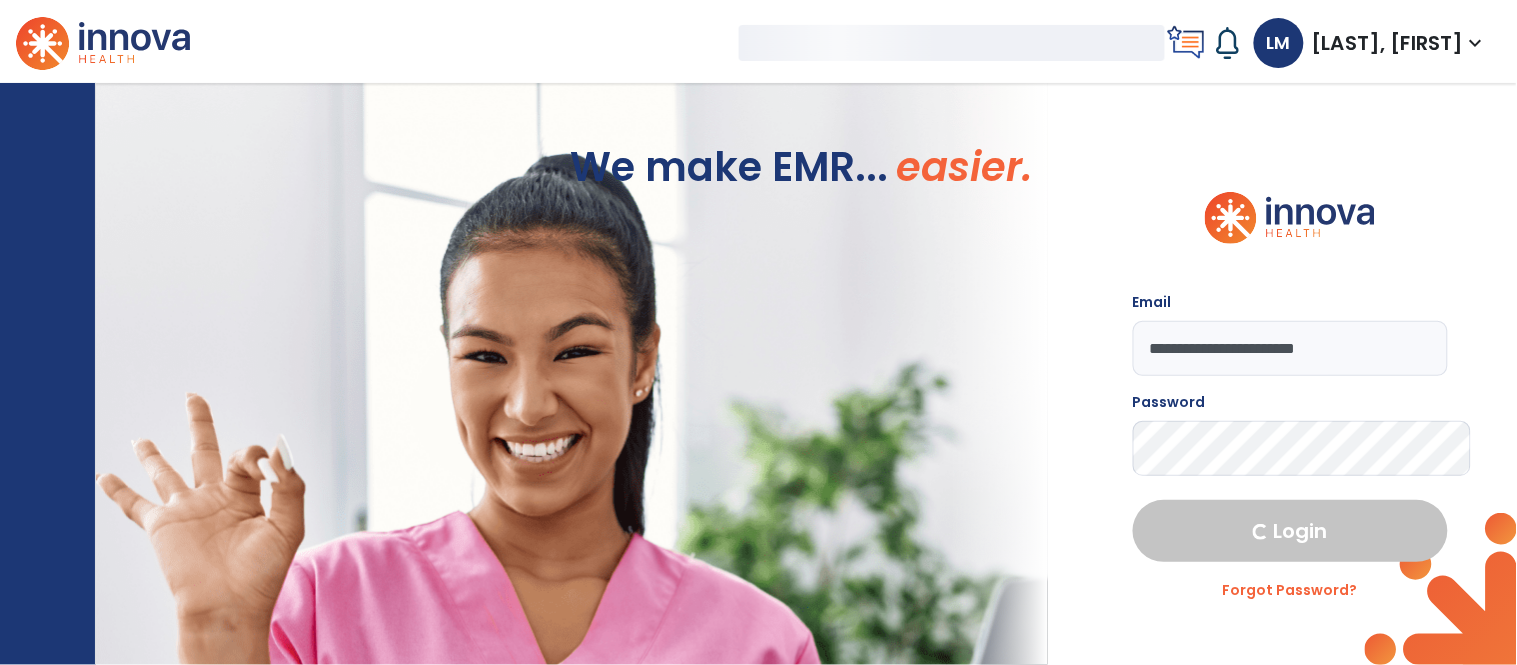 select on "***" 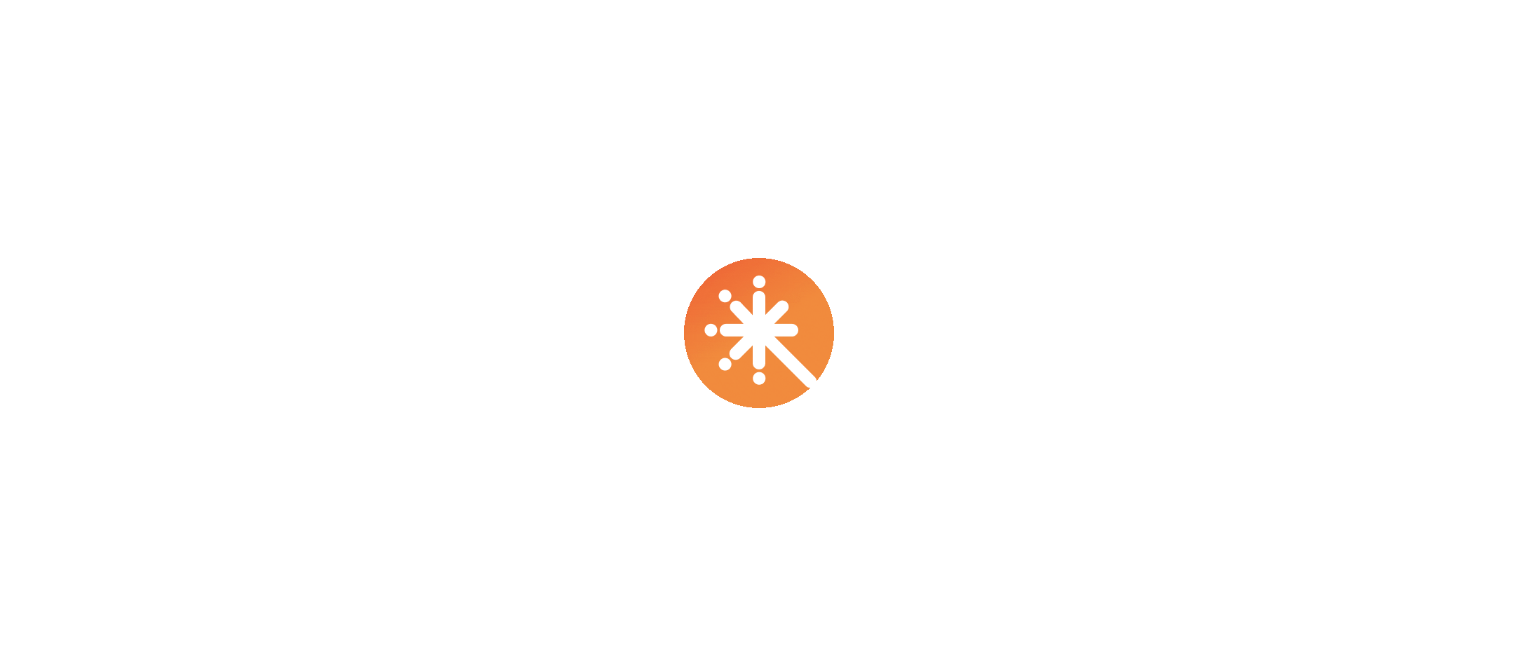 scroll, scrollTop: 0, scrollLeft: 0, axis: both 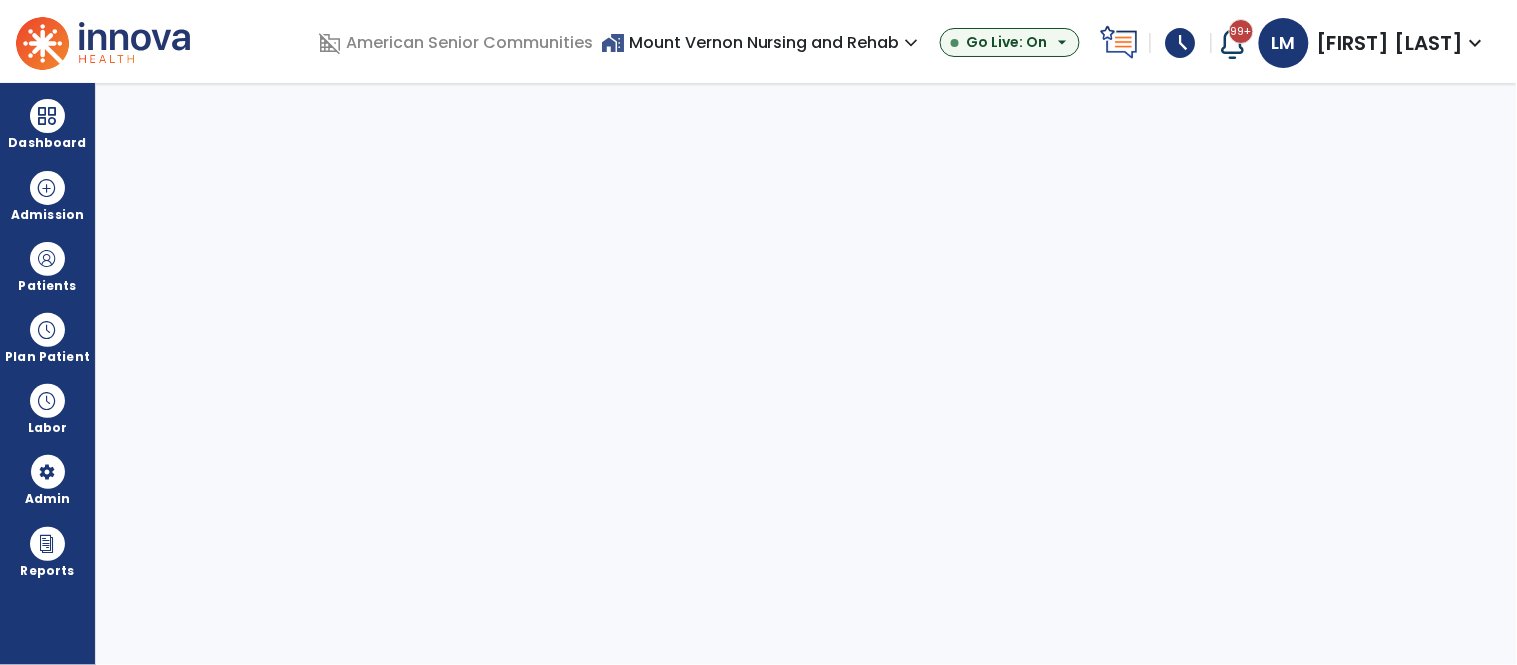 select on "***" 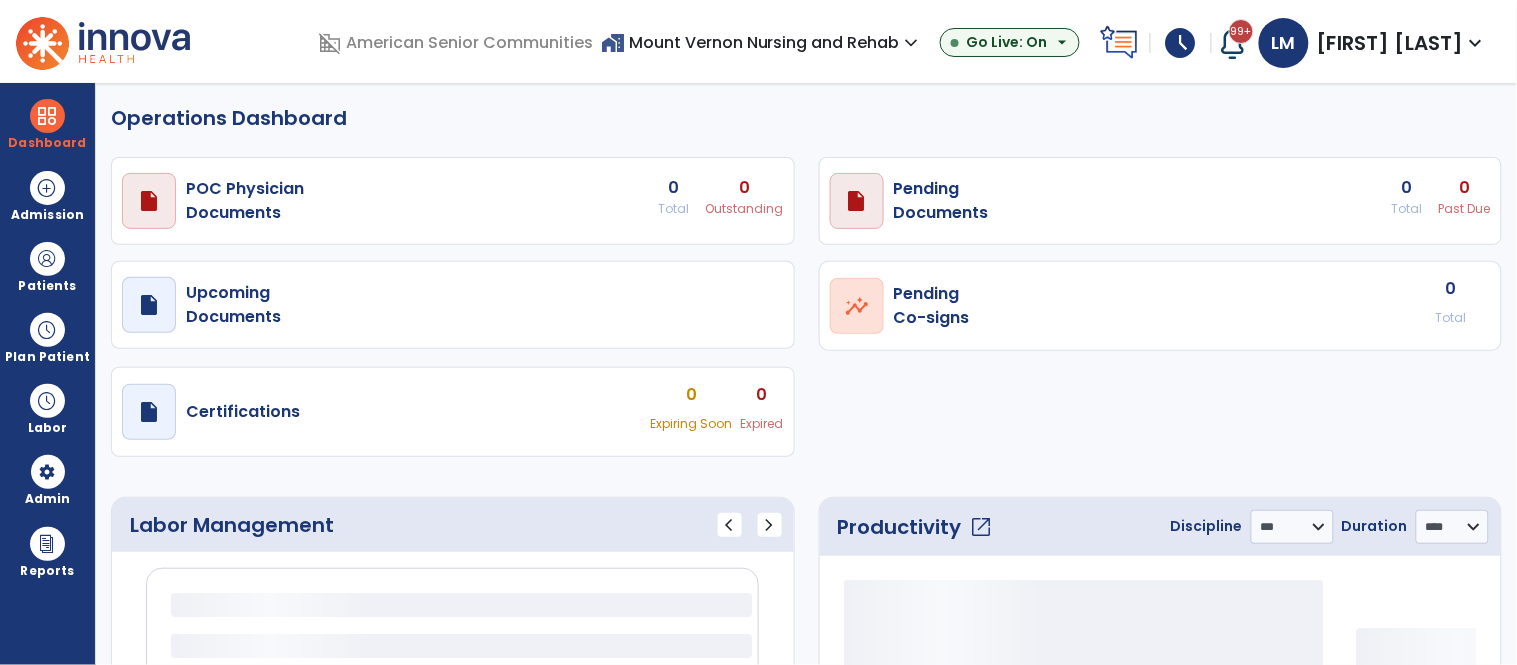 select on "***" 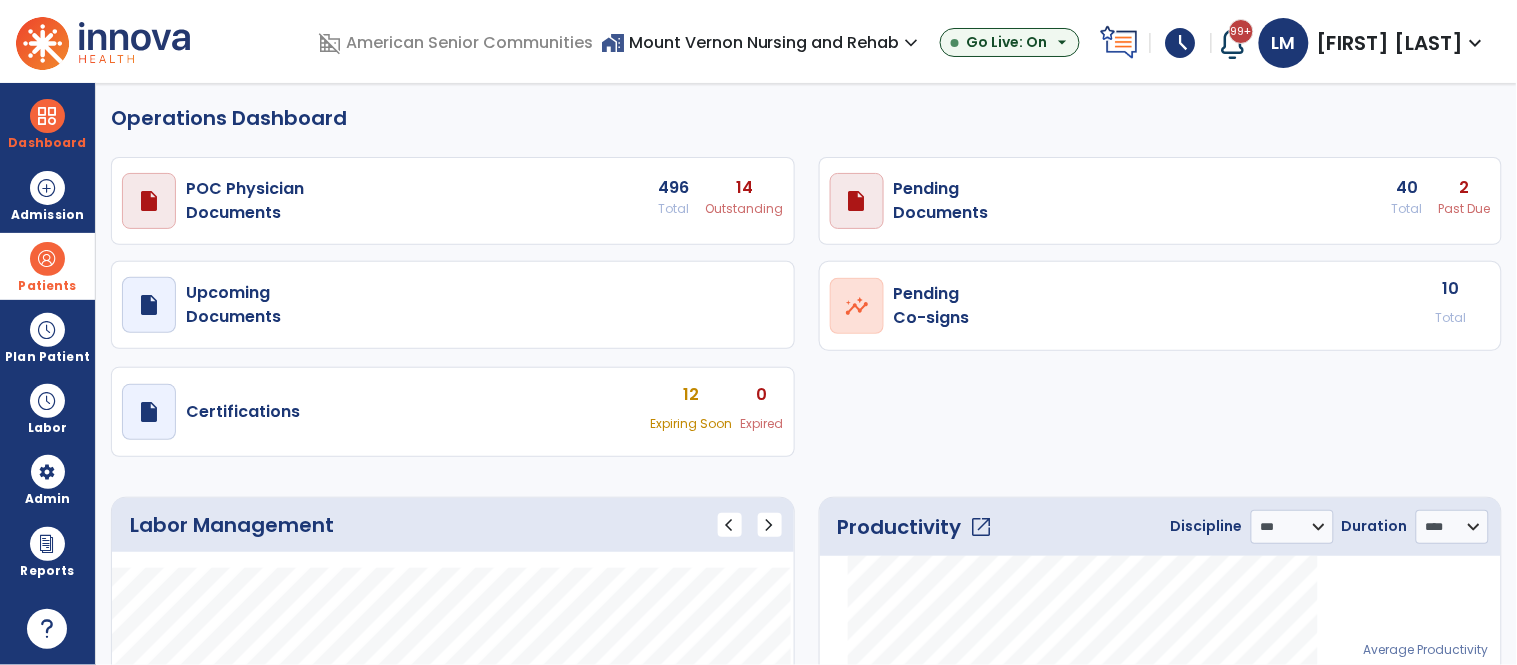 click on "Patients" at bounding box center (47, 266) 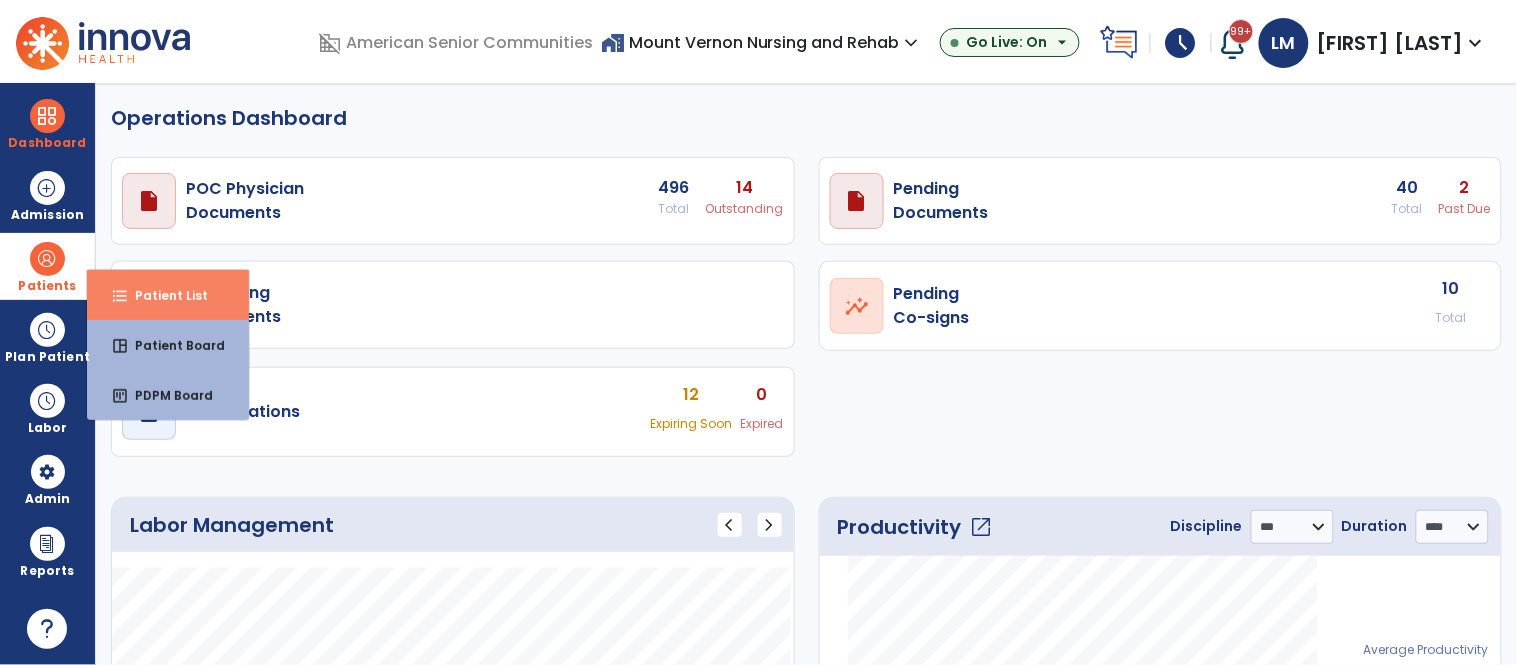 click on "Patient List" at bounding box center (163, 295) 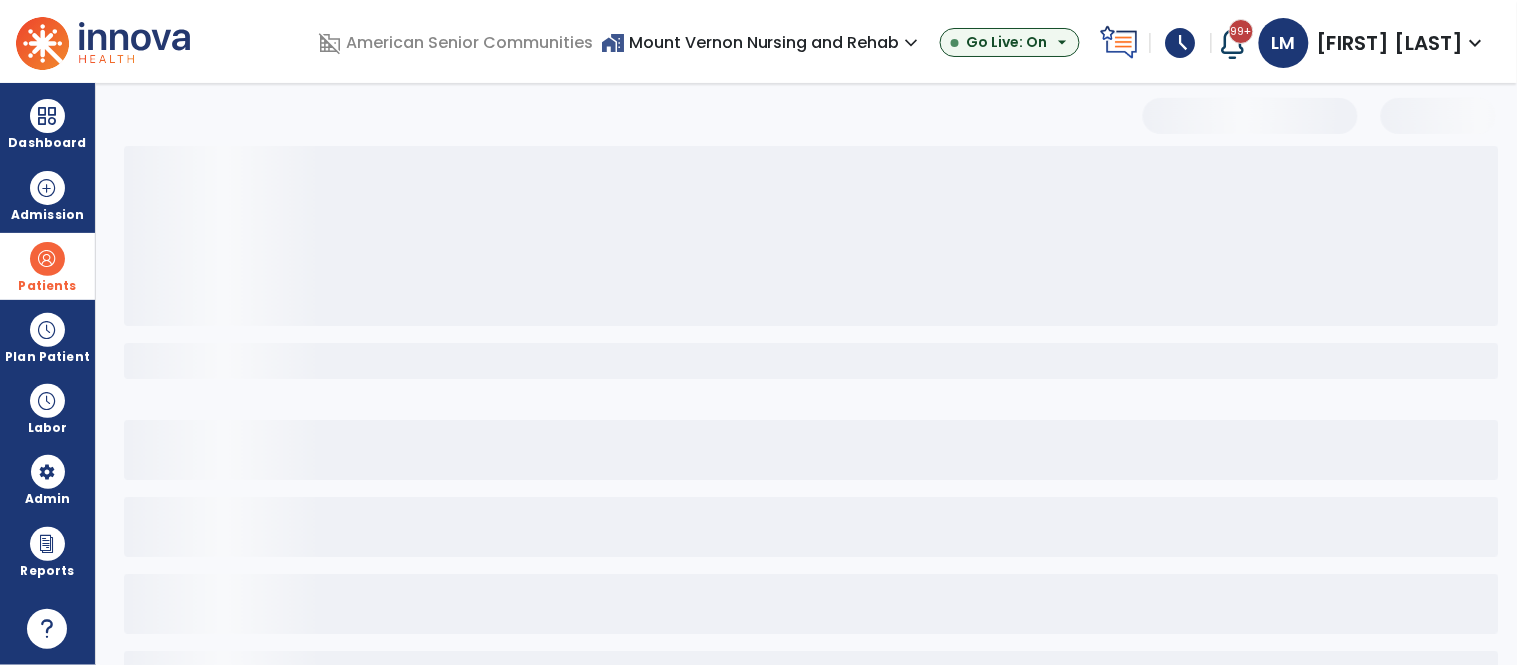 select on "***" 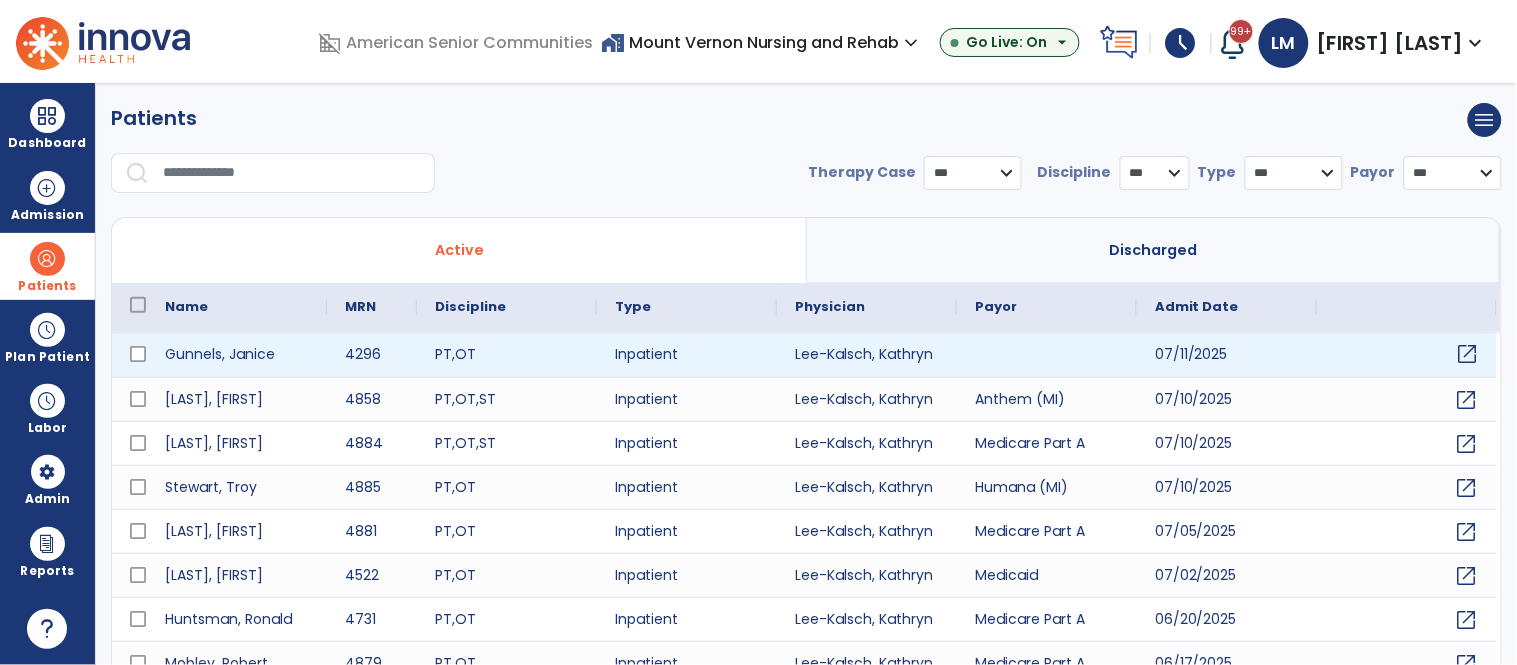 click on "open_in_new" at bounding box center (1468, 354) 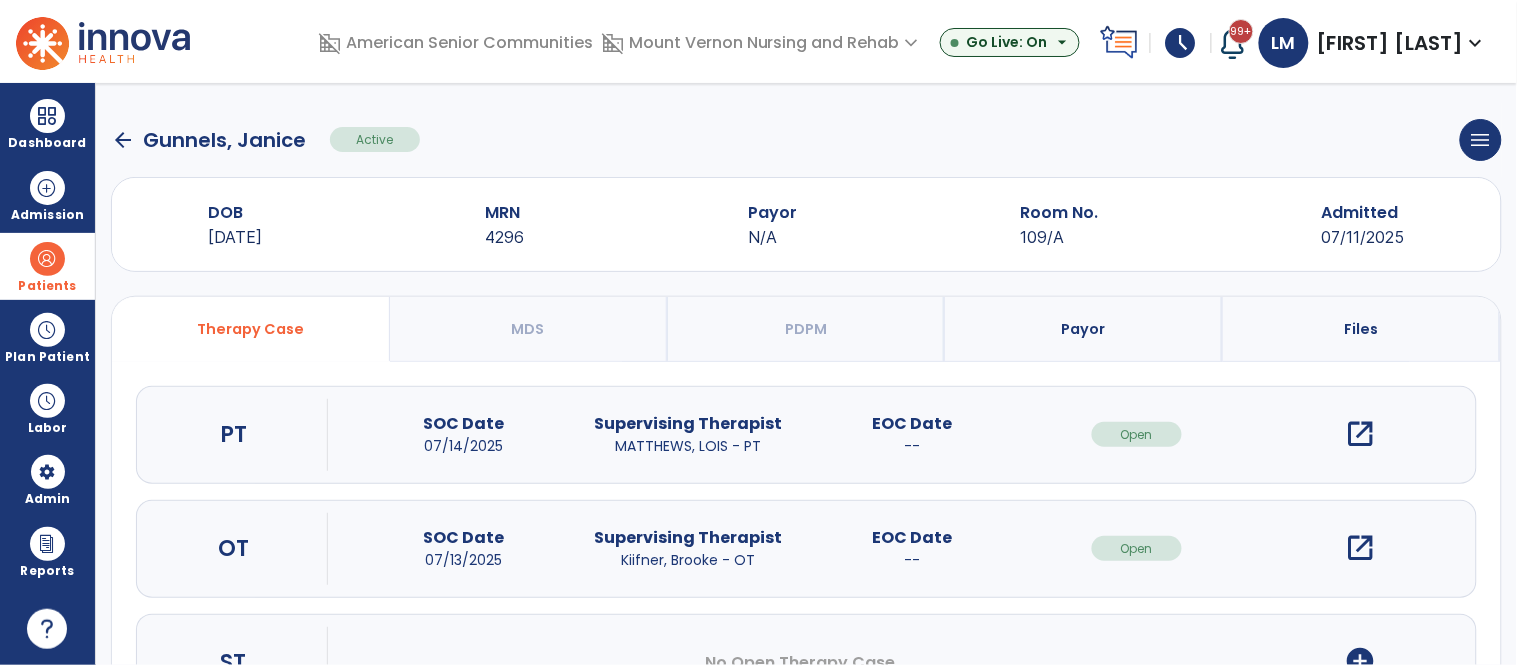 click on "open_in_new" at bounding box center [1361, 434] 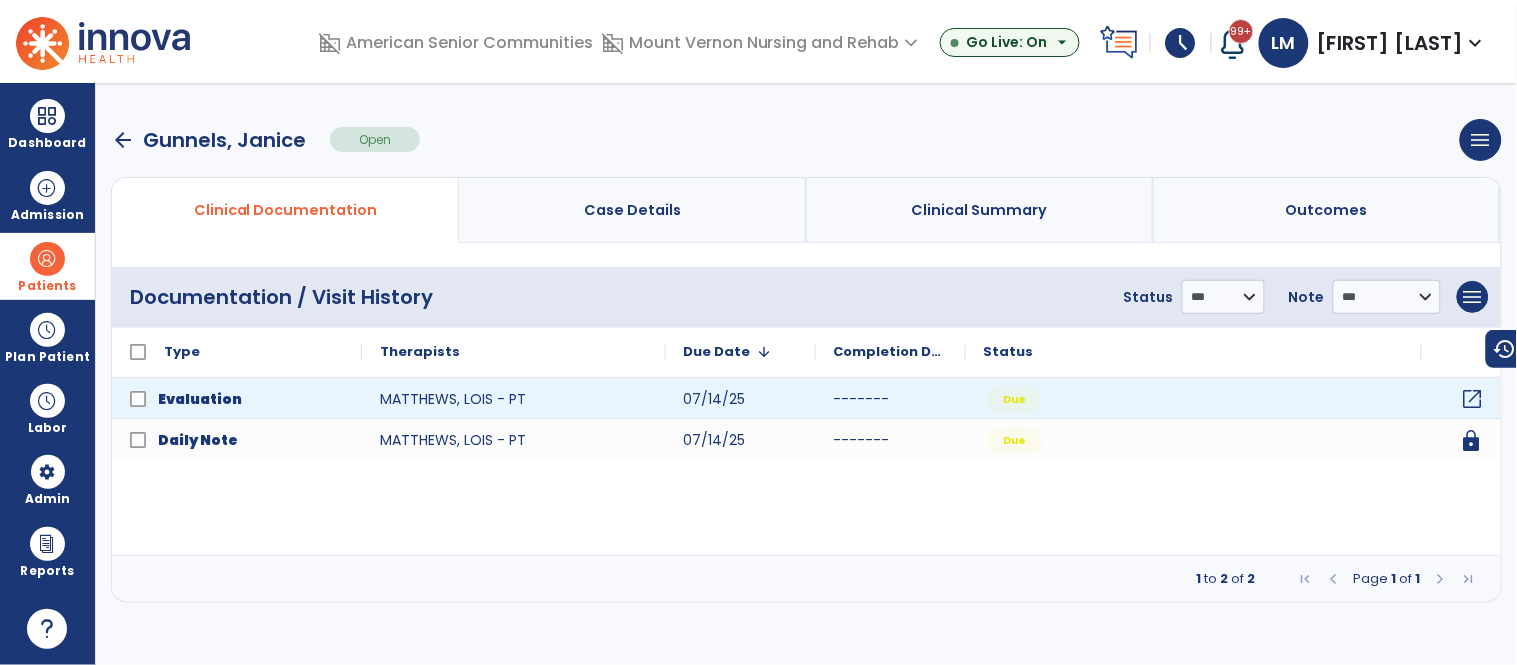 click on "open_in_new" 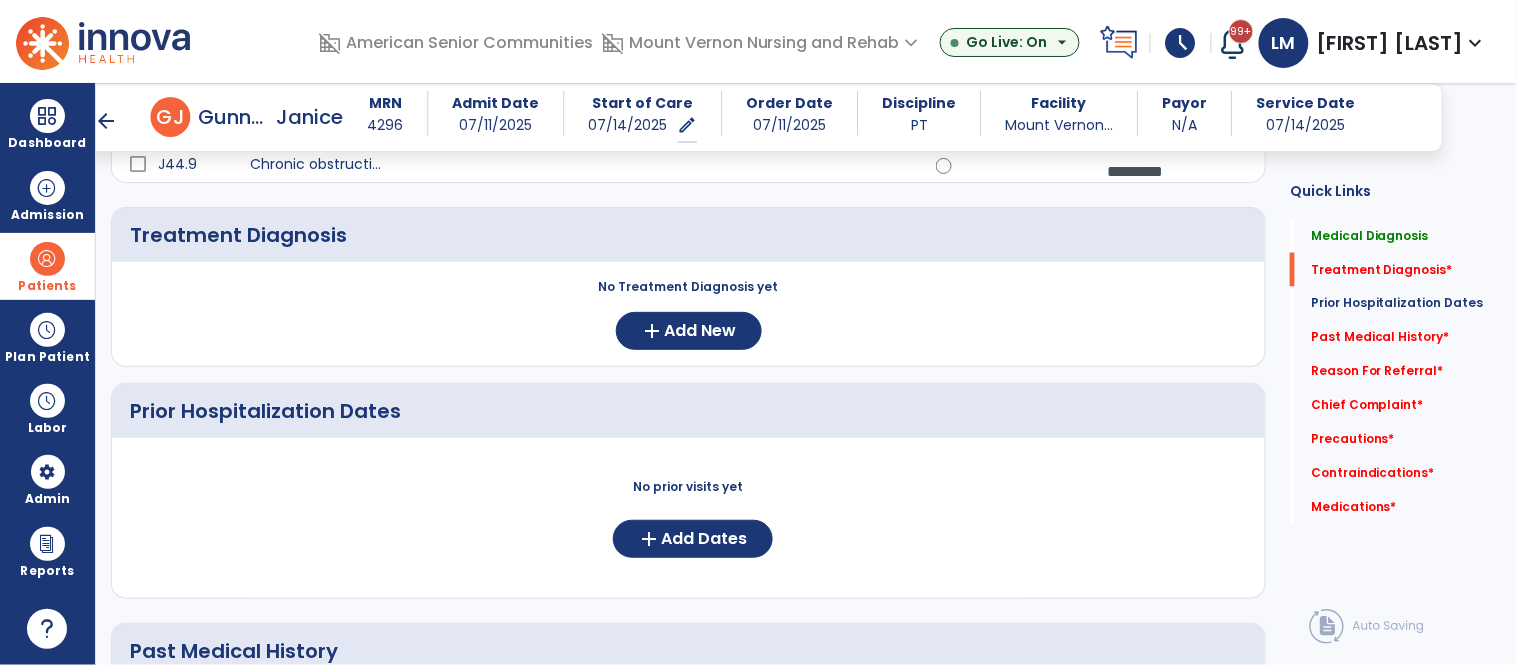 scroll, scrollTop: 786, scrollLeft: 0, axis: vertical 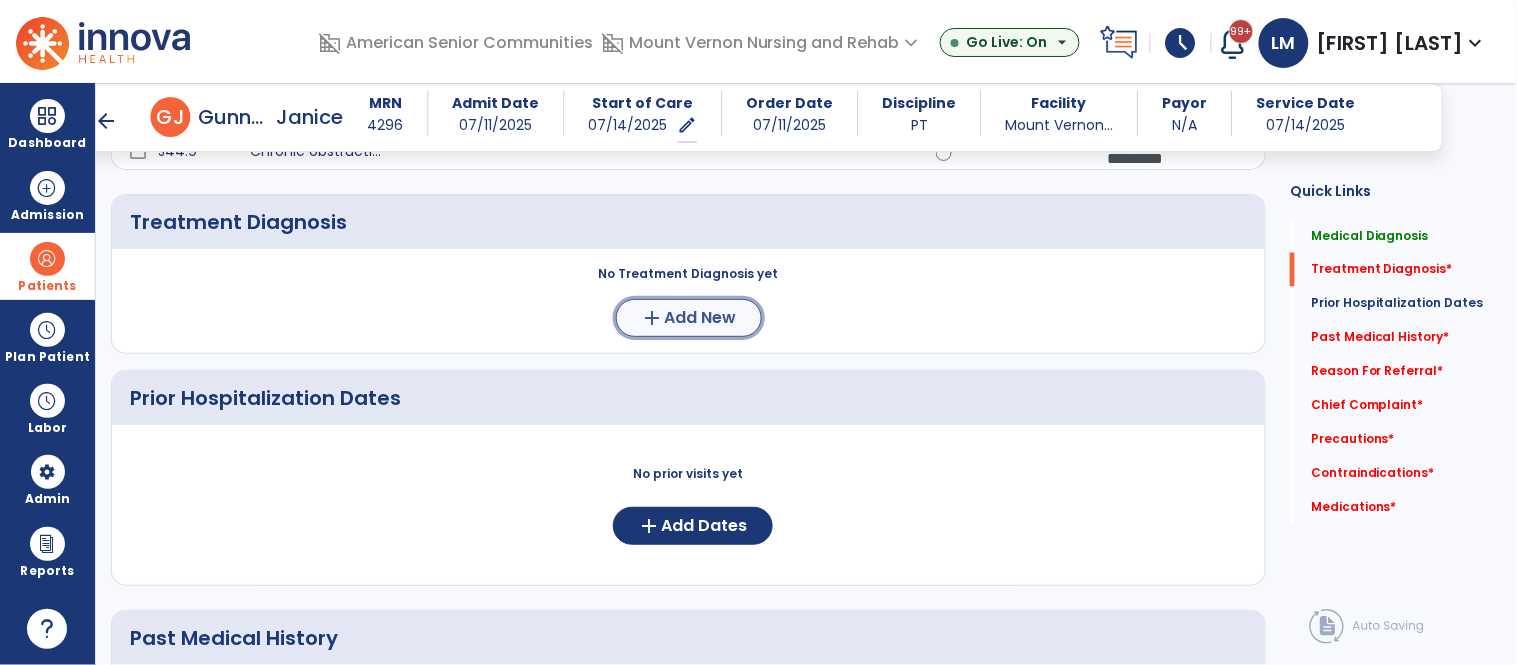 click on "add" 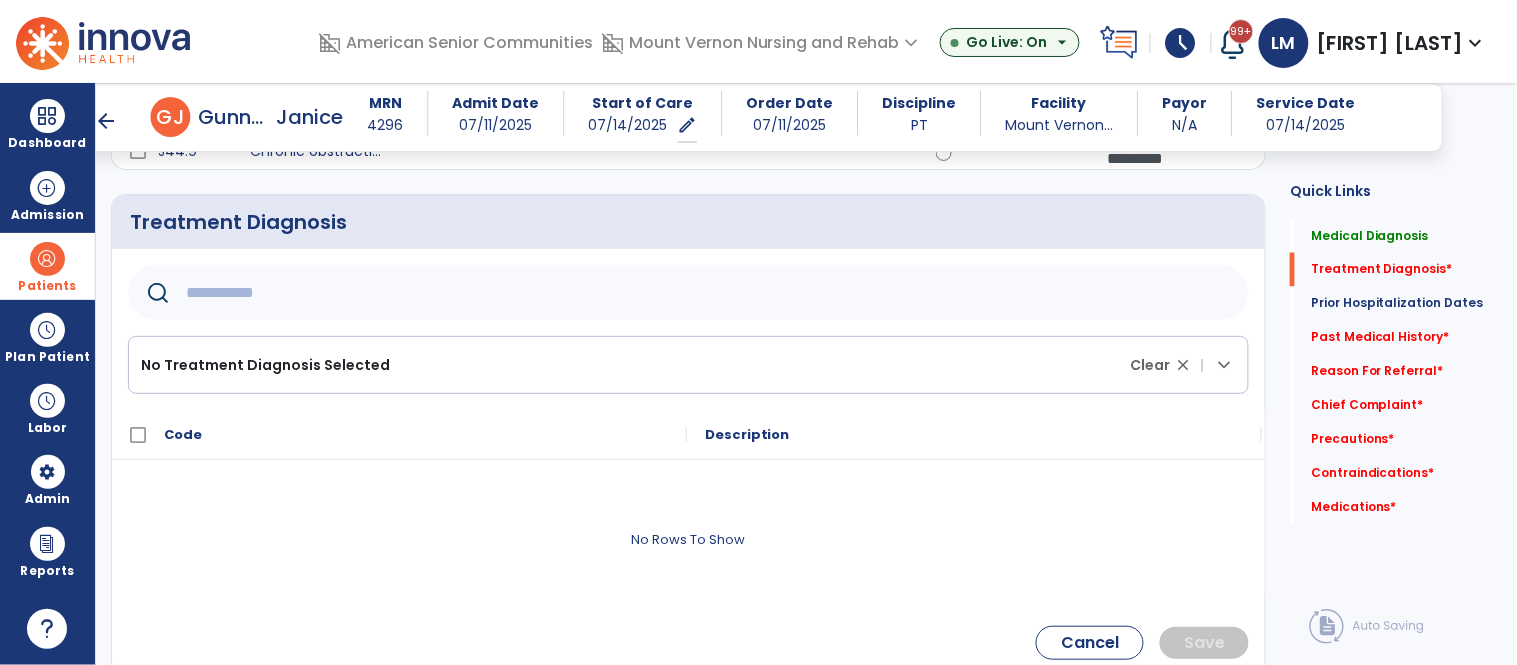click 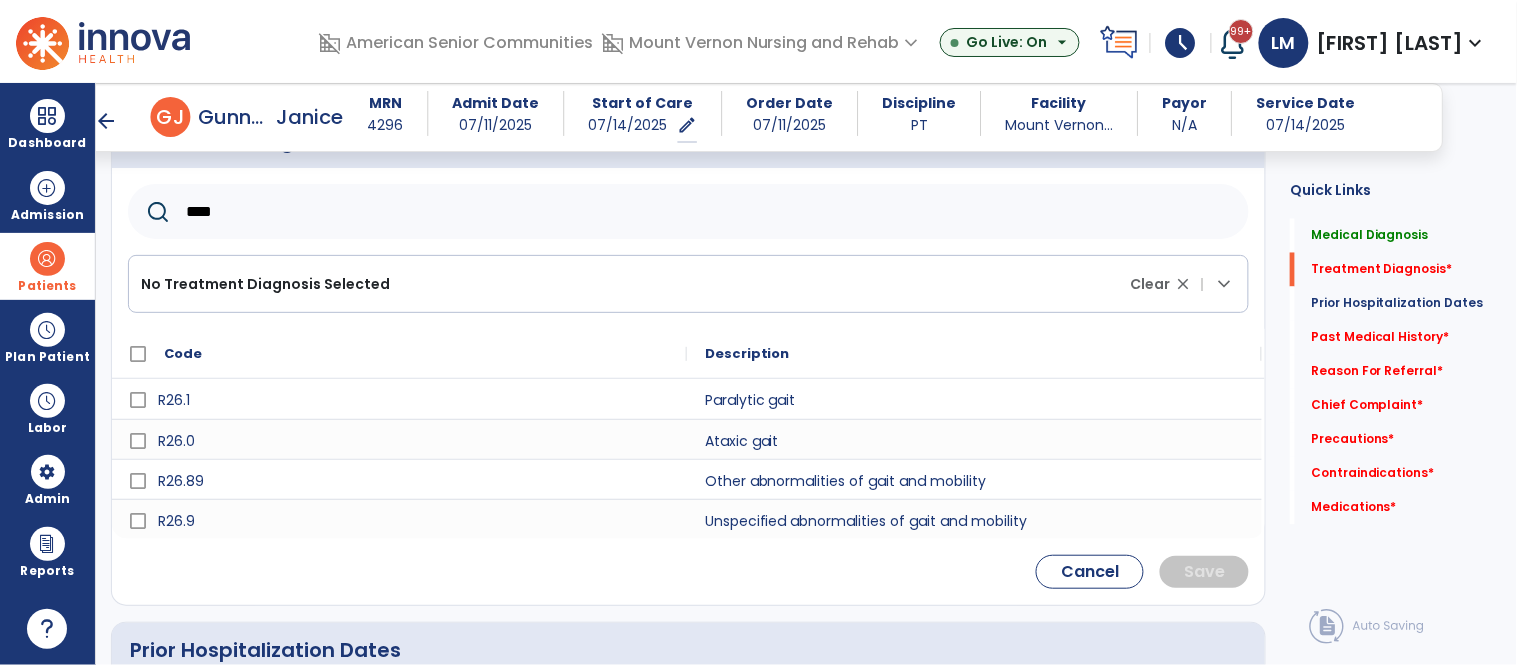 scroll, scrollTop: 868, scrollLeft: 0, axis: vertical 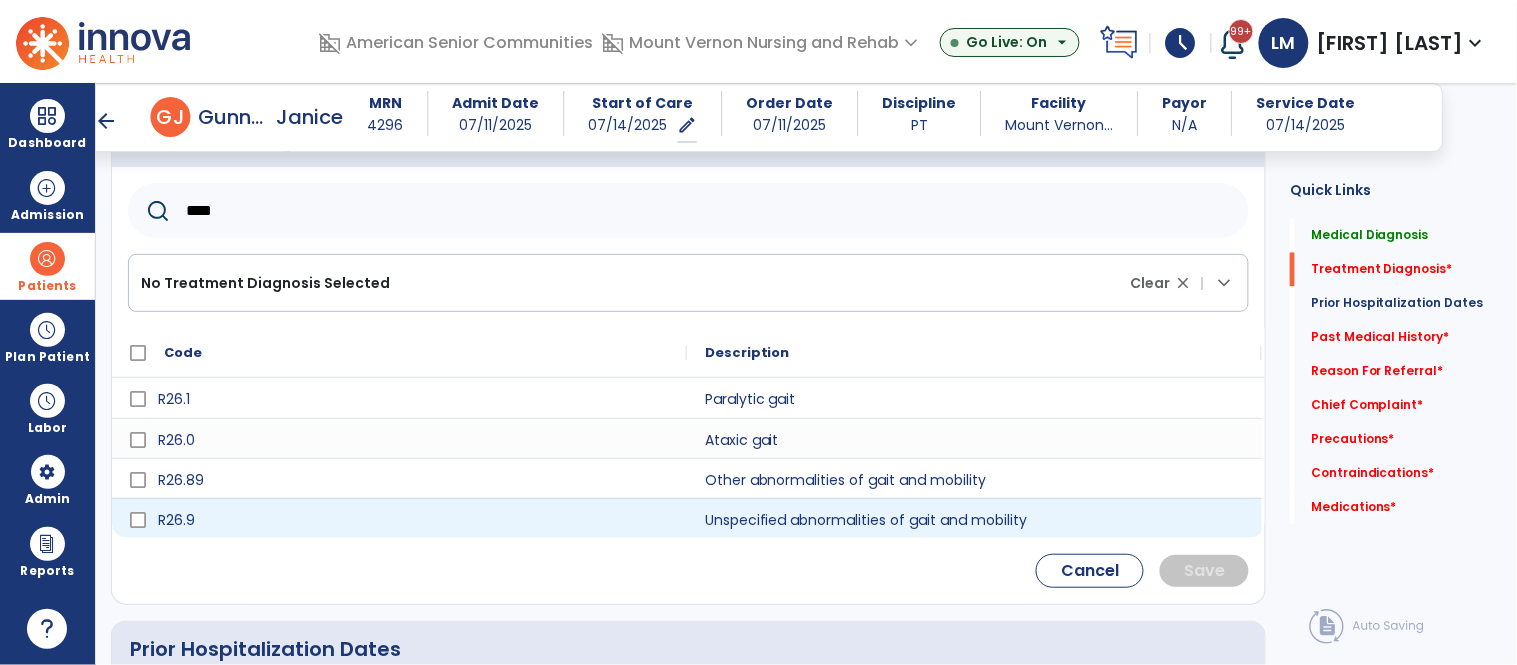 type on "****" 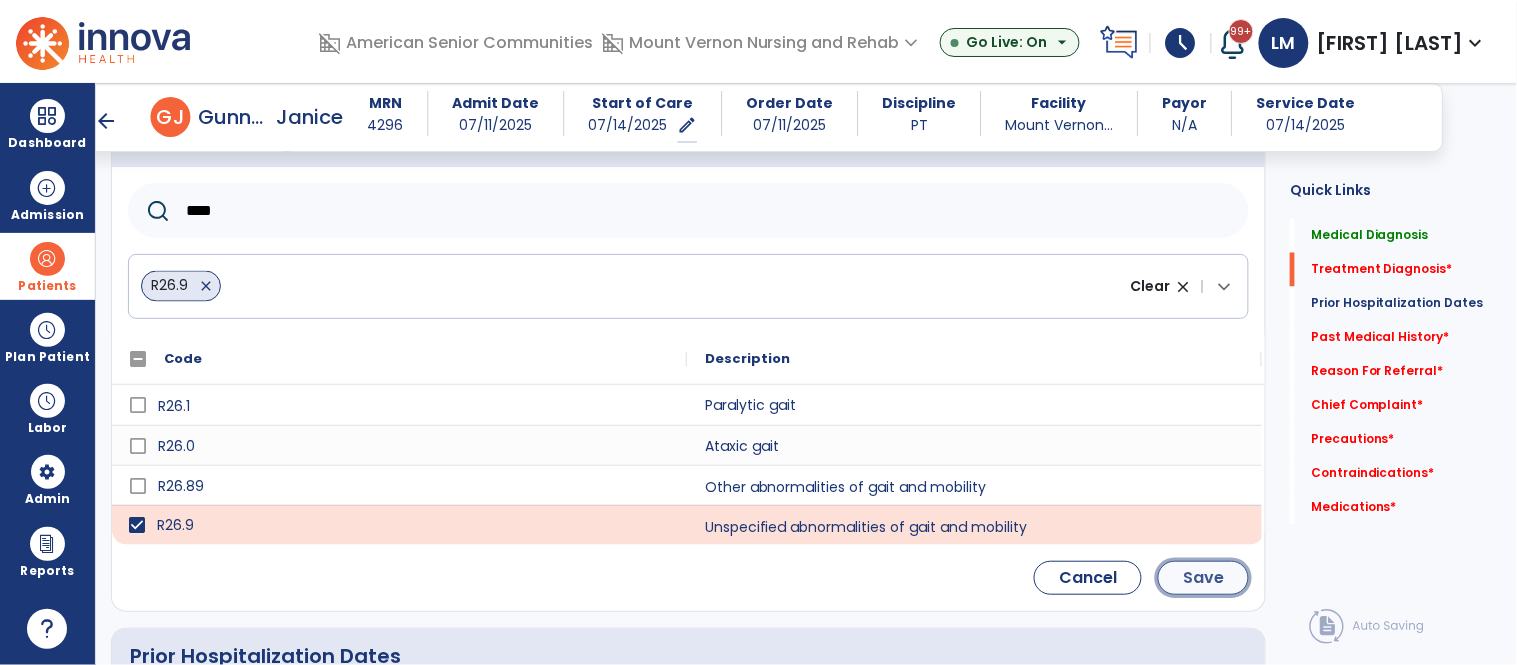 click on "Save" 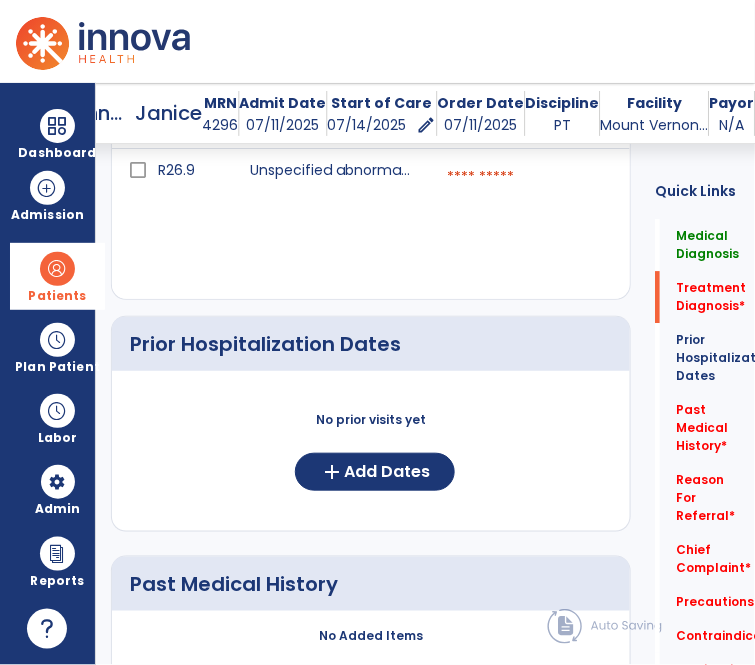 scroll, scrollTop: 1045, scrollLeft: 0, axis: vertical 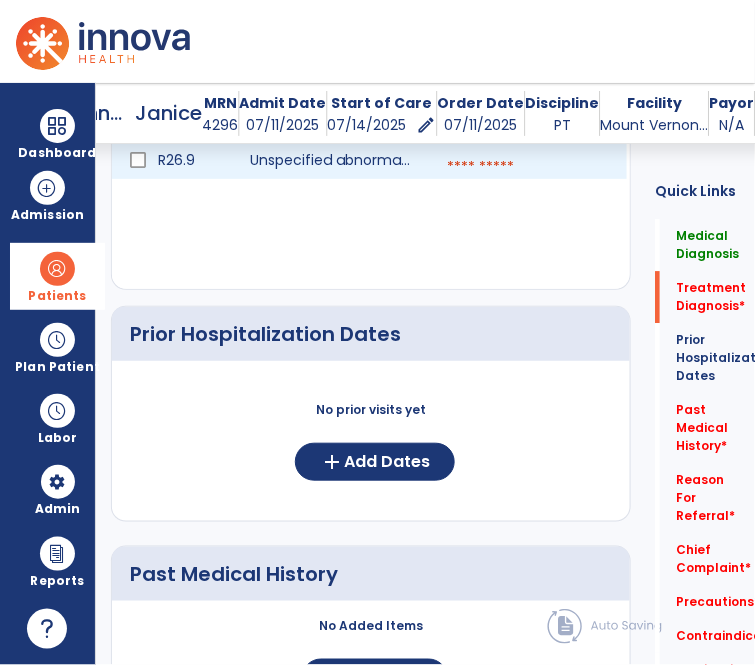 click at bounding box center (528, 167) 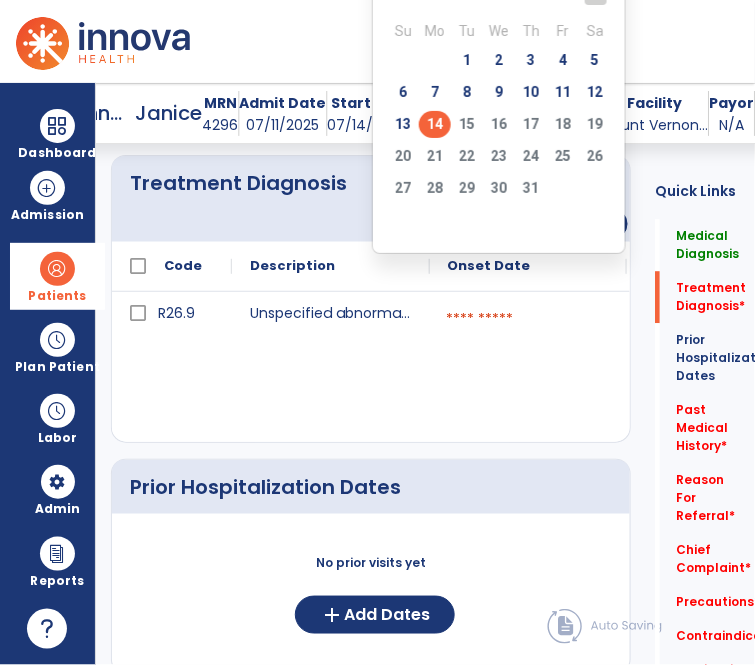 scroll, scrollTop: 895, scrollLeft: 0, axis: vertical 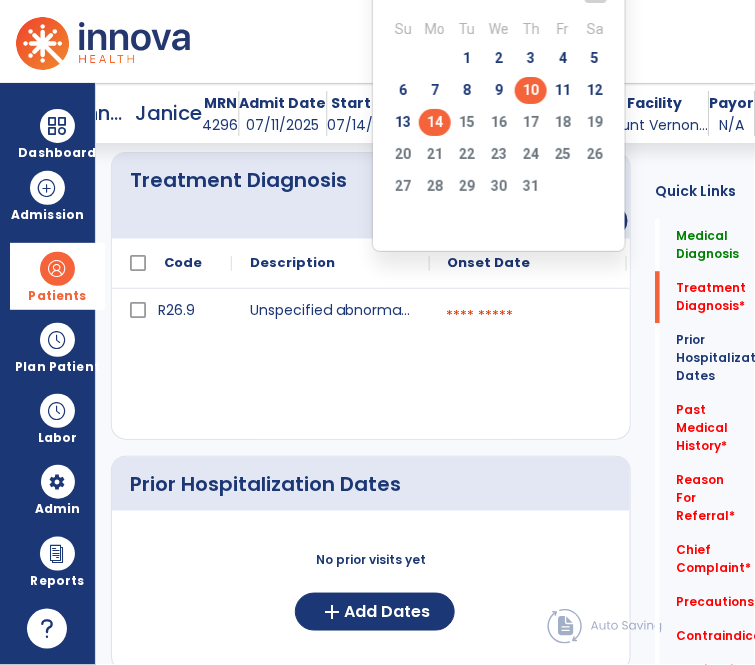 click on "10" 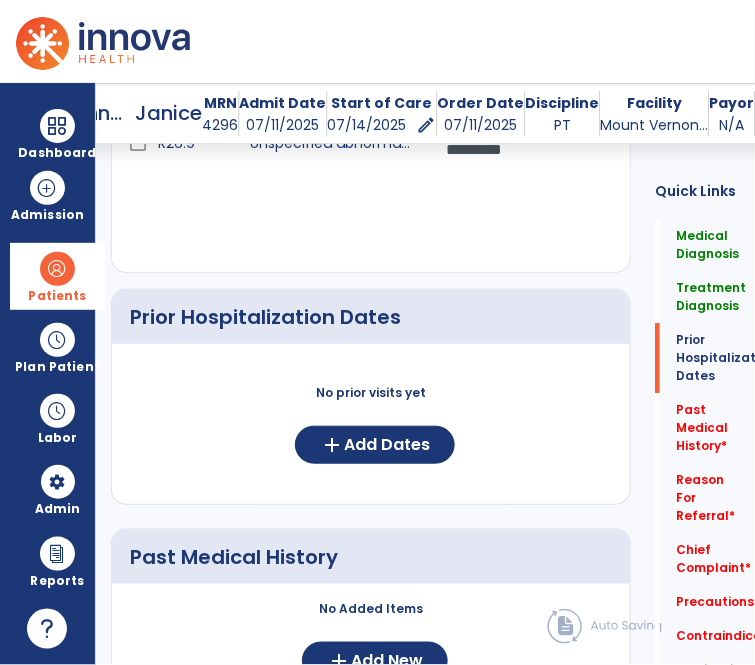 scroll, scrollTop: 1073, scrollLeft: 0, axis: vertical 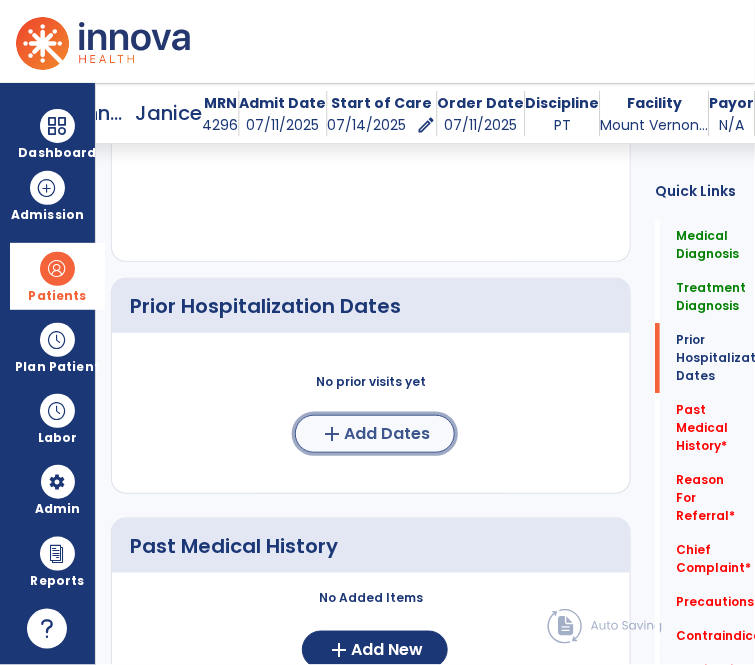 click on "Add Dates" 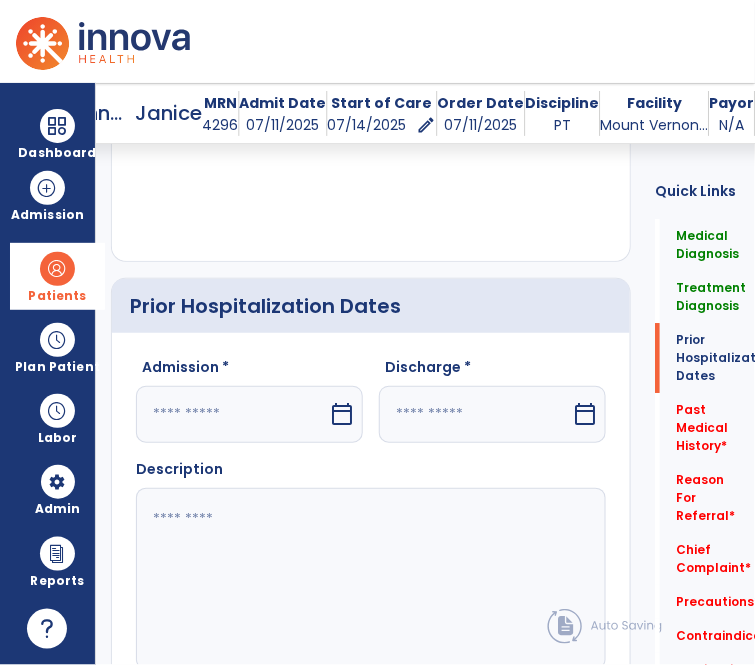 click at bounding box center [232, 414] 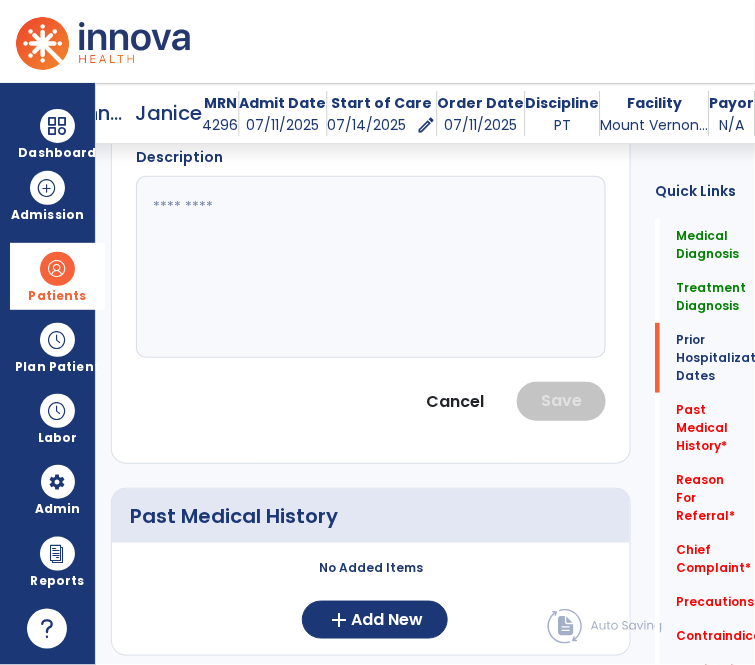 select on "*" 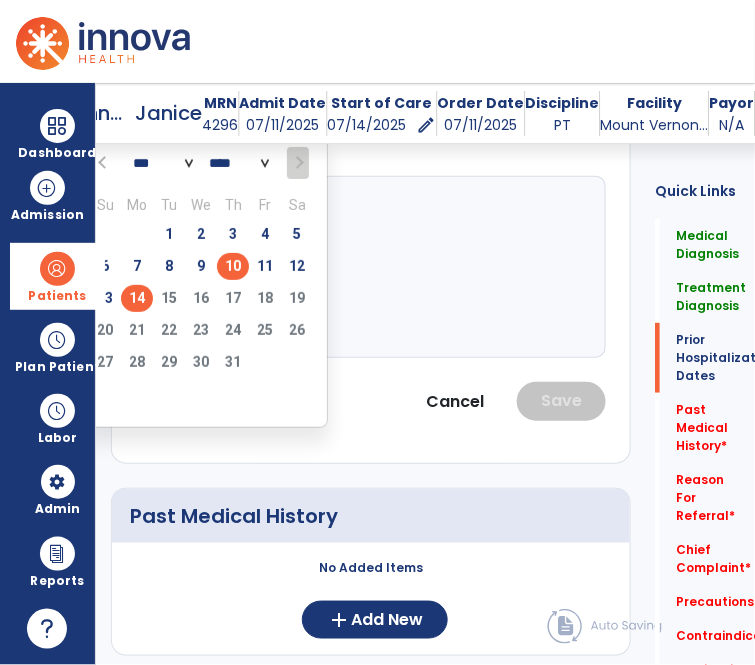 click on "10" at bounding box center (233, 266) 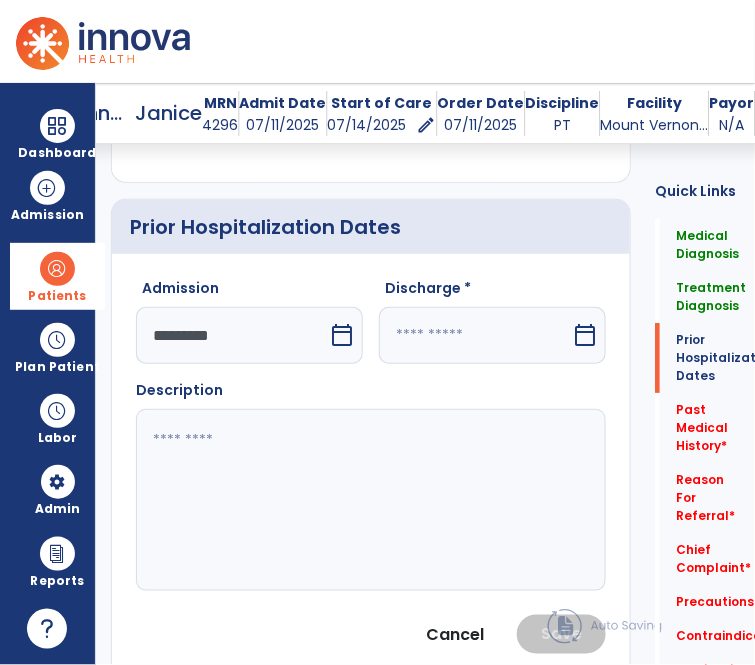scroll, scrollTop: 1117, scrollLeft: 0, axis: vertical 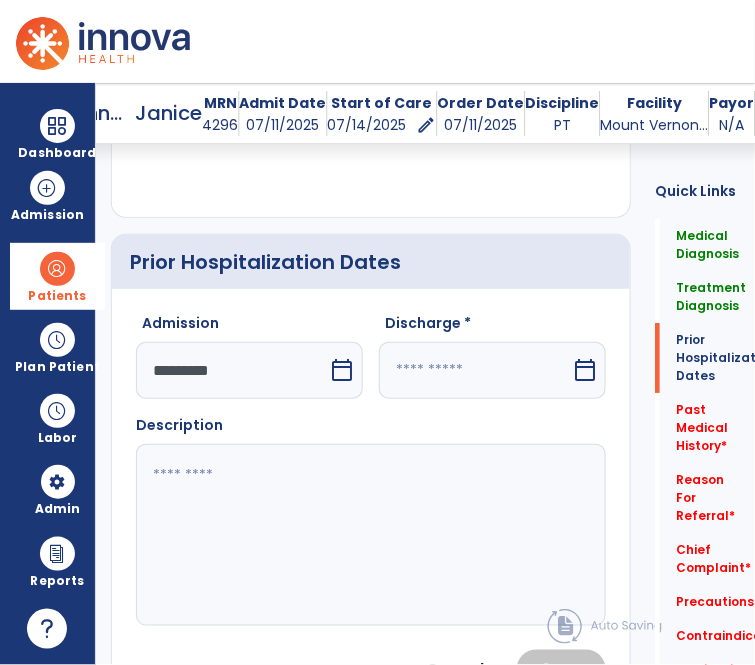click on "calendar_today" at bounding box center [342, 370] 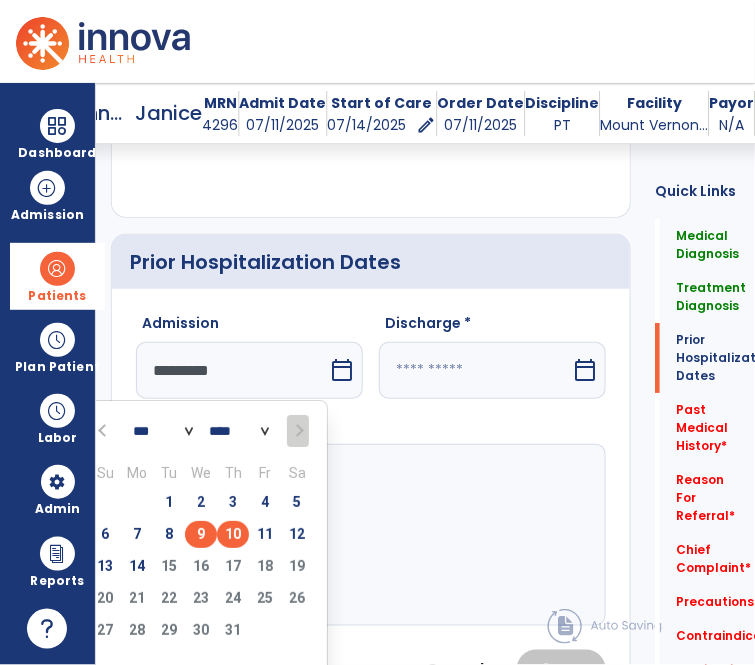 click on "9" at bounding box center [201, 534] 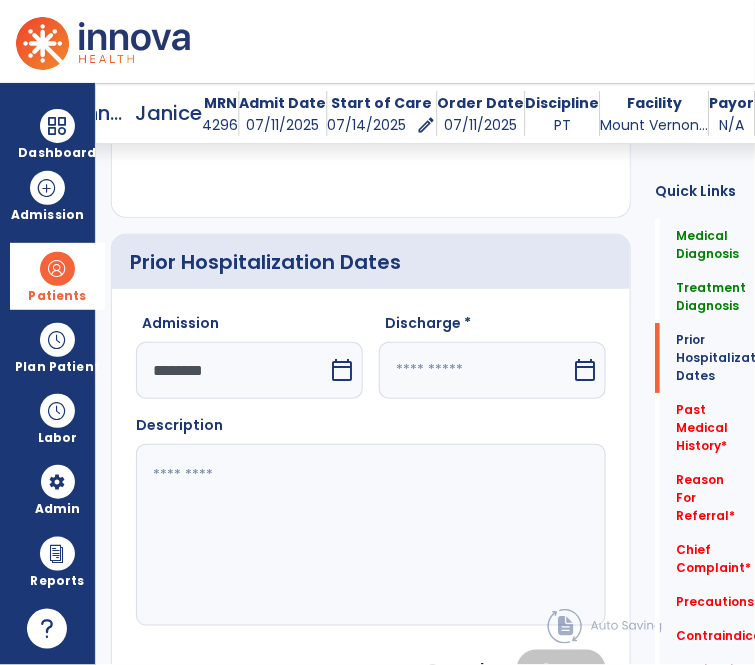 click on "********" at bounding box center [232, 370] 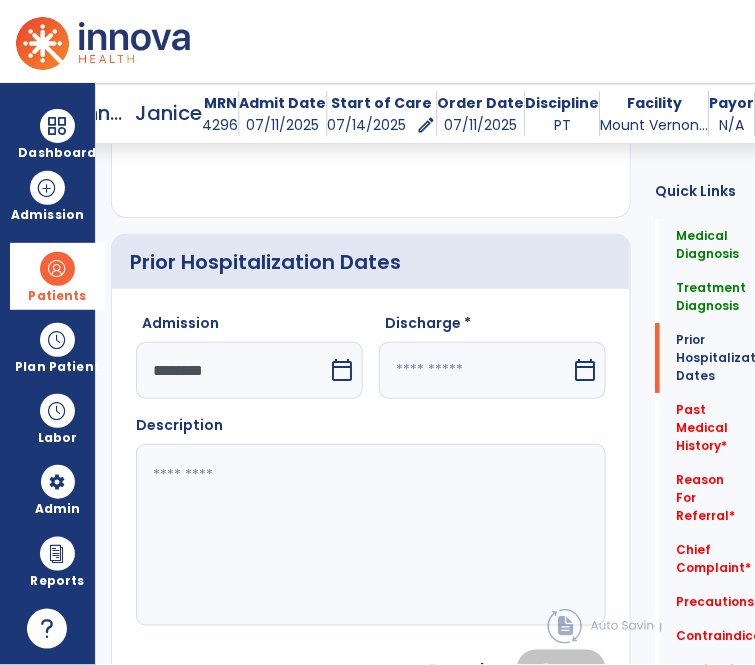 select on "*" 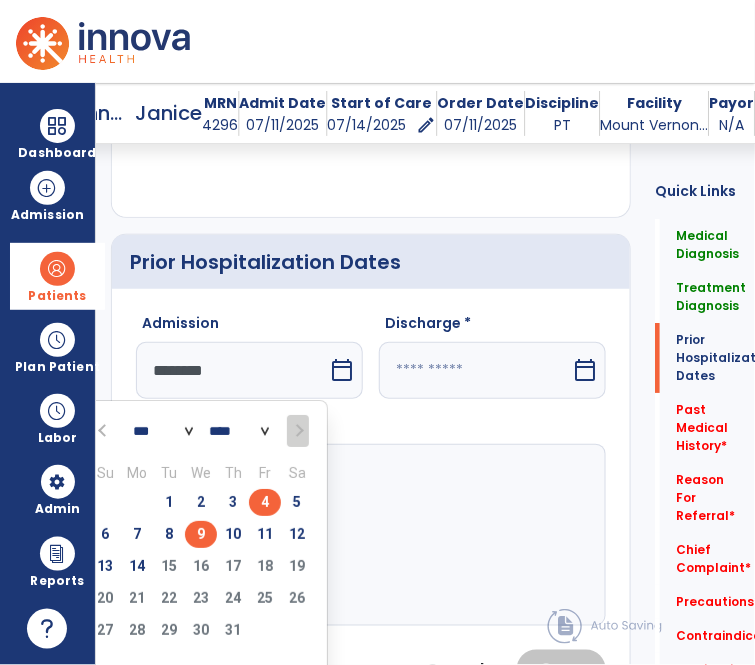 click on "4" at bounding box center (265, 502) 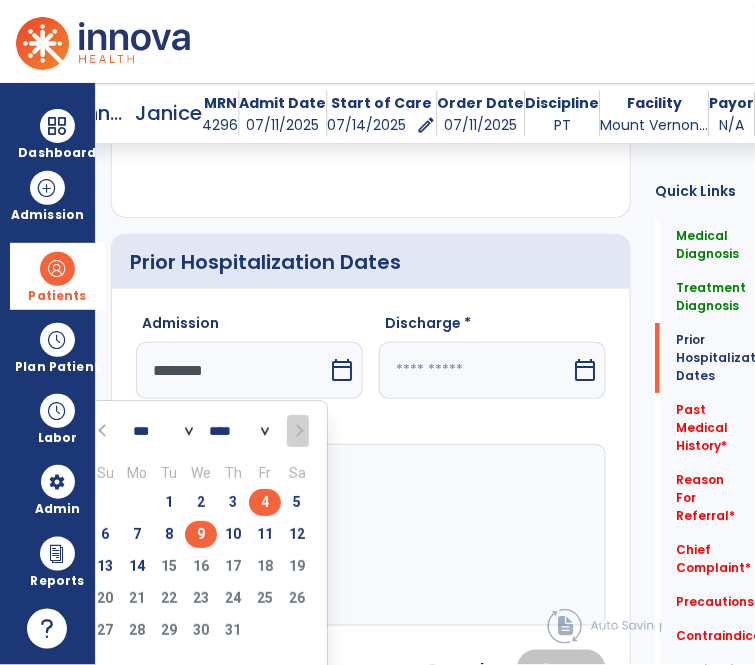 type on "********" 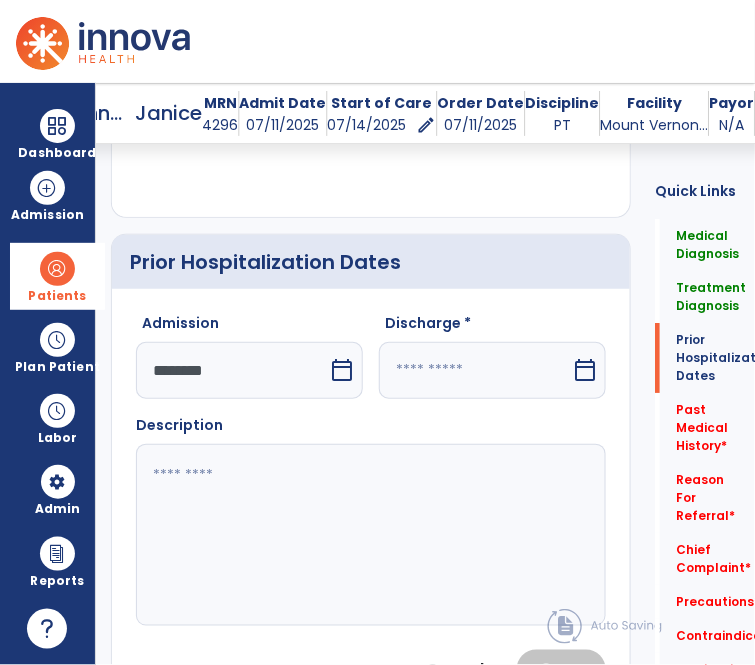 click at bounding box center (475, 370) 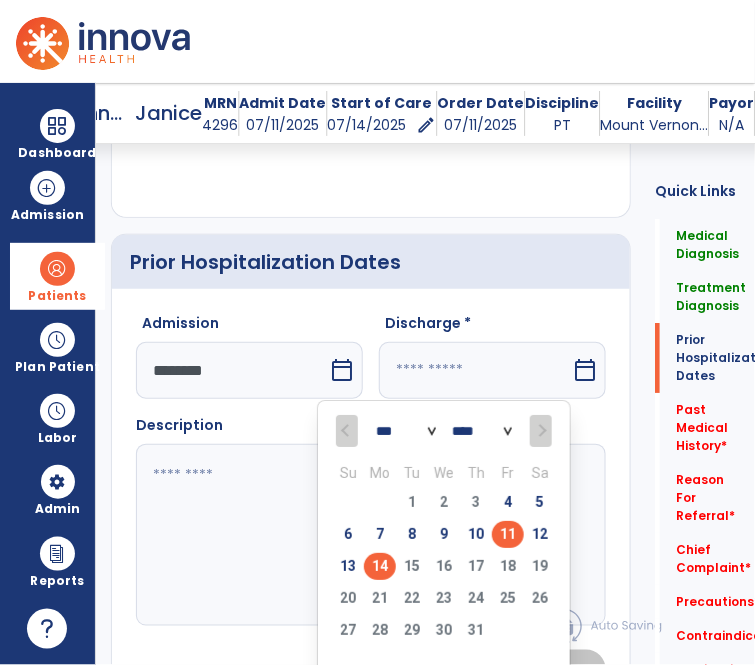 click on "11" at bounding box center (508, 534) 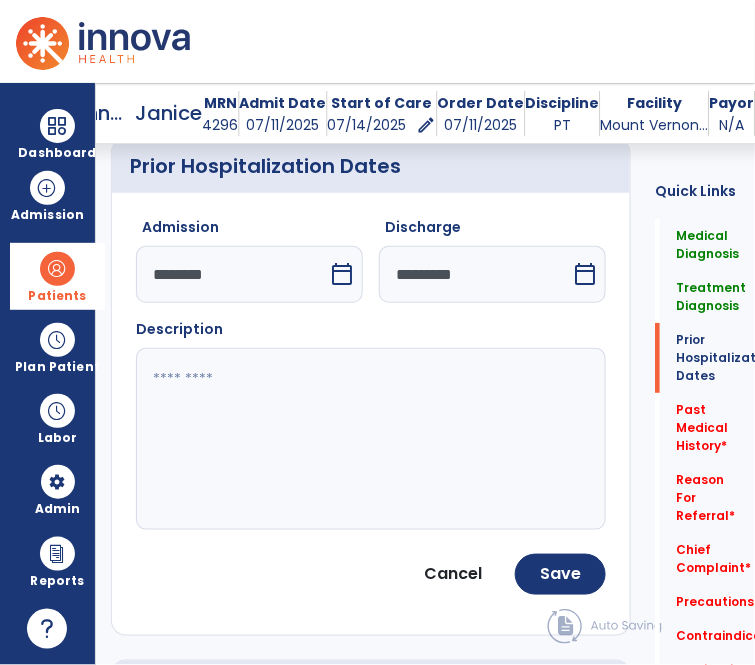 scroll, scrollTop: 1215, scrollLeft: 0, axis: vertical 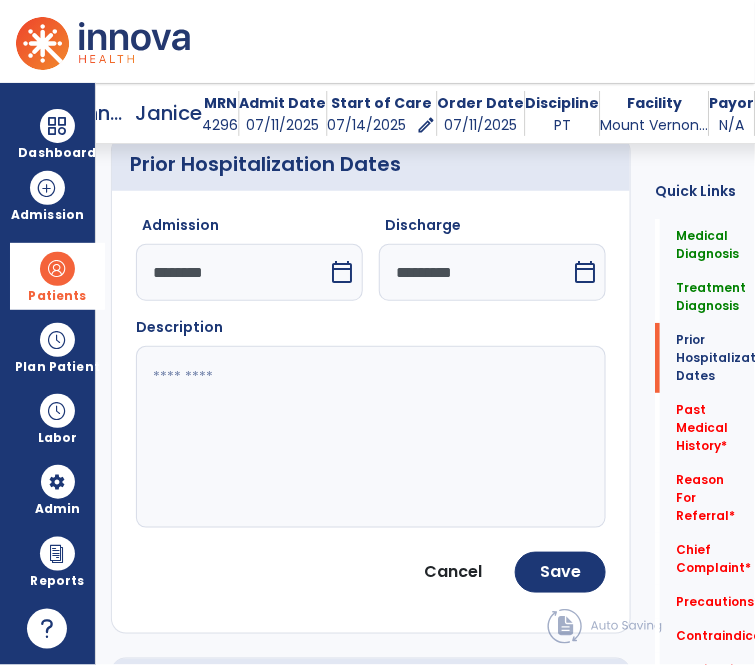 click 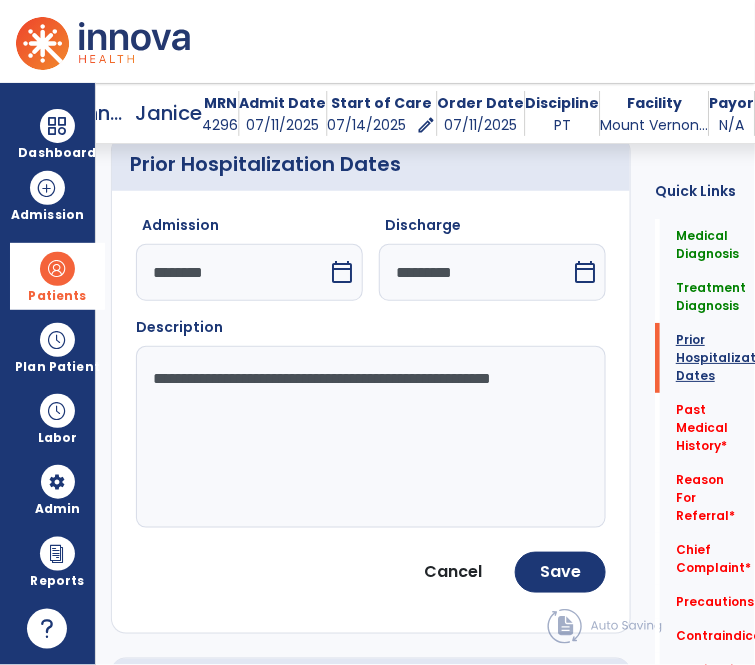 type on "**********" 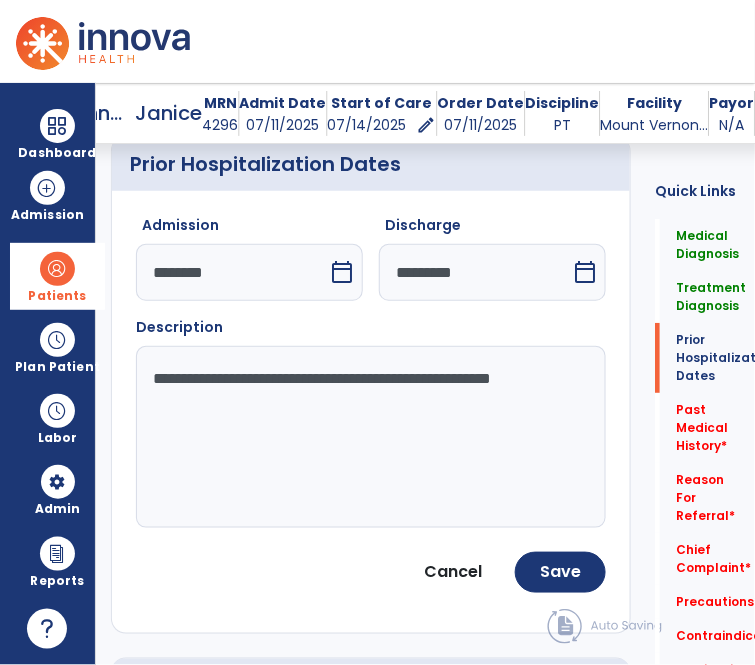 click 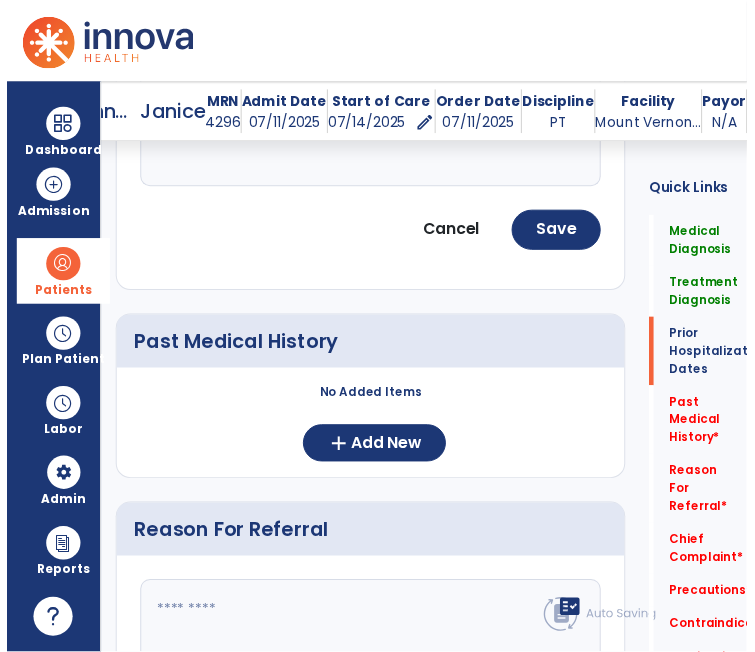 scroll, scrollTop: 1540, scrollLeft: 0, axis: vertical 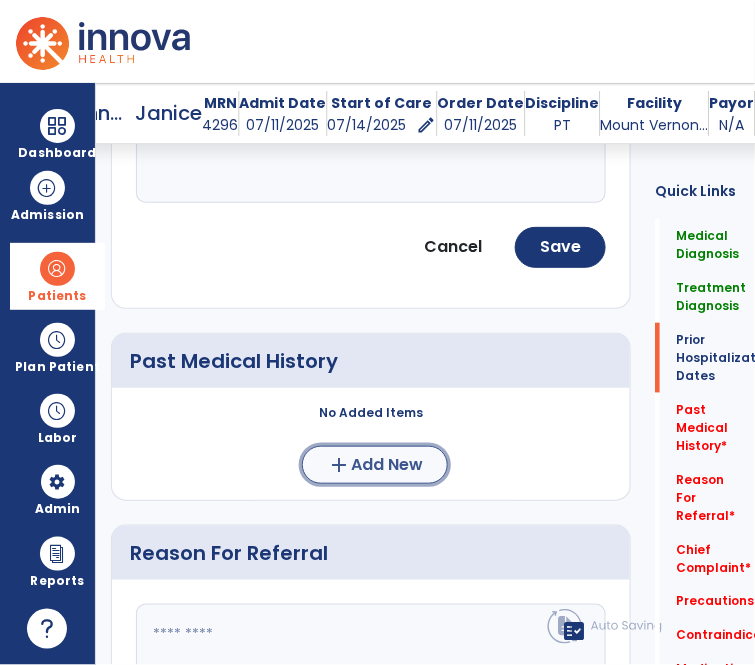 click on "add  Add New" 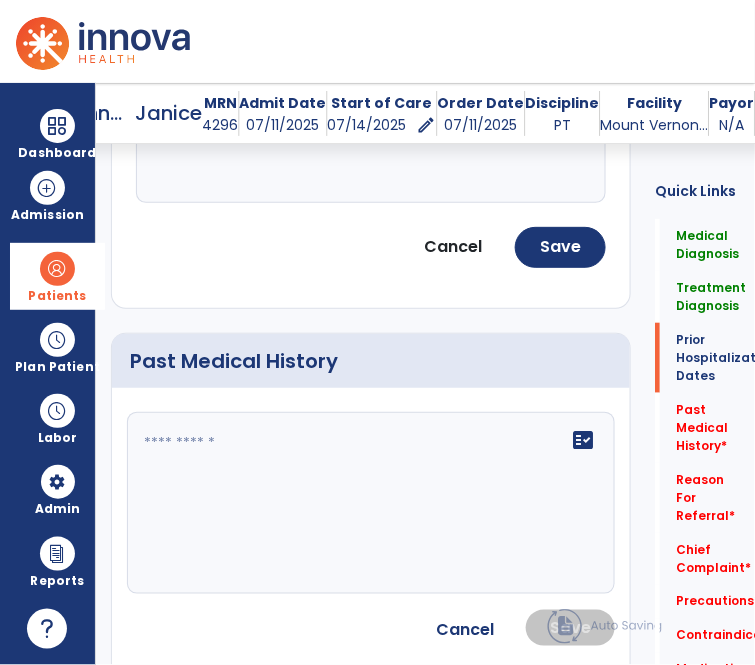 click on "fact_check" 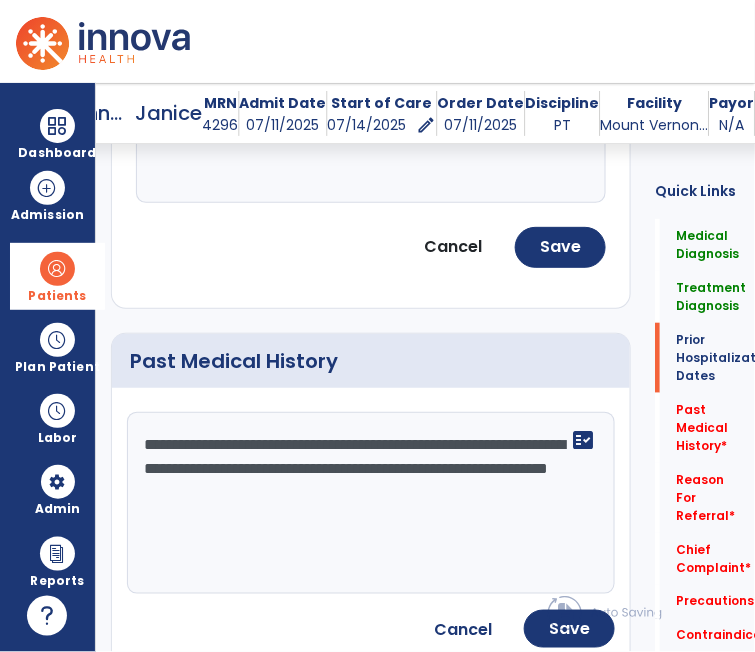 click on "**********" 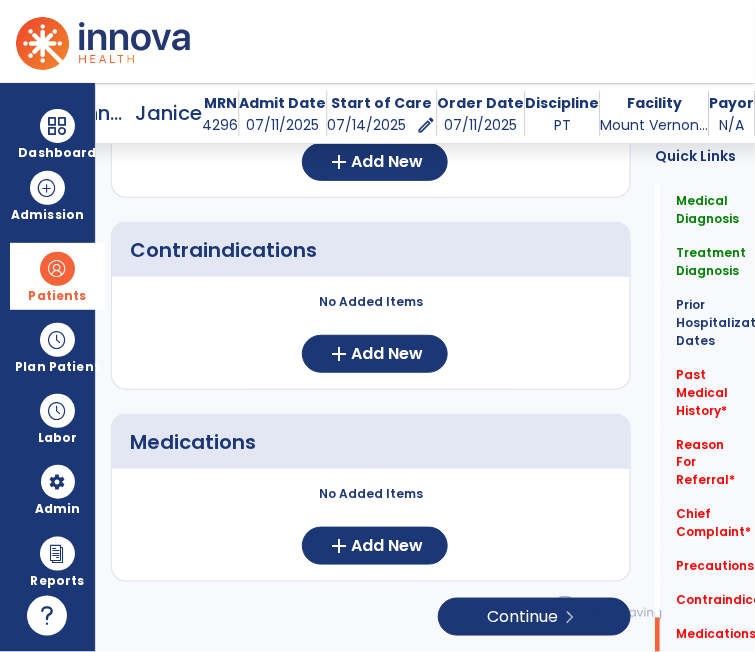 scroll, scrollTop: 3196, scrollLeft: 0, axis: vertical 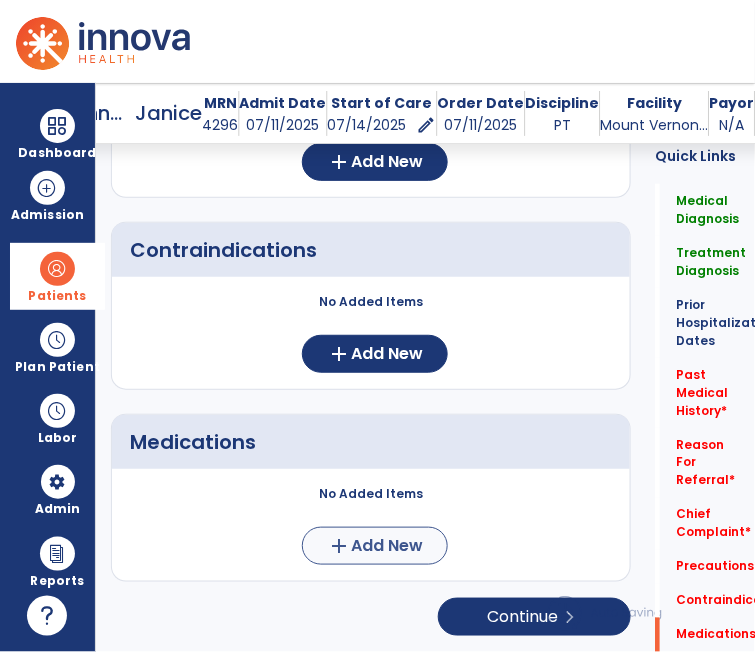 type on "**********" 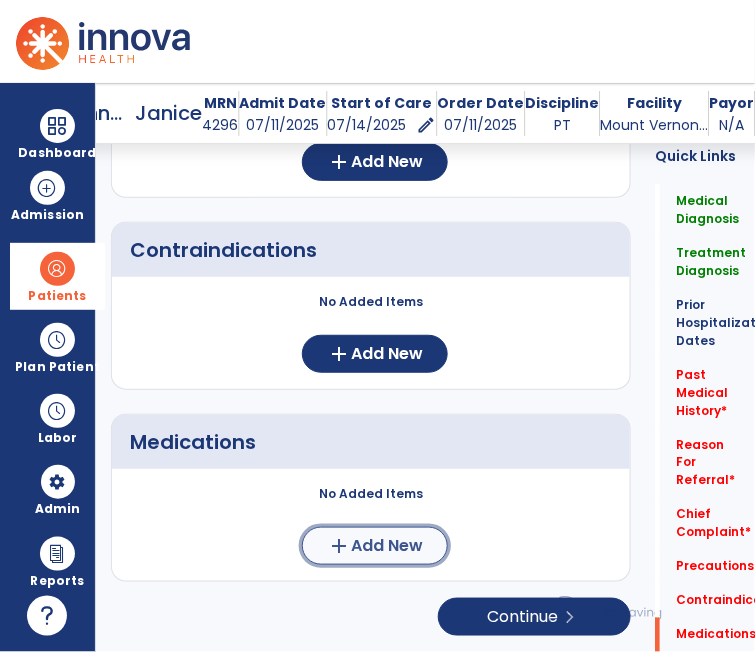 click on "add" 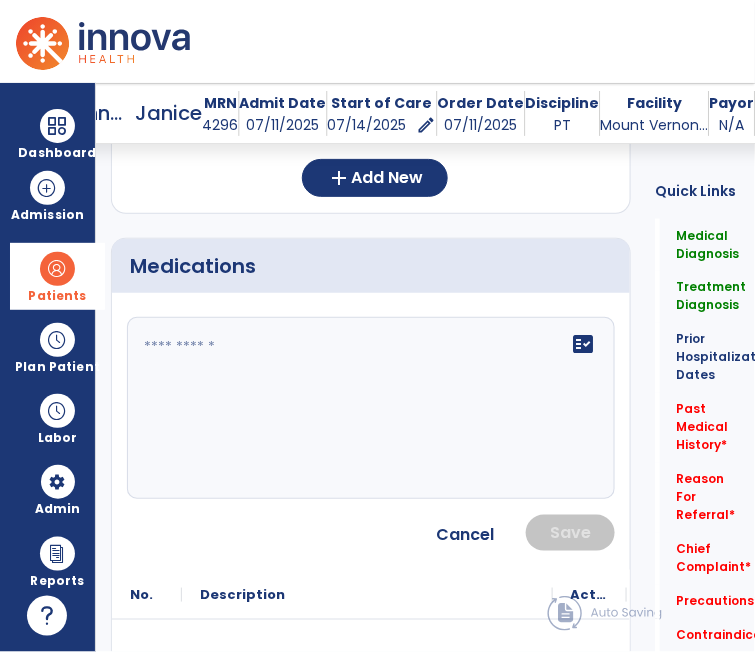 click on "fact_check" 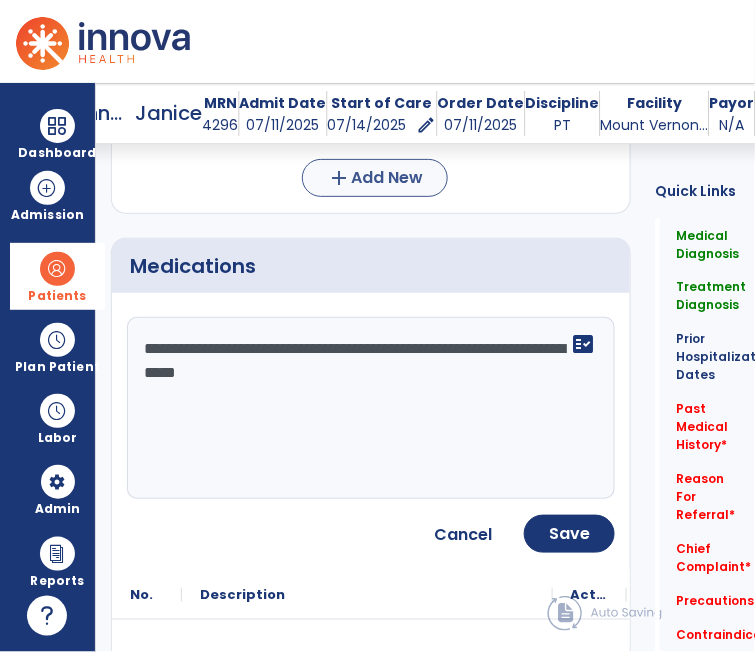 type on "**********" 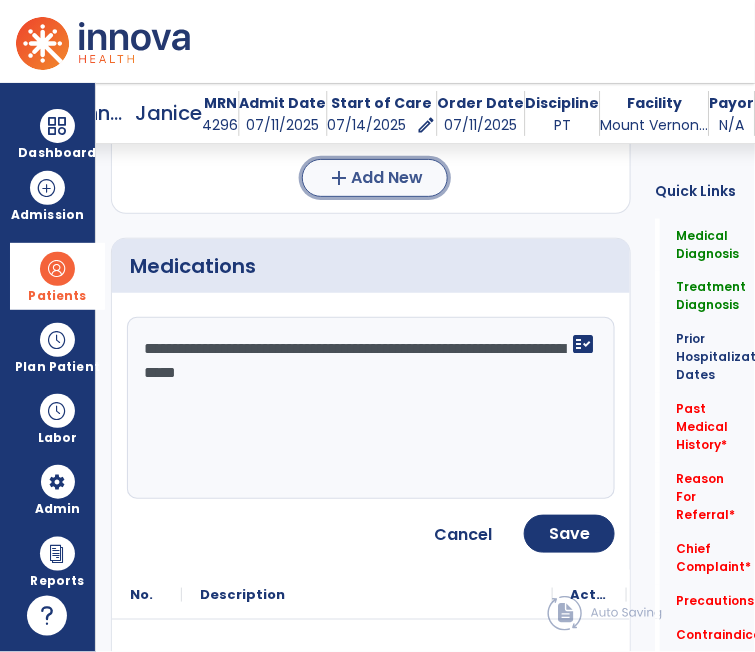 click on "add" 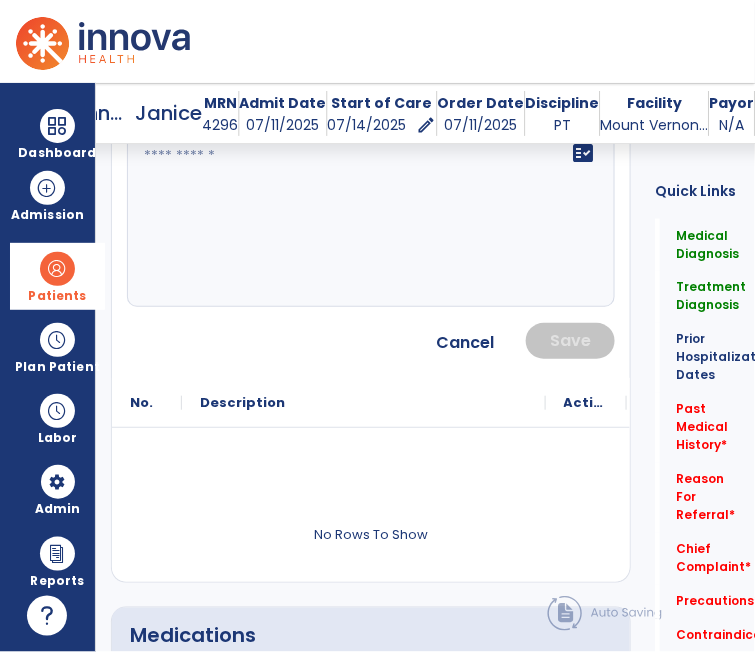 click on "fact_check" 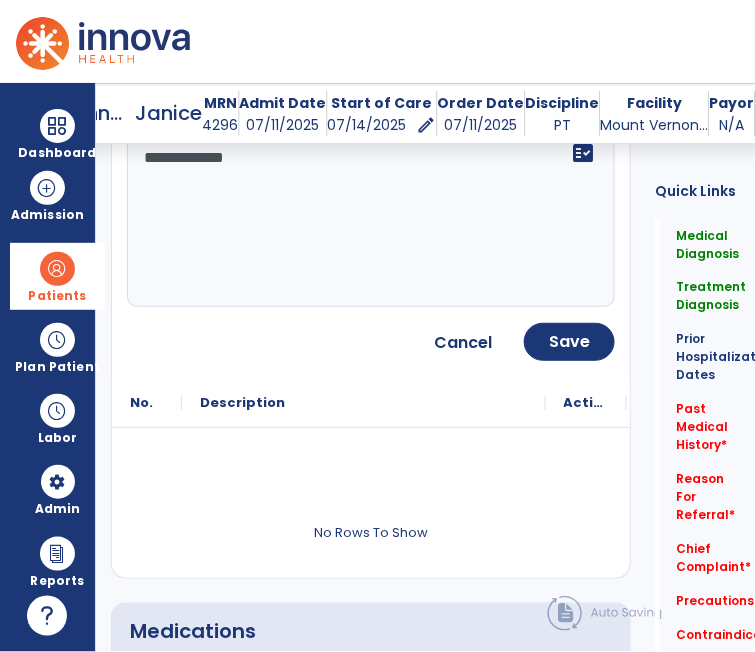 type on "**********" 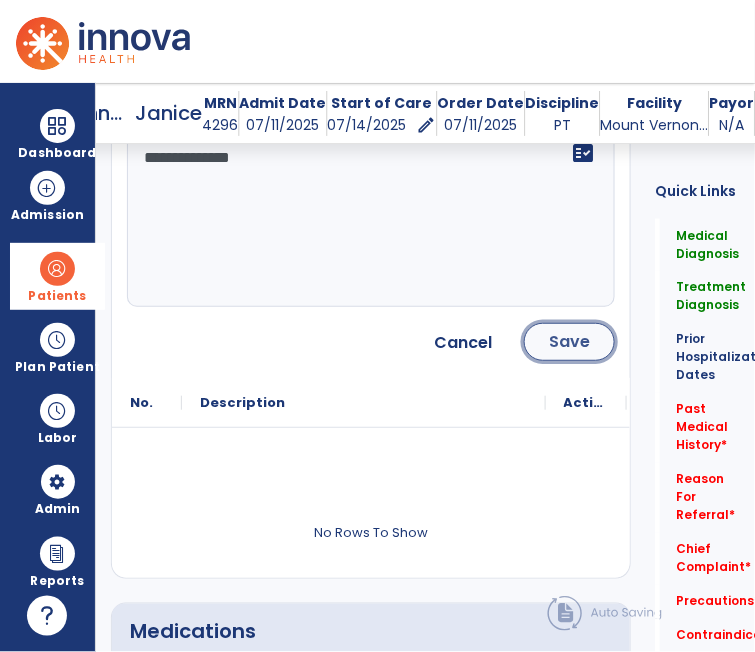 click on "Save" 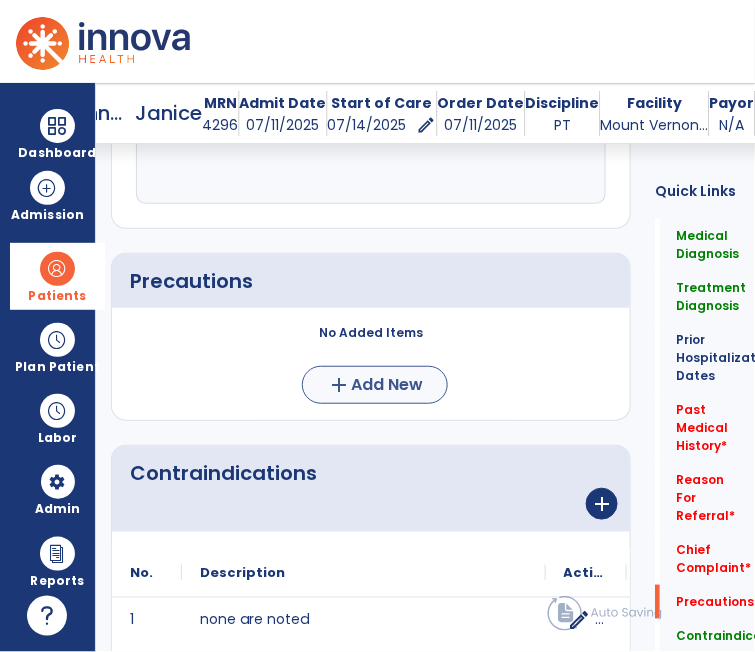 scroll, scrollTop: 2740, scrollLeft: 0, axis: vertical 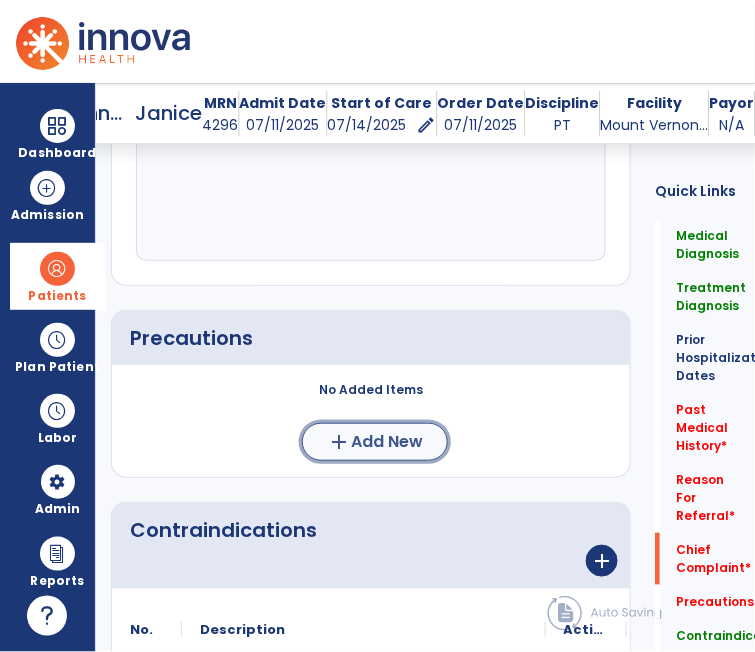 click on "add  Add New" 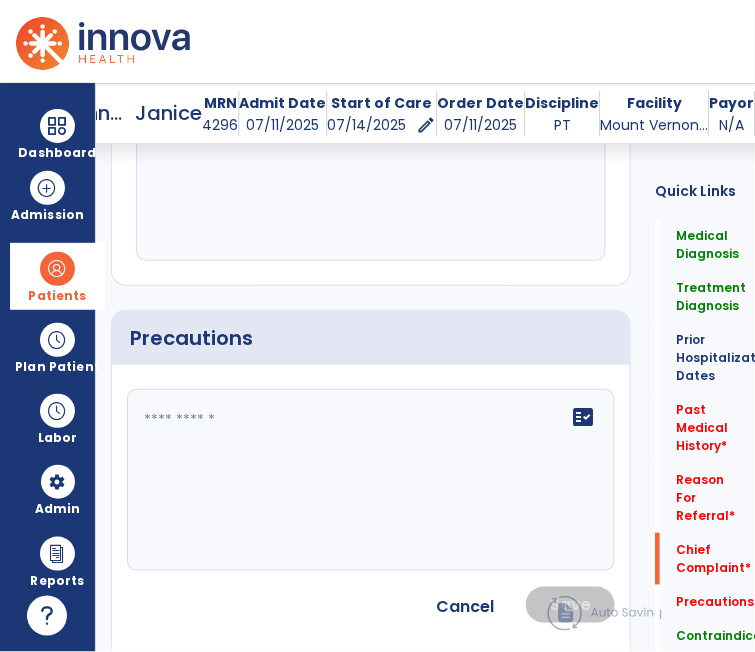 click 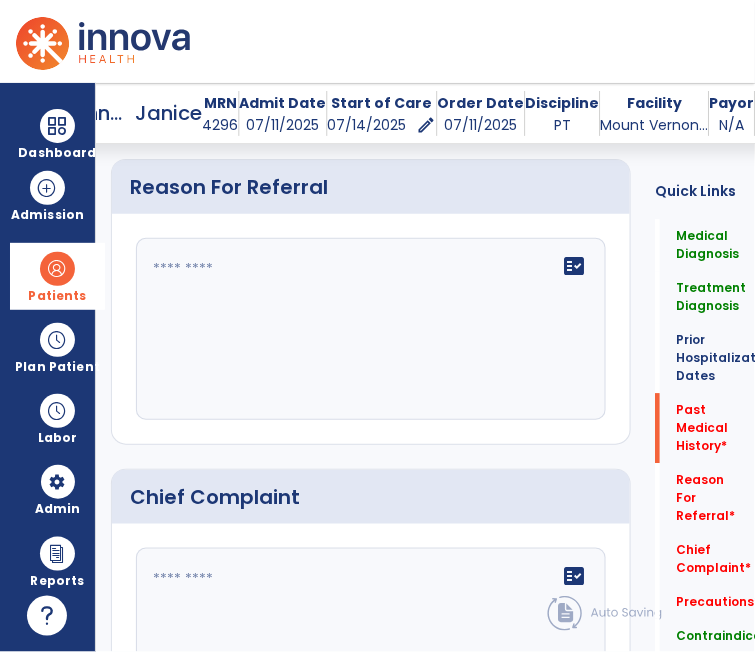 scroll, scrollTop: 1858, scrollLeft: 0, axis: vertical 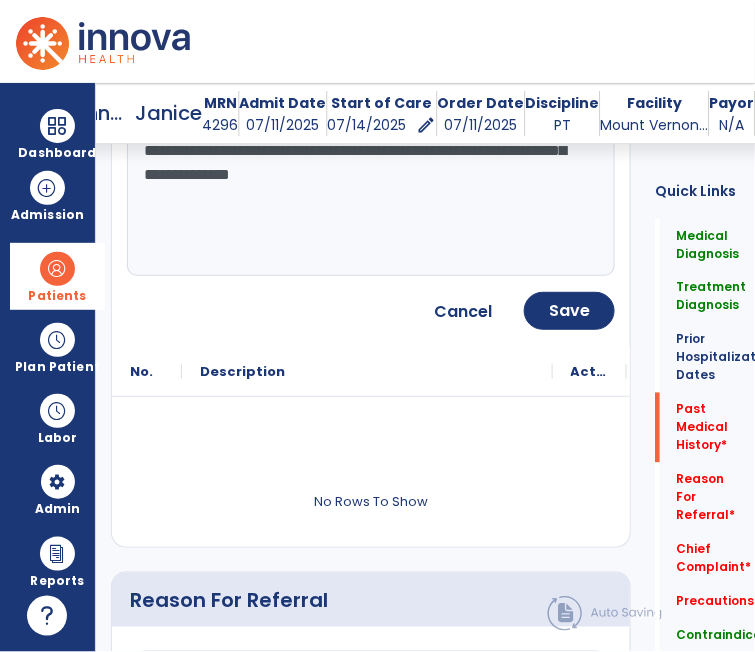 type on "**********" 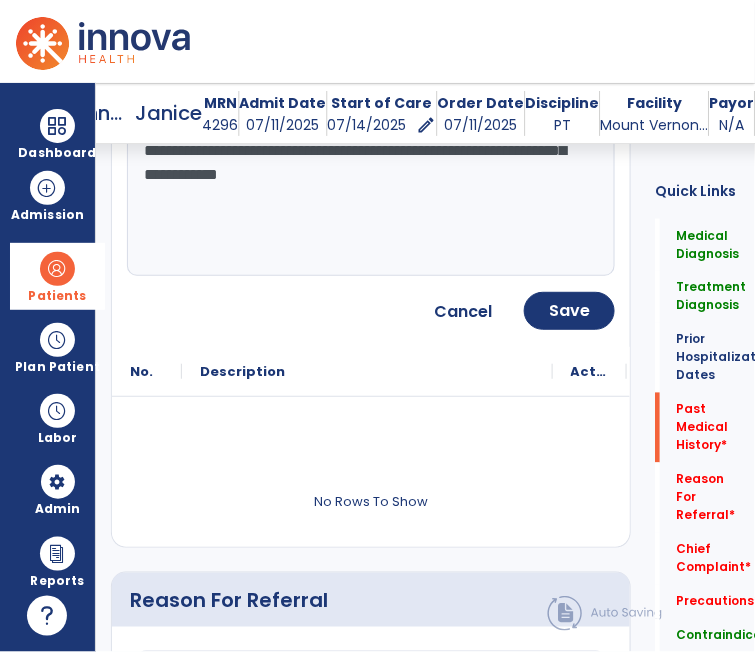 type on "**********" 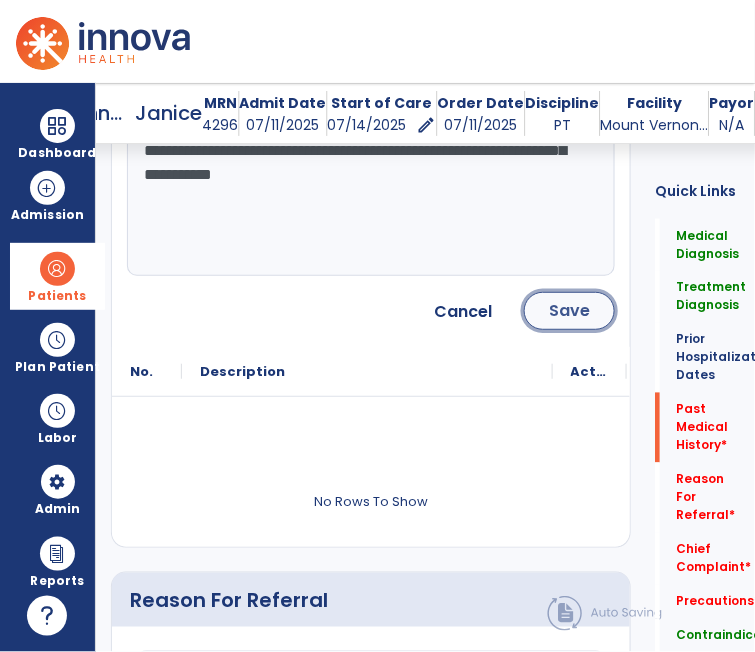 click on "Save" 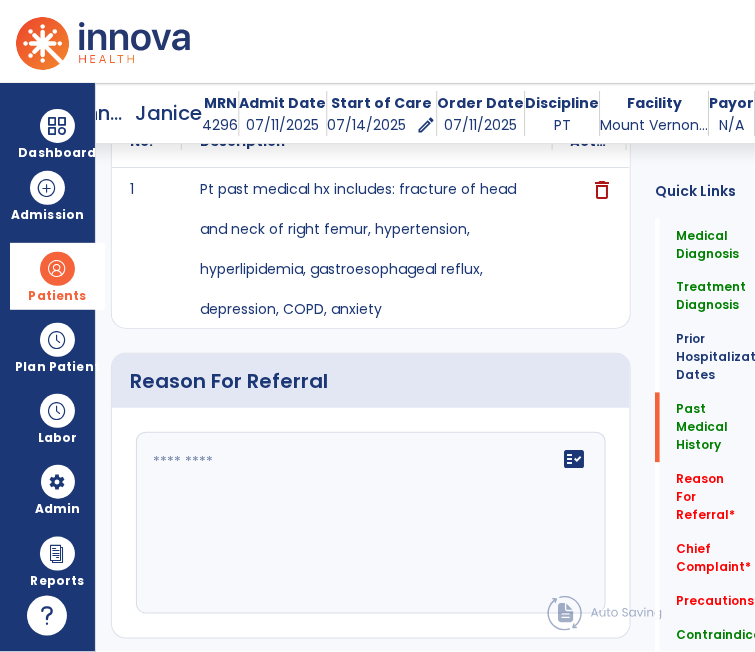 scroll, scrollTop: 1287, scrollLeft: 0, axis: vertical 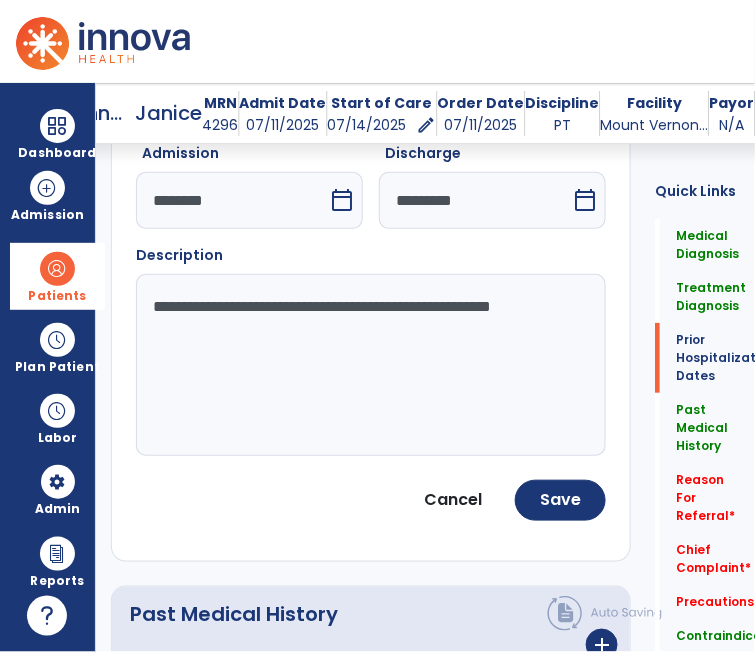 click on "**********" 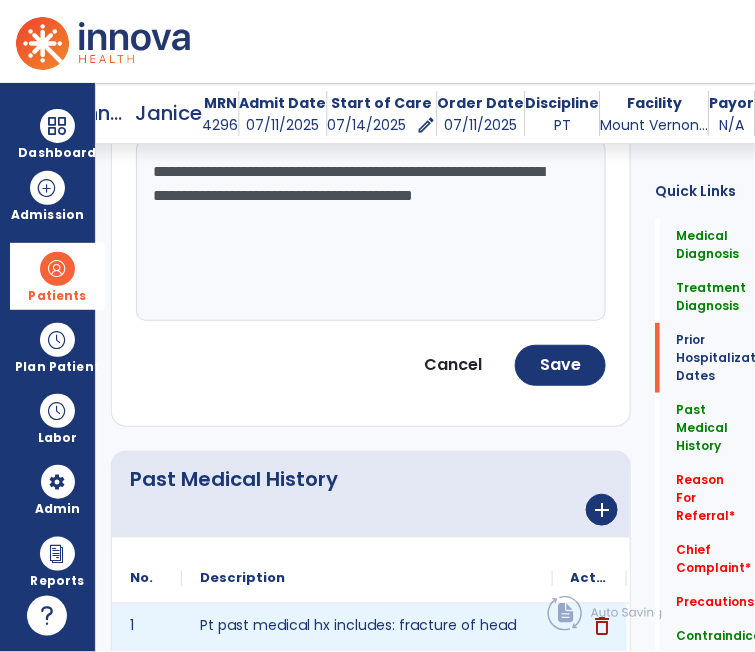 scroll, scrollTop: 1410, scrollLeft: 0, axis: vertical 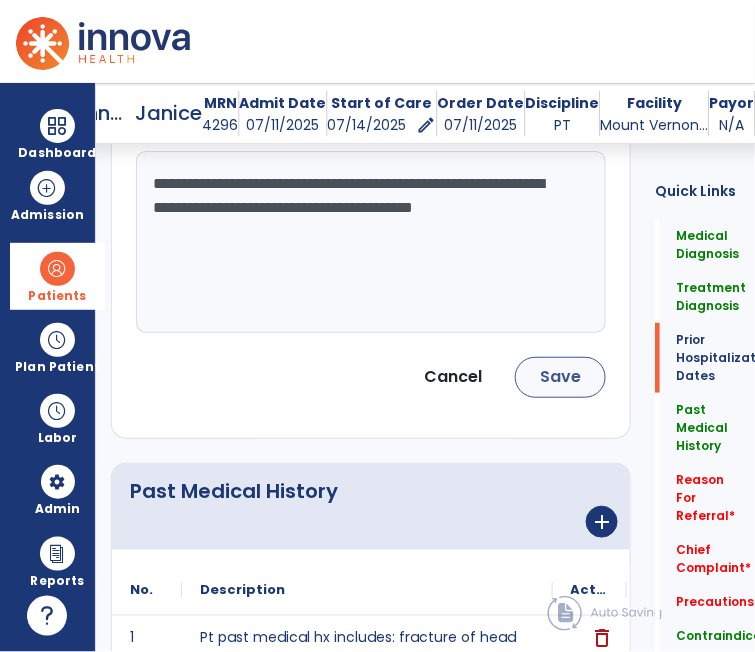 type on "**********" 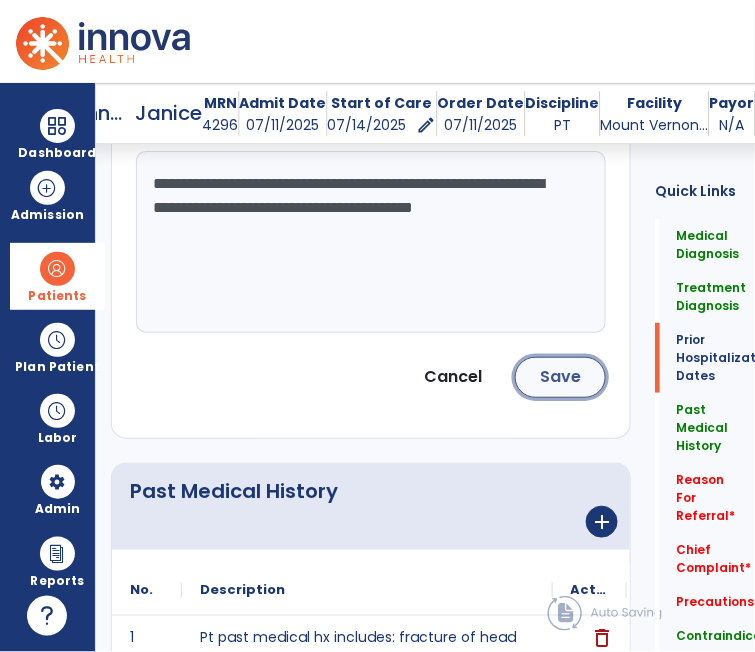 click on "Save" 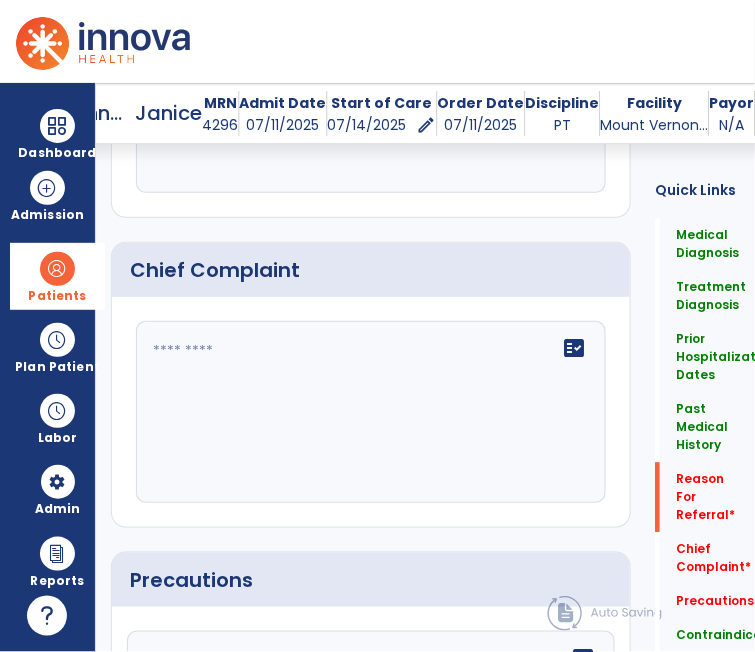 scroll, scrollTop: 2120, scrollLeft: 0, axis: vertical 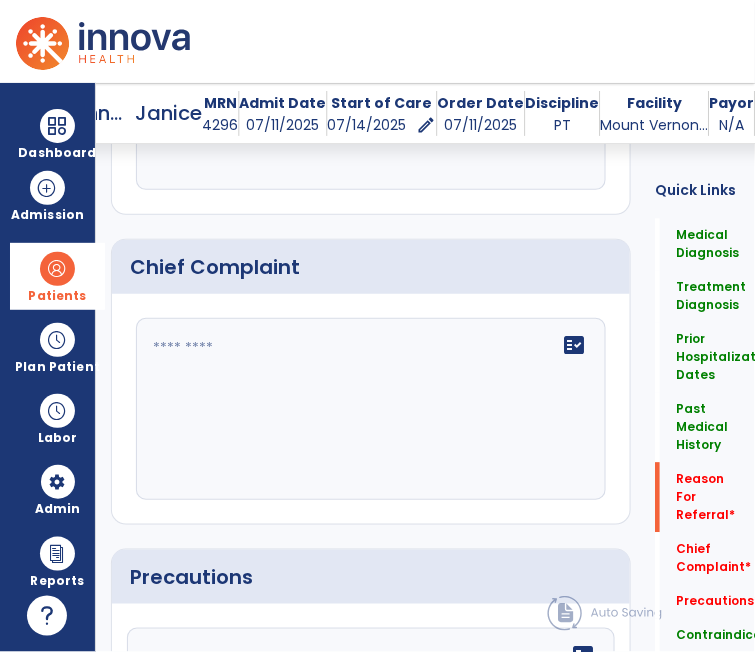 click 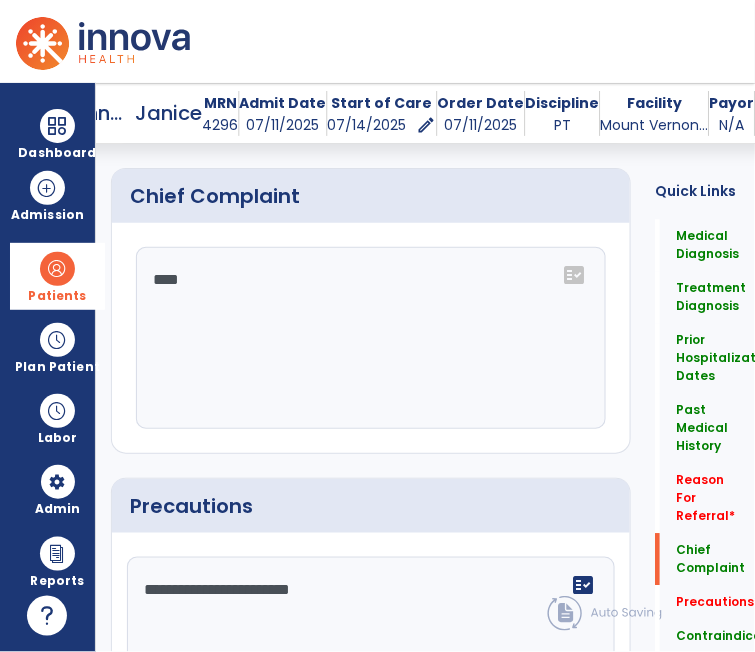 scroll, scrollTop: 2191, scrollLeft: 0, axis: vertical 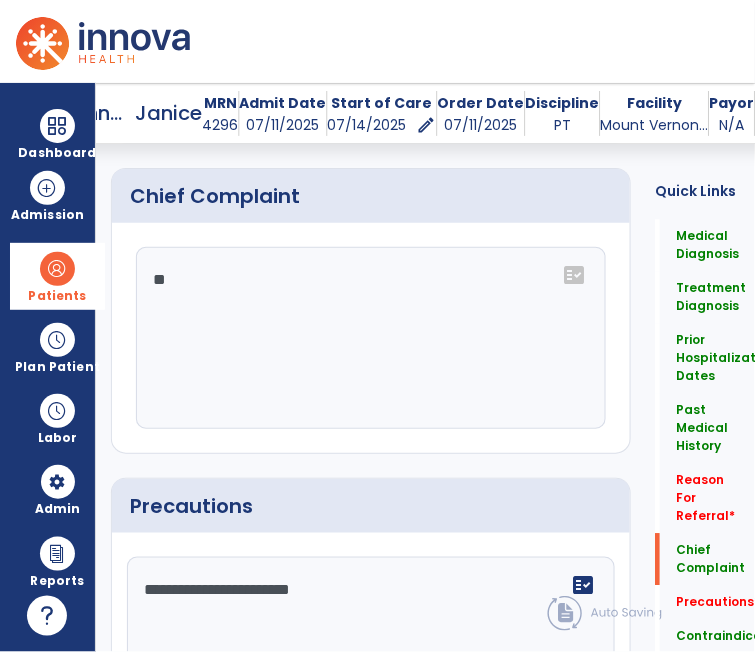type on "*" 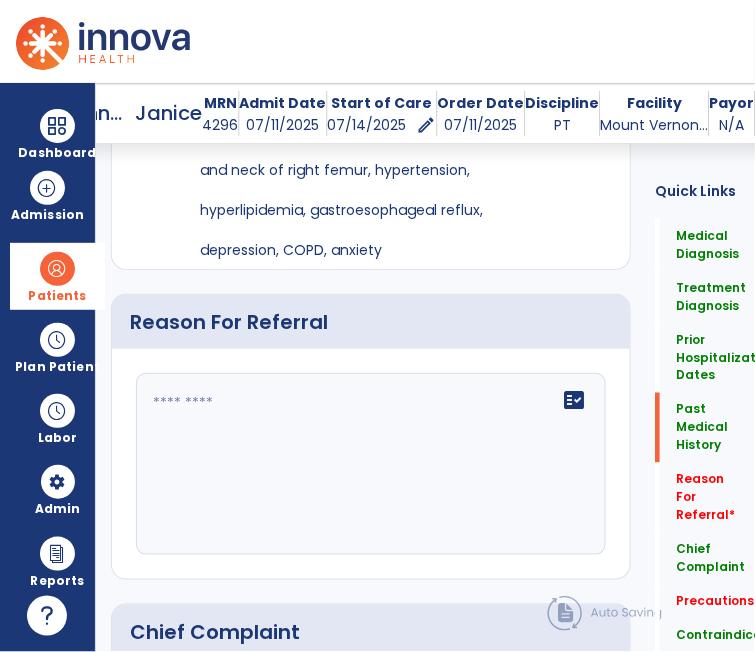 scroll, scrollTop: 1786, scrollLeft: 0, axis: vertical 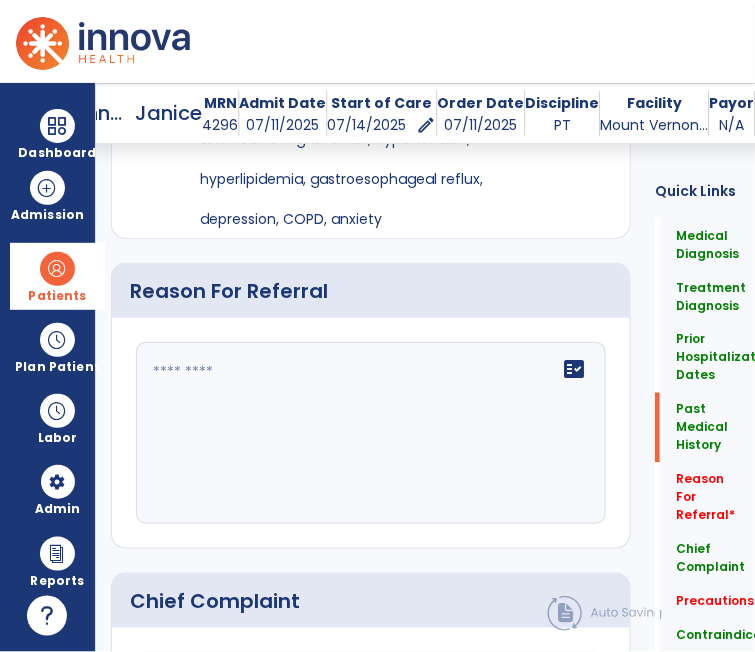 type on "**********" 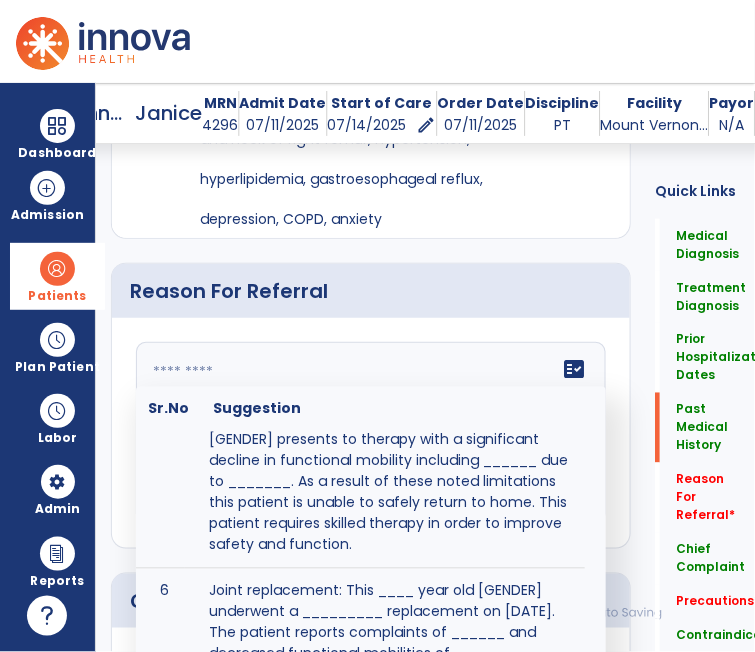 scroll, scrollTop: 605, scrollLeft: 0, axis: vertical 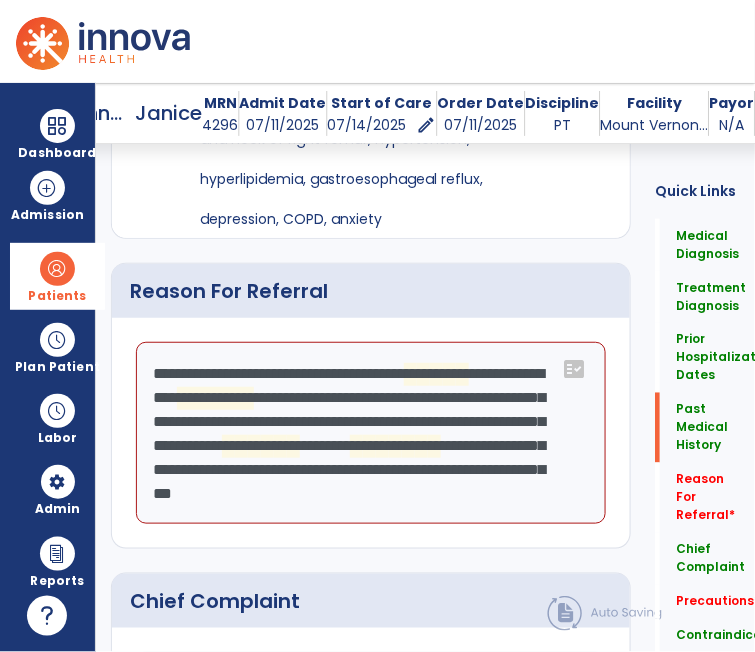 click on "**********" 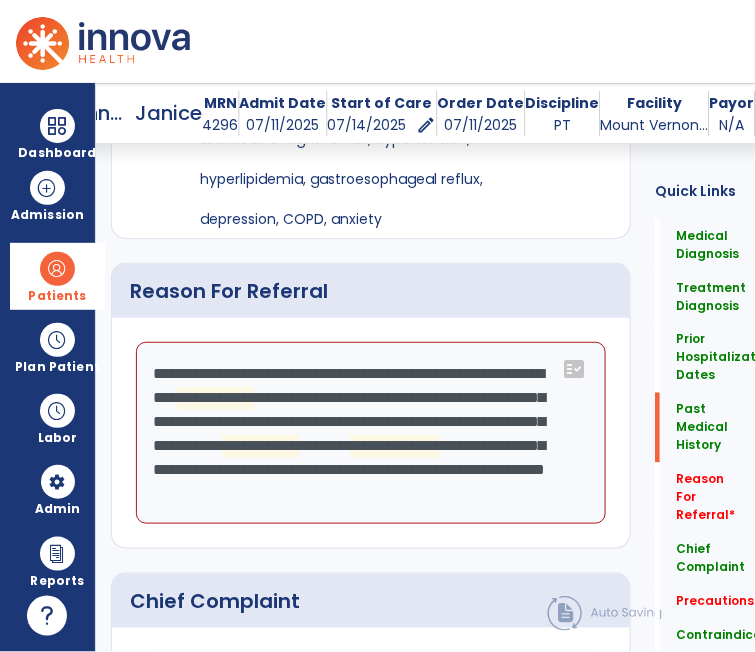 click on "**********" 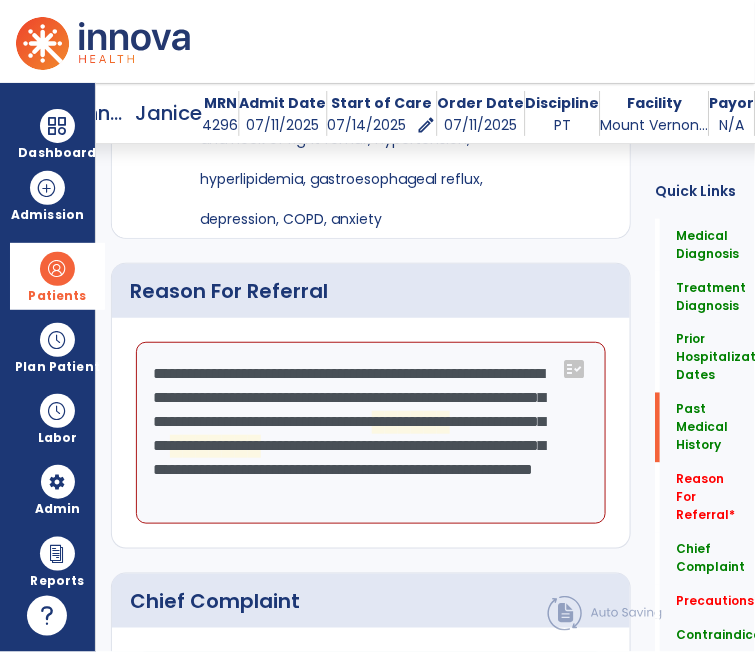 click on "**********" 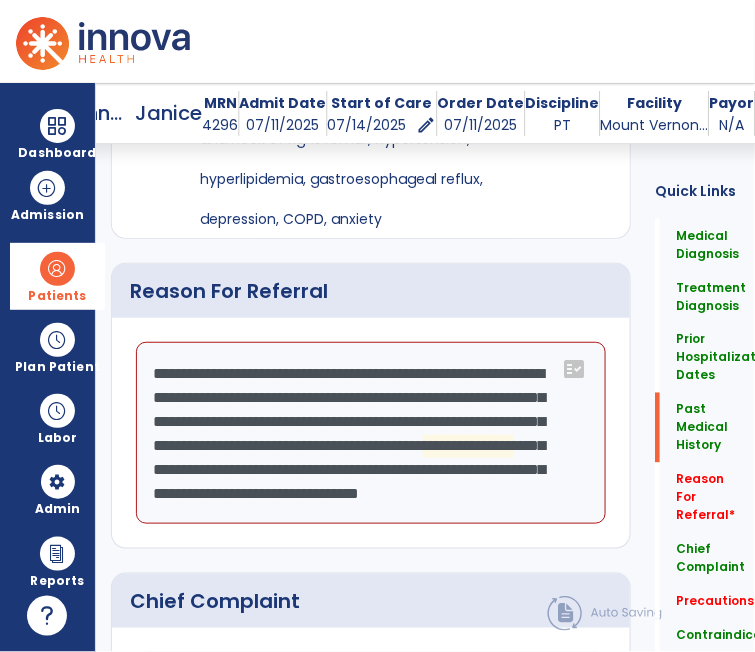 scroll, scrollTop: 65, scrollLeft: 0, axis: vertical 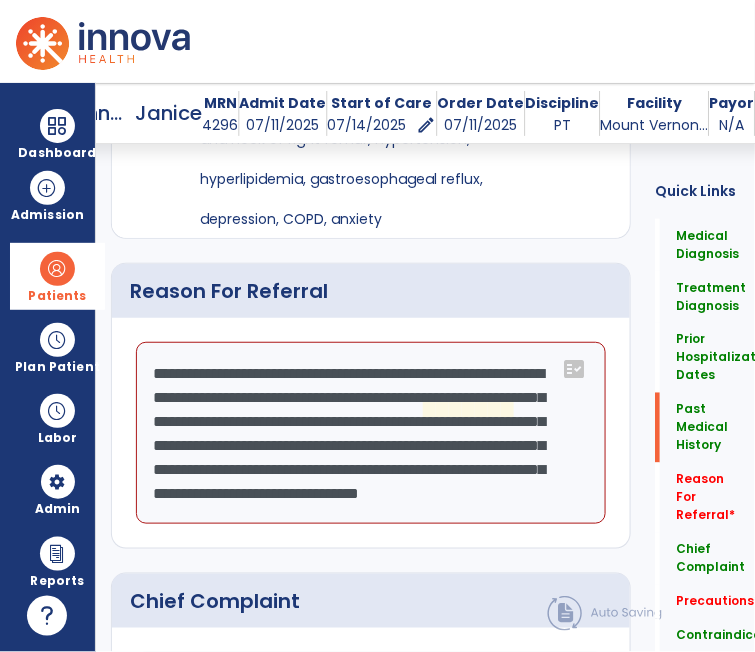 click on "**********" 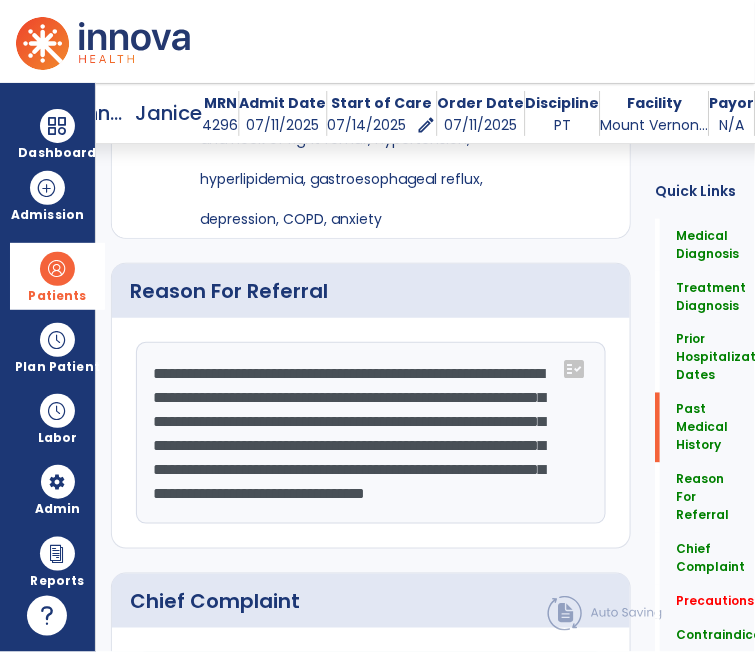 scroll, scrollTop: 150, scrollLeft: 0, axis: vertical 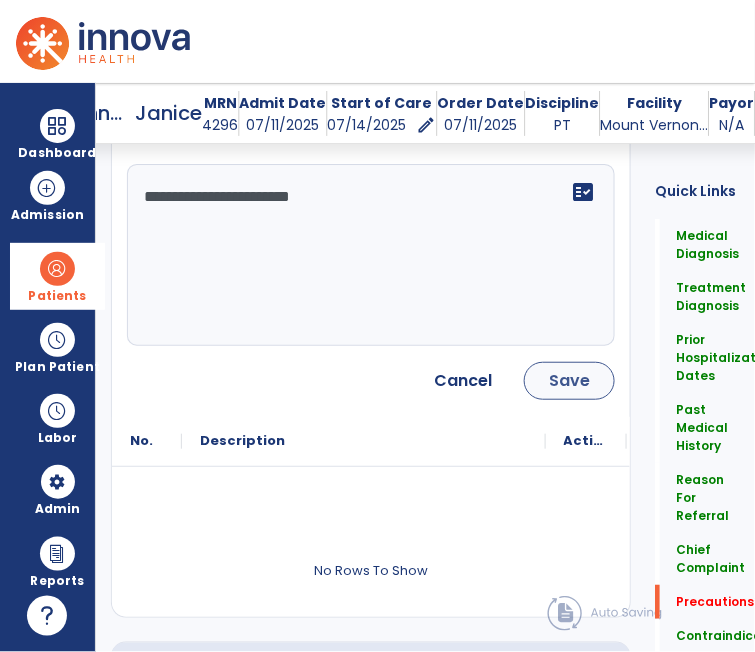 type on "**********" 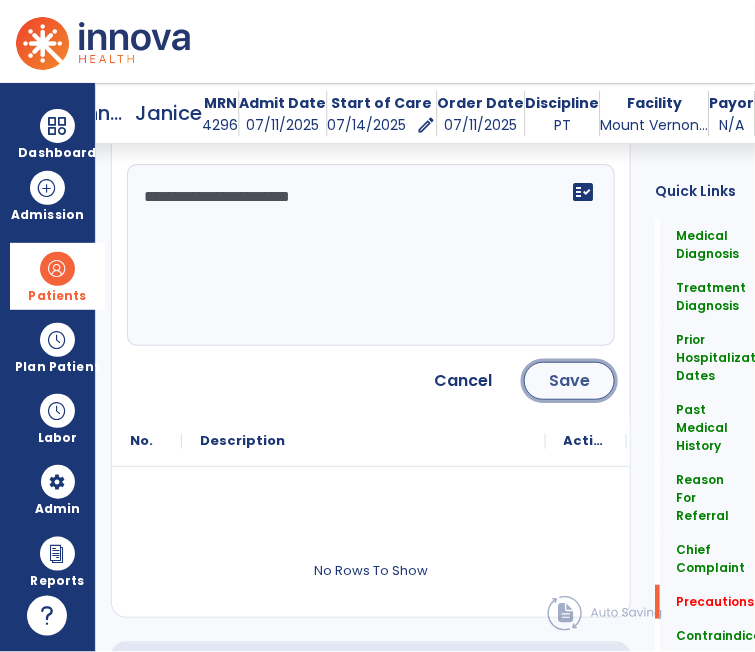 click on "Save" 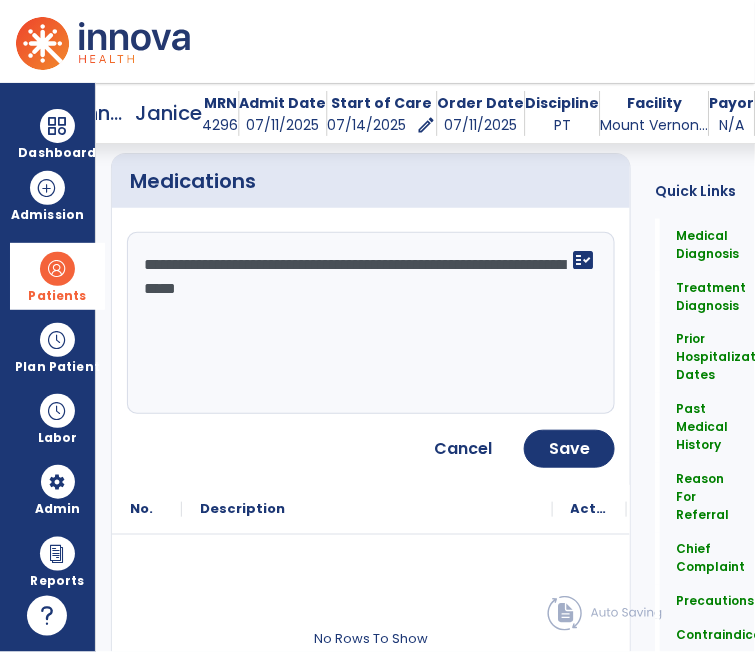 scroll, scrollTop: 3394, scrollLeft: 0, axis: vertical 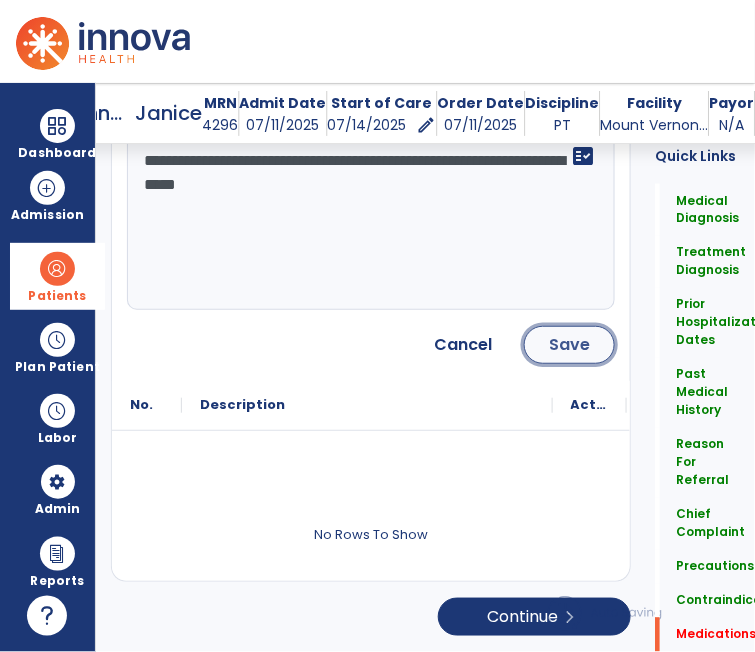 click on "Save" 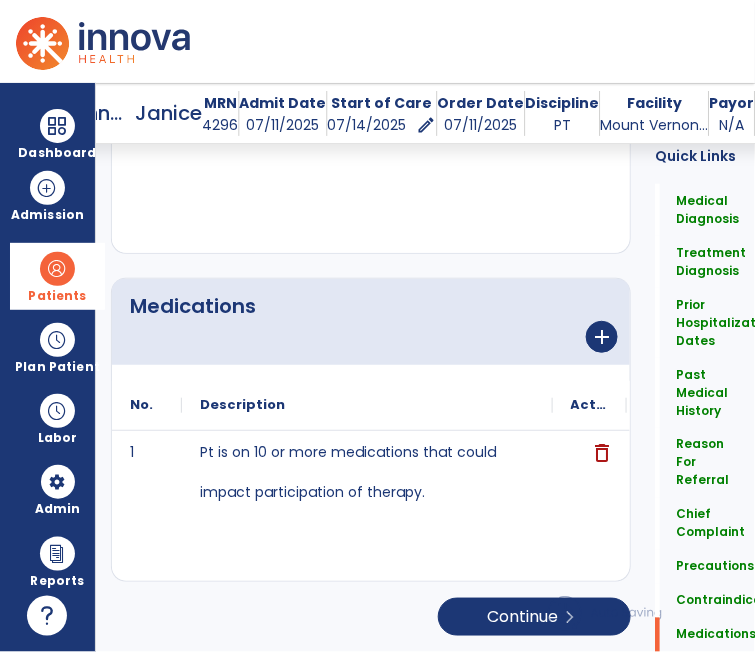scroll, scrollTop: 3152, scrollLeft: 0, axis: vertical 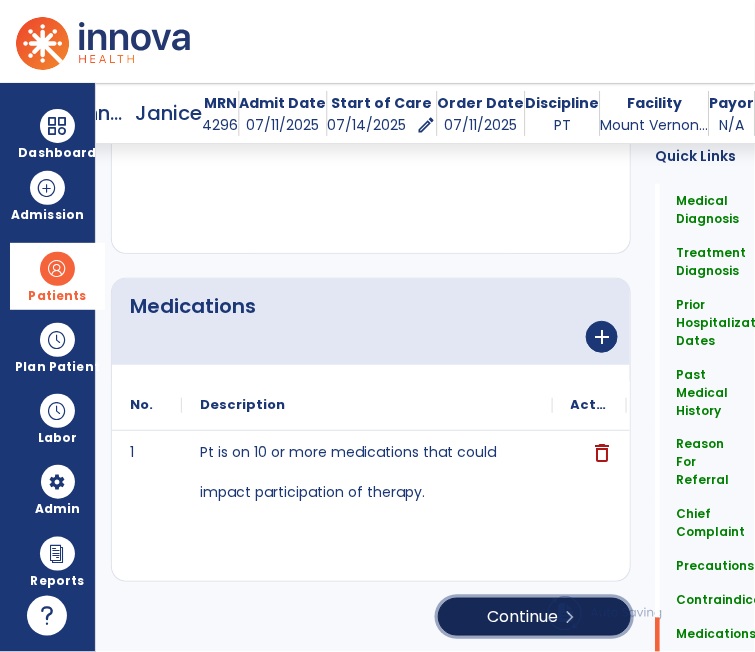 click on "Continue  chevron_right" 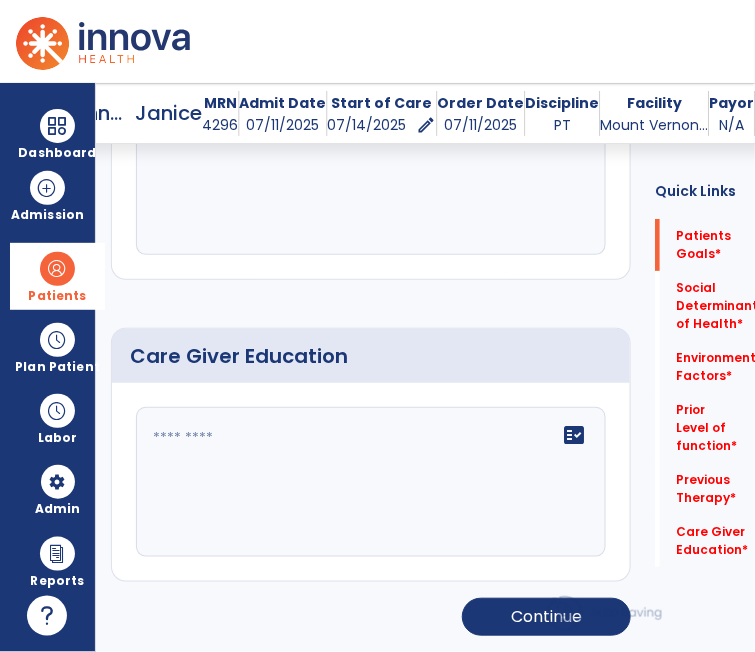 scroll, scrollTop: 106, scrollLeft: 0, axis: vertical 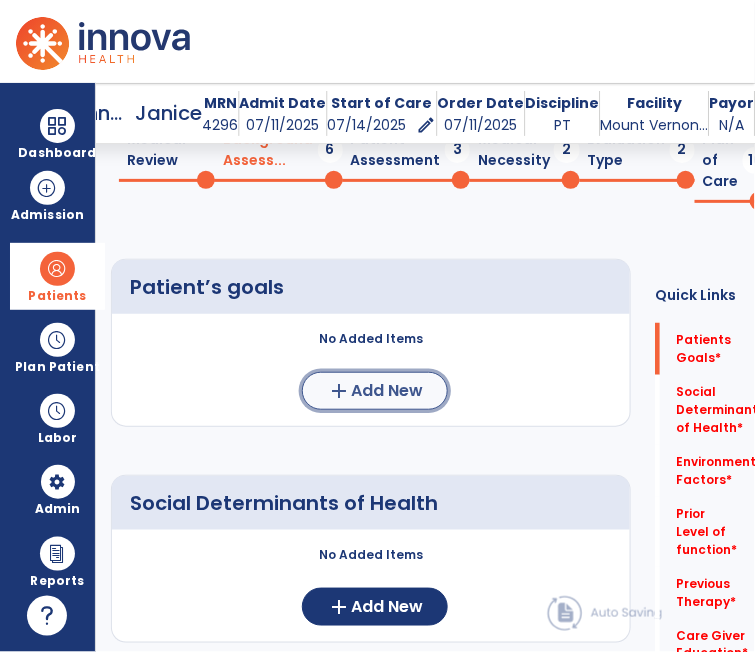 click on "add" 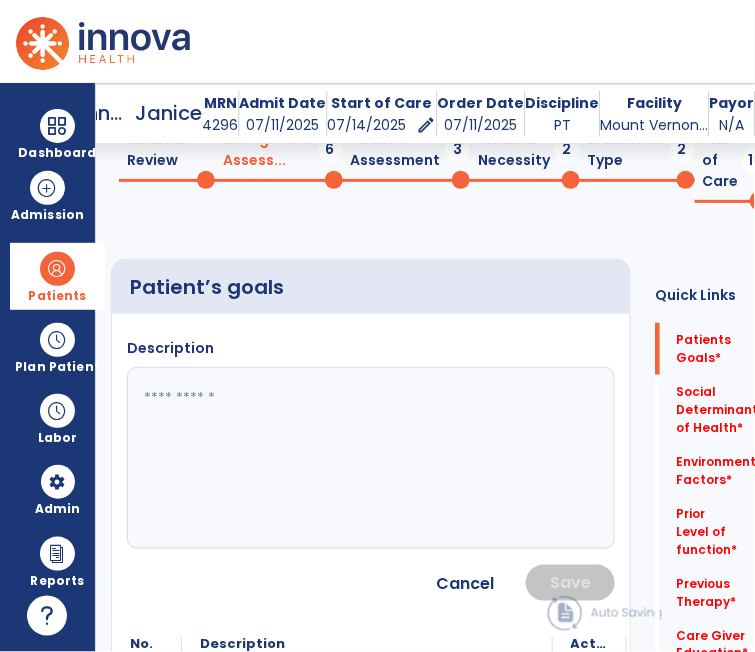 click 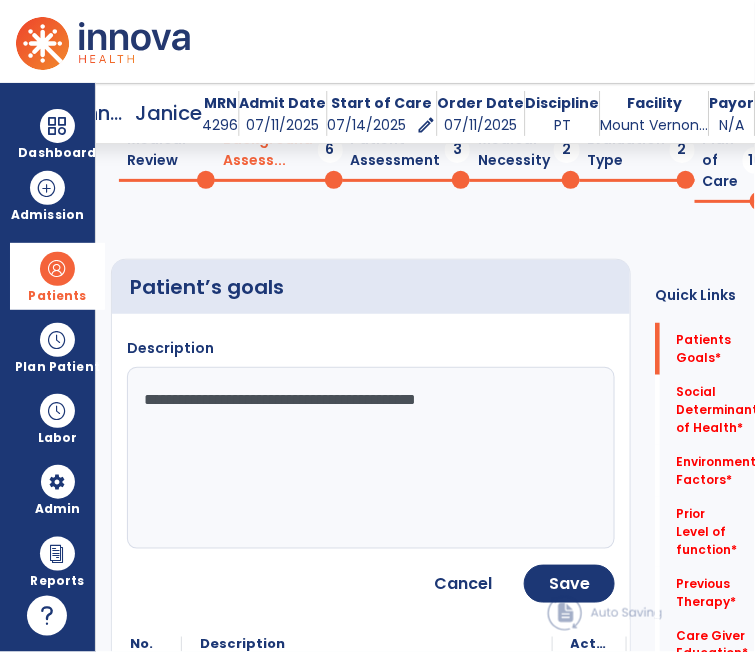type on "**********" 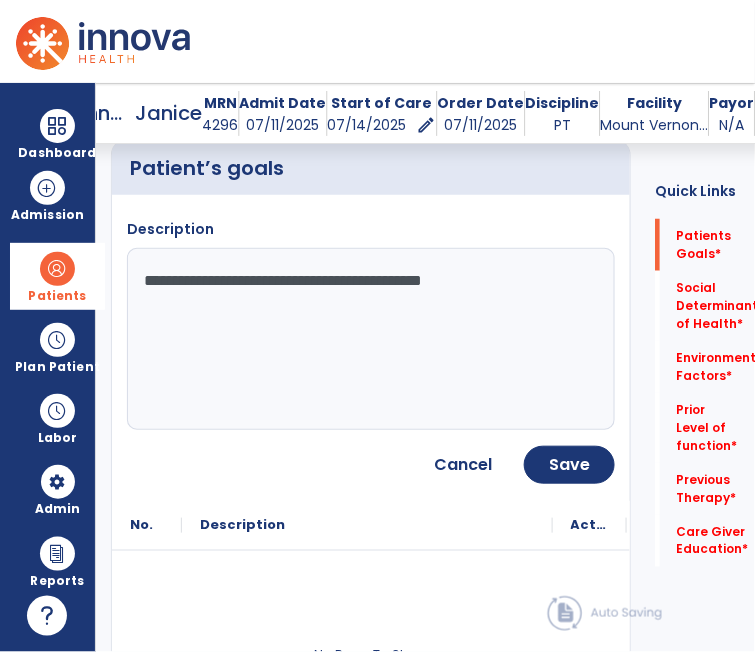 scroll, scrollTop: 244, scrollLeft: 0, axis: vertical 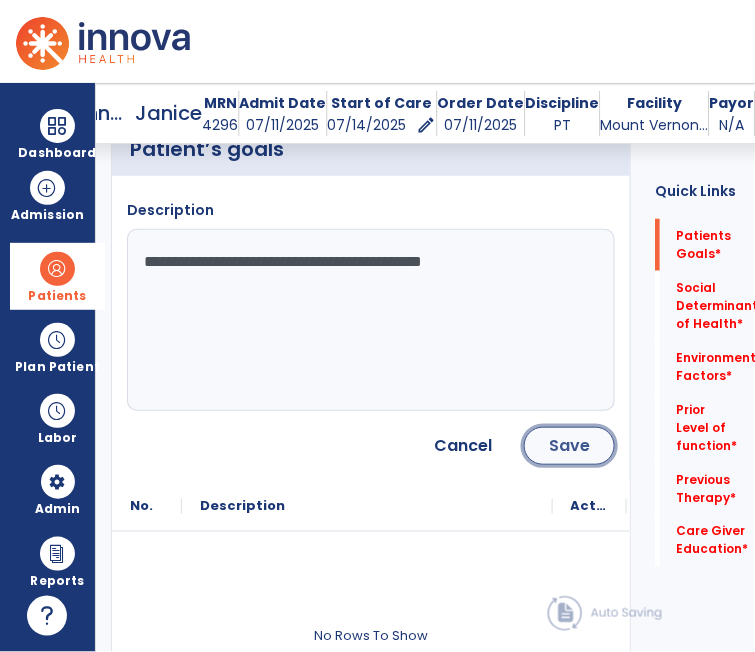 click on "Save" 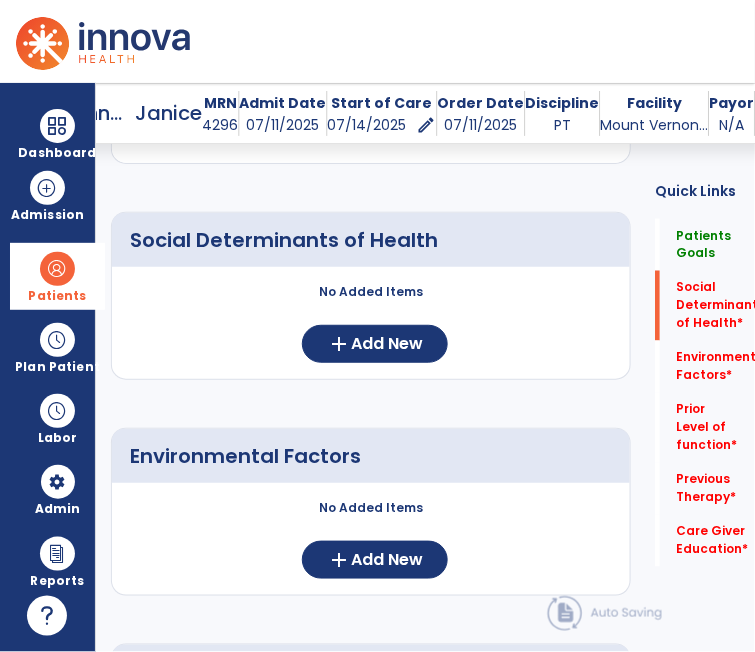 scroll, scrollTop: 521, scrollLeft: 0, axis: vertical 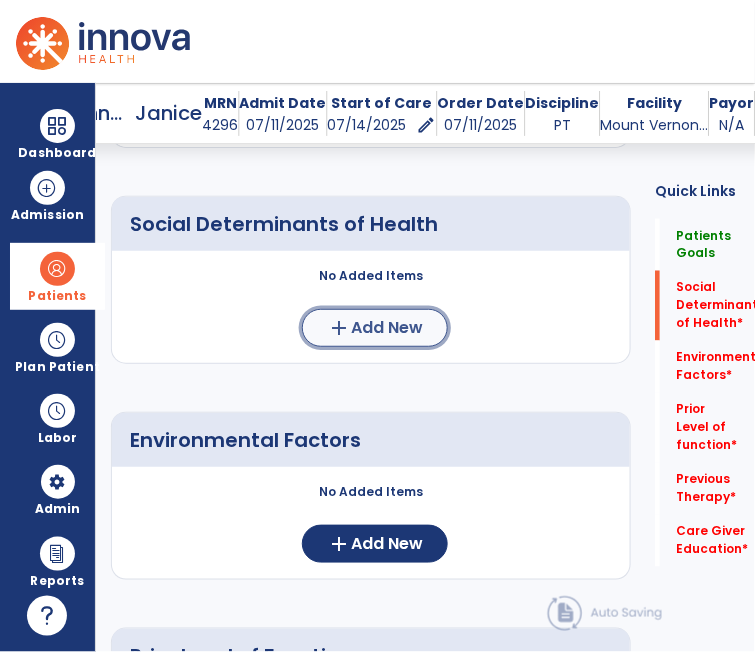 click on "add" 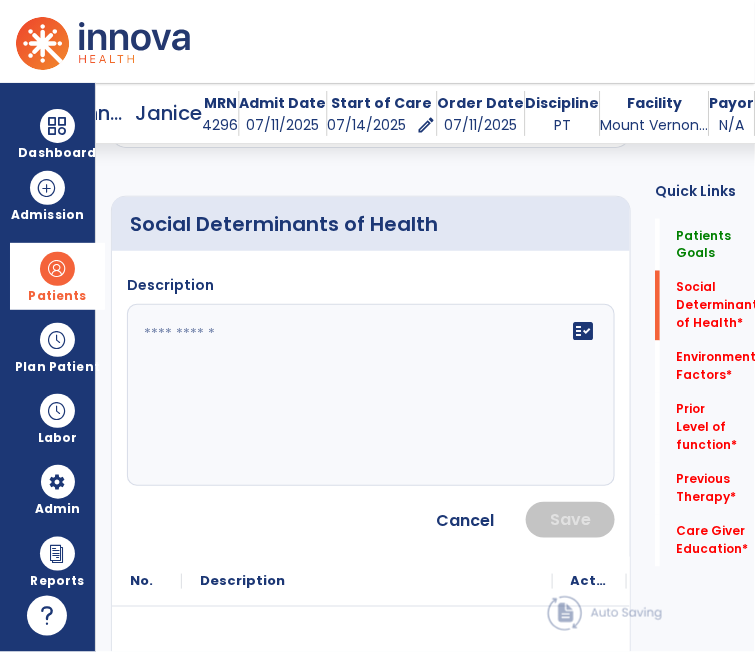 click on "fact_check" 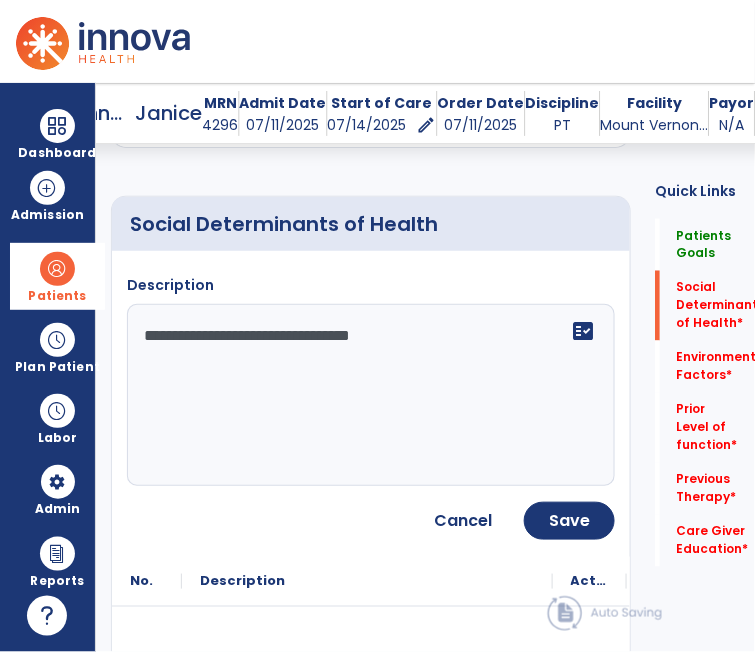 type on "**********" 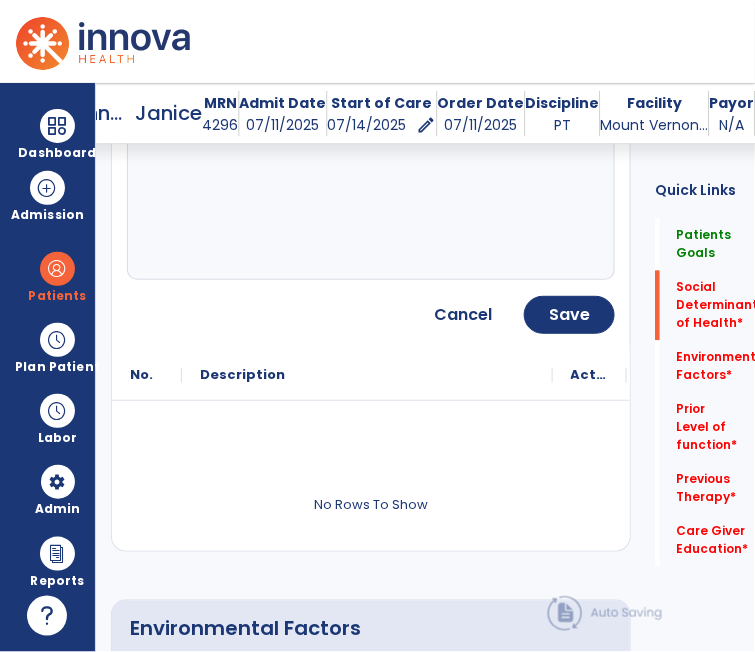 scroll, scrollTop: 766, scrollLeft: 0, axis: vertical 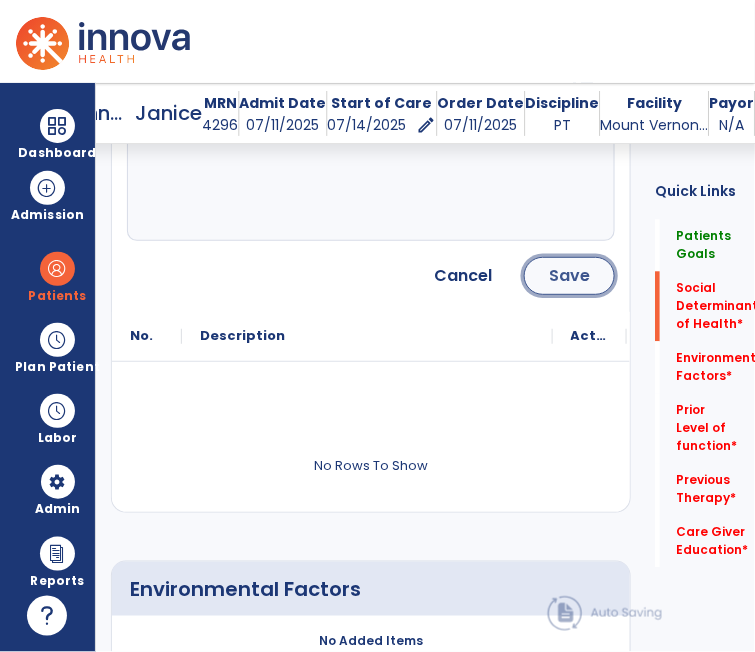 click on "Save" 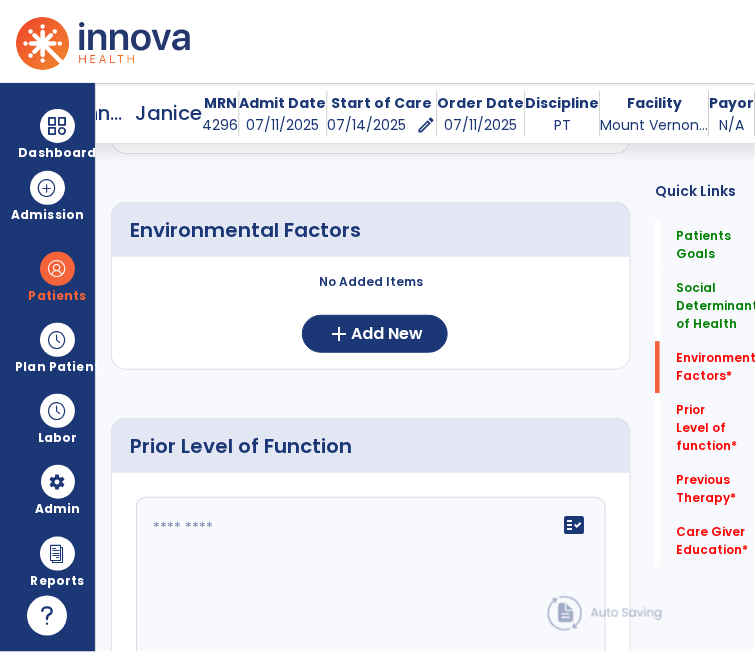 scroll, scrollTop: 938, scrollLeft: 0, axis: vertical 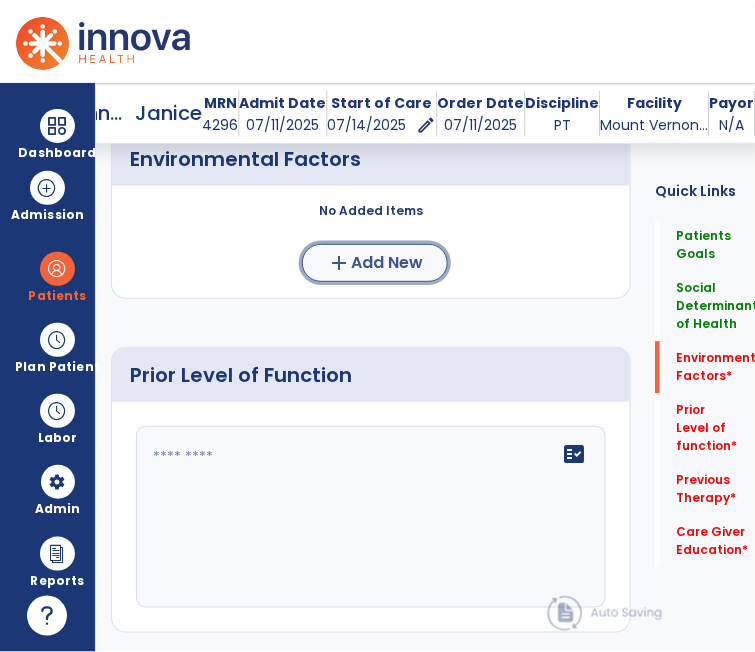 click on "Add New" 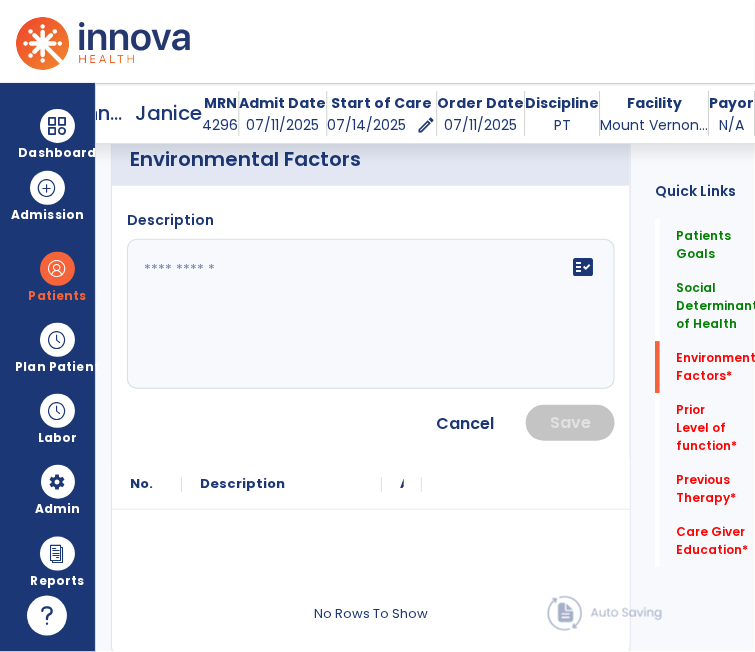 click on "fact_check" 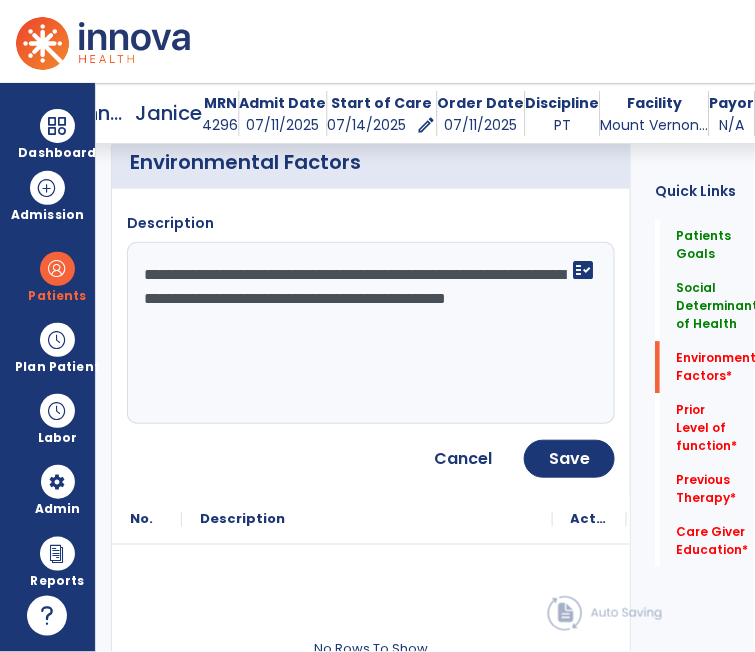 scroll, scrollTop: 928, scrollLeft: 0, axis: vertical 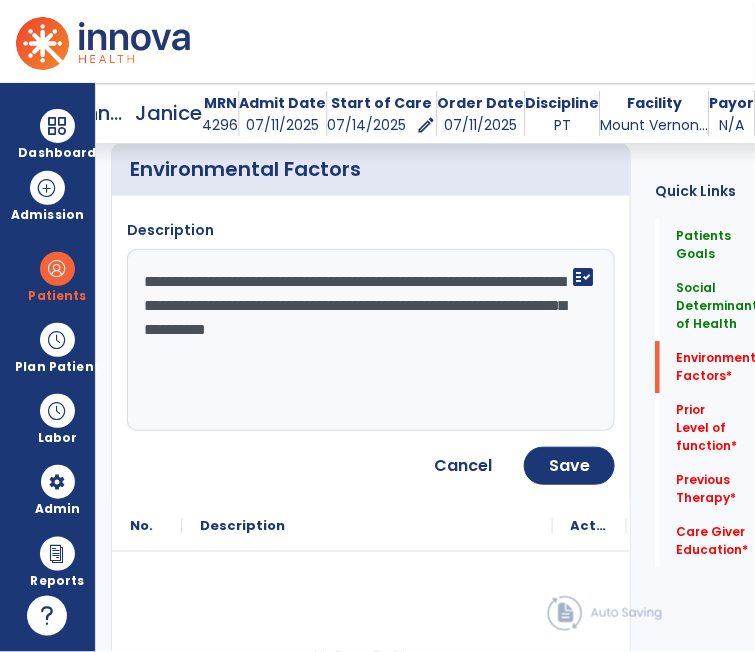 type on "**********" 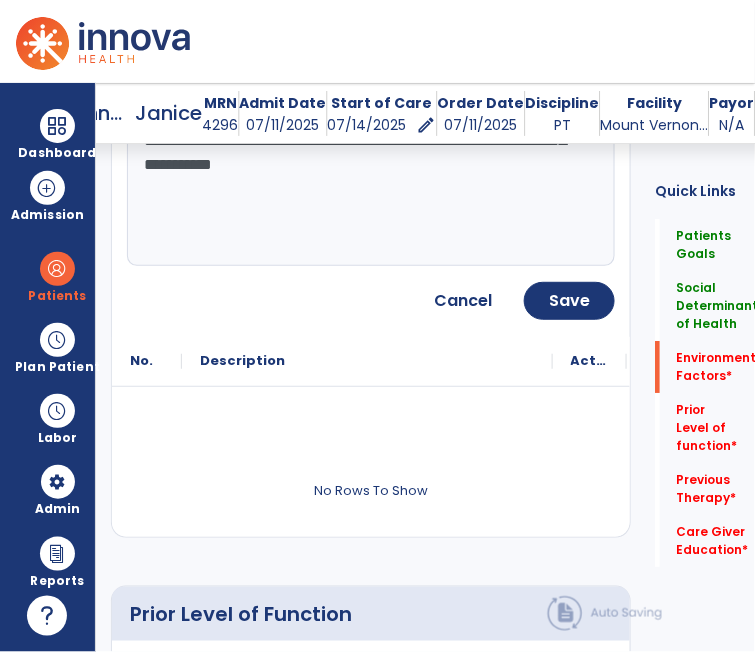scroll, scrollTop: 1087, scrollLeft: 0, axis: vertical 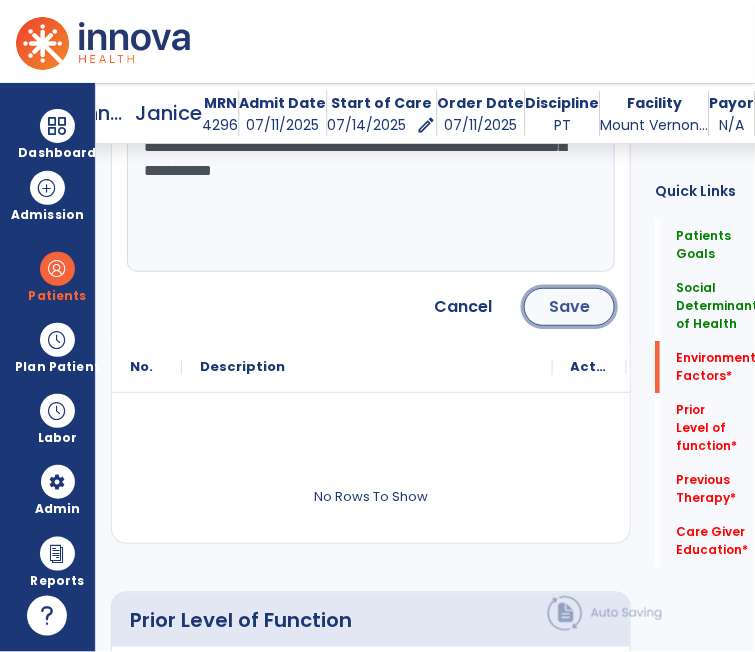 click on "Save" 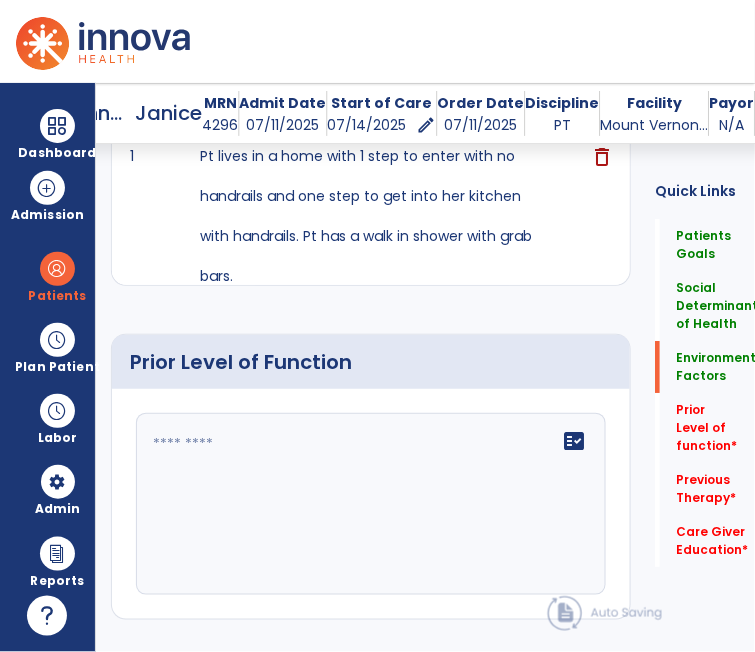 click on "fact_check" 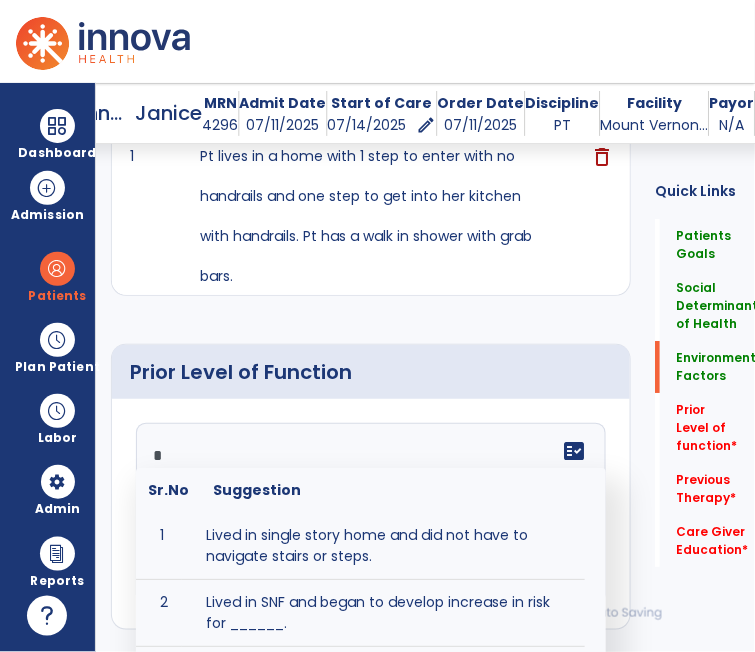 scroll, scrollTop: 1098, scrollLeft: 0, axis: vertical 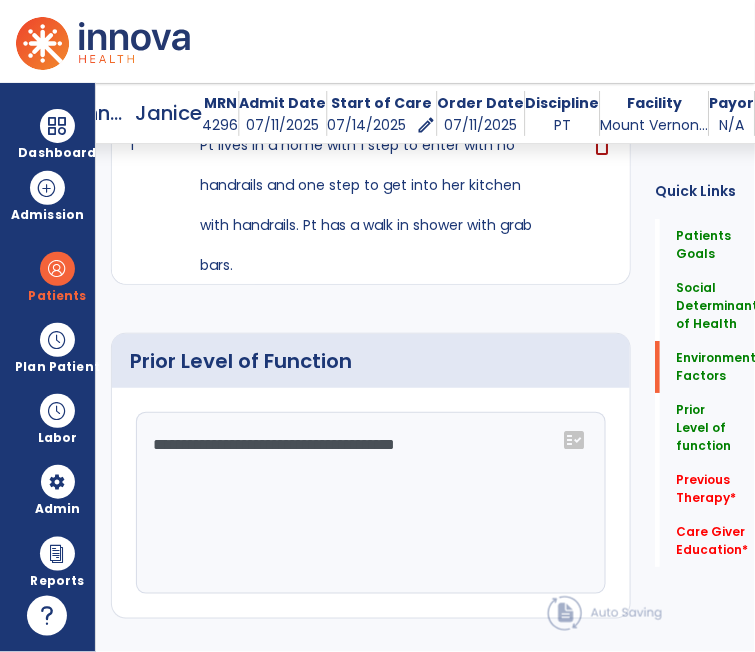 click on "**********" 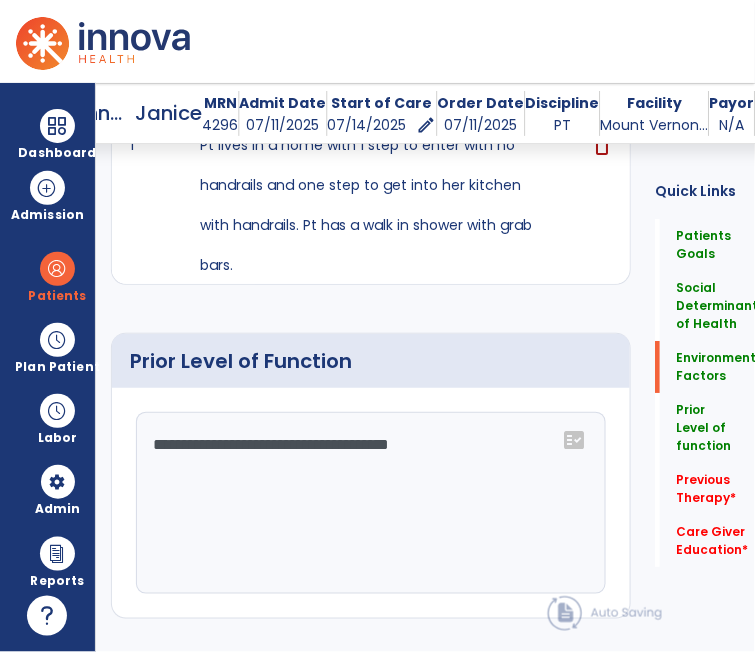 click on "**********" 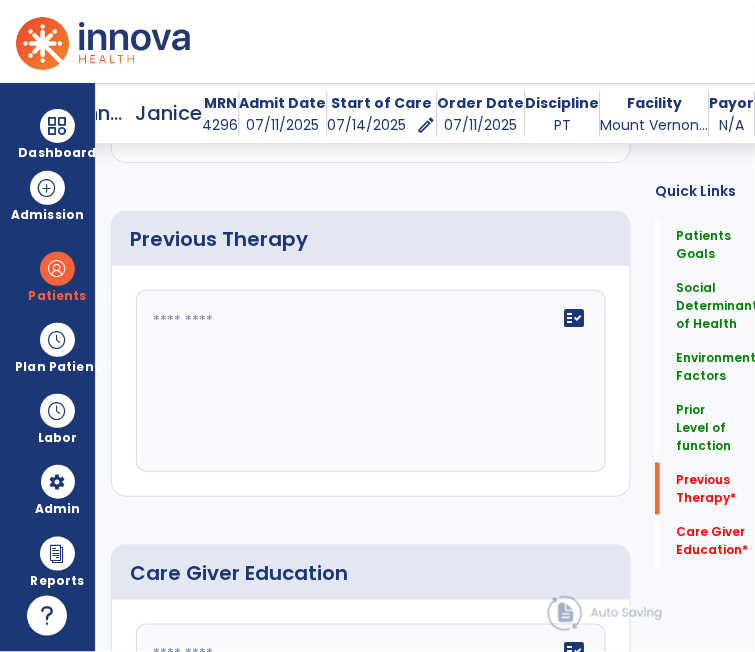 type on "**********" 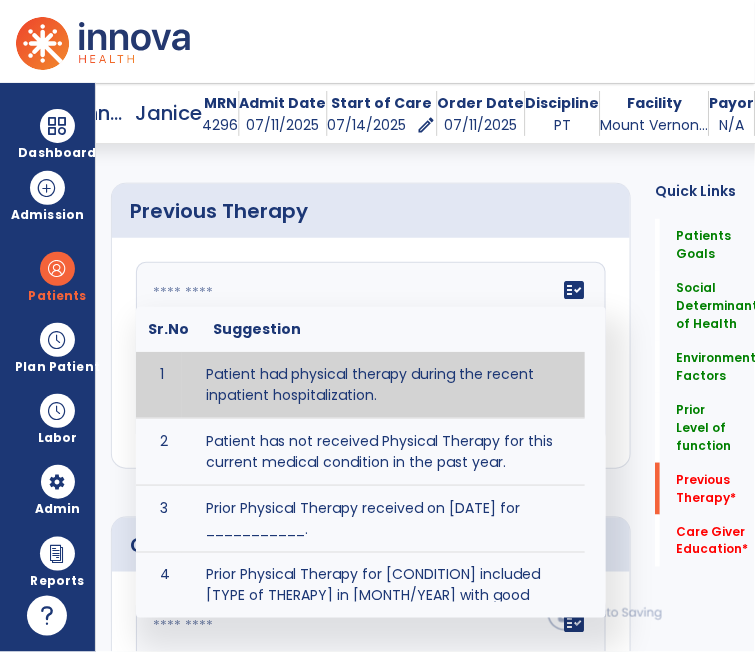 type on "**********" 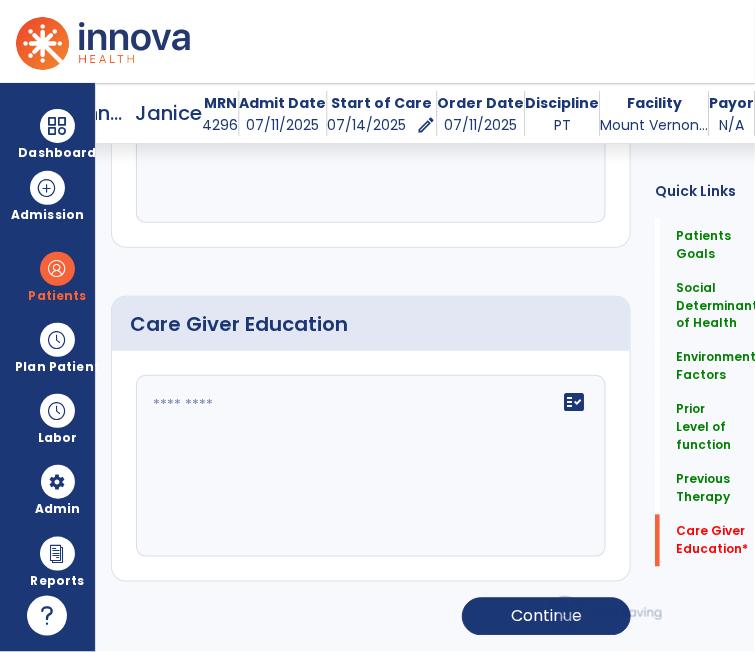 scroll, scrollTop: 1822, scrollLeft: 0, axis: vertical 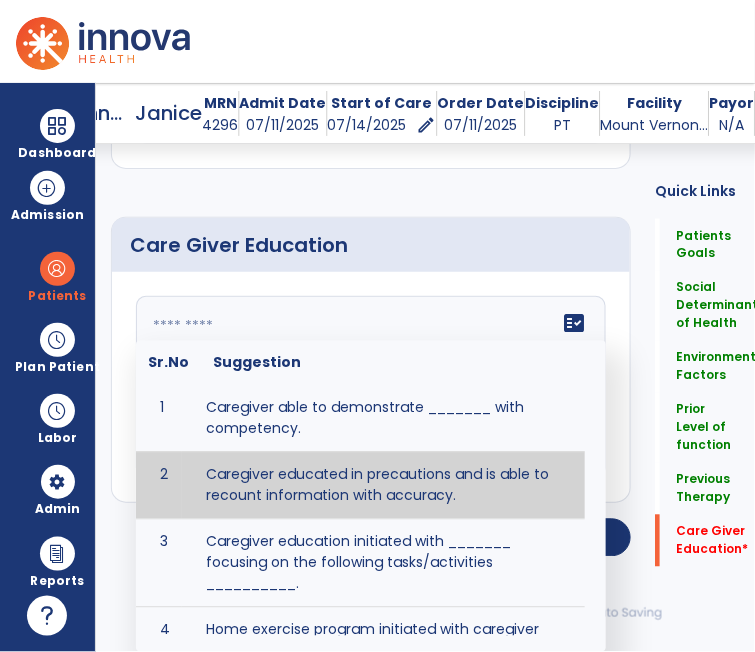 type on "**********" 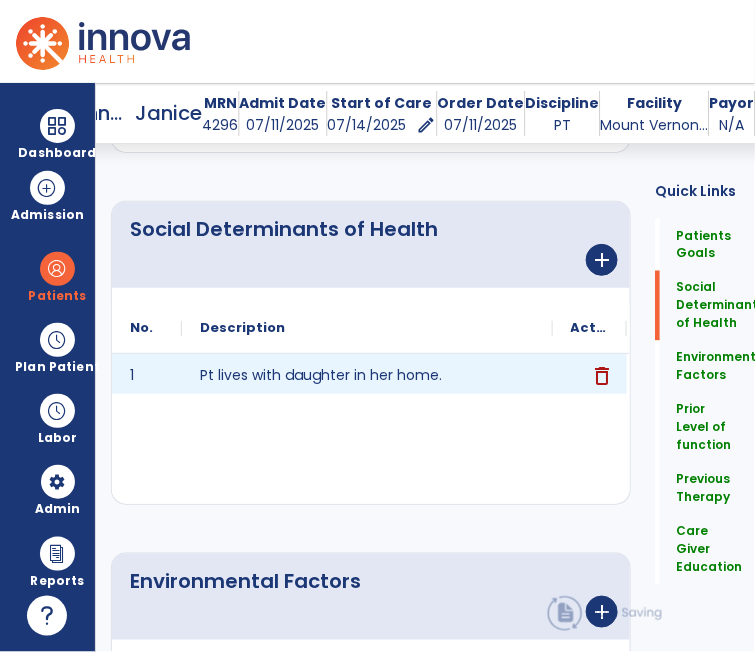 scroll, scrollTop: 522, scrollLeft: 0, axis: vertical 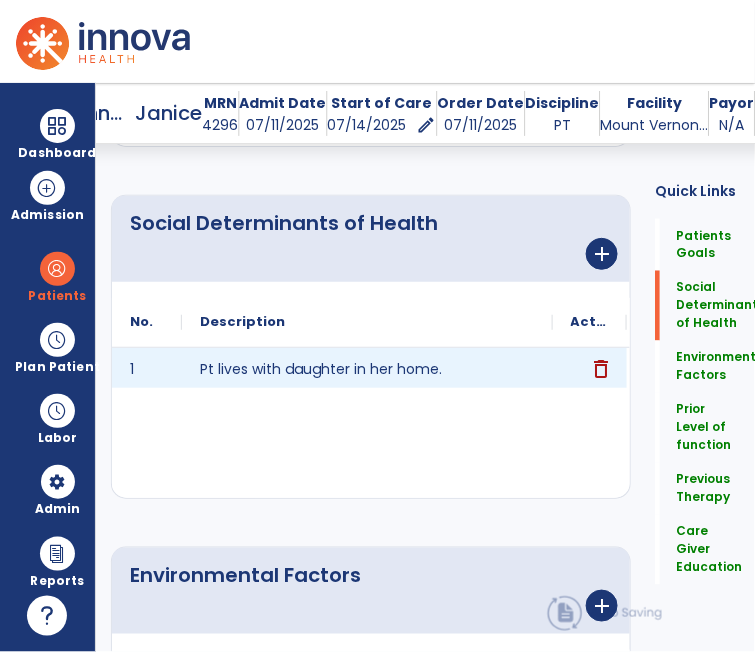 click on "delete" 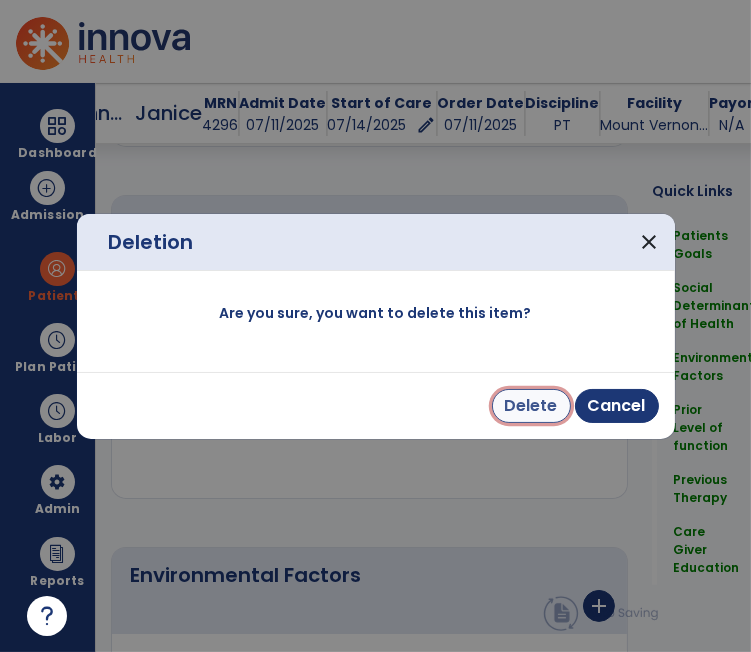 click on "Delete" at bounding box center (531, 406) 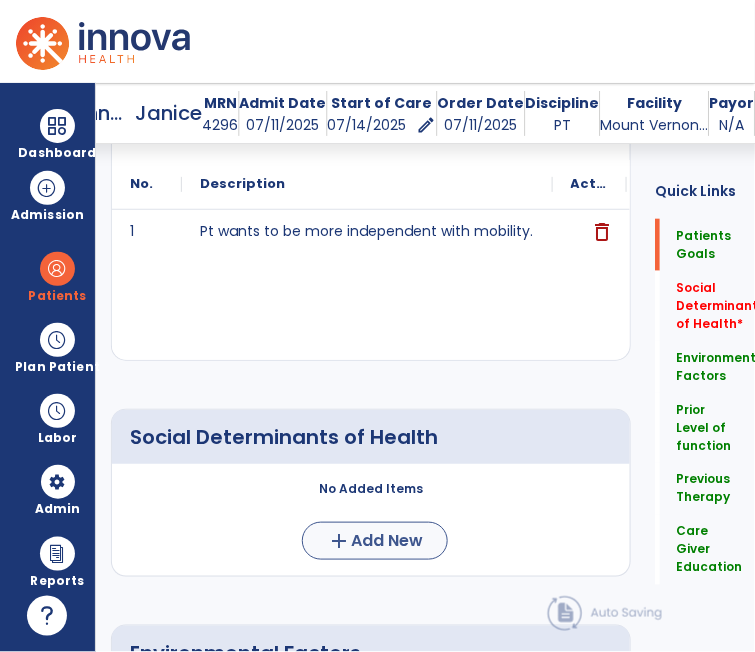 scroll, scrollTop: 321, scrollLeft: 0, axis: vertical 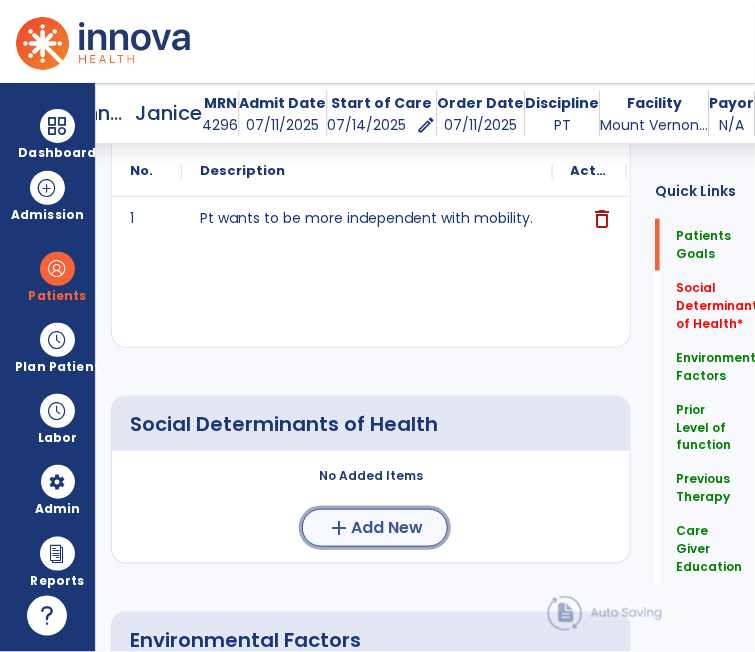 click on "add  Add New" 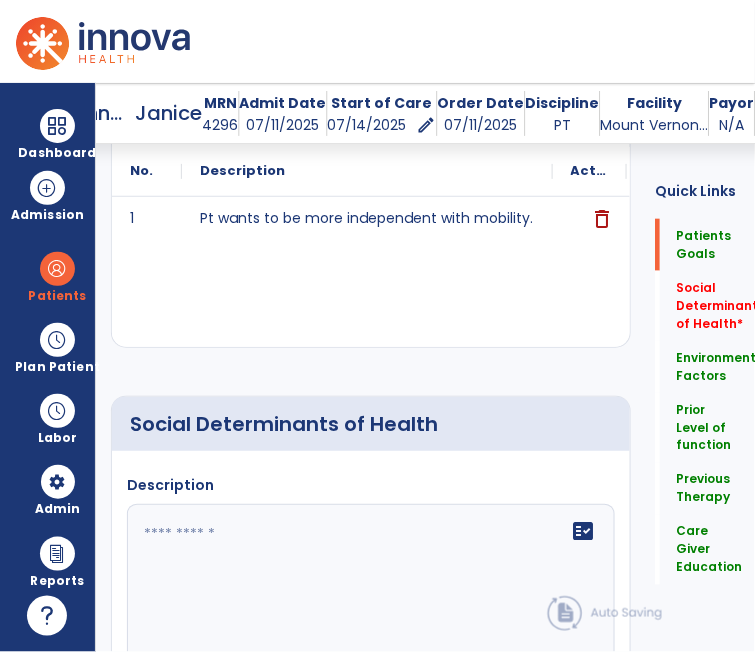 click 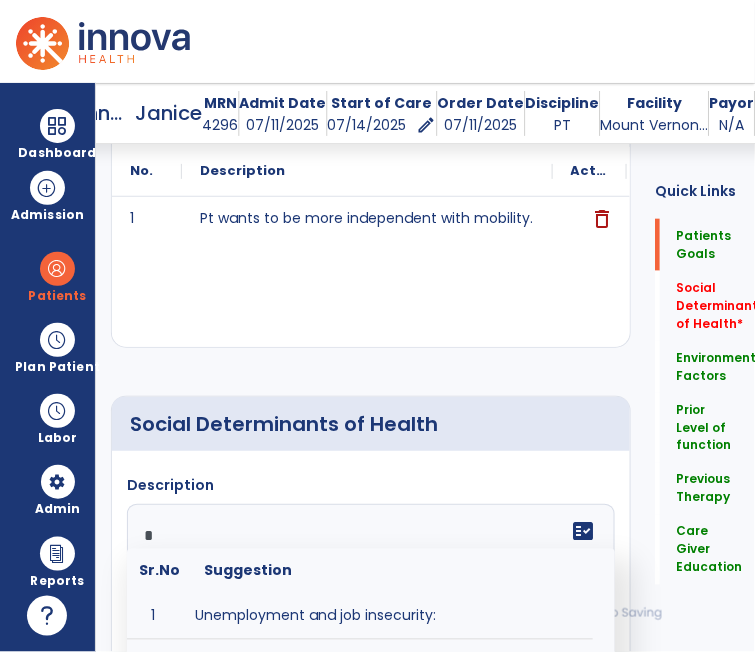 scroll, scrollTop: 368, scrollLeft: 0, axis: vertical 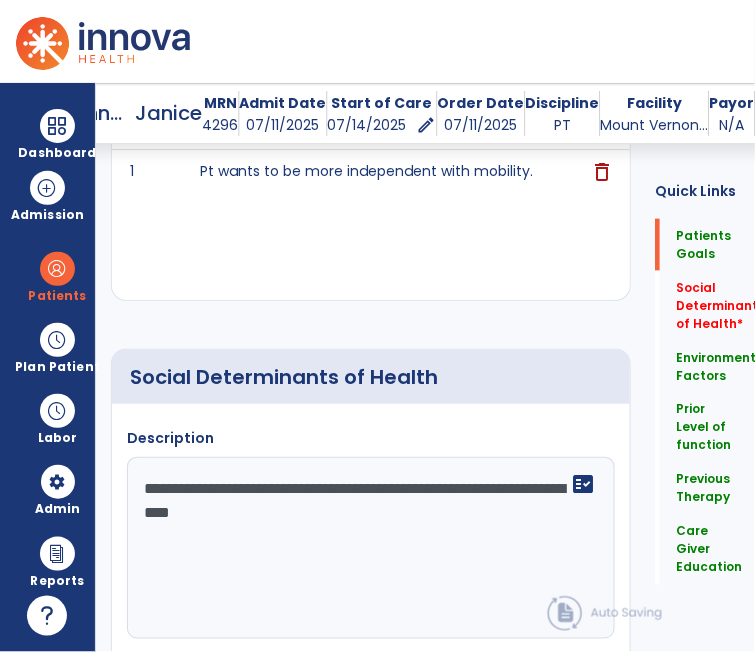 type on "**********" 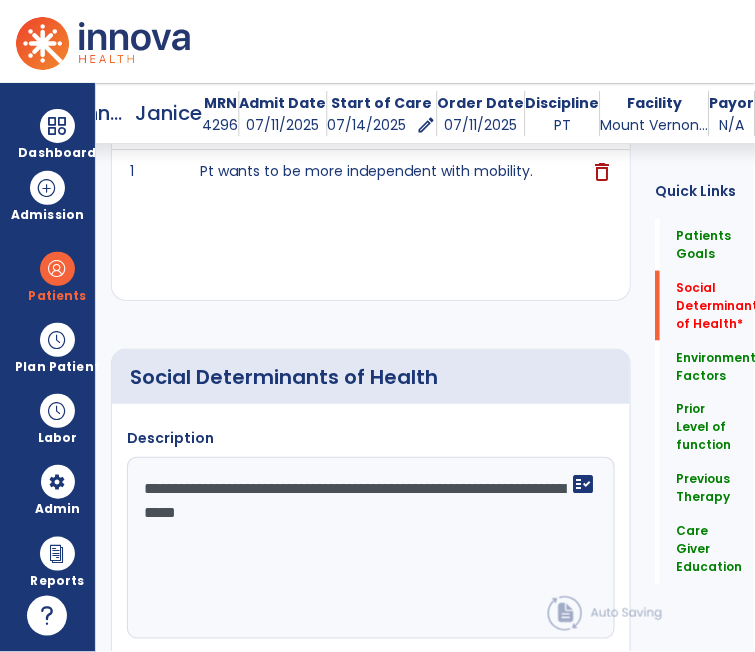 scroll, scrollTop: 518, scrollLeft: 0, axis: vertical 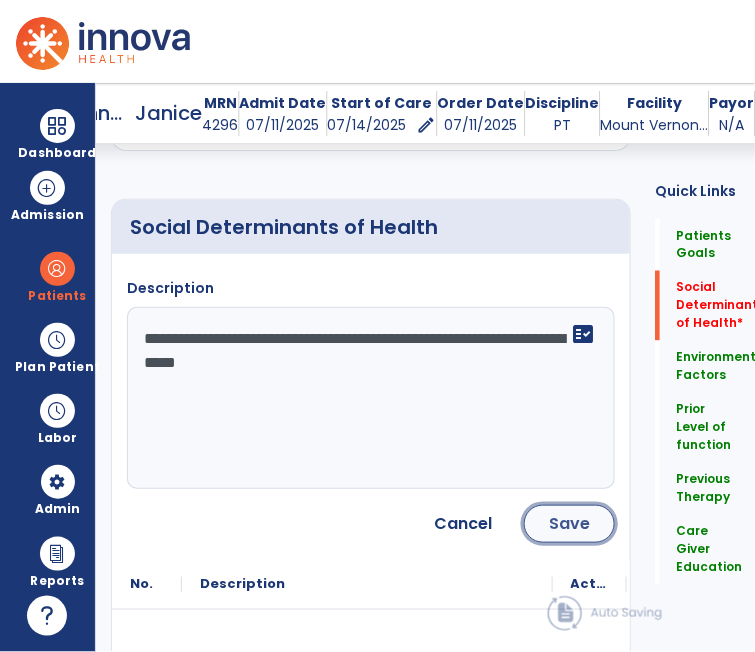 click on "Save" 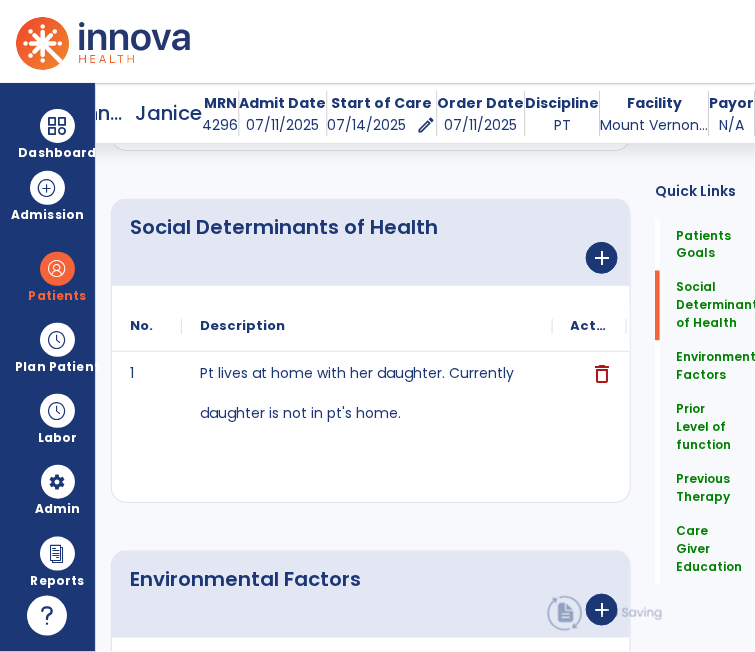 scroll, scrollTop: 1917, scrollLeft: 0, axis: vertical 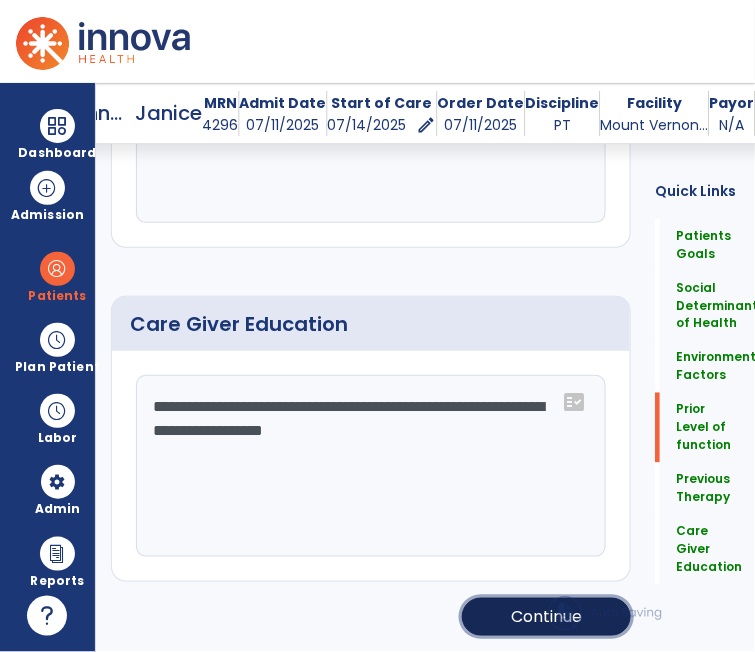 click on "Continue" 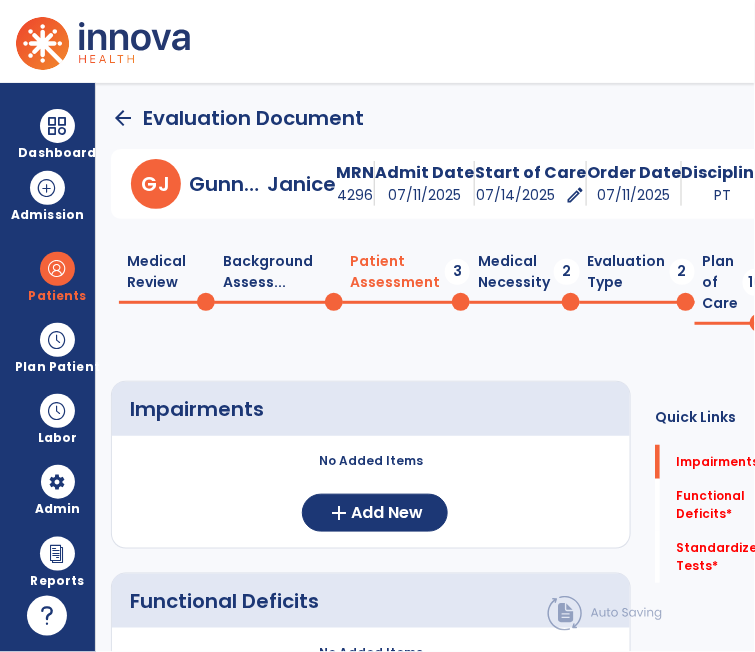 scroll, scrollTop: 3, scrollLeft: 0, axis: vertical 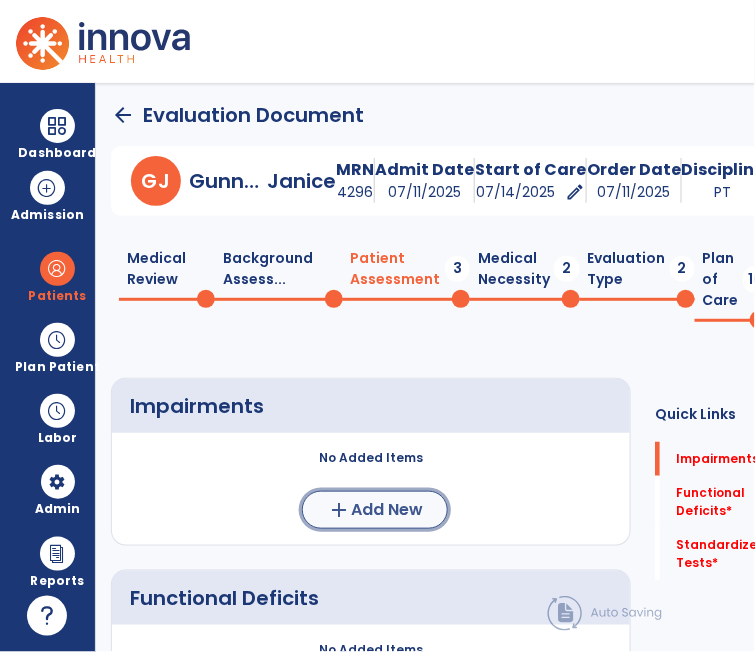 click on "add  Add New" 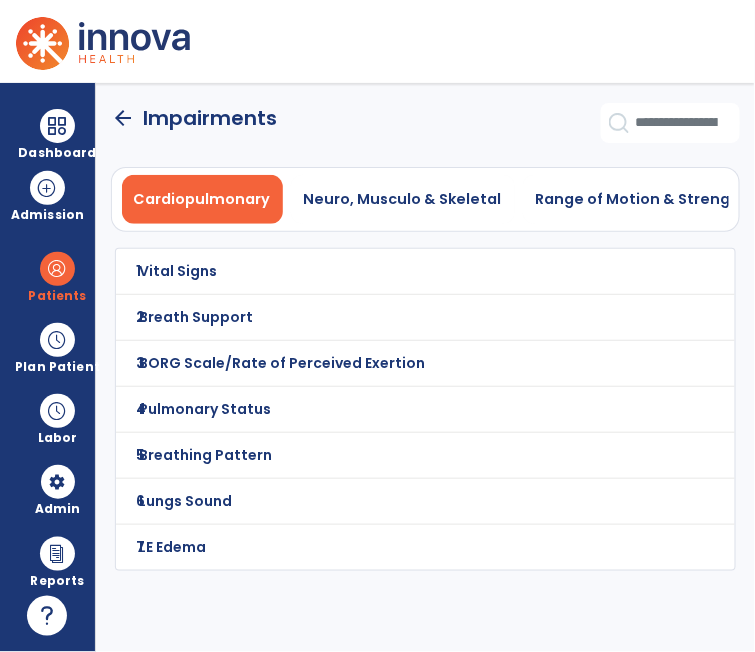 scroll, scrollTop: 0, scrollLeft: 0, axis: both 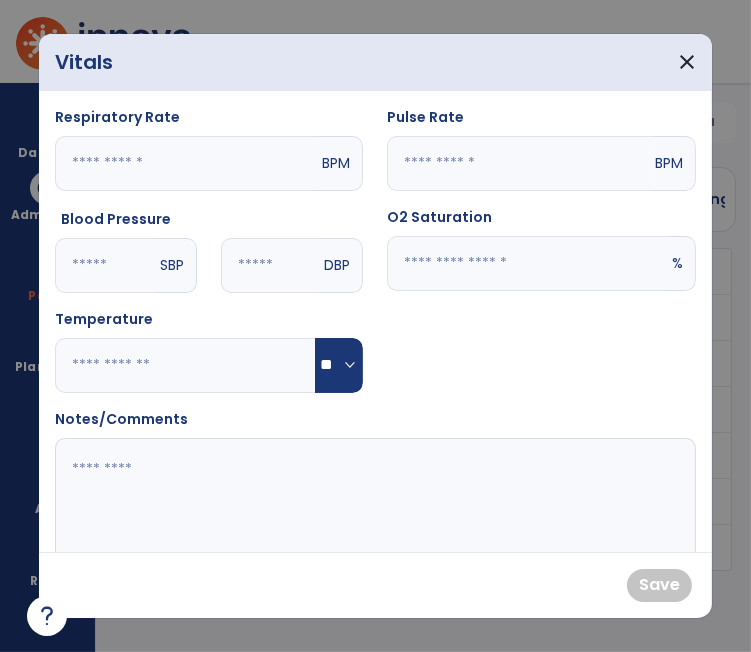 click at bounding box center (527, 263) 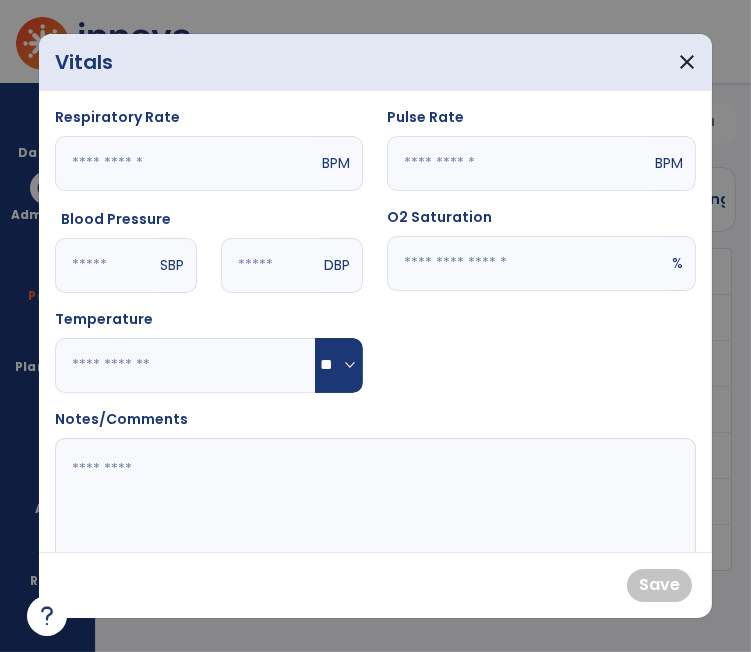 type on "**" 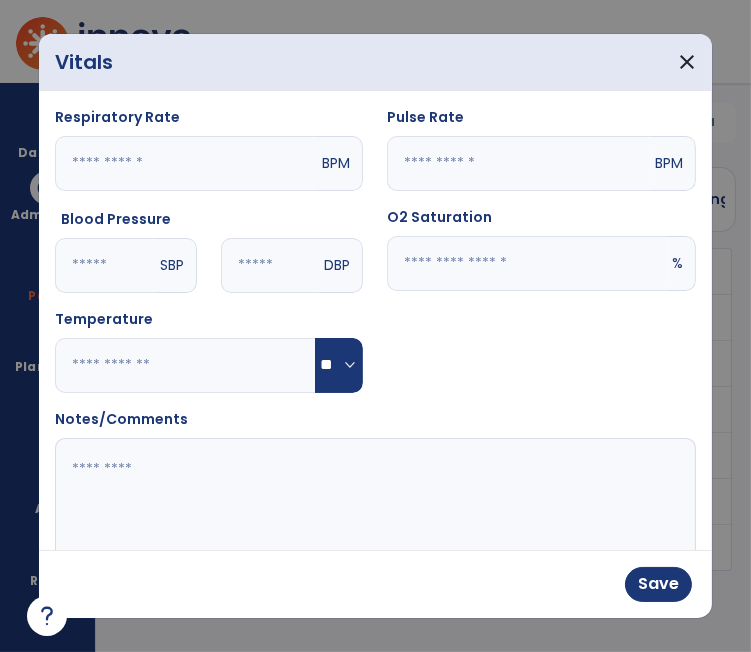 type on "**" 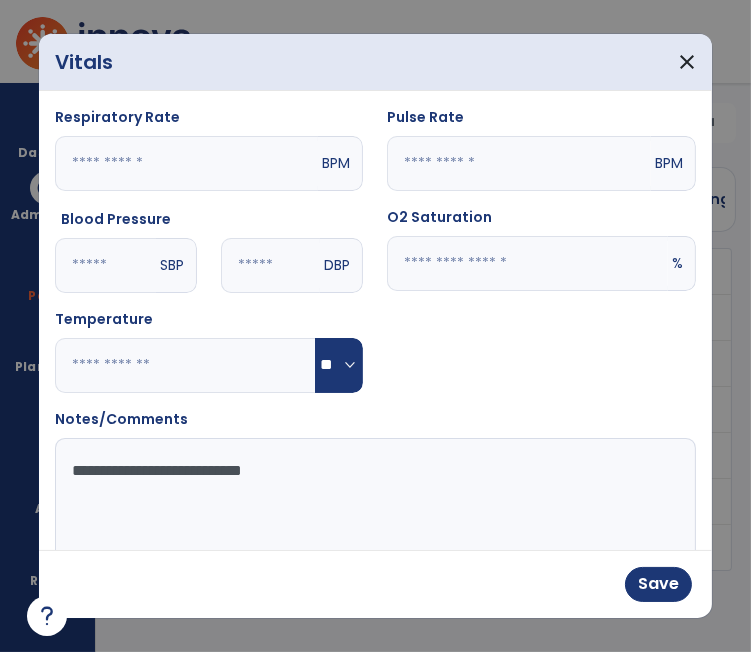 type on "**********" 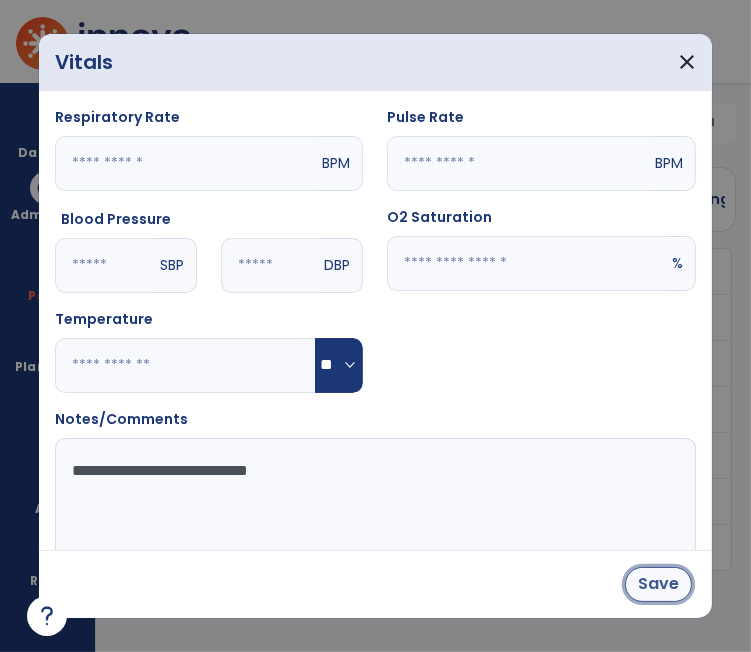 click on "Save" at bounding box center [658, 584] 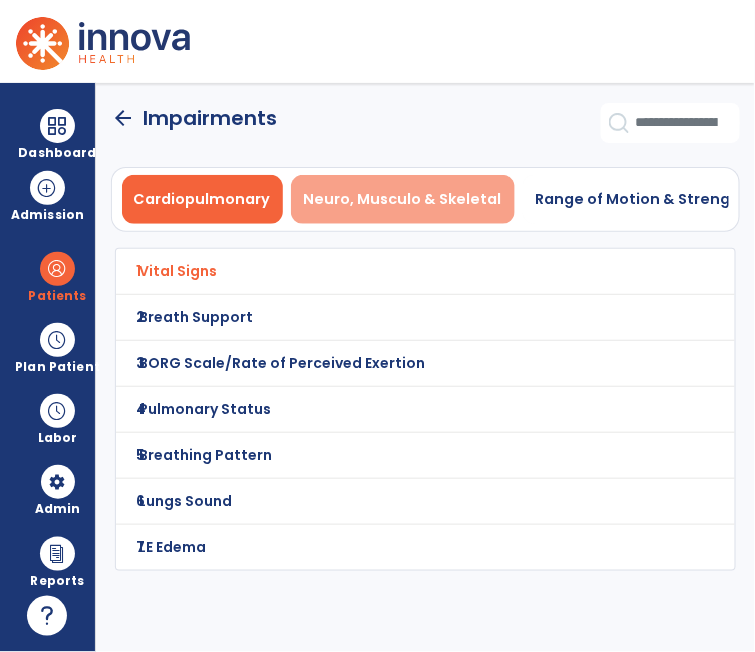 click on "Neuro, Musculo & Skeletal" at bounding box center (403, 199) 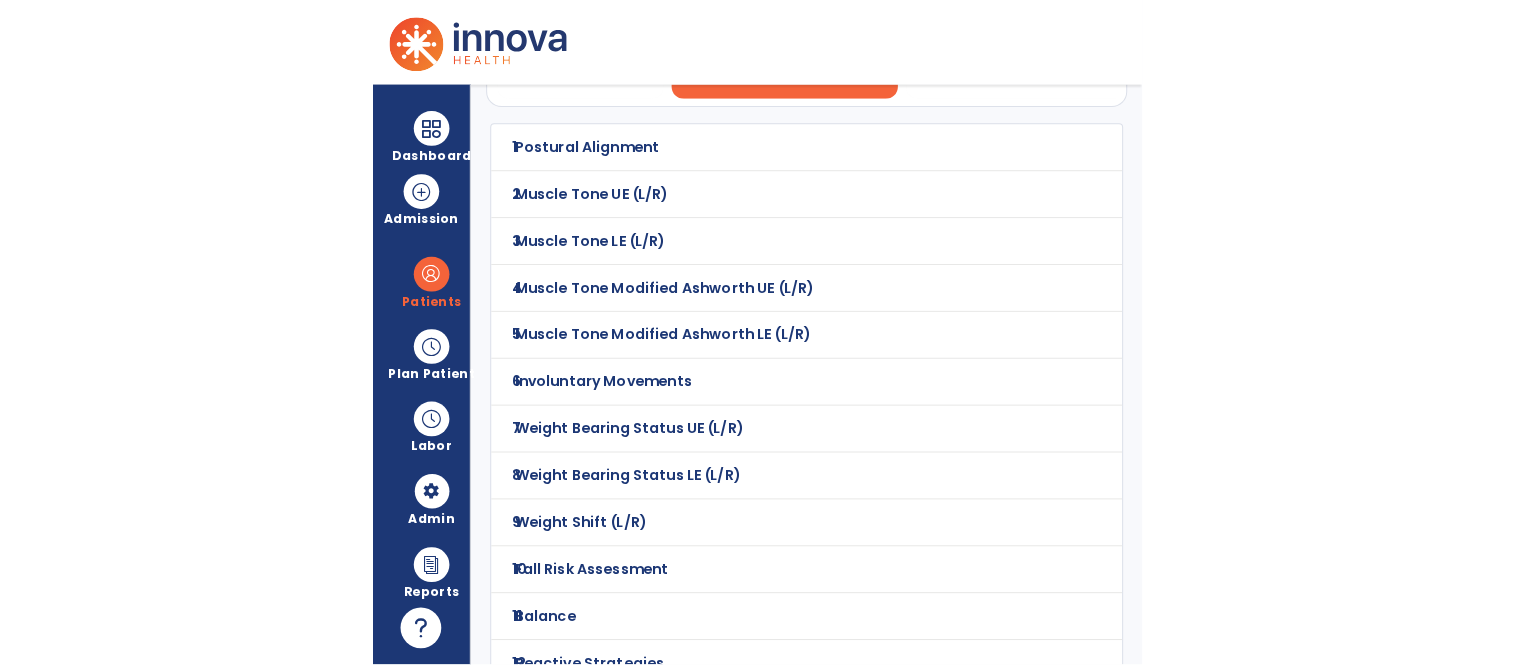 scroll, scrollTop: 204, scrollLeft: 0, axis: vertical 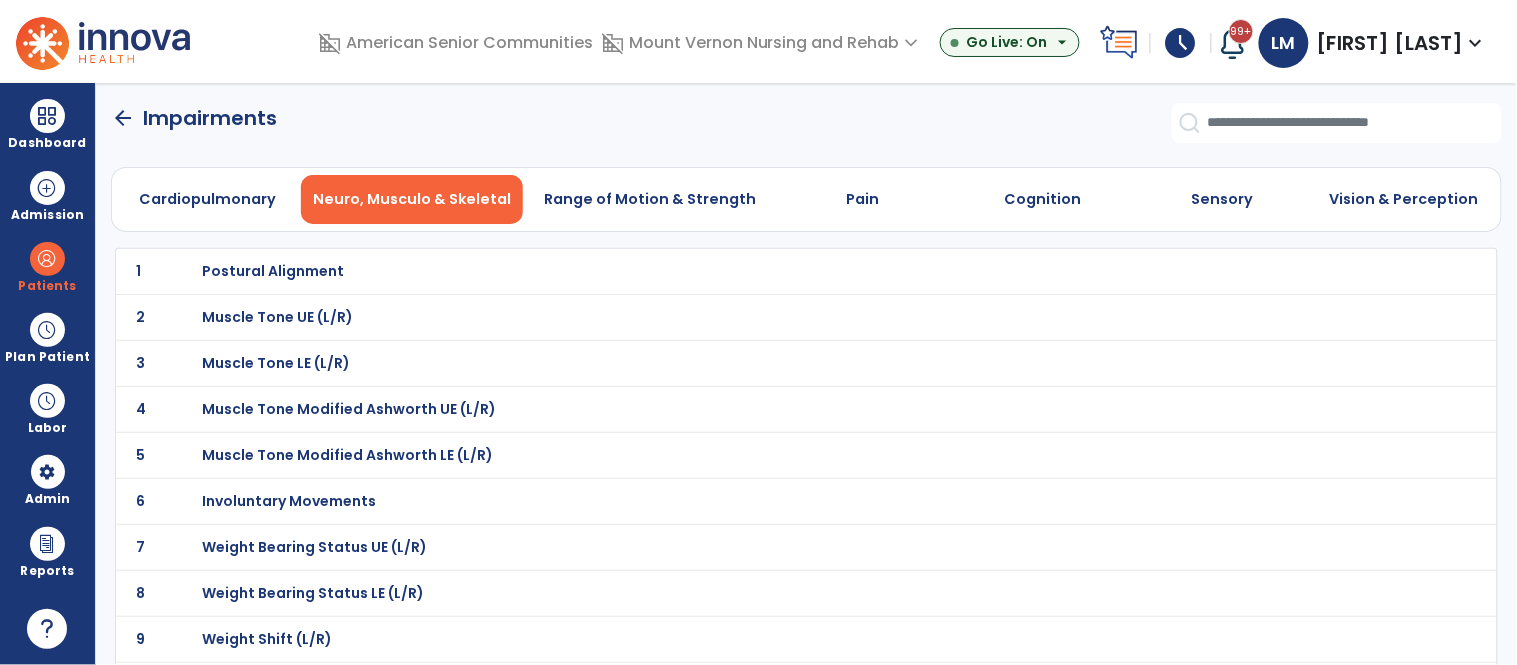 click on "arrow_back" 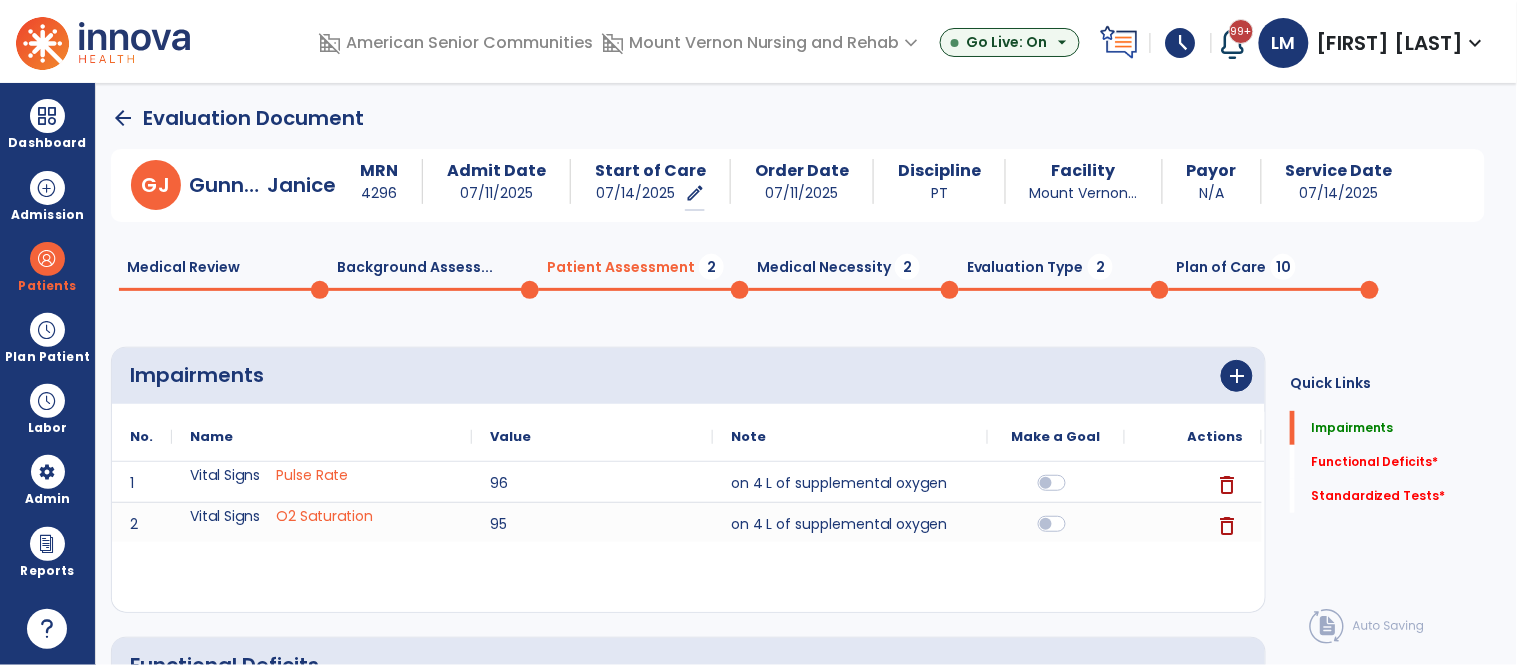 click on "Medical Necessity  2" 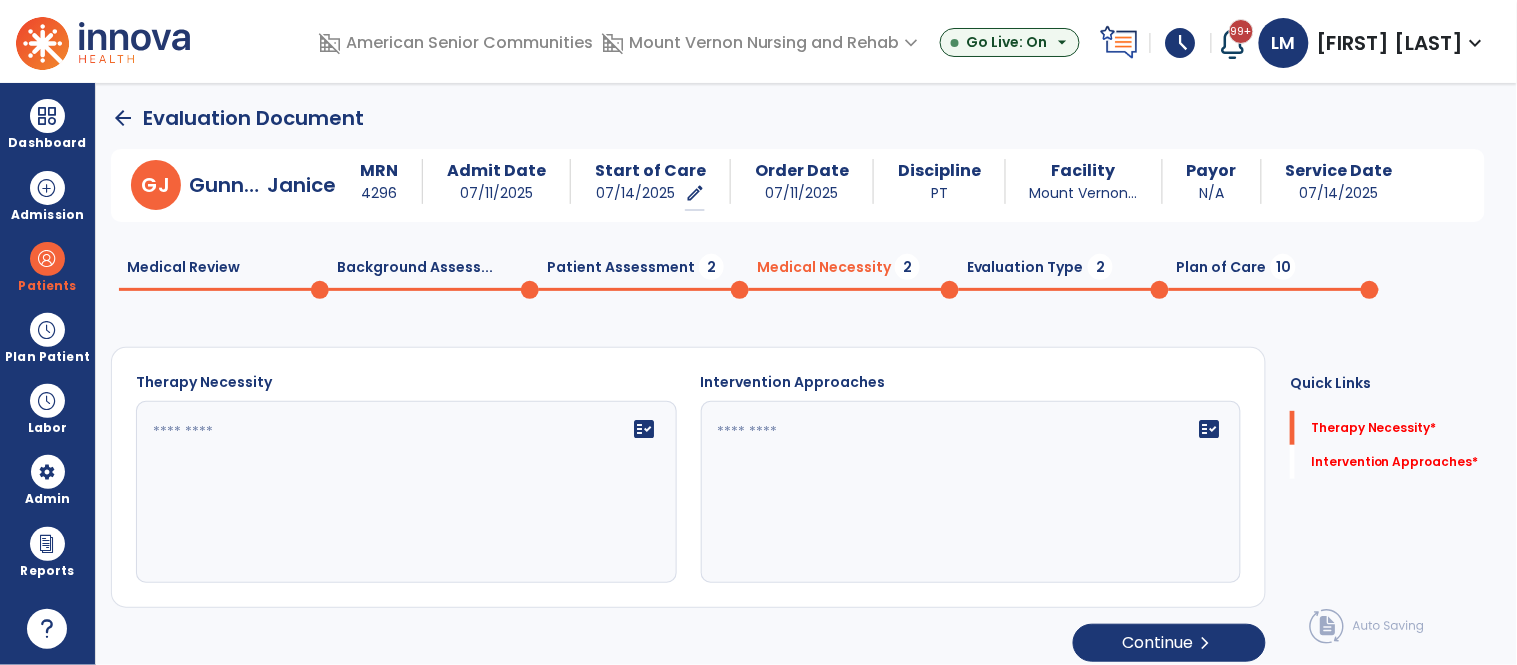 click on "fact_check" 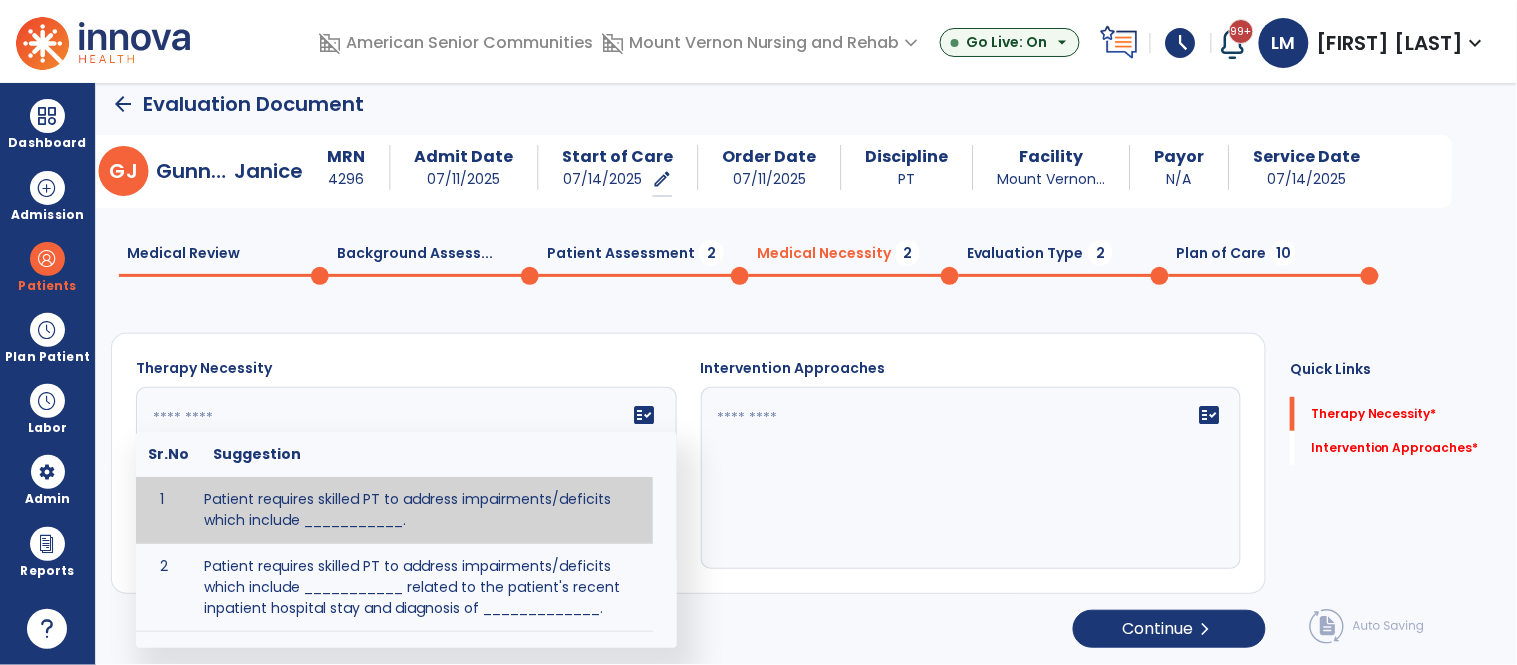 scroll, scrollTop: 37, scrollLeft: 0, axis: vertical 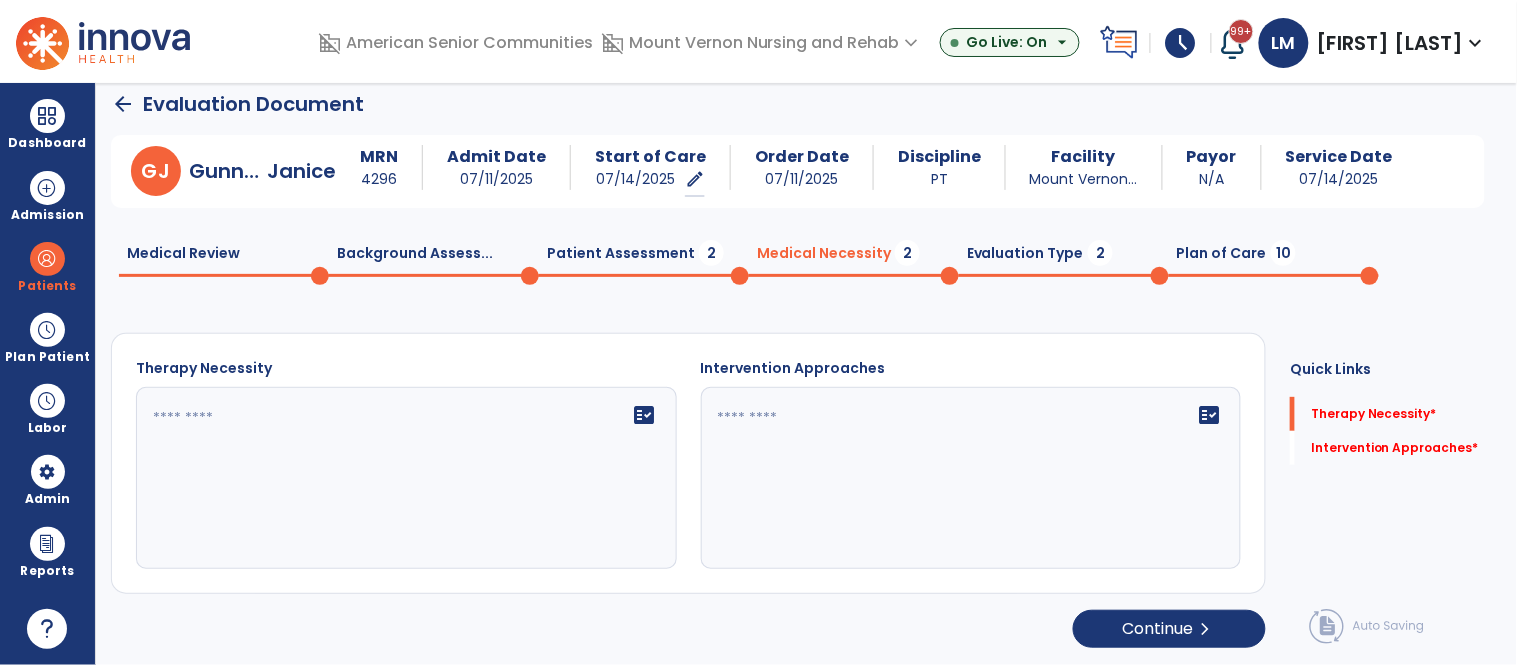 click 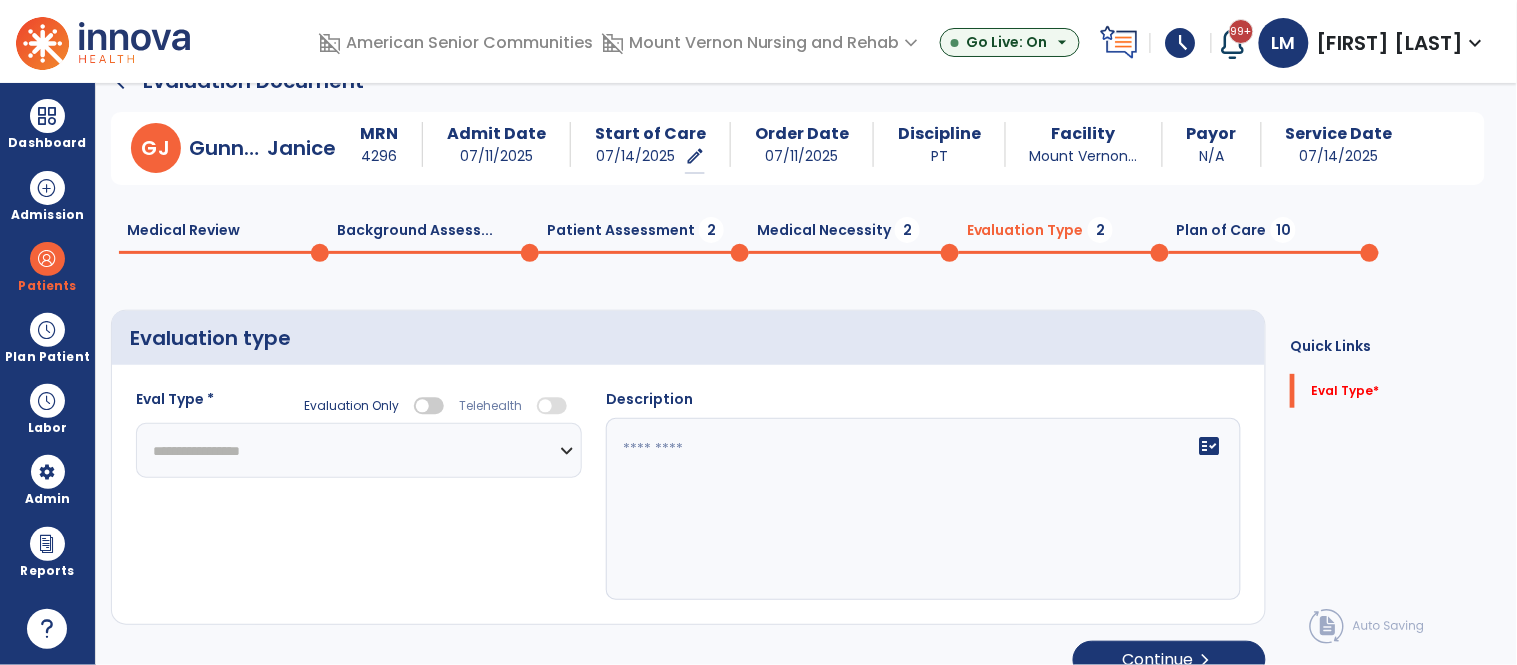 click on "**********" 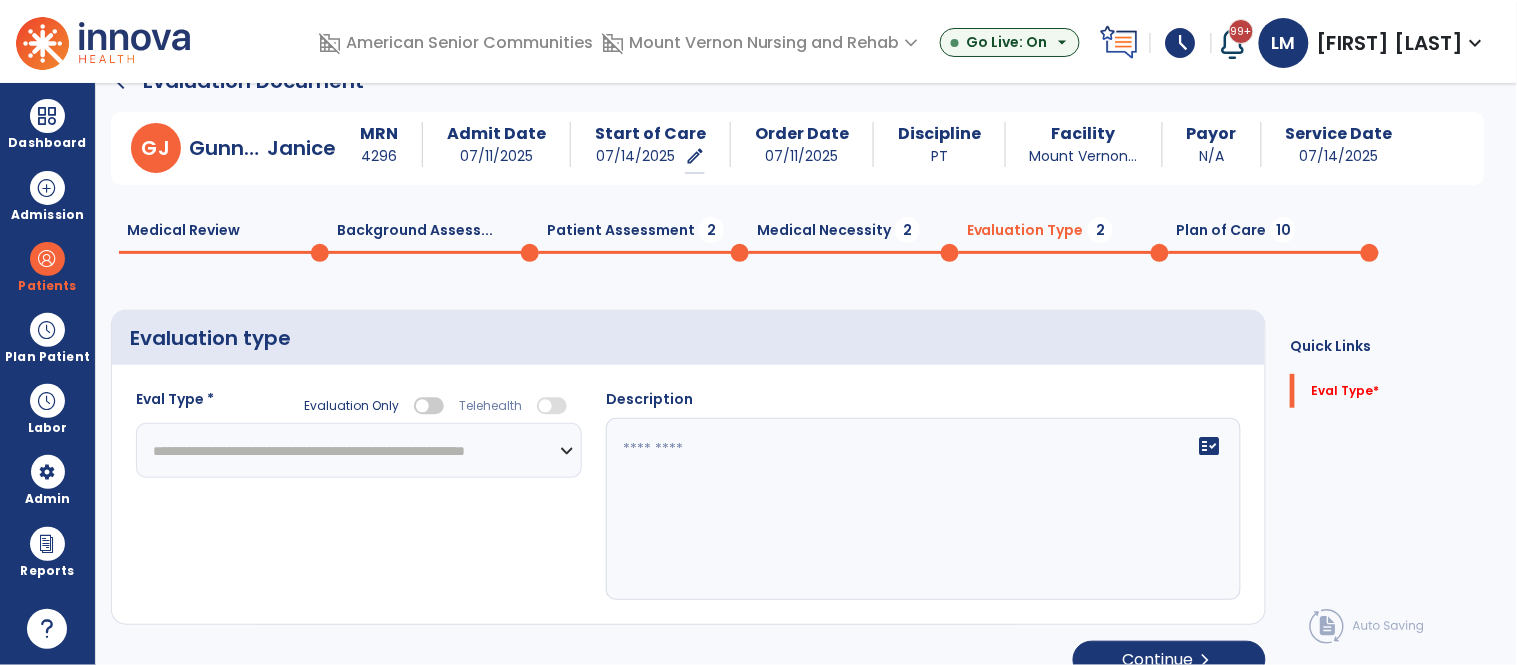 click on "**********" 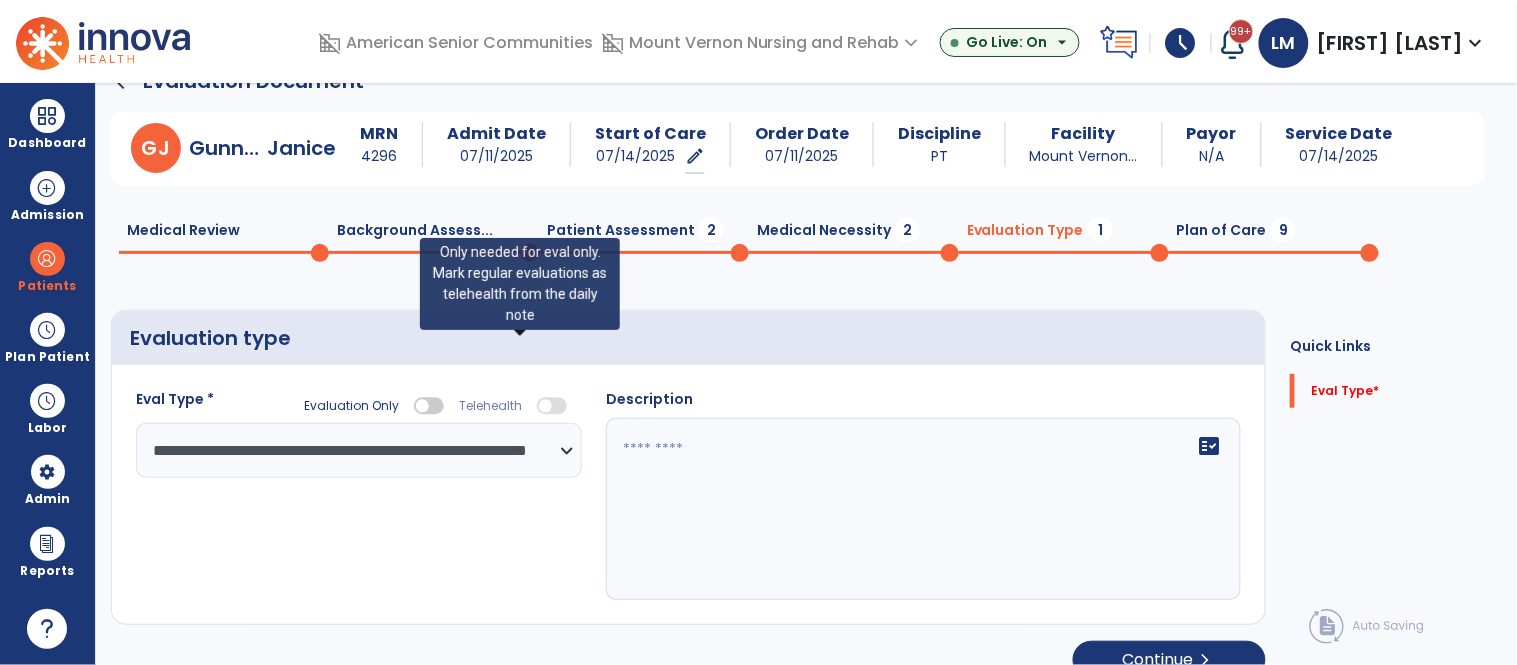 click on "fact_check" 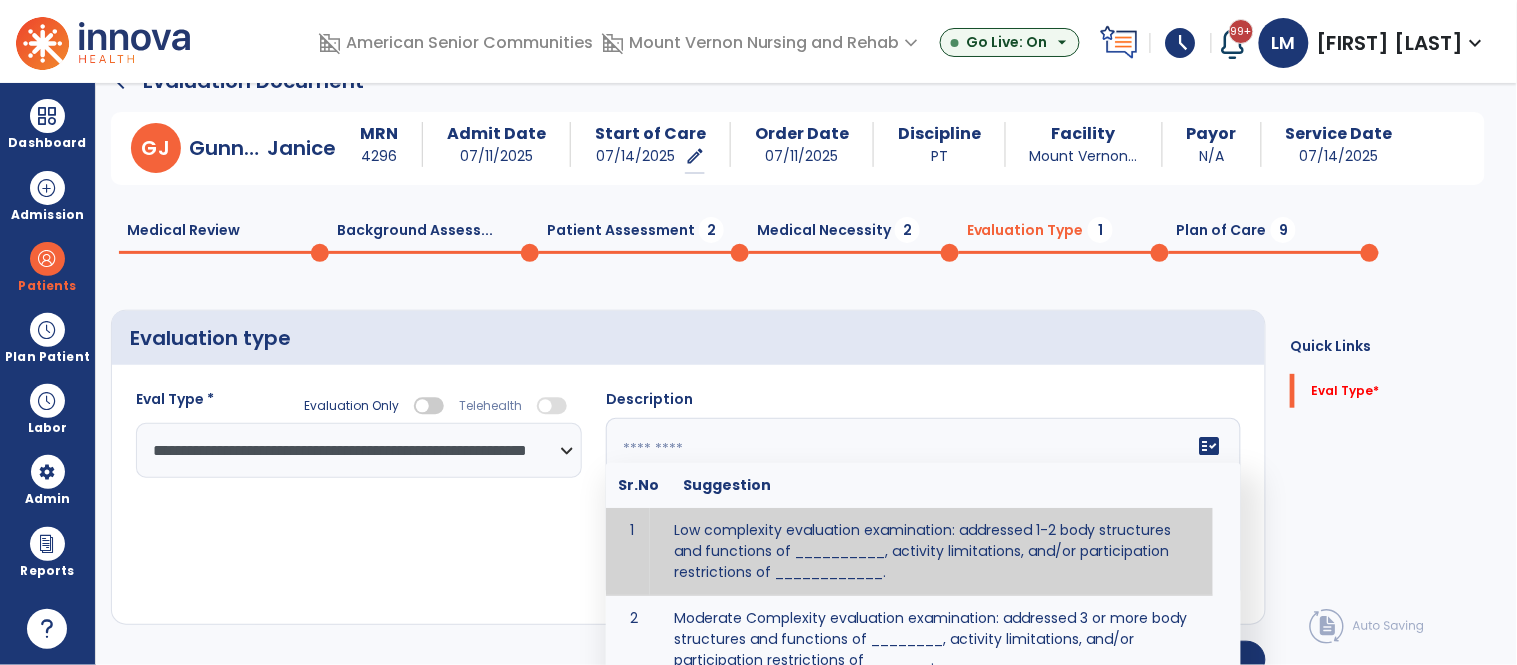 scroll, scrollTop: 163, scrollLeft: 0, axis: vertical 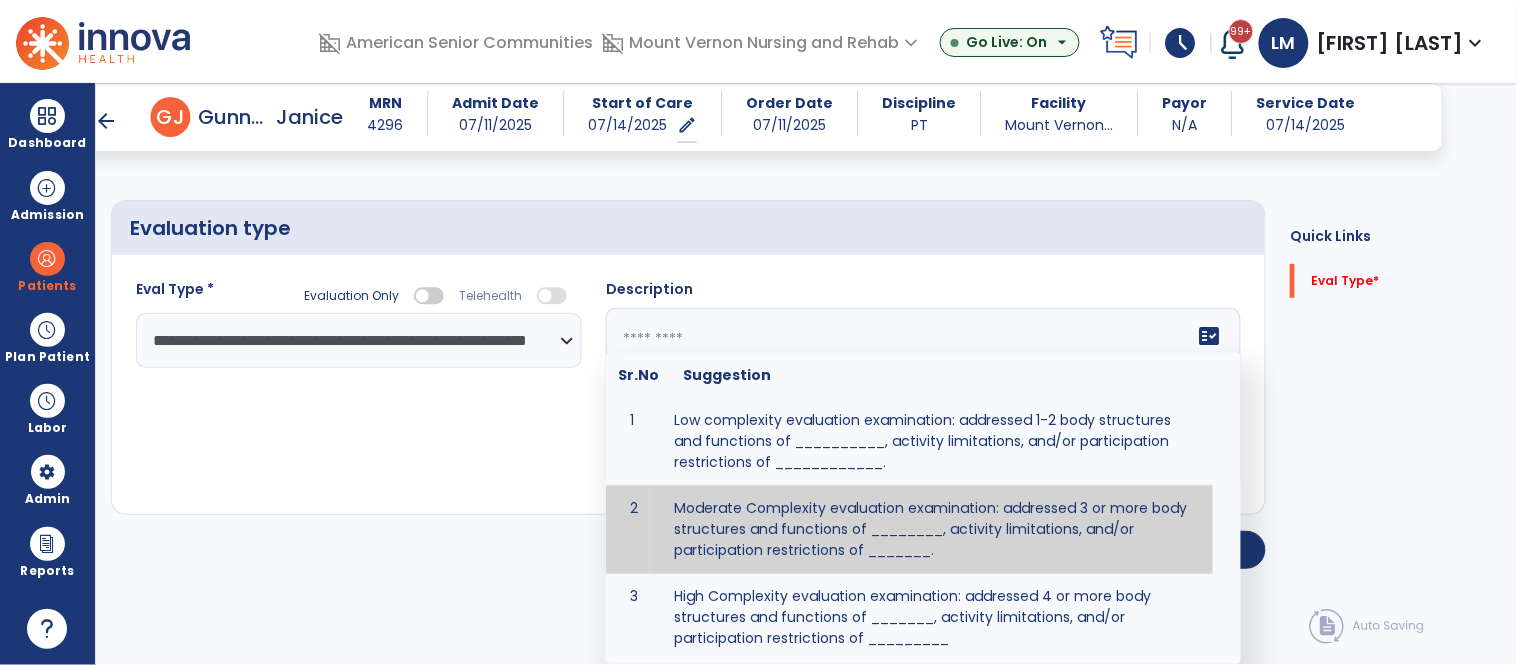 click on "**********" 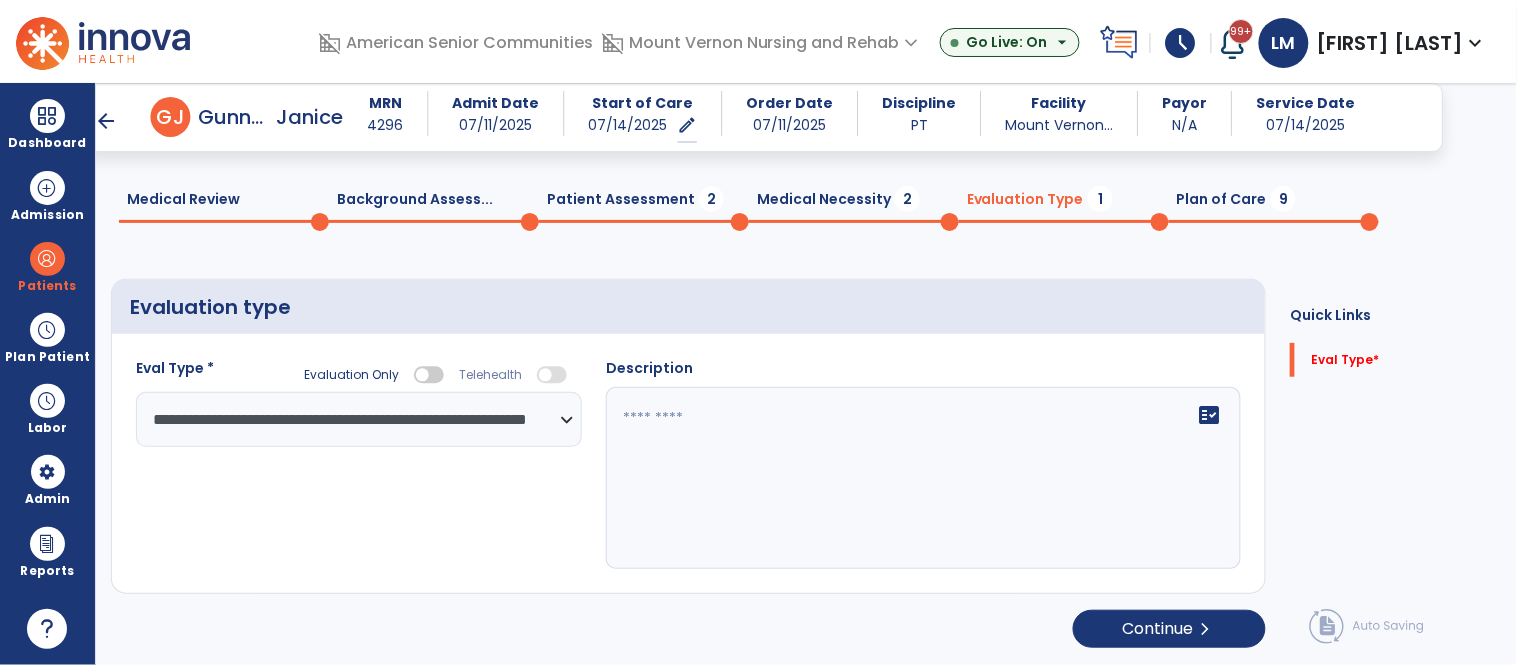 scroll, scrollTop: 0, scrollLeft: 0, axis: both 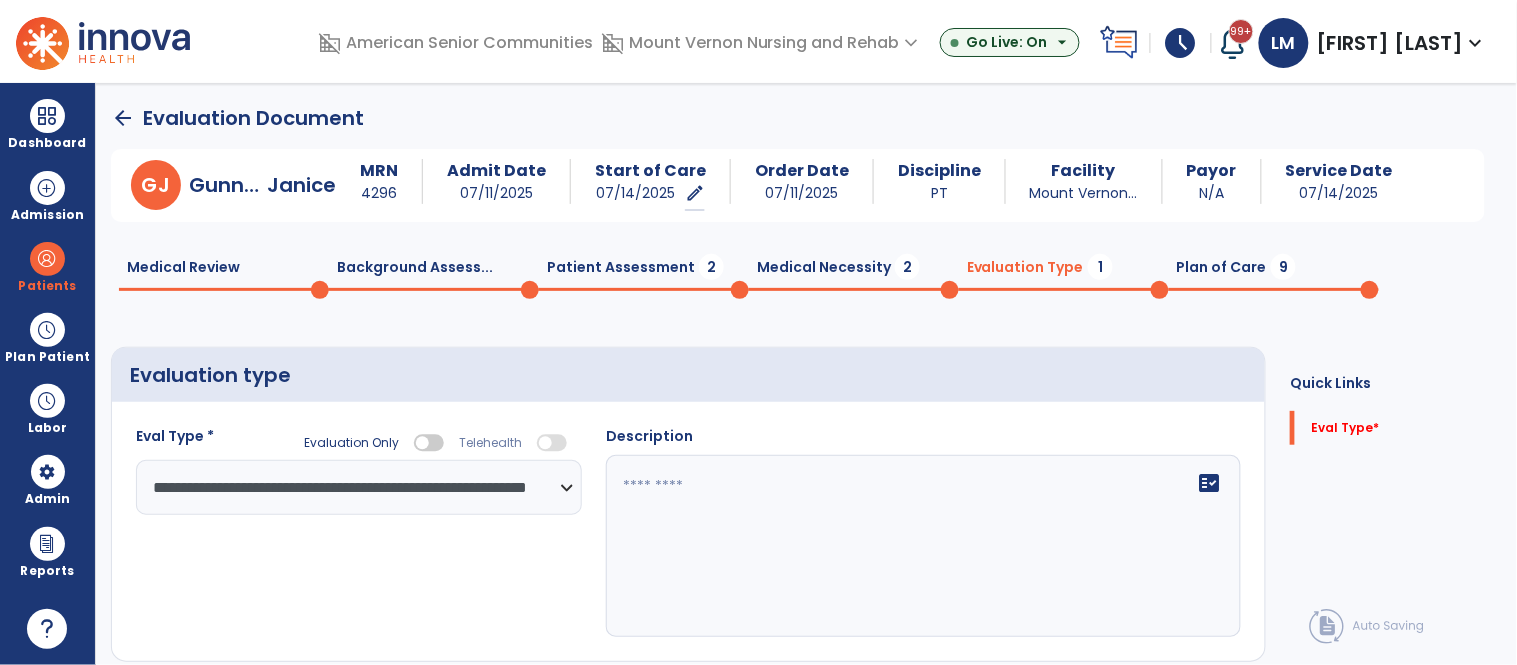 click on "Patient Assessment  2" 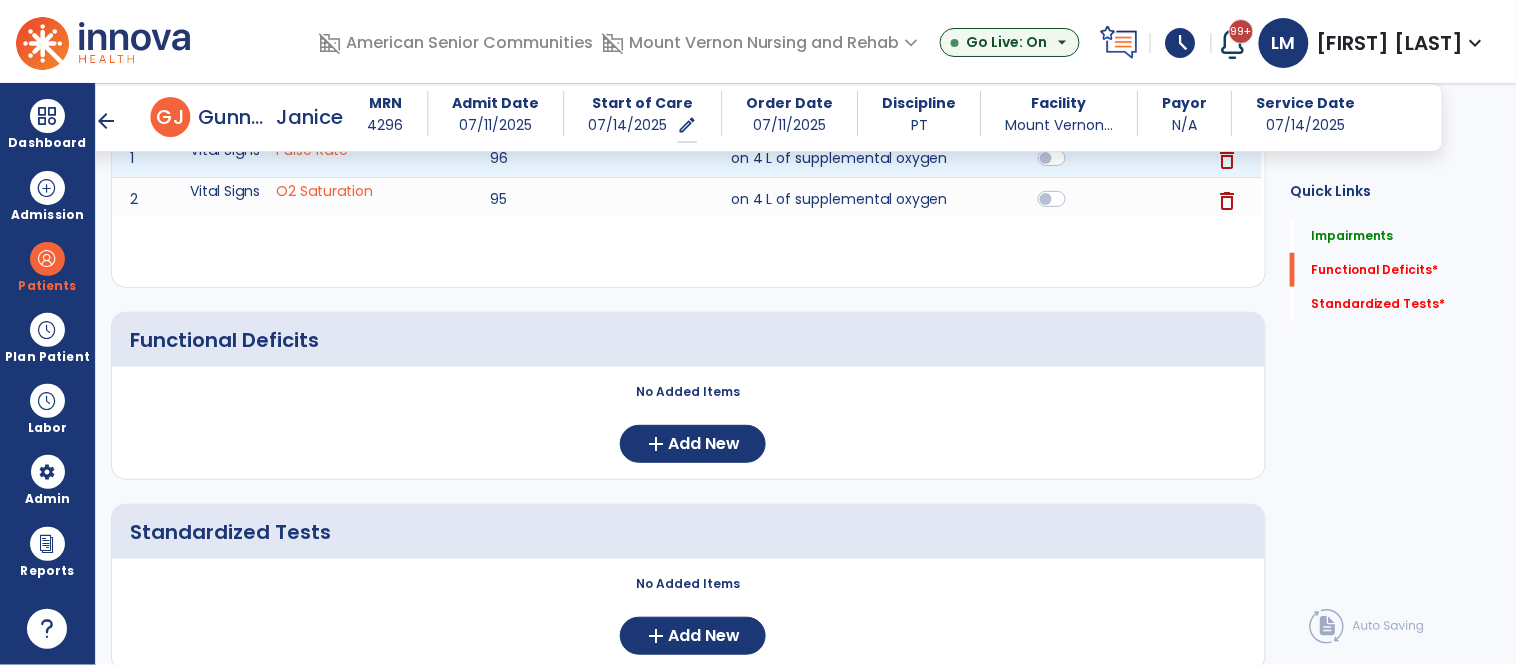 scroll, scrollTop: 340, scrollLeft: 0, axis: vertical 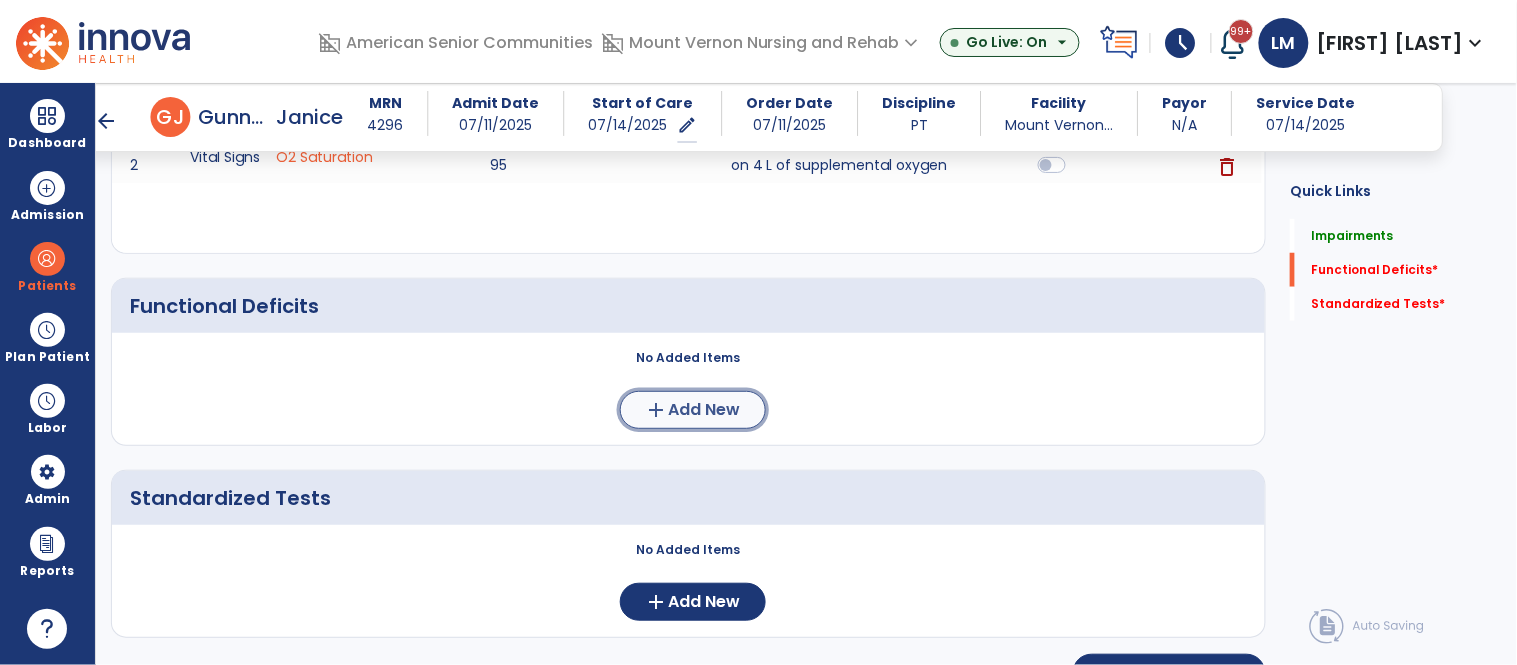 click on "Add New" 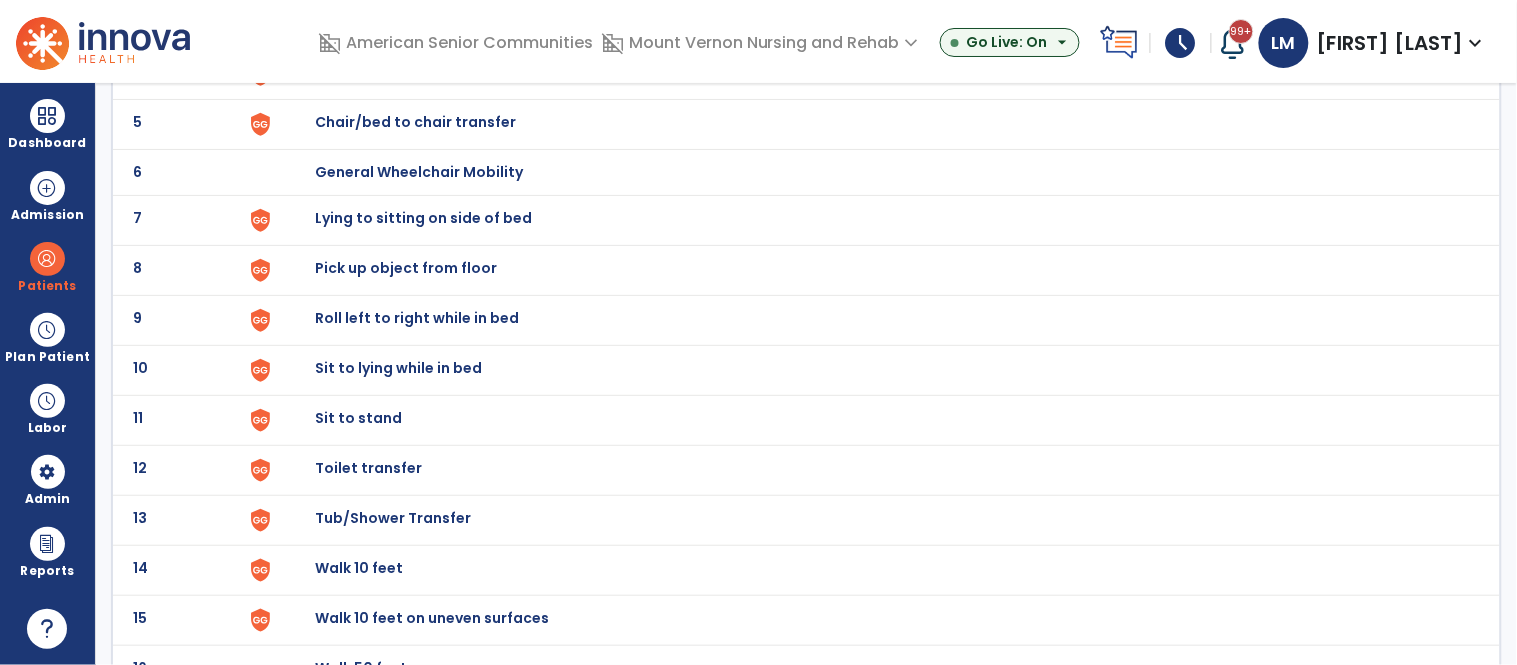 scroll, scrollTop: 0, scrollLeft: 0, axis: both 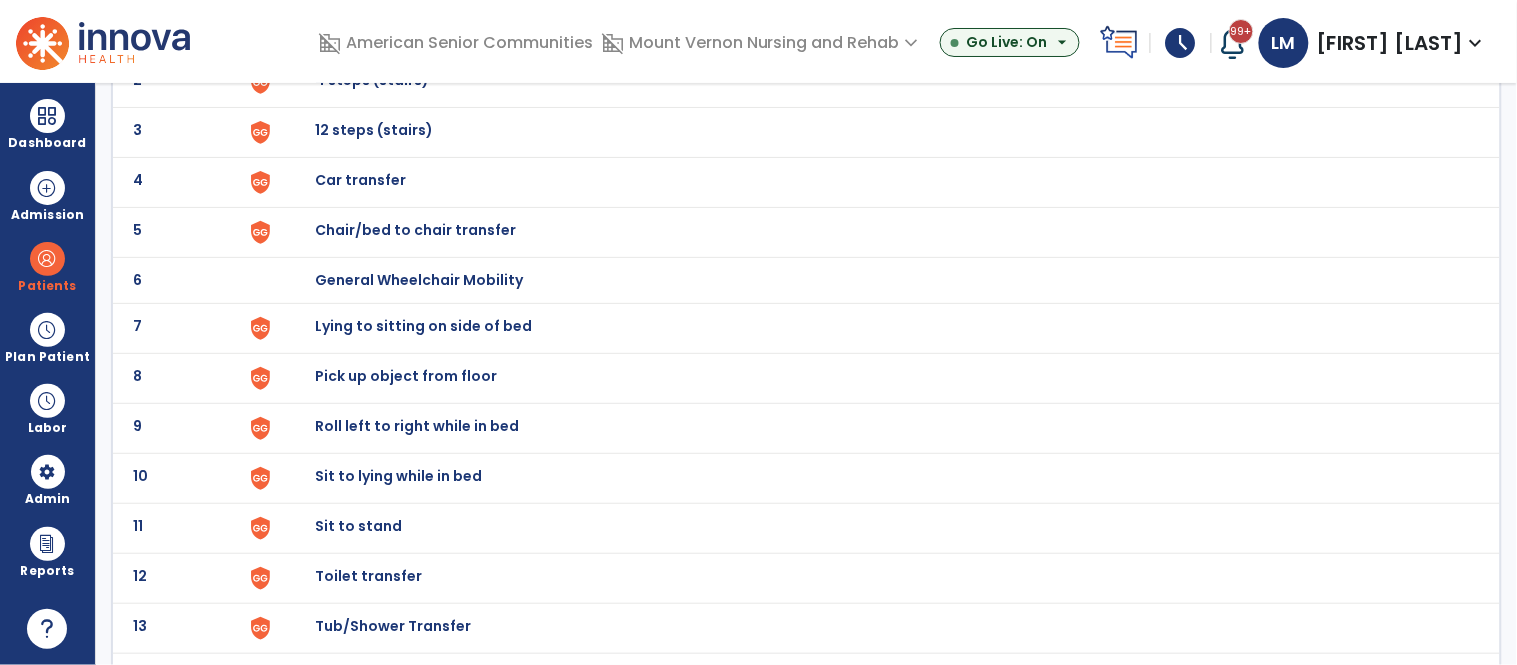 click on "Roll left to right while in bed" at bounding box center [361, 30] 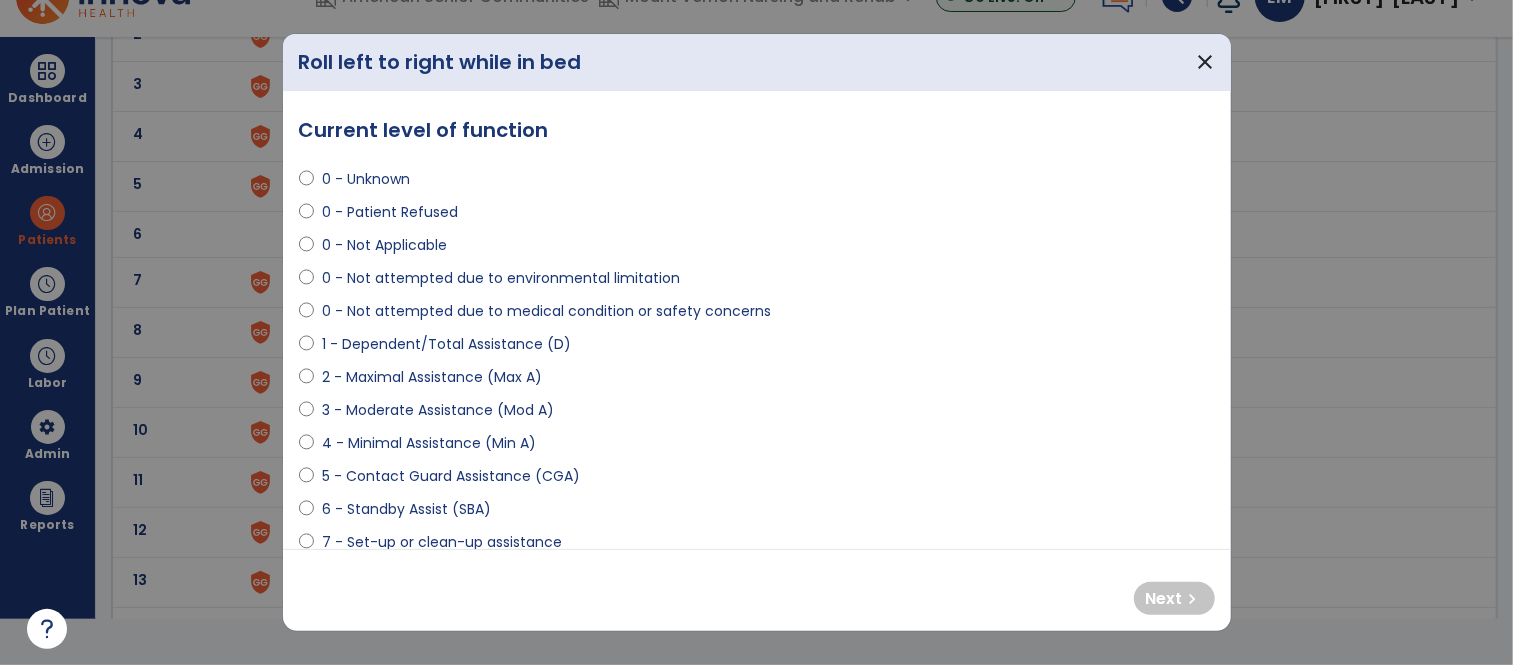 click on "5 - Contact Guard Assistance (CGA)" at bounding box center [451, 476] 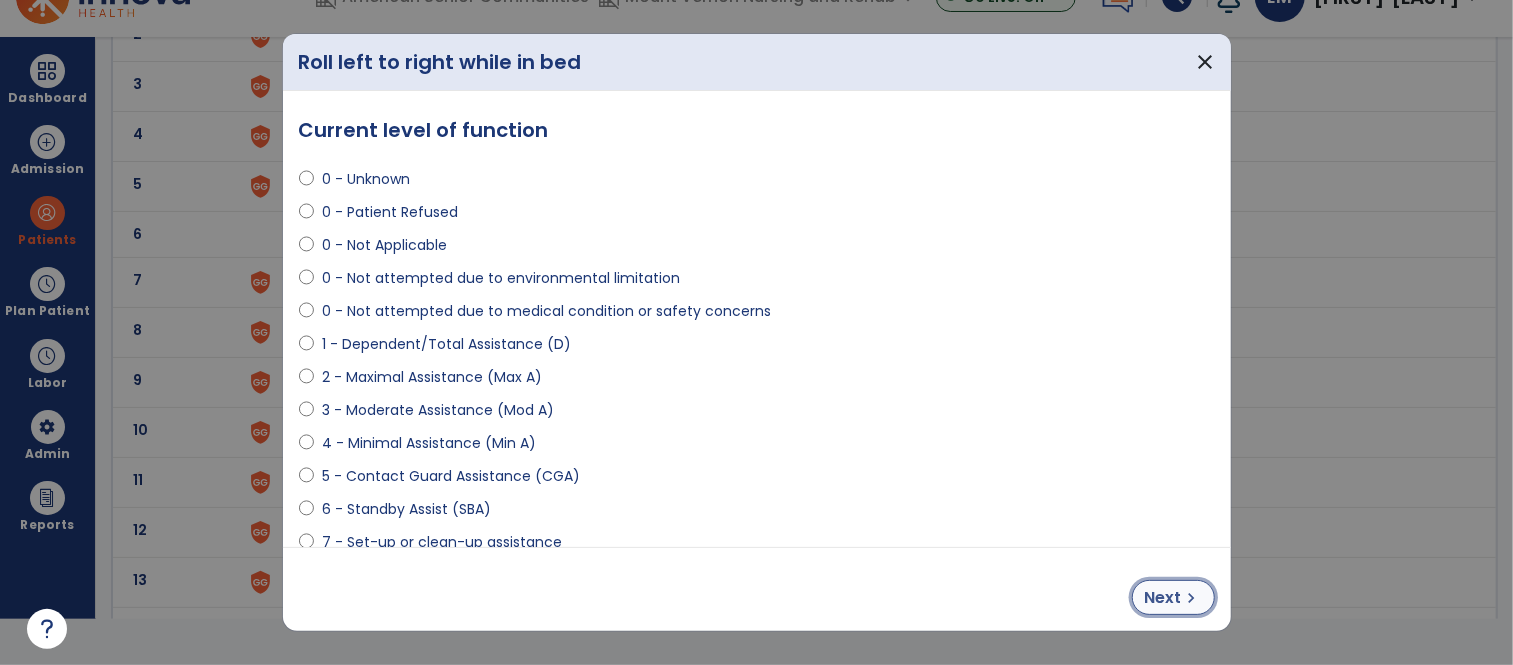 click on "Next" at bounding box center (1163, 598) 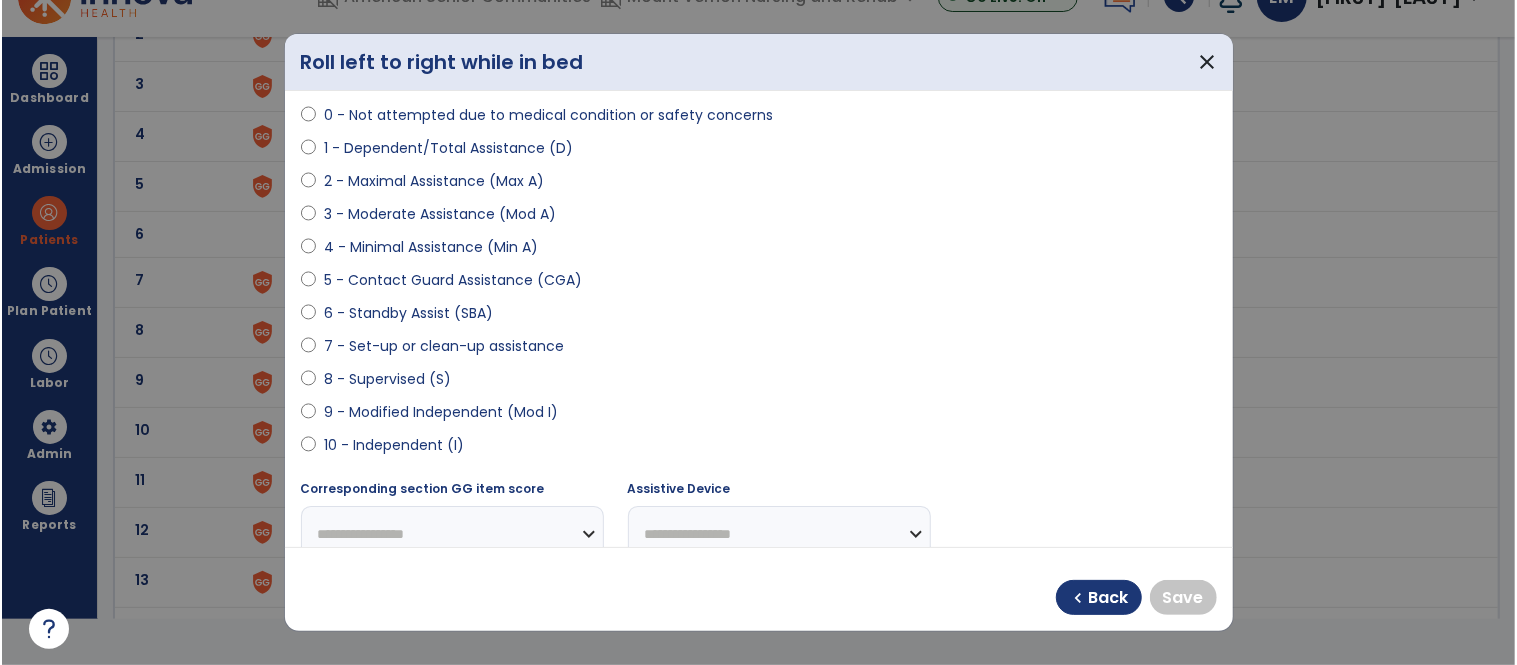scroll, scrollTop: 197, scrollLeft: 0, axis: vertical 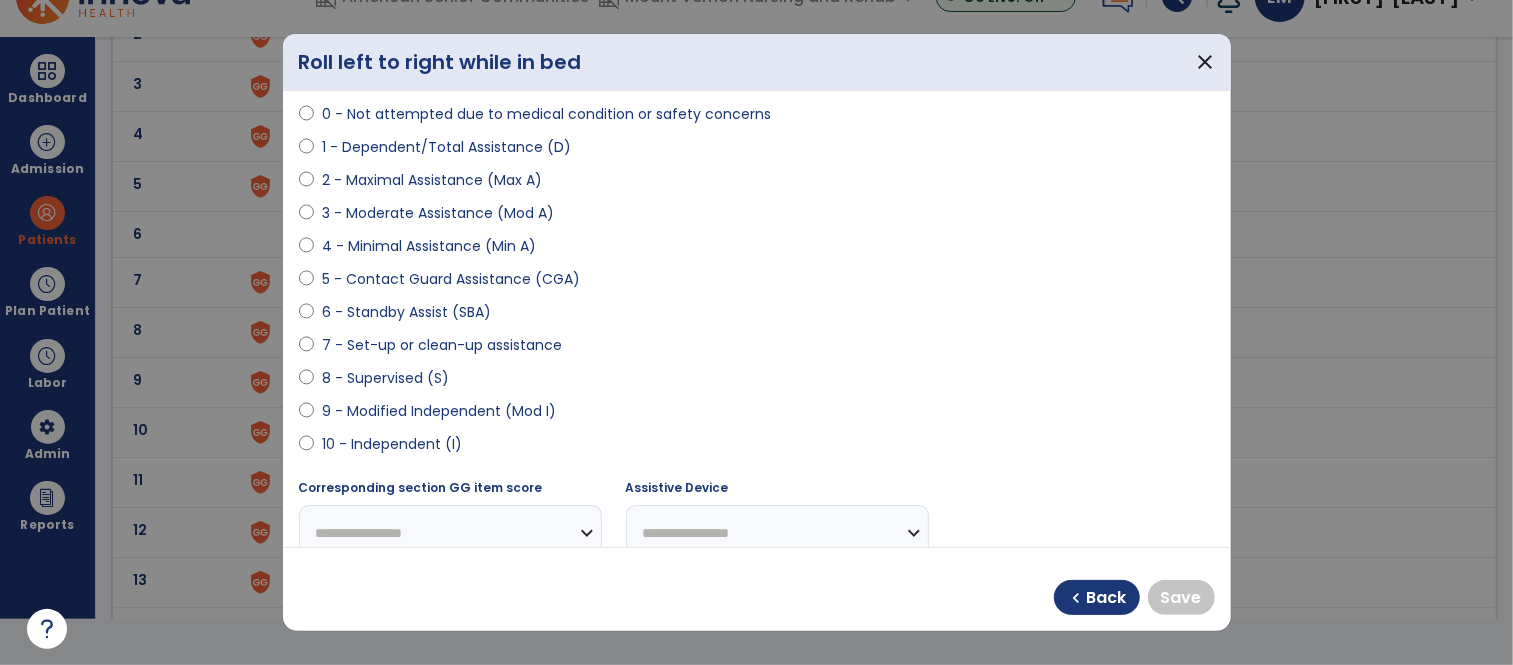 click on "9 - Modified Independent (Mod I)" at bounding box center (439, 411) 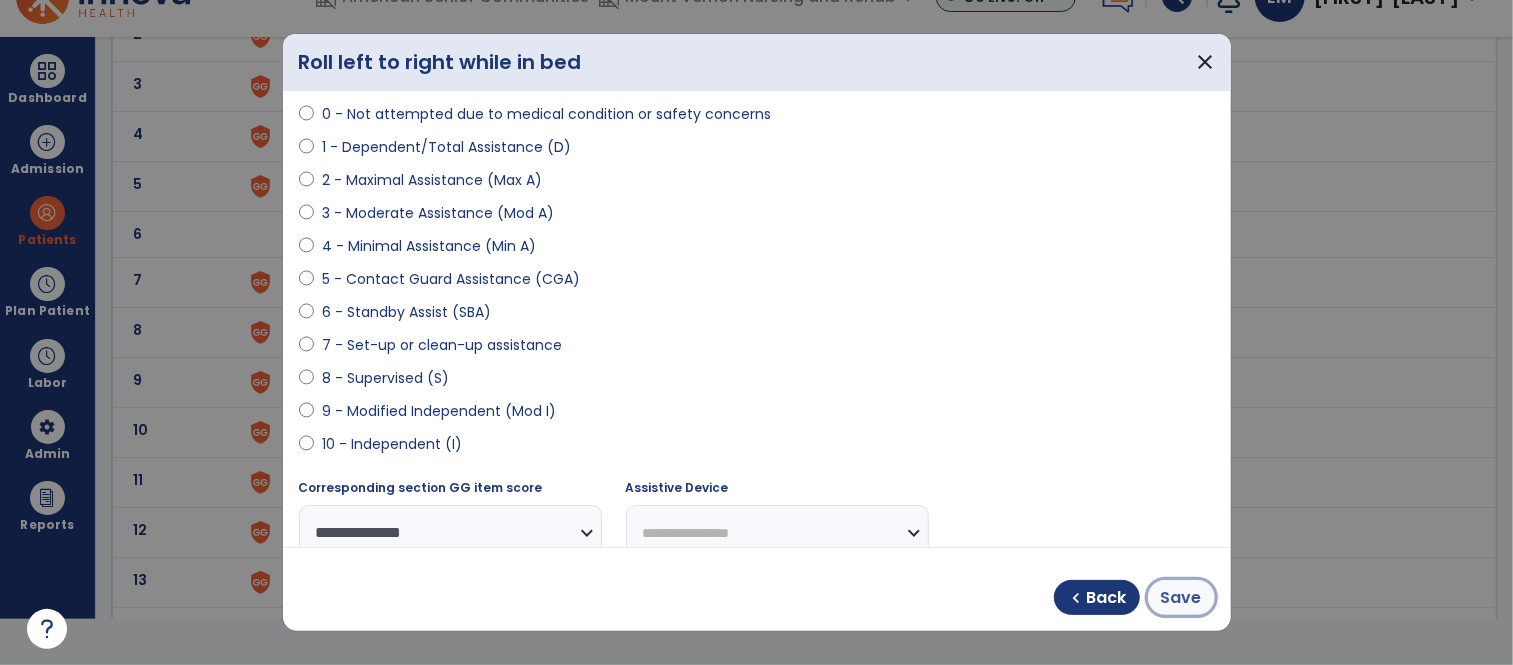 click on "Save" at bounding box center [1181, 597] 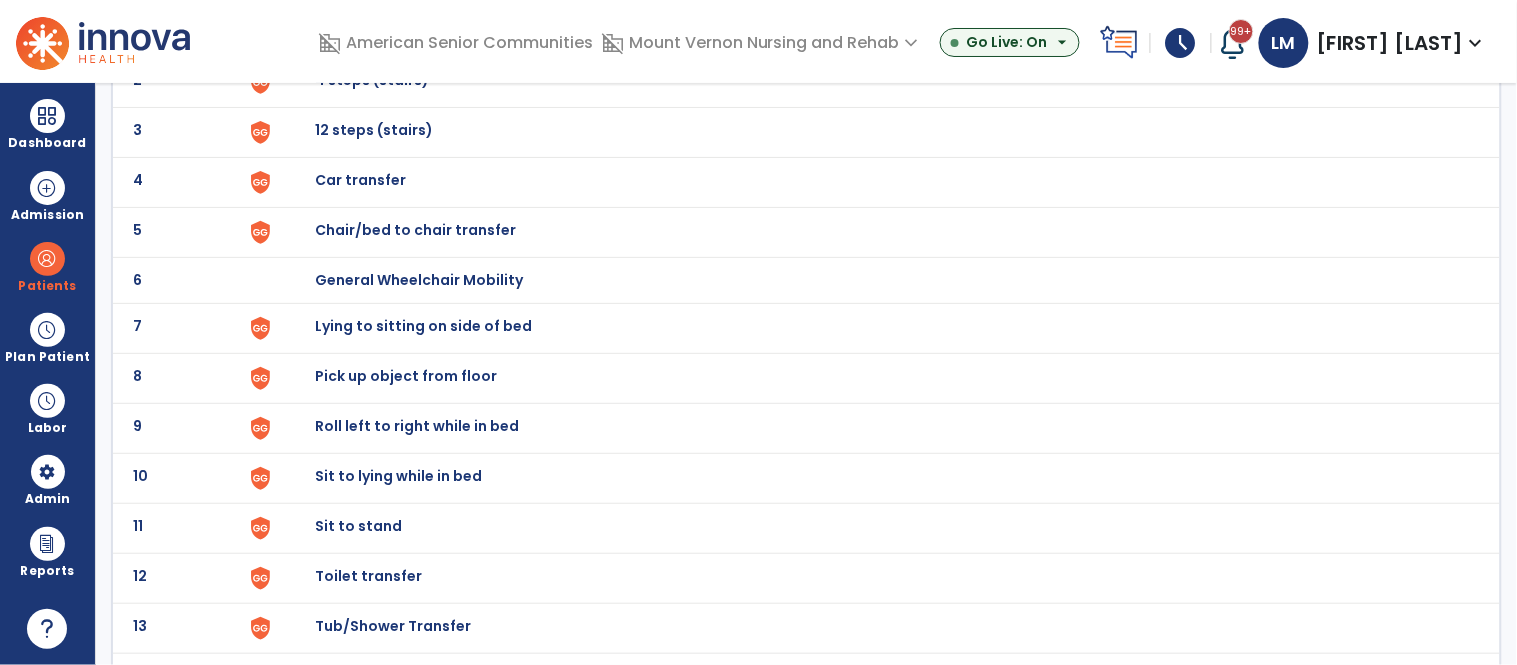 scroll, scrollTop: 44, scrollLeft: 0, axis: vertical 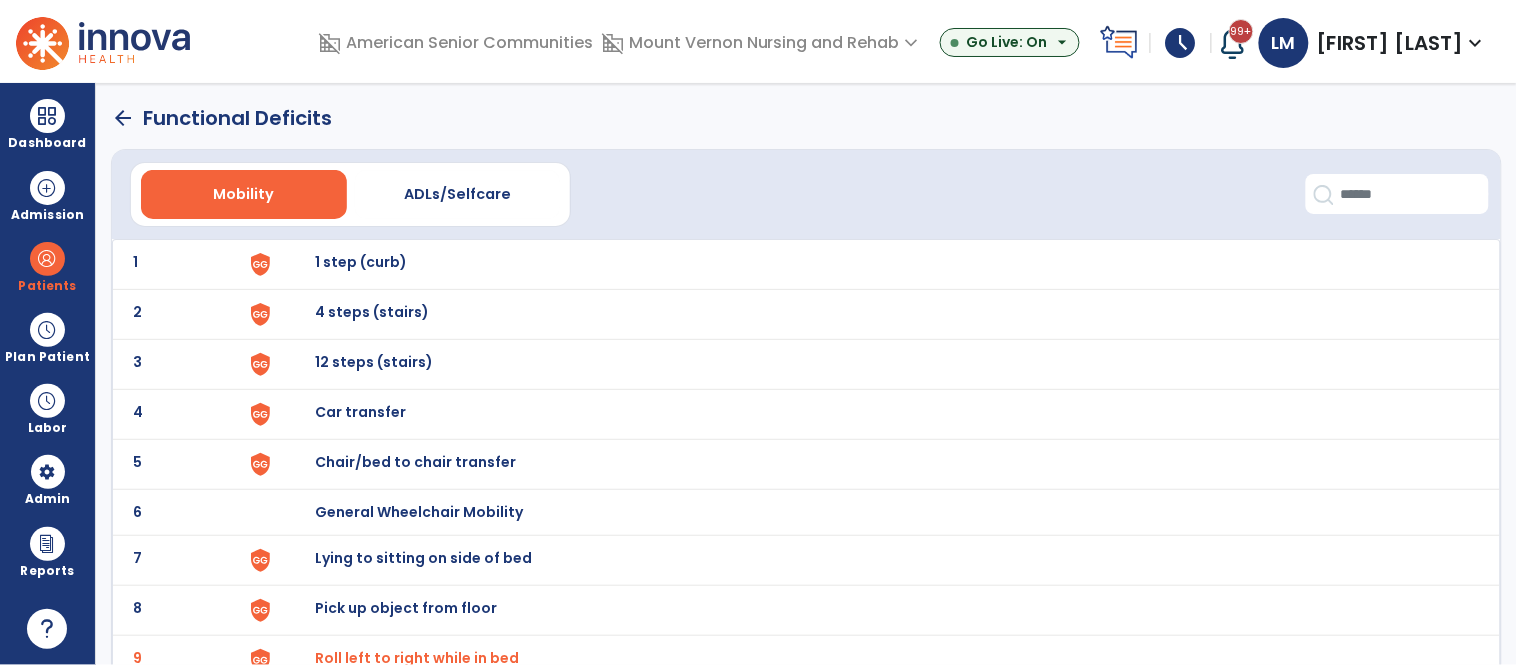 click on "arrow_back" 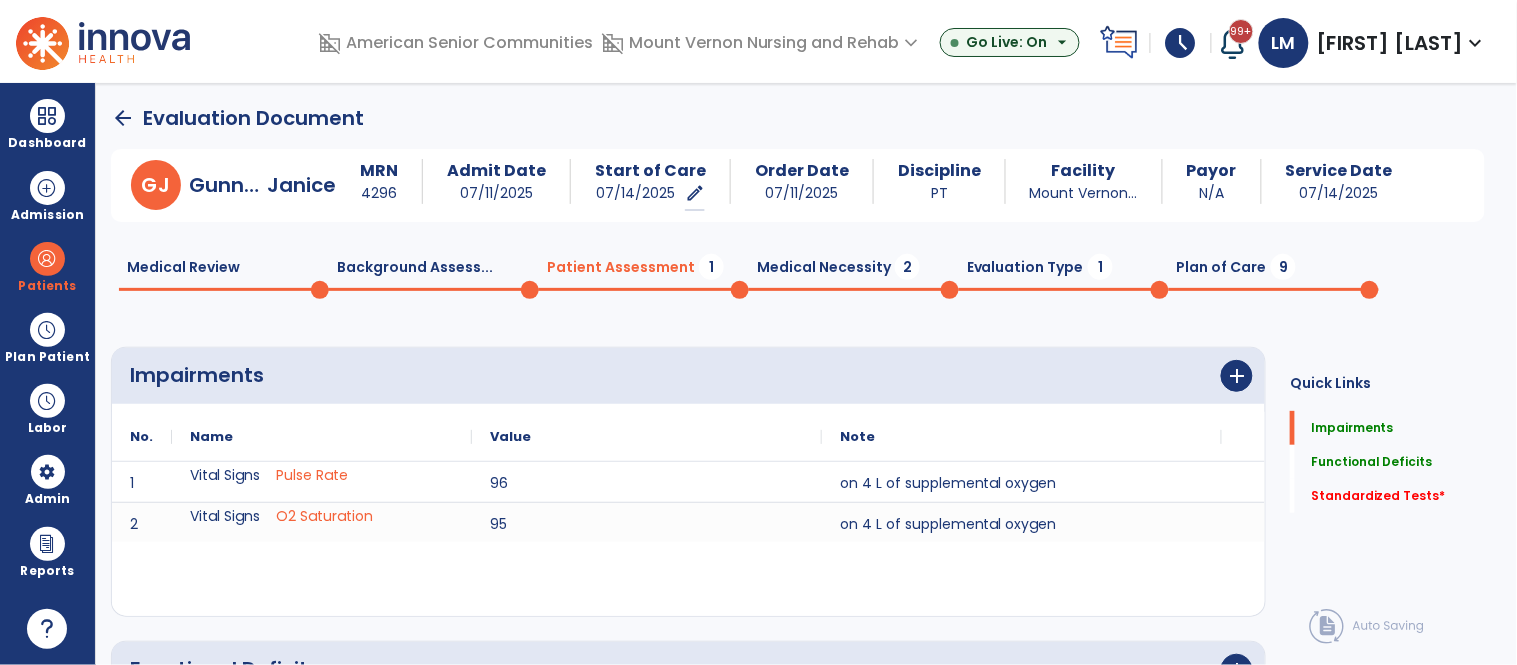 scroll, scrollTop: 16, scrollLeft: 0, axis: vertical 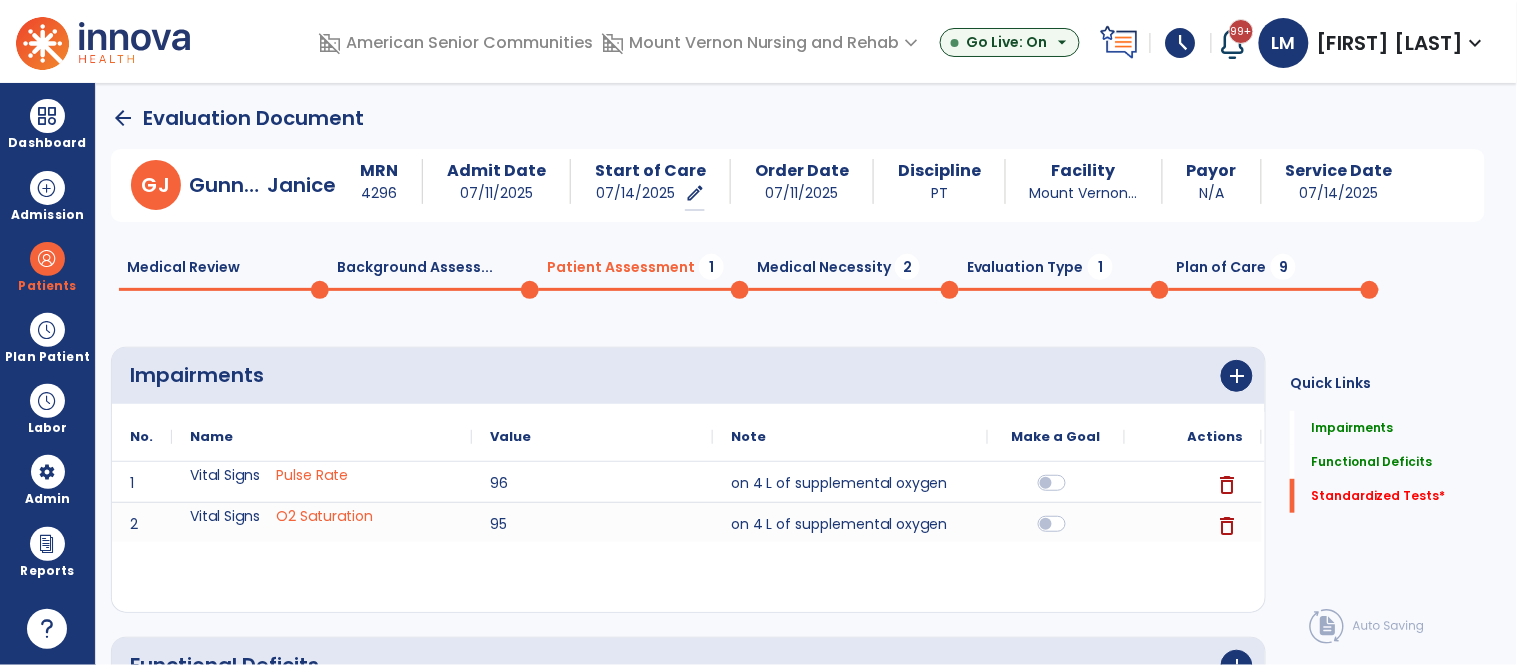 click on "Medical Review  0" 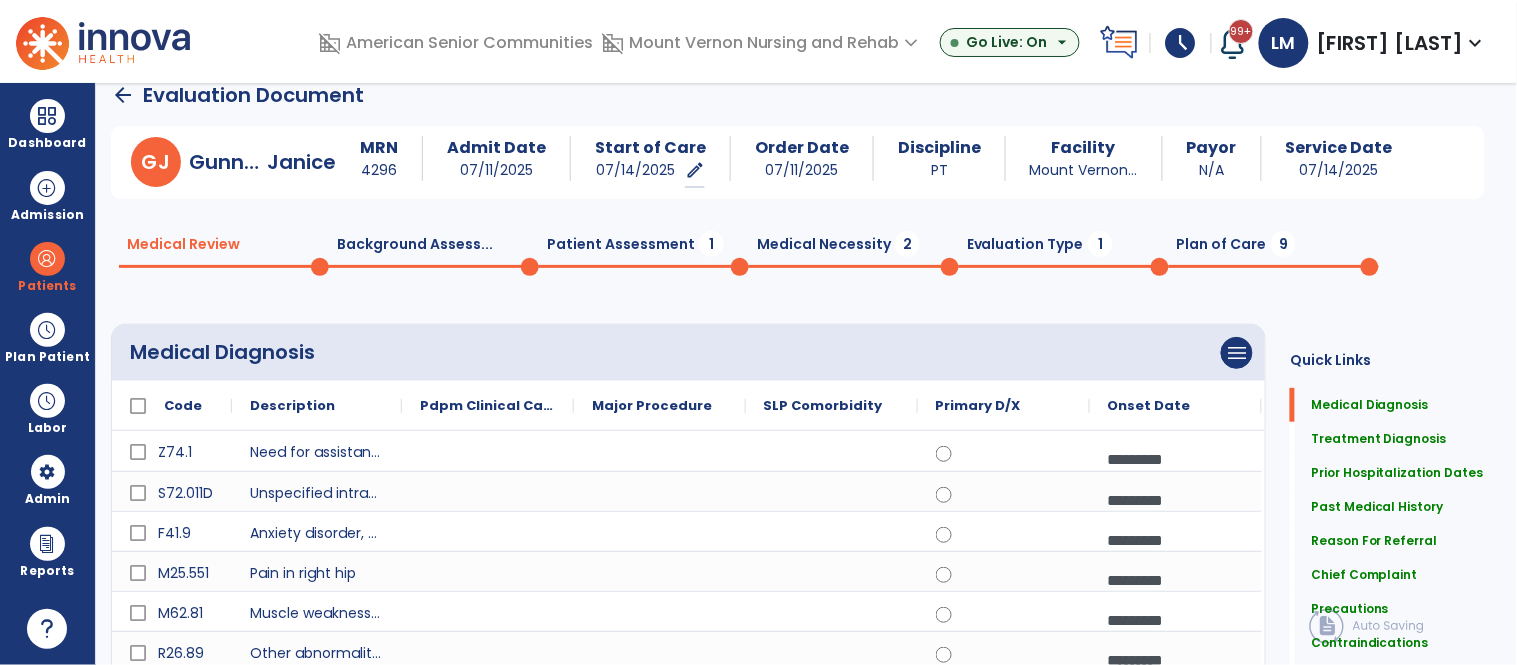 scroll, scrollTop: 7, scrollLeft: 0, axis: vertical 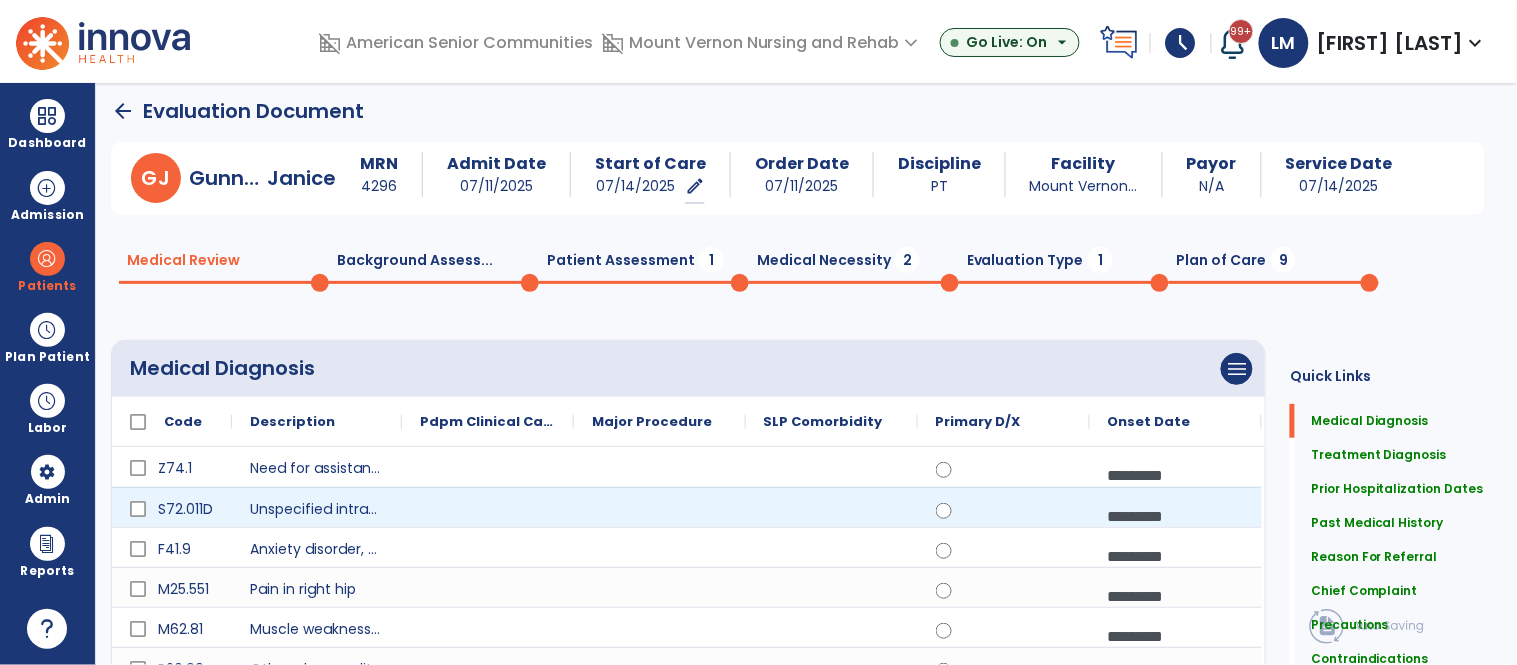 click on "*********" at bounding box center [1176, 516] 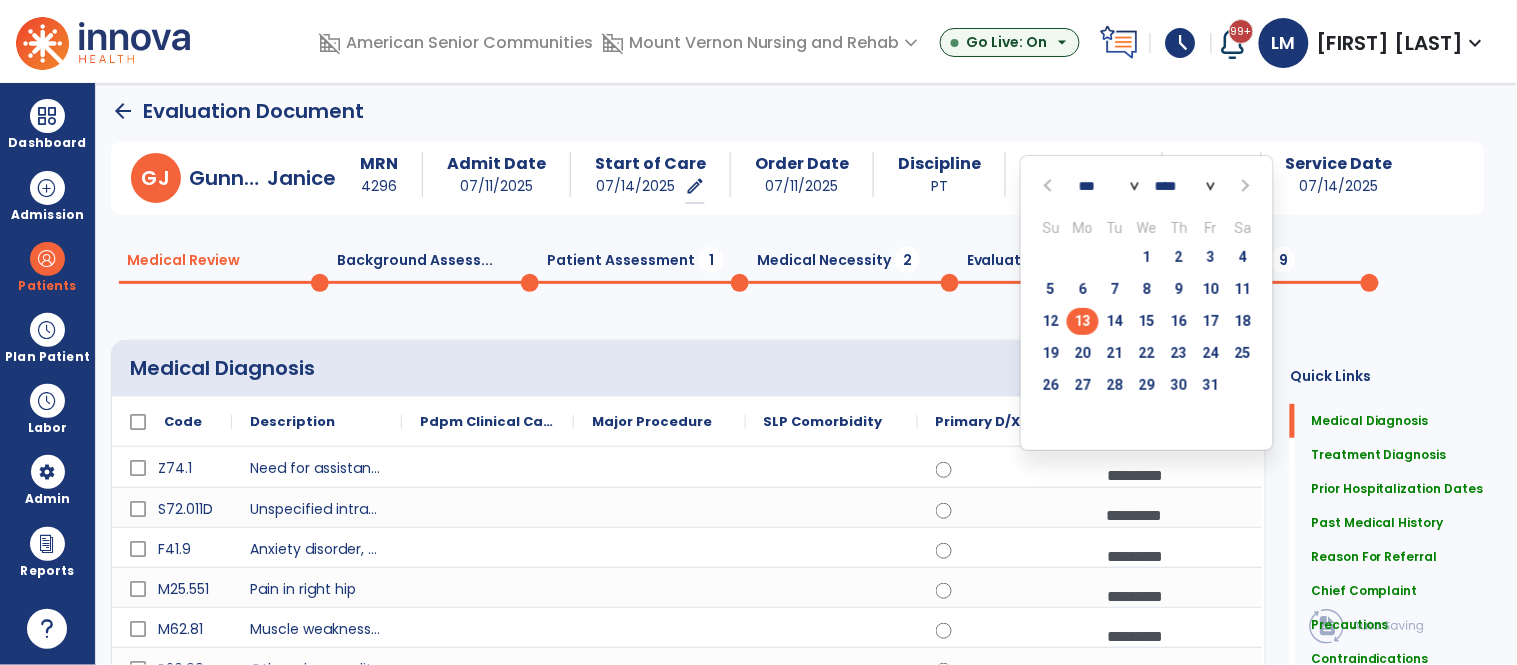 click on "*** *** *** *** *** *** *** *** *** *** *** ***" 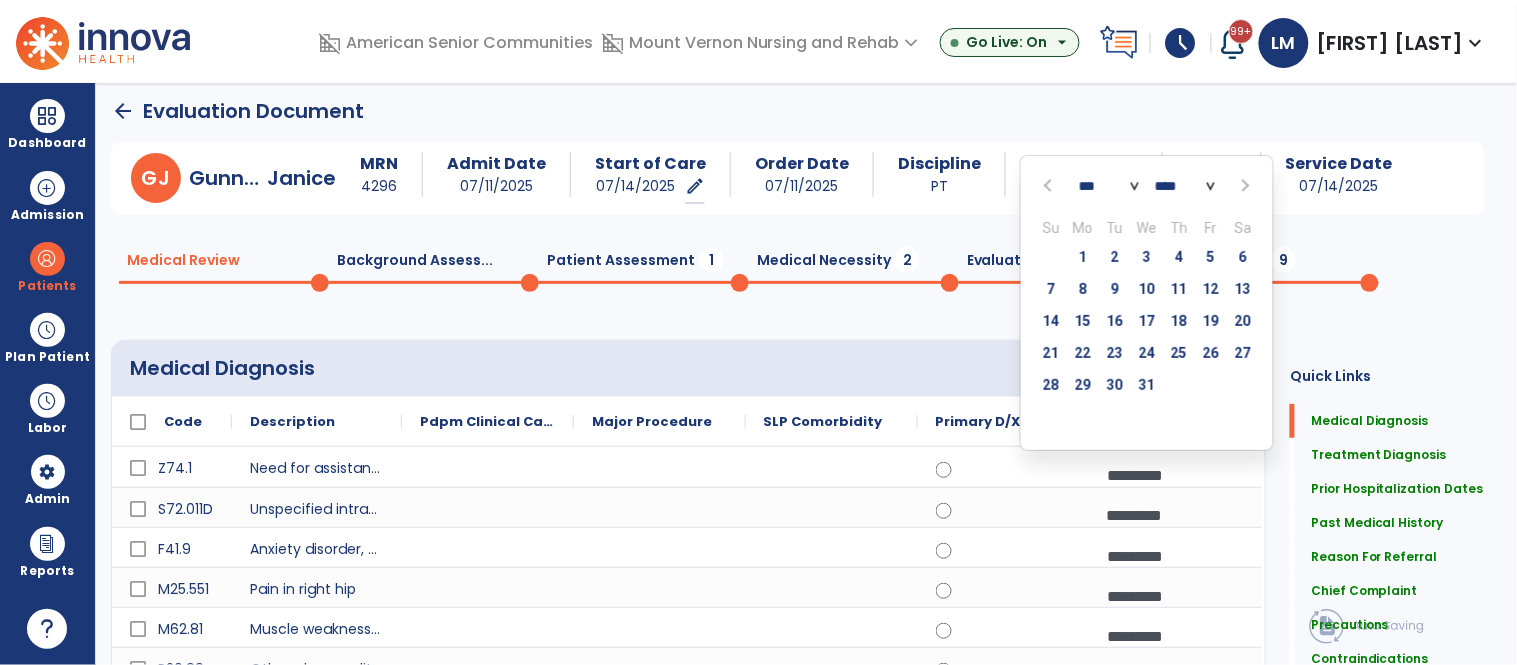 click on "**** **** **** **** **** **** **** **** **** **** **** **** **** **** **** **** **** **** **** **** **** **** **** **** **** **** **** **** **** **** **** **** **** **** **** **** **** **** **** **** **** **** **** **** **** **** **** **** **** **** **** **** **** **** **** **** **** **** **** **** **** **** **** **** **** **** **** **** **** **** **** **** **** **** **** **** **** **** **** **** **** **** **** **** **** **** **** **** **** **** **** **** **** **** **** **** **** **** **** **** **** **** **** **** **** **** **** **** **** **** **** **** **** **** **** **** **** **** **** **** **** **** **** **** **** ****" 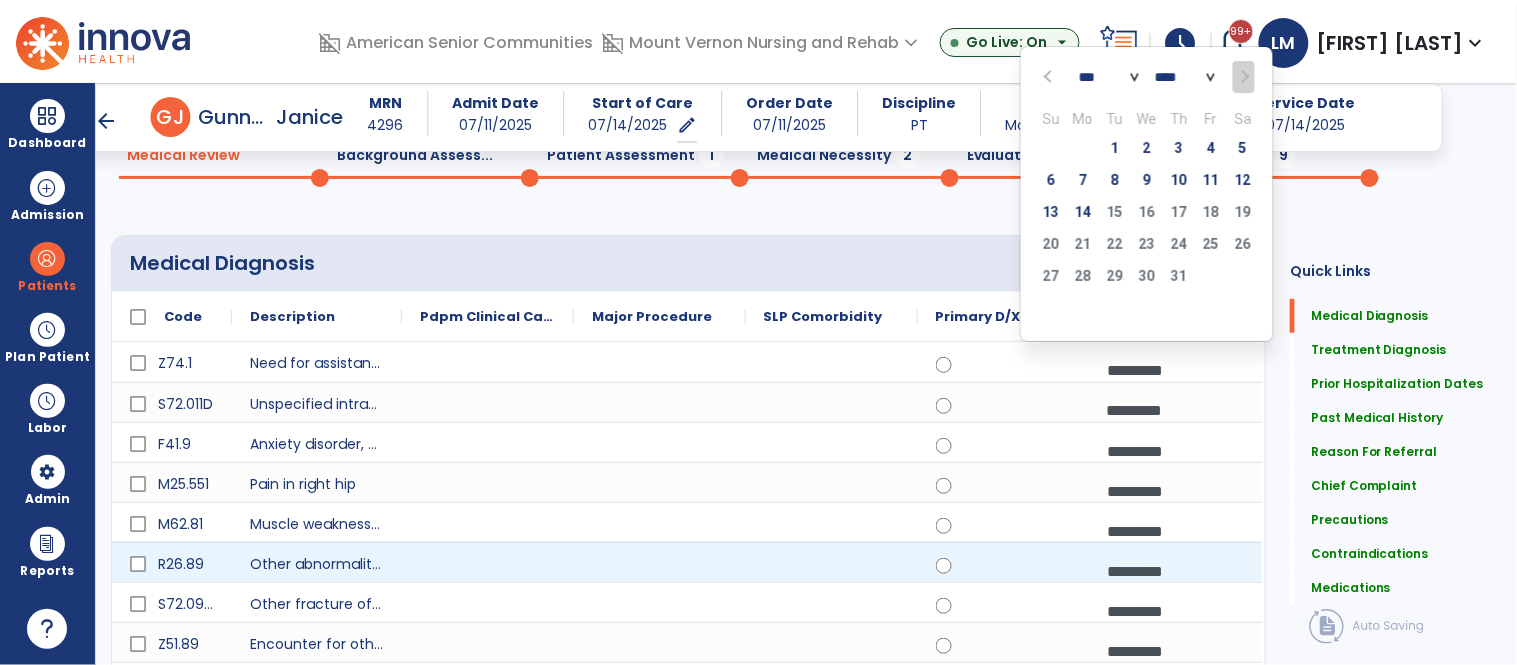 scroll, scrollTop: 92, scrollLeft: 0, axis: vertical 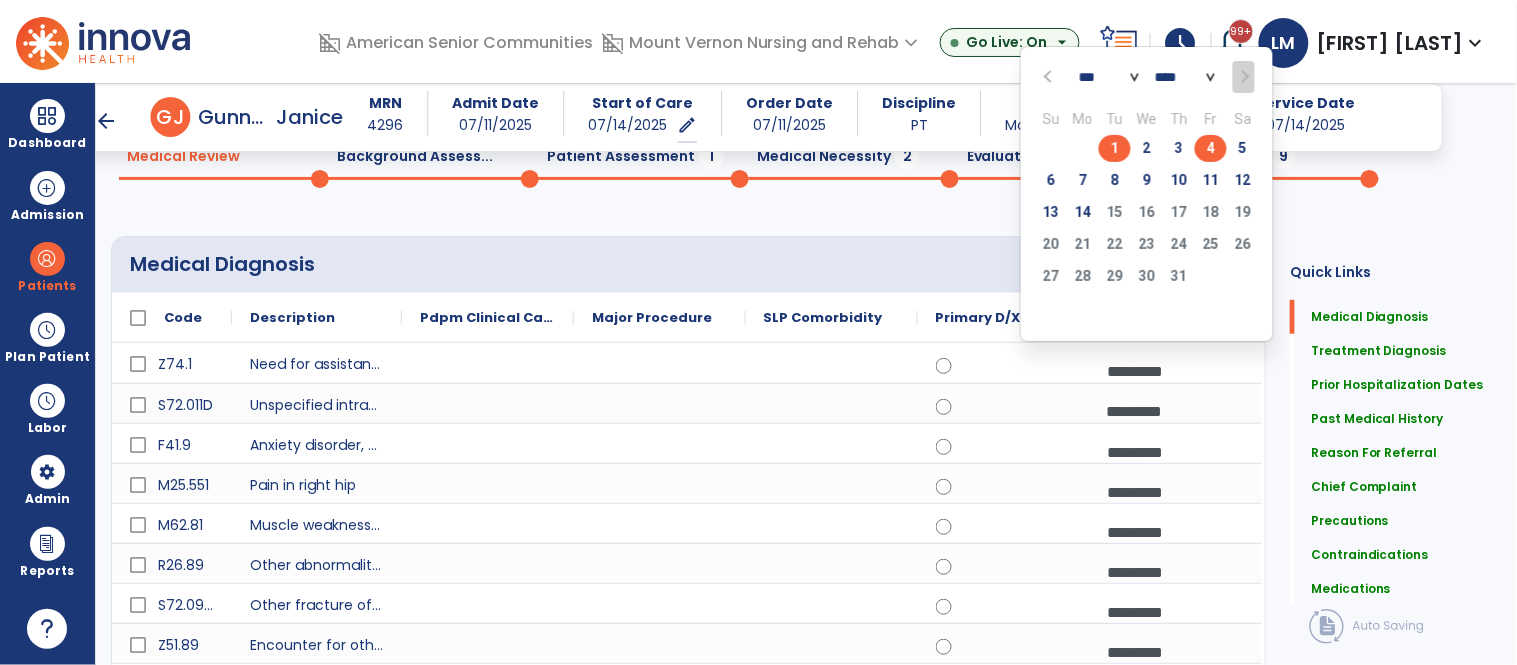 click on "4" 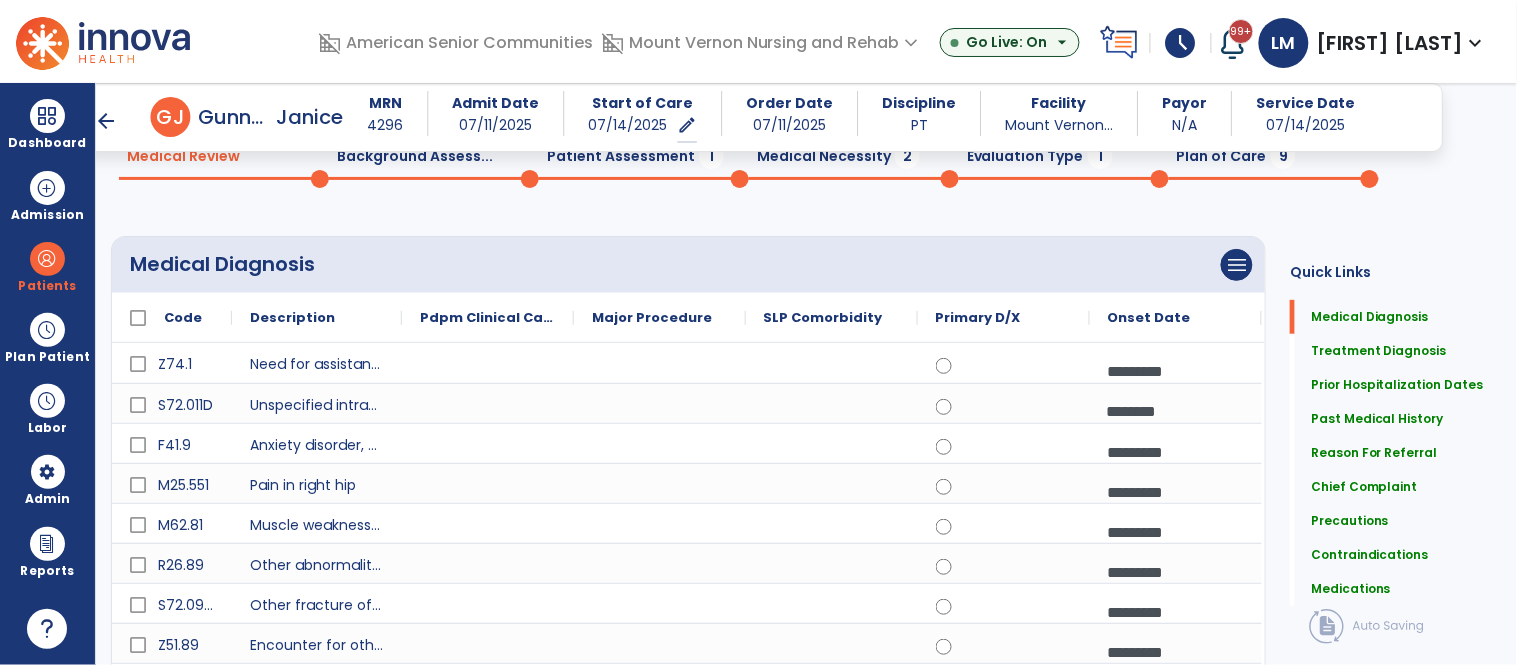 scroll, scrollTop: 601, scrollLeft: 0, axis: vertical 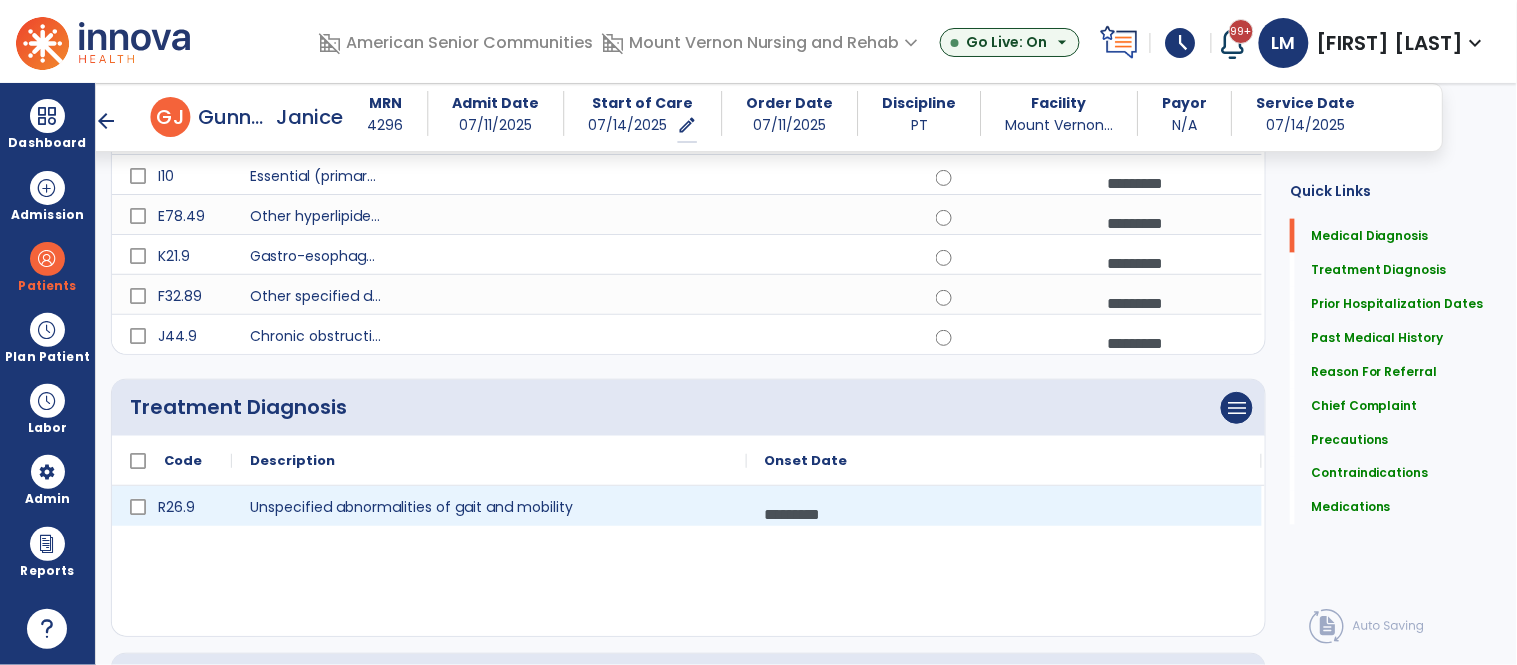 click on "*********" at bounding box center (1004, 514) 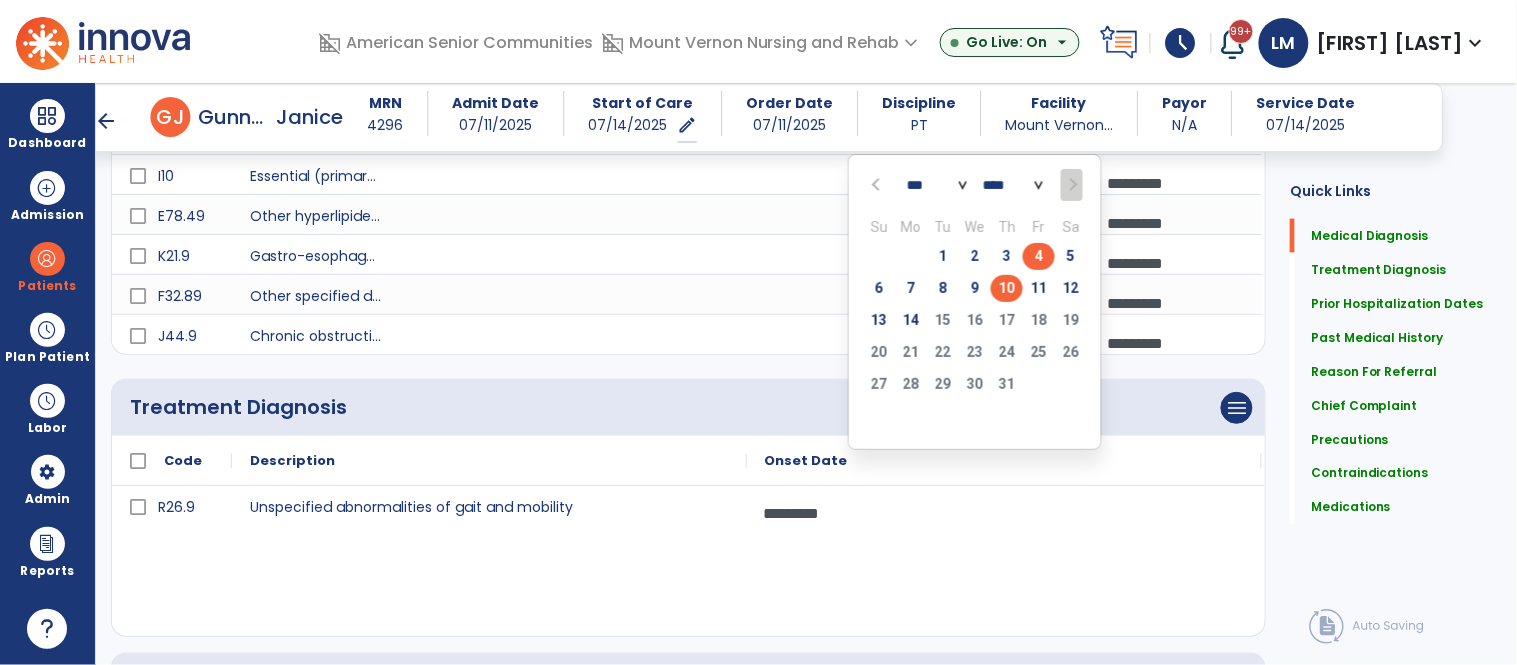click on "4" 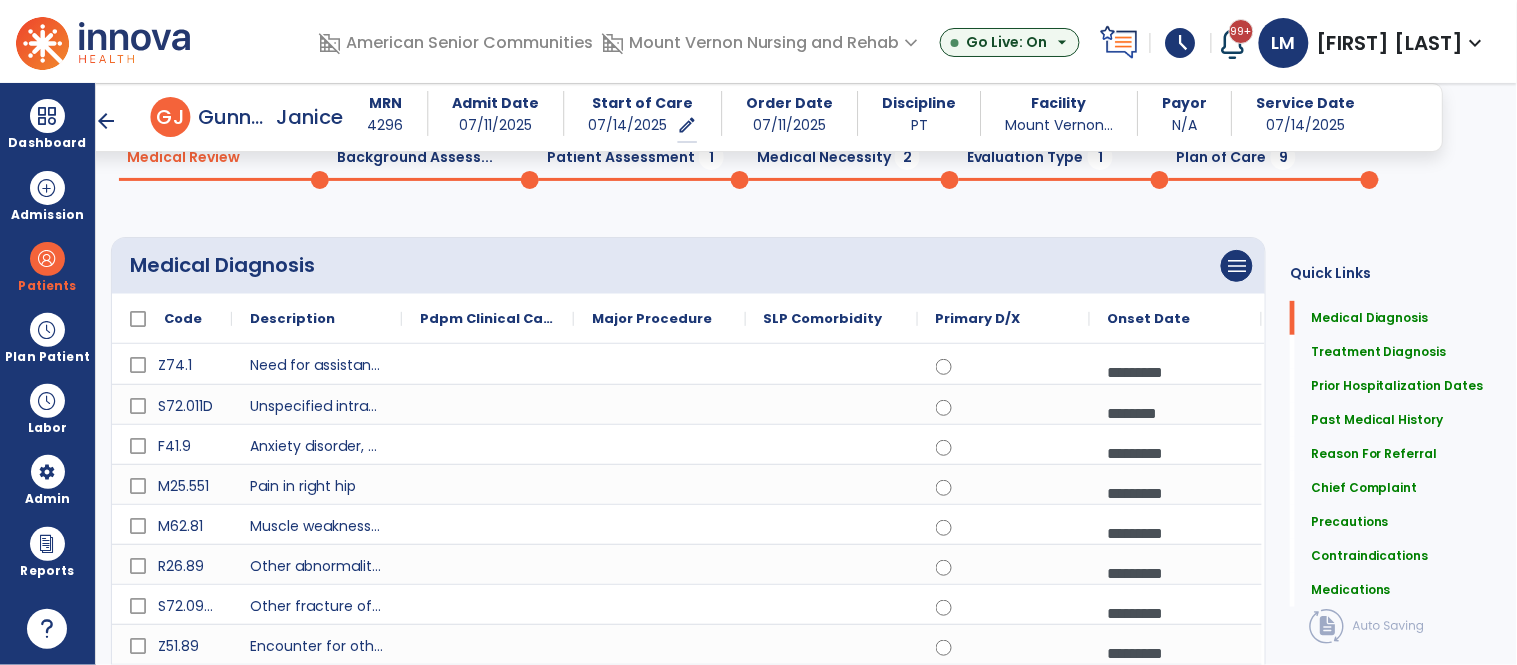 scroll, scrollTop: 92, scrollLeft: 0, axis: vertical 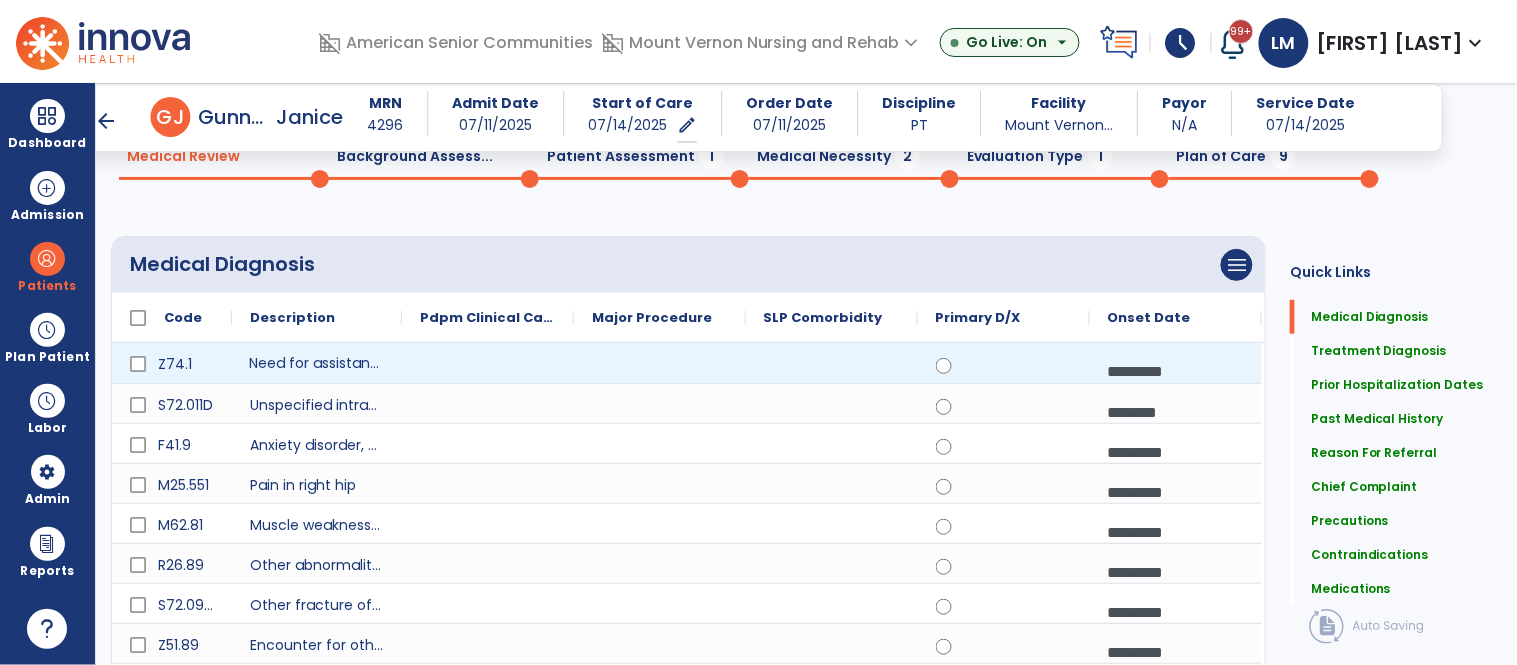 click on "Need for assistance with personal care" 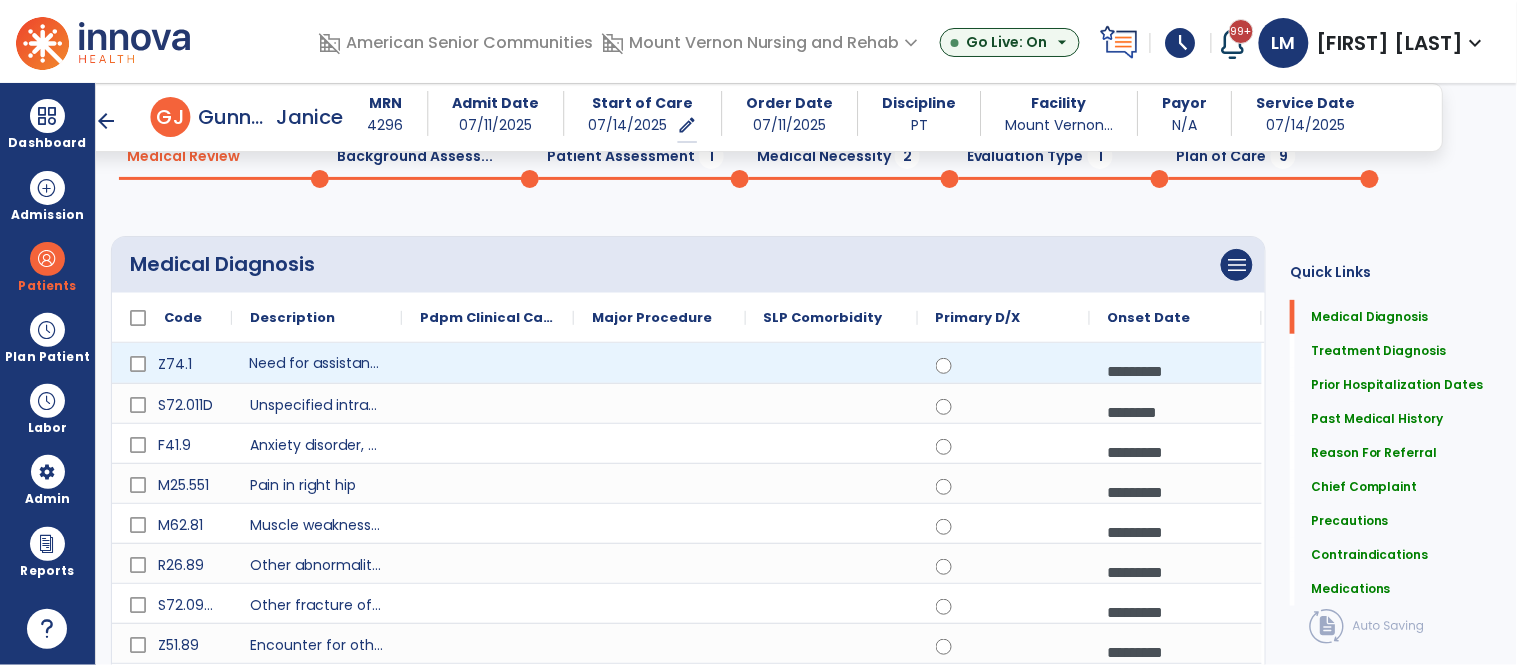 click on "Need for assistance with personal care" 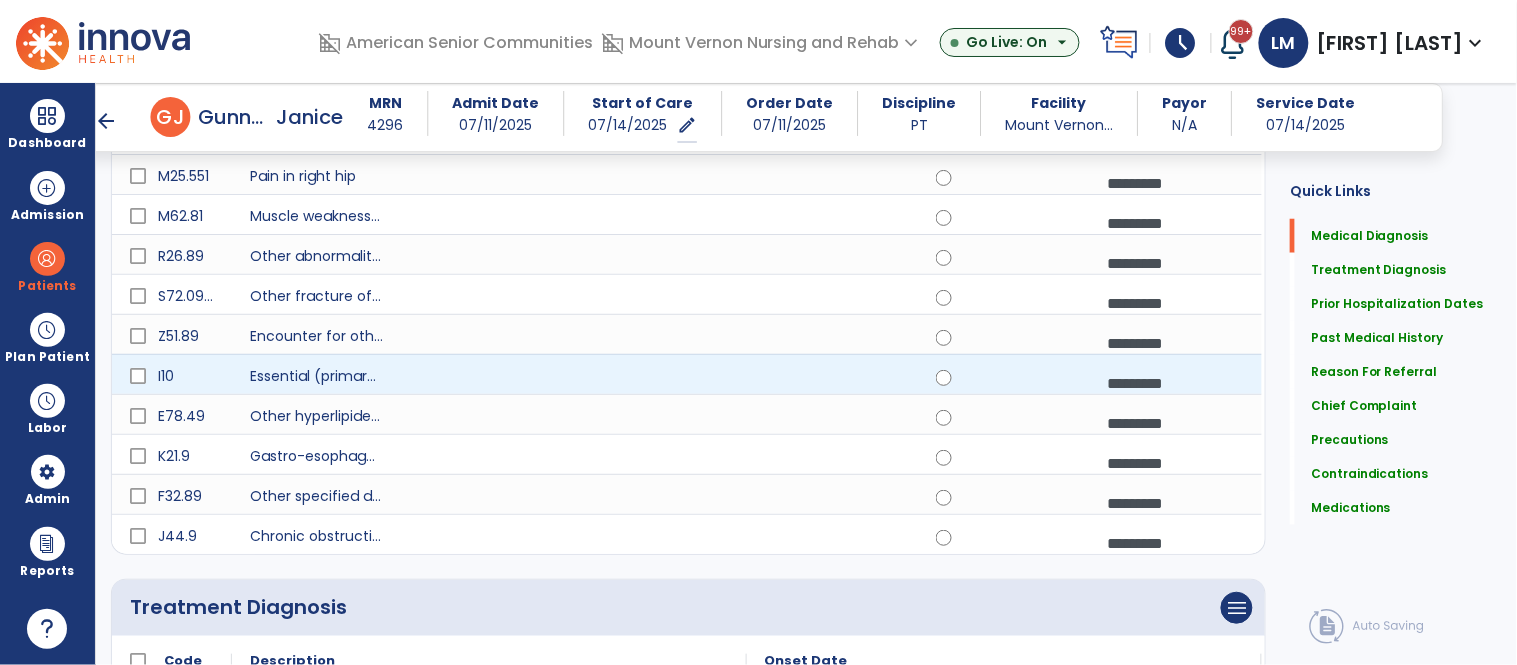 scroll, scrollTop: 0, scrollLeft: 0, axis: both 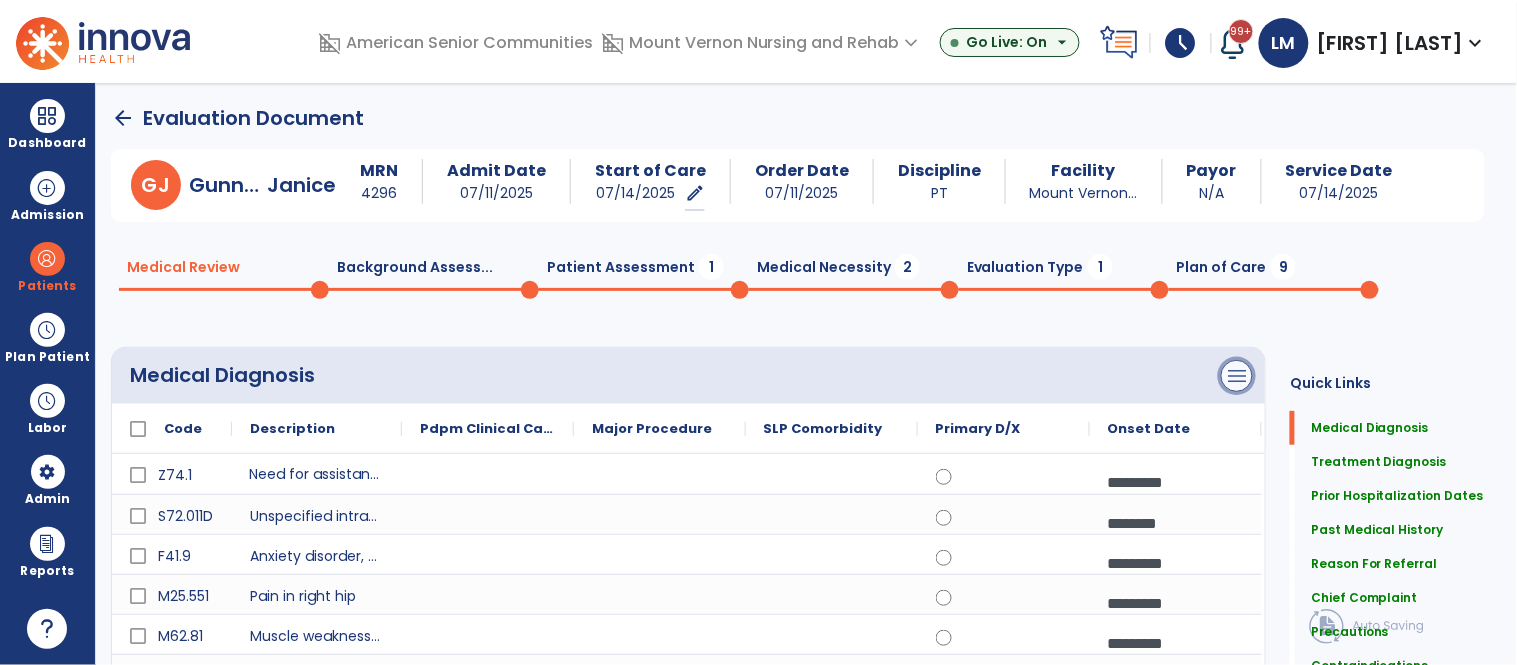 click on "menu" at bounding box center (1237, 376) 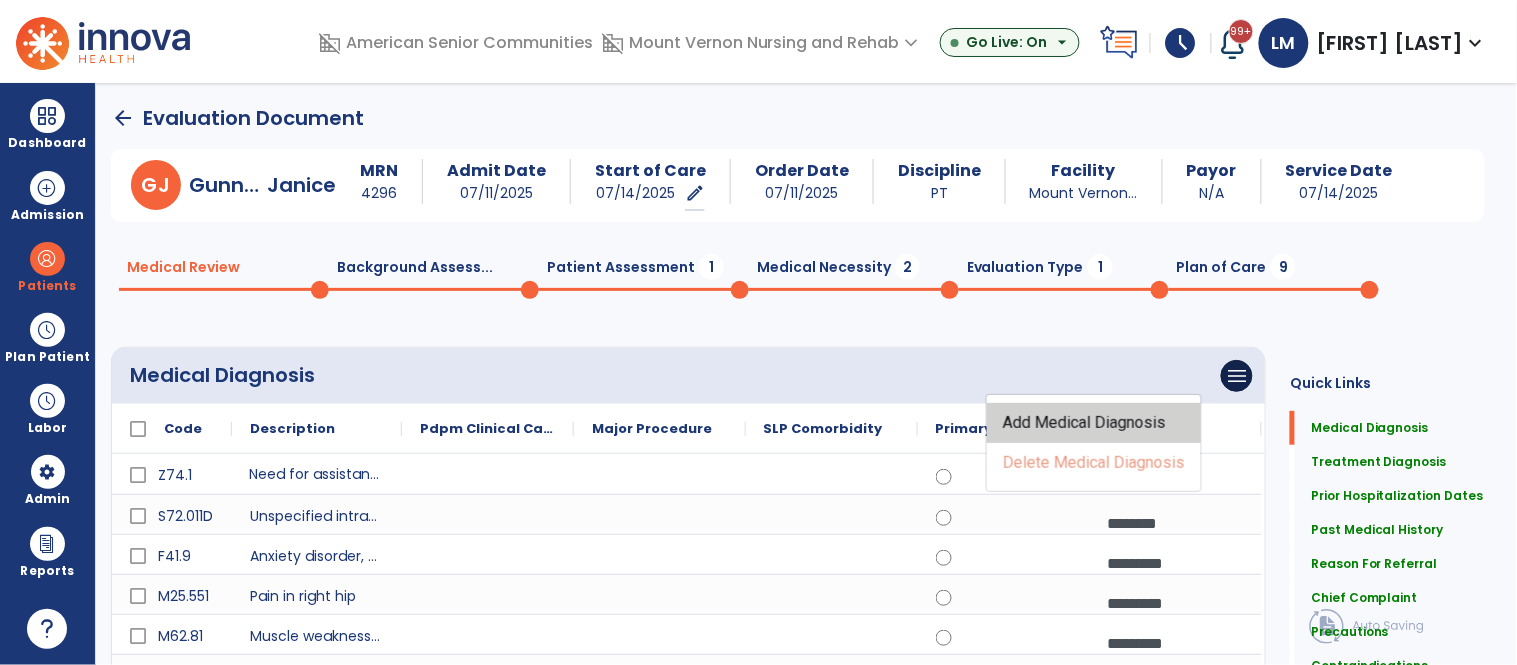 click on "Add Medical Diagnosis" 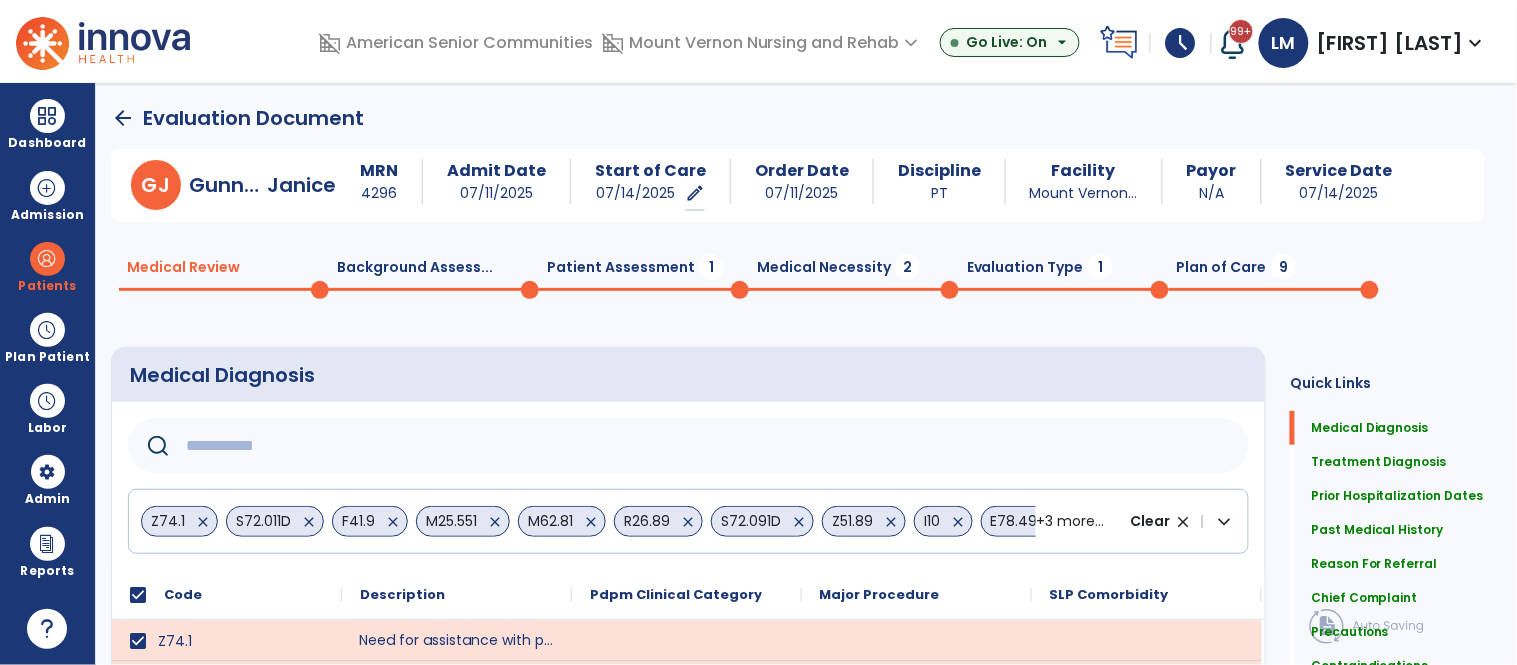 click on "Z74.1   close   S72.011D   close   F41.9   close   M25.551   close   M62.81   close   R26.89   close   S72.091D   close   Z51.89   close   I10   close   E78.49   close   K21.9   close   F32.89   close   J44.9   close  +3 more... Clear close |  keyboard_arrow_down" 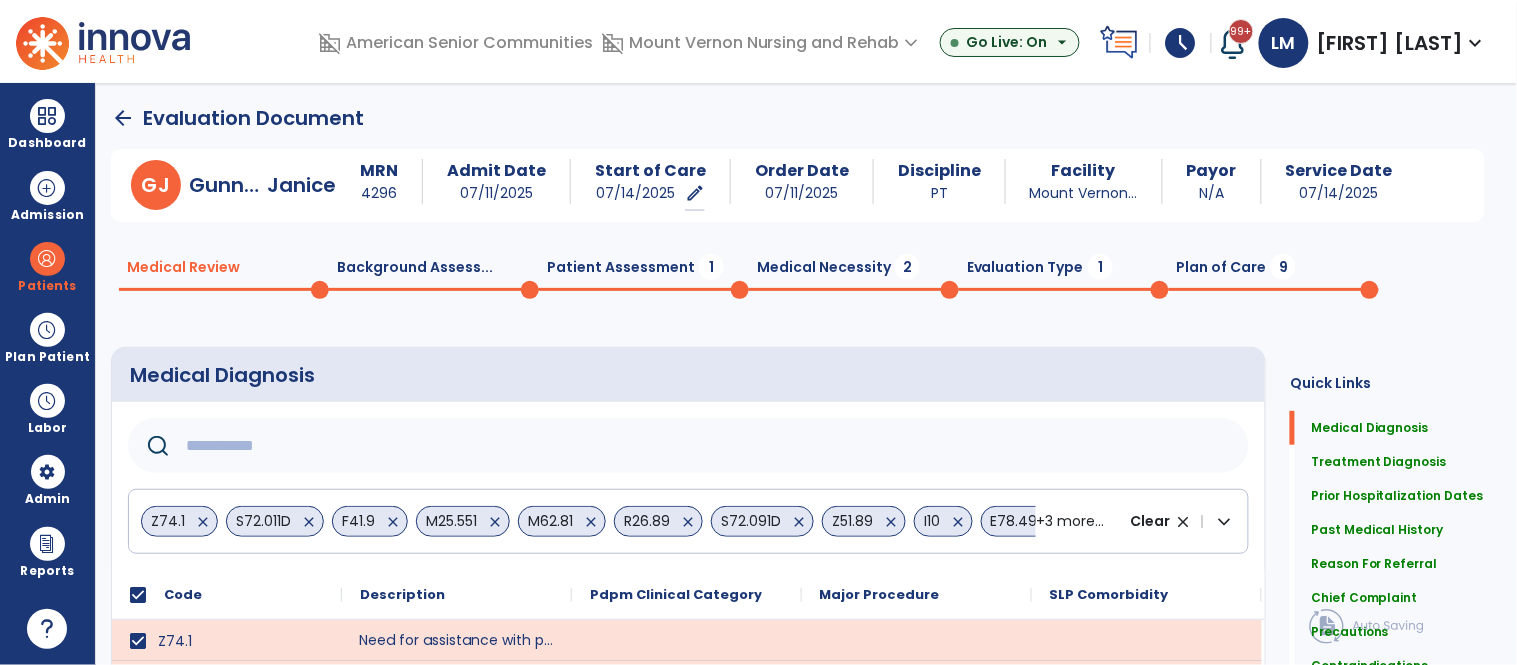 click 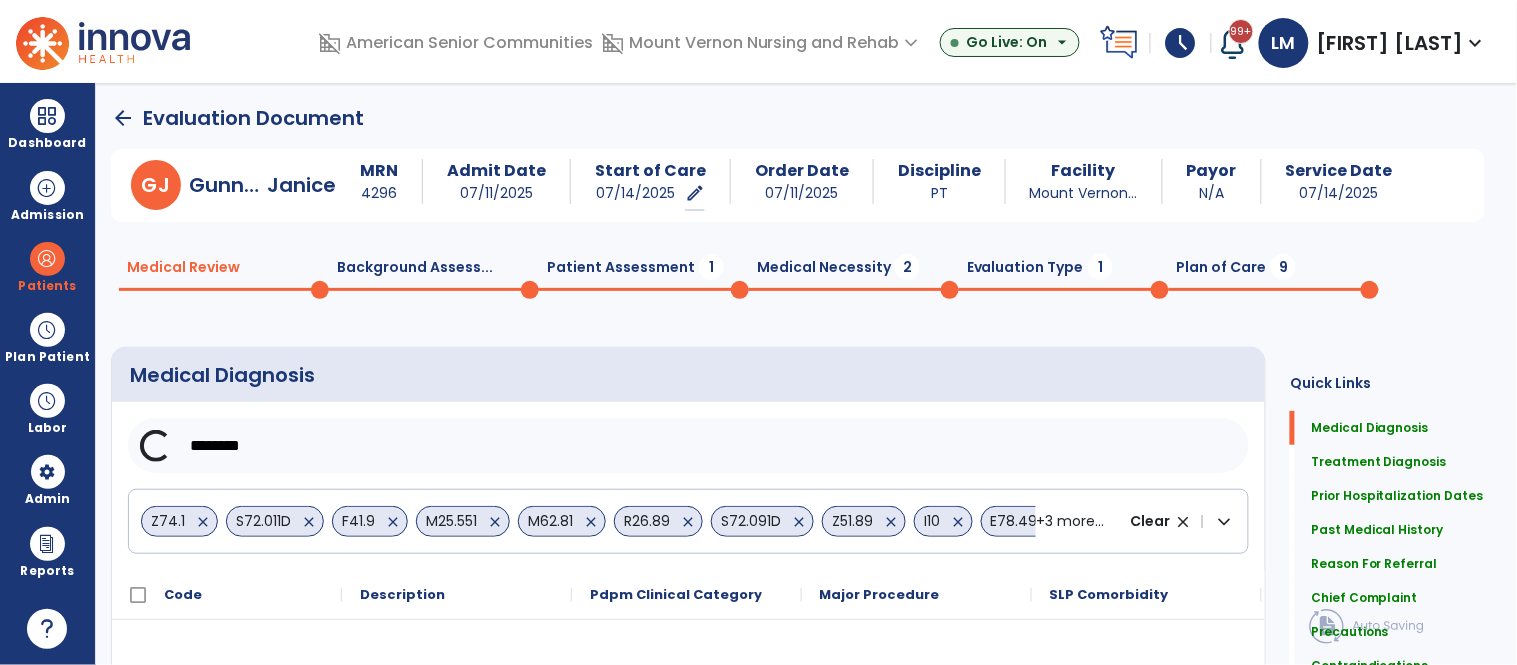 click on "********" 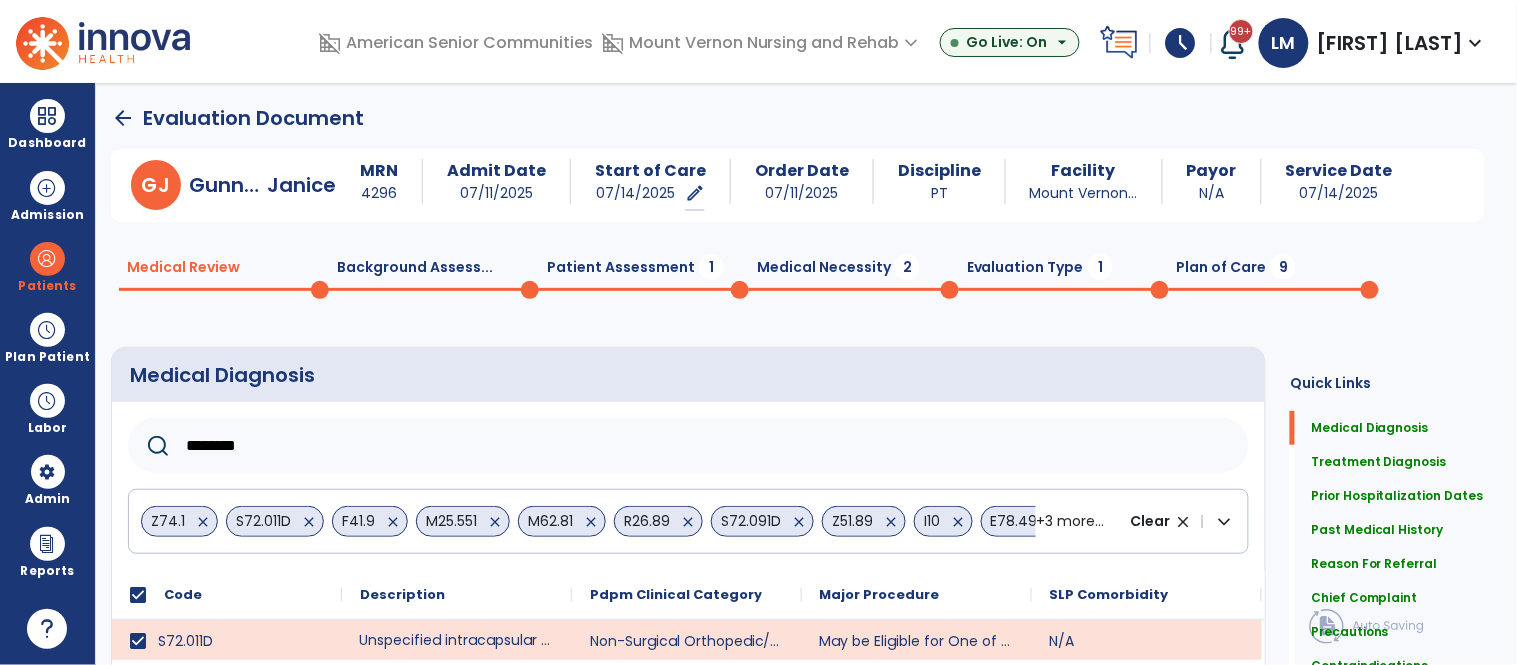 type on "*******" 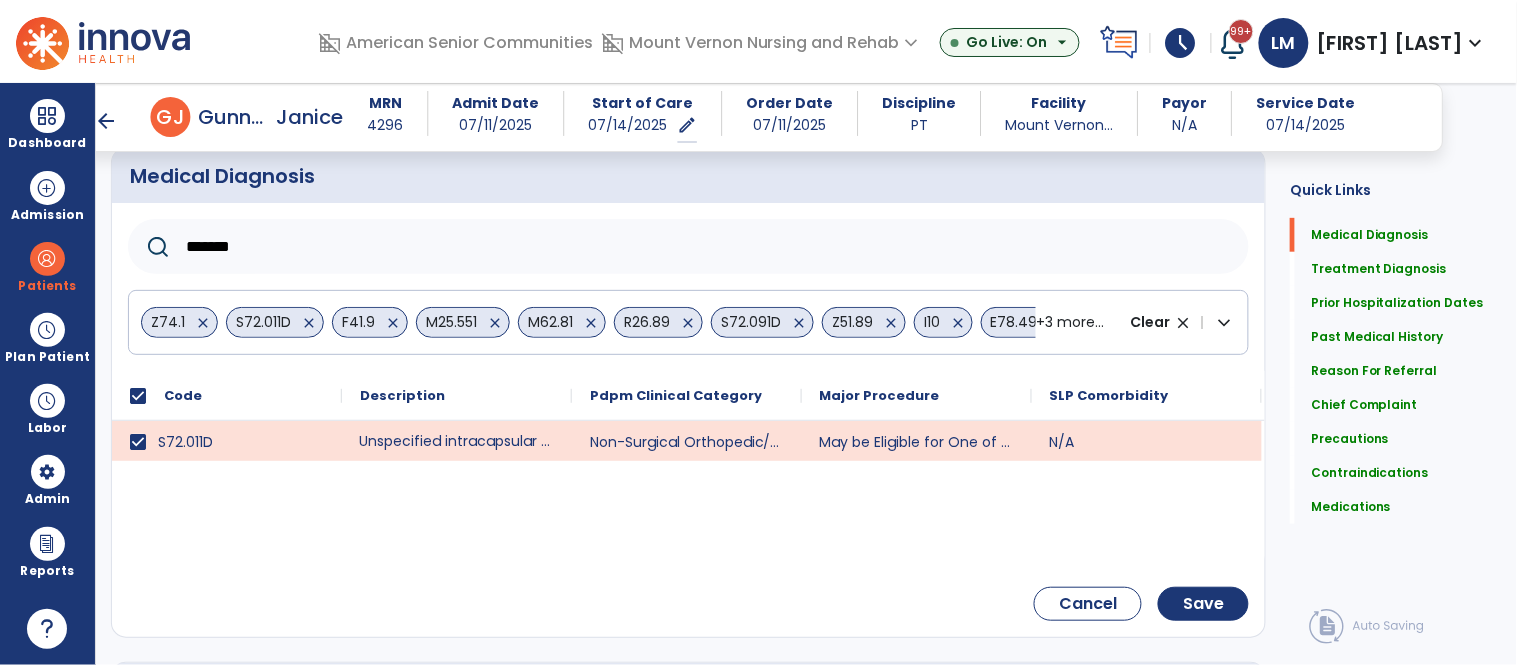 scroll, scrollTop: 192, scrollLeft: 0, axis: vertical 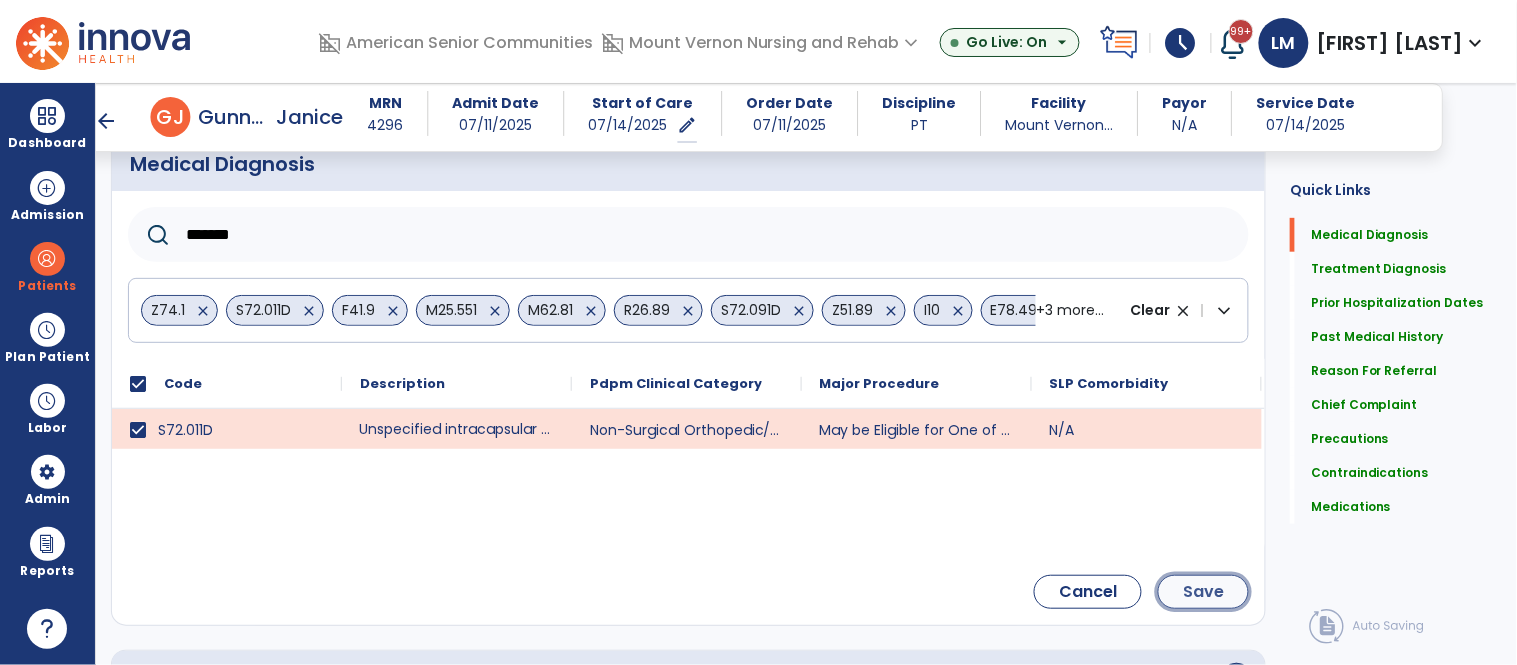 click on "Save" 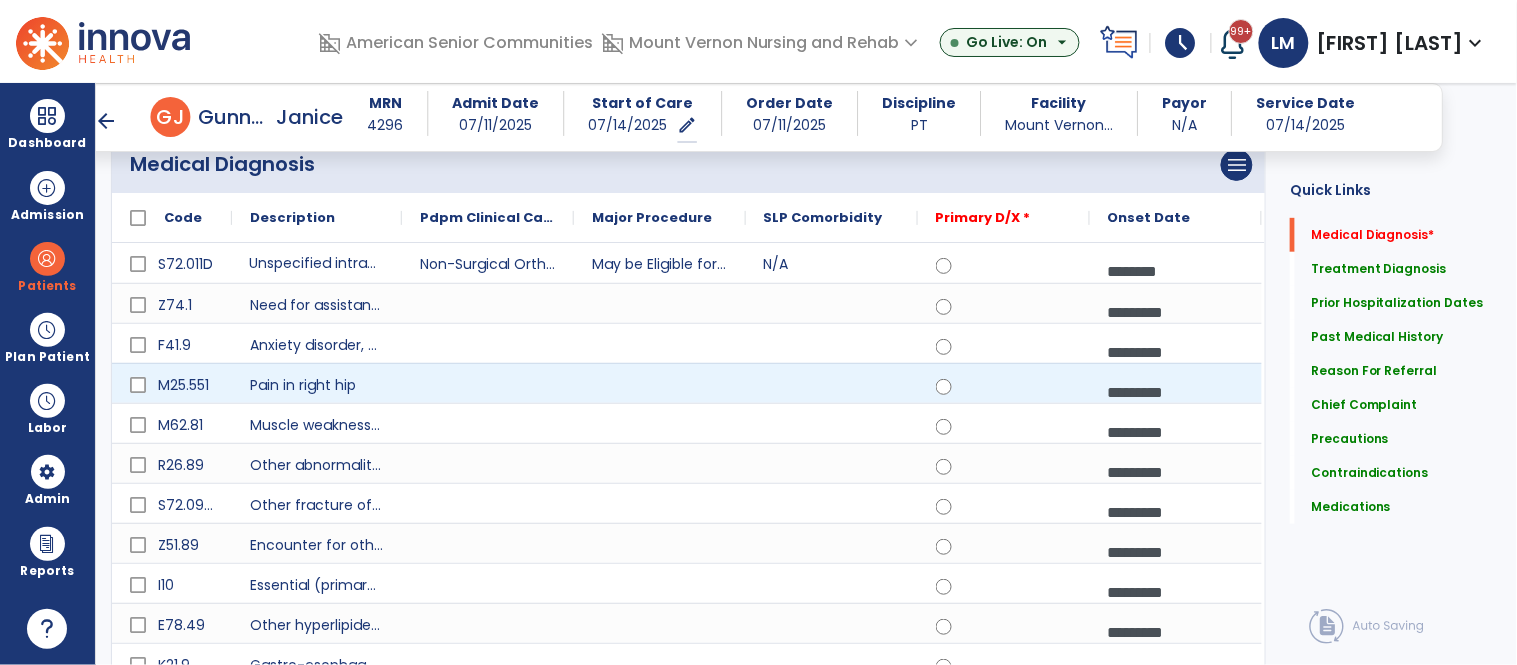 click 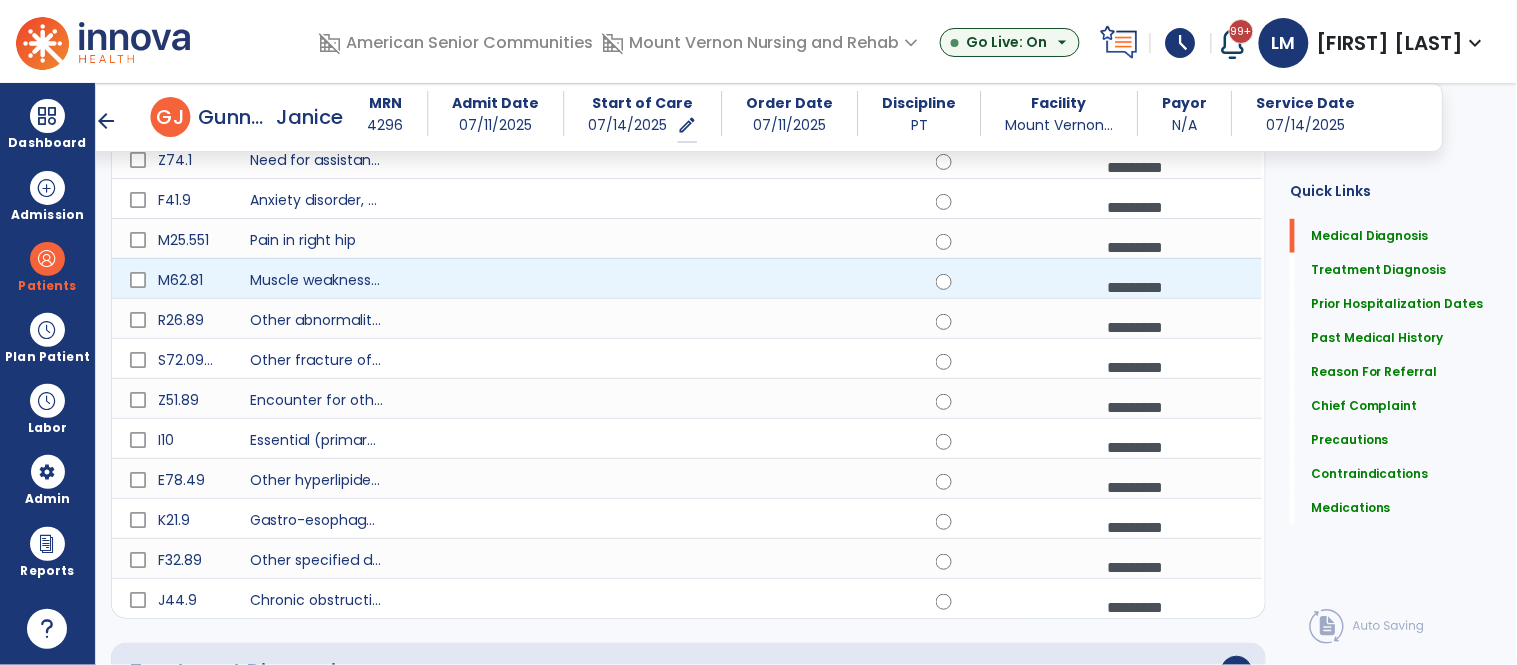 scroll, scrollTop: 345, scrollLeft: 0, axis: vertical 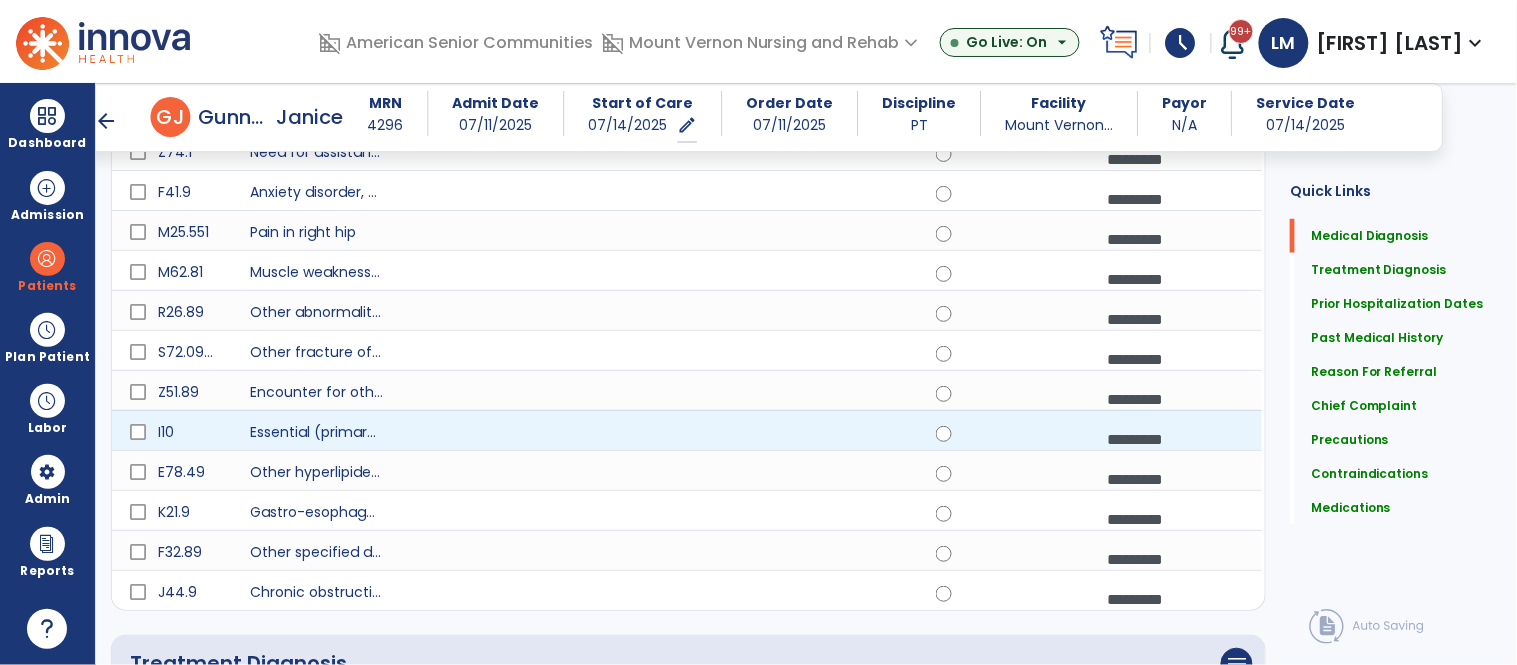 click 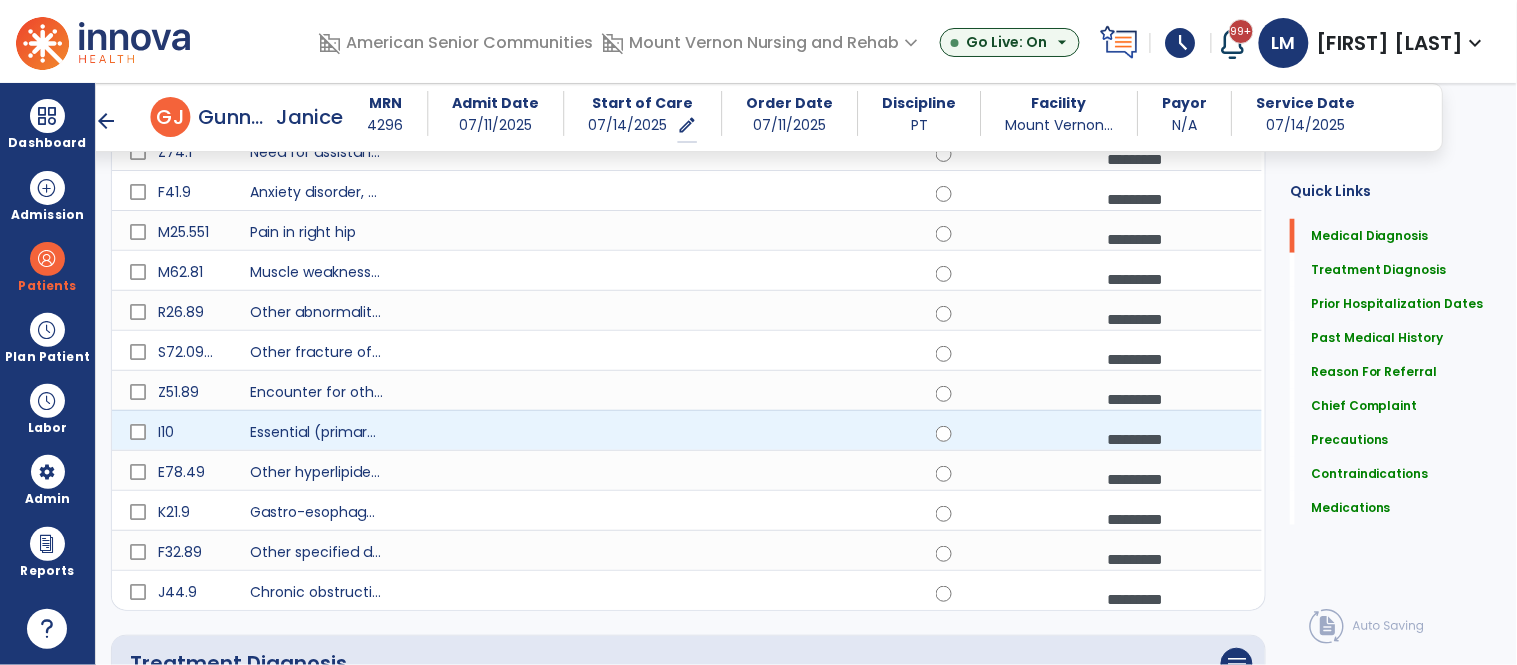 click on "*********" at bounding box center [1176, 439] 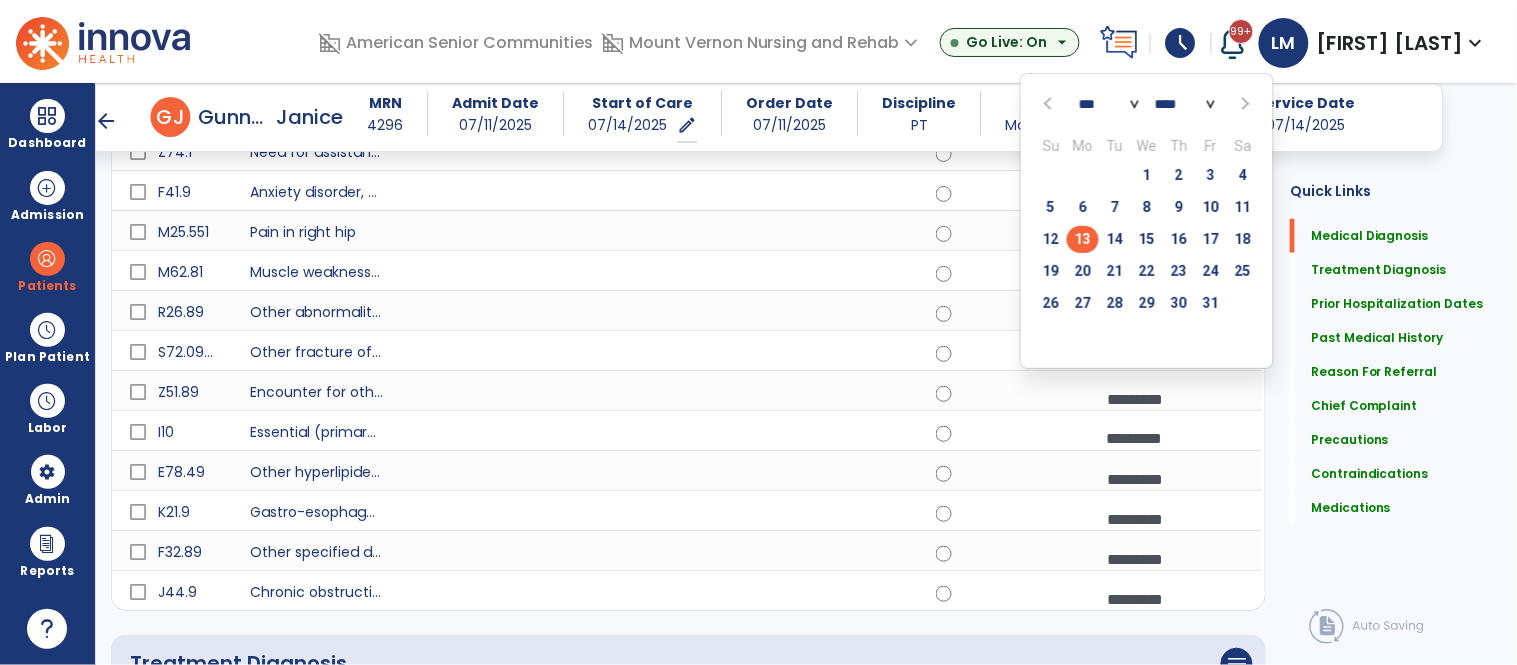 click on "*** *** *** *** *** *** *** *** *** *** *** ***" 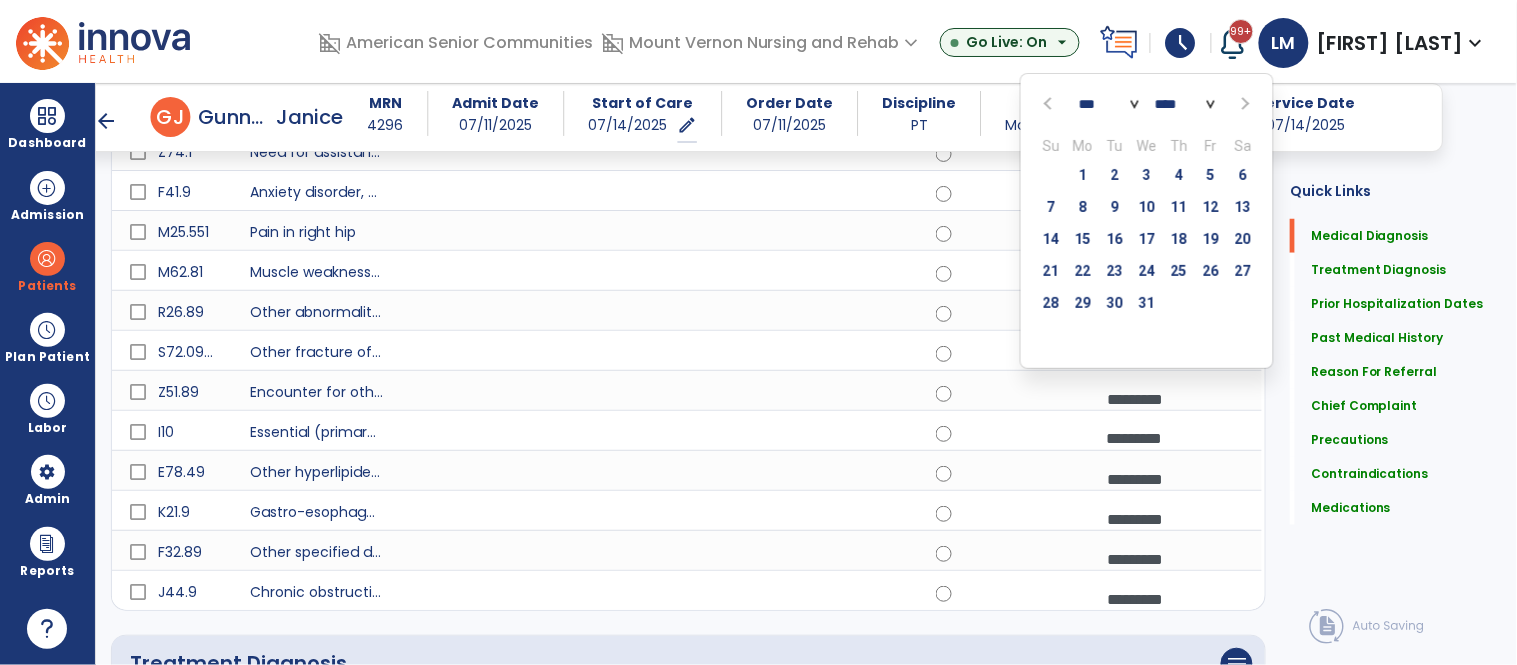 click on "**** **** **** **** **** **** **** **** **** **** **** **** **** **** **** **** **** **** **** **** **** **** **** **** **** **** **** **** **** **** **** **** **** **** **** **** **** **** **** **** **** **** **** **** **** **** **** **** **** **** **** **** **** **** **** **** **** **** **** **** **** **** **** **** **** **** **** **** **** **** **** **** **** **** **** **** **** **** **** **** **** **** **** **** **** **** **** **** **** **** **** **** **** **** **** **** **** **** **** **** **** **** **** **** **** **** **** **** **** **** **** **** **** **** **** **** **** **** **** **** **** **** **** **** **** ****" 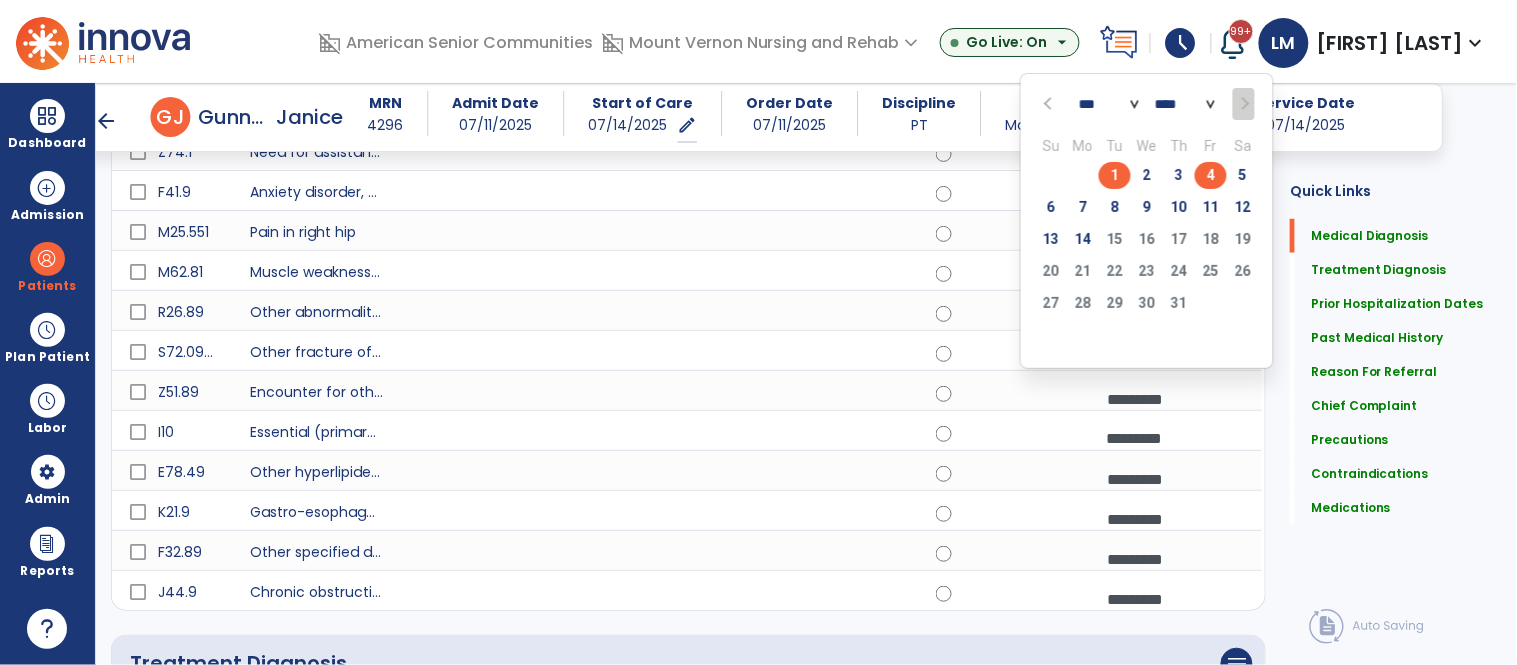 click on "4" 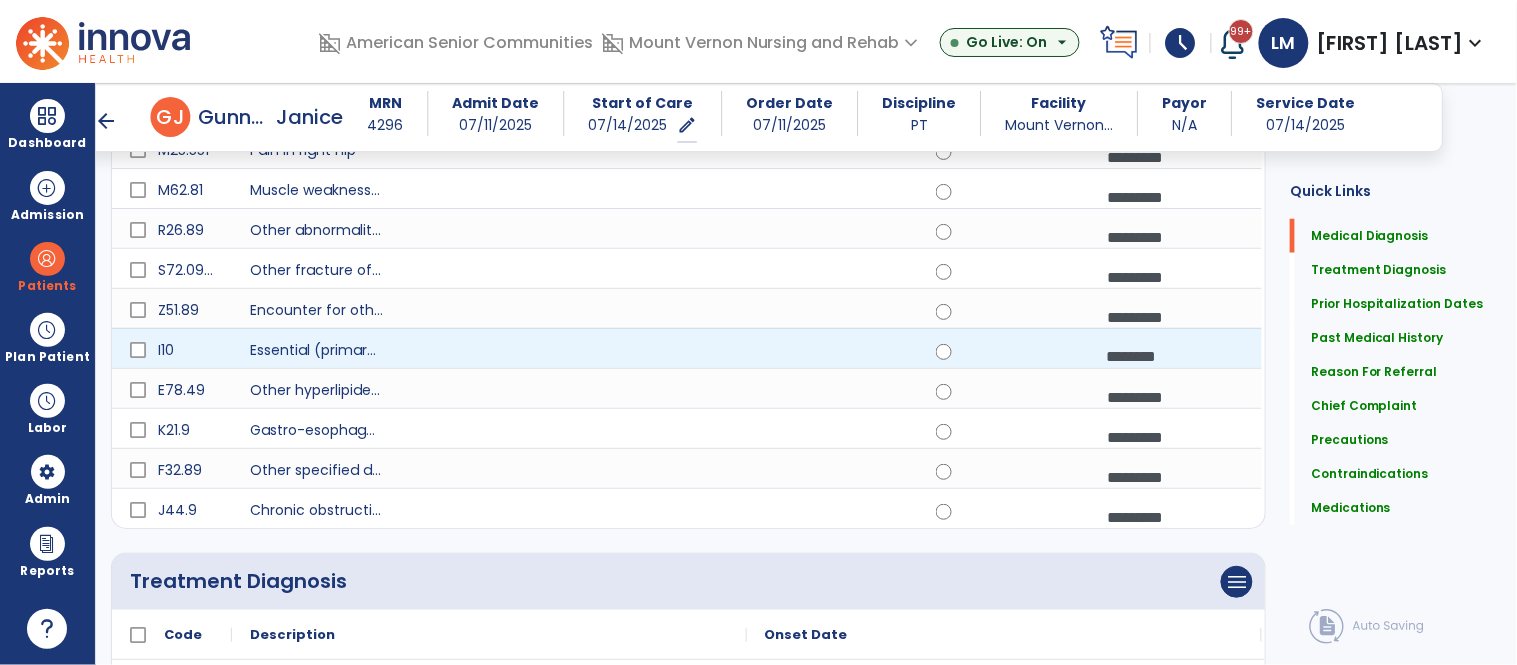 scroll, scrollTop: 452, scrollLeft: 0, axis: vertical 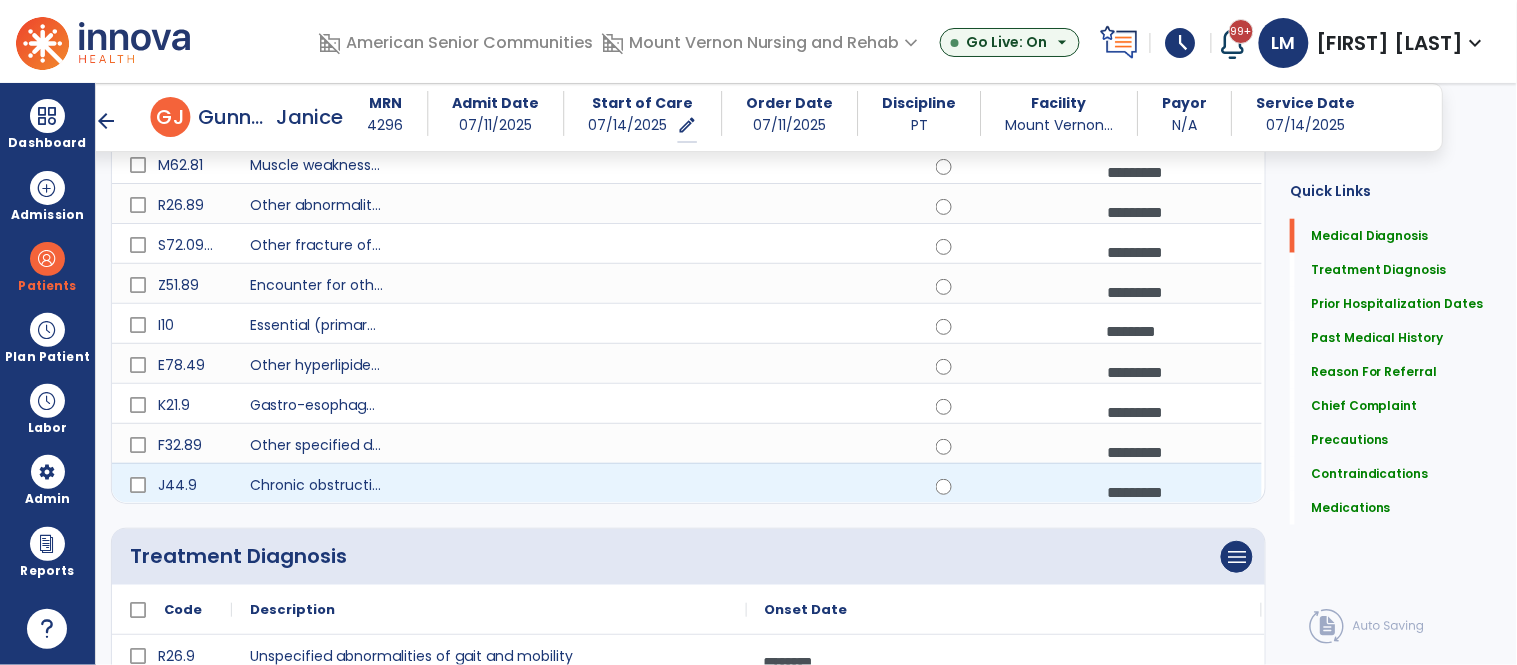 click on "*********" at bounding box center [1176, 492] 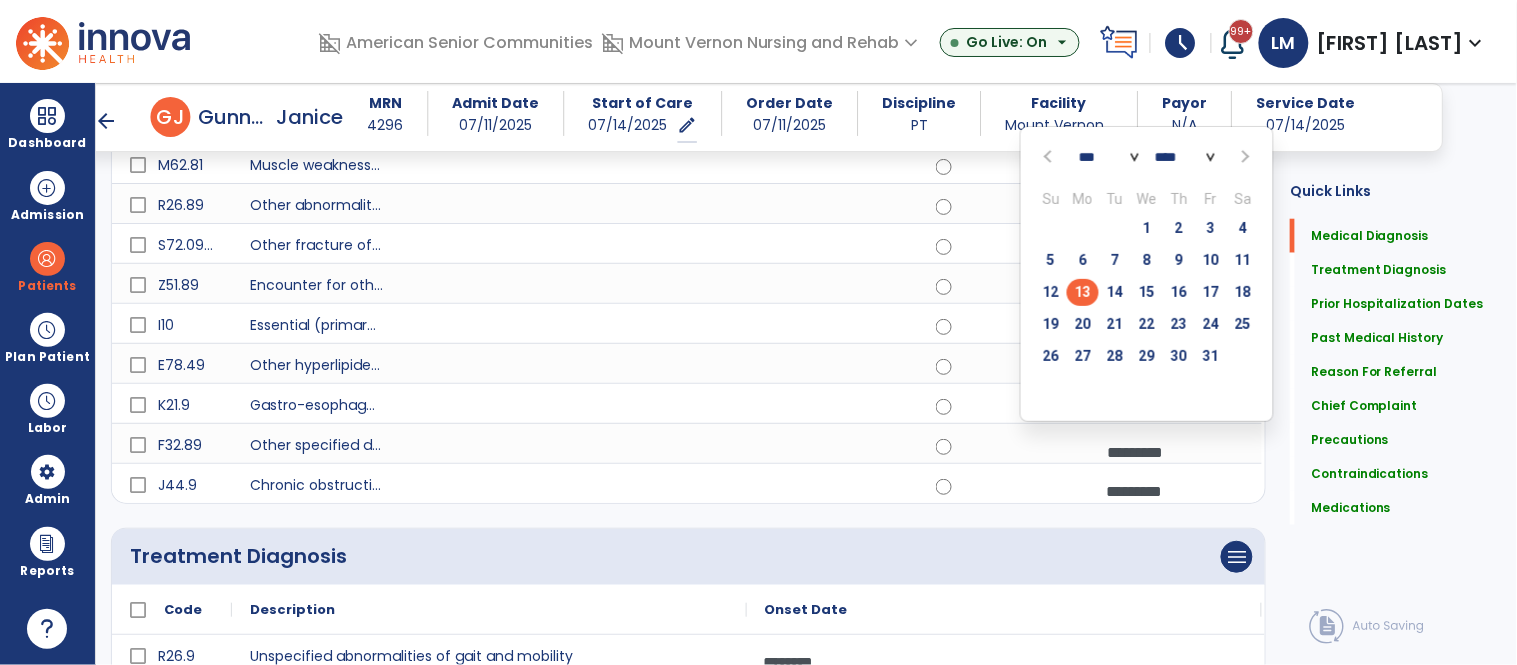 click on "*** *** *** *** *** *** *** *** *** *** *** ***" 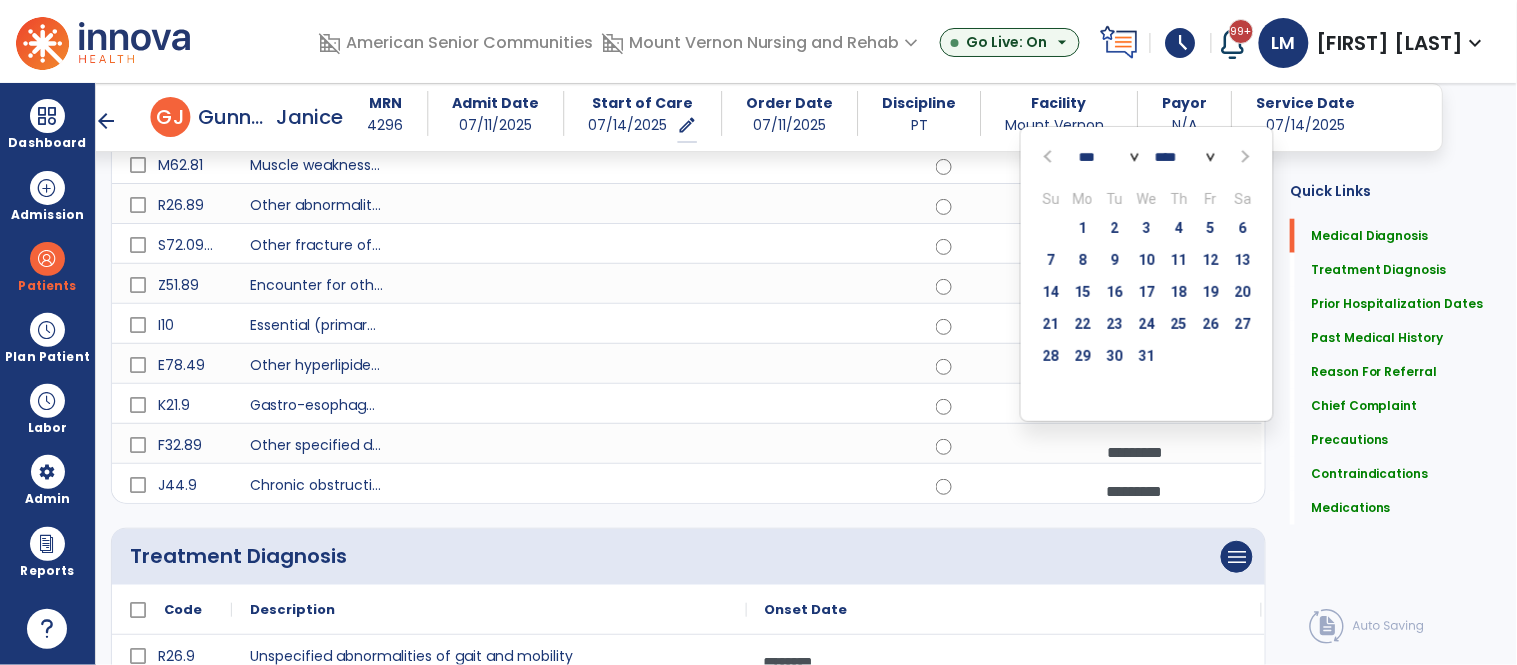 click on "**** **** **** **** **** **** **** **** **** **** **** **** **** **** **** **** **** **** **** **** **** **** **** **** **** **** **** **** **** **** **** **** **** **** **** **** **** **** **** **** **** **** **** **** **** **** **** **** **** **** **** **** **** **** **** **** **** **** **** **** **** **** **** **** **** **** **** **** **** **** **** **** **** **** **** **** **** **** **** **** **** **** **** **** **** **** **** **** **** **** **** **** **** **** **** **** **** **** **** **** **** **** **** **** **** **** **** **** **** **** **** **** **** **** **** **** **** **** **** **** **** **** **** **** **** ****" 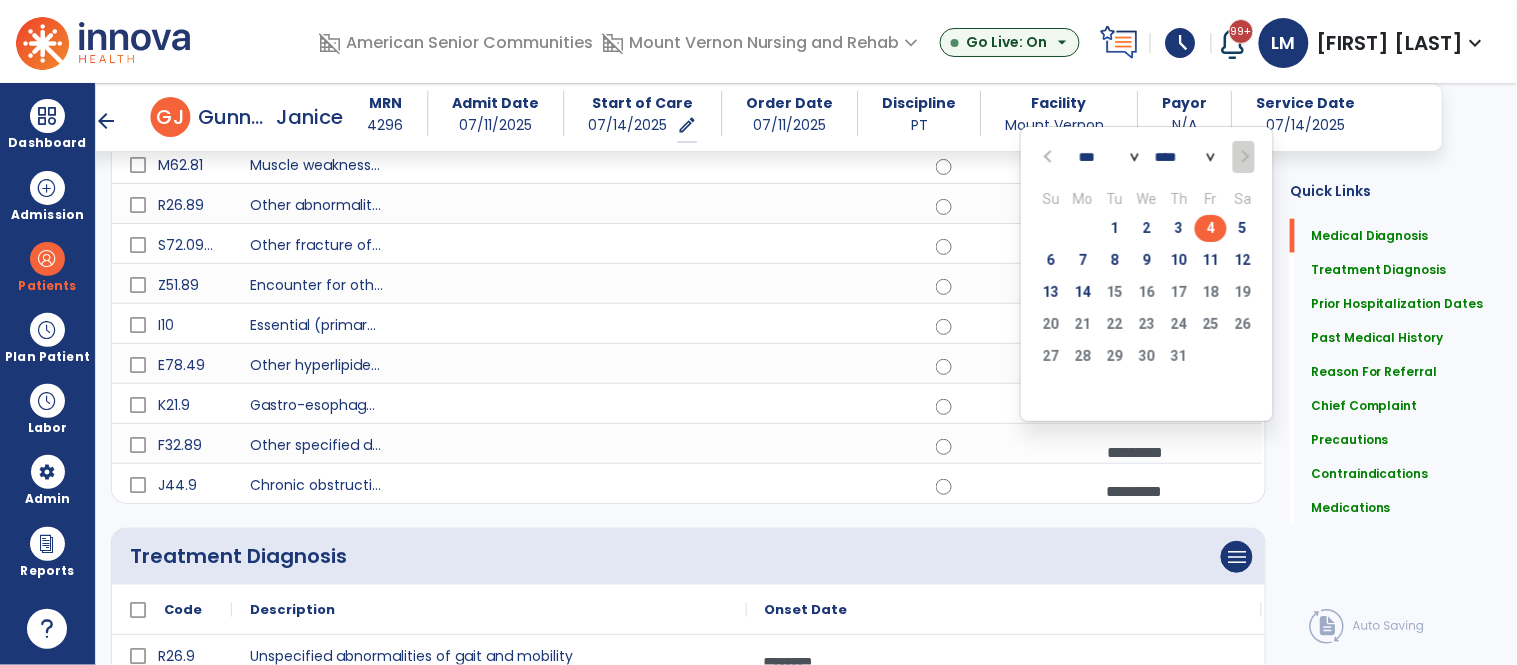 click on "4" 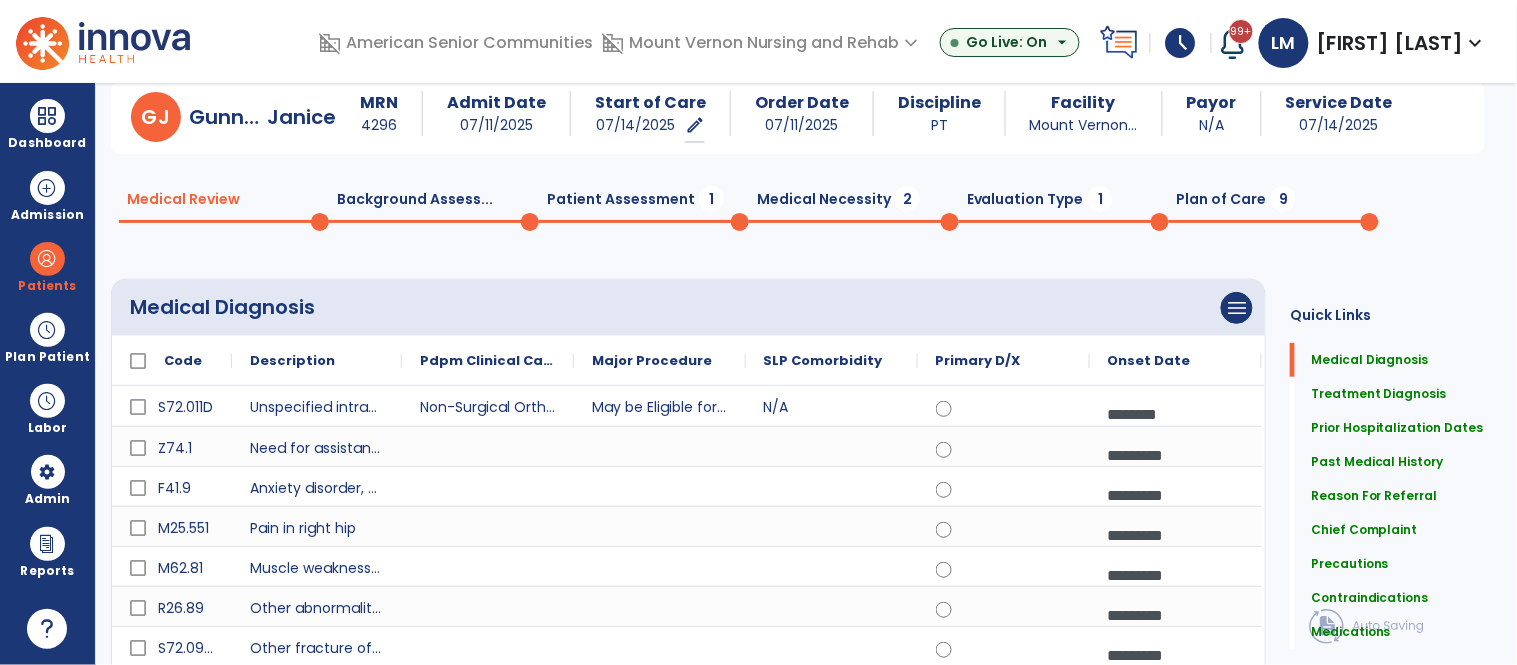 scroll, scrollTop: 0, scrollLeft: 0, axis: both 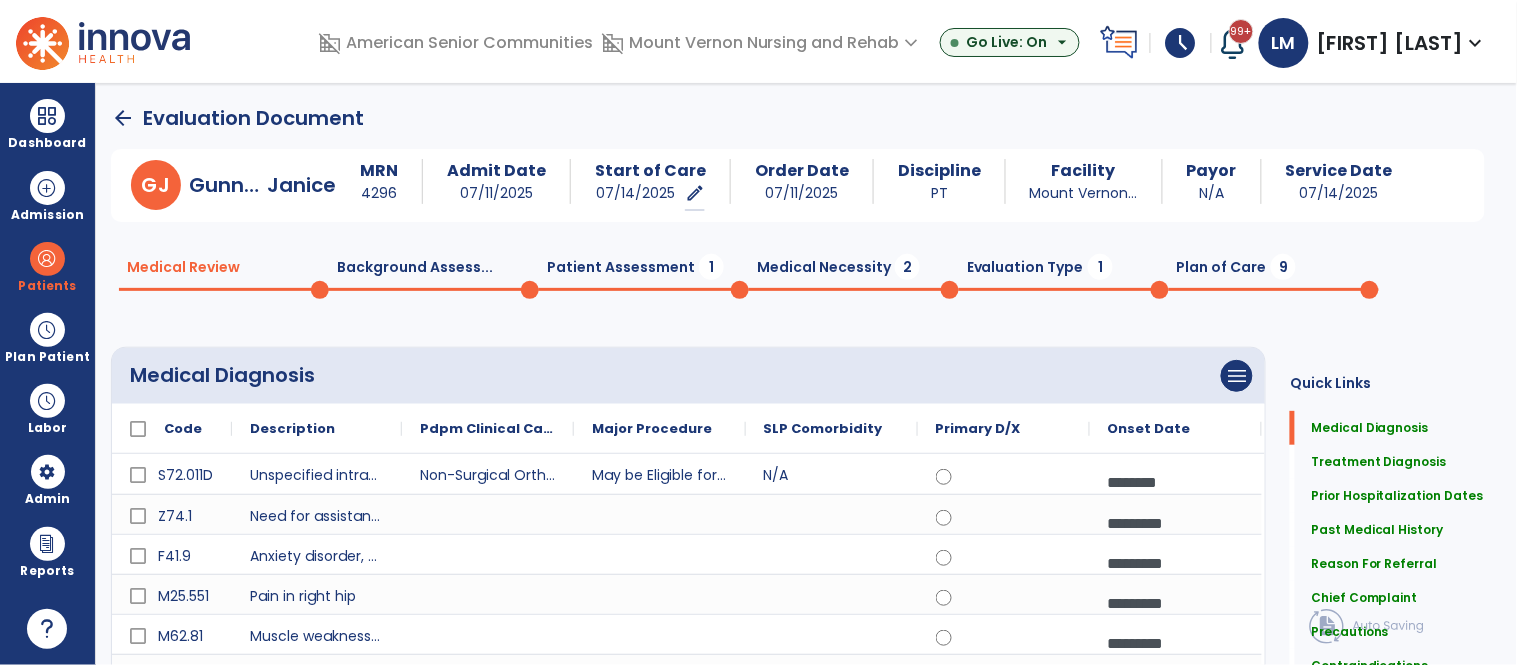 click on "Patient Assessment  1" 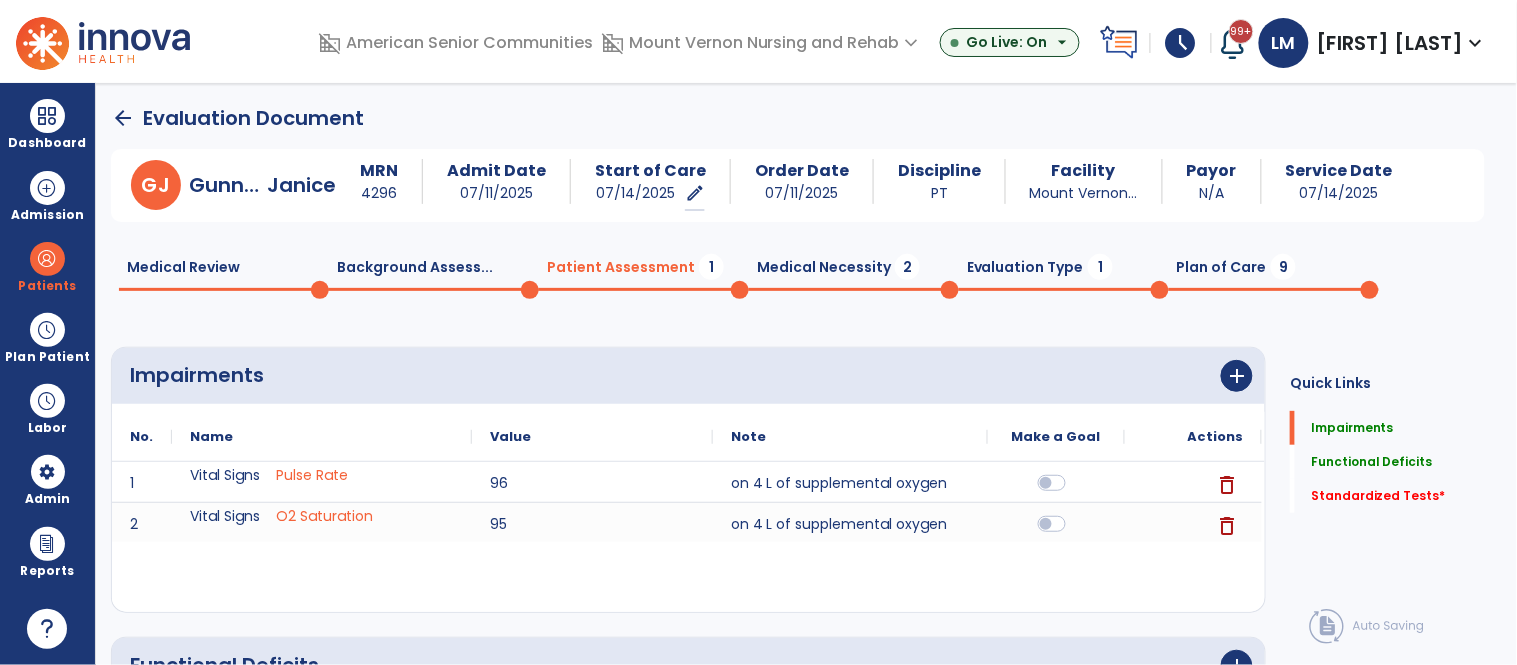 click on "Medical Necessity  2" 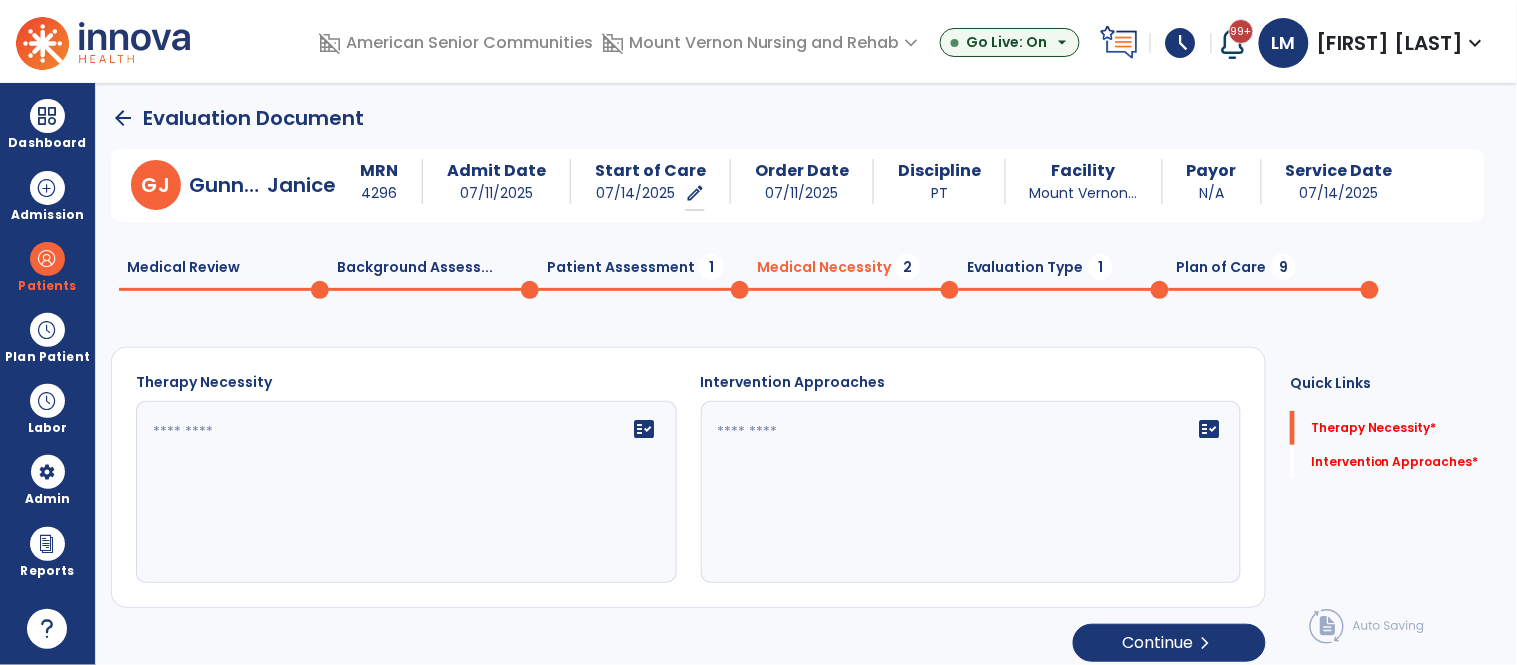 click on "Patient Assessment  1" 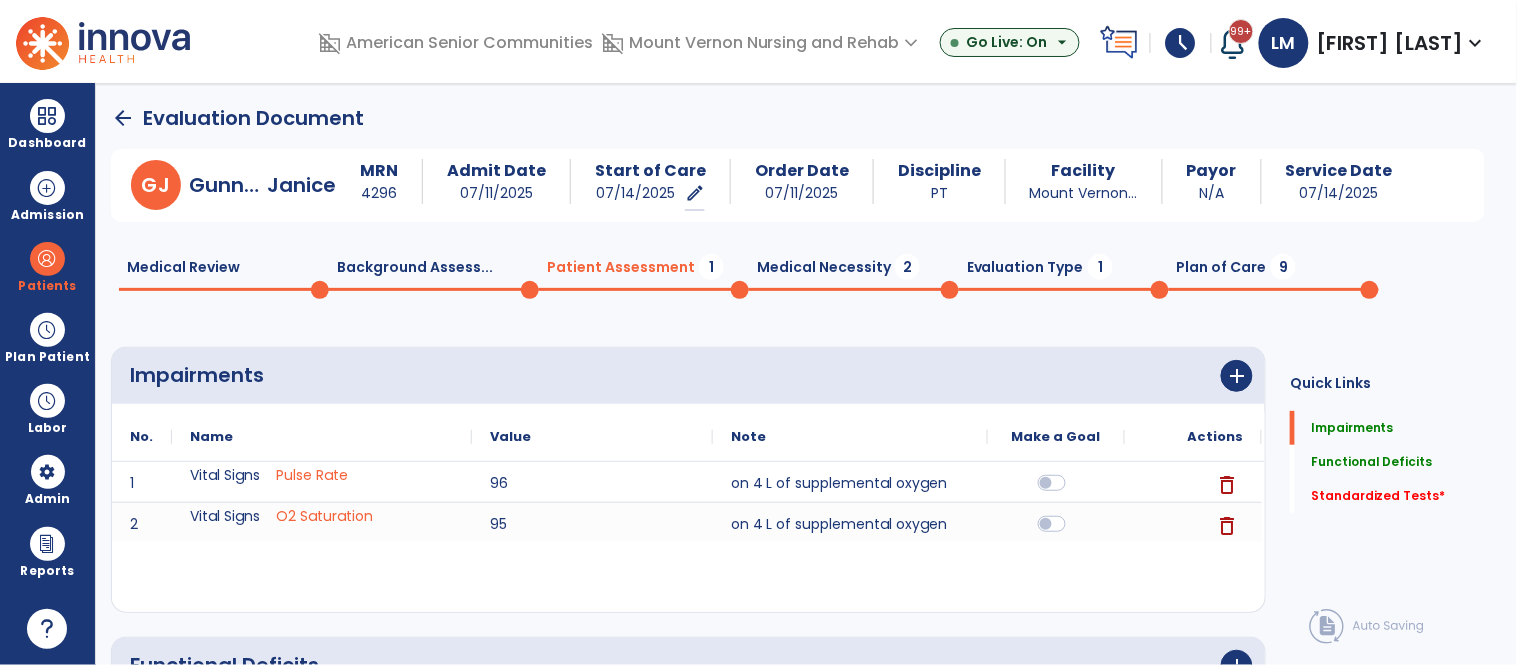 click on "Background Assess...  0" 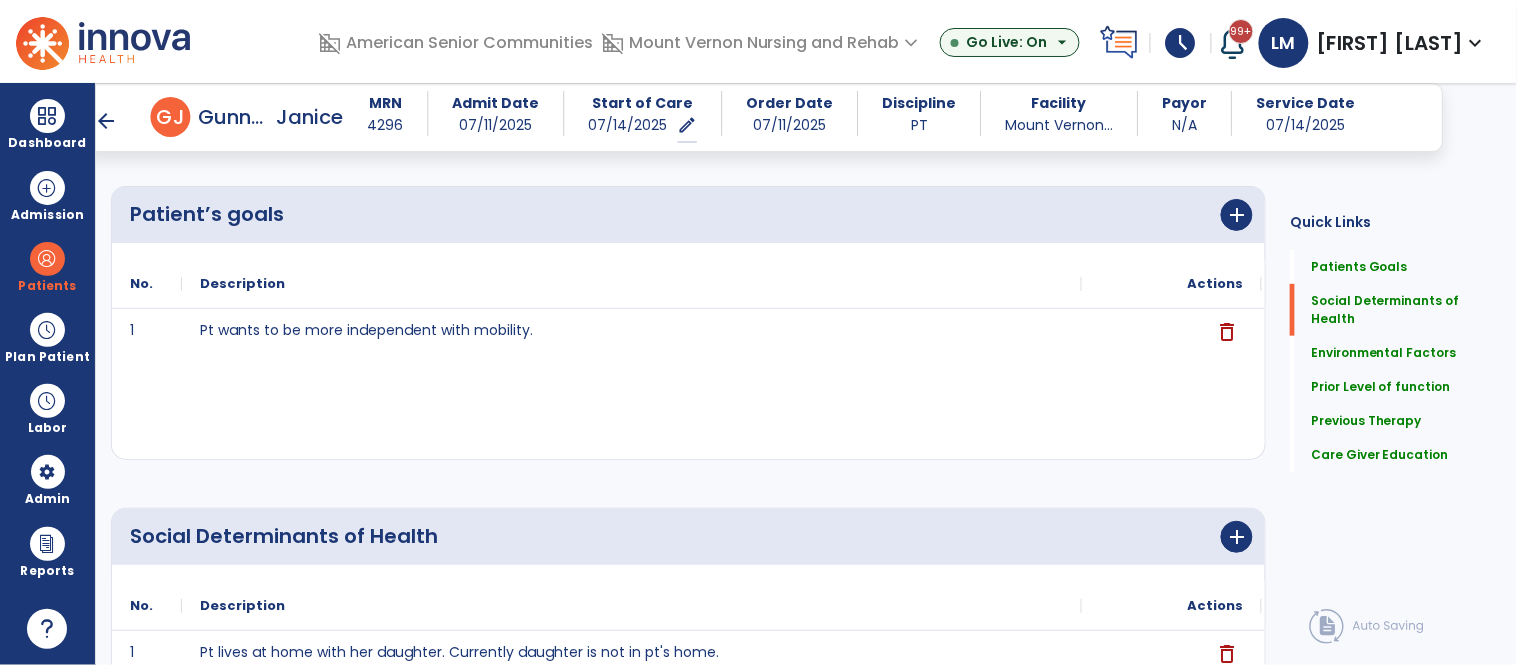 scroll, scrollTop: 0, scrollLeft: 0, axis: both 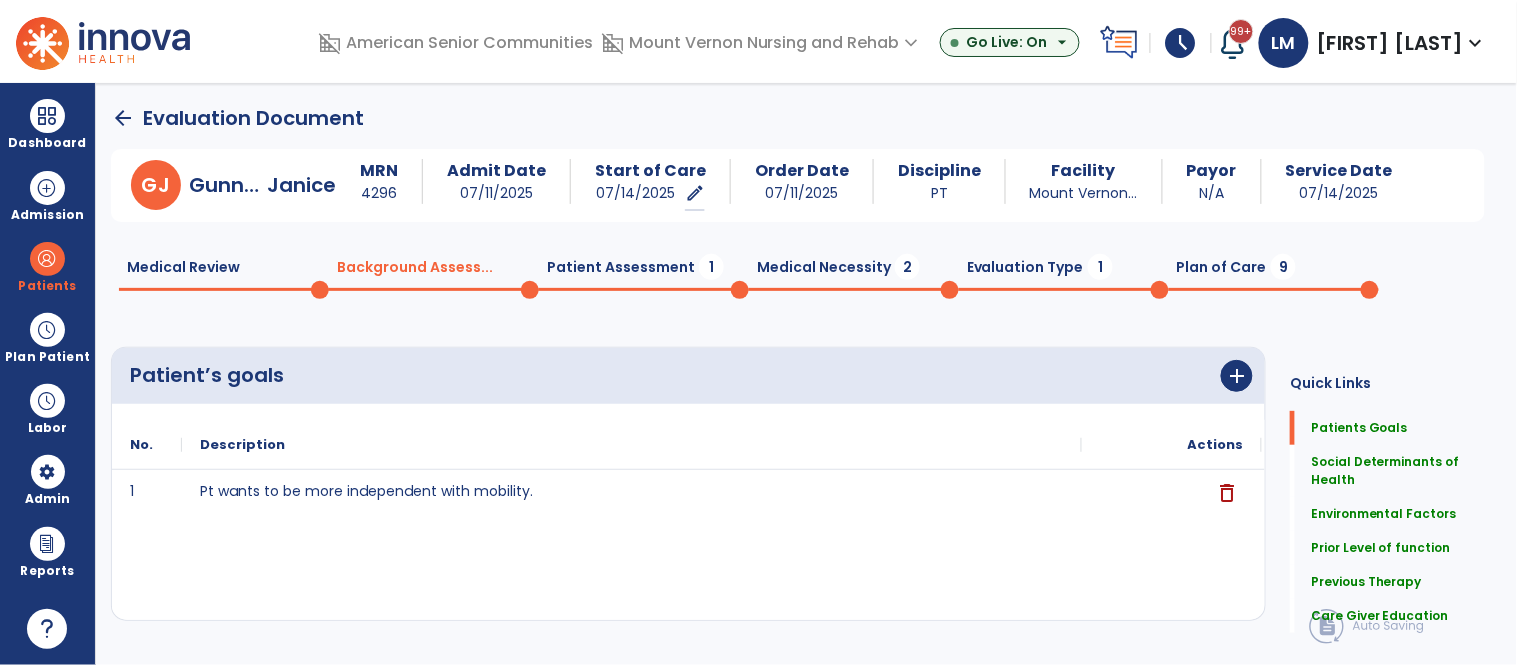 click on "Medical Review  0" 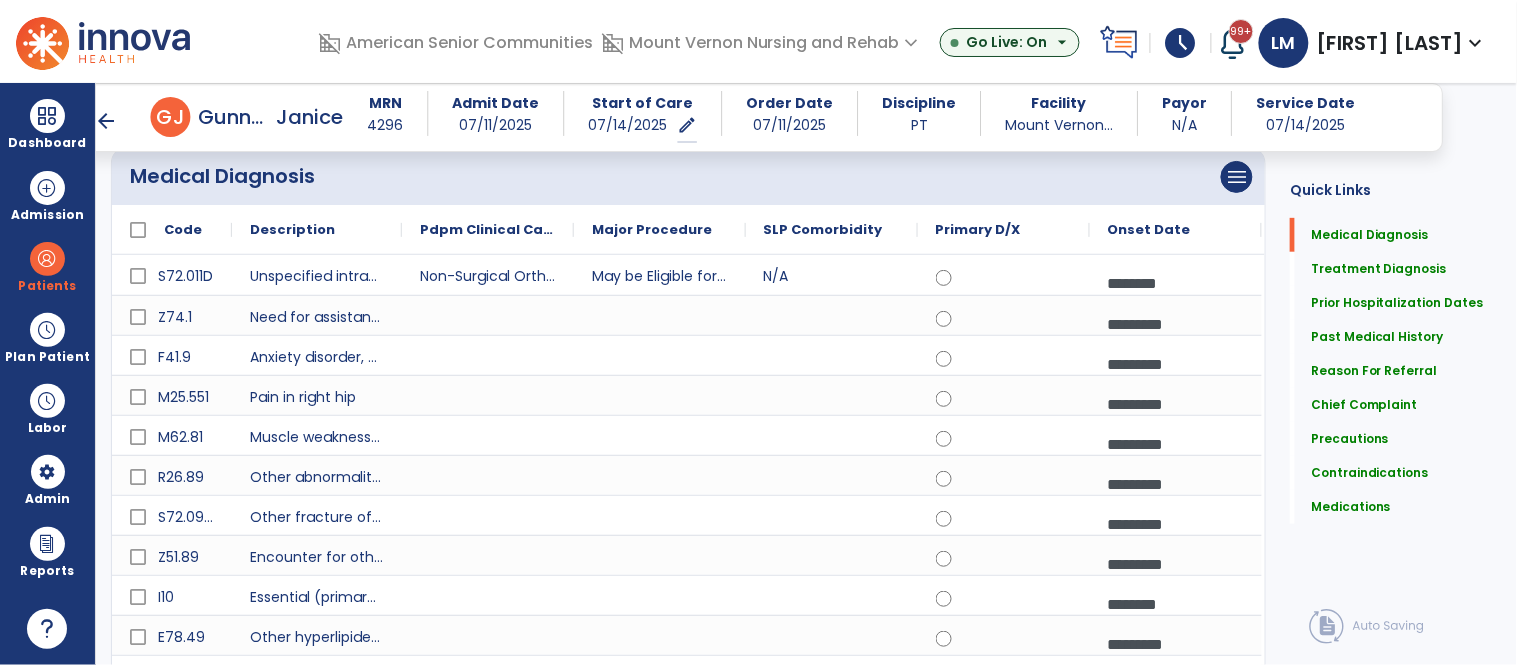 scroll, scrollTop: 178, scrollLeft: 0, axis: vertical 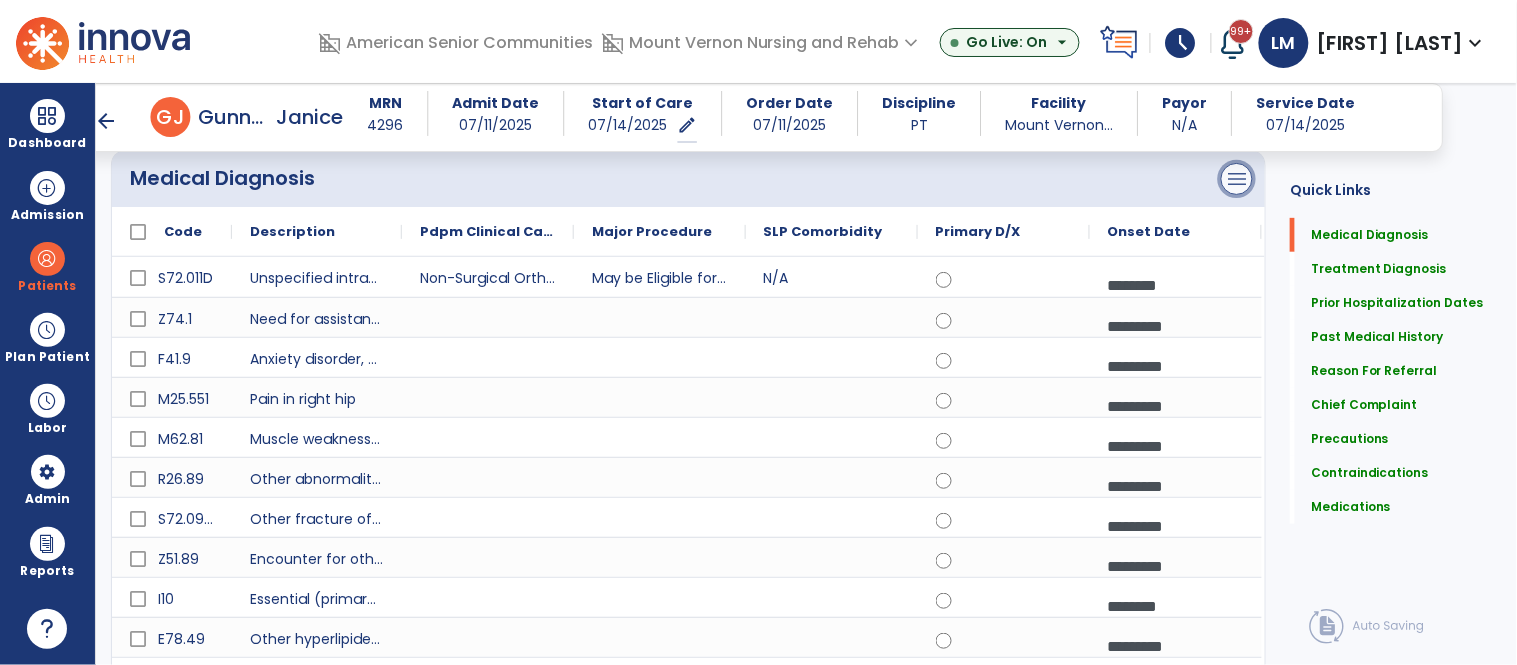 click on "menu" at bounding box center (1237, 179) 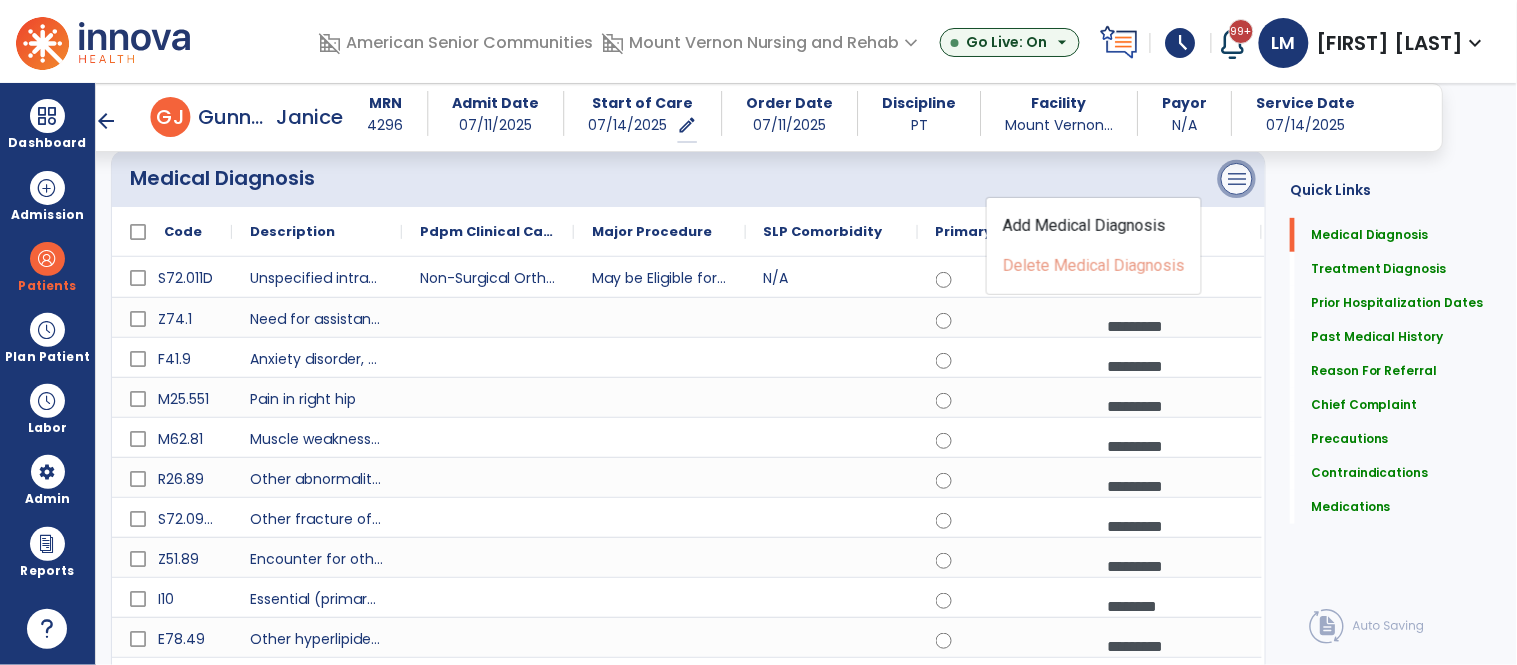 click on "menu" at bounding box center (1237, 179) 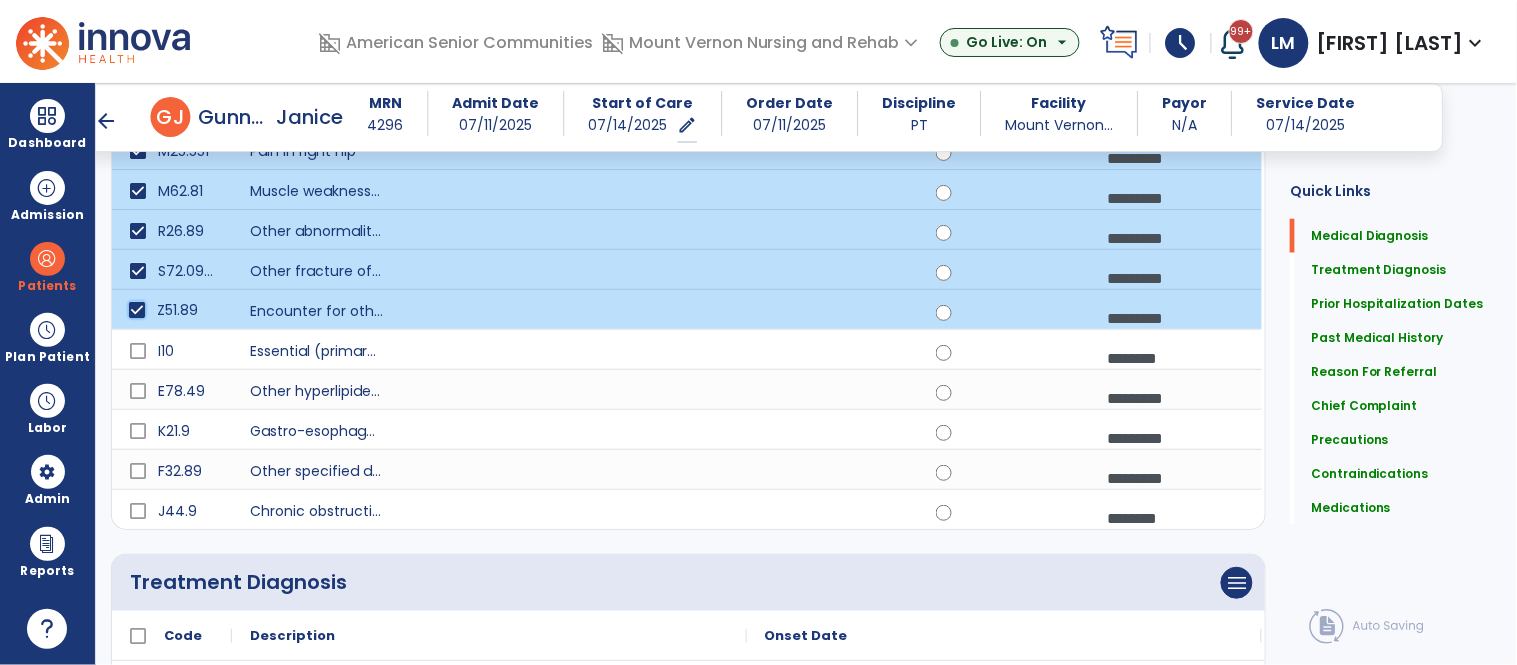 scroll, scrollTop: 437, scrollLeft: 0, axis: vertical 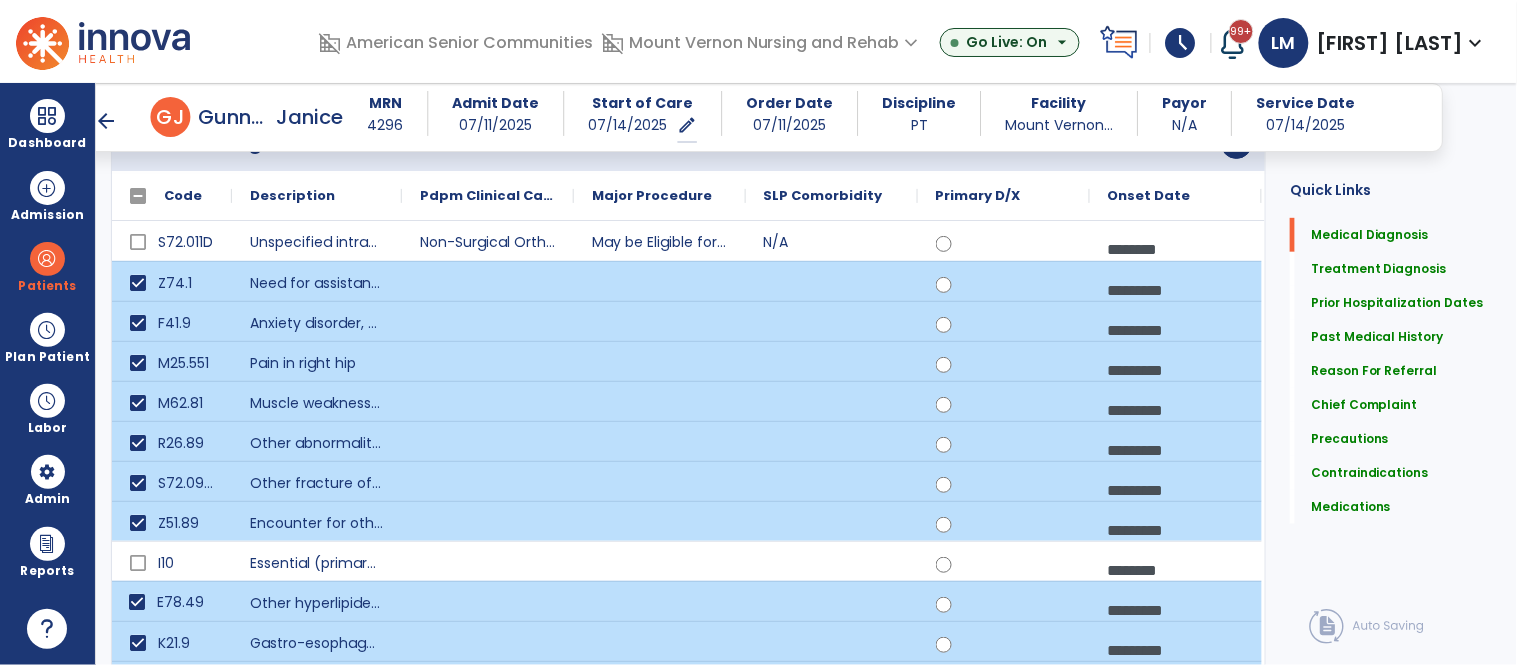 click on "menu   Add Medical Diagnosis   Delete Medical Diagnosis" 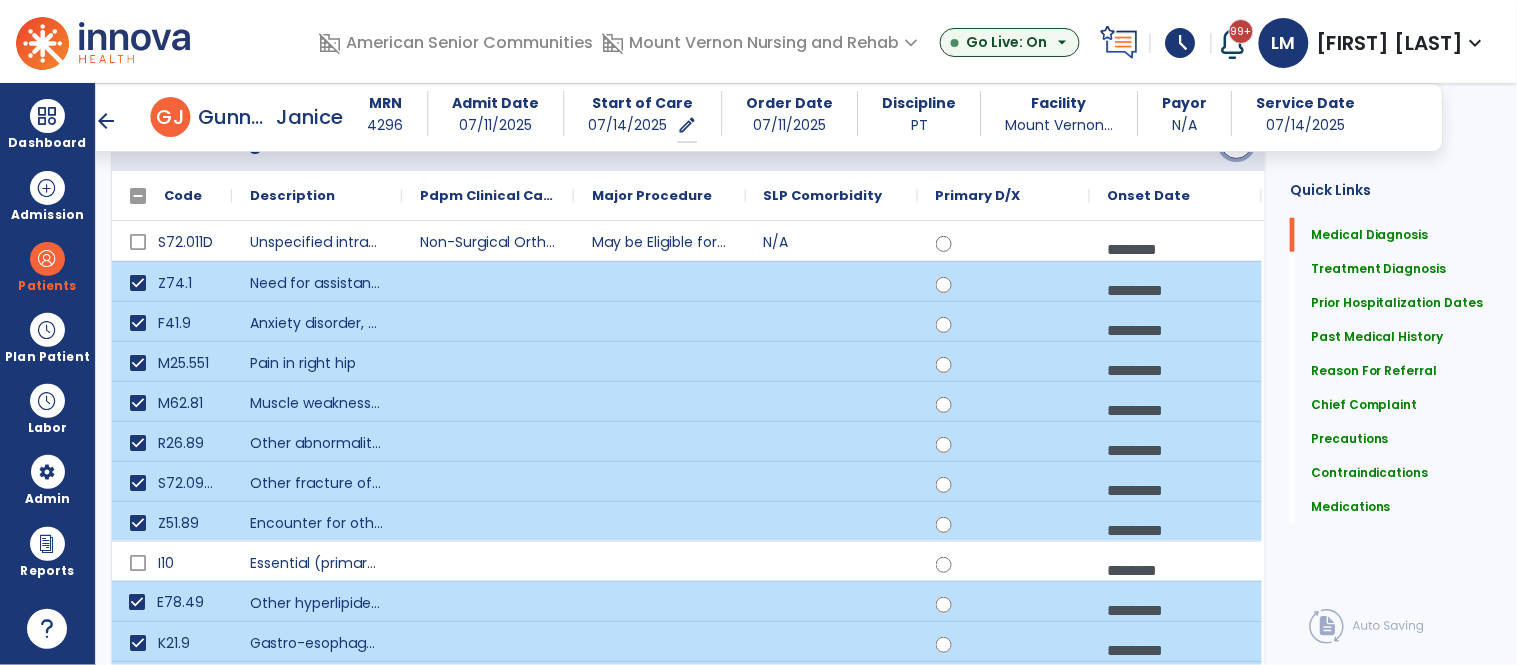 click on "menu" at bounding box center (1237, 143) 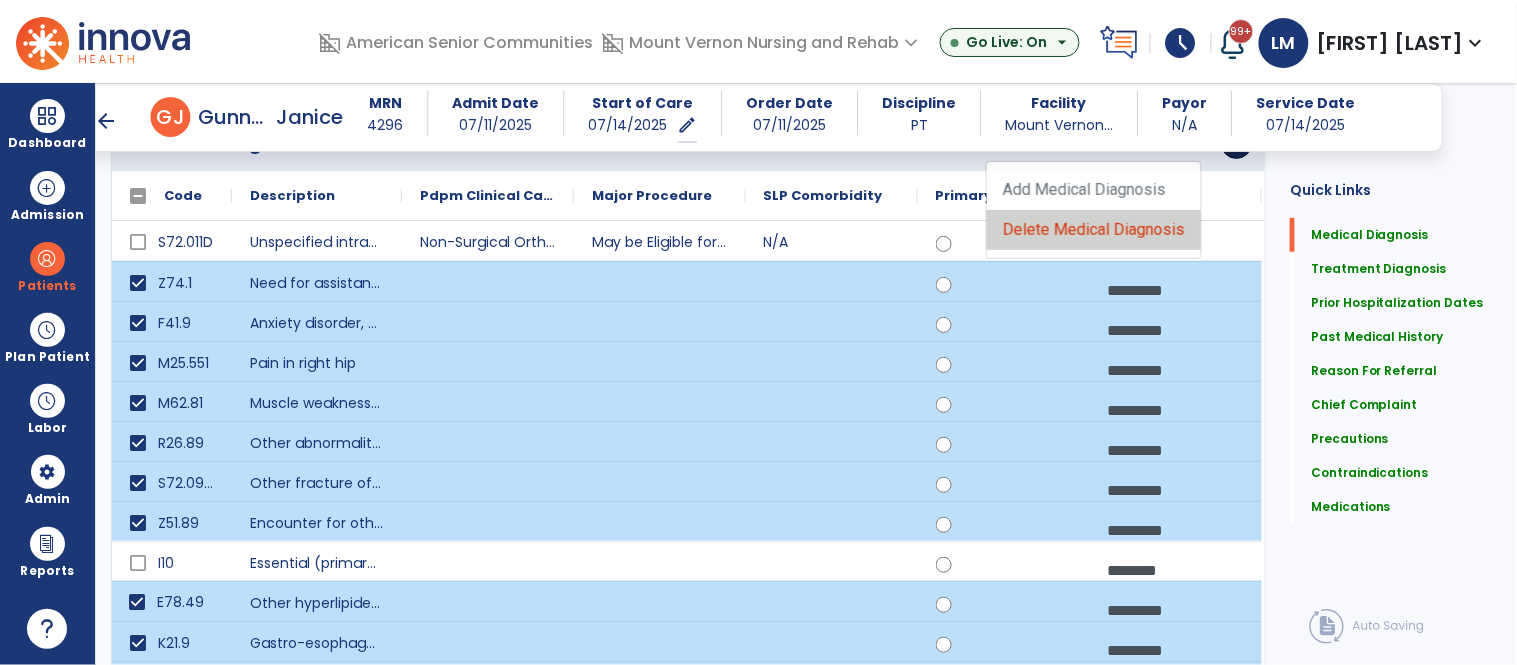 click on "Delete Medical Diagnosis" 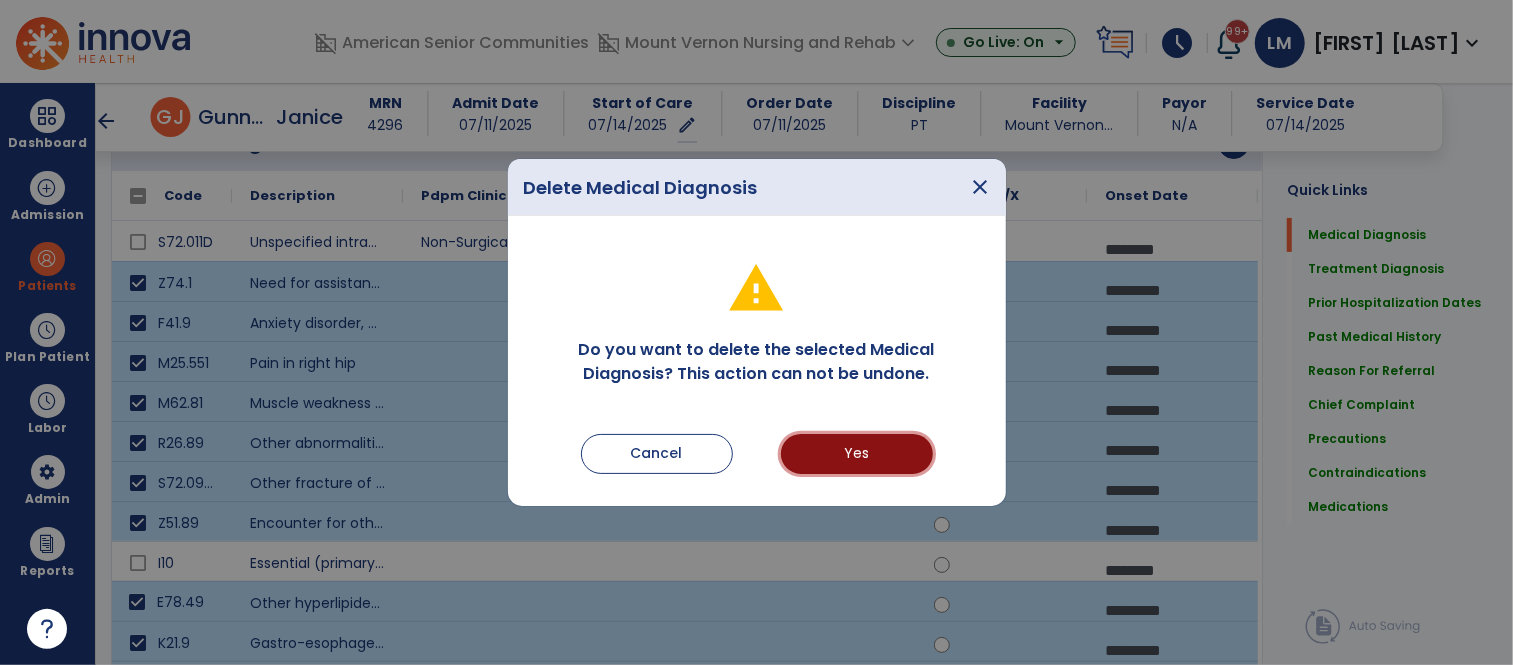 click on "Yes" at bounding box center (857, 454) 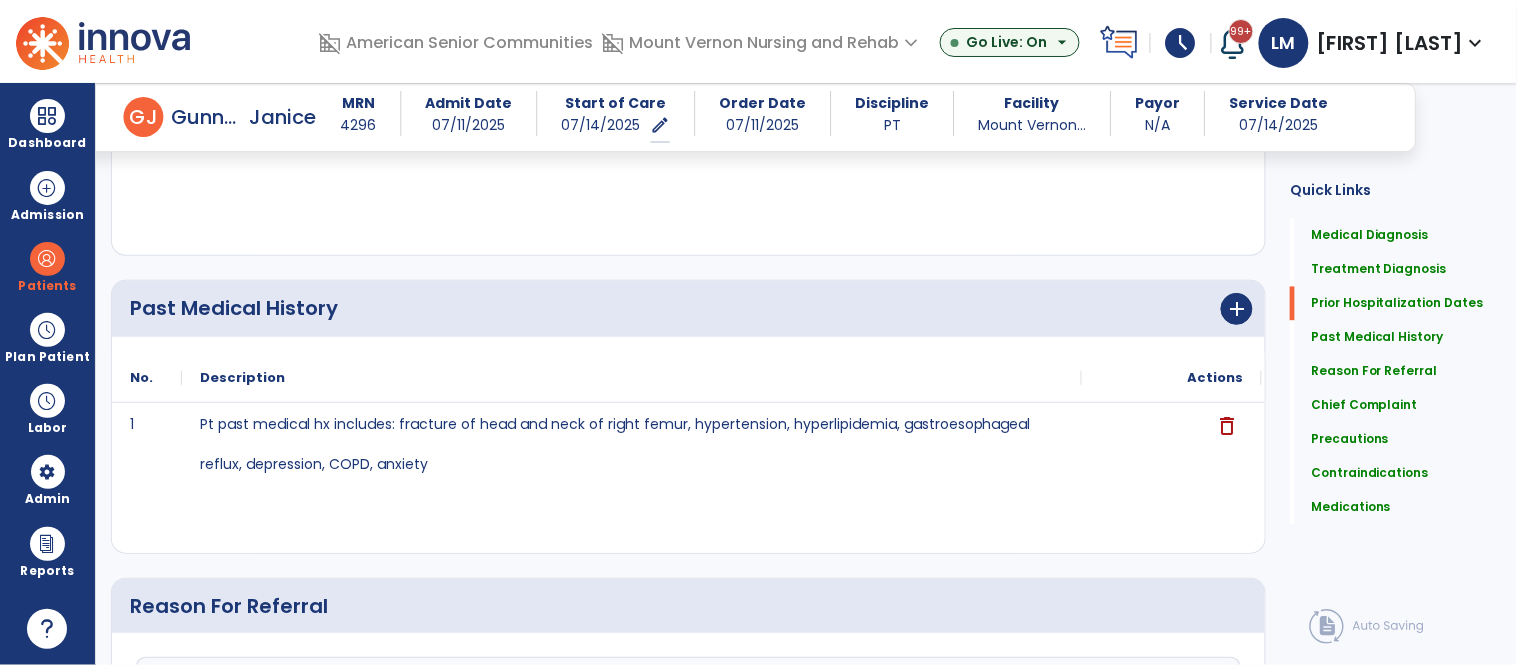 scroll, scrollTop: 0, scrollLeft: 0, axis: both 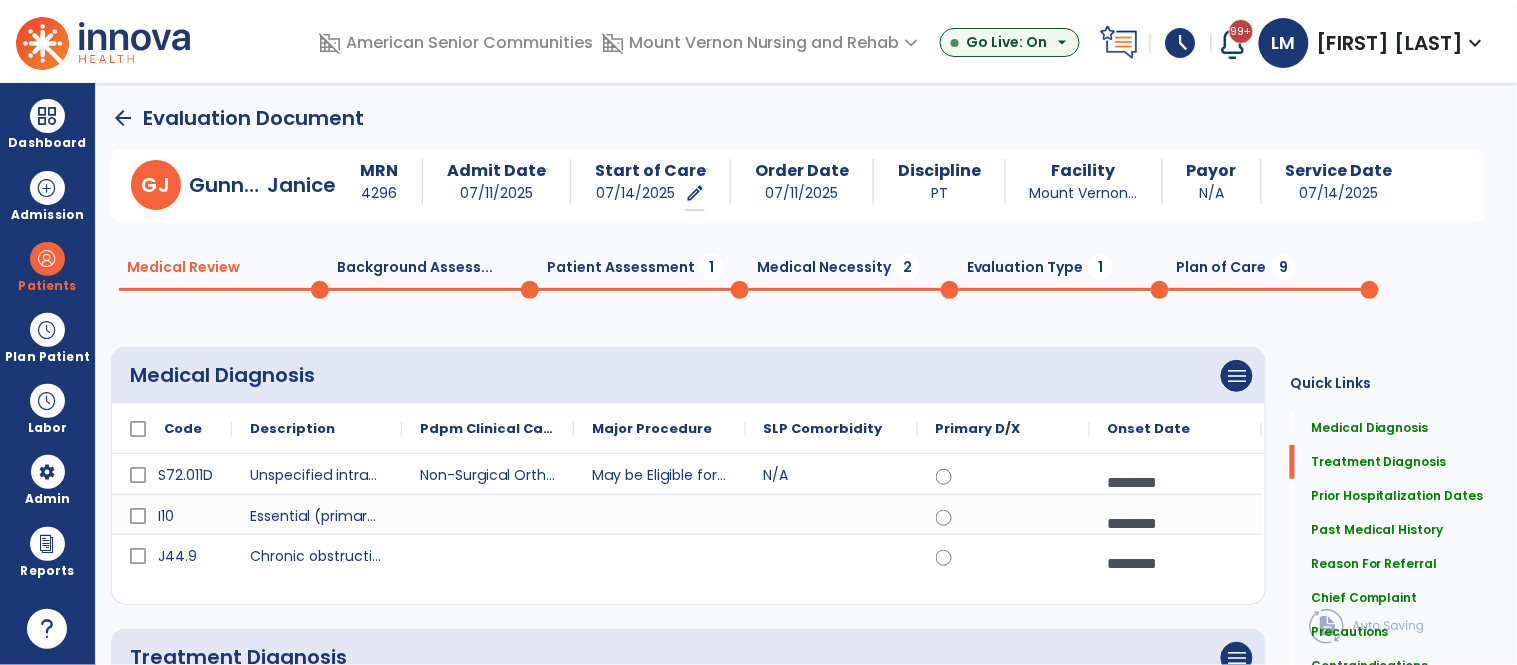 click on "Patient Assessment  1" 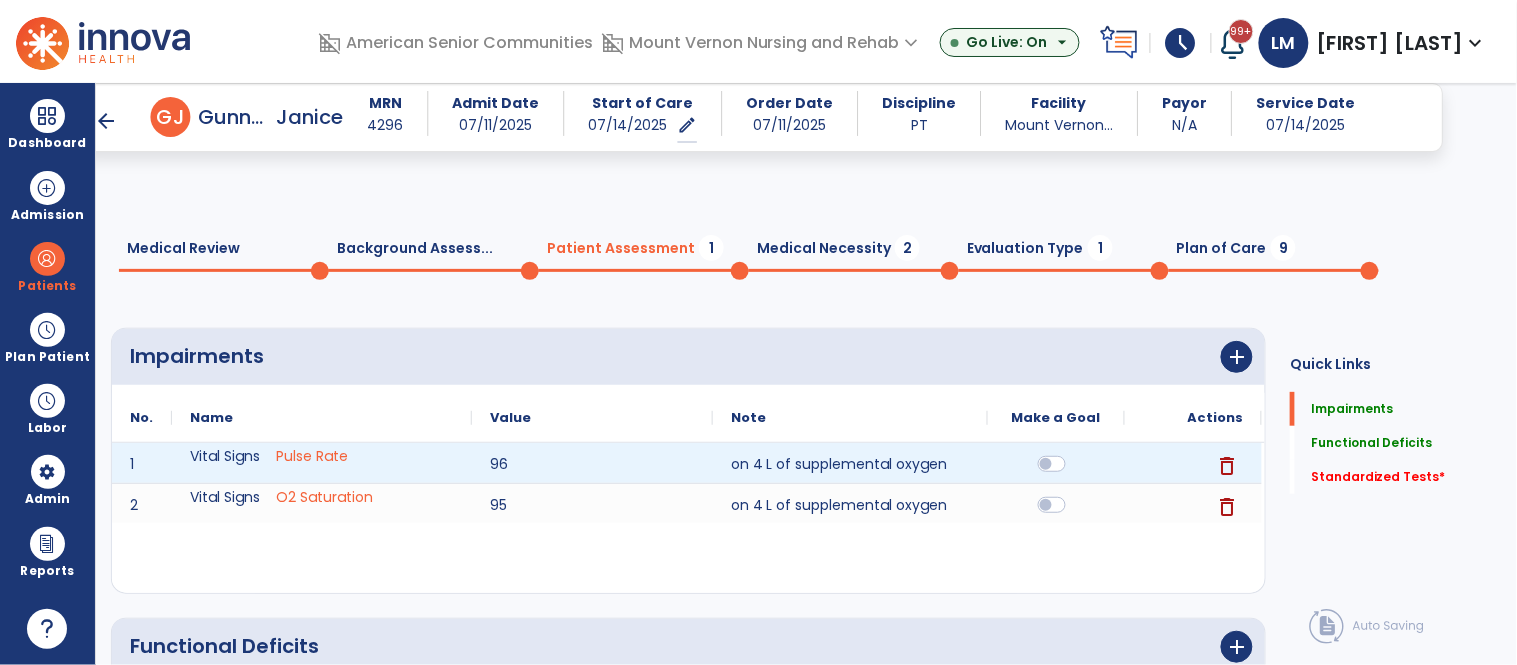 scroll, scrollTop: 170, scrollLeft: 0, axis: vertical 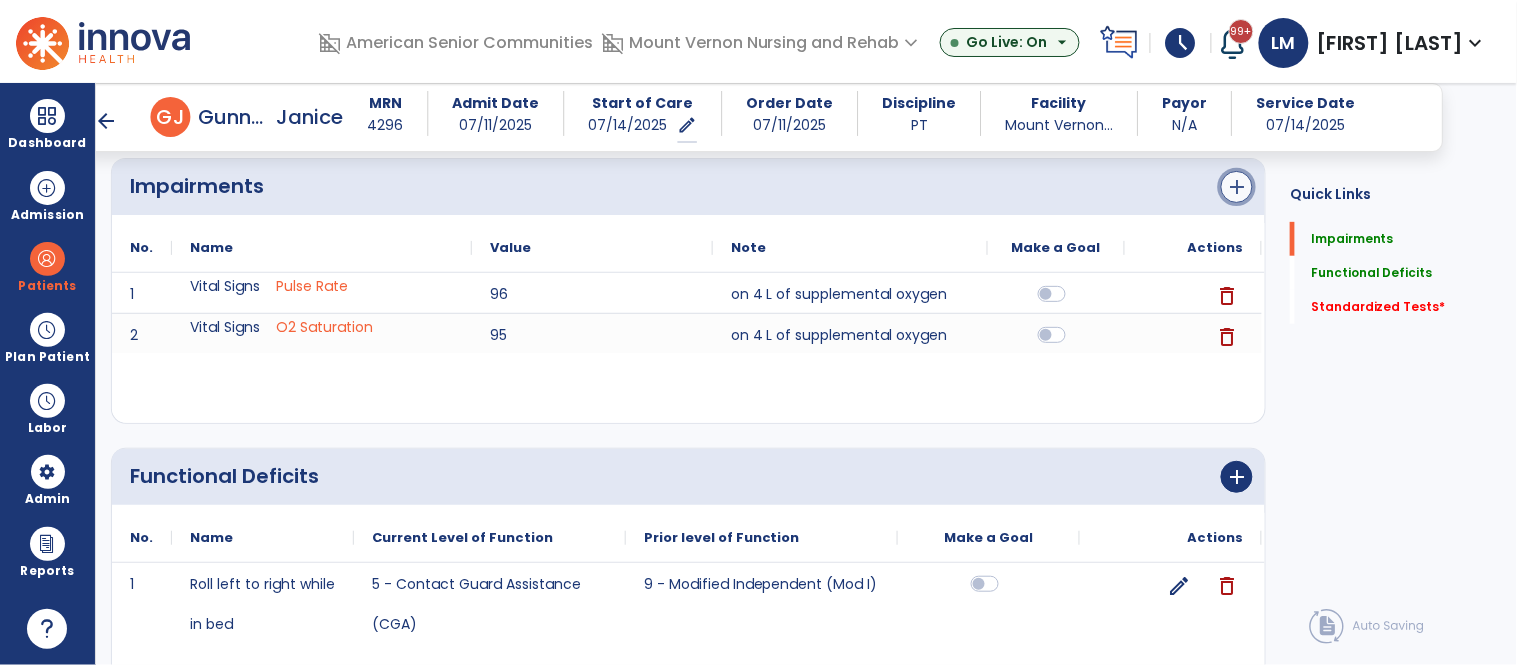 click on "add" 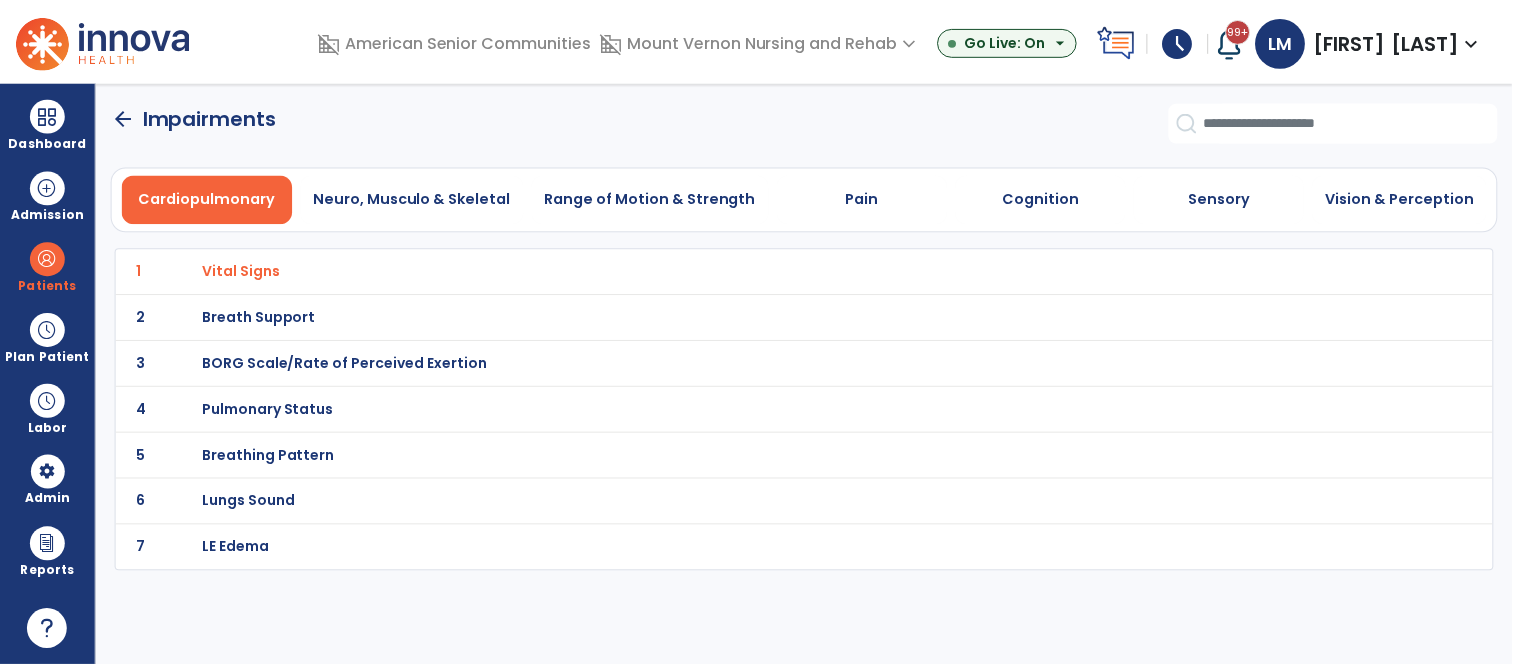 scroll, scrollTop: 0, scrollLeft: 0, axis: both 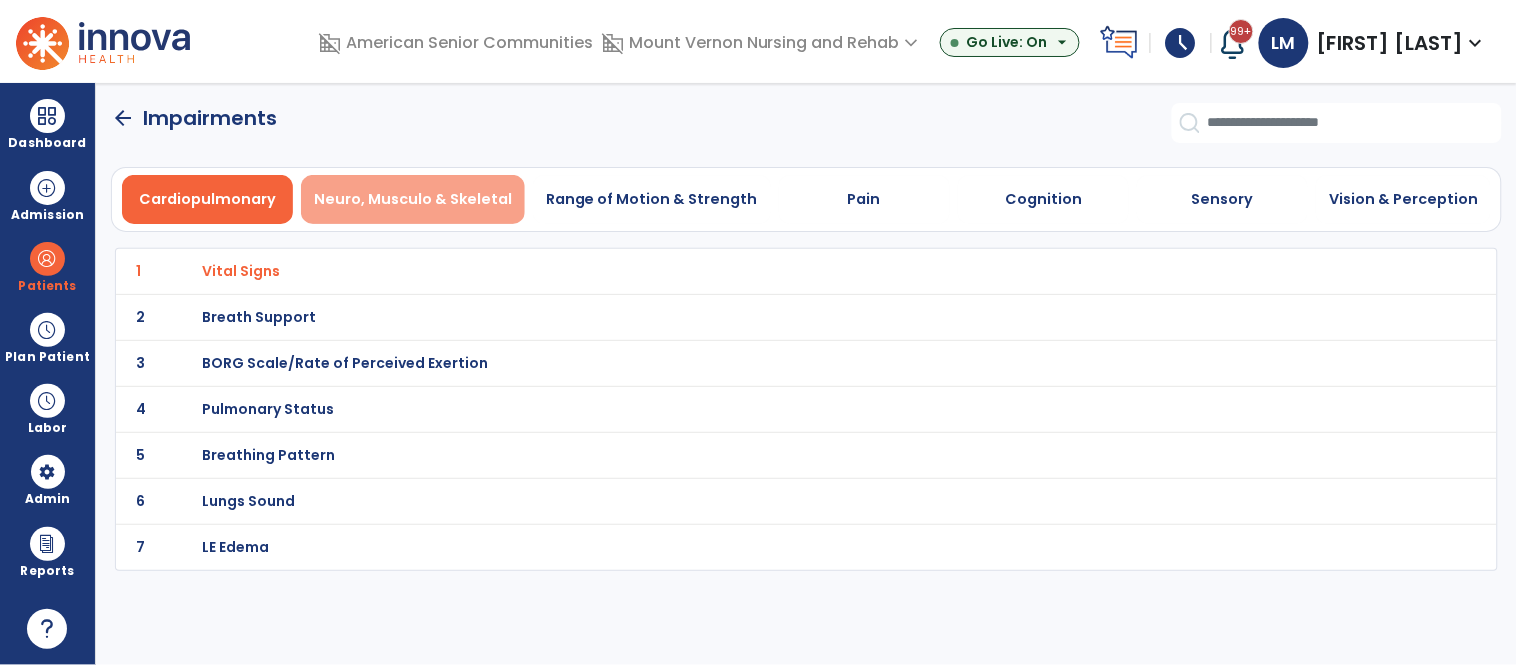 click on "Neuro, Musculo & Skeletal" at bounding box center [413, 199] 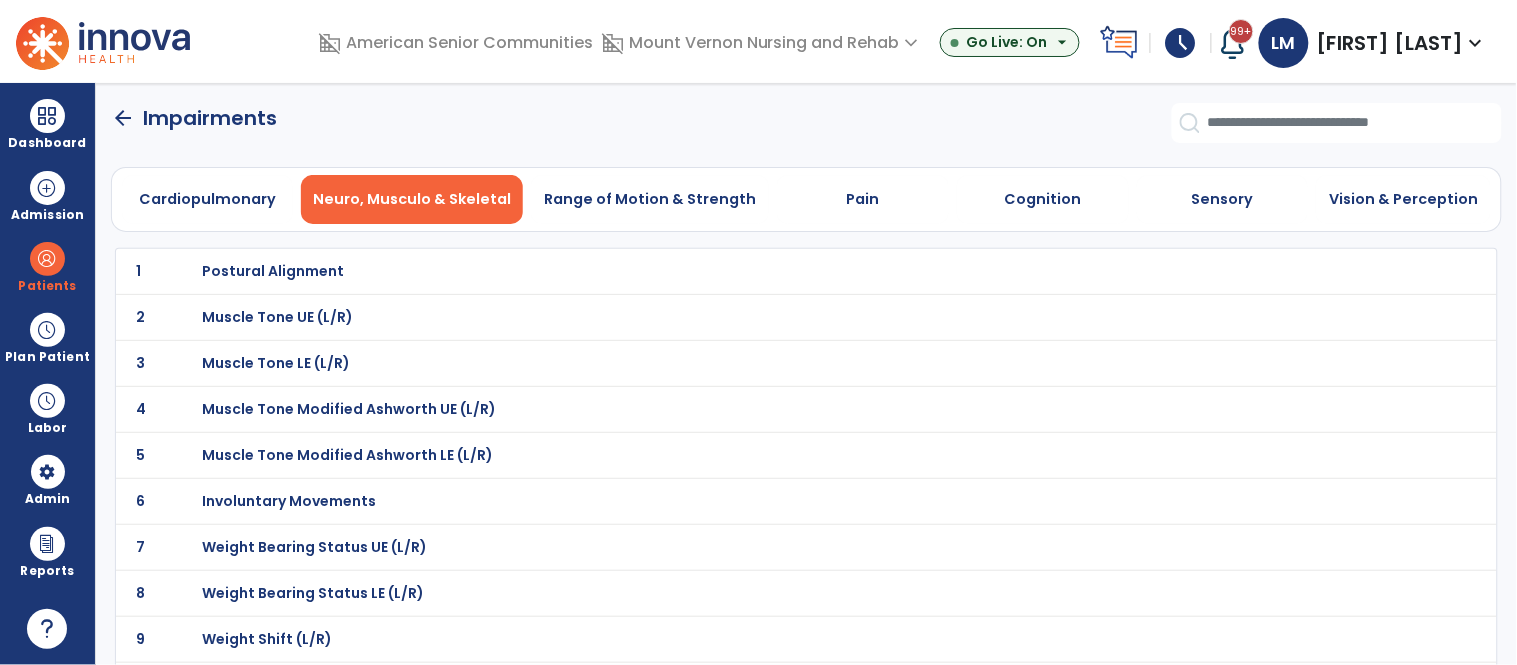 click on "Postural Alignment" at bounding box center (762, 271) 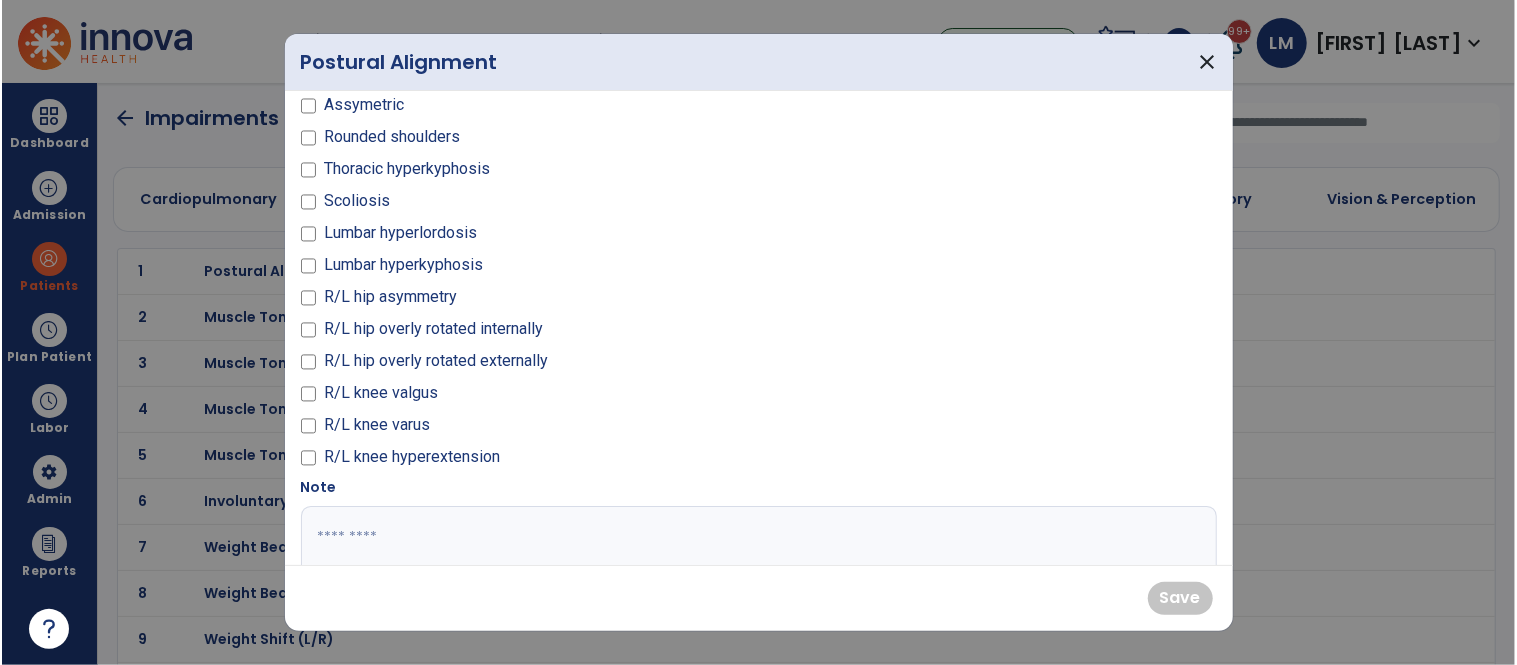 scroll, scrollTop: 0, scrollLeft: 0, axis: both 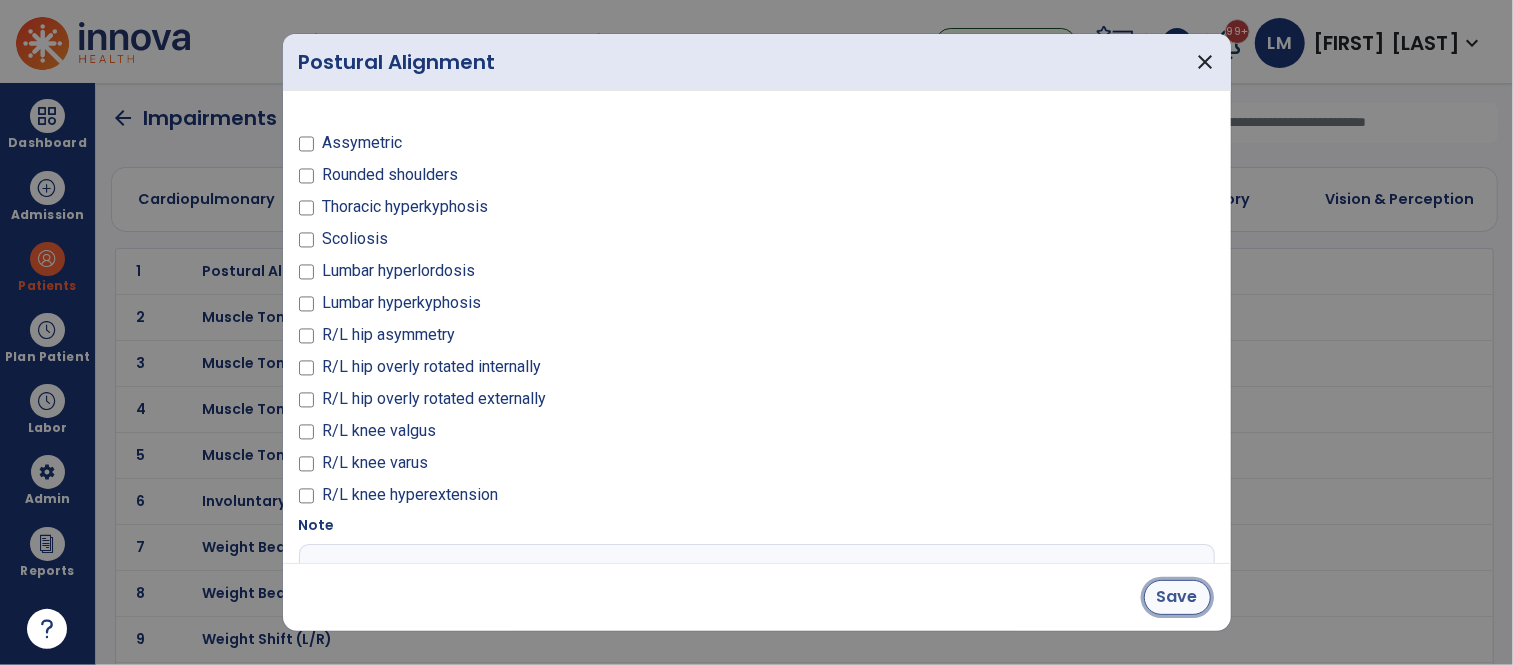 click on "Save" at bounding box center (1177, 597) 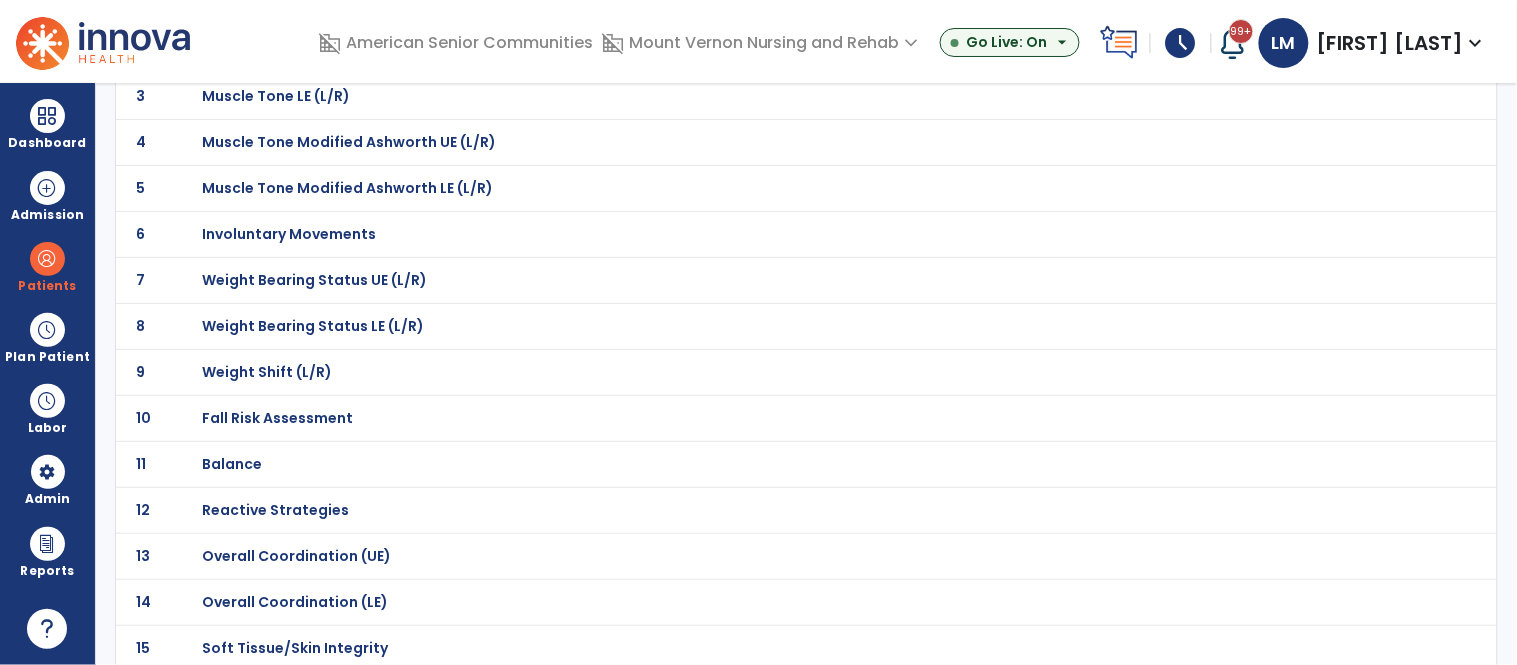 scroll, scrollTop: 275, scrollLeft: 0, axis: vertical 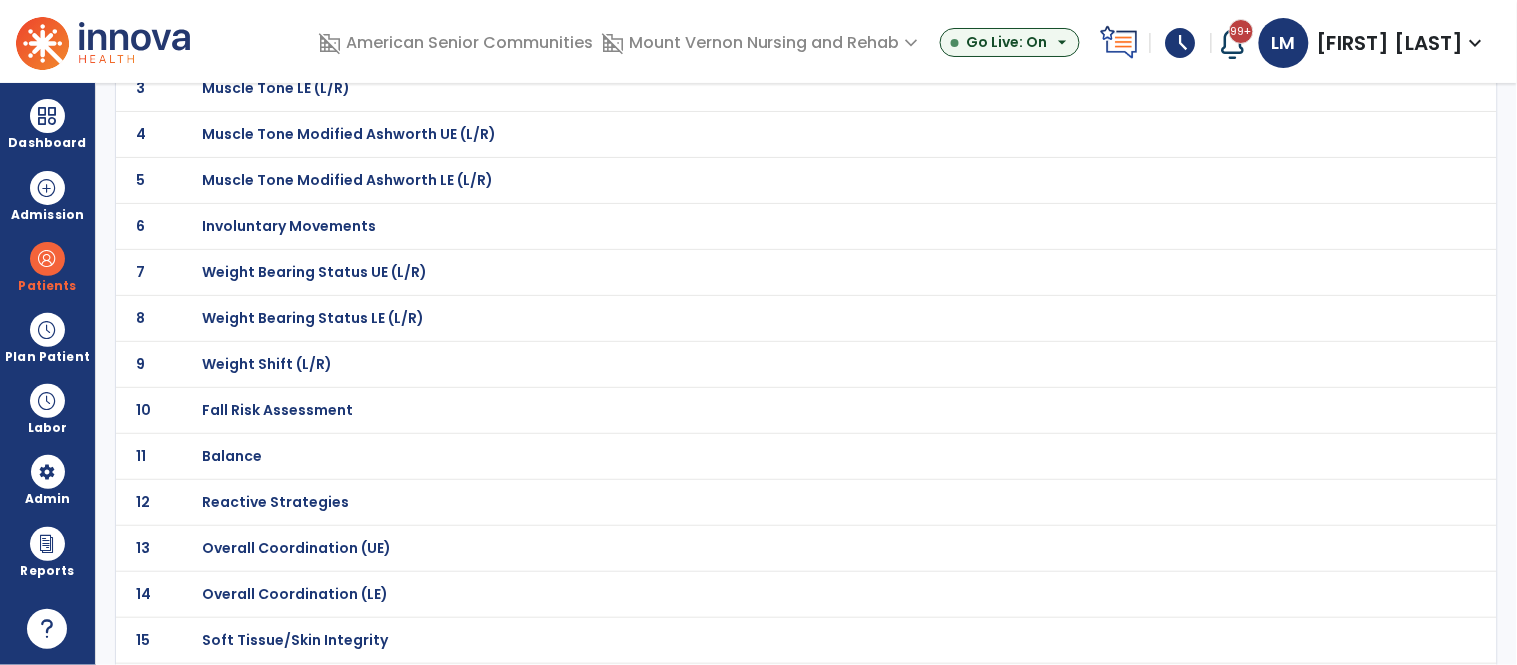 click on "Fall Risk Assessment" at bounding box center [273, -4] 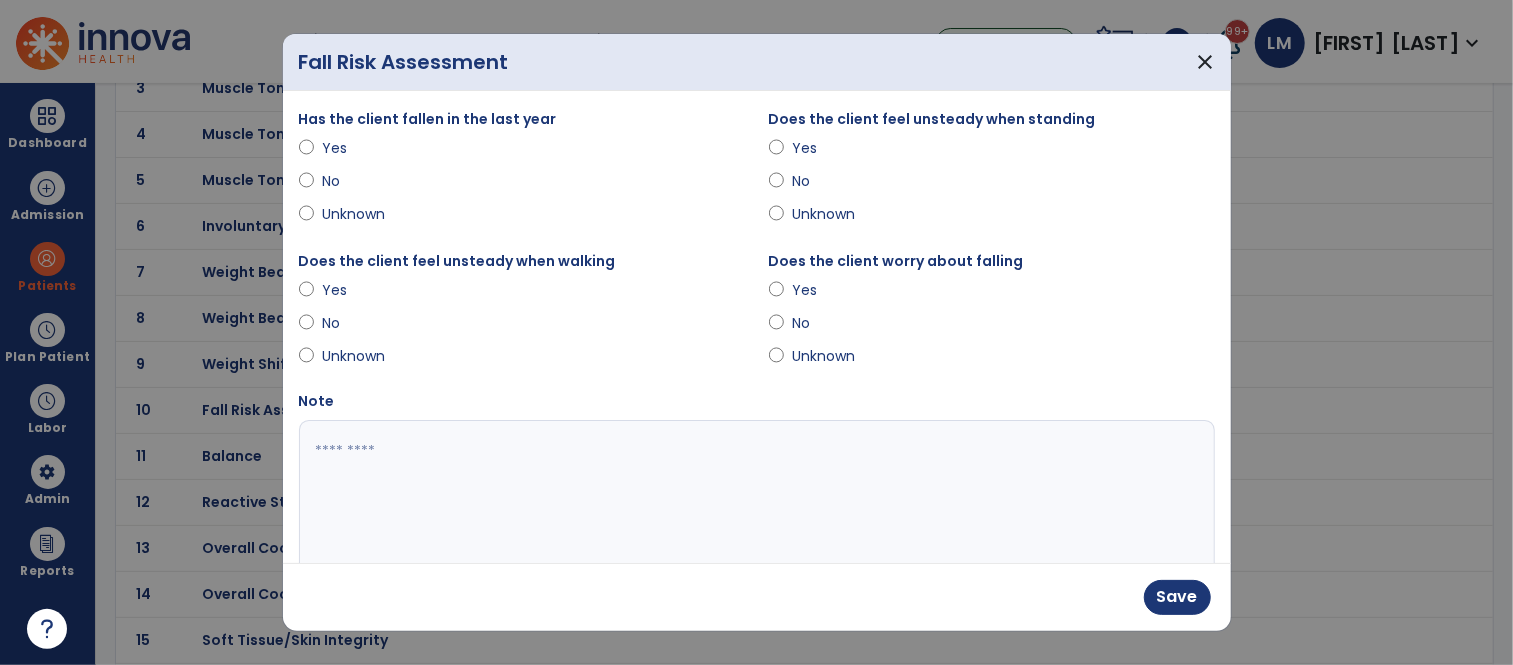 click at bounding box center [307, 294] 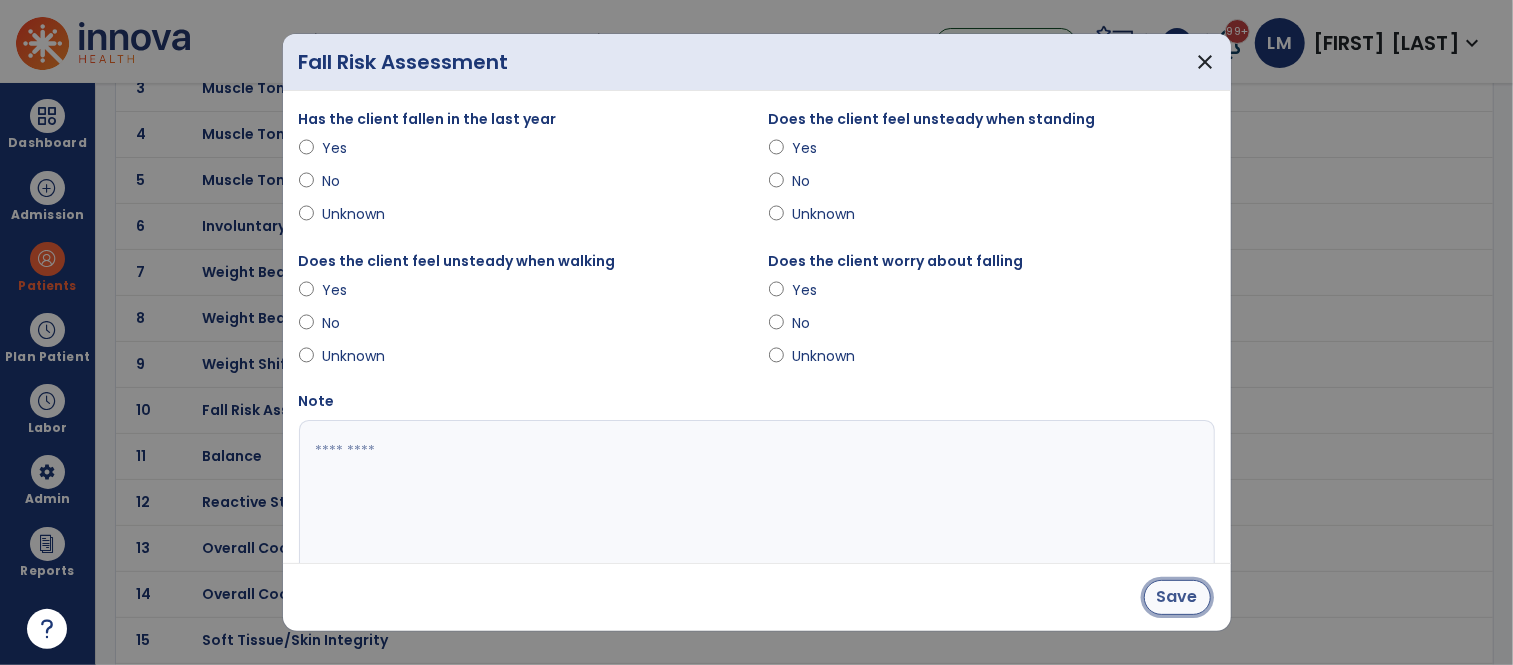 click on "Save" at bounding box center (1177, 597) 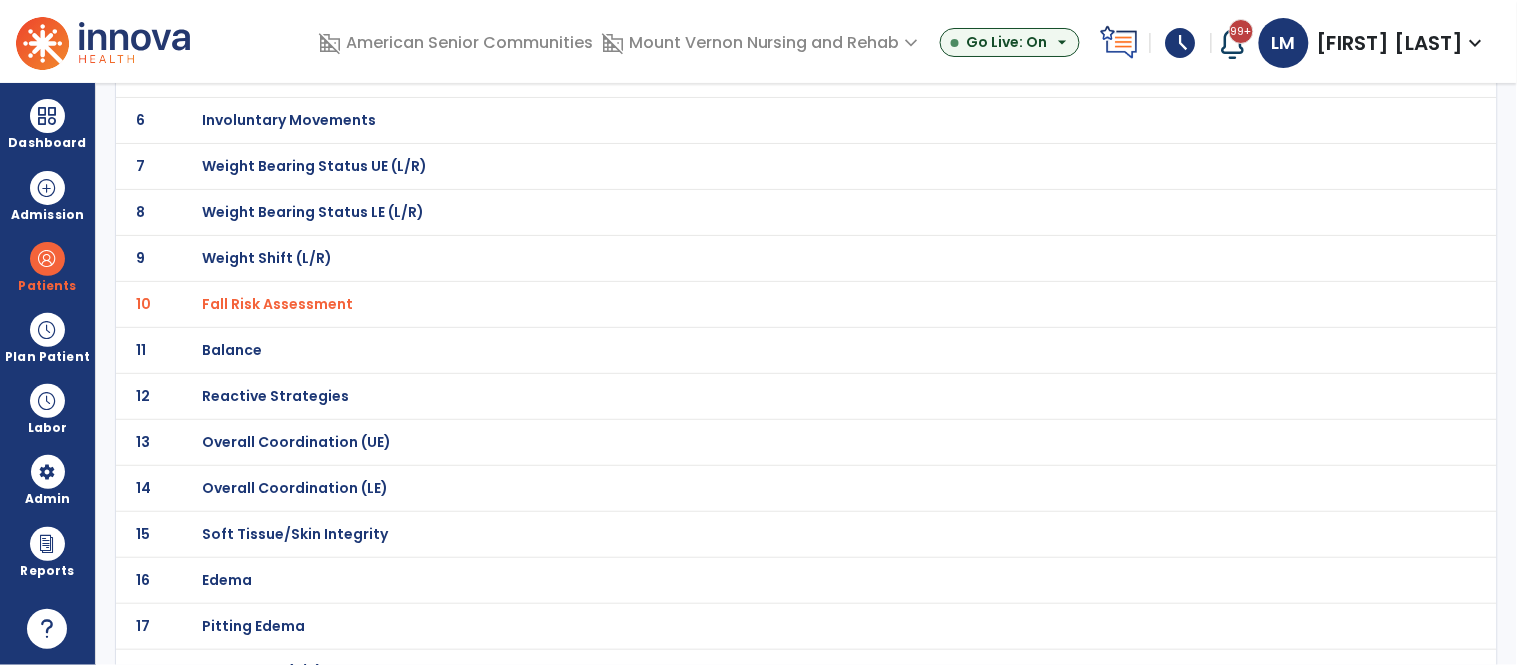 scroll, scrollTop: 433, scrollLeft: 0, axis: vertical 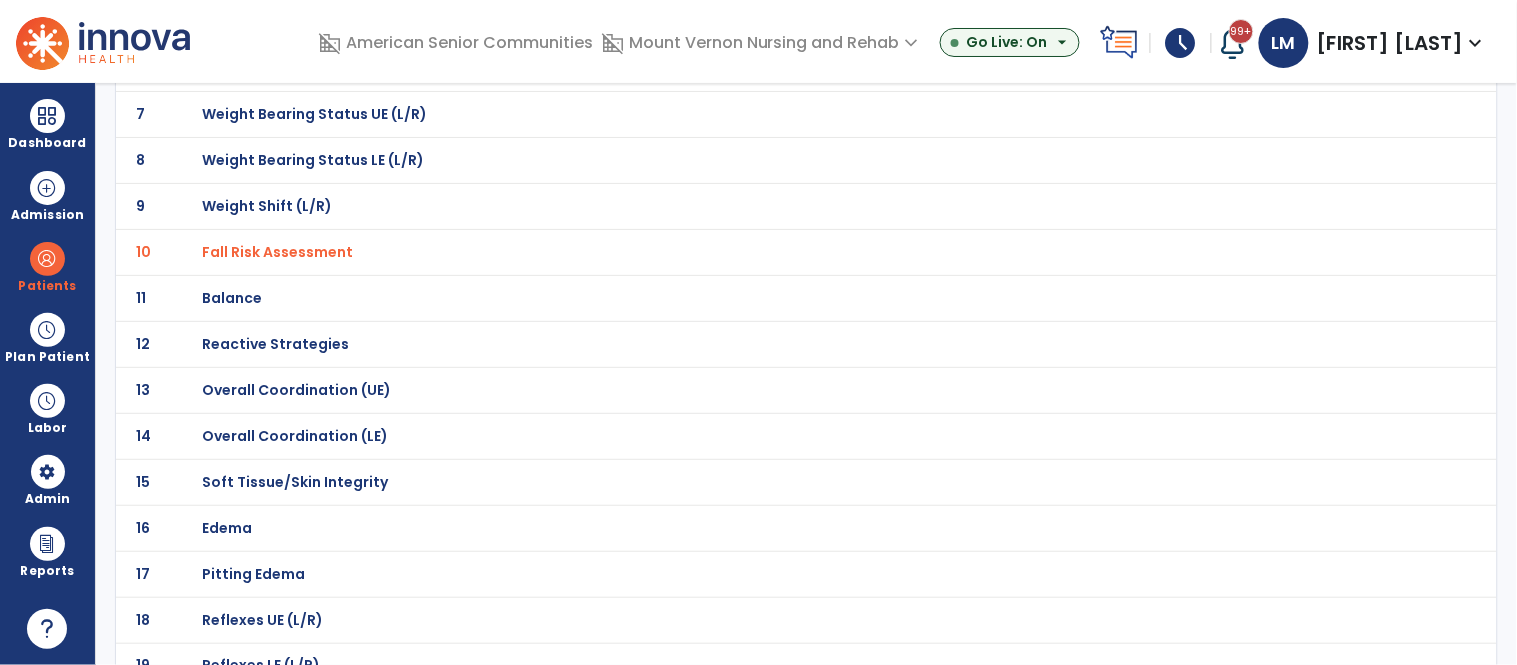 click on "Balance" at bounding box center [273, -162] 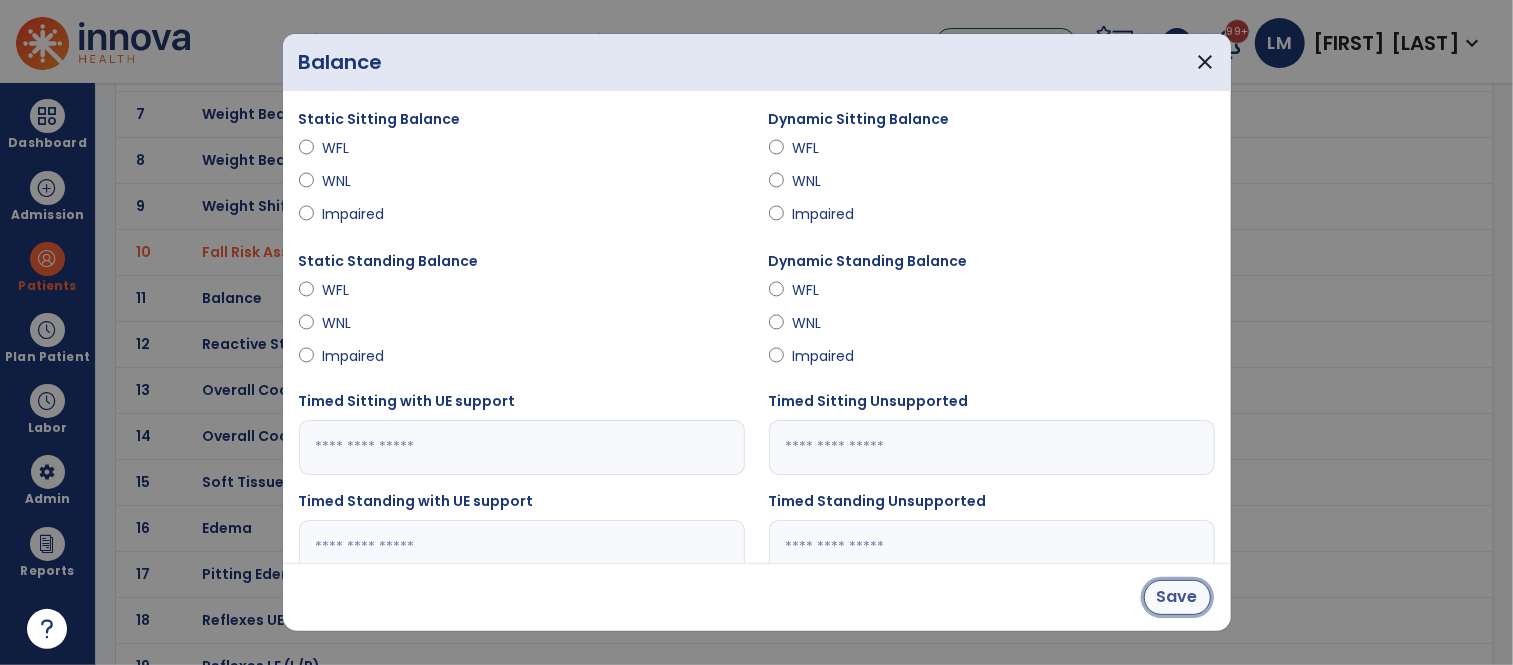 click on "Save" at bounding box center [1177, 597] 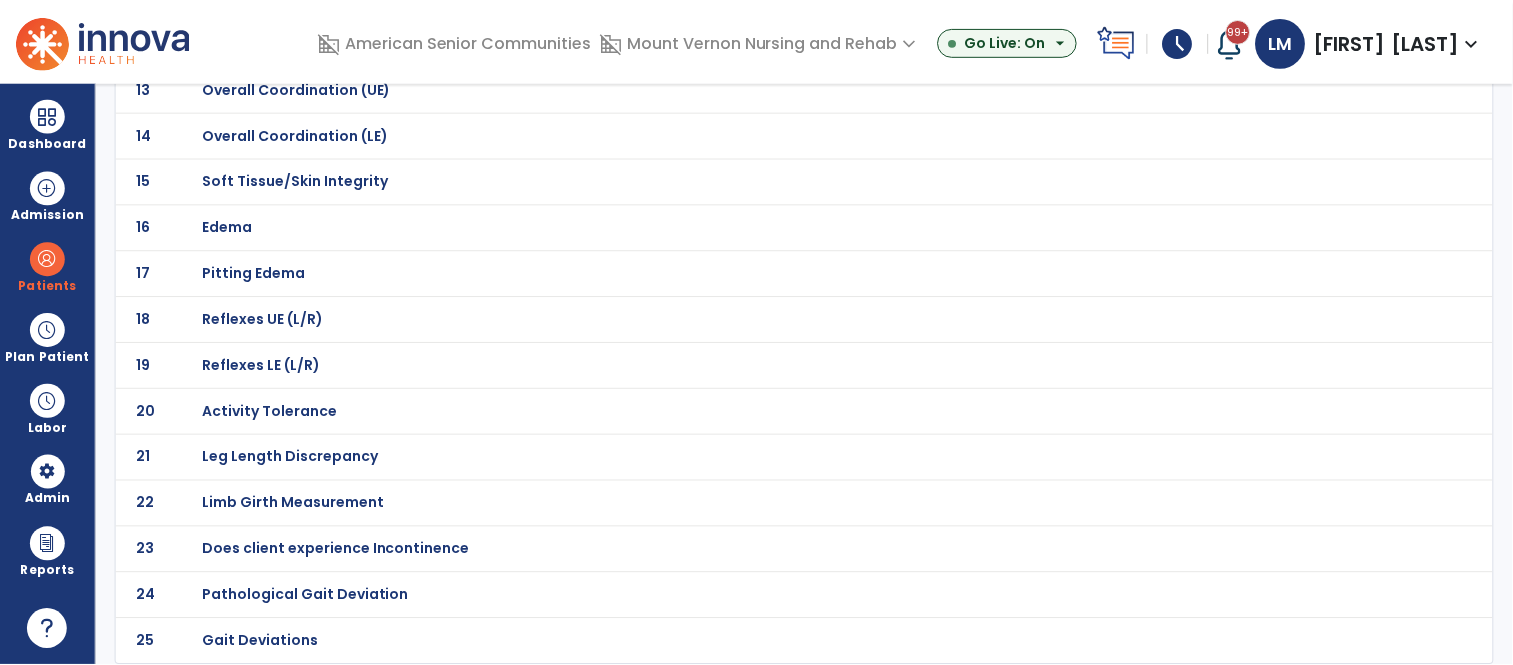 scroll, scrollTop: 746, scrollLeft: 0, axis: vertical 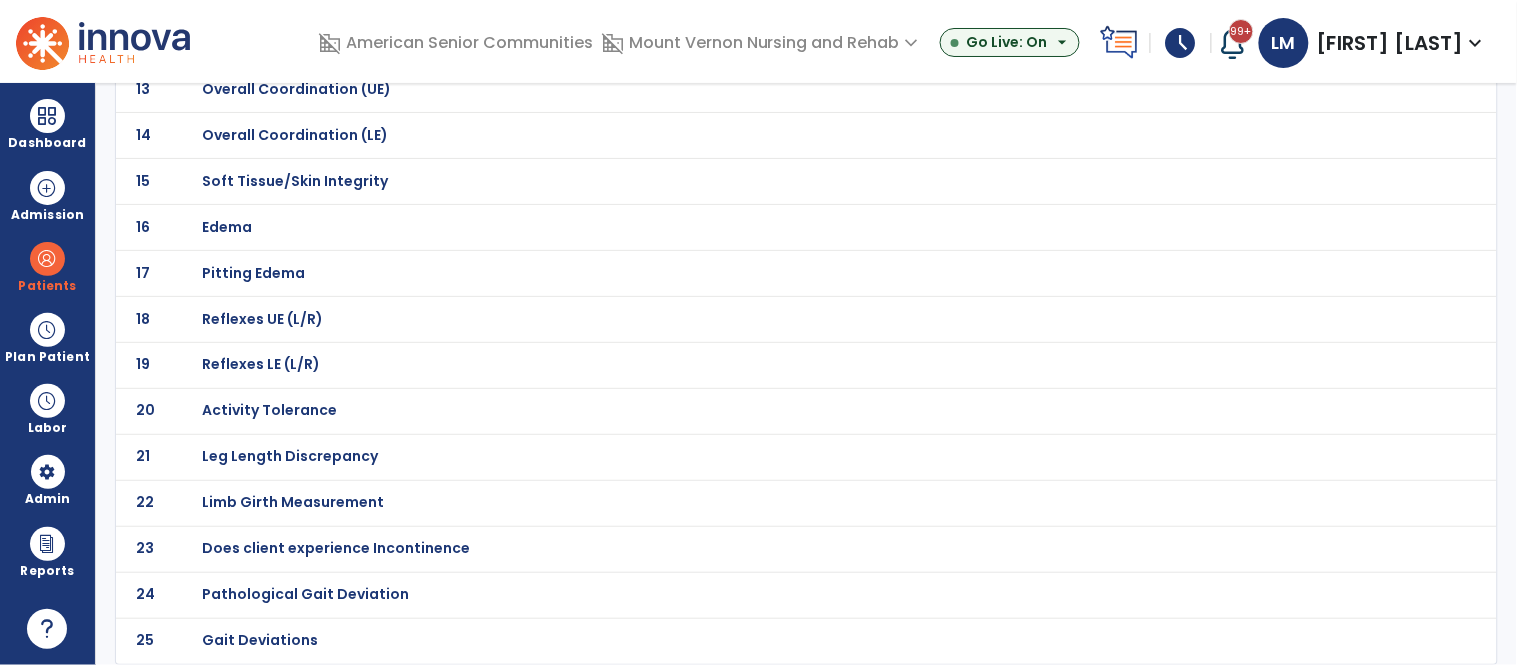 click on "Activity Tolerance" at bounding box center [273, -463] 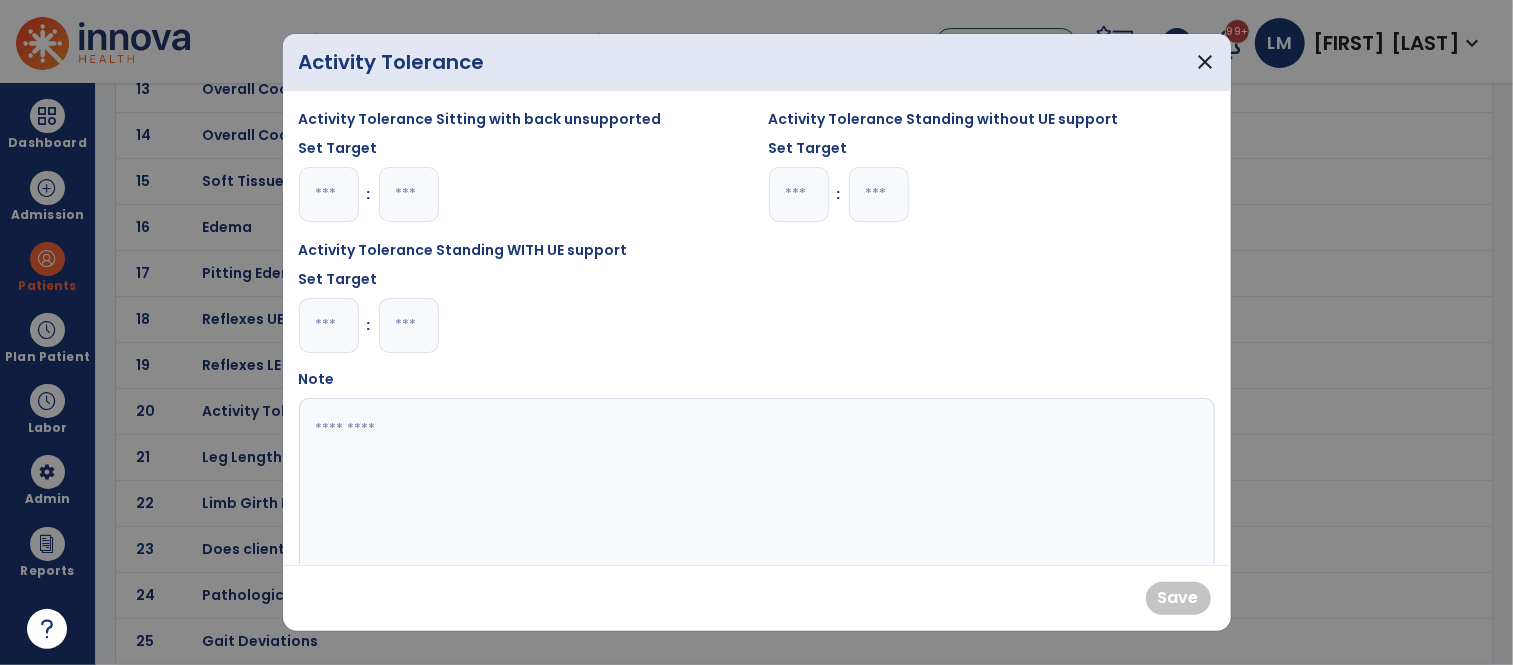 click at bounding box center (409, 325) 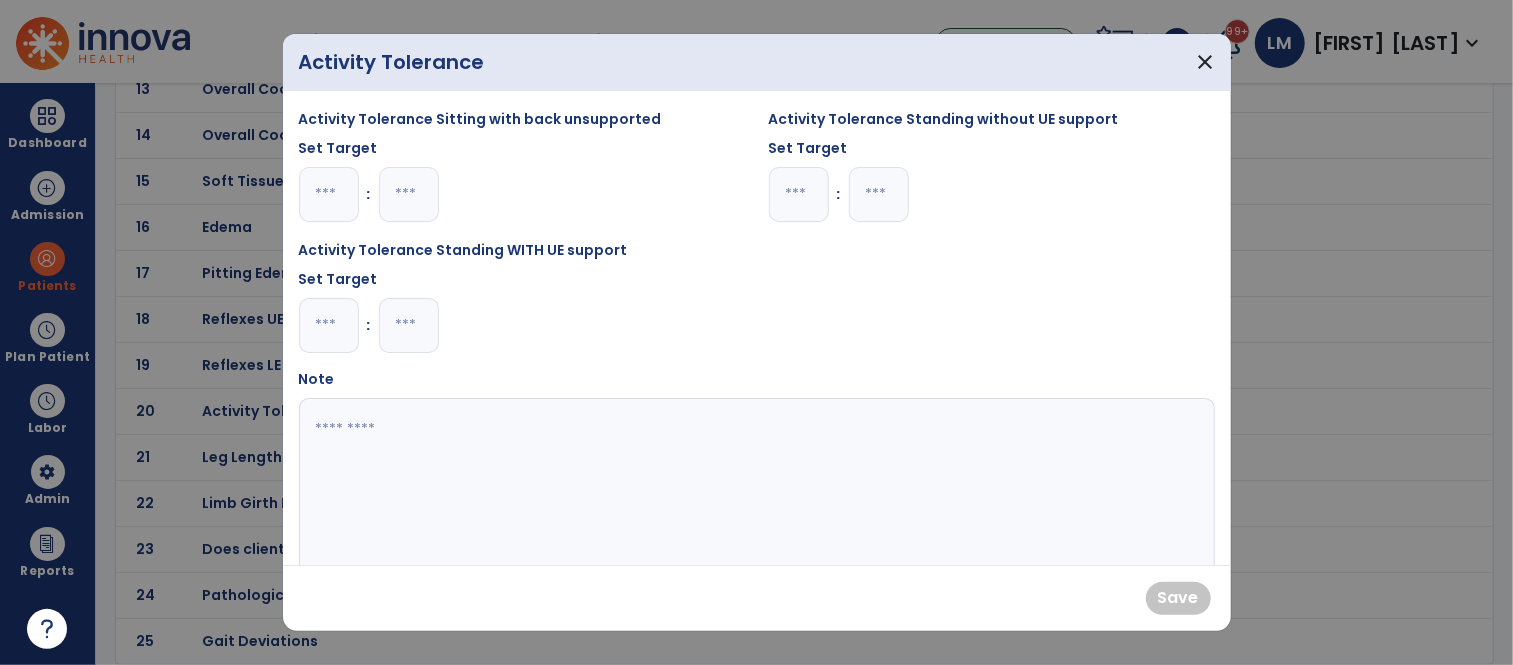 type on "**" 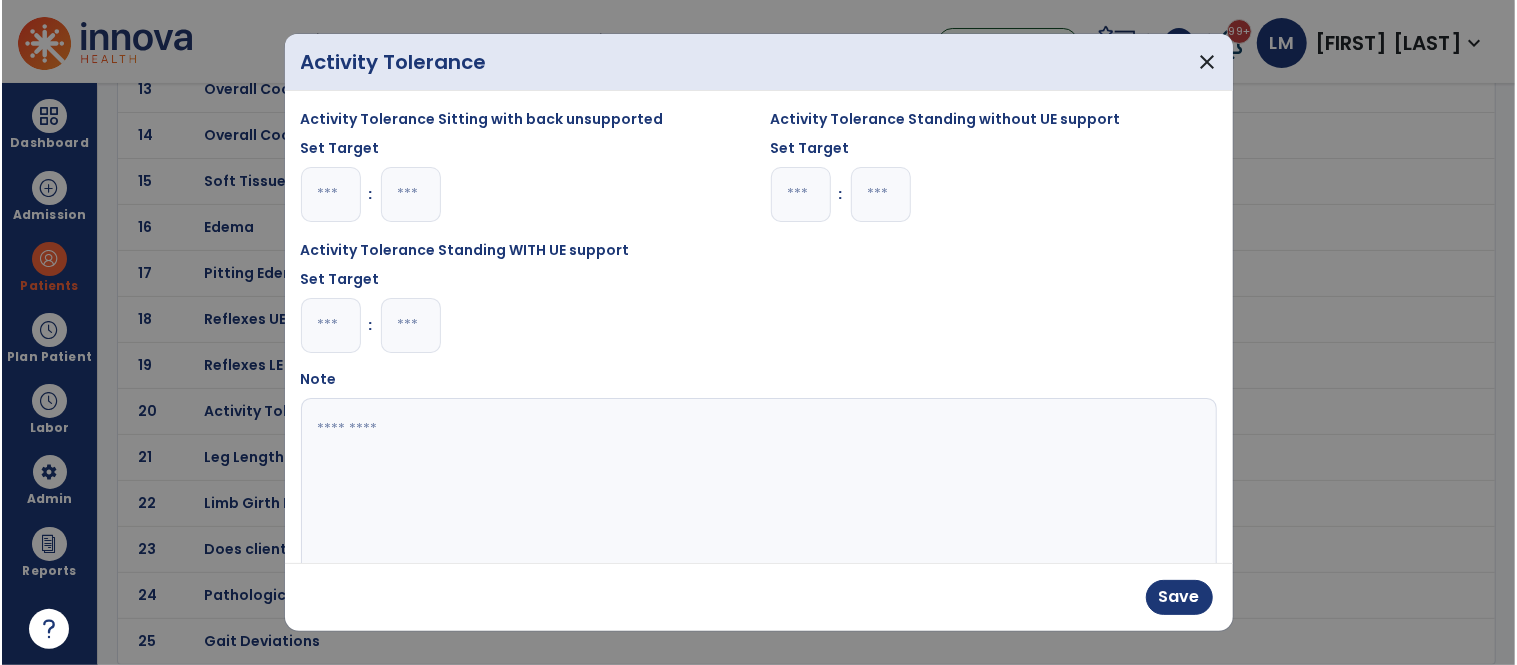 scroll, scrollTop: 0, scrollLeft: 6, axis: horizontal 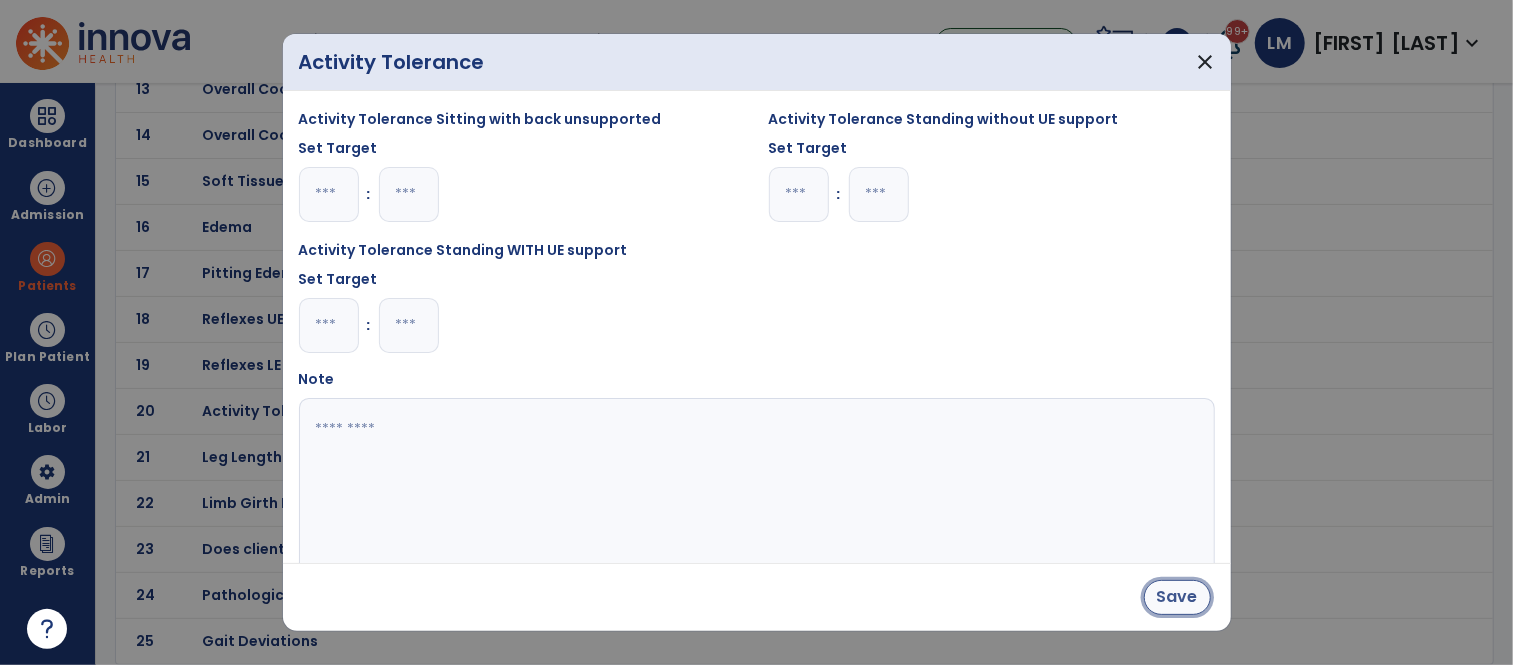 click on "Save" at bounding box center (1177, 597) 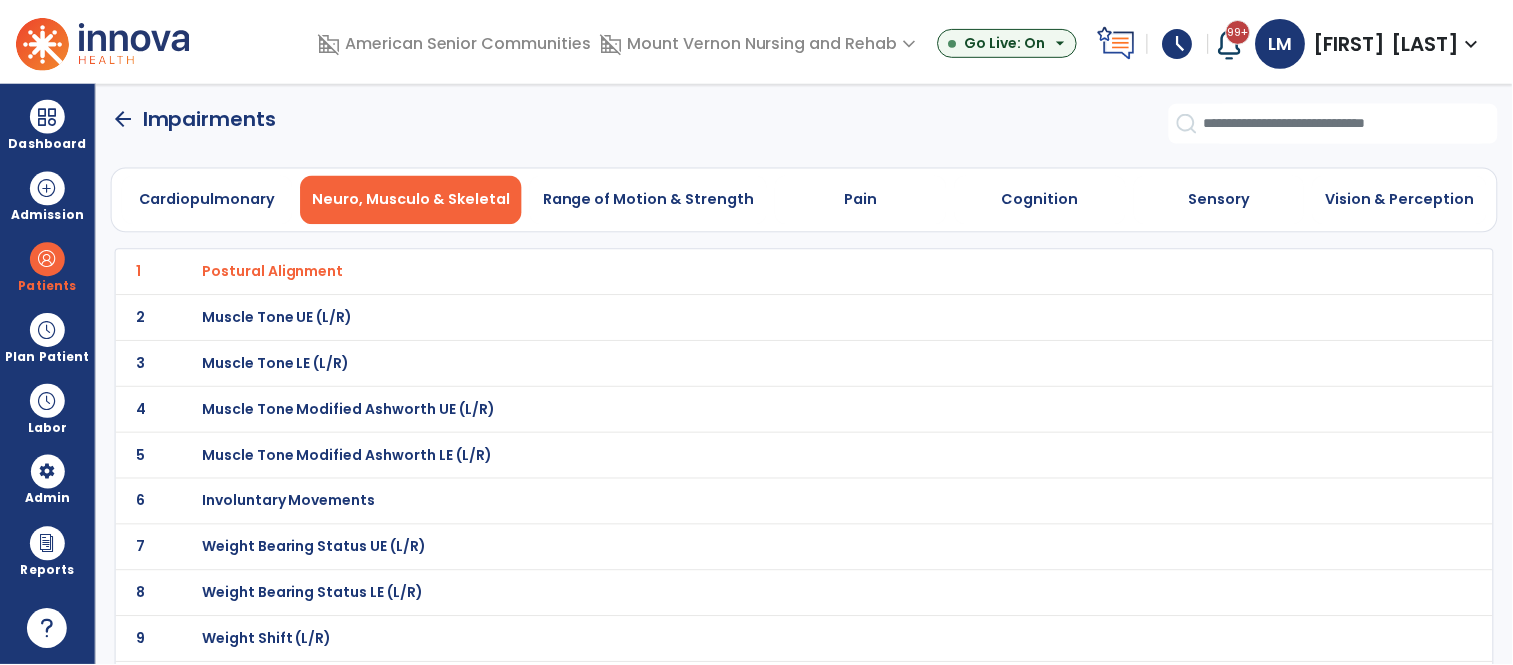 scroll, scrollTop: 746, scrollLeft: 0, axis: vertical 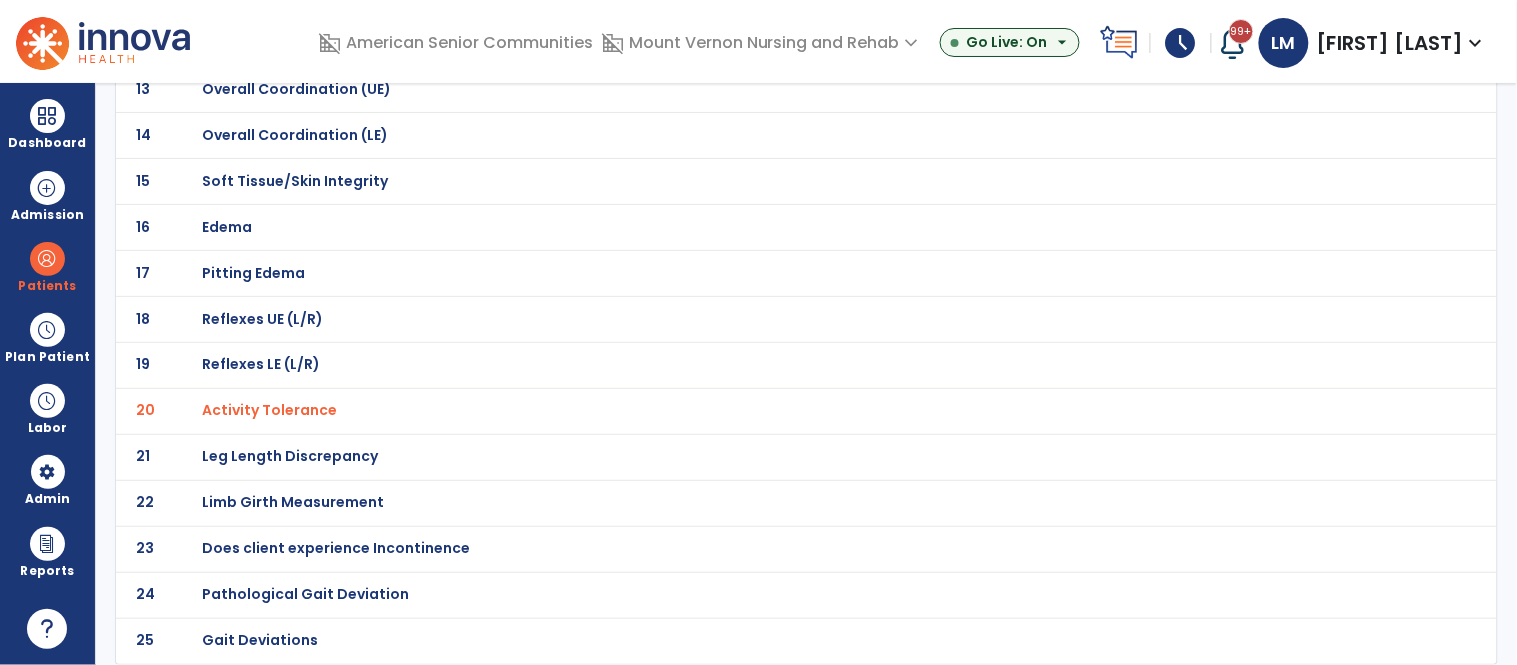 click on "Gait Deviations" at bounding box center (273, -463) 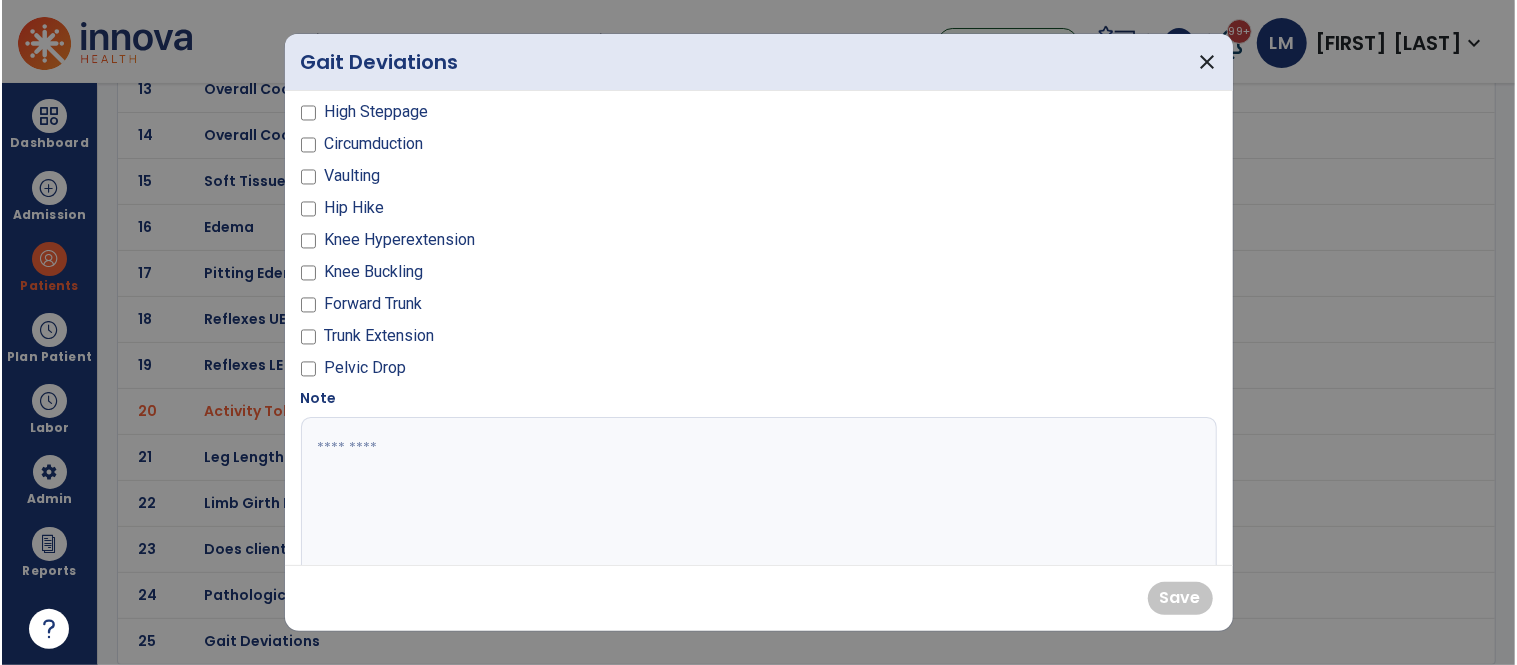 scroll, scrollTop: 0, scrollLeft: 0, axis: both 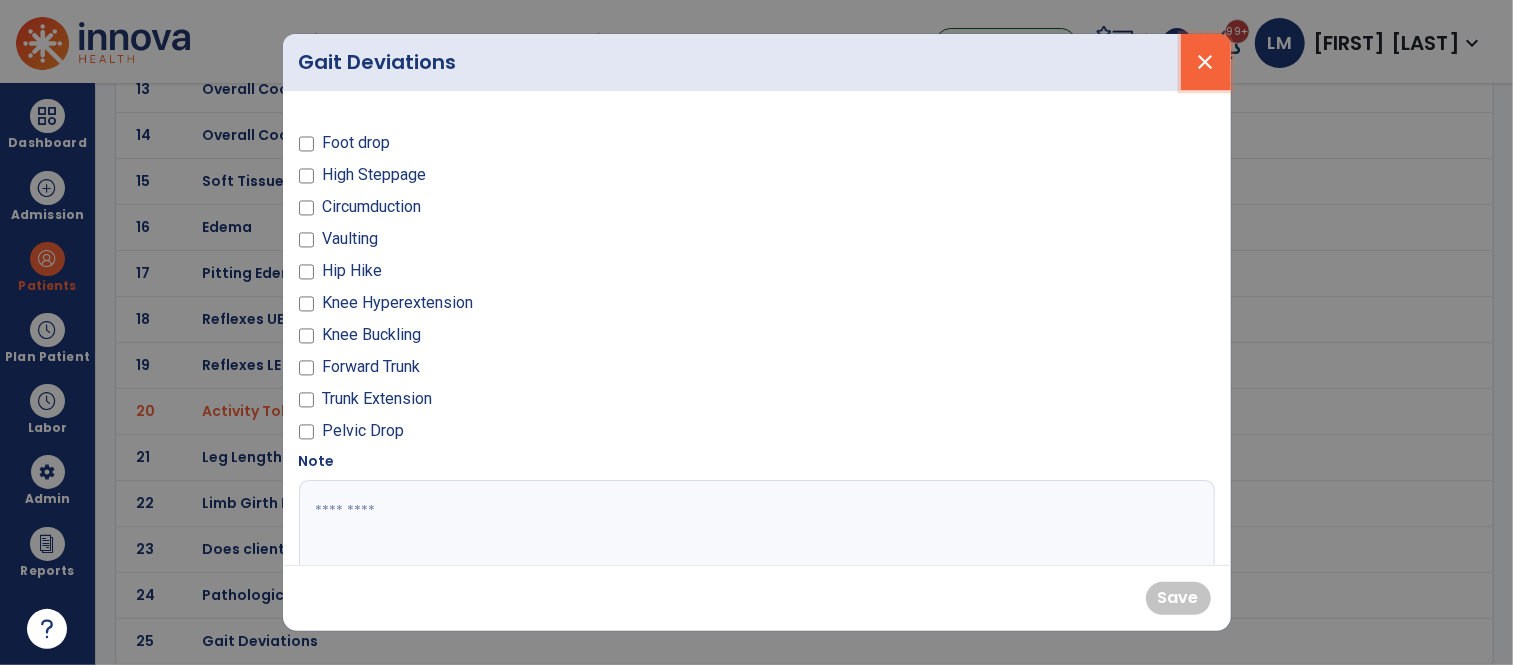 click on "close" at bounding box center (1206, 62) 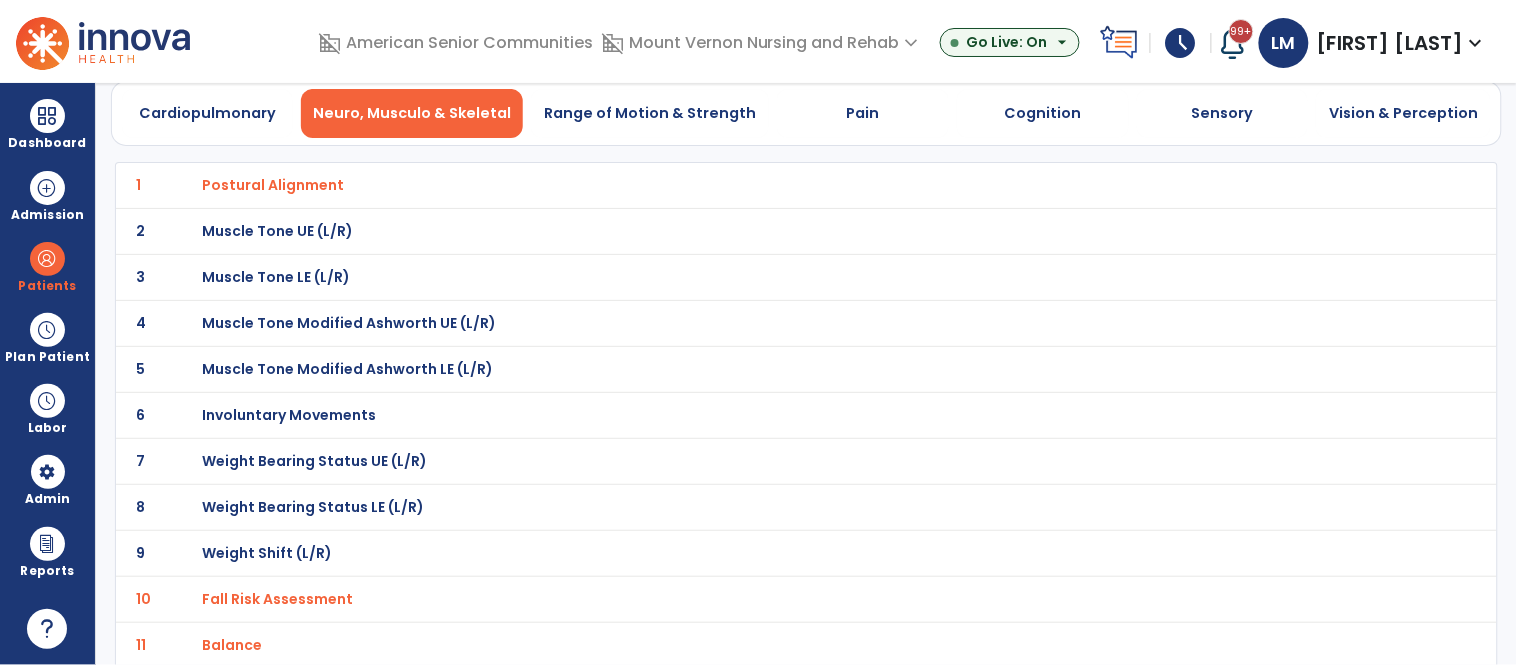 scroll, scrollTop: 0, scrollLeft: 0, axis: both 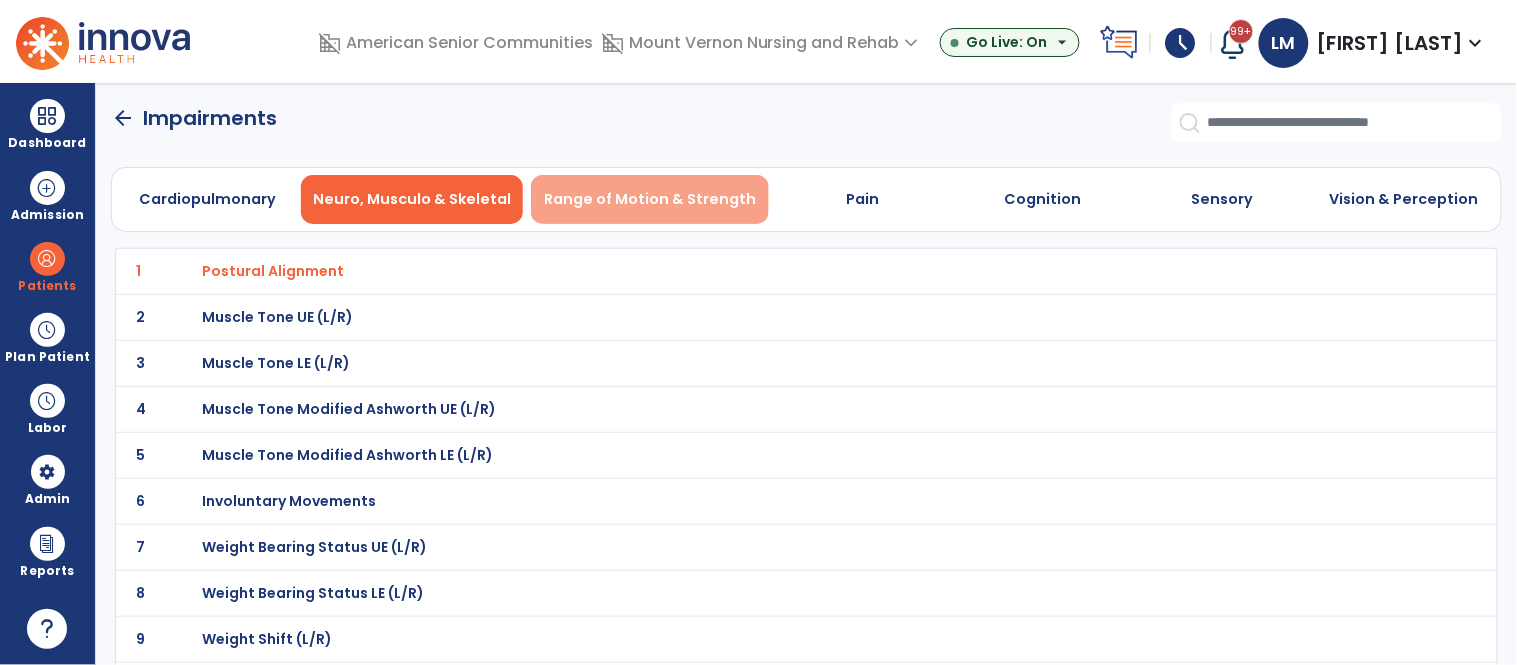 click on "Range of Motion & Strength" at bounding box center (650, 199) 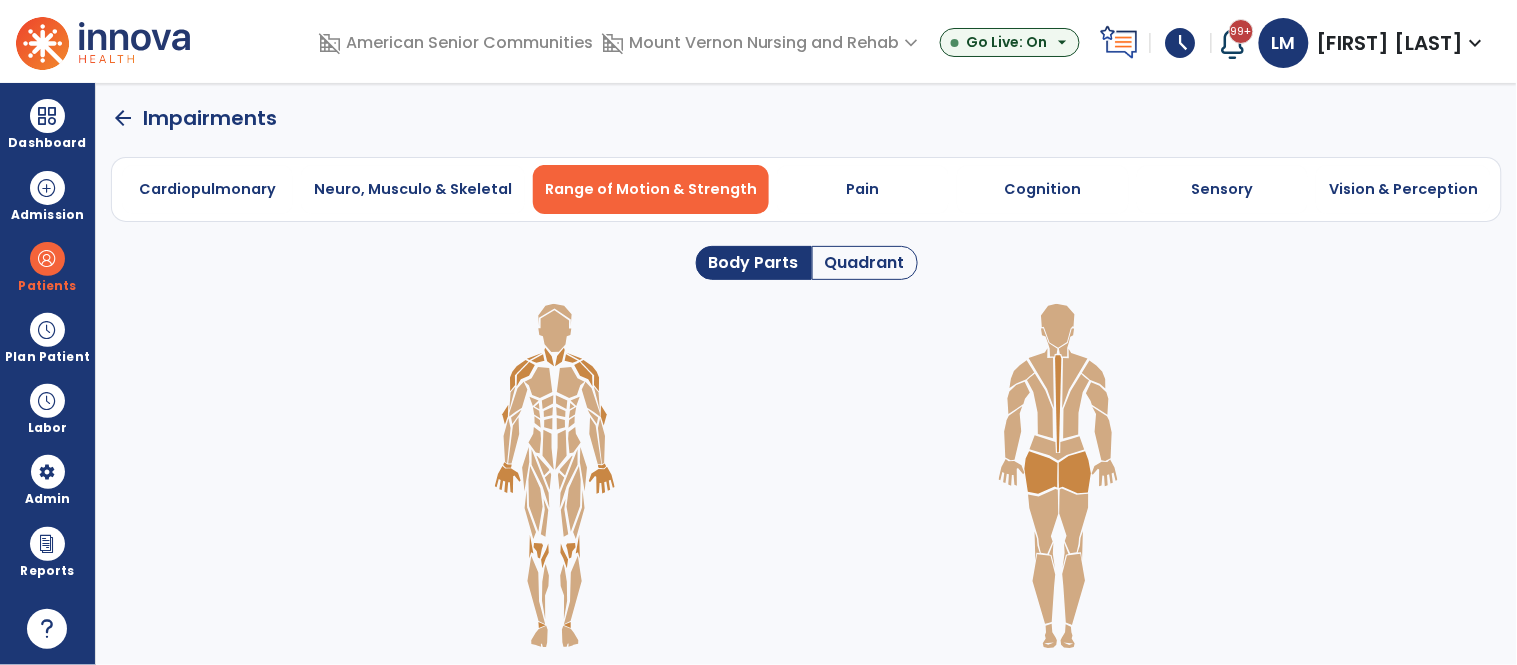 scroll, scrollTop: 5, scrollLeft: 0, axis: vertical 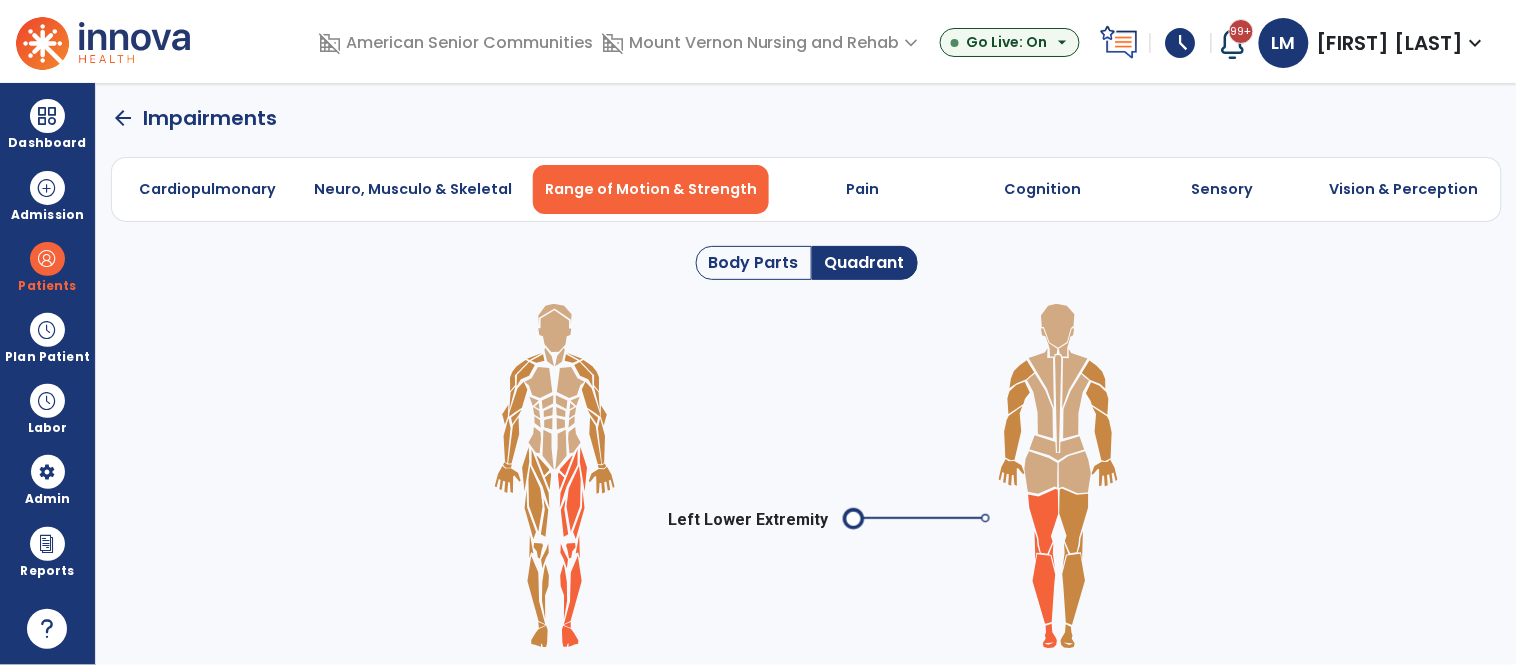click 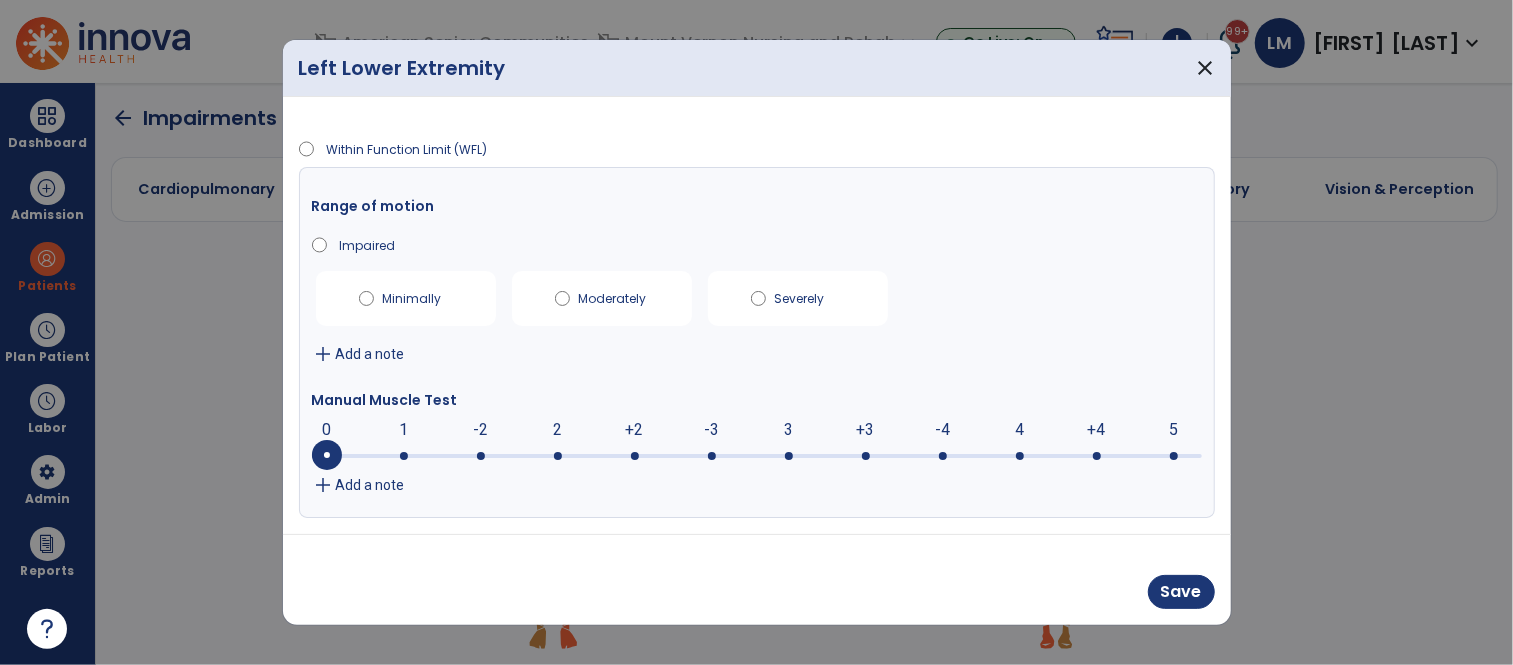 click at bounding box center [866, 456] 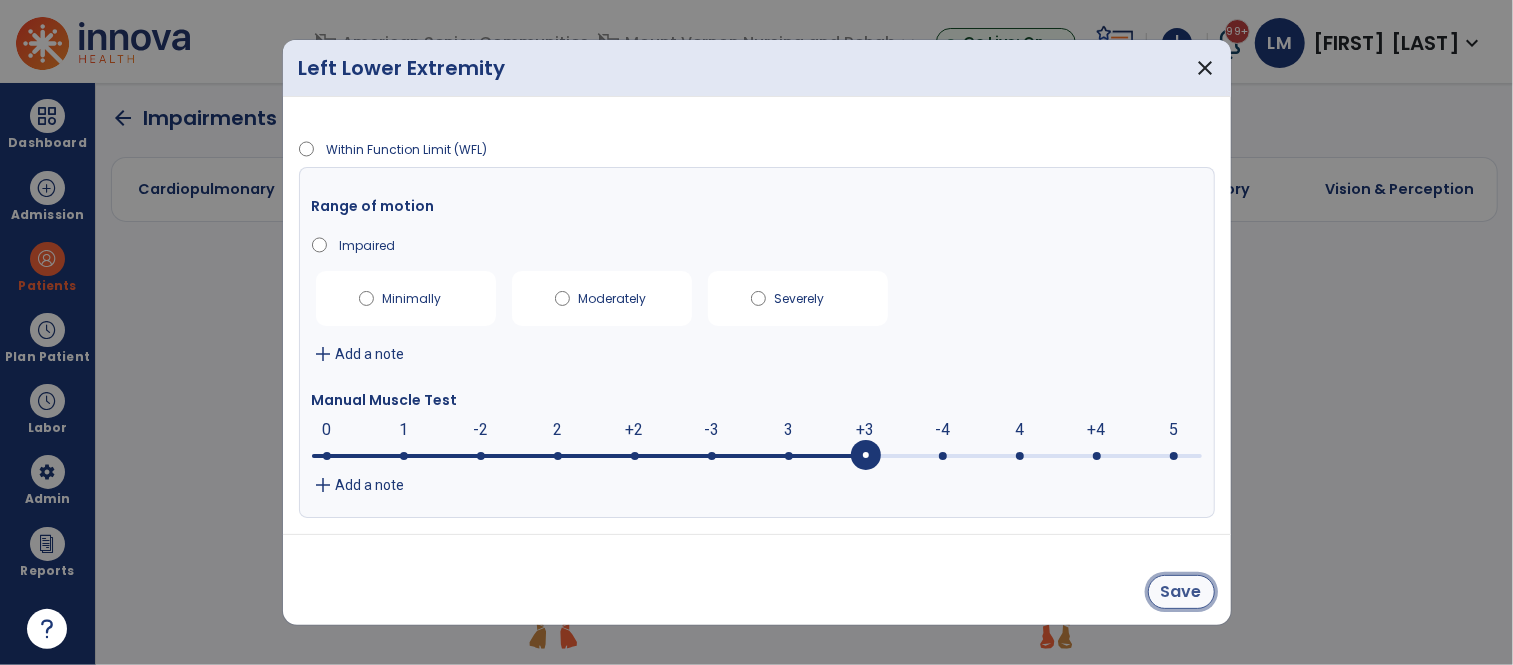 click on "Save" at bounding box center (1181, 592) 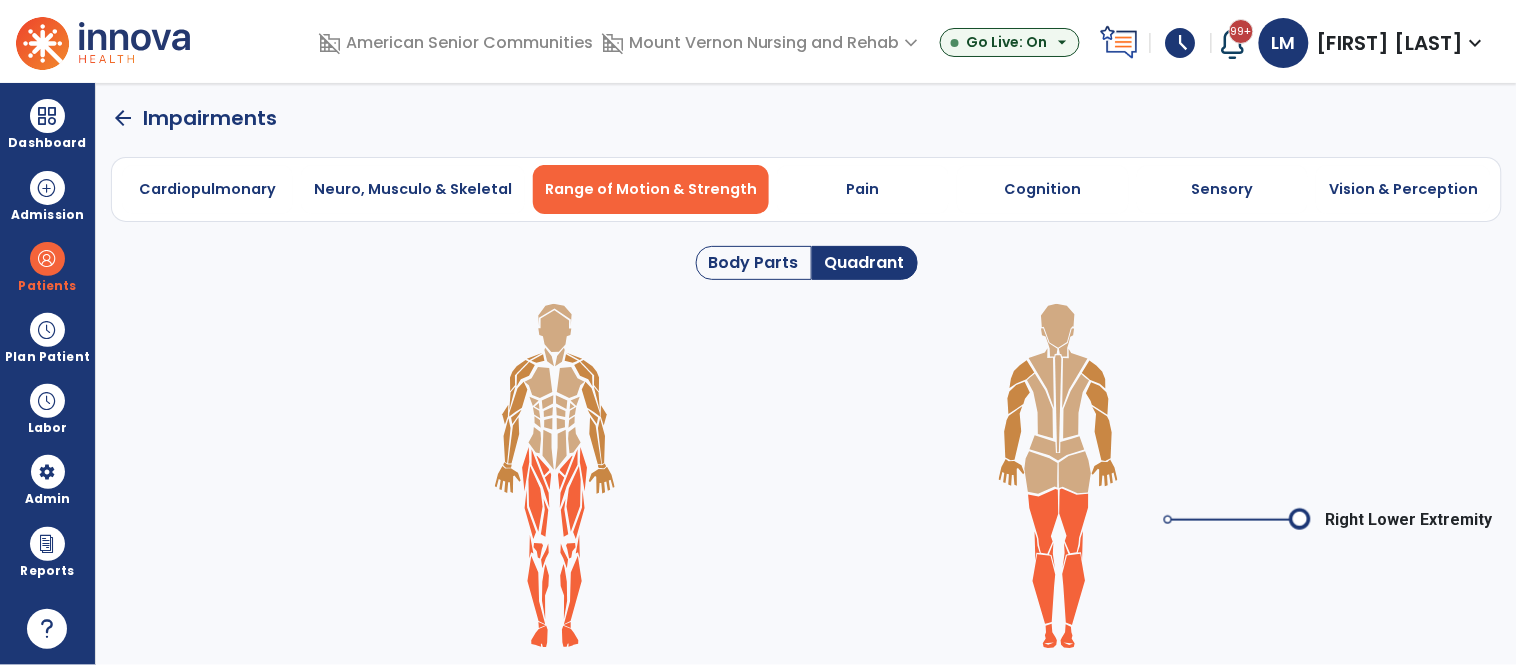 click 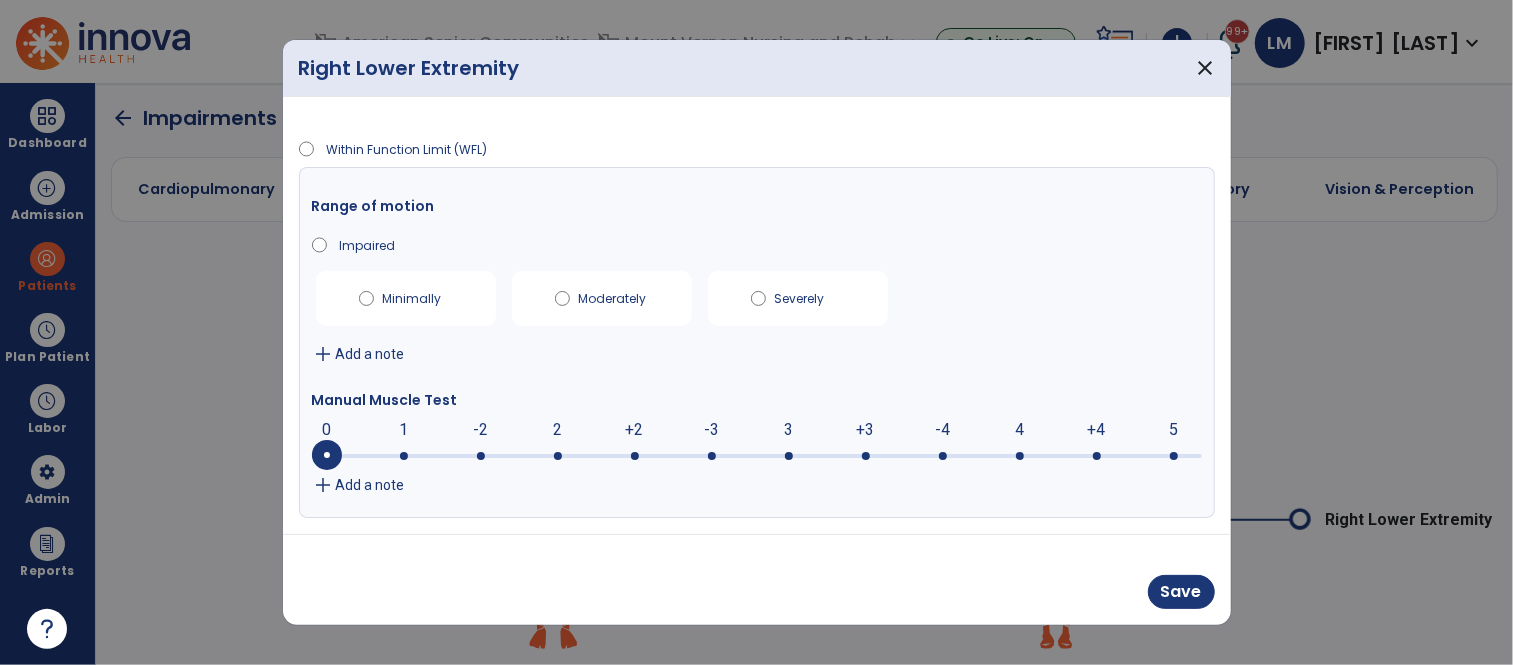 click at bounding box center (757, 456) 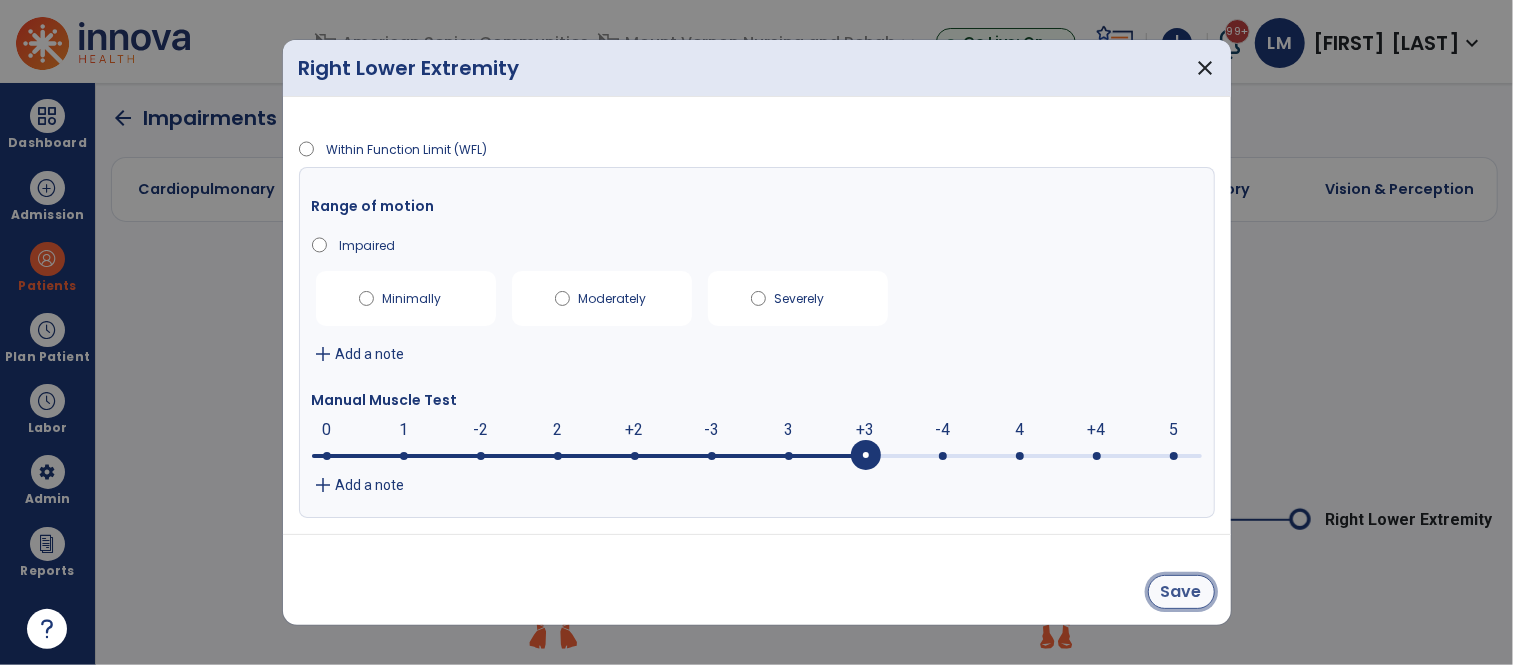 click on "Save" at bounding box center [1181, 592] 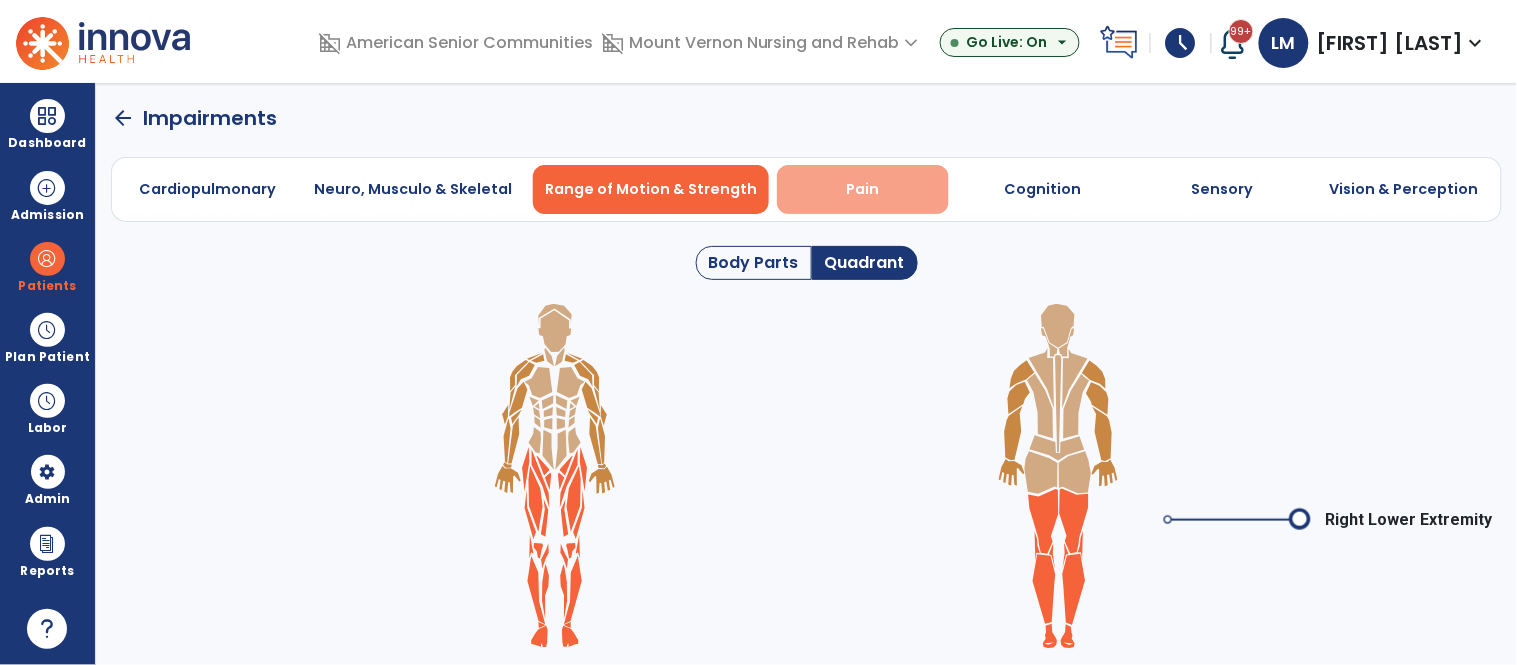 click on "Pain" at bounding box center [863, 189] 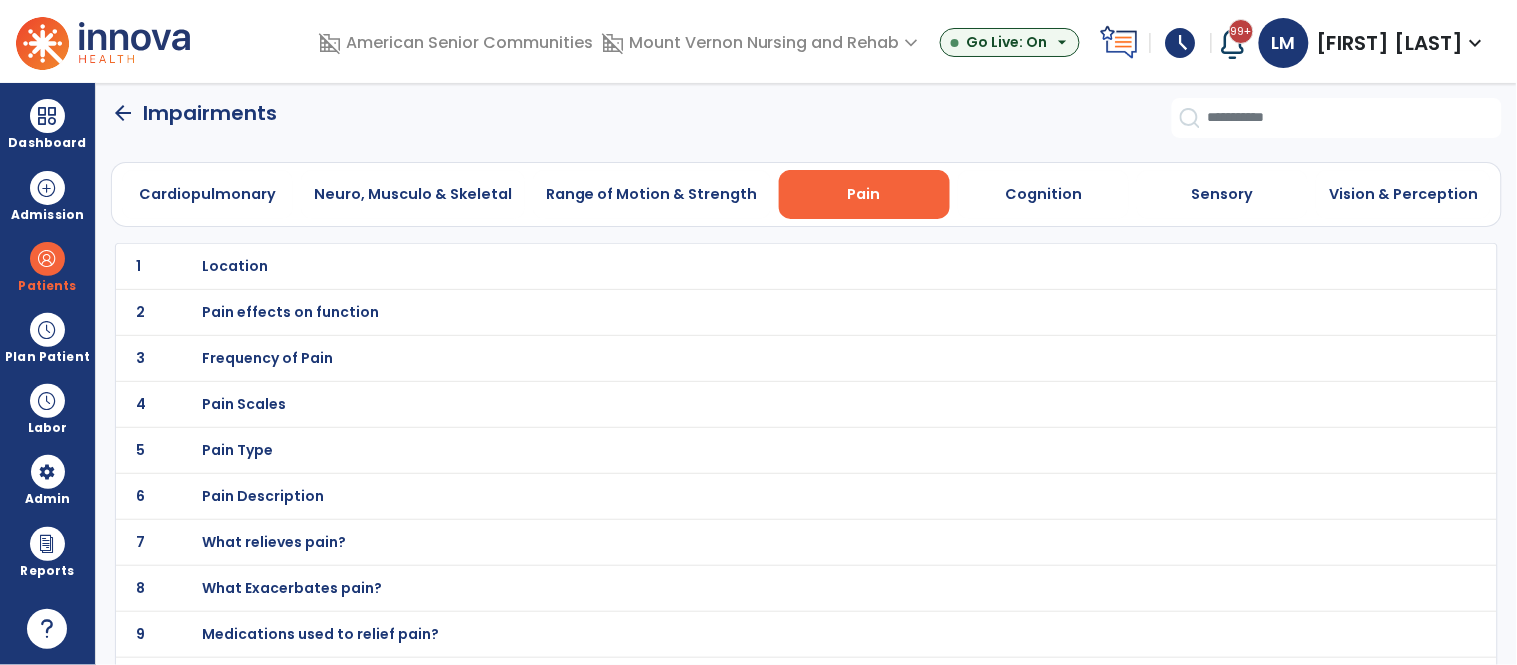 scroll, scrollTop: 54, scrollLeft: 0, axis: vertical 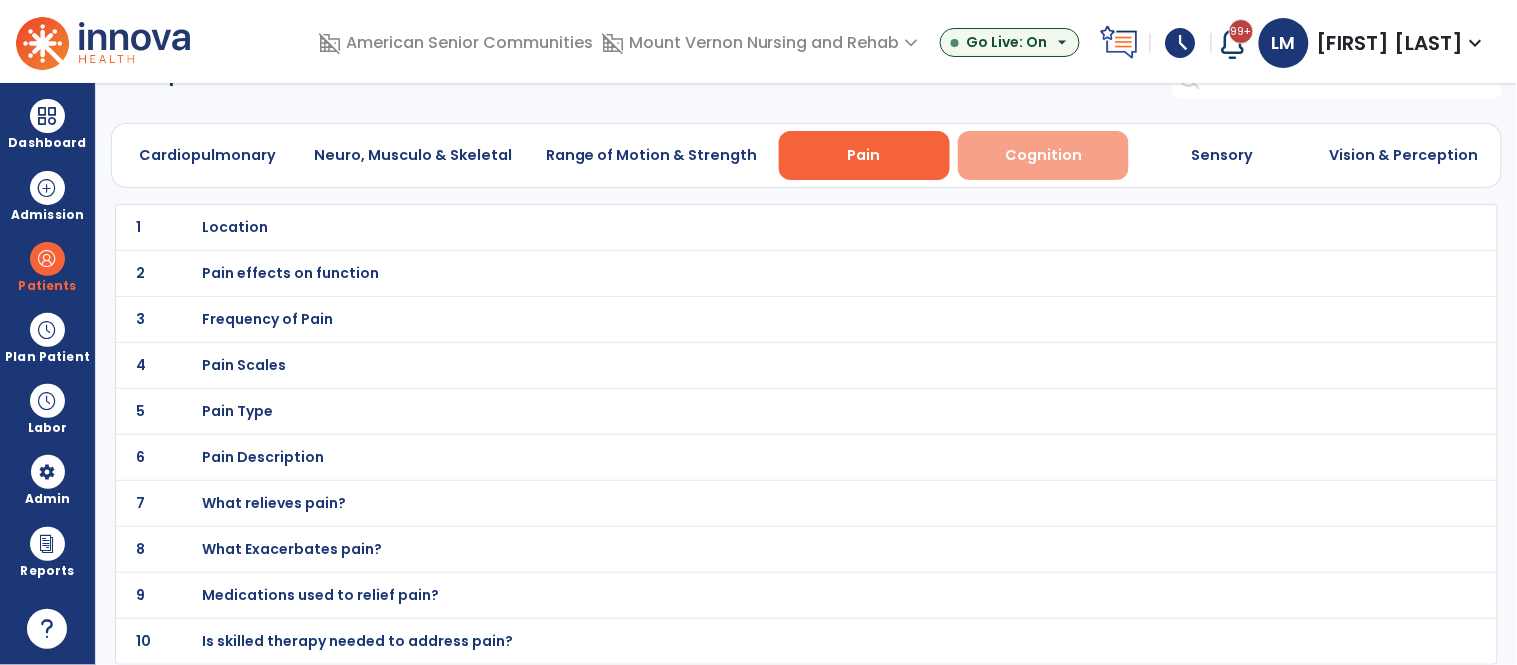 click on "Cognition" at bounding box center (1043, 155) 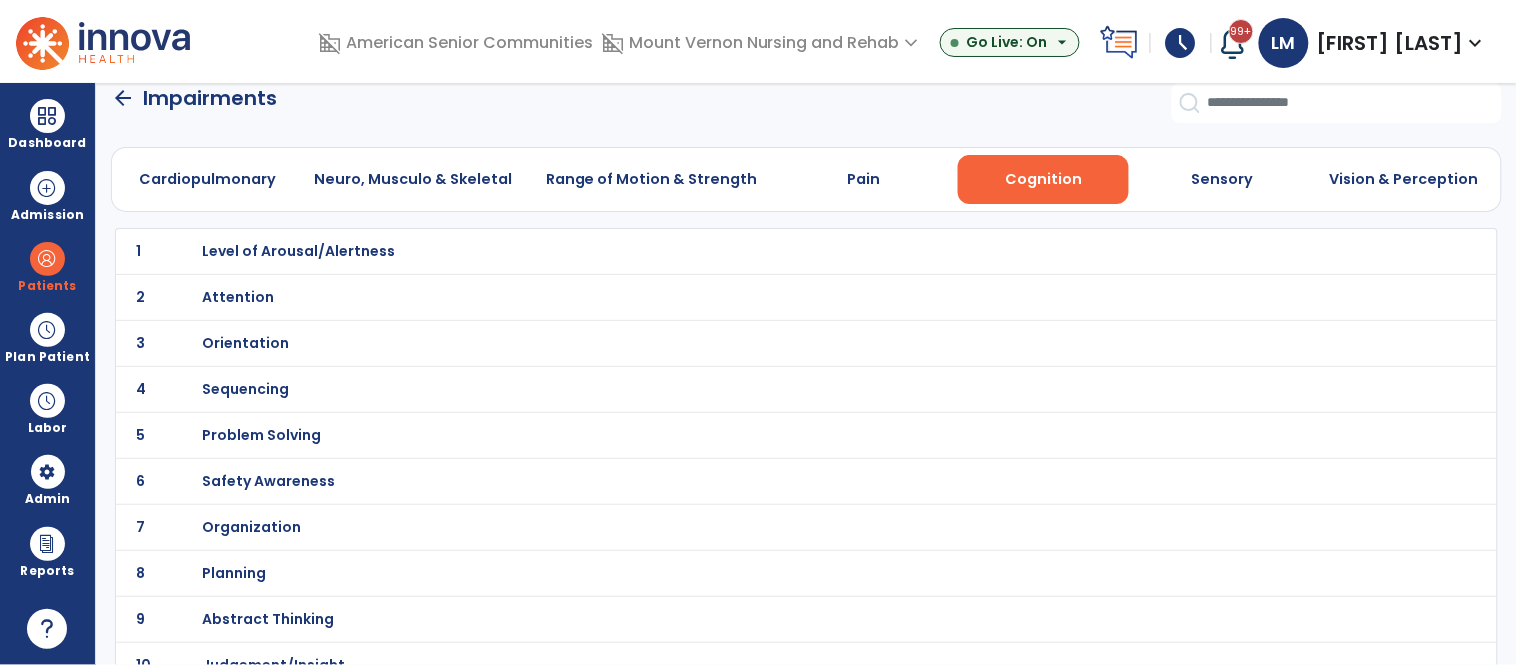 scroll, scrollTop: 0, scrollLeft: 0, axis: both 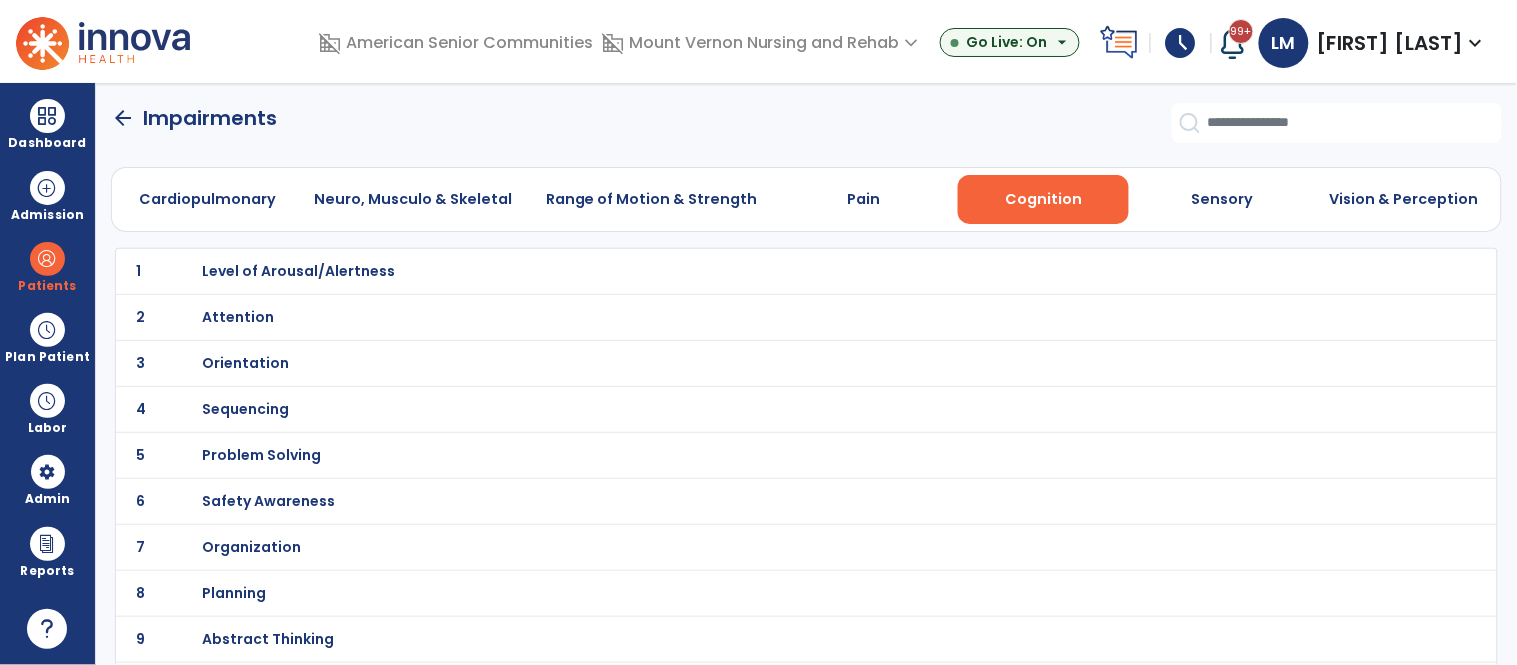 click on "arrow_back" 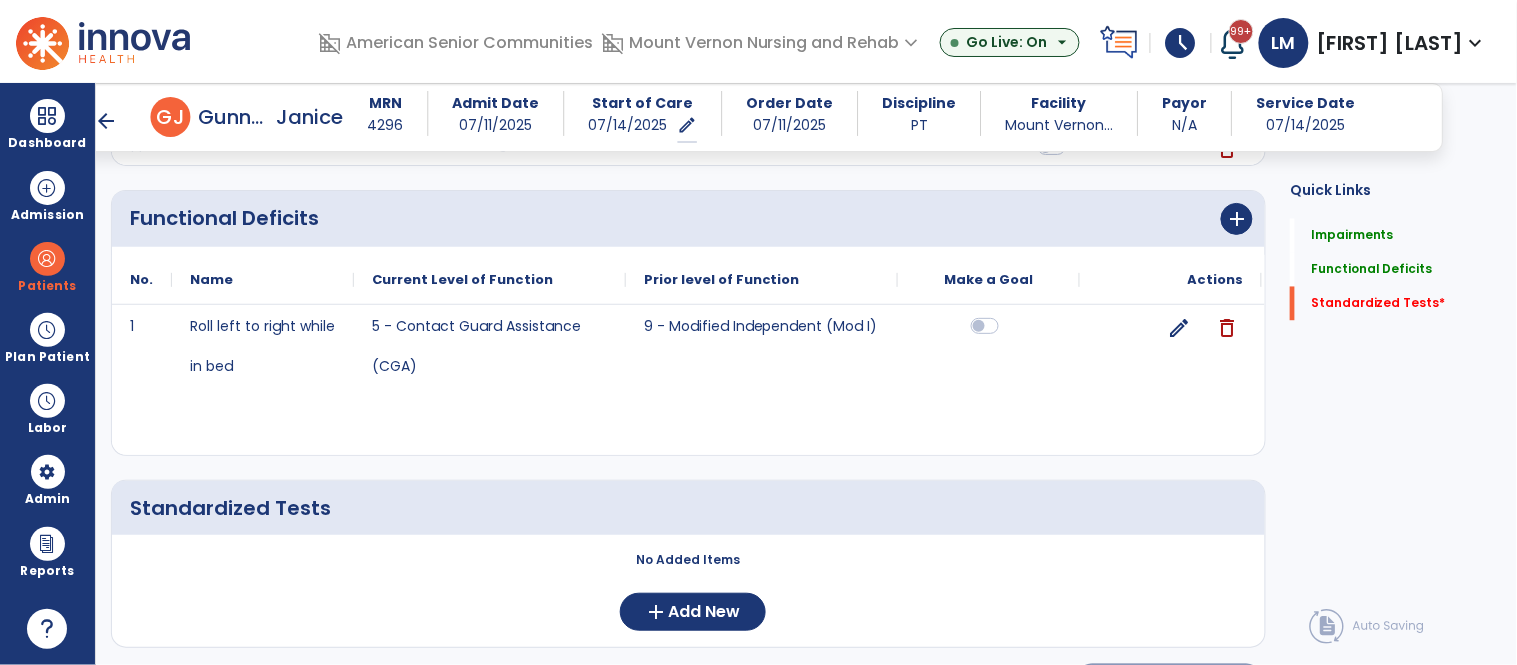scroll, scrollTop: 910, scrollLeft: 0, axis: vertical 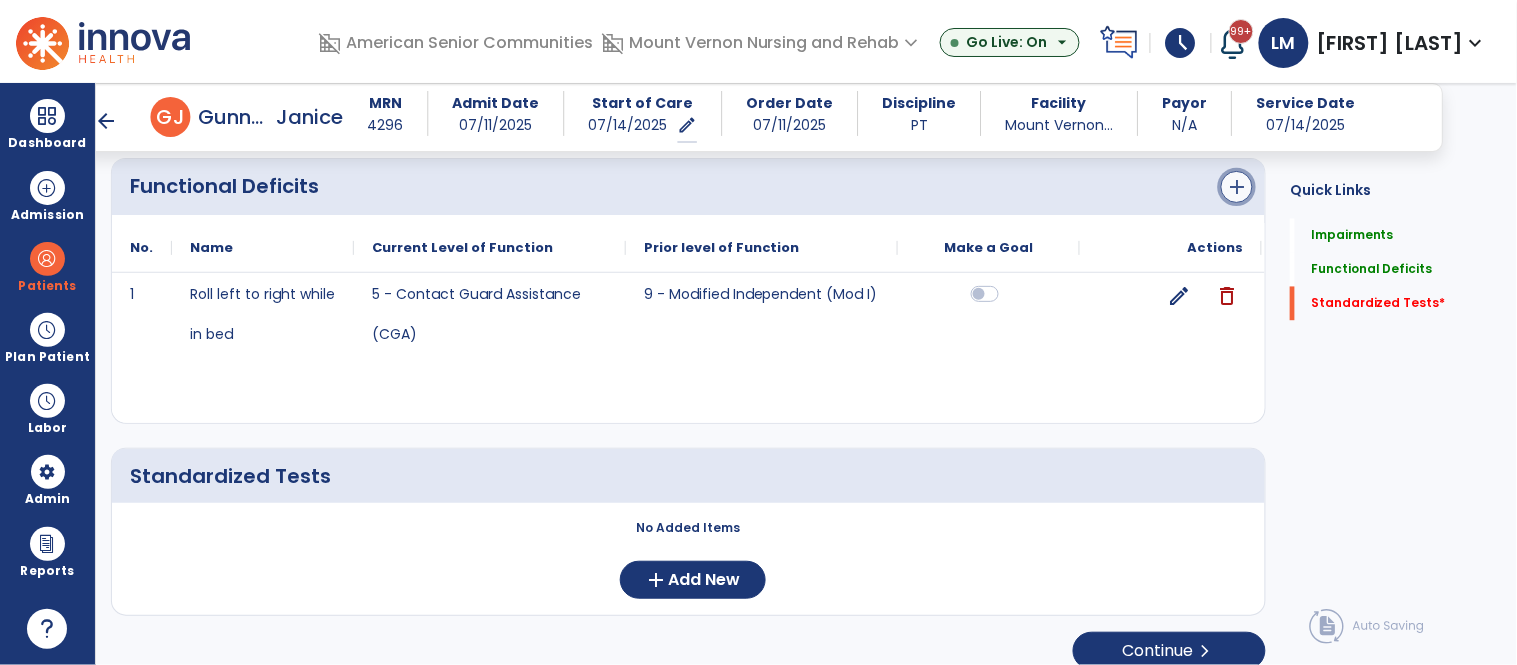 click on "add" 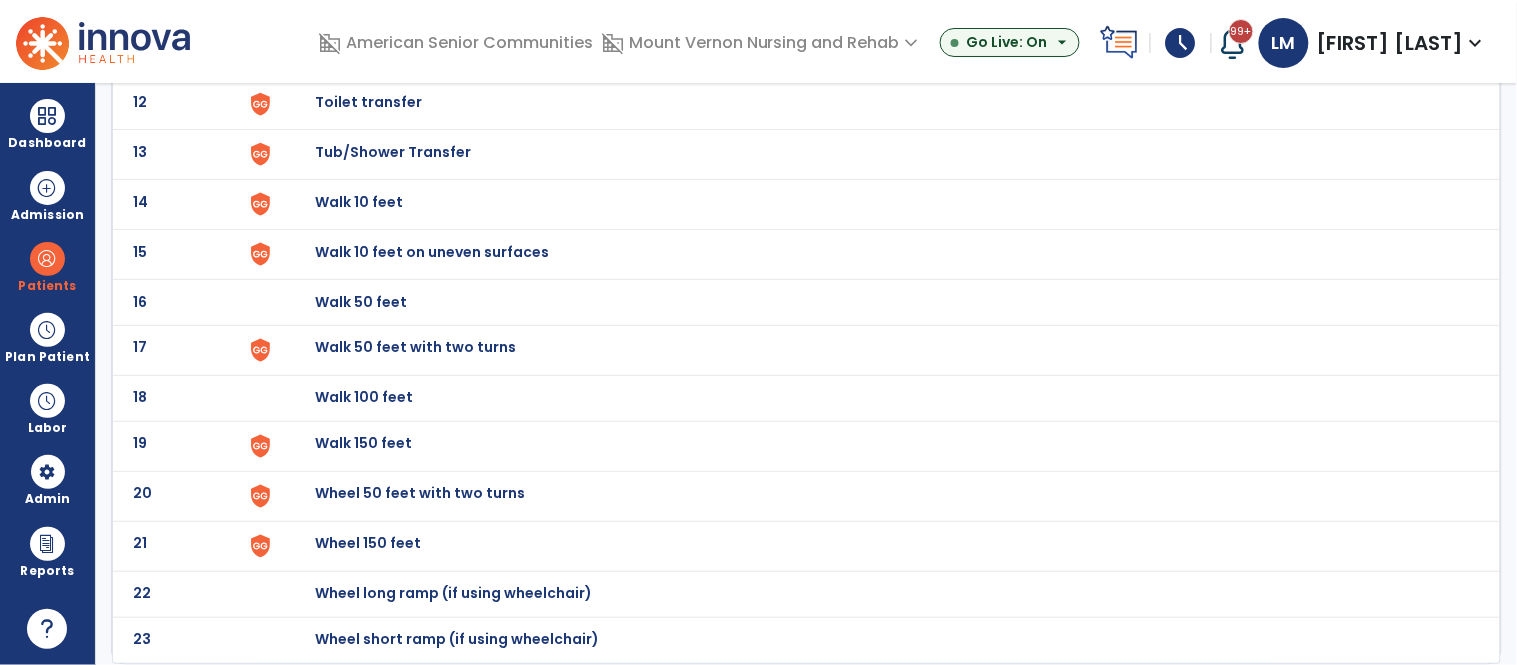 scroll, scrollTop: 45, scrollLeft: 0, axis: vertical 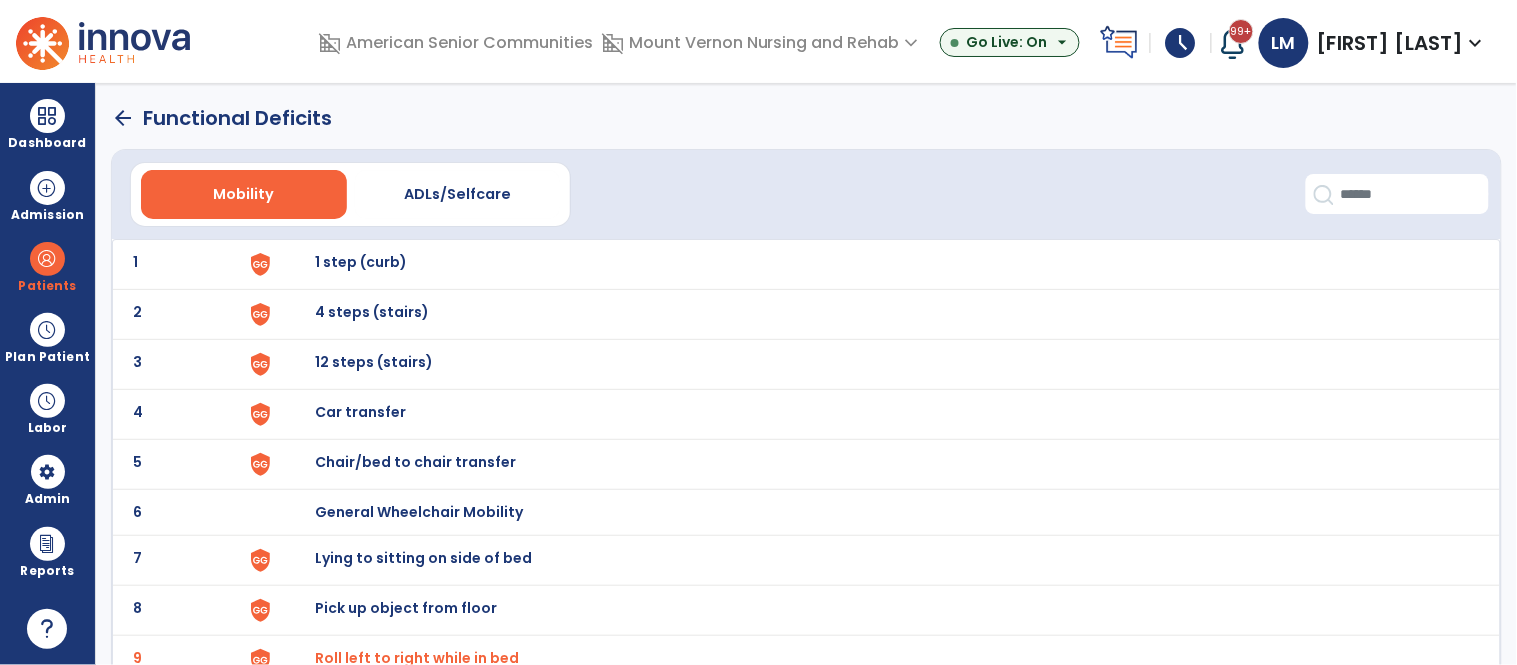 click on "1 step (curb)" at bounding box center [361, 262] 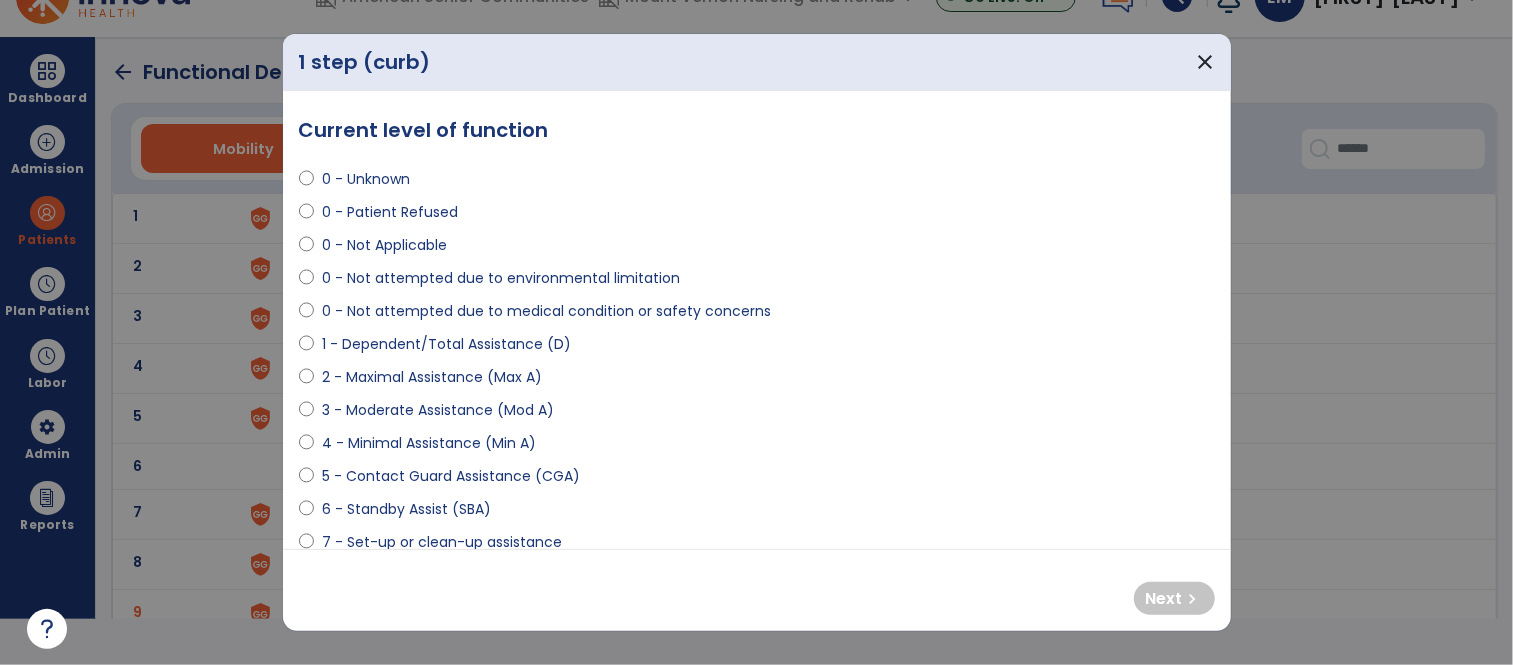 click on "0 - Not attempted due to medical condition or safety concerns" at bounding box center (546, 311) 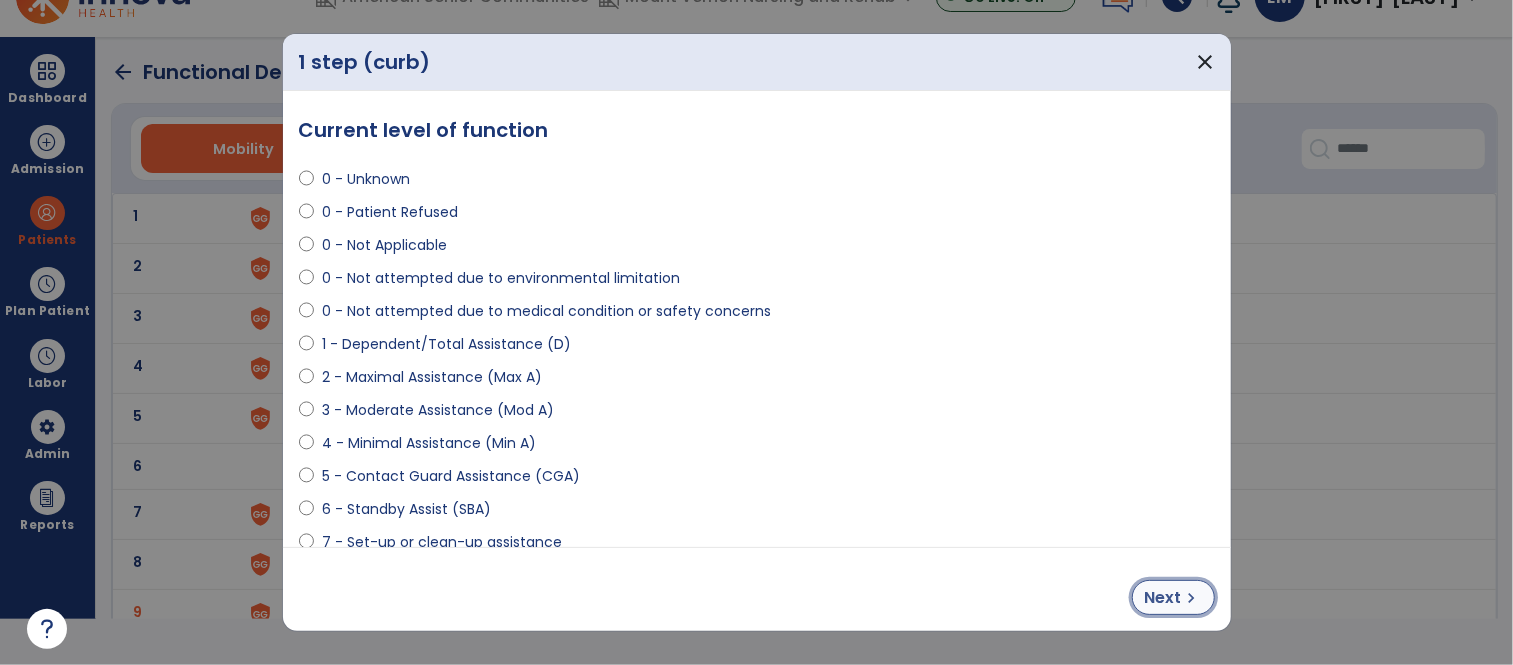 click on "Next" at bounding box center [1163, 598] 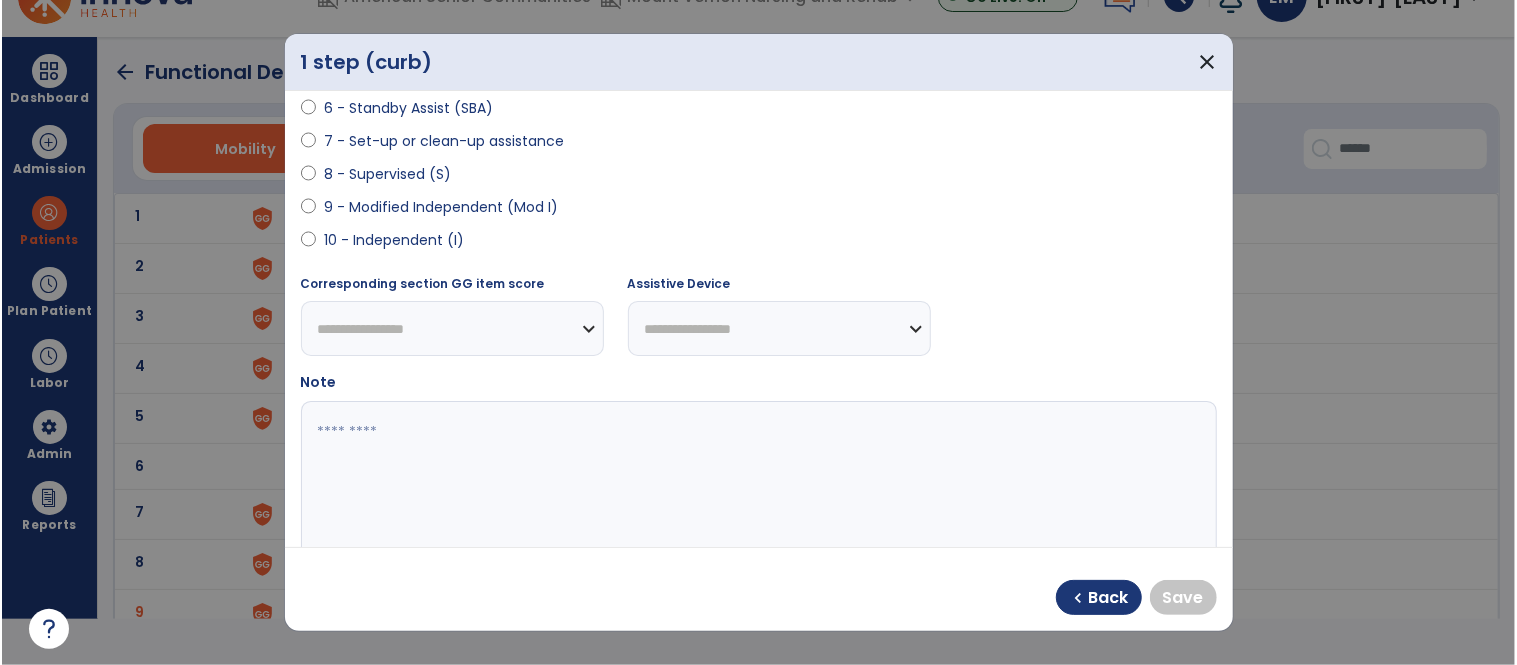 scroll, scrollTop: 377, scrollLeft: 0, axis: vertical 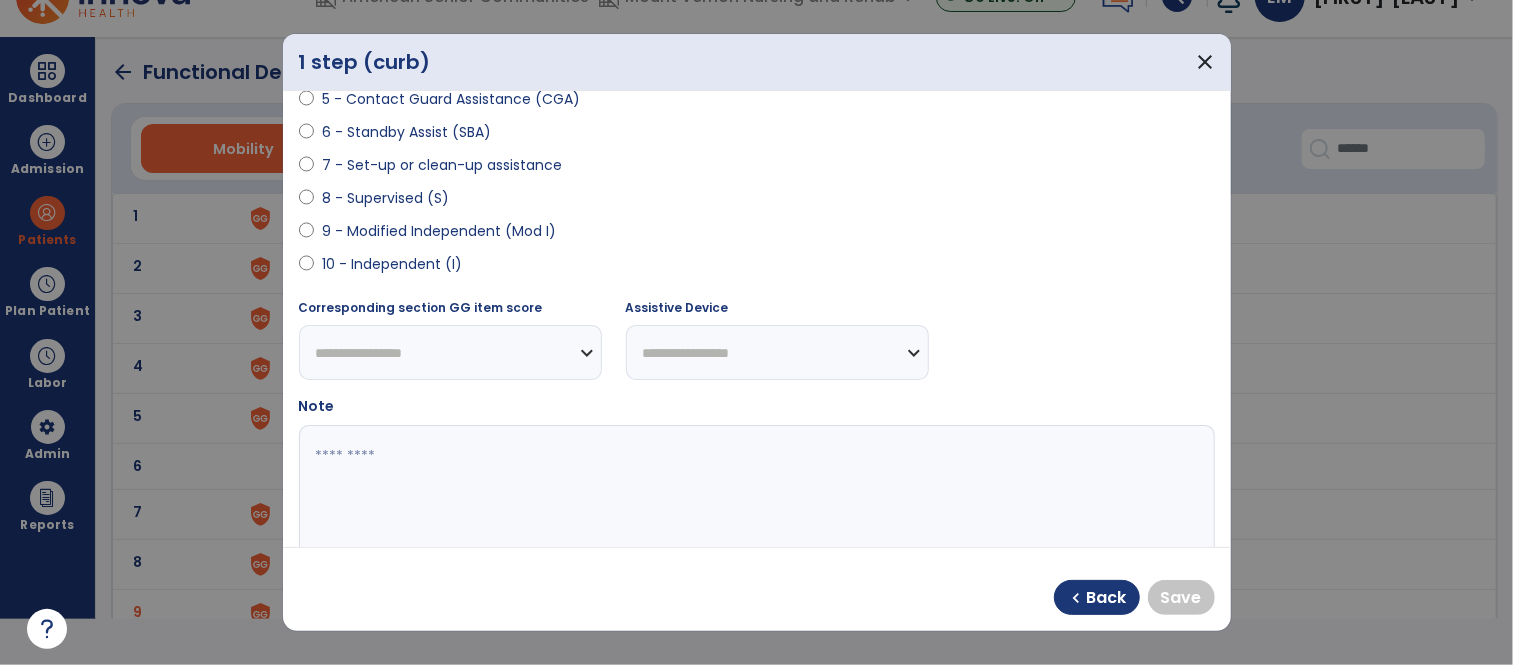 select on "**********" 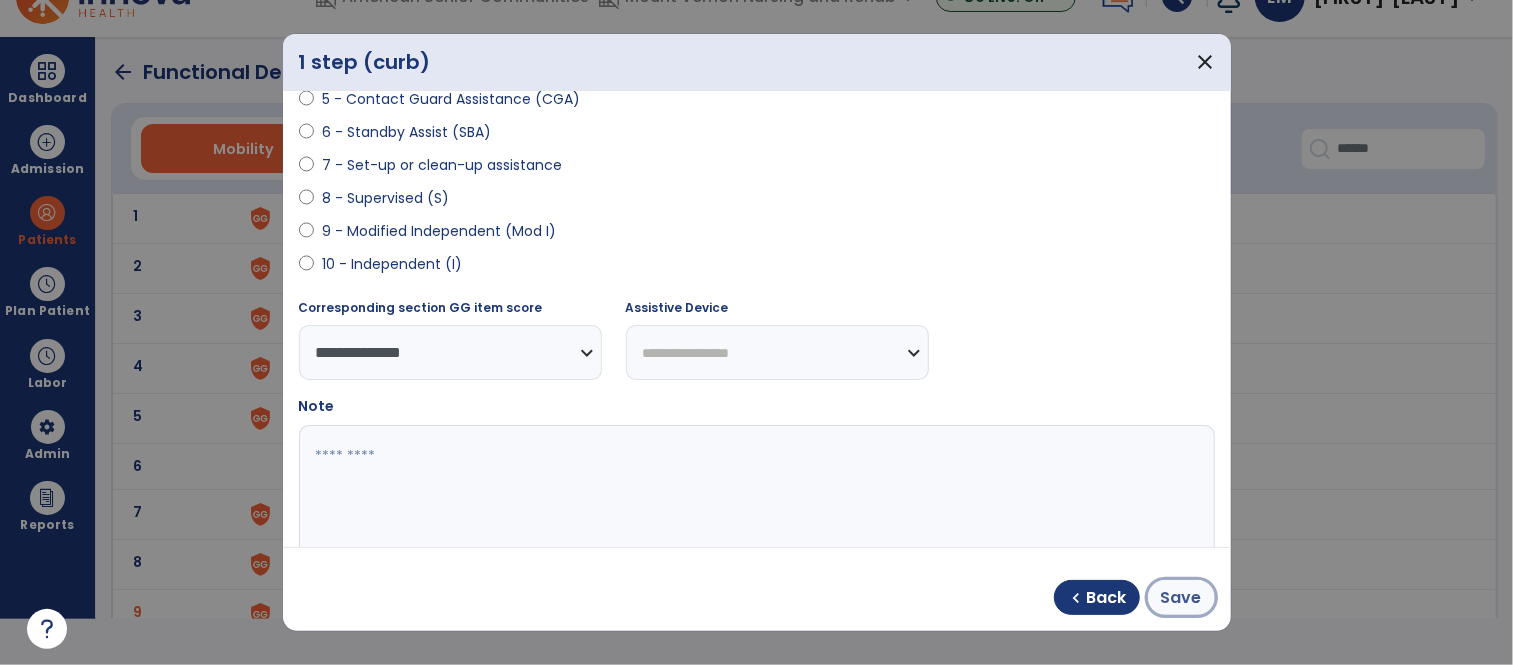 click on "Save" at bounding box center [1181, 598] 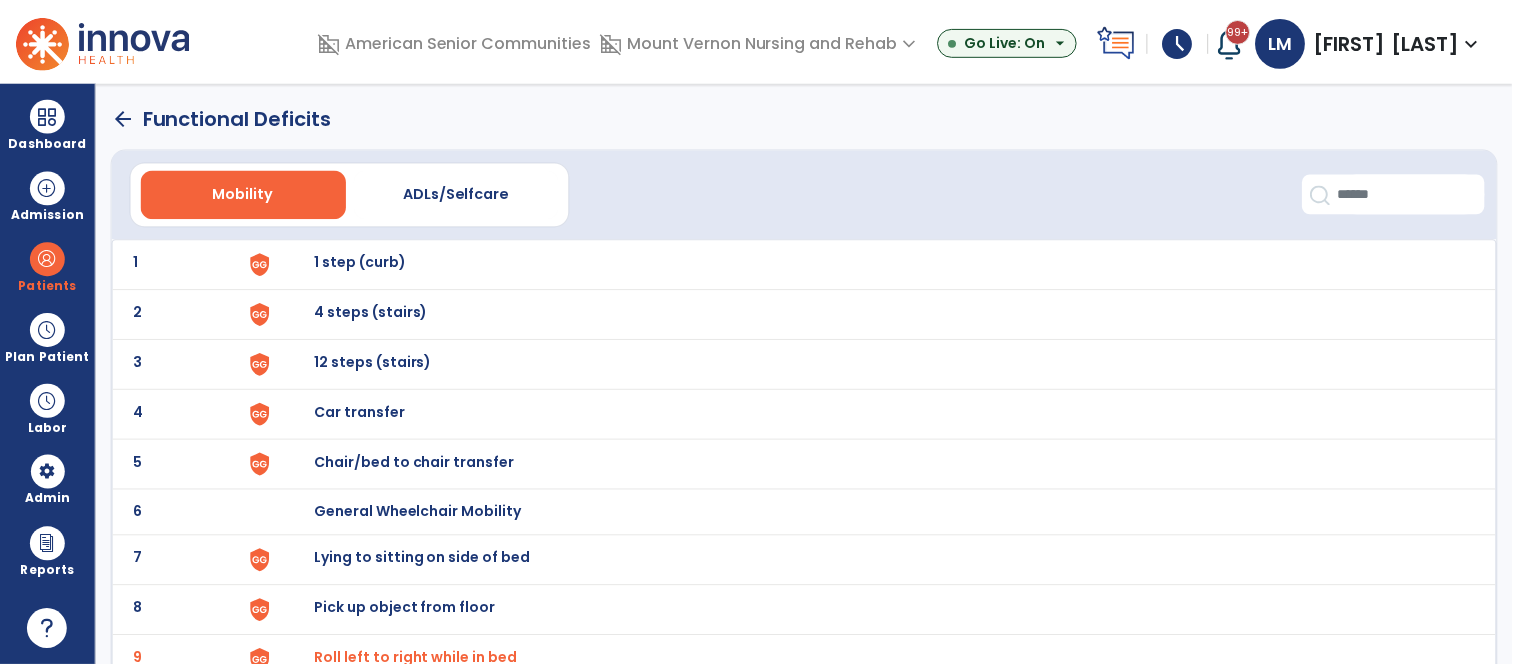 scroll, scrollTop: 44, scrollLeft: 0, axis: vertical 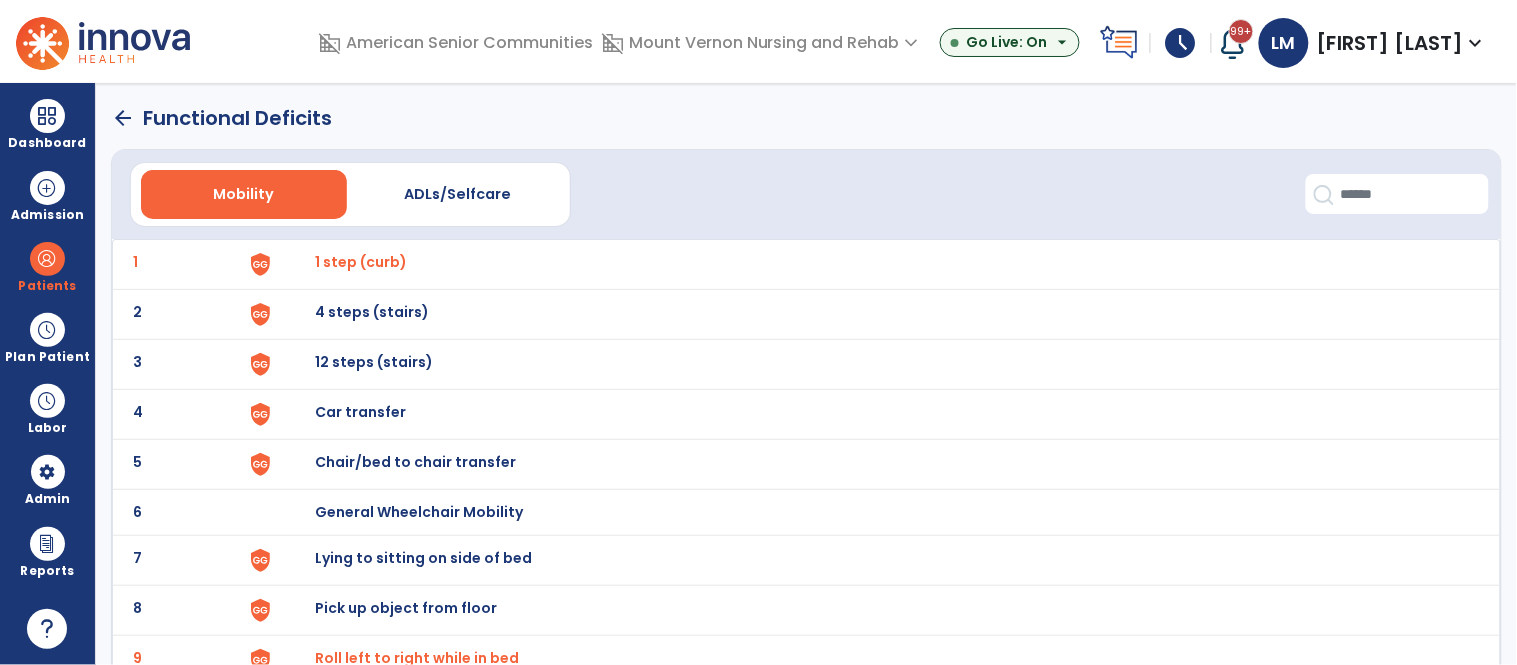 click on "1 step (curb)" at bounding box center (361, 262) 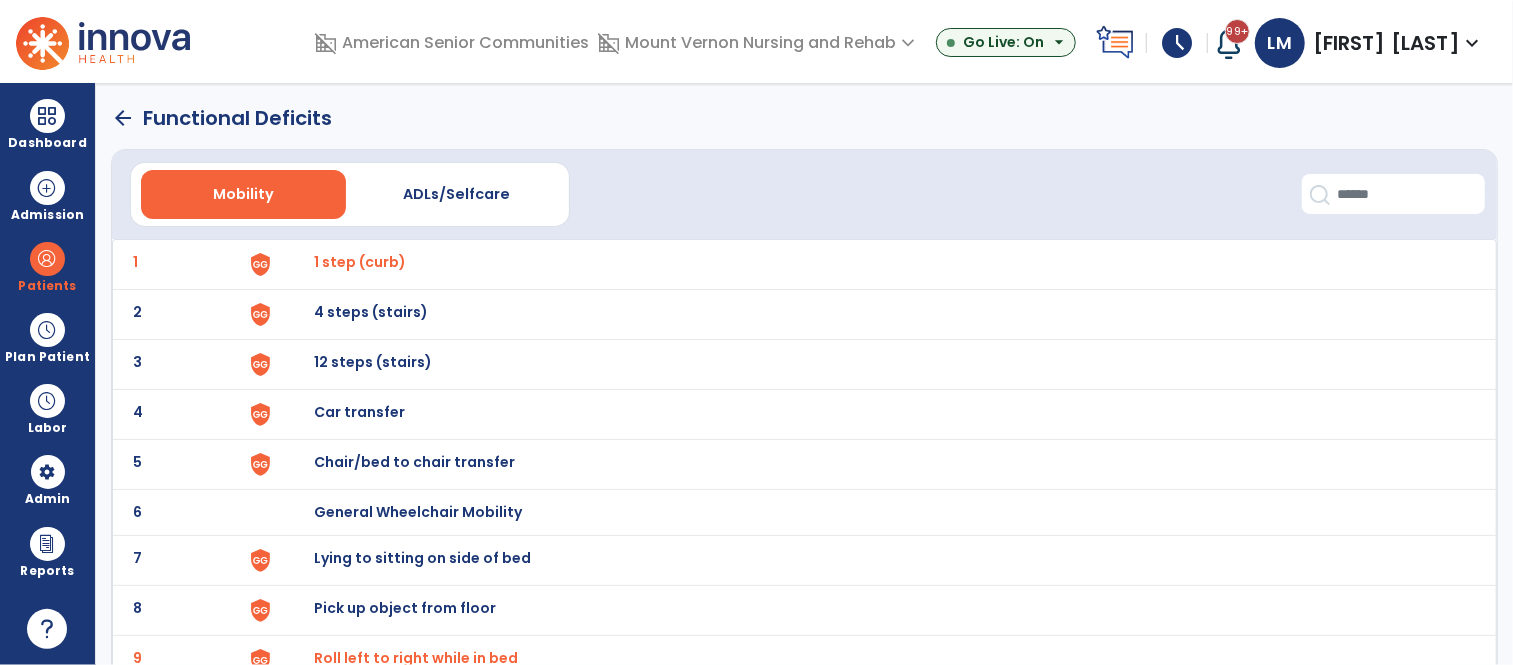 select on "**********" 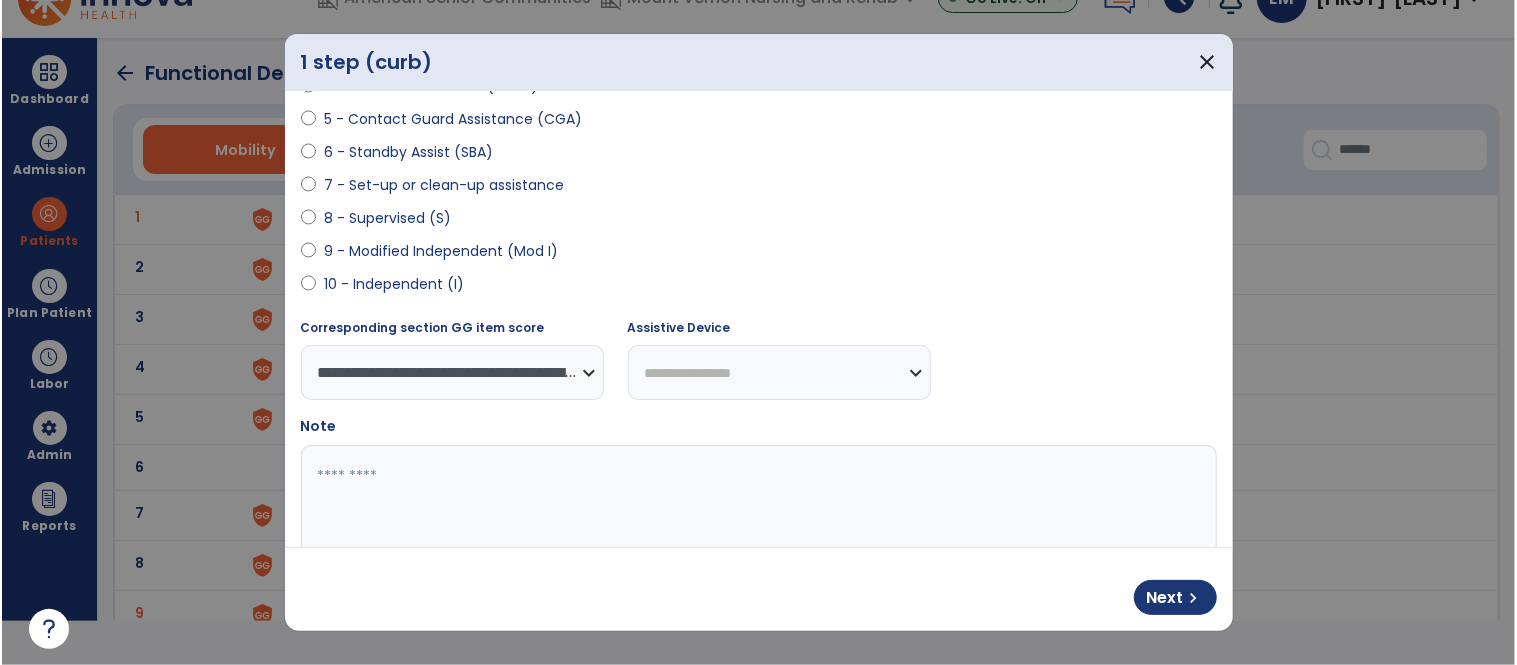 scroll, scrollTop: 367, scrollLeft: 0, axis: vertical 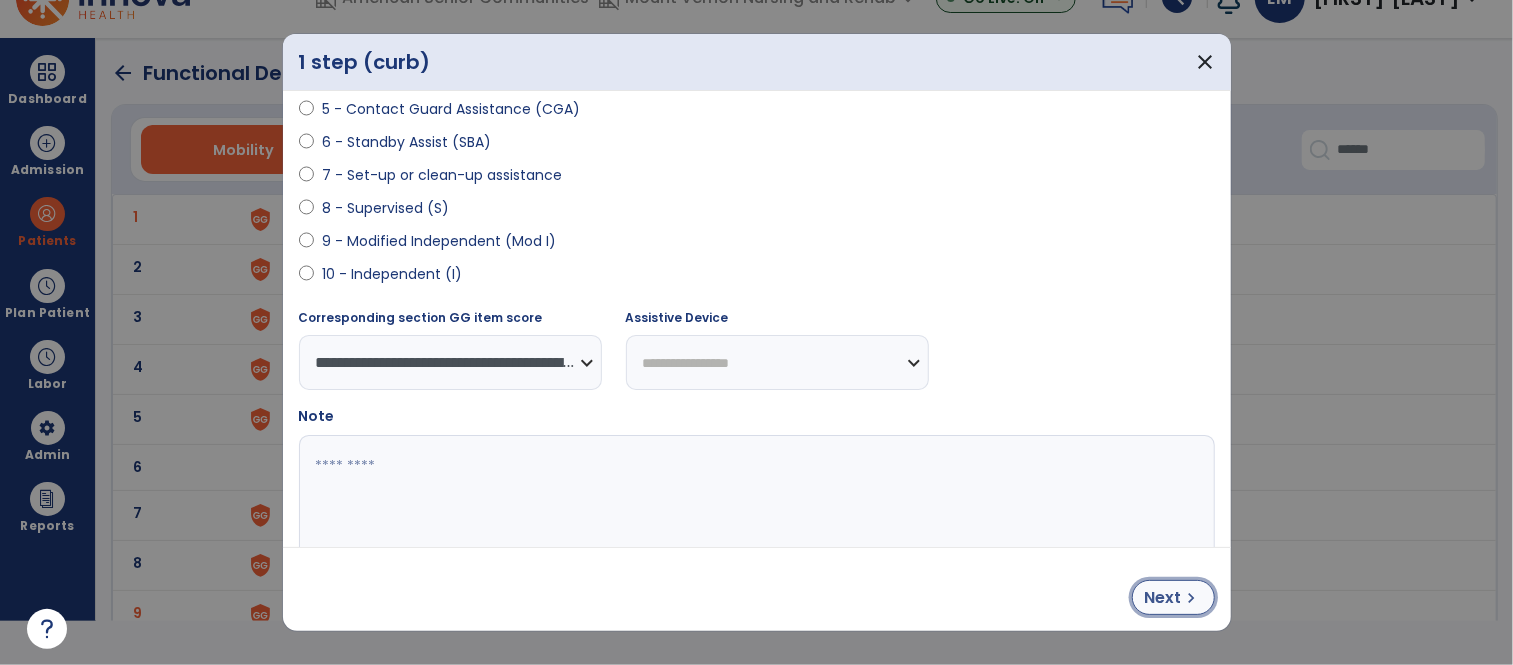 click on "Next" at bounding box center [1163, 598] 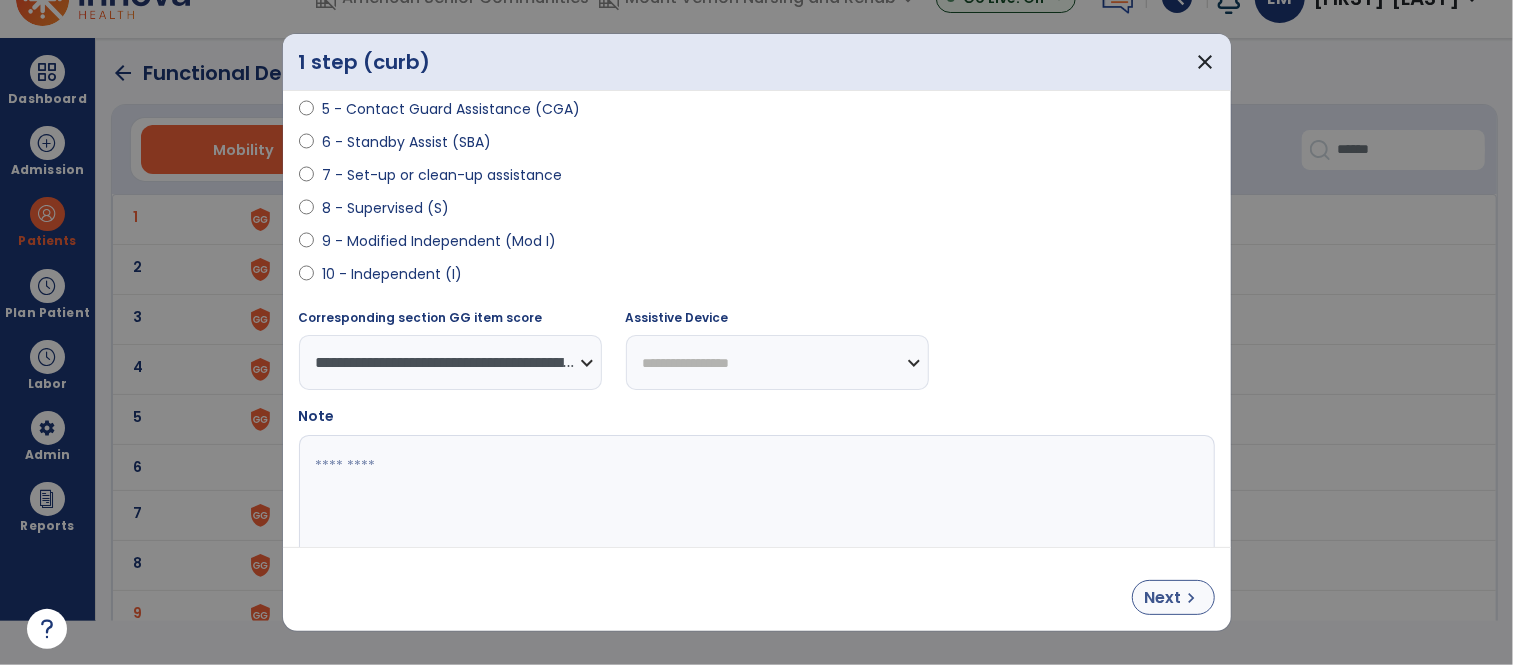 select on "**********" 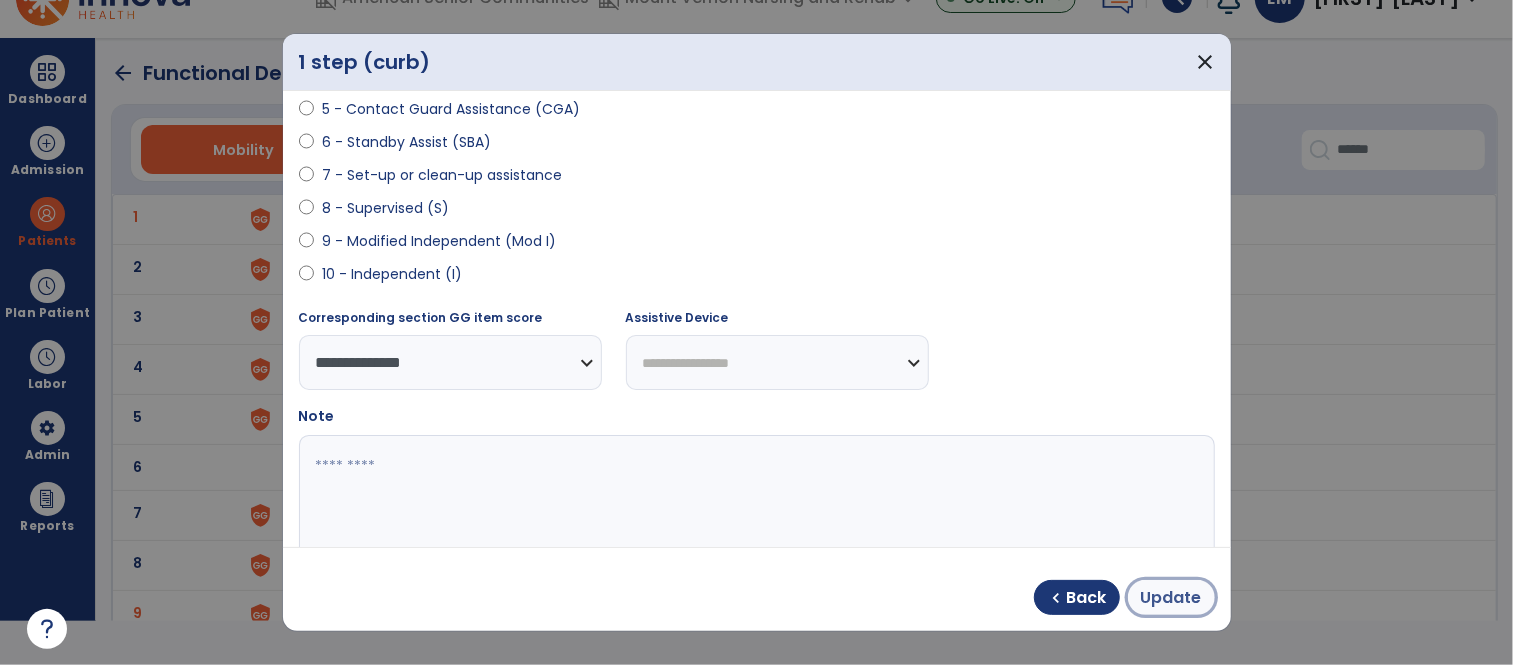 click on "Update" at bounding box center [1171, 598] 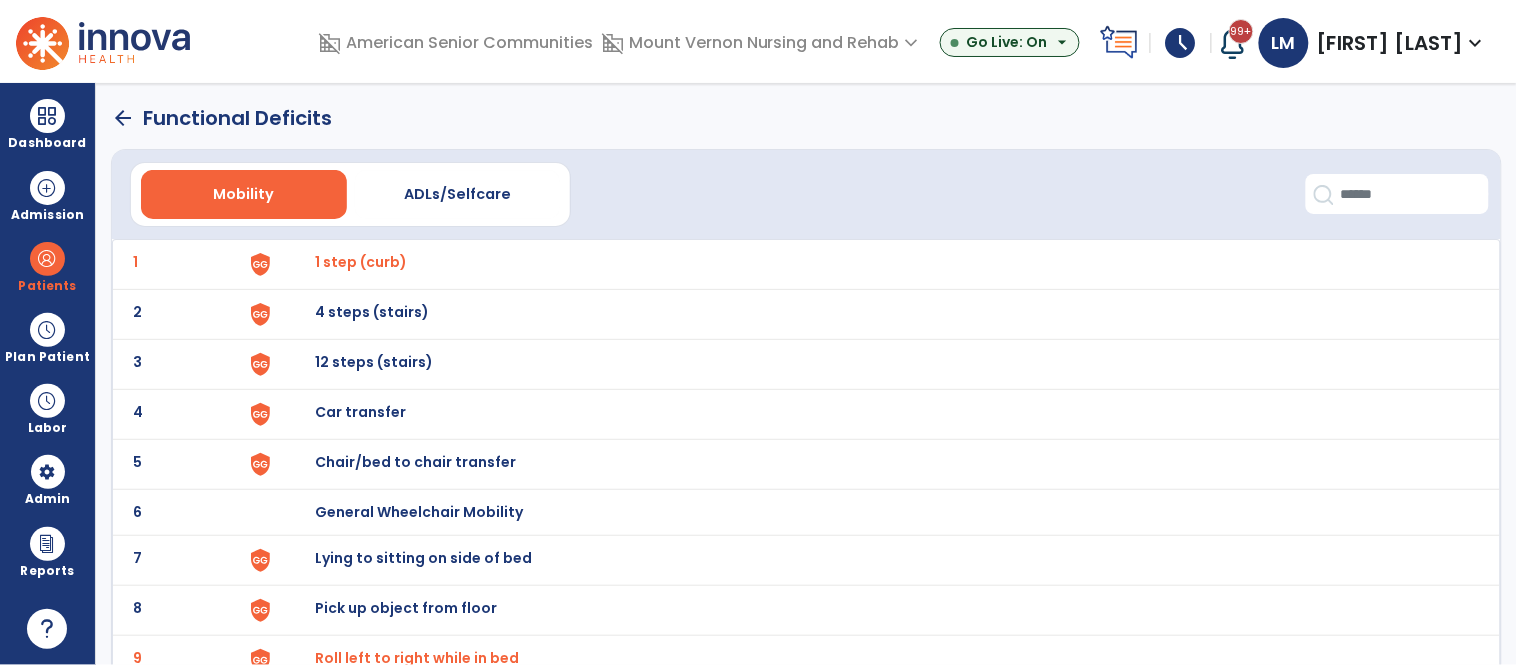 scroll, scrollTop: 43, scrollLeft: 0, axis: vertical 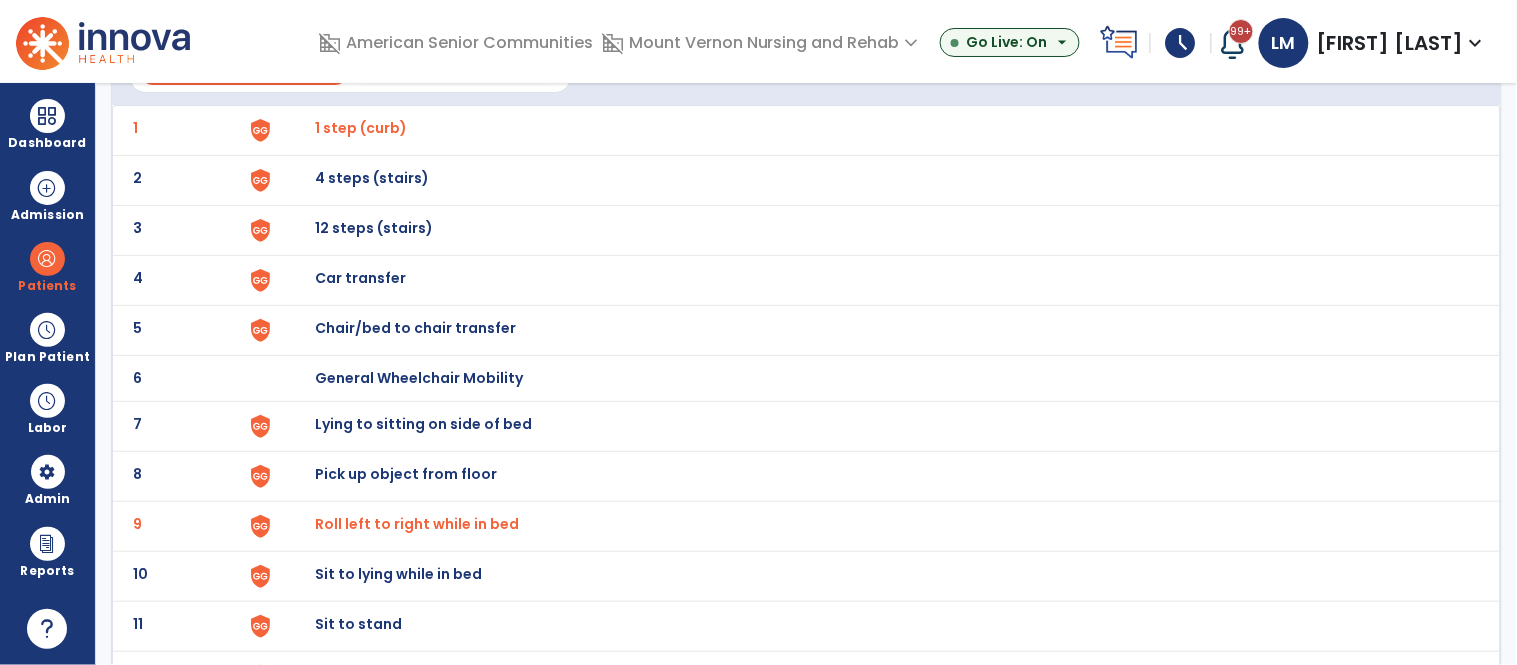 click on "Chair/bed to chair transfer" at bounding box center [361, 128] 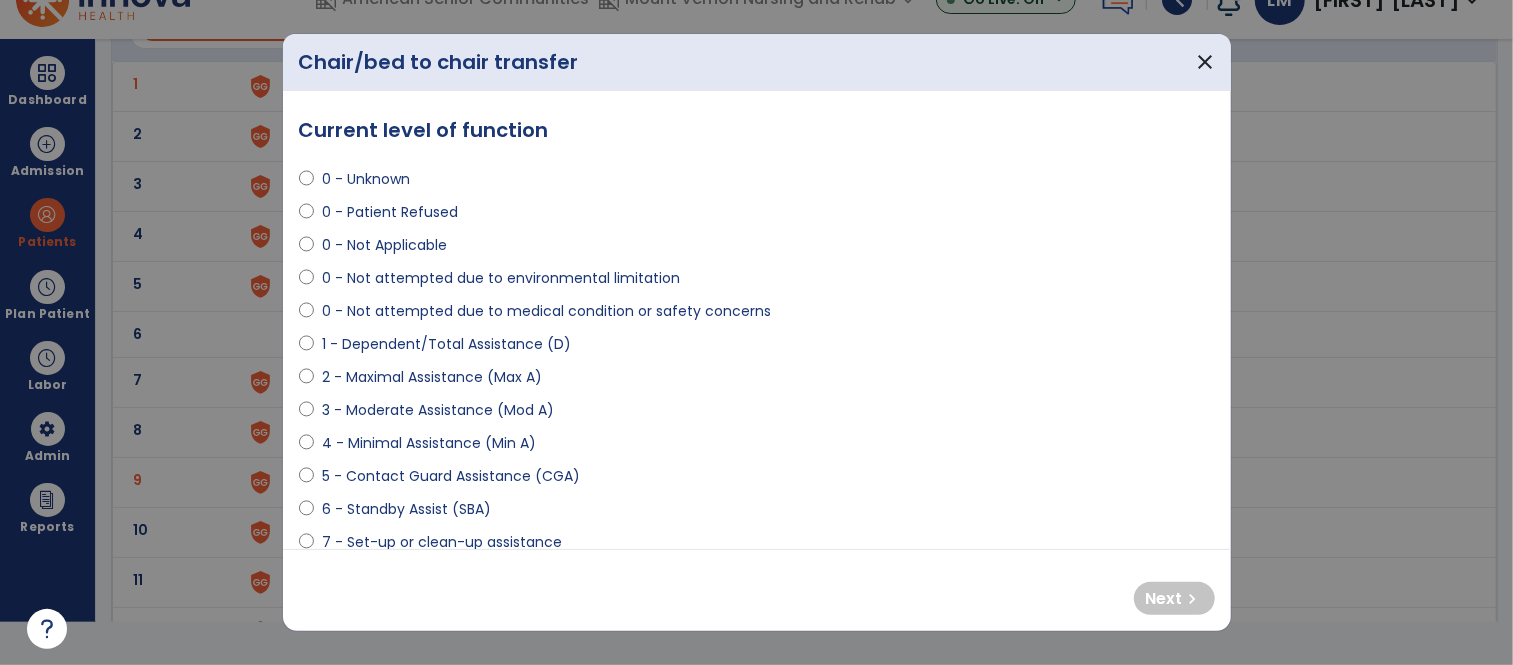 click on "0 - Not attempted due to medical condition or safety concerns" at bounding box center [546, 311] 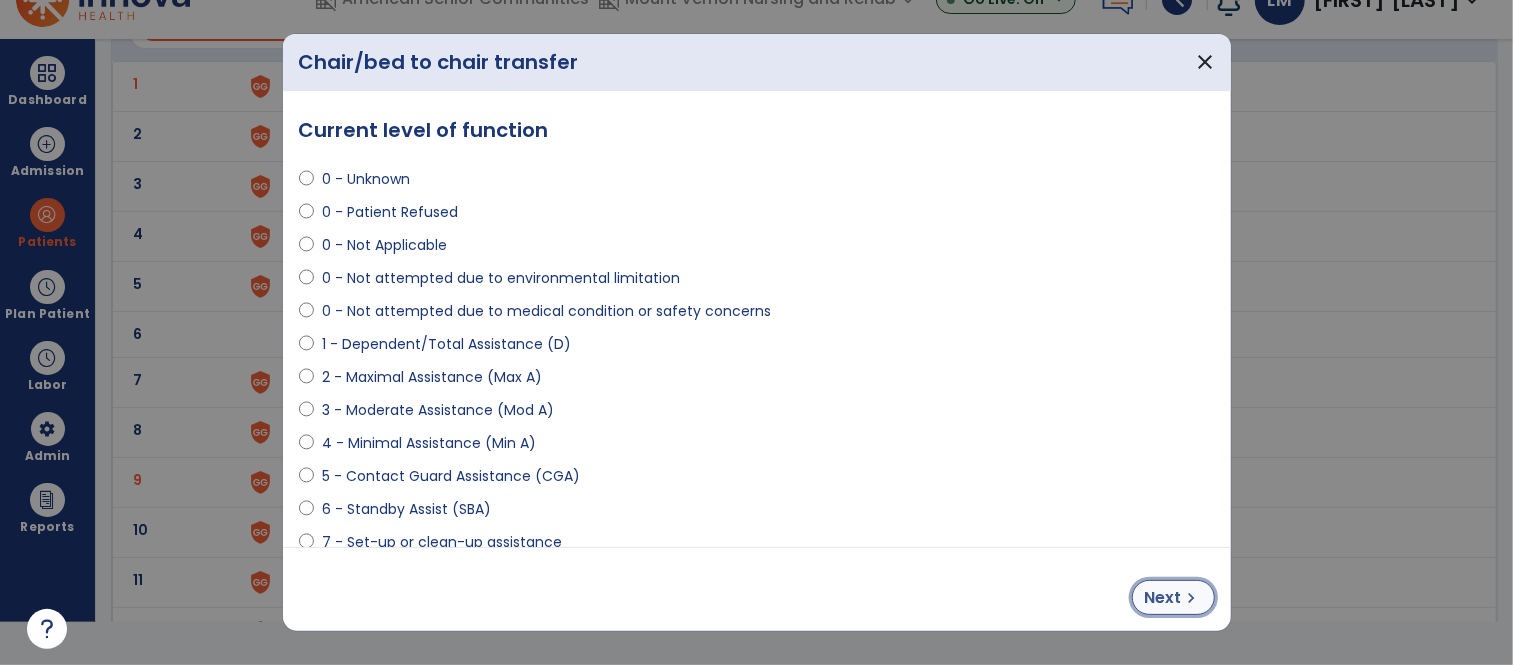 click on "Next" at bounding box center [1163, 598] 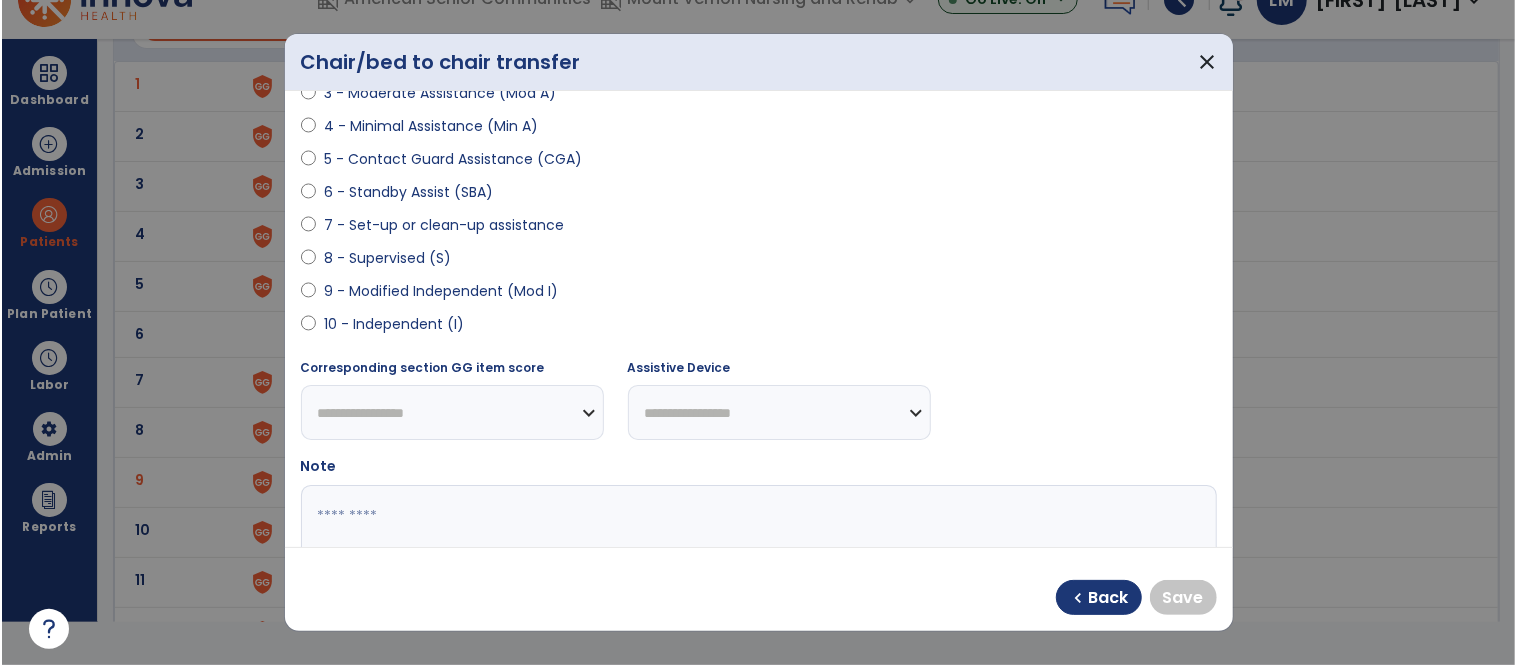 scroll, scrollTop: 322, scrollLeft: 0, axis: vertical 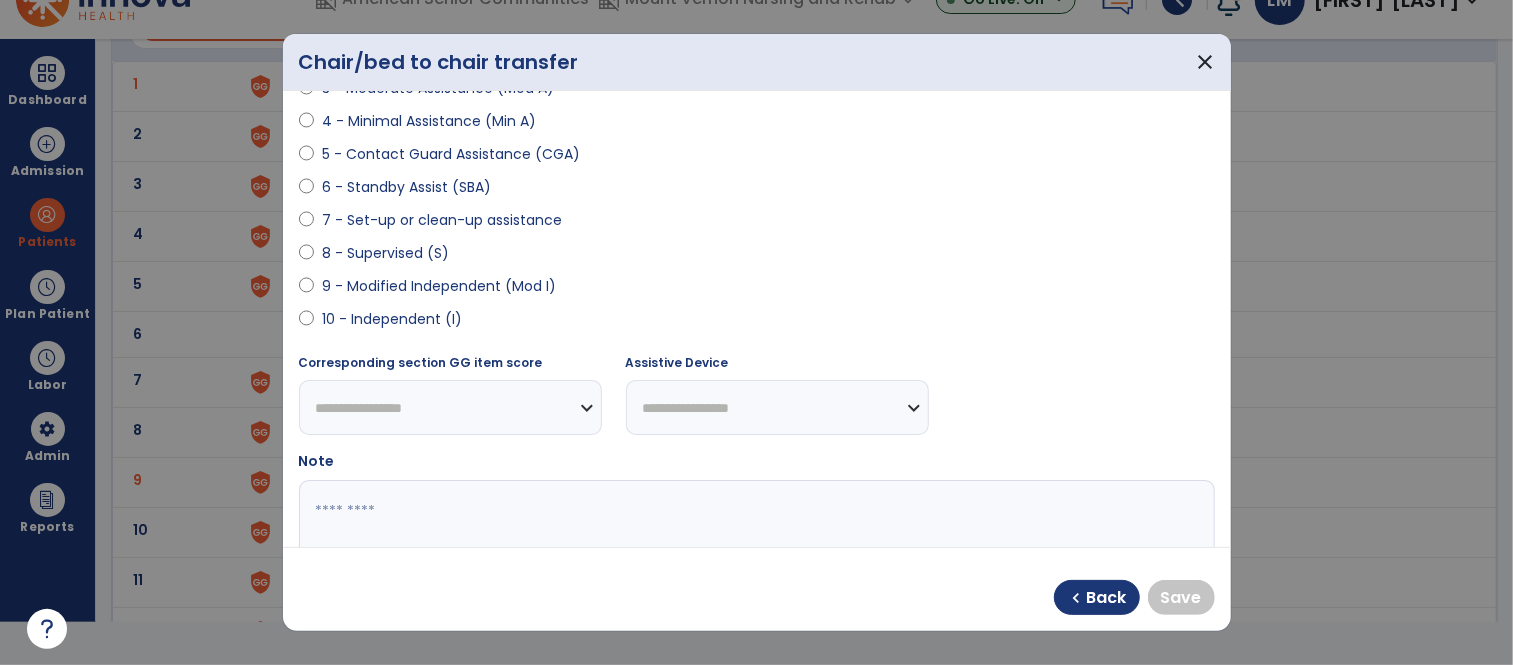 click on "9 - Modified Independent (Mod I)" at bounding box center [439, 286] 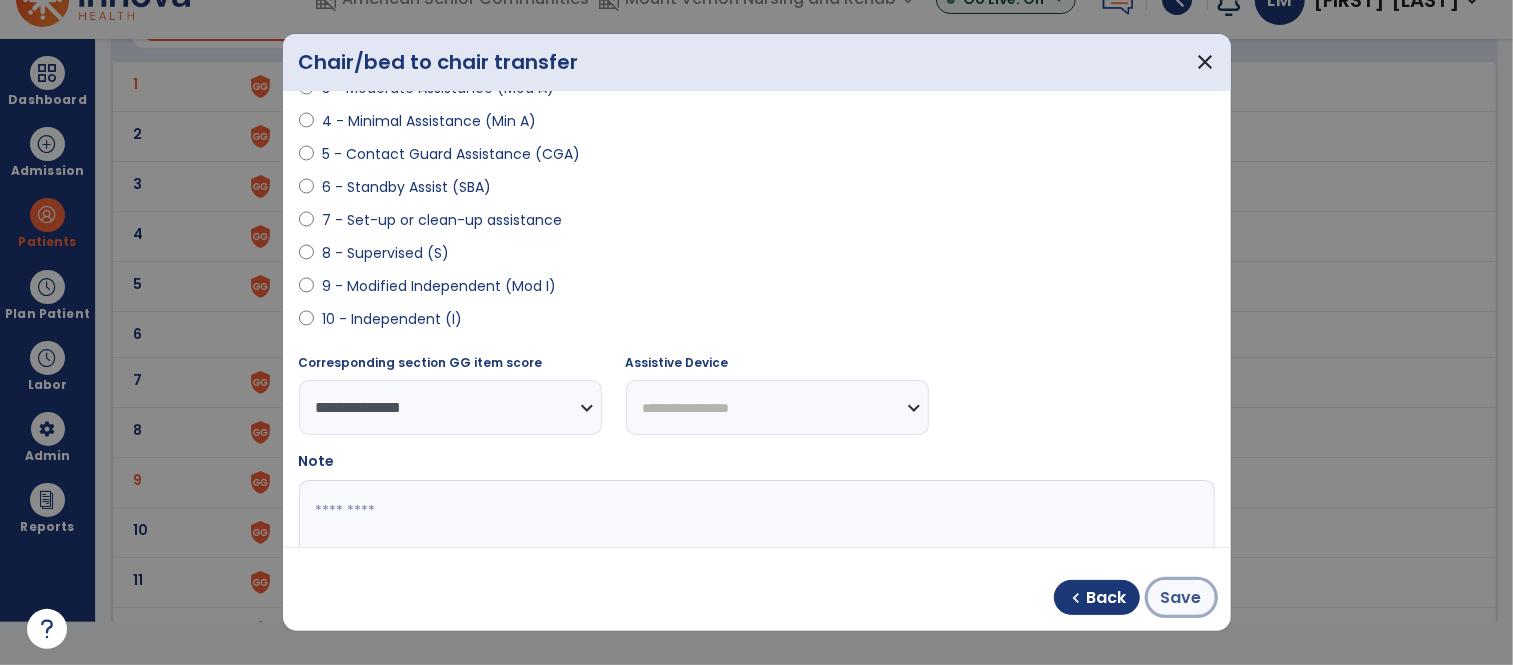 click on "Save" at bounding box center (1181, 598) 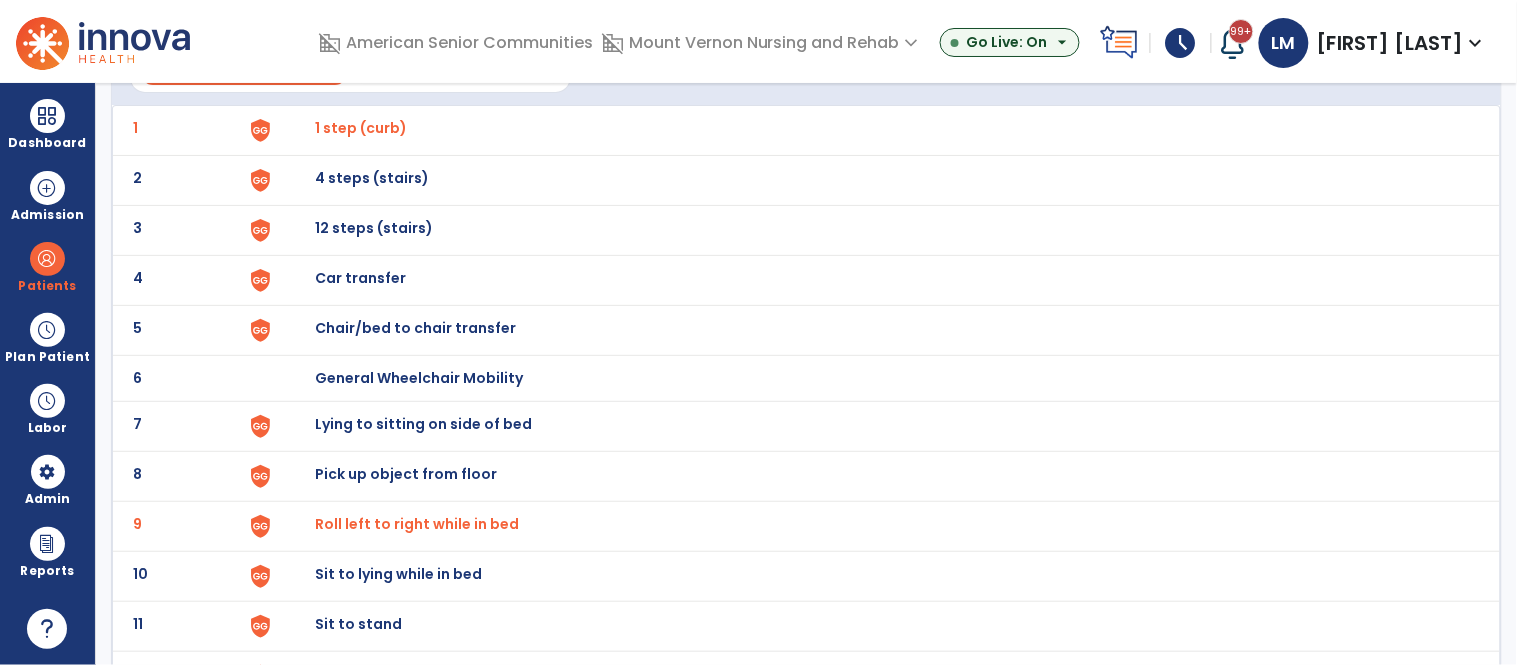 scroll, scrollTop: 42, scrollLeft: 0, axis: vertical 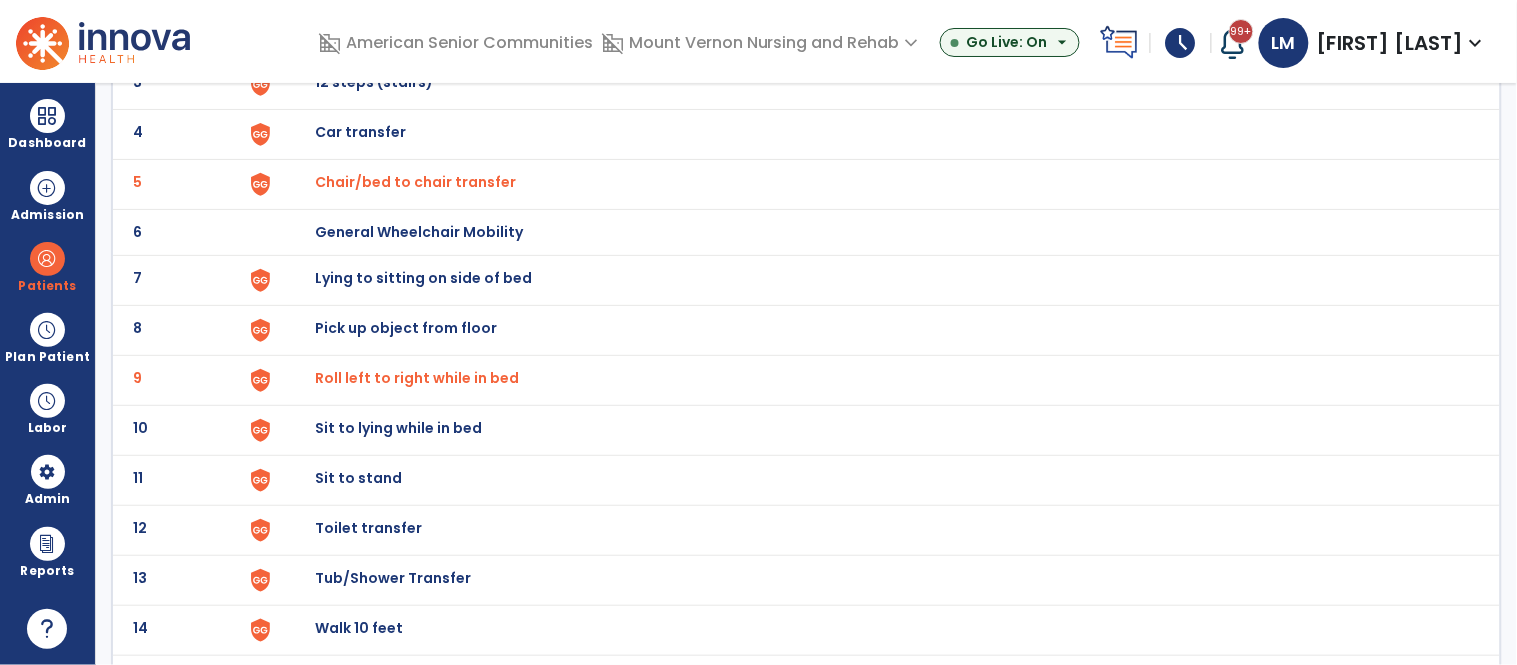 click on "Sit to lying while in bed" at bounding box center (361, -18) 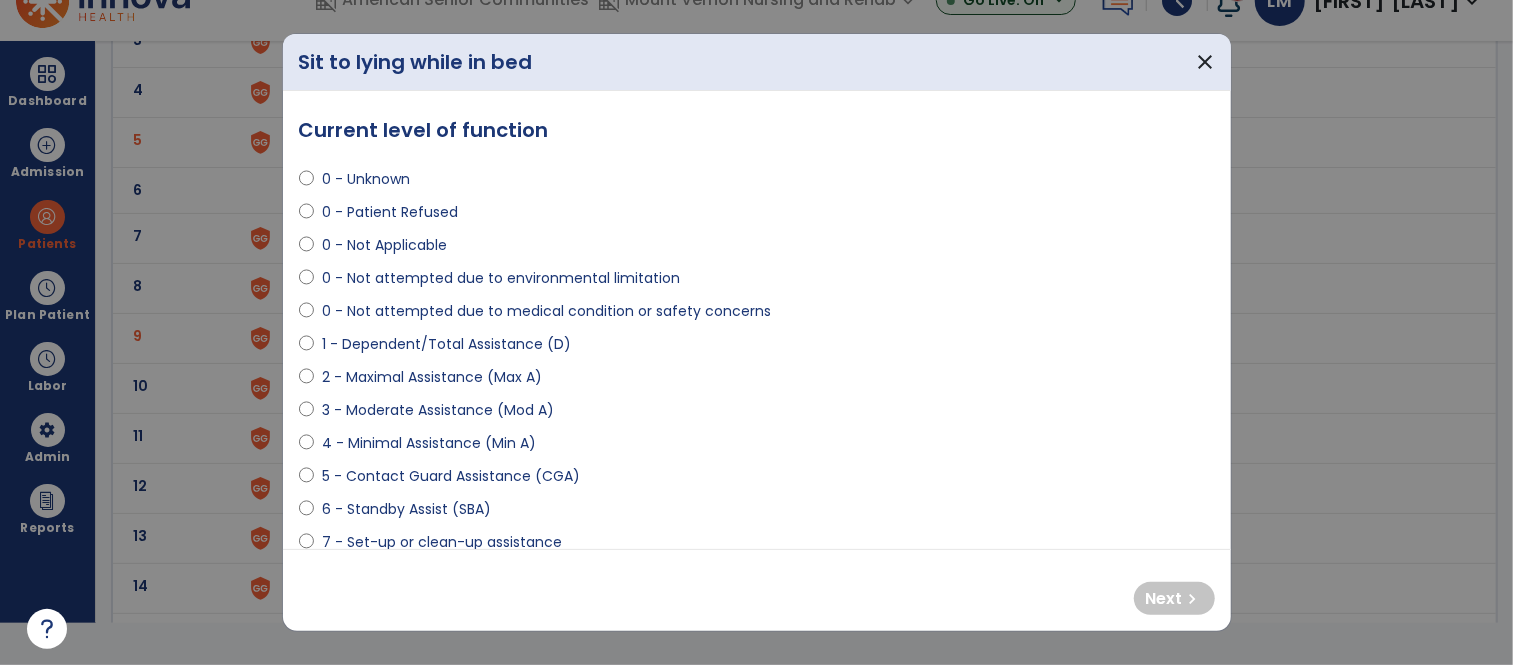 click on "4 - Minimal Assistance (Min A)" at bounding box center [429, 443] 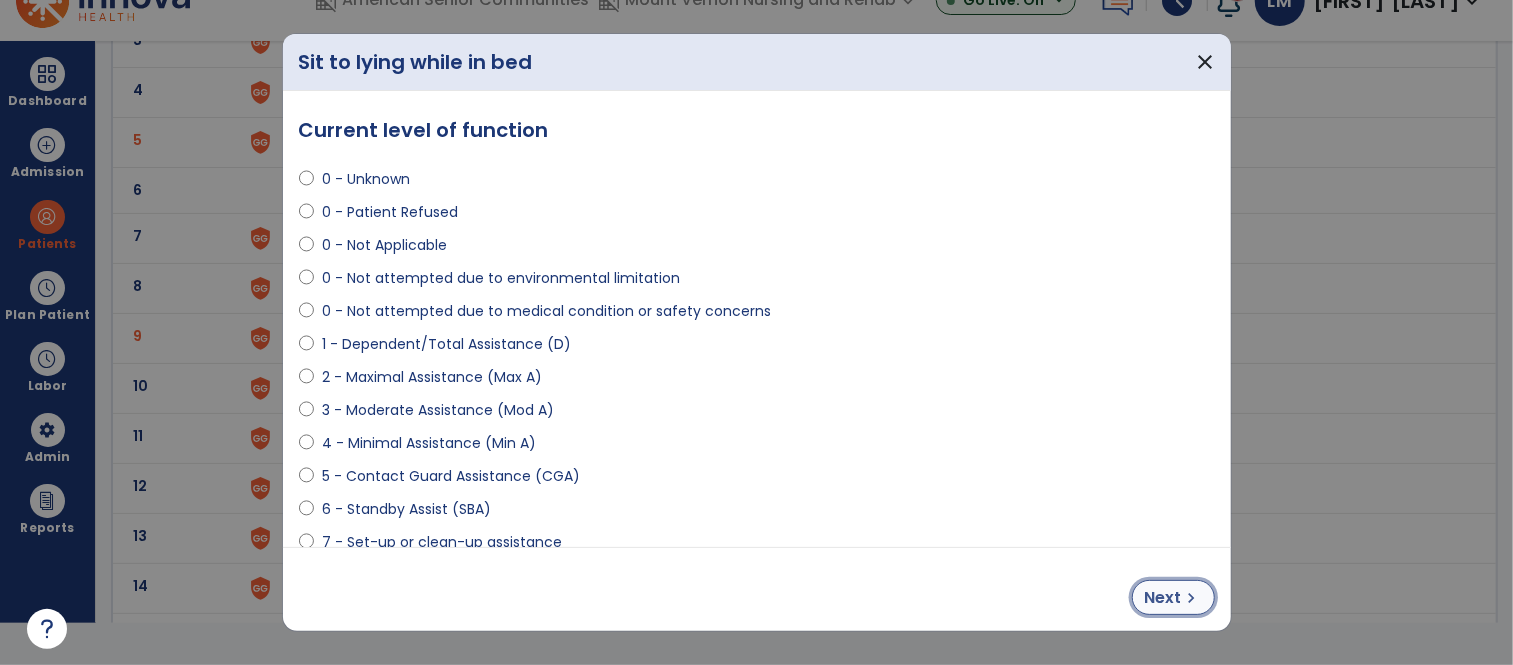 click on "Next" at bounding box center (1163, 598) 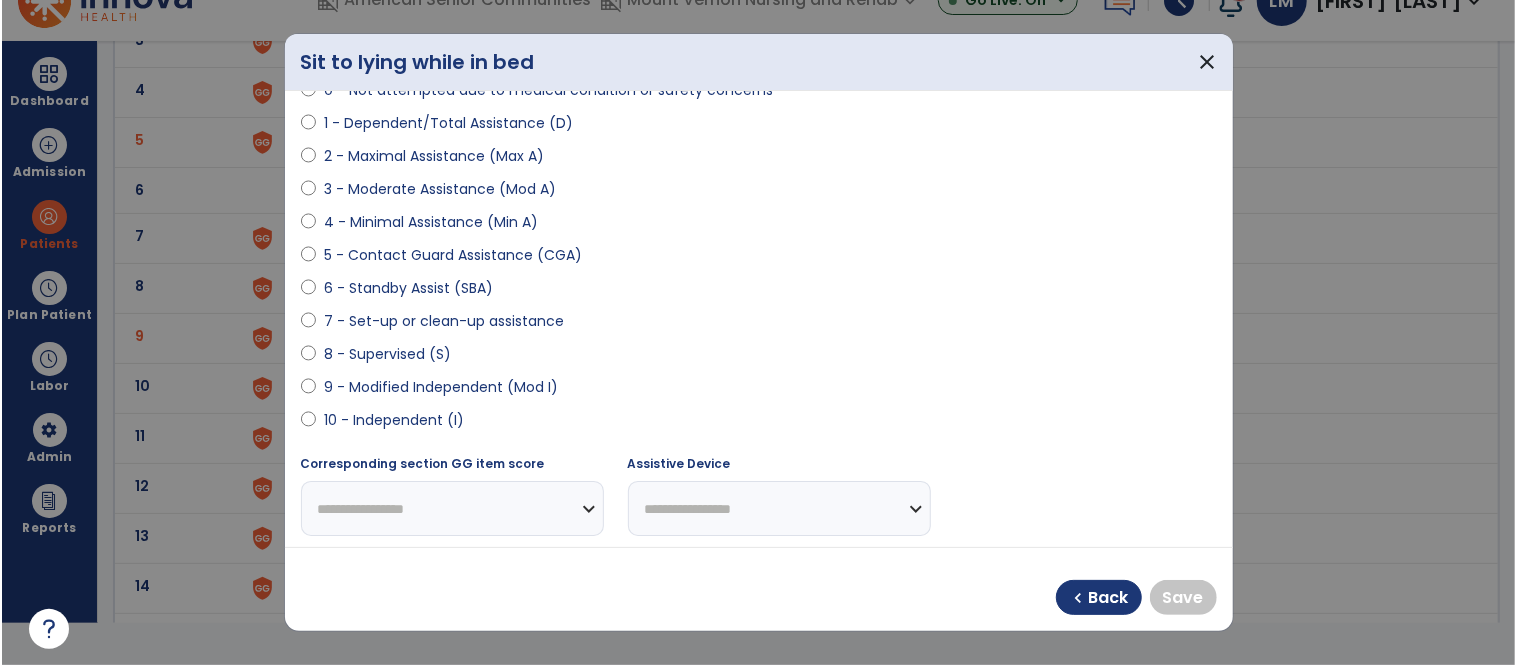 scroll, scrollTop: 234, scrollLeft: 0, axis: vertical 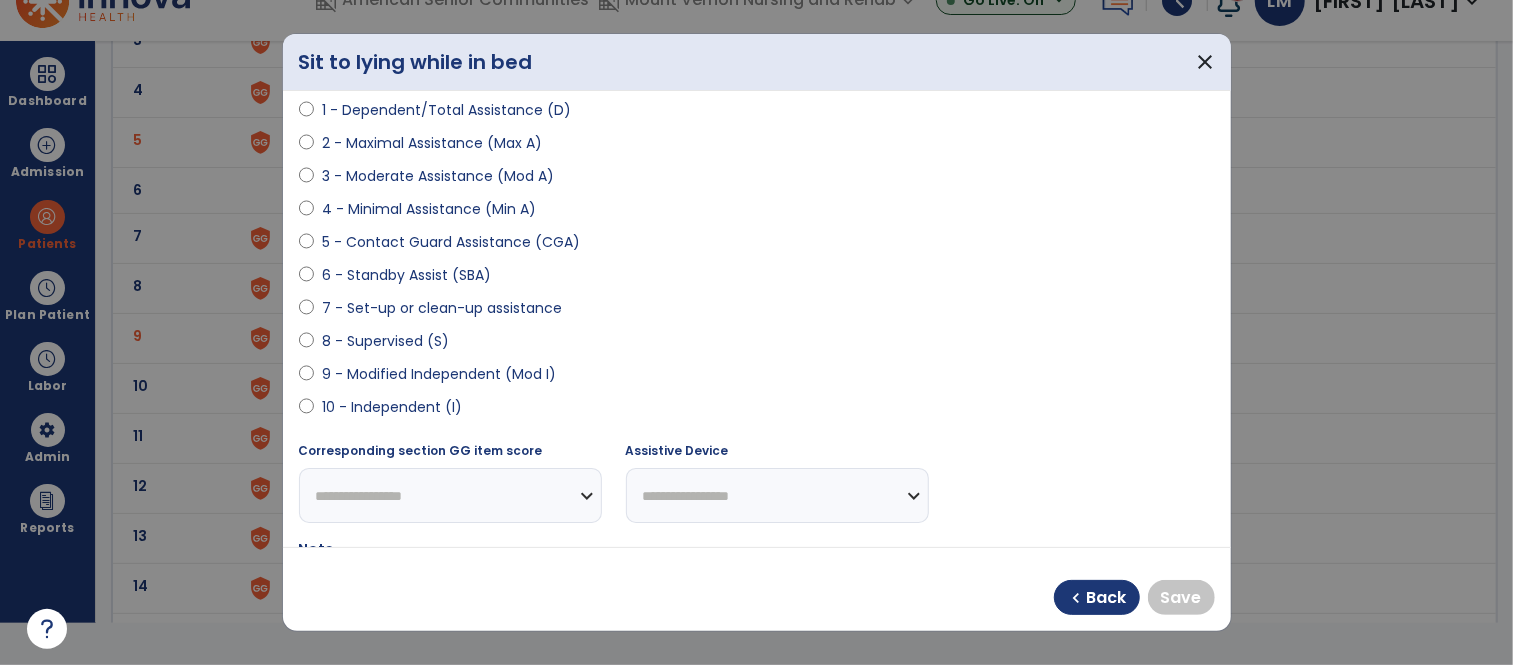 click on "9 - Modified Independent (Mod I)" at bounding box center [439, 374] 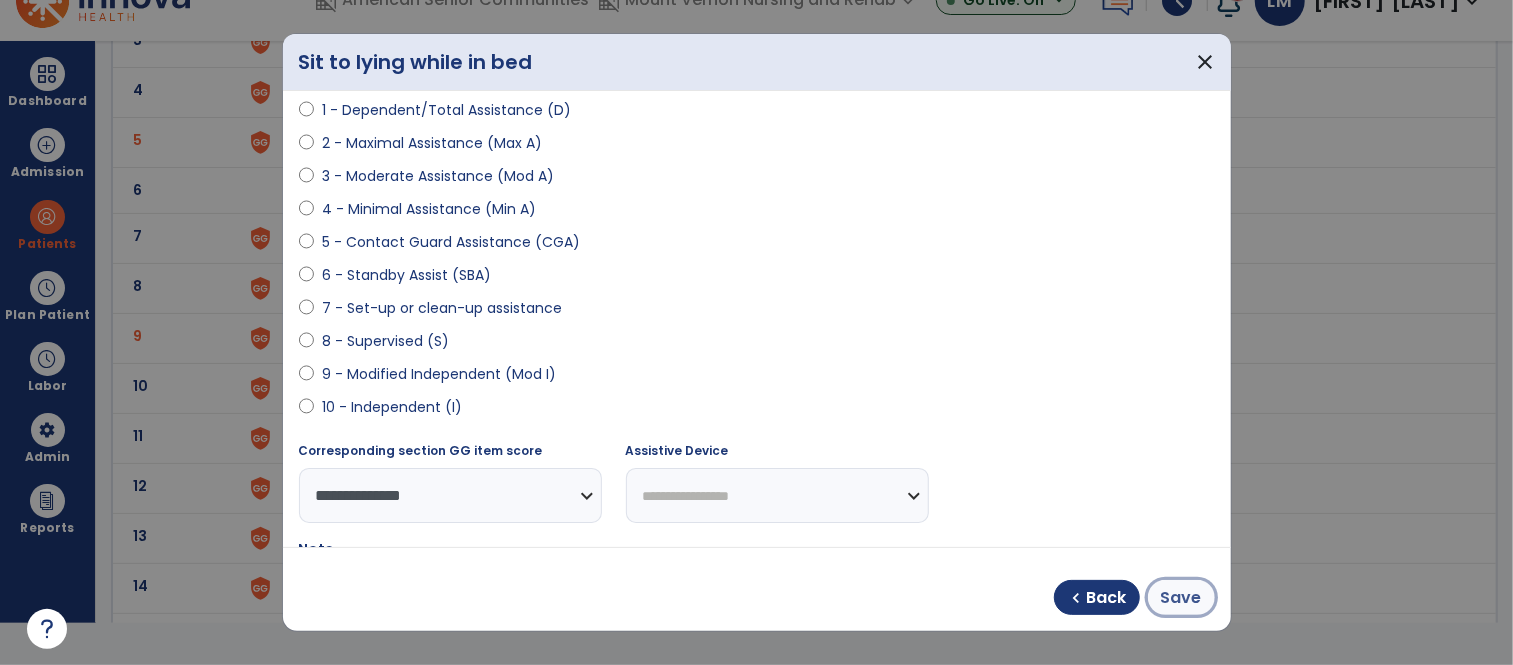 click on "Save" at bounding box center (1181, 598) 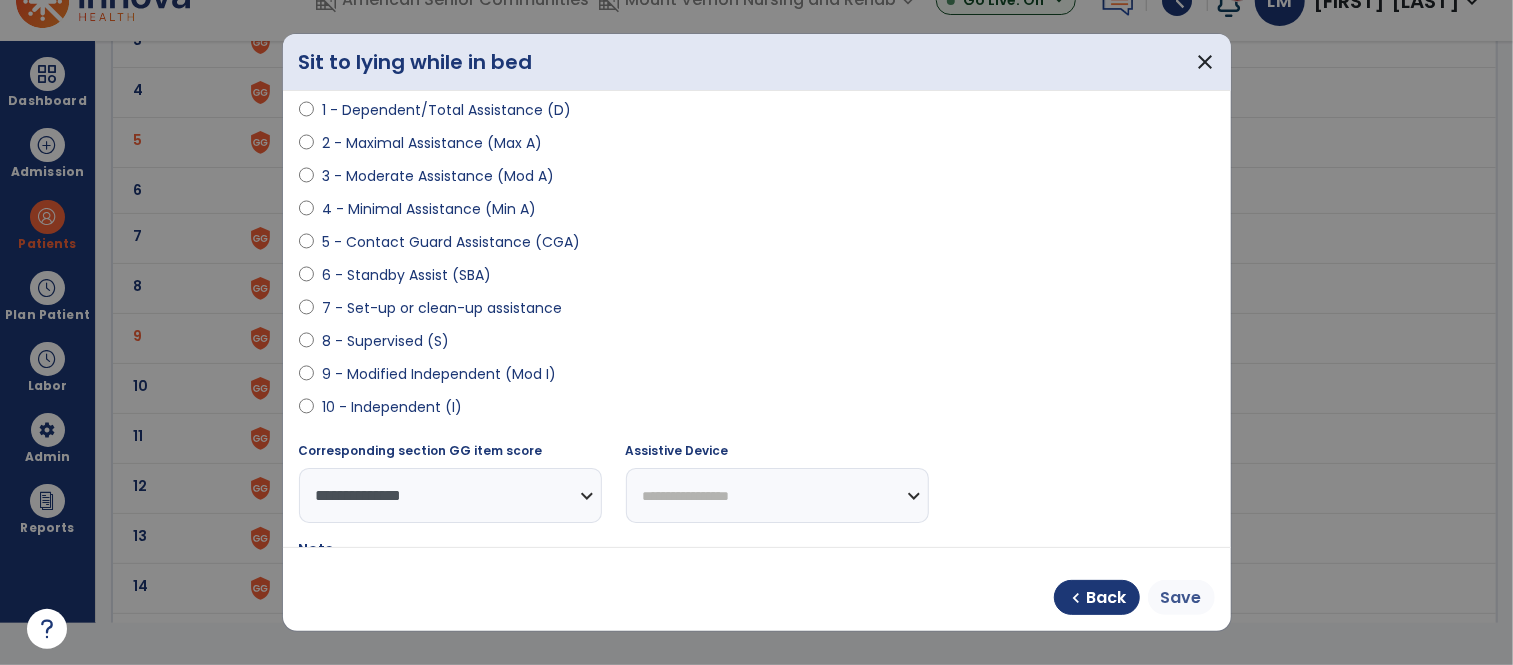 scroll, scrollTop: 41, scrollLeft: 0, axis: vertical 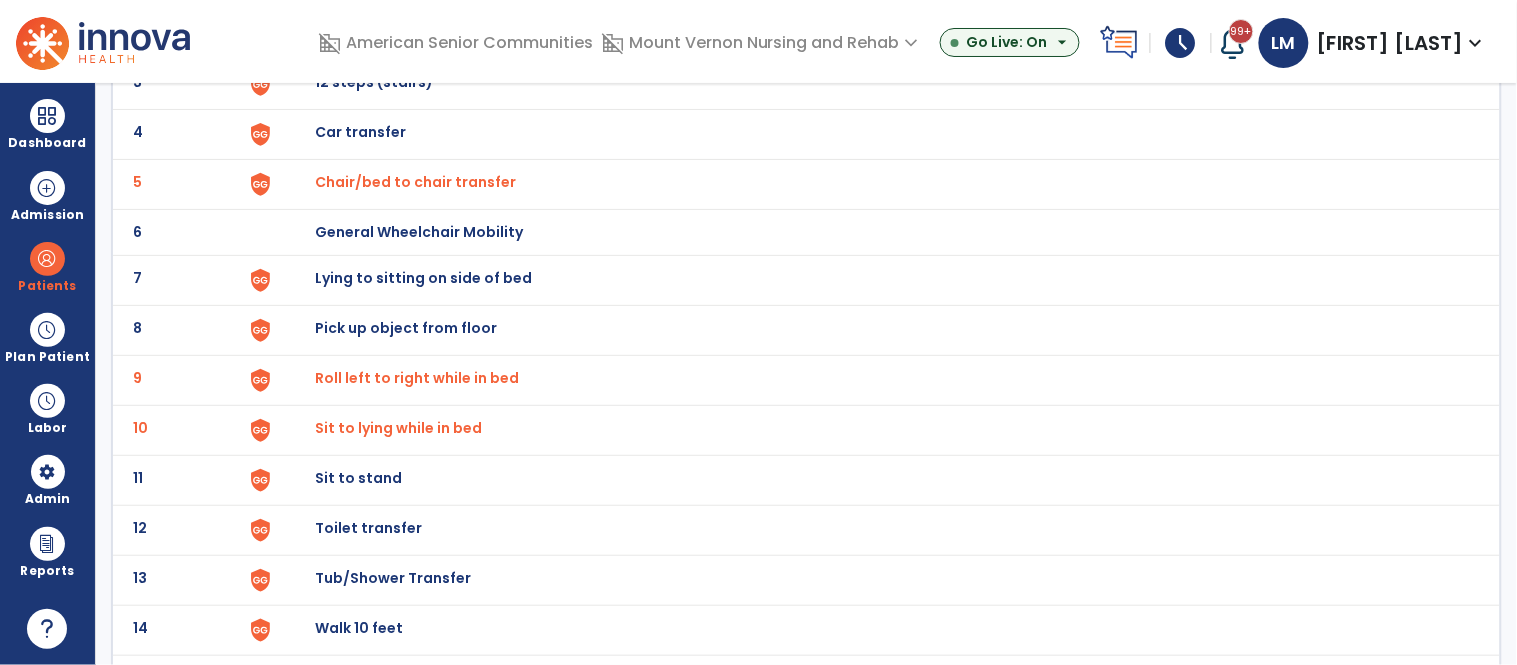 click on "Sit to stand" at bounding box center (361, -18) 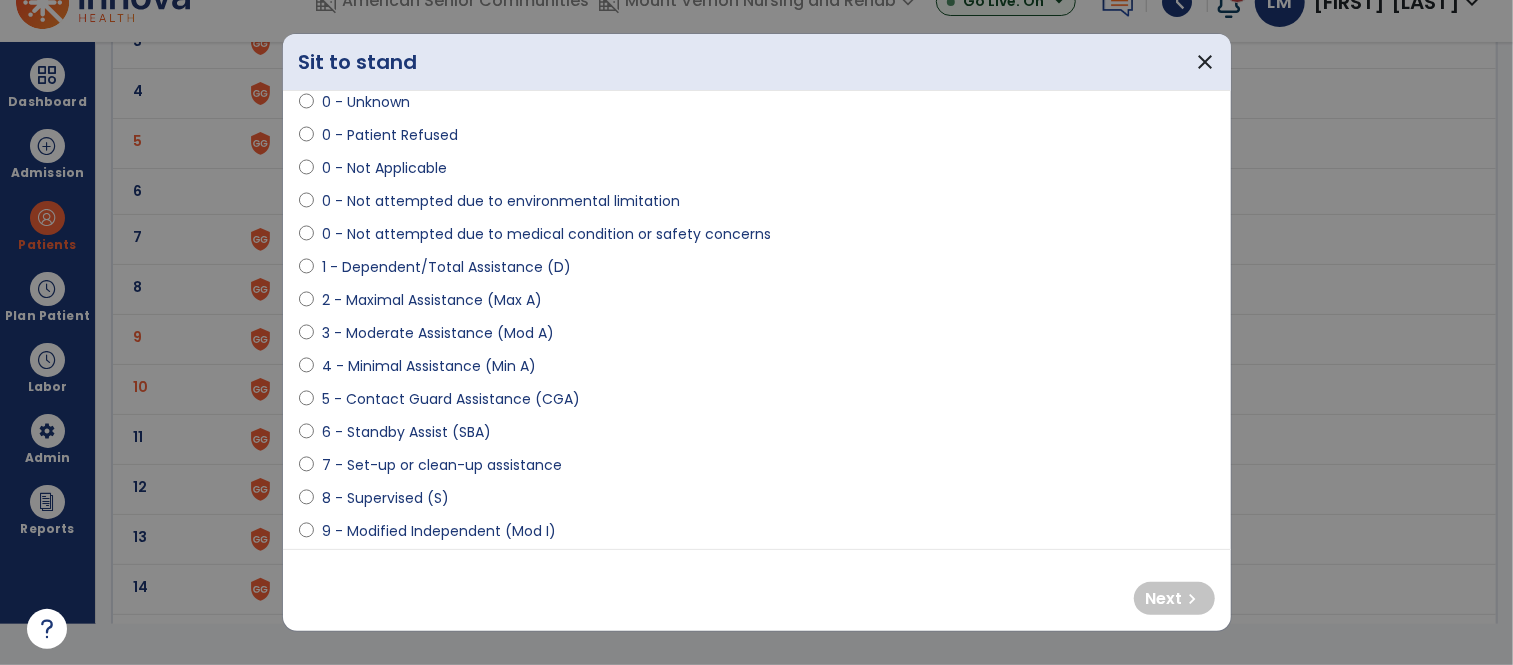 scroll, scrollTop: 82, scrollLeft: 0, axis: vertical 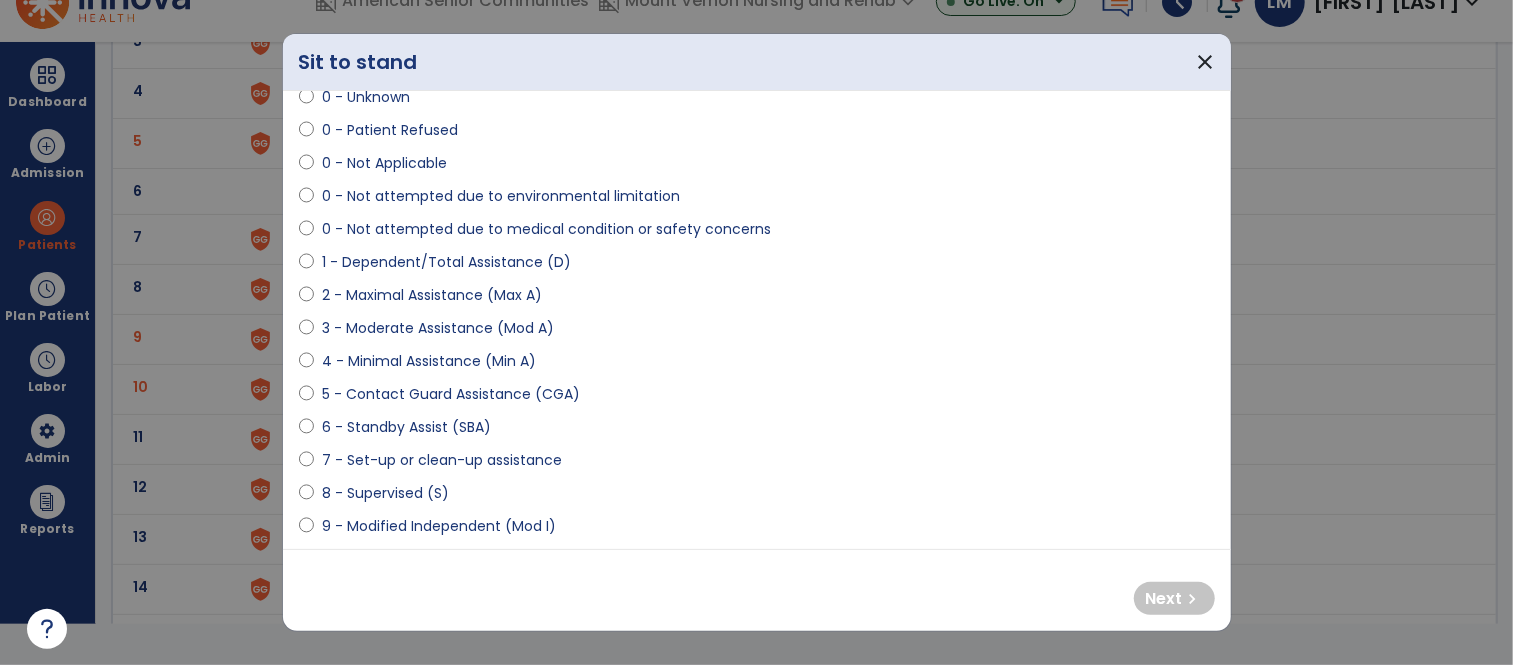 click on "4 - Minimal Assistance (Min A)" at bounding box center (429, 361) 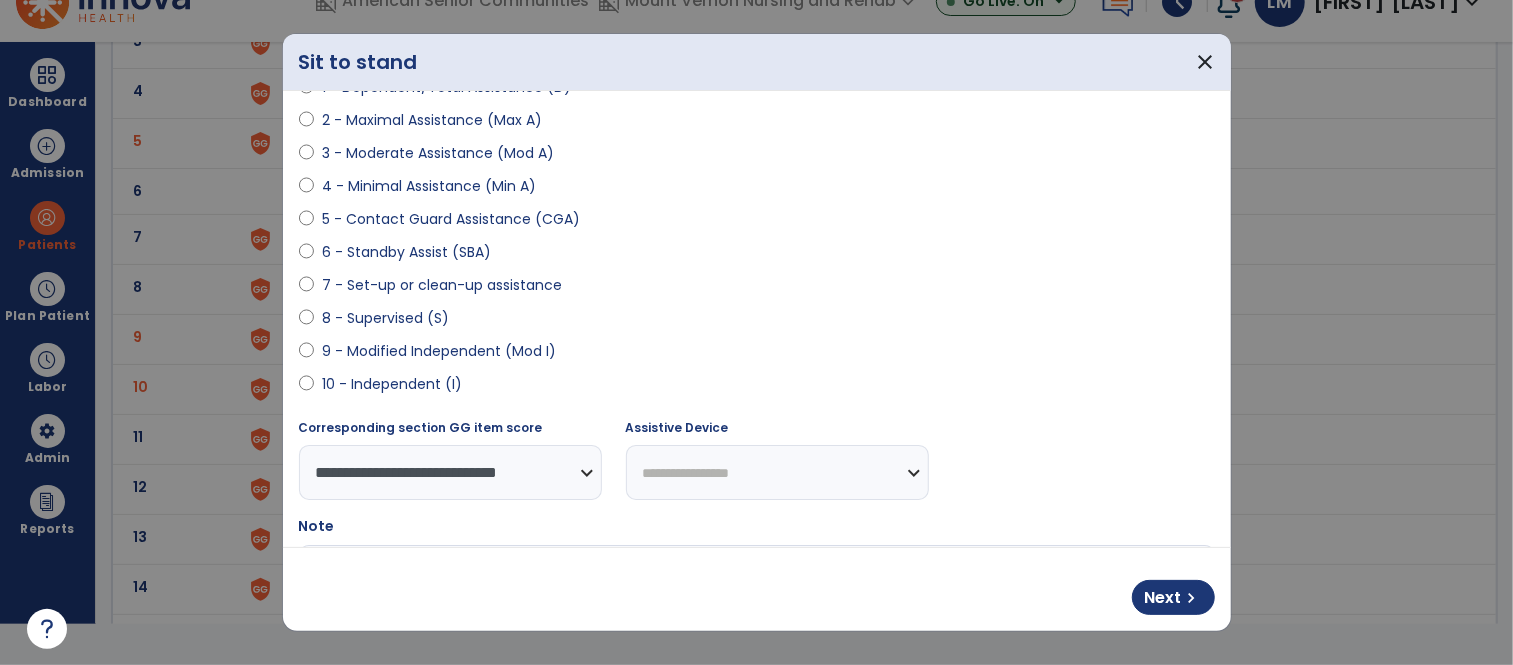 scroll, scrollTop: 286, scrollLeft: 0, axis: vertical 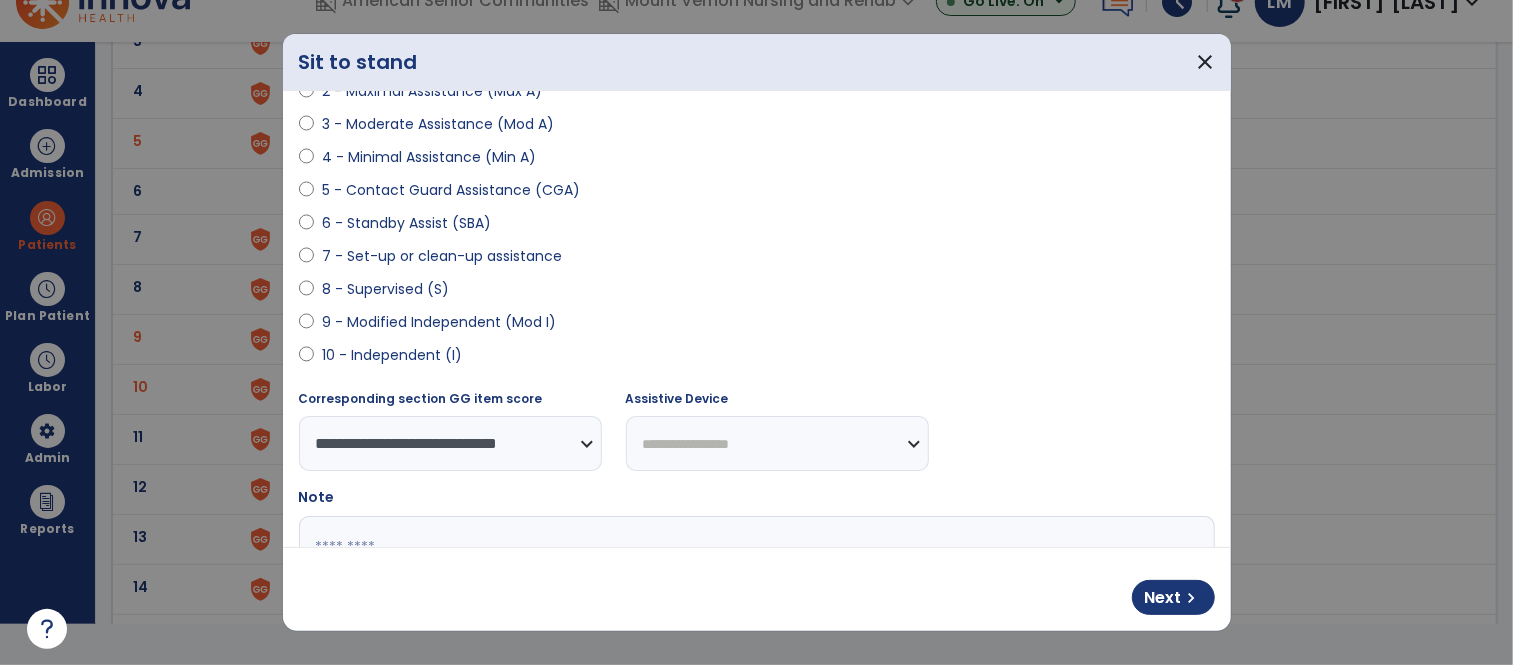 click on "9 - Modified Independent (Mod I)" at bounding box center [439, 322] 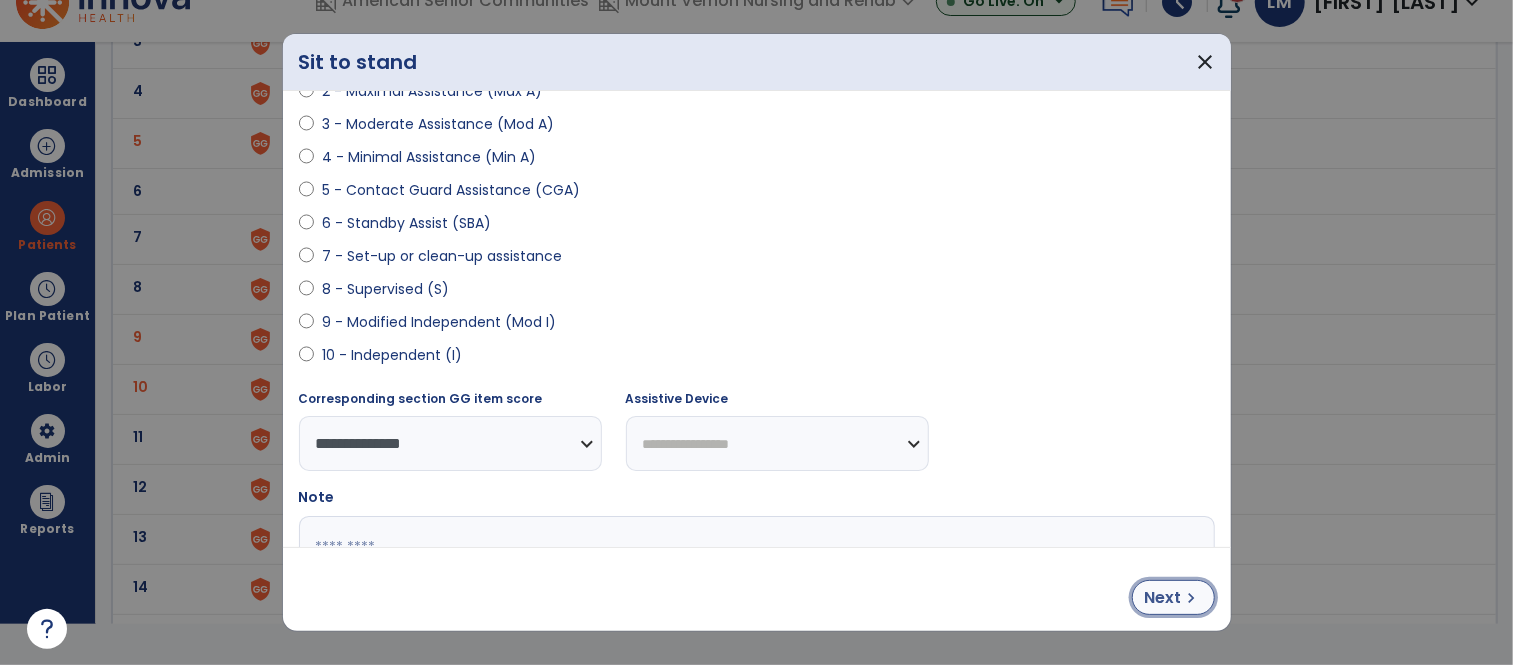click on "Next  chevron_right" at bounding box center (1173, 597) 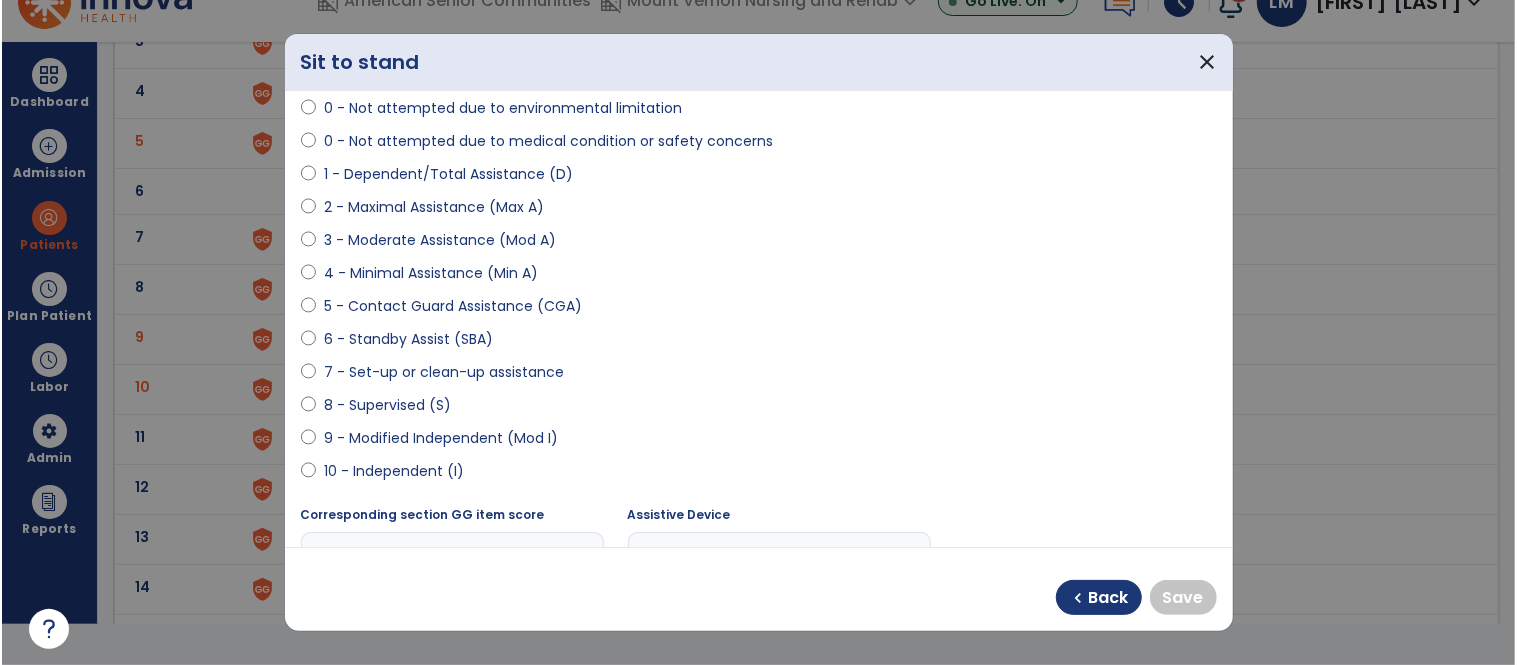 scroll, scrollTop: 173, scrollLeft: 0, axis: vertical 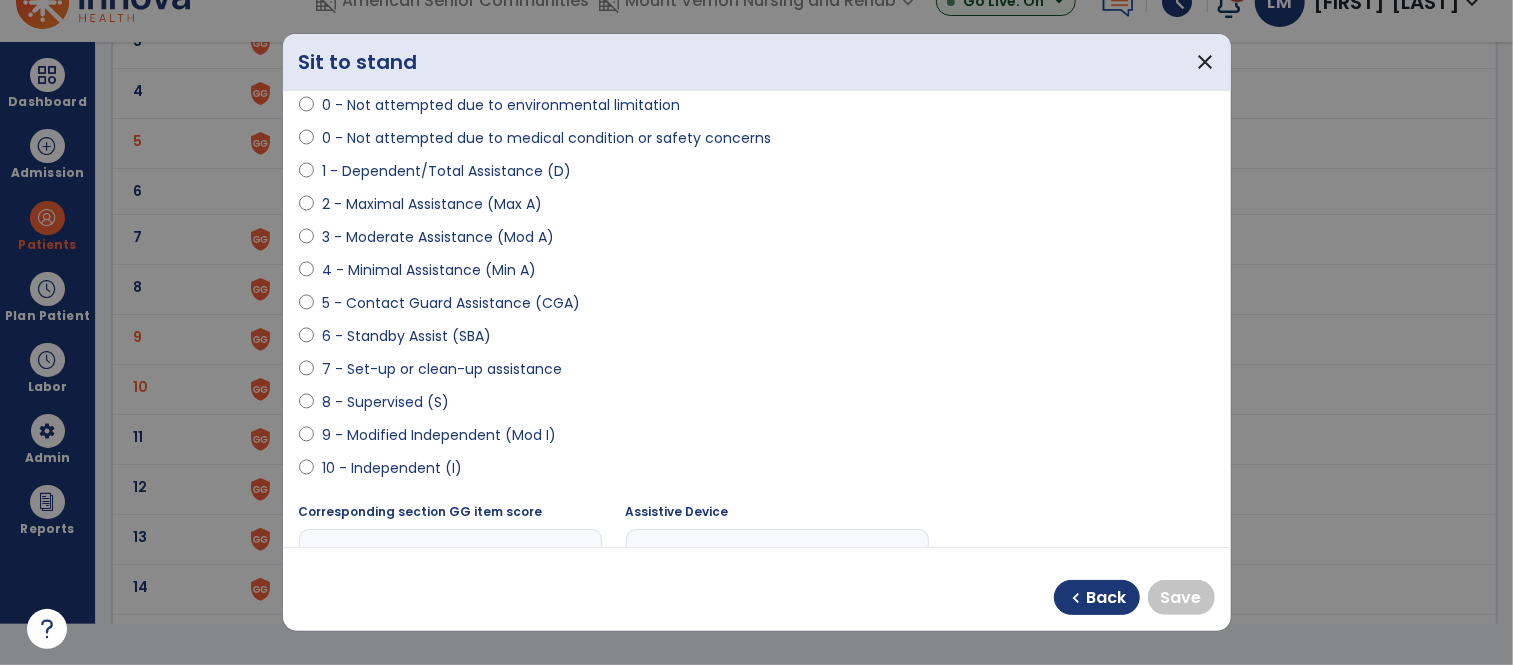 click on "9 - Modified Independent (Mod I)" at bounding box center (439, 435) 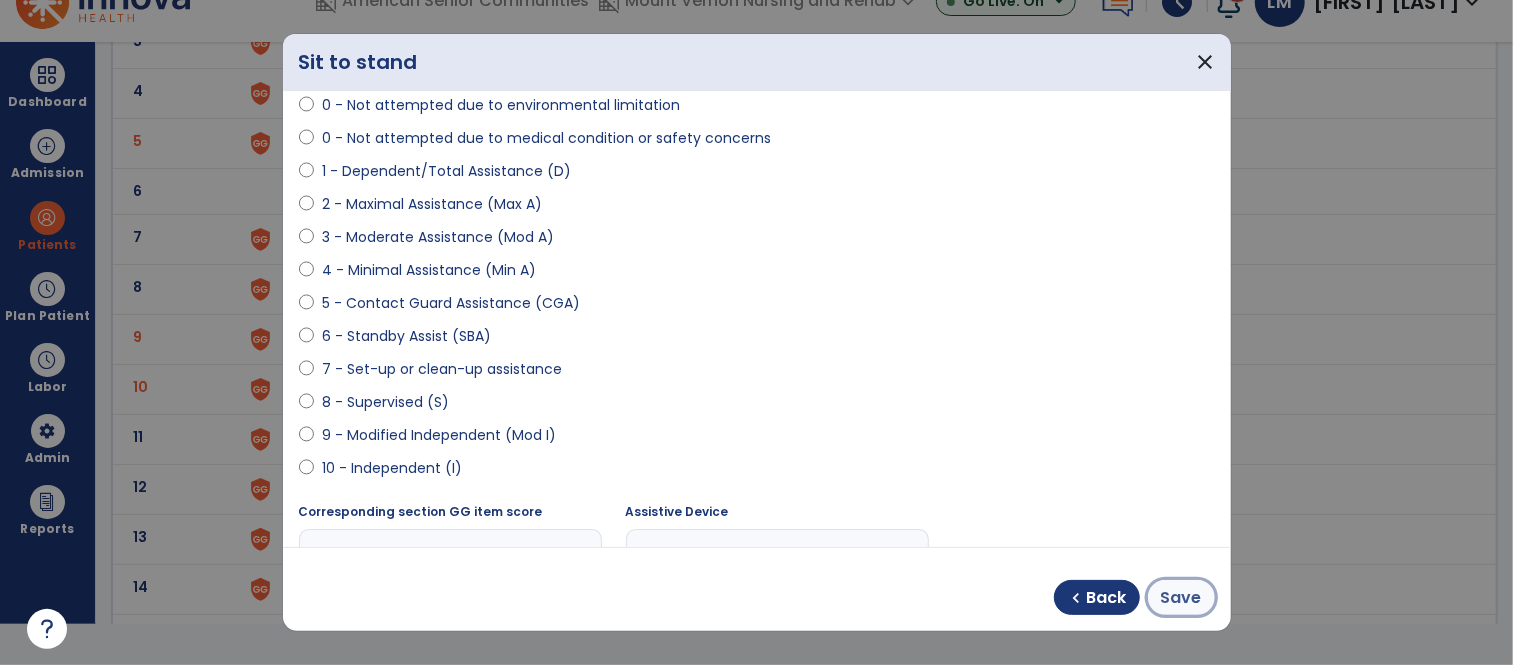 click on "Save" at bounding box center (1181, 598) 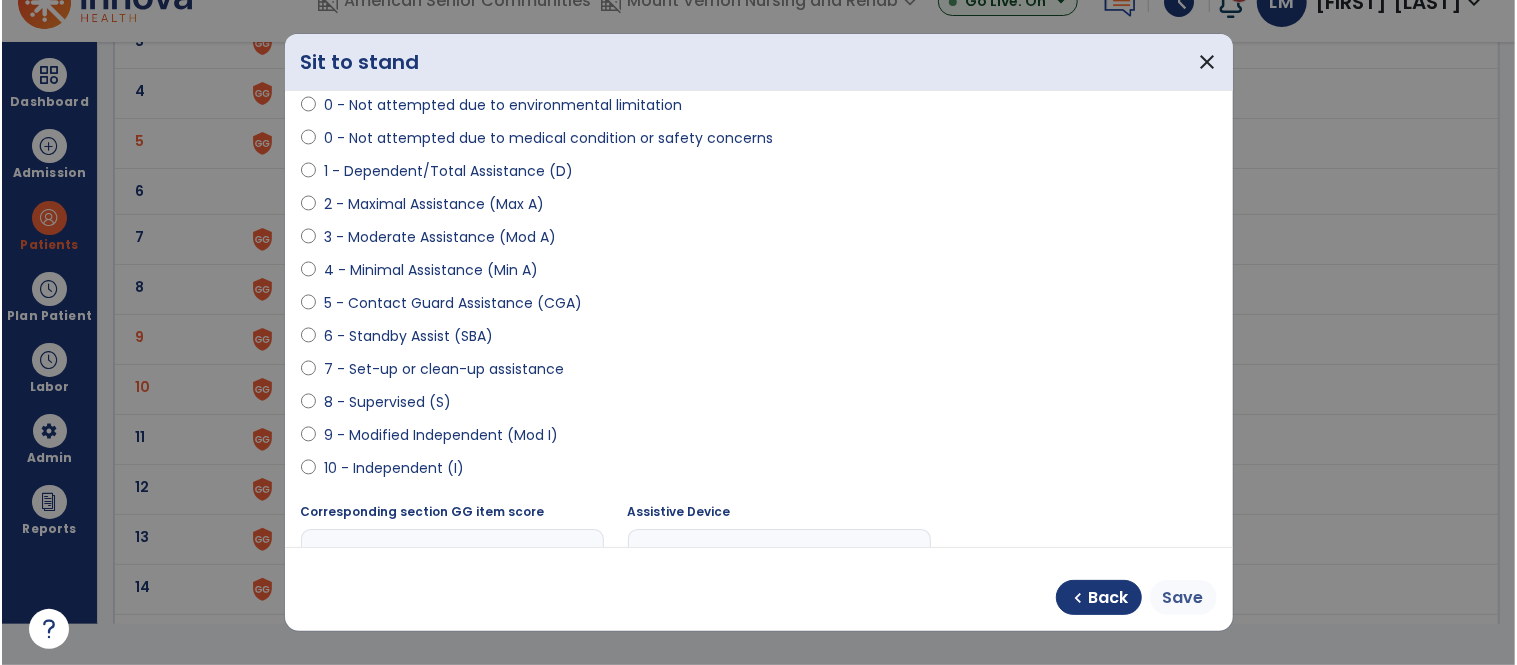 scroll, scrollTop: 40, scrollLeft: 0, axis: vertical 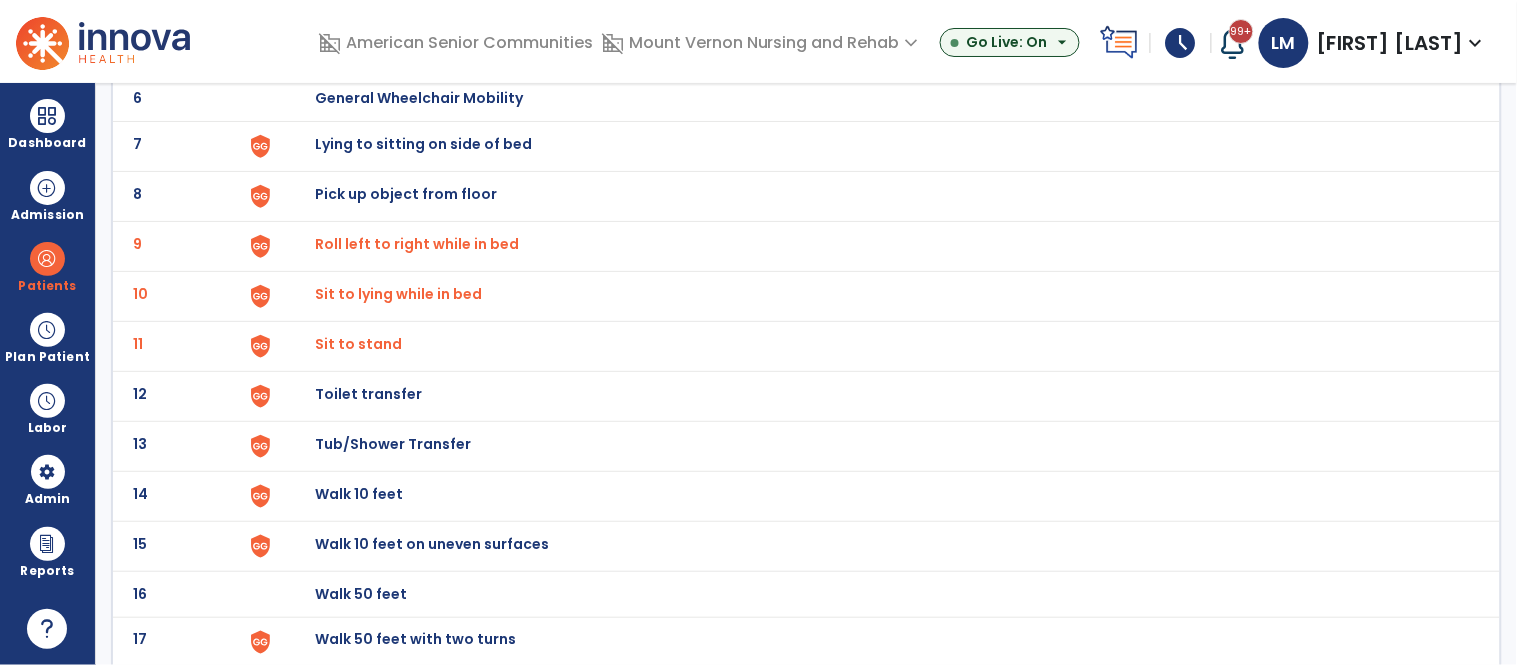 click on "Walk 10 feet" at bounding box center [361, -152] 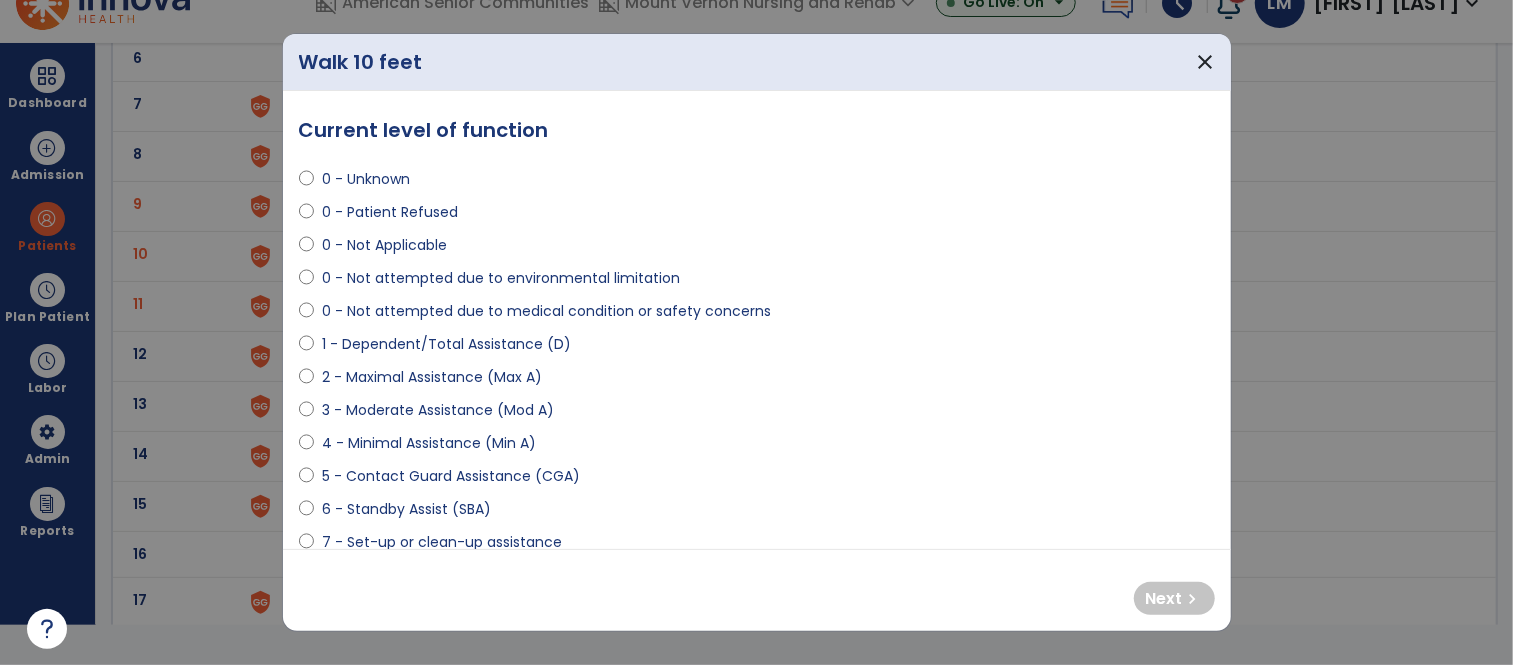 click on "4 - Minimal Assistance (Min A)" at bounding box center [429, 443] 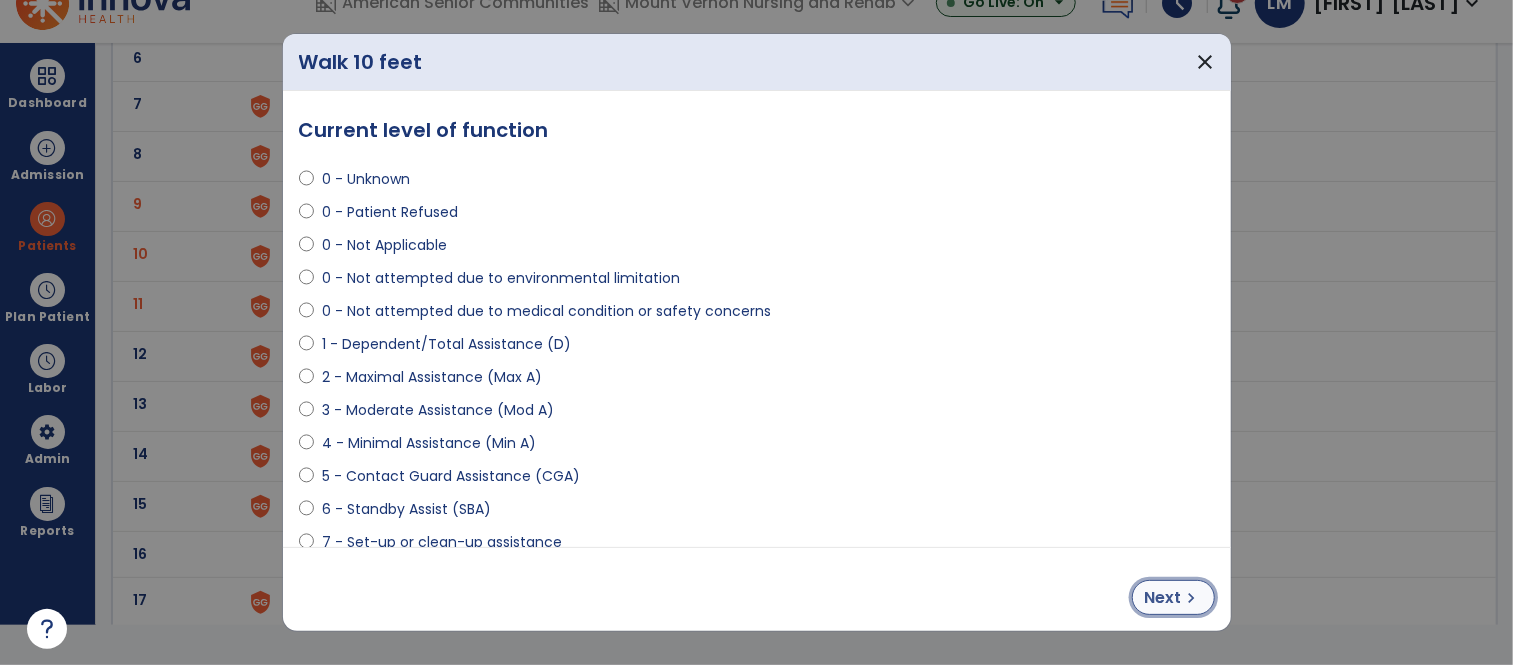 click on "Next  chevron_right" at bounding box center [1173, 597] 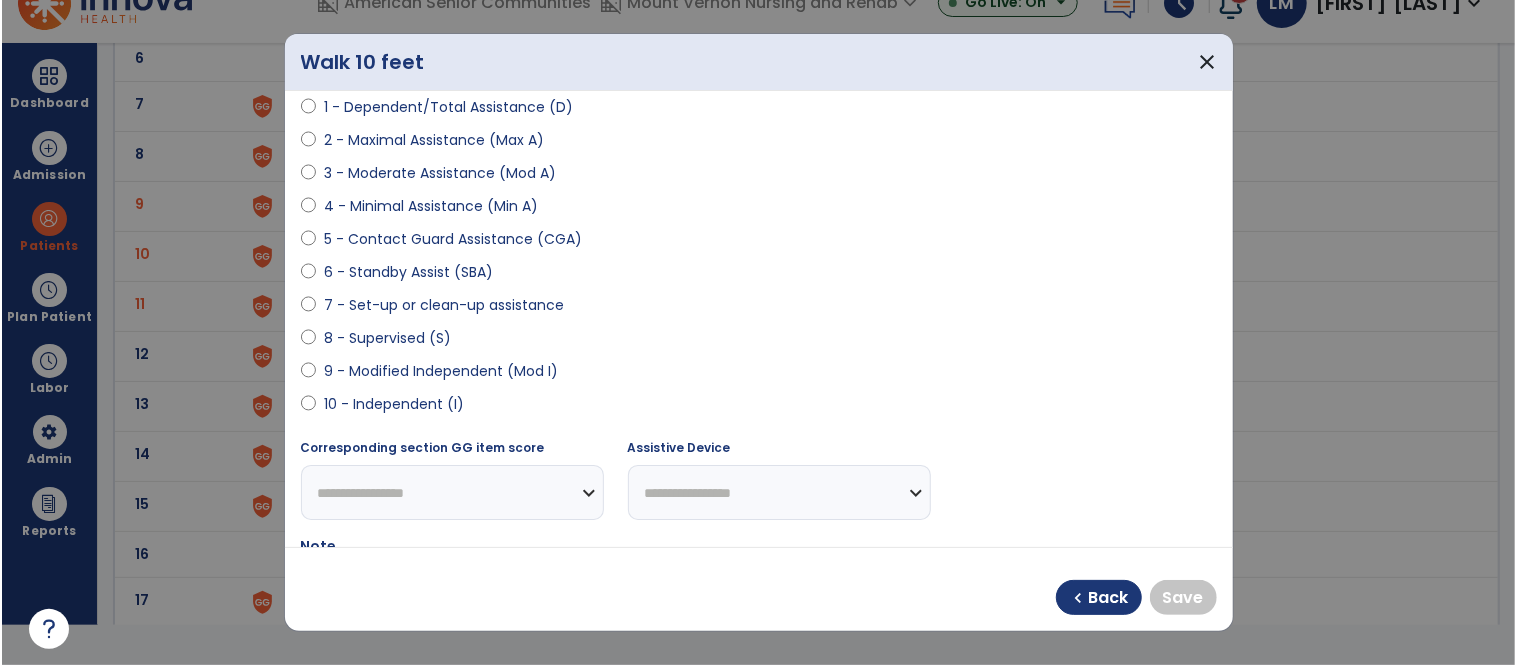 scroll, scrollTop: 248, scrollLeft: 0, axis: vertical 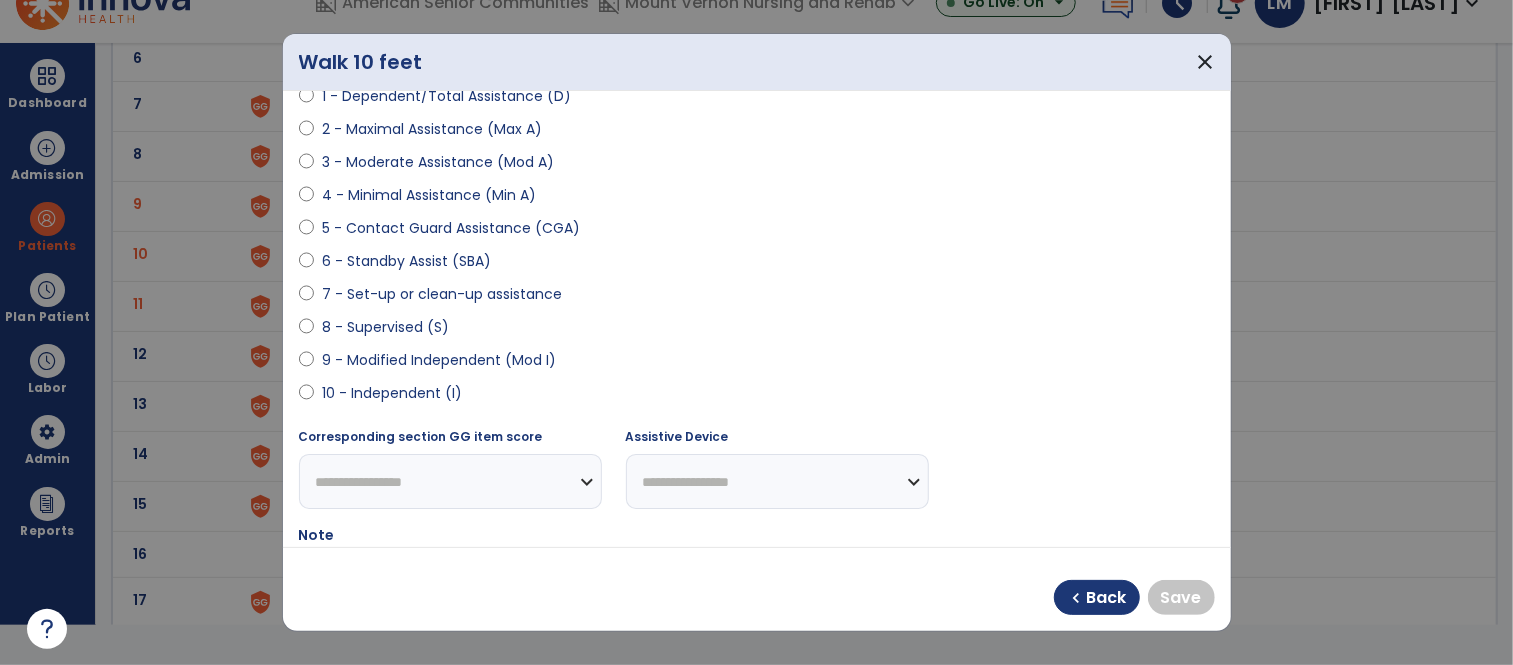 click on "9 - Modified Independent (Mod I)" at bounding box center (439, 360) 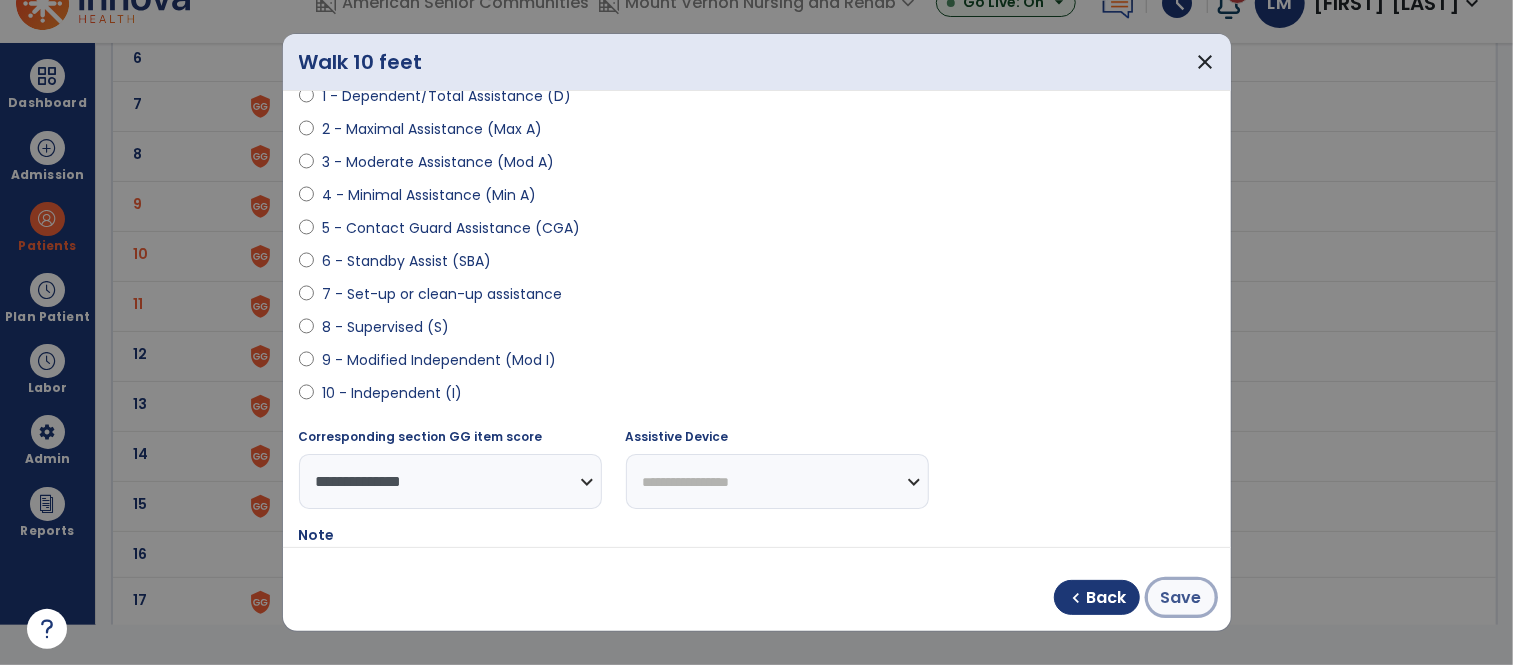 click on "Save" at bounding box center (1181, 598) 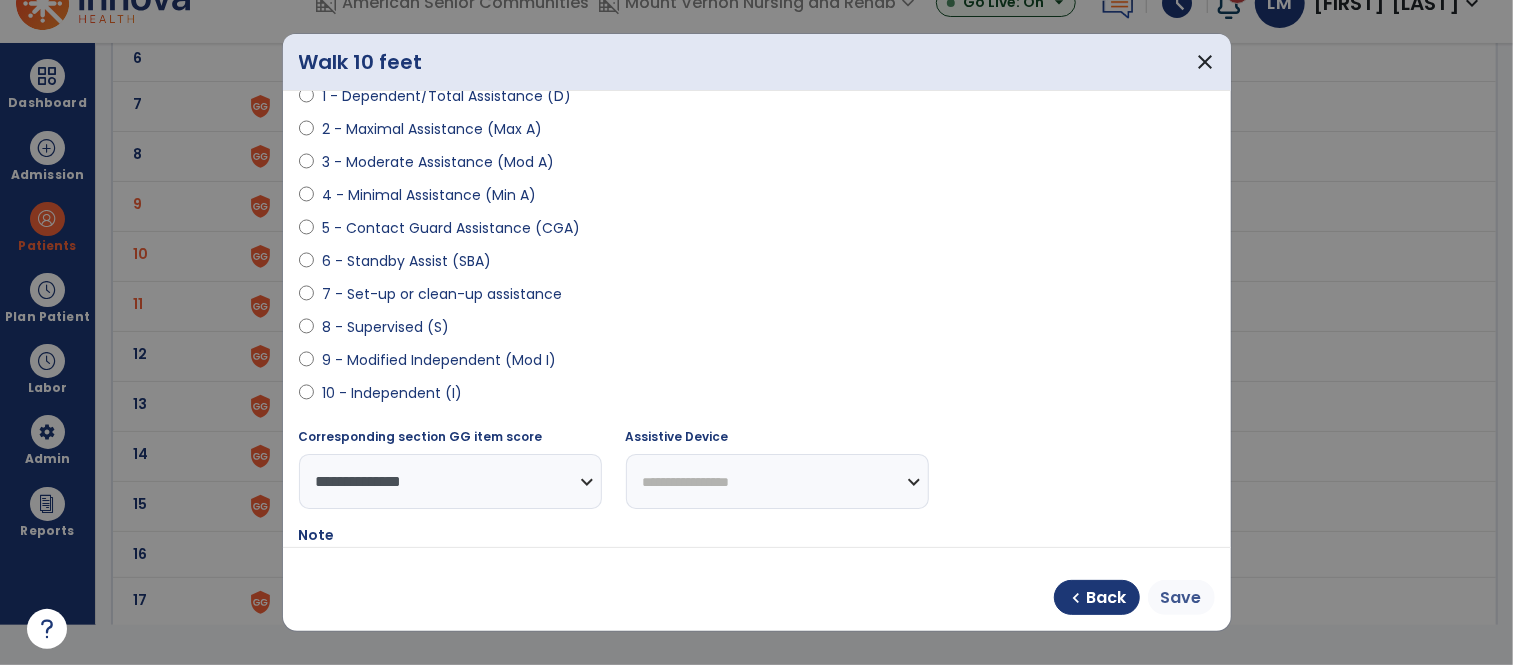 scroll, scrollTop: 38, scrollLeft: 0, axis: vertical 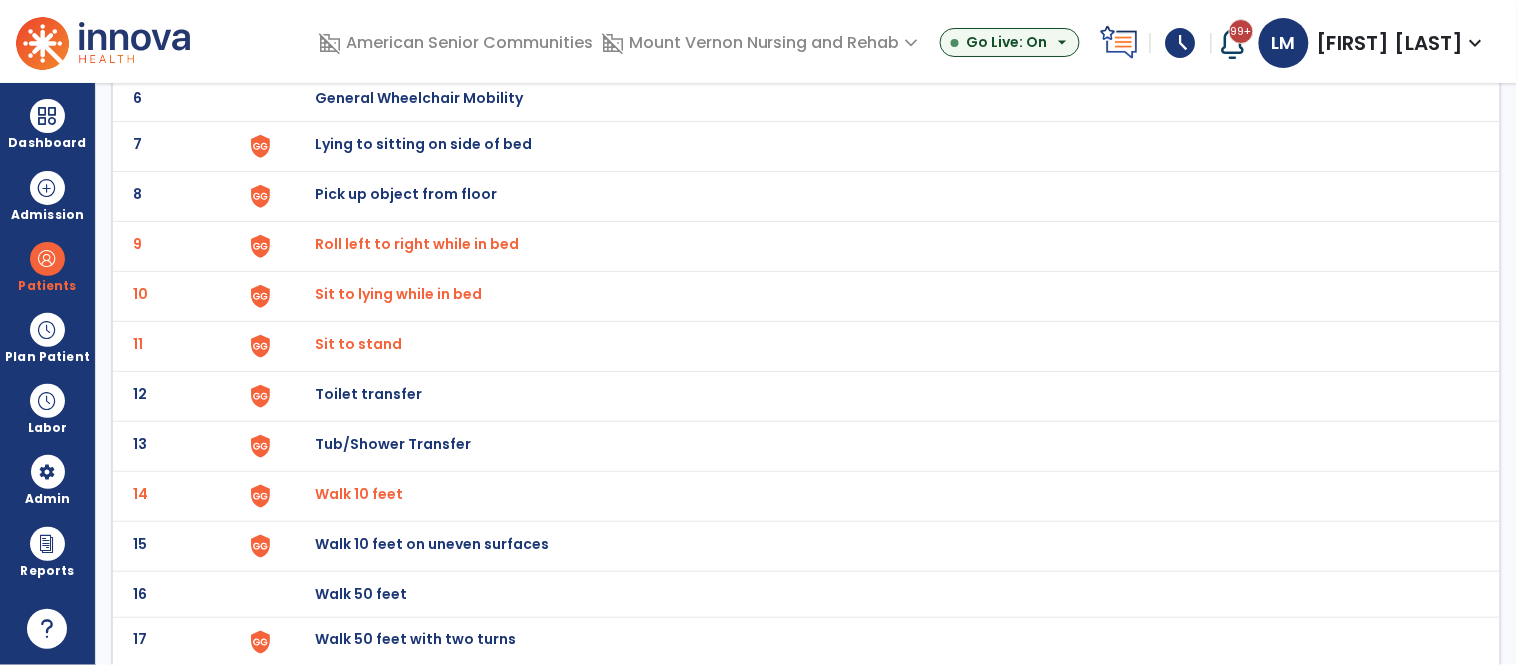 click on "Walk 50 feet" at bounding box center [361, -152] 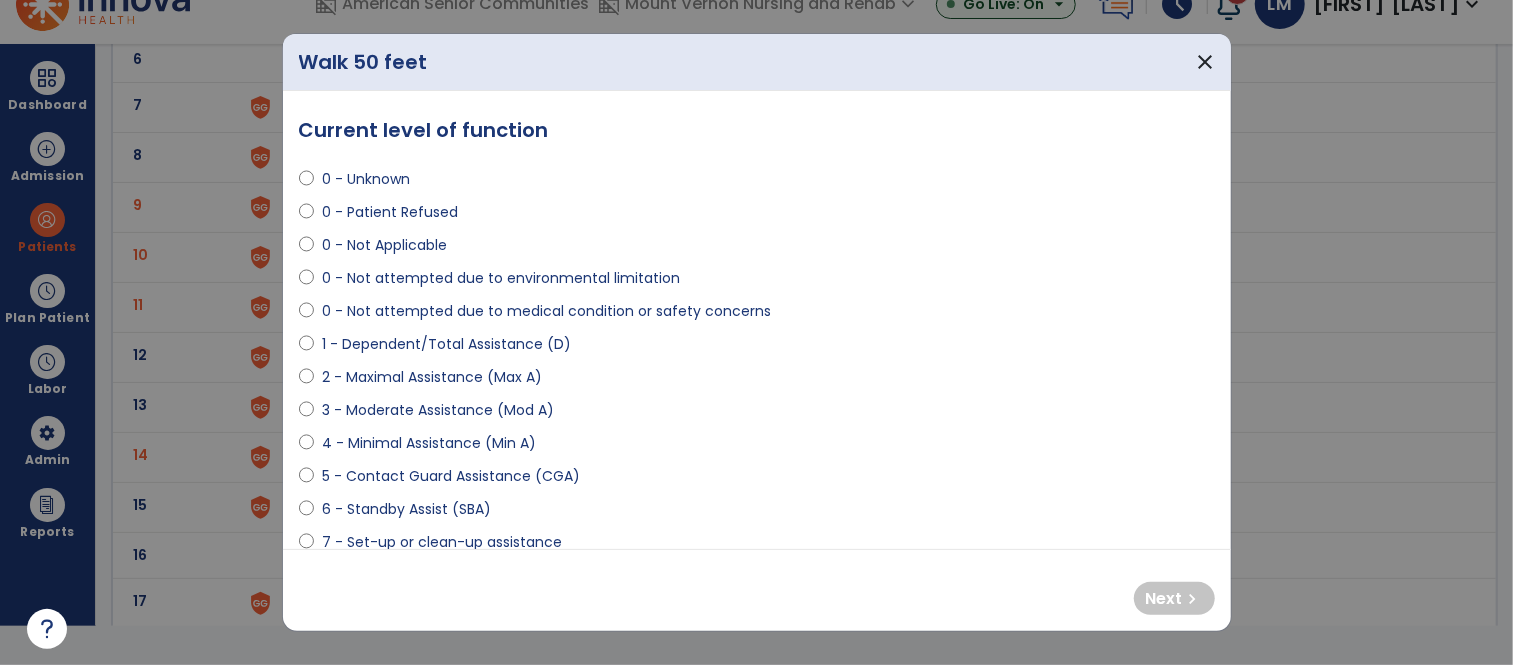 click on "0 - Not attempted due to medical condition or safety concerns" at bounding box center [546, 311] 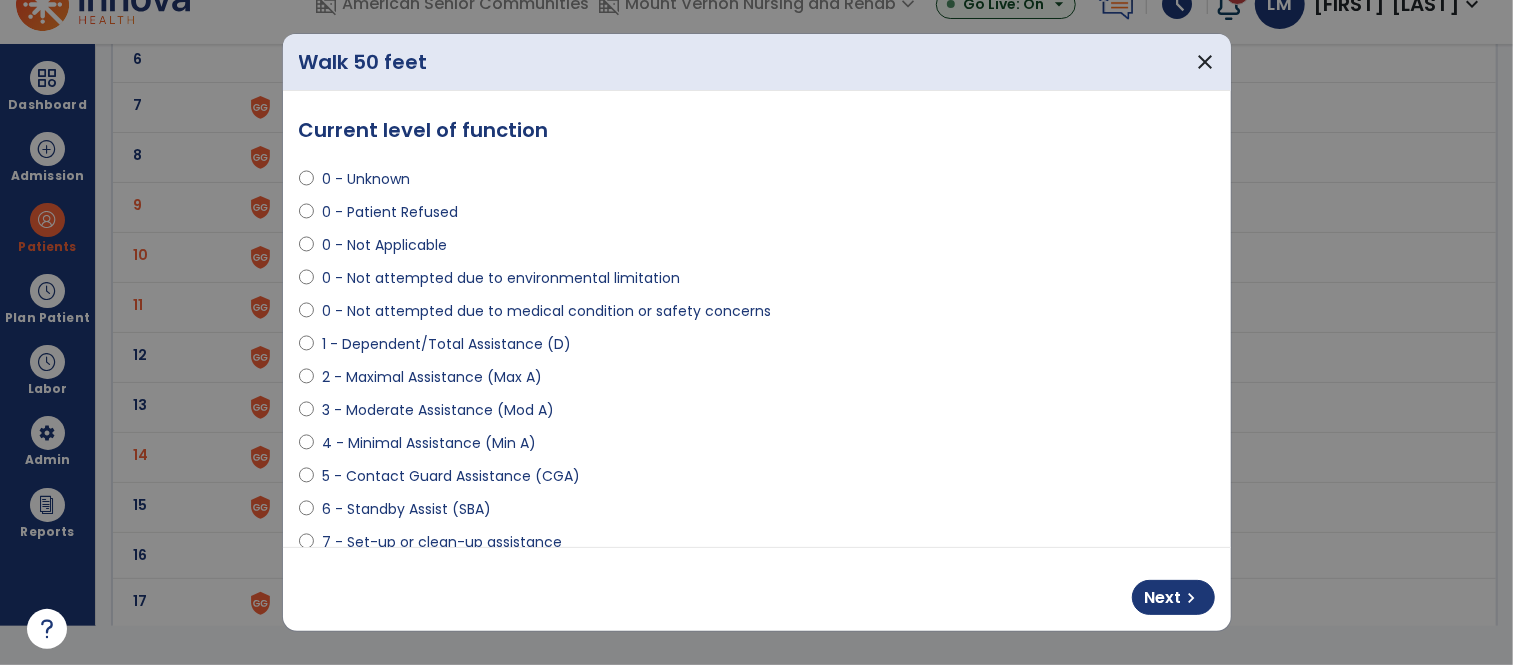 click on "0 - Not attempted due to medical condition or safety concerns" at bounding box center (757, 315) 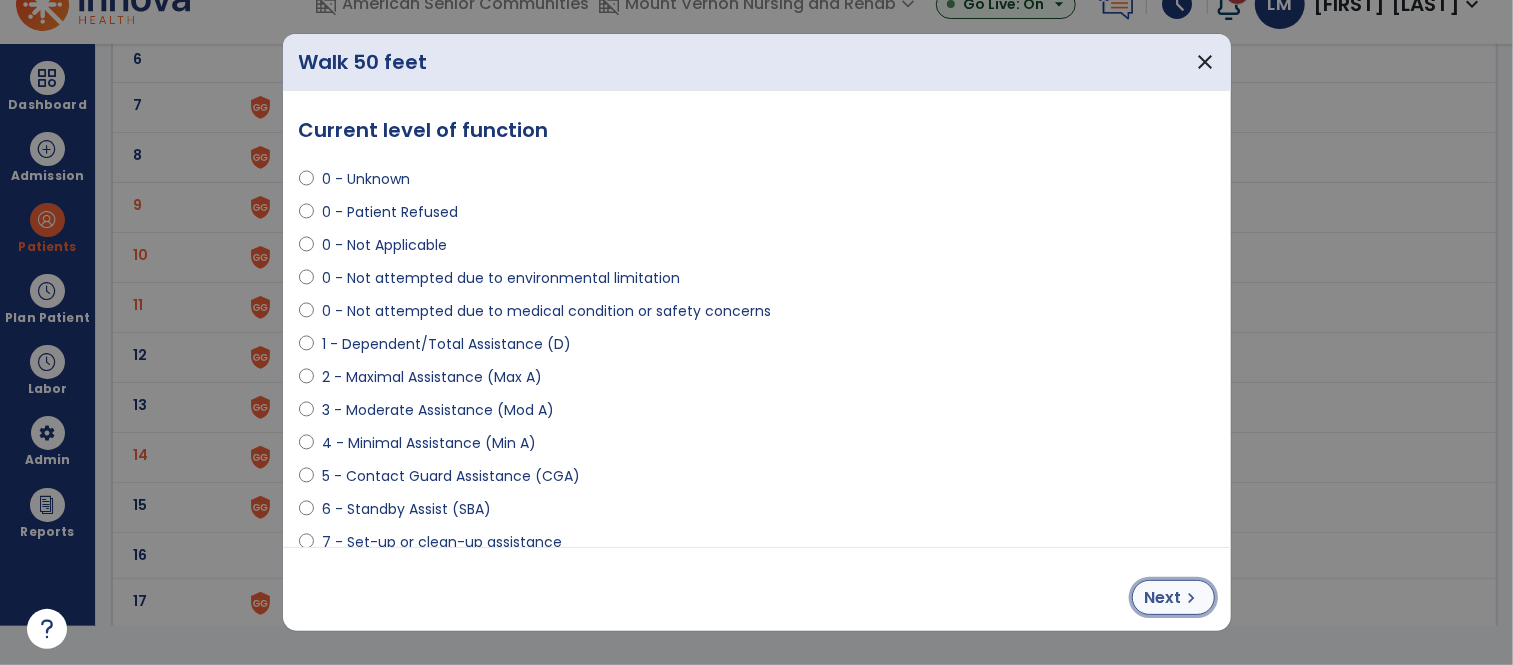 click on "chevron_right" at bounding box center [1192, 598] 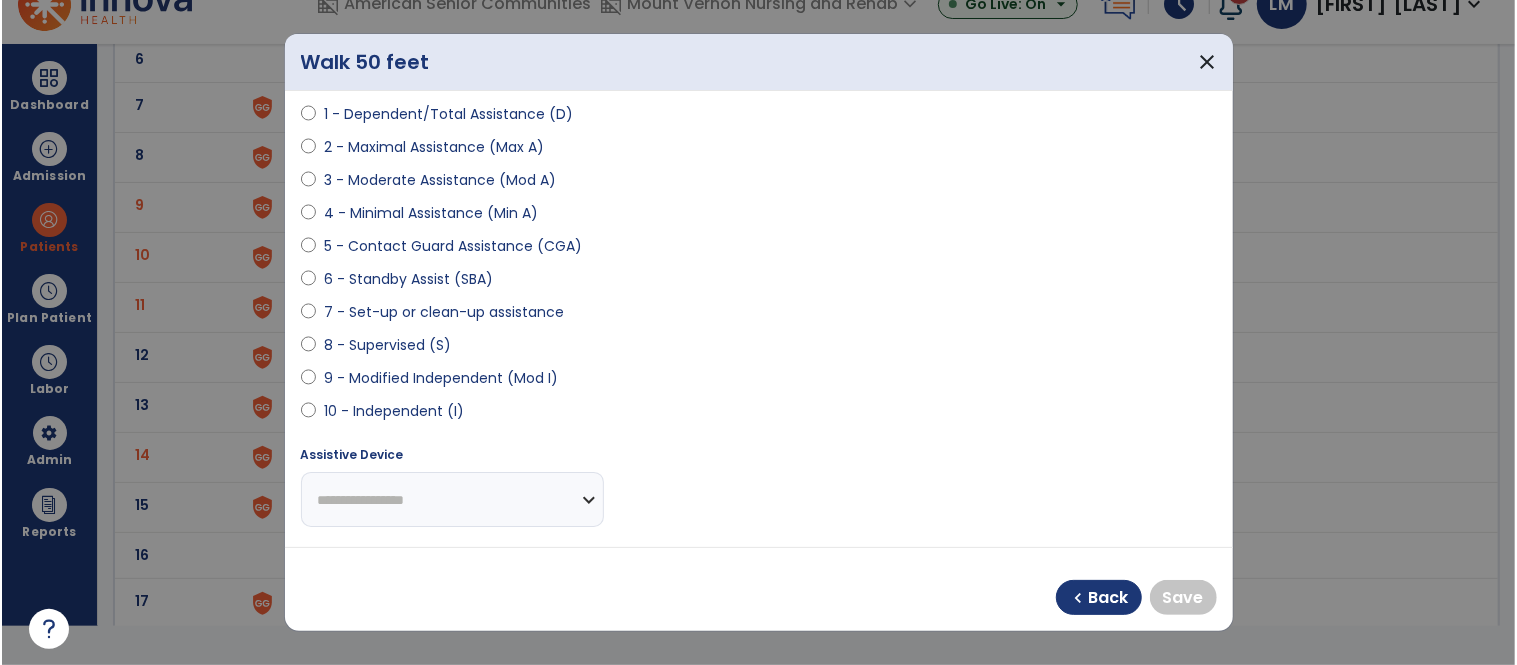 scroll, scrollTop: 258, scrollLeft: 0, axis: vertical 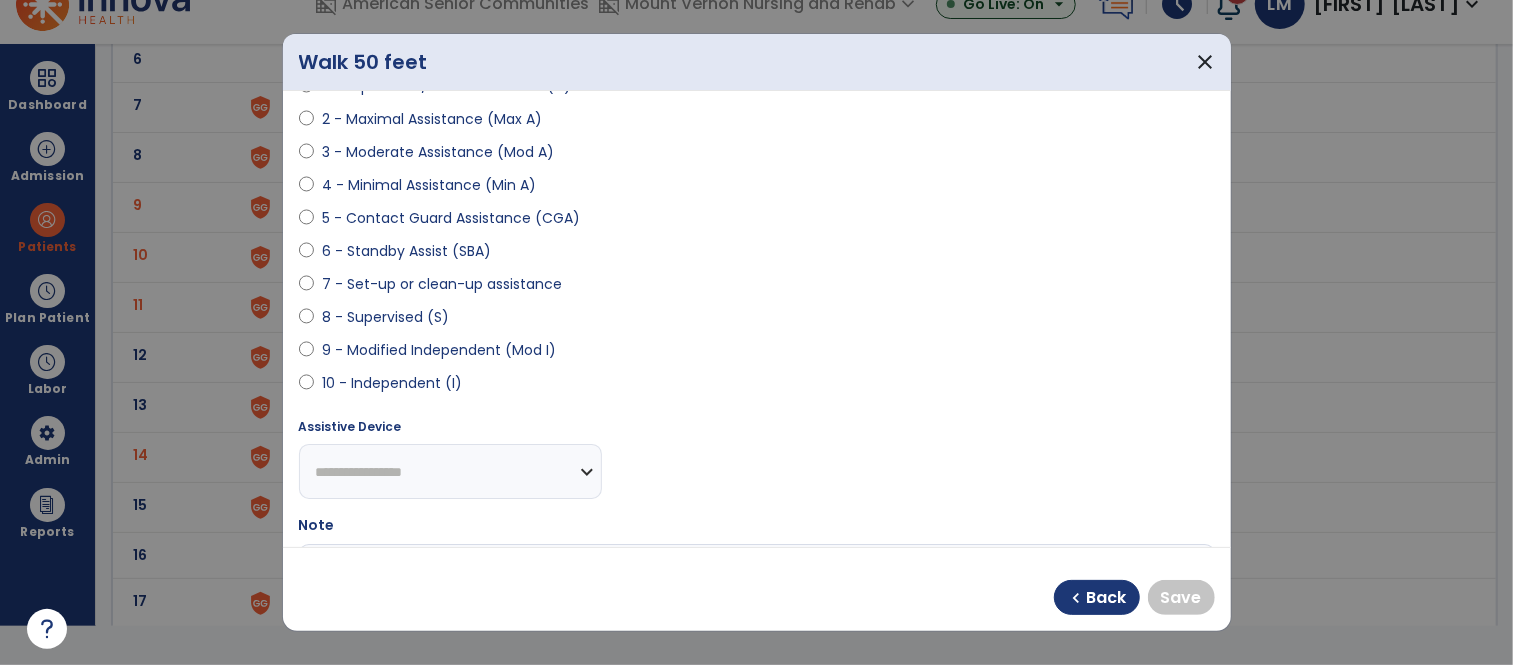 click on "9 - Modified Independent (Mod I)" at bounding box center [439, 350] 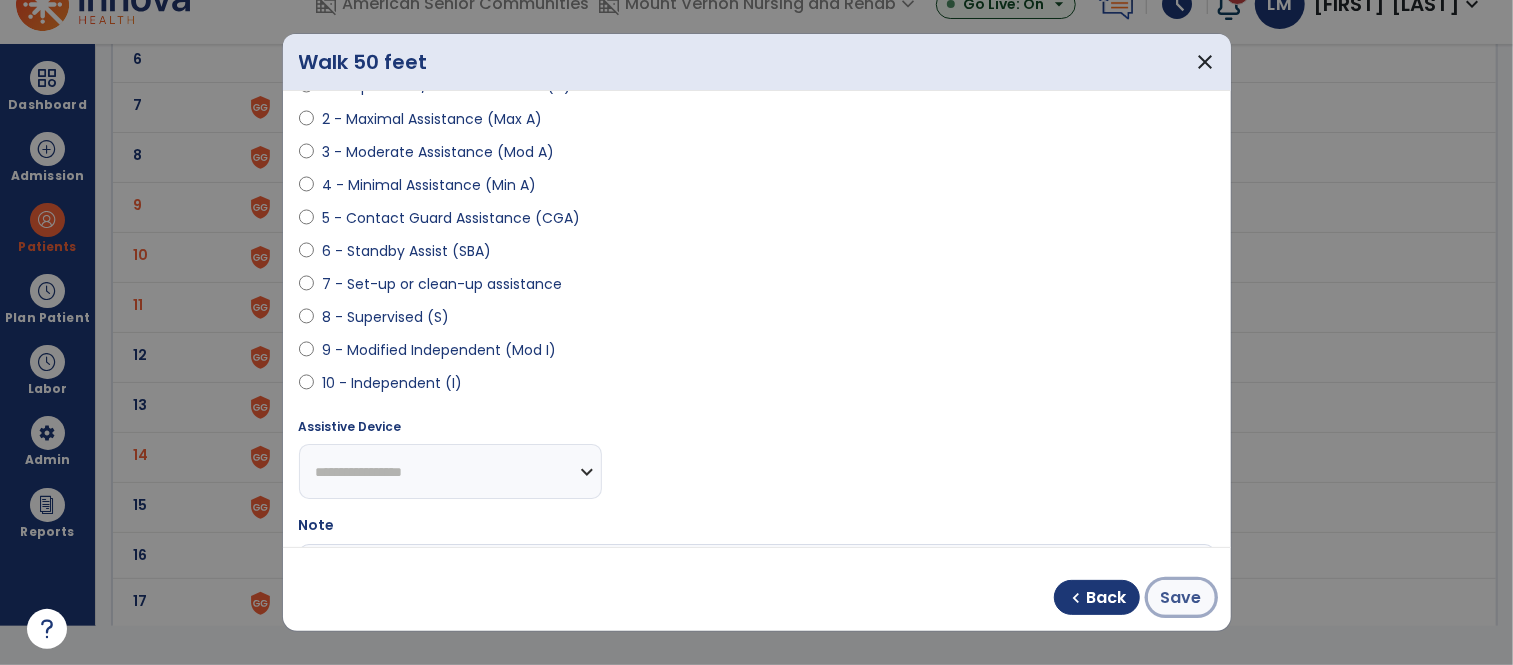 click on "Save" at bounding box center (1181, 597) 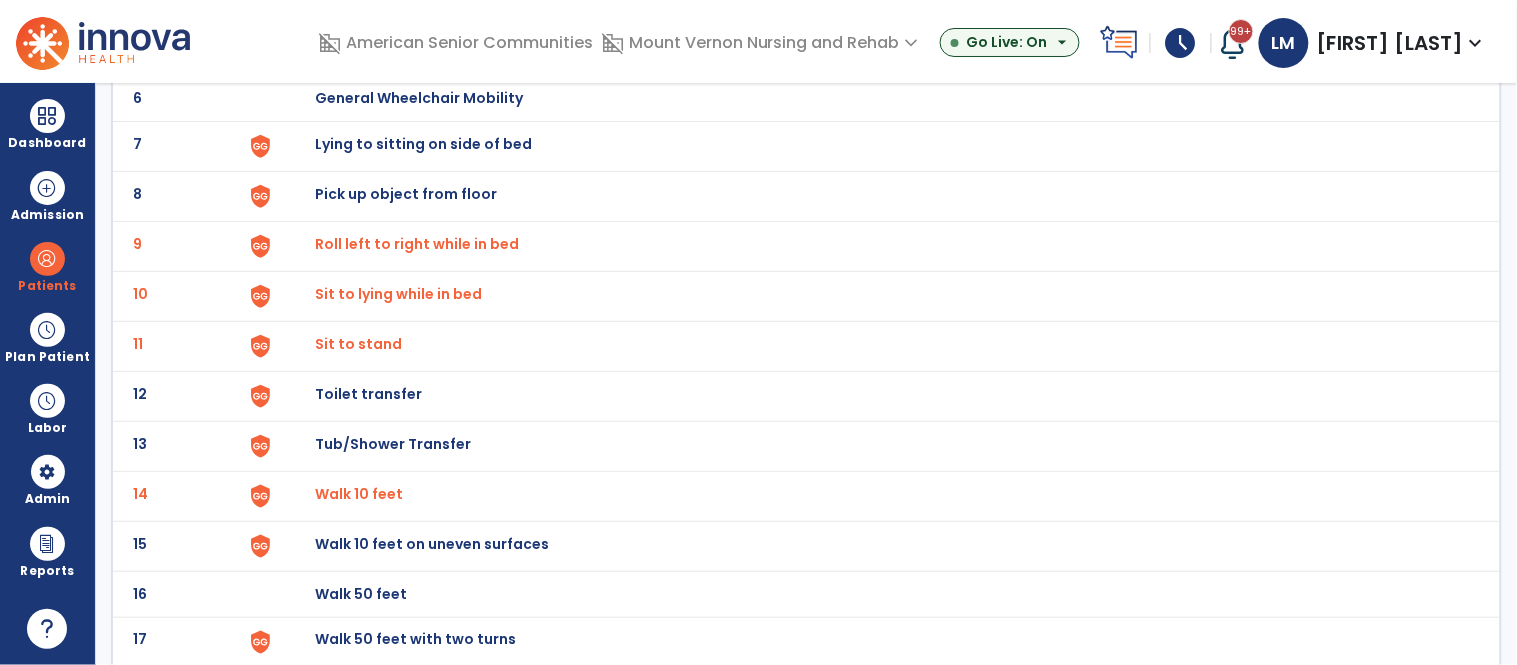 scroll, scrollTop: 37, scrollLeft: 0, axis: vertical 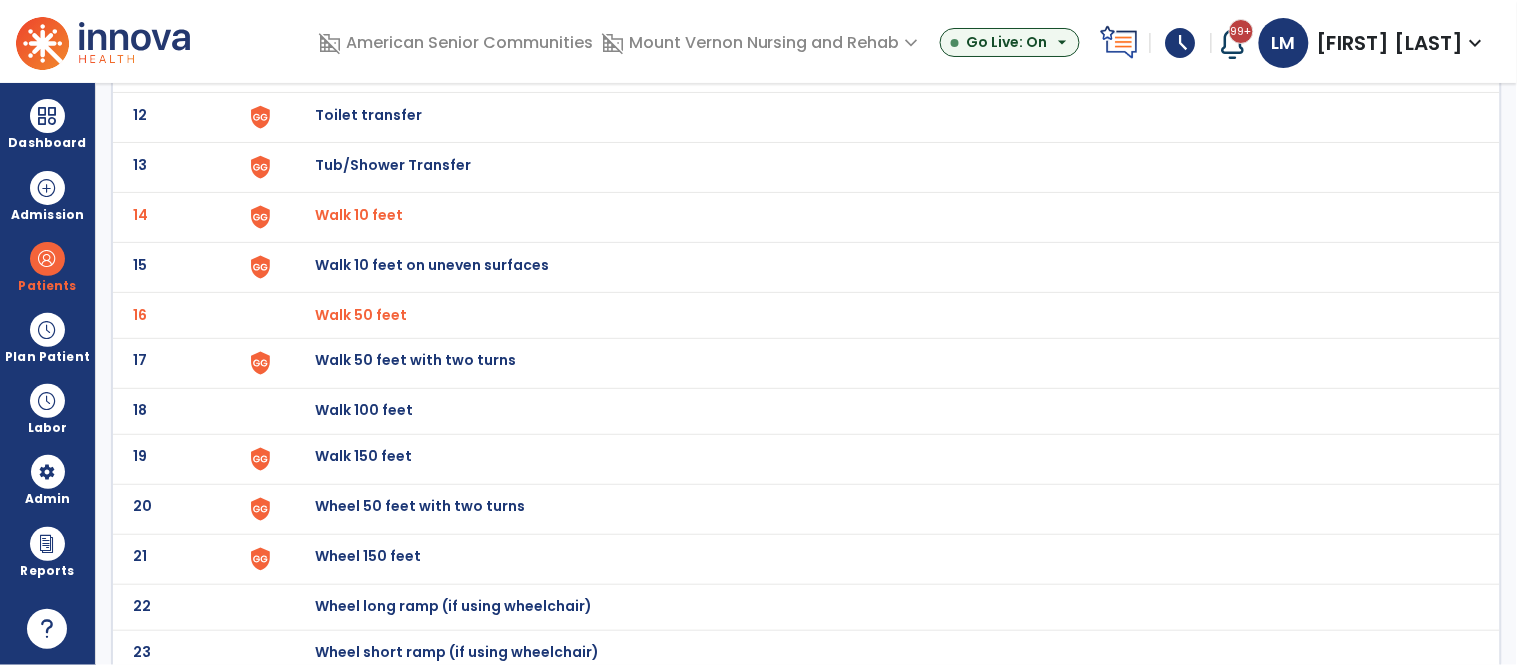 click on "Walk 50 feet with two turns" at bounding box center (361, -431) 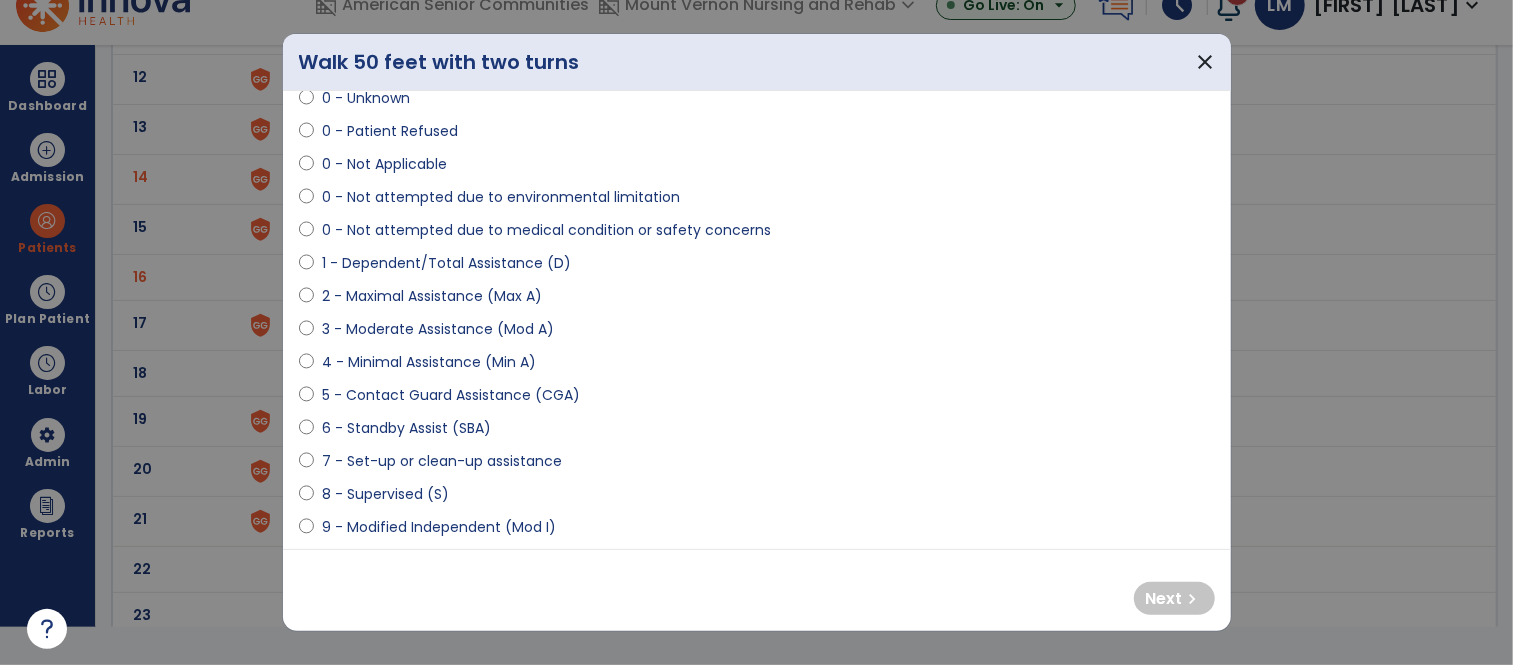 scroll, scrollTop: 90, scrollLeft: 0, axis: vertical 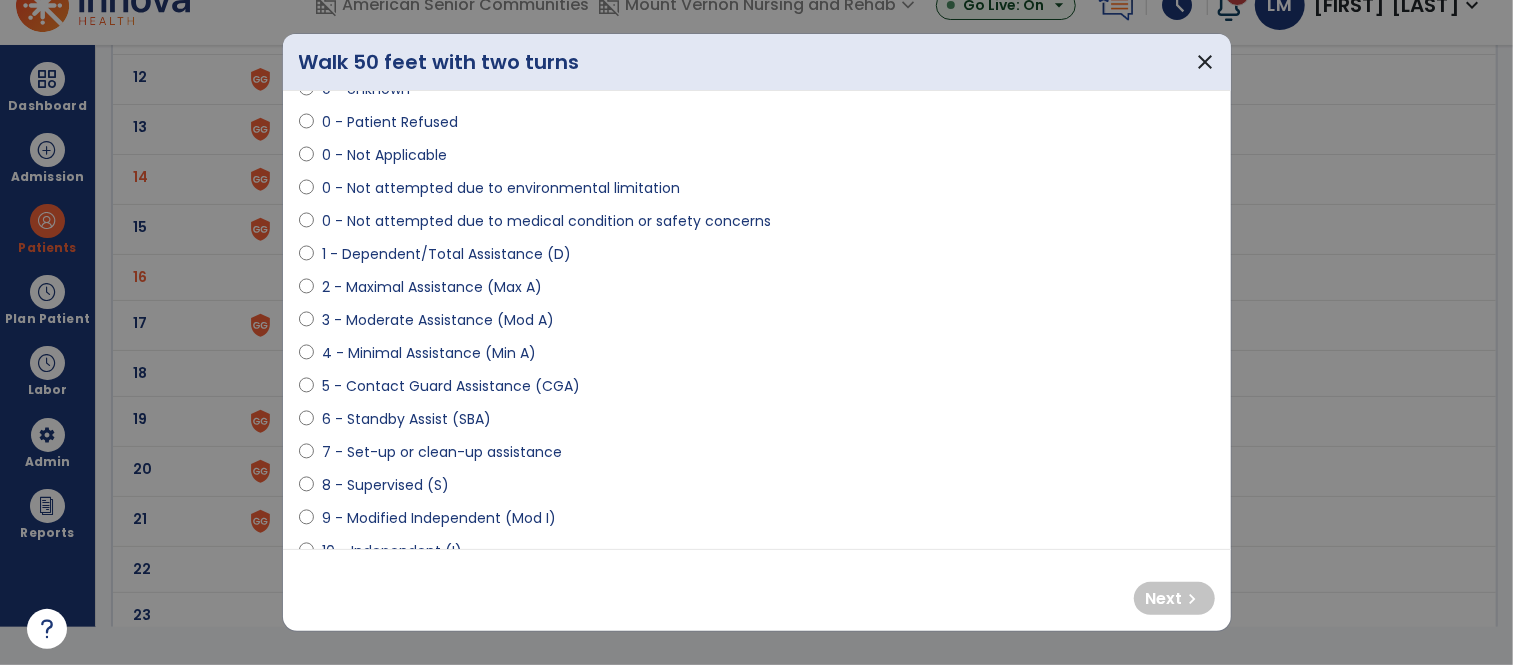 click on "0 - Not attempted due to medical condition or safety concerns" at bounding box center [546, 221] 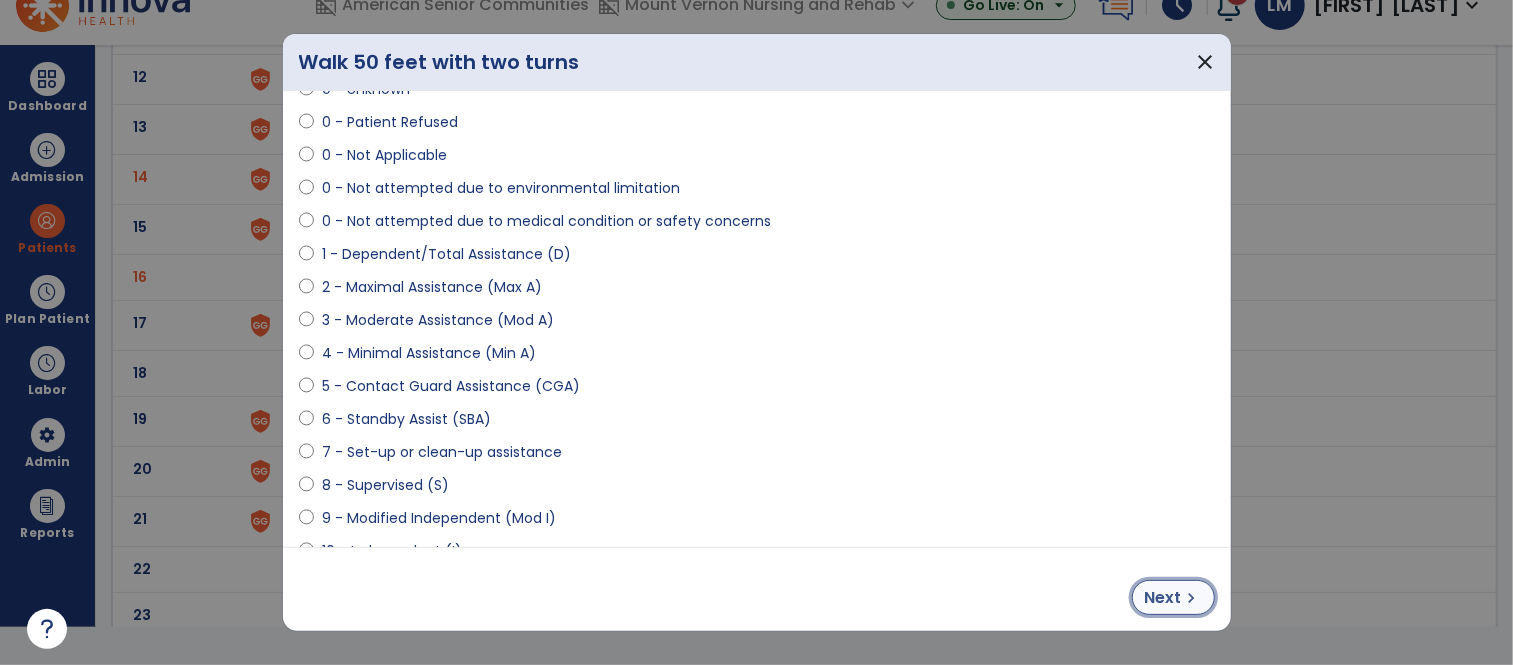 click on "chevron_right" at bounding box center (1192, 598) 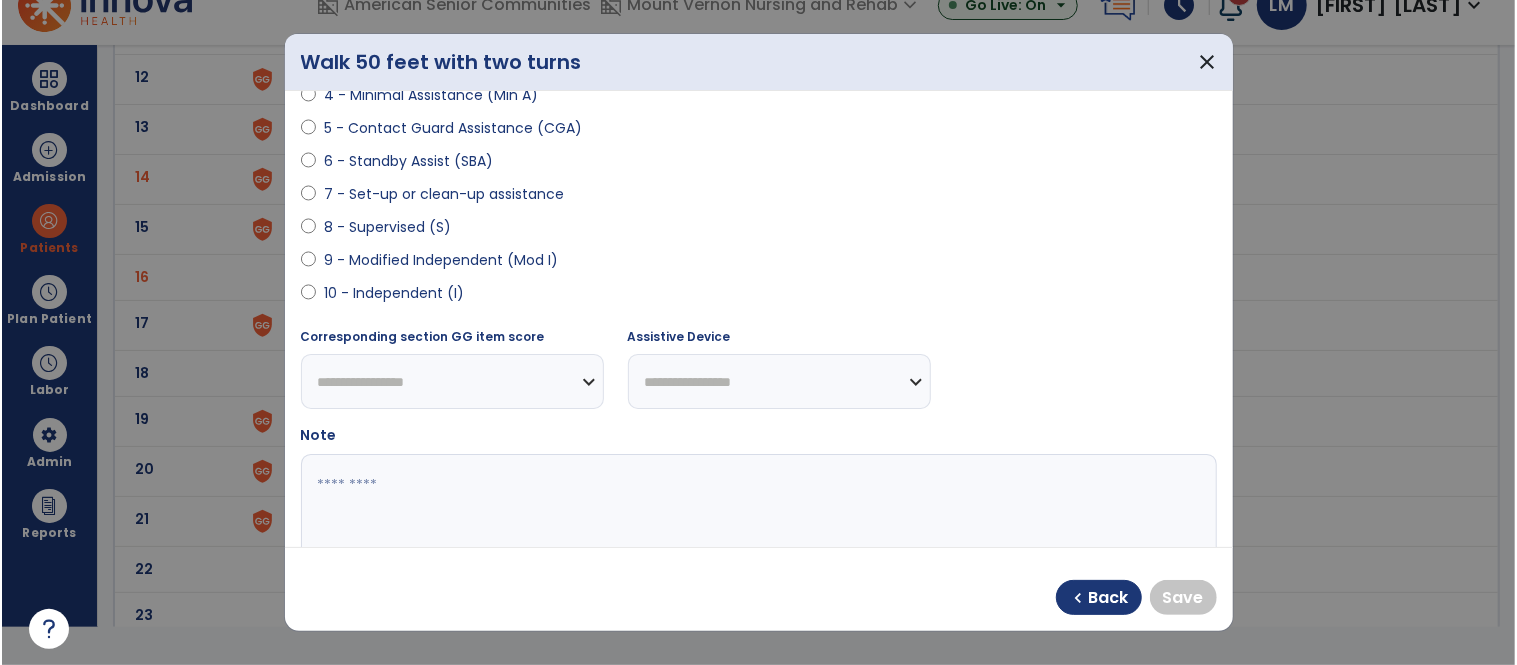 scroll, scrollTop: 350, scrollLeft: 0, axis: vertical 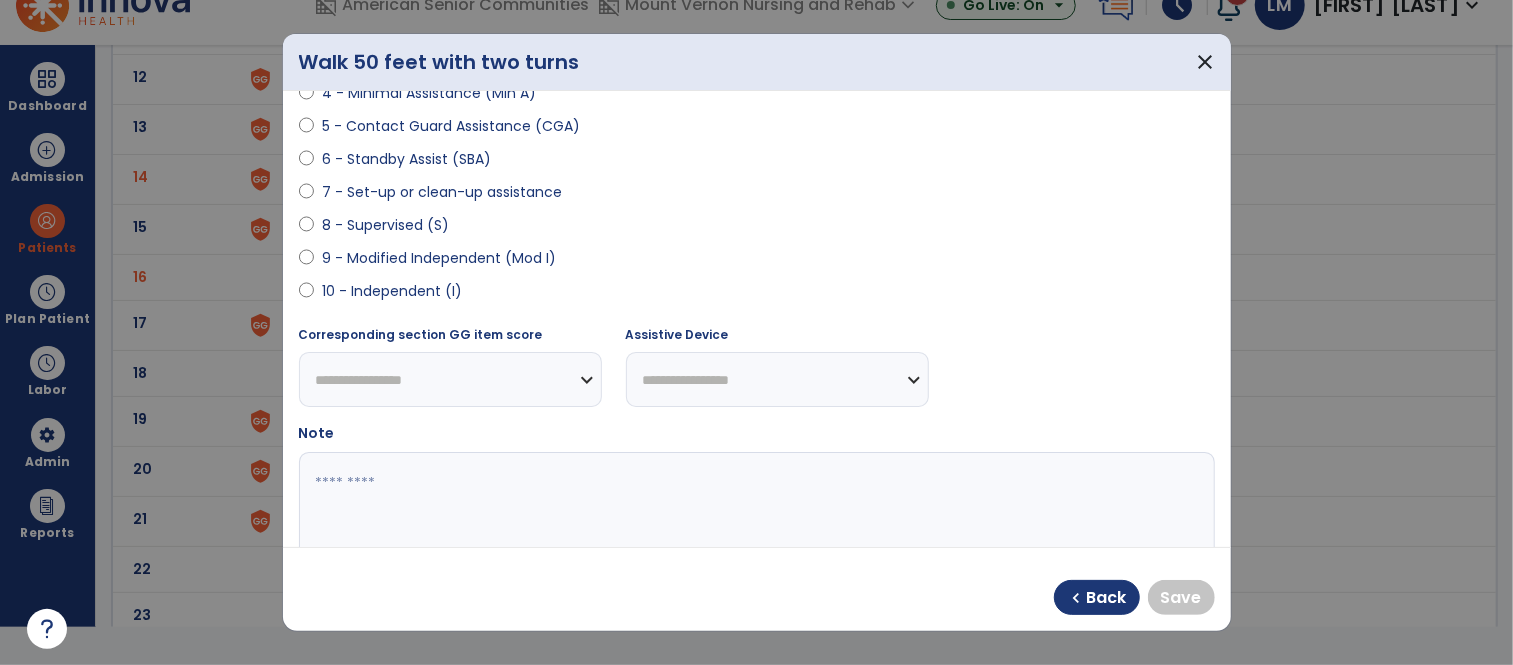 click on "9 - Modified Independent (Mod I)" at bounding box center [439, 258] 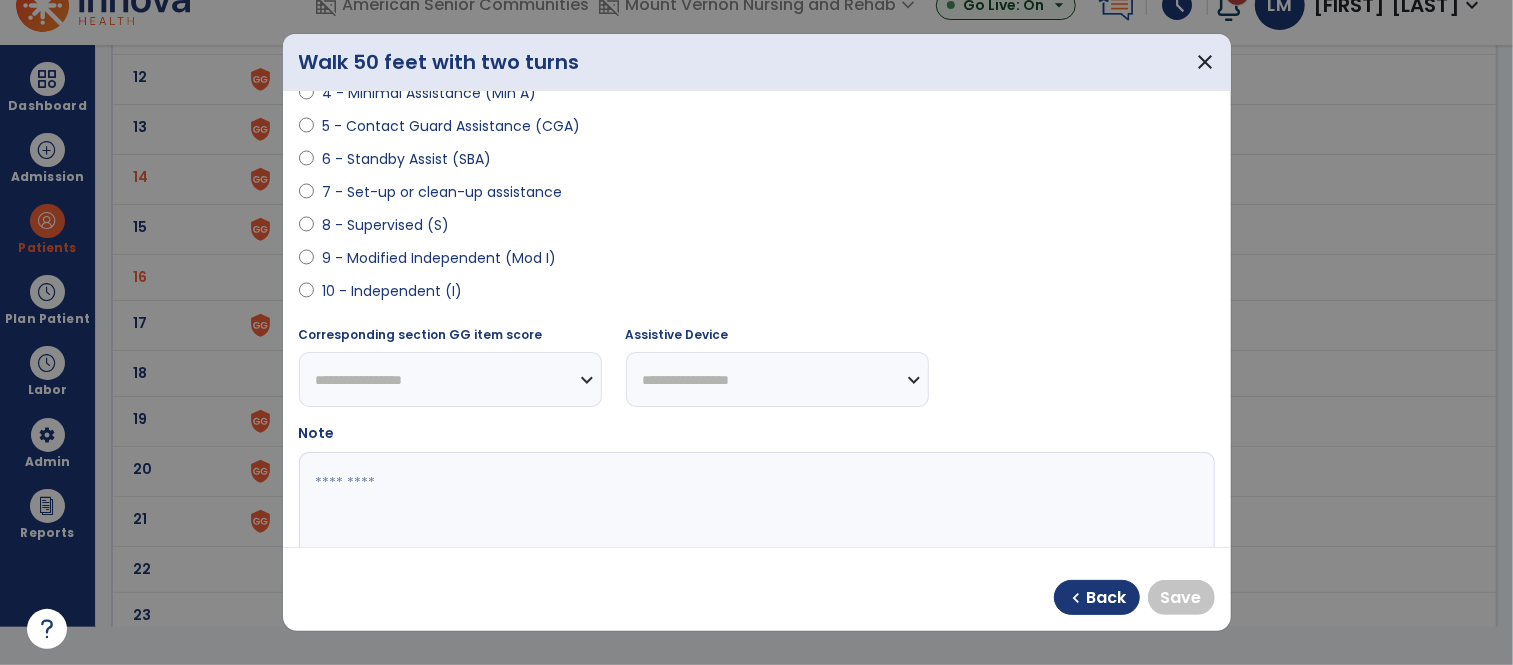select on "**********" 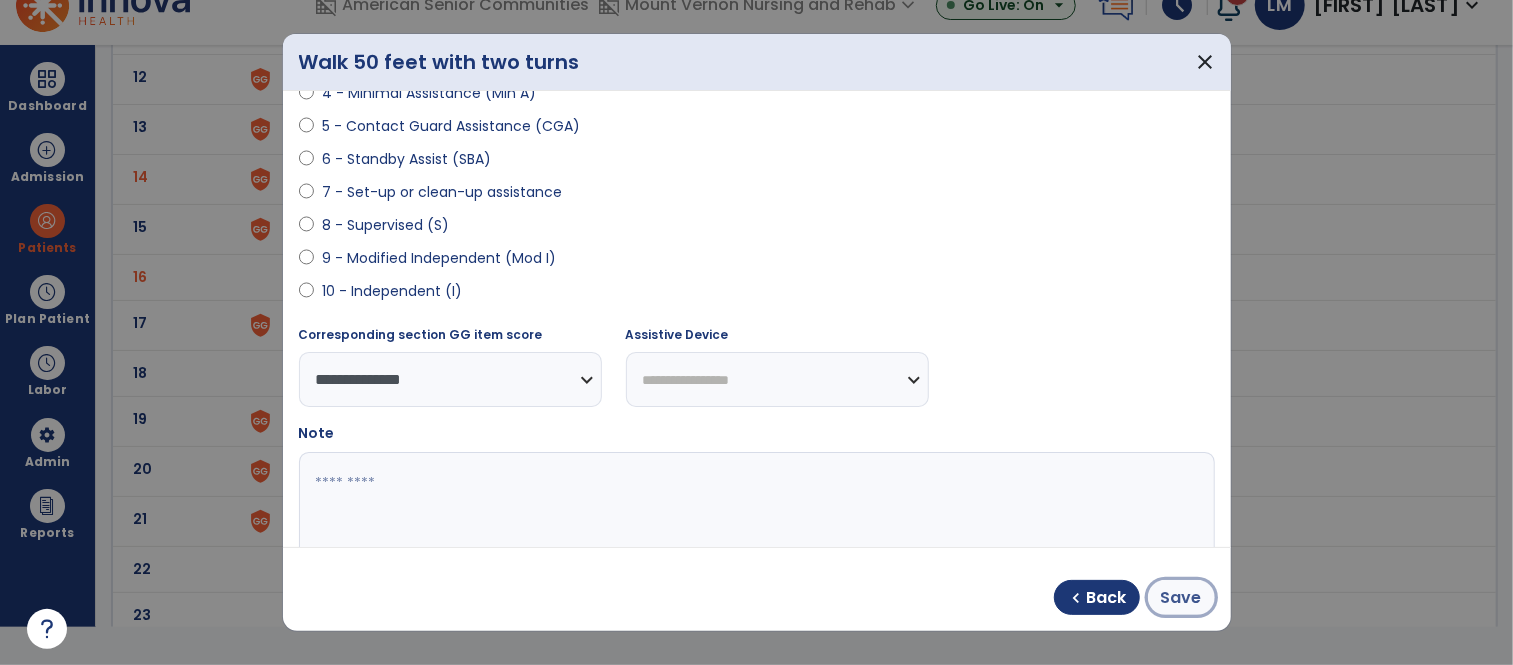 click on "Save" at bounding box center (1181, 598) 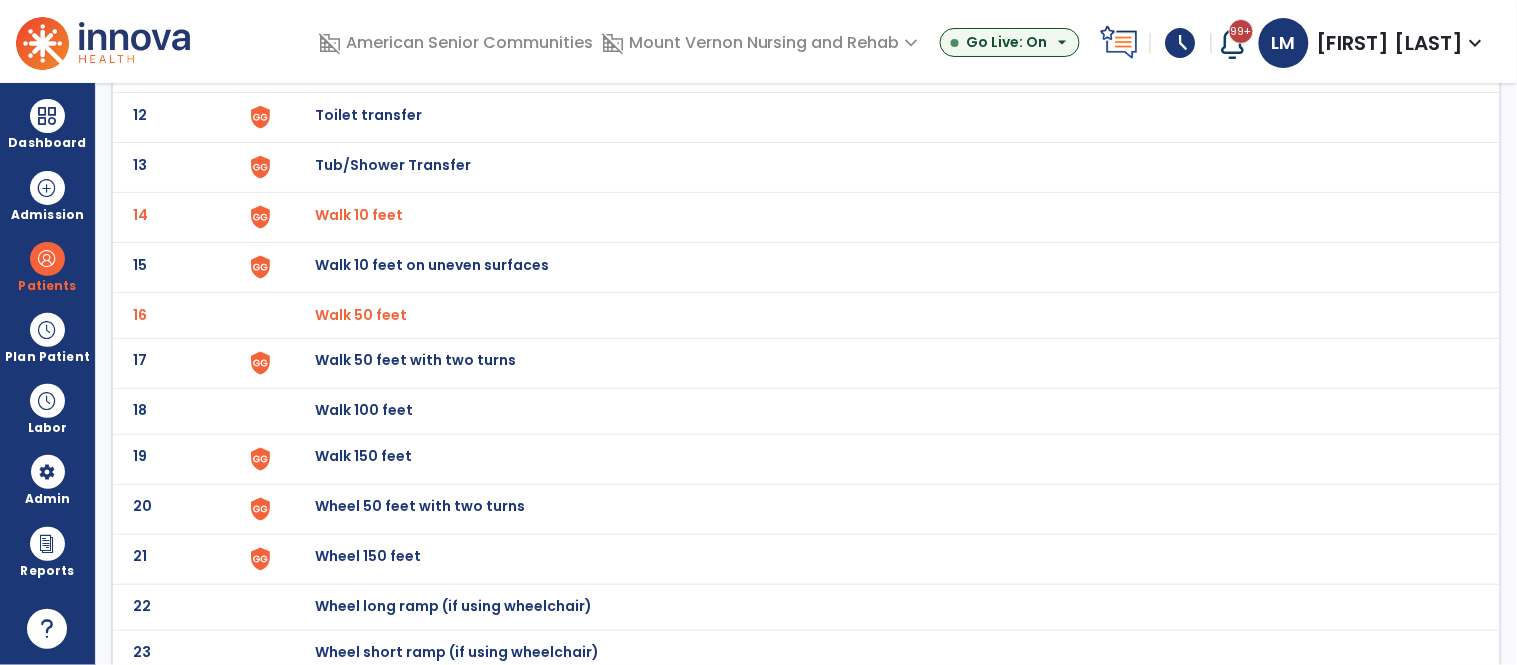 scroll, scrollTop: 36, scrollLeft: 0, axis: vertical 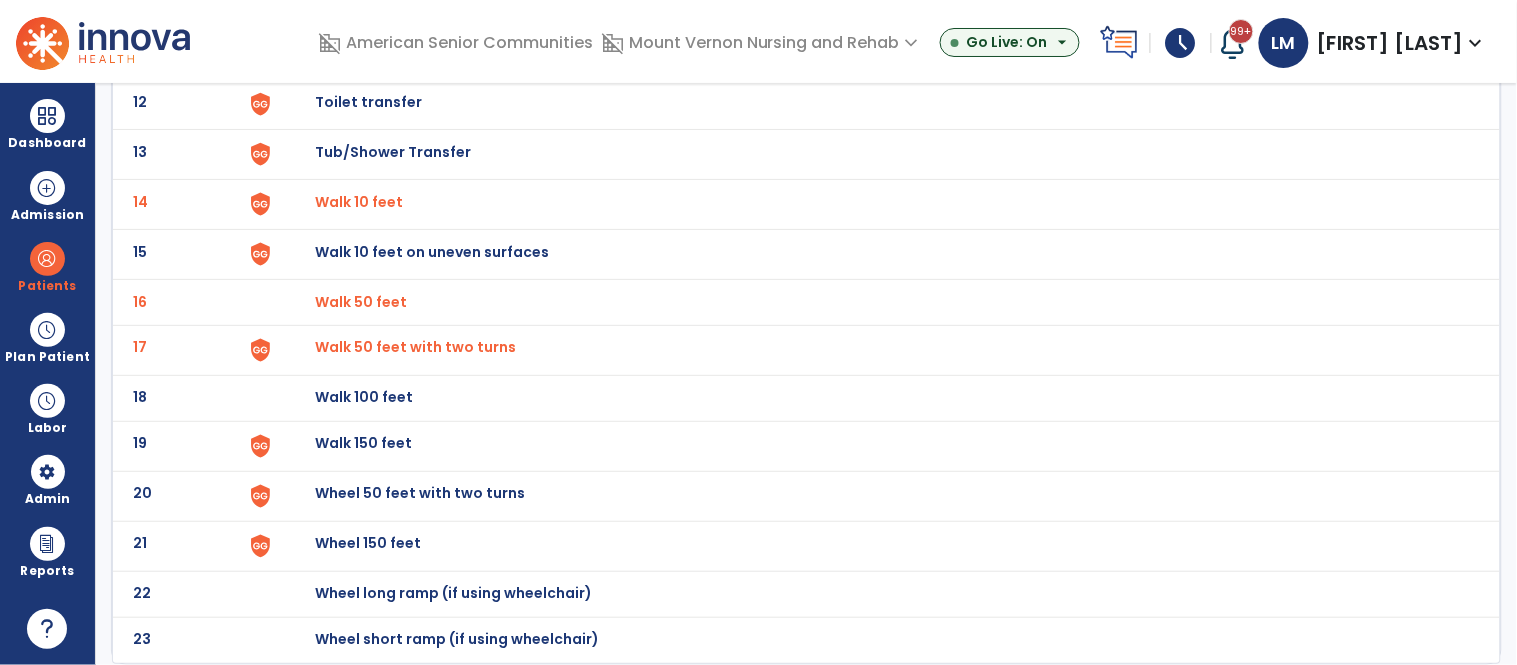 click on "Walk 150 feet" at bounding box center [877, -442] 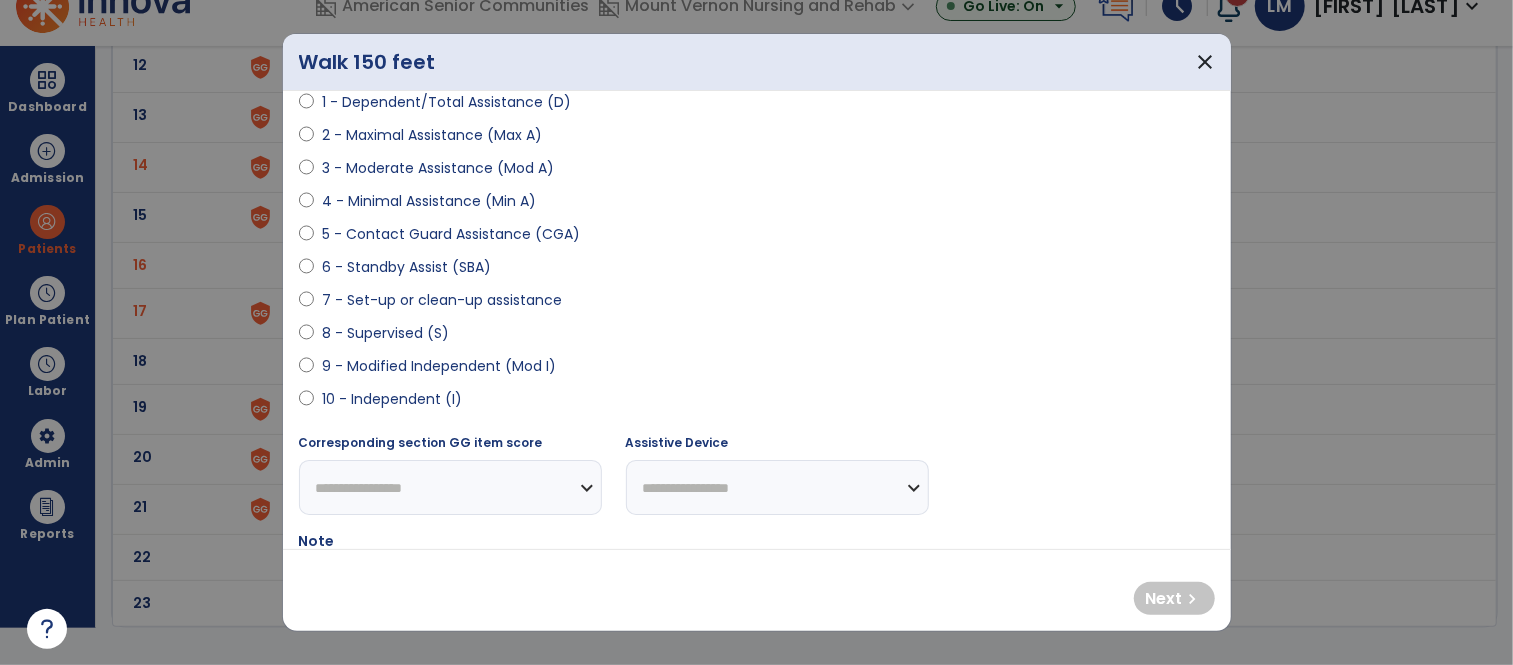 scroll, scrollTop: 0, scrollLeft: 0, axis: both 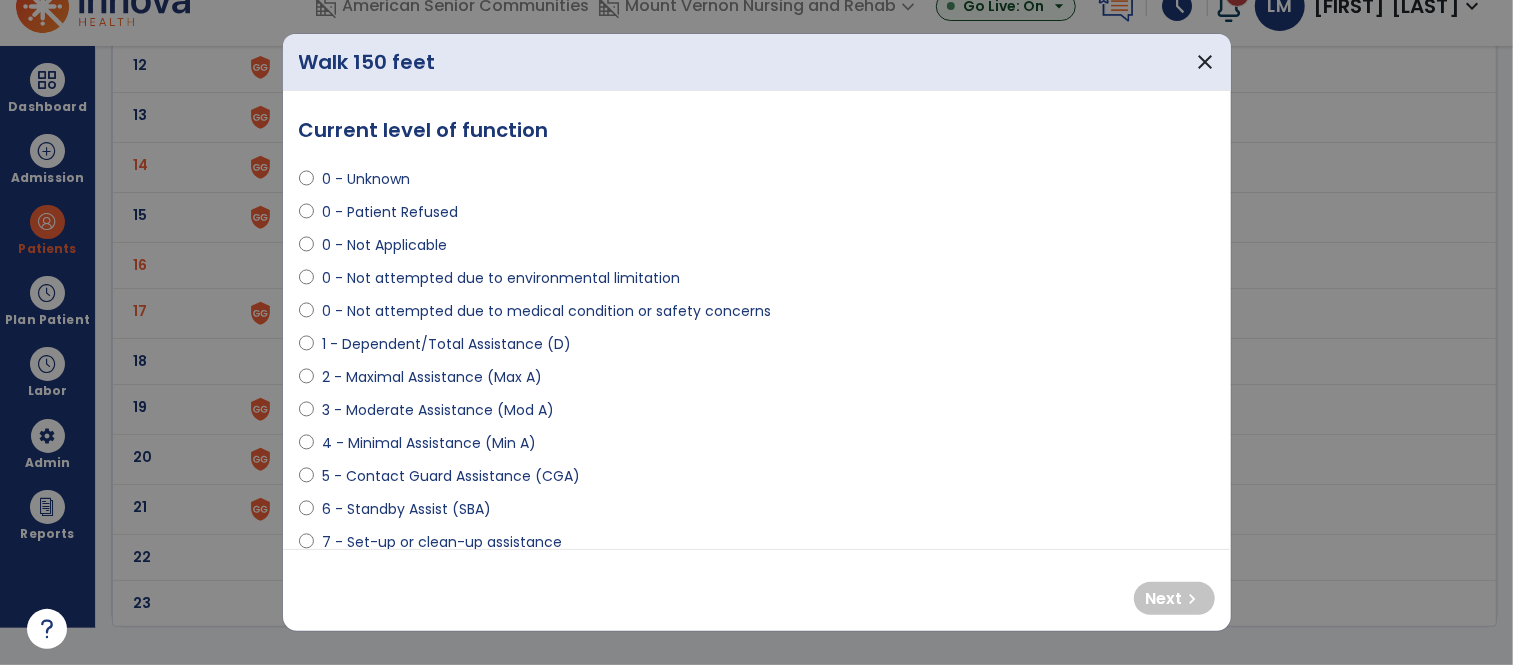 click on "0 - Not attempted due to medical condition or safety concerns" at bounding box center (546, 311) 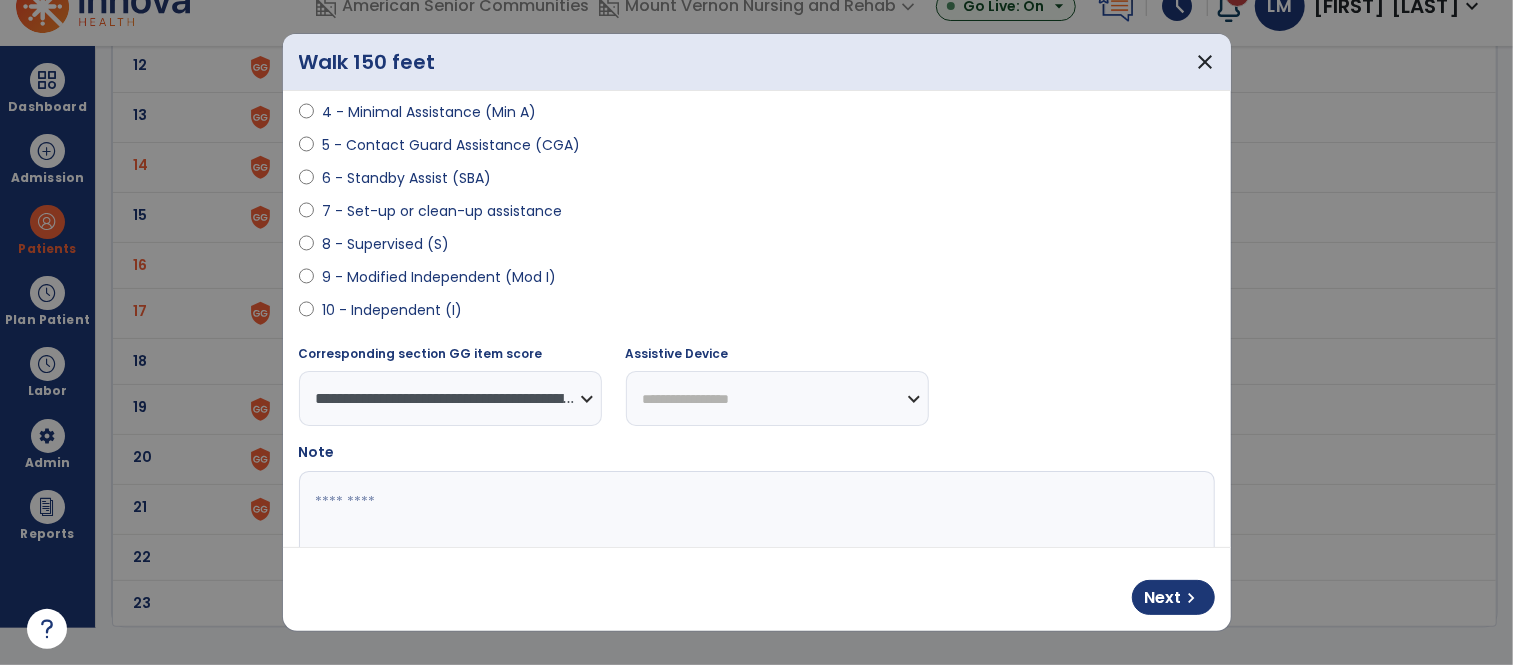 scroll, scrollTop: 366, scrollLeft: 0, axis: vertical 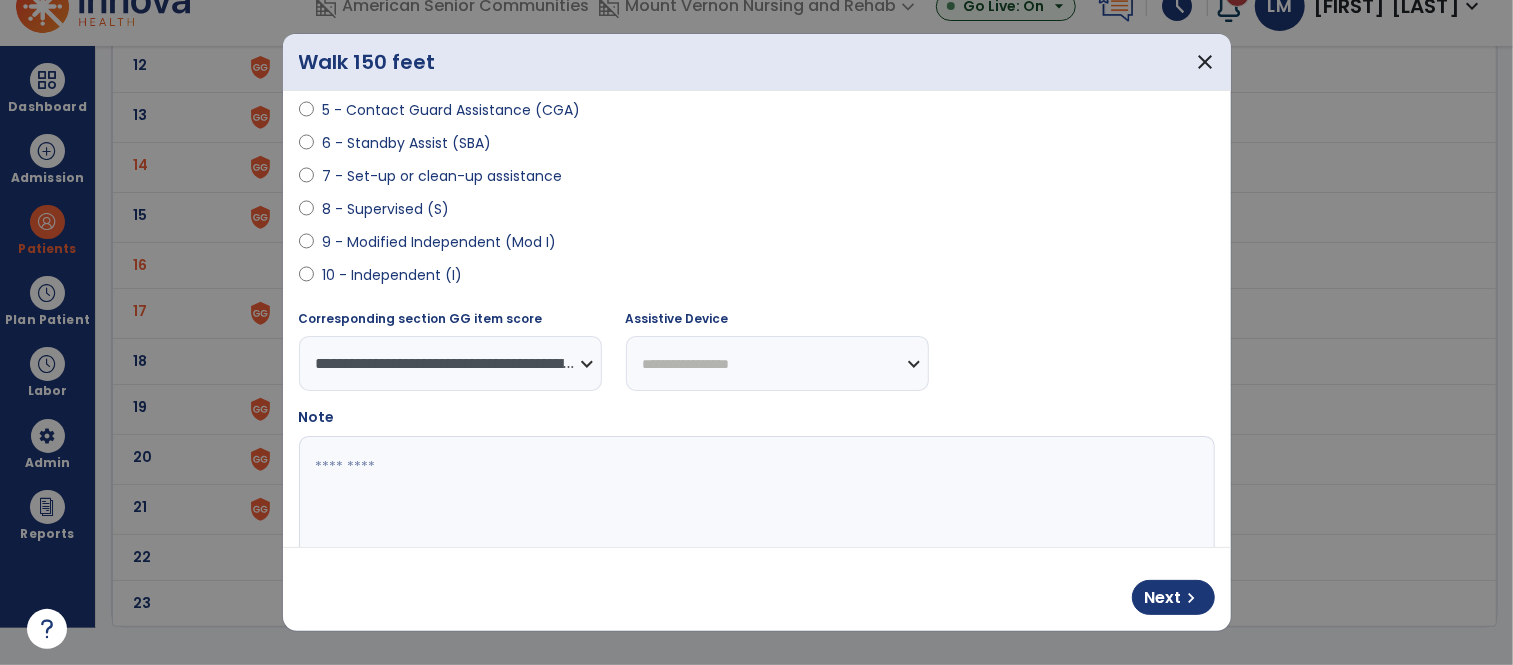 click on "9 - Modified Independent (Mod I)" at bounding box center [439, 242] 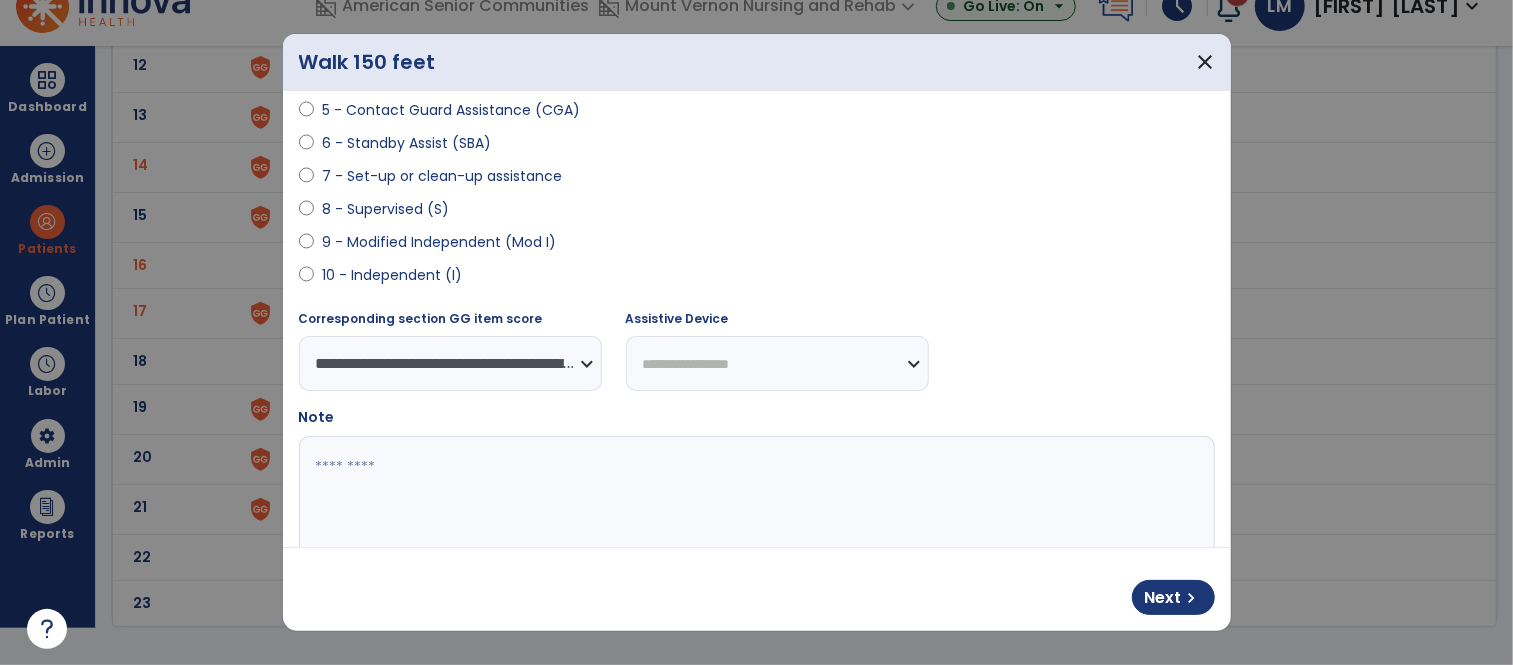 select on "**********" 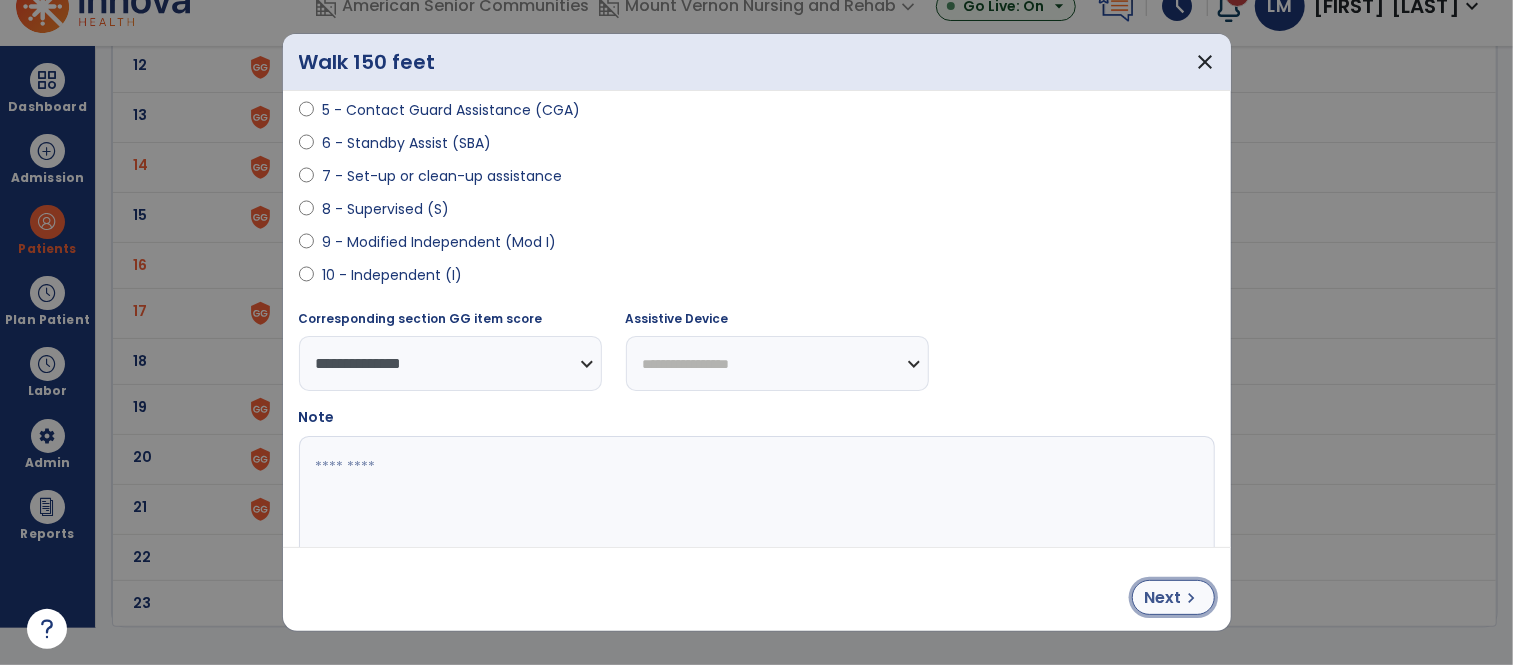 click on "chevron_right" at bounding box center [1192, 598] 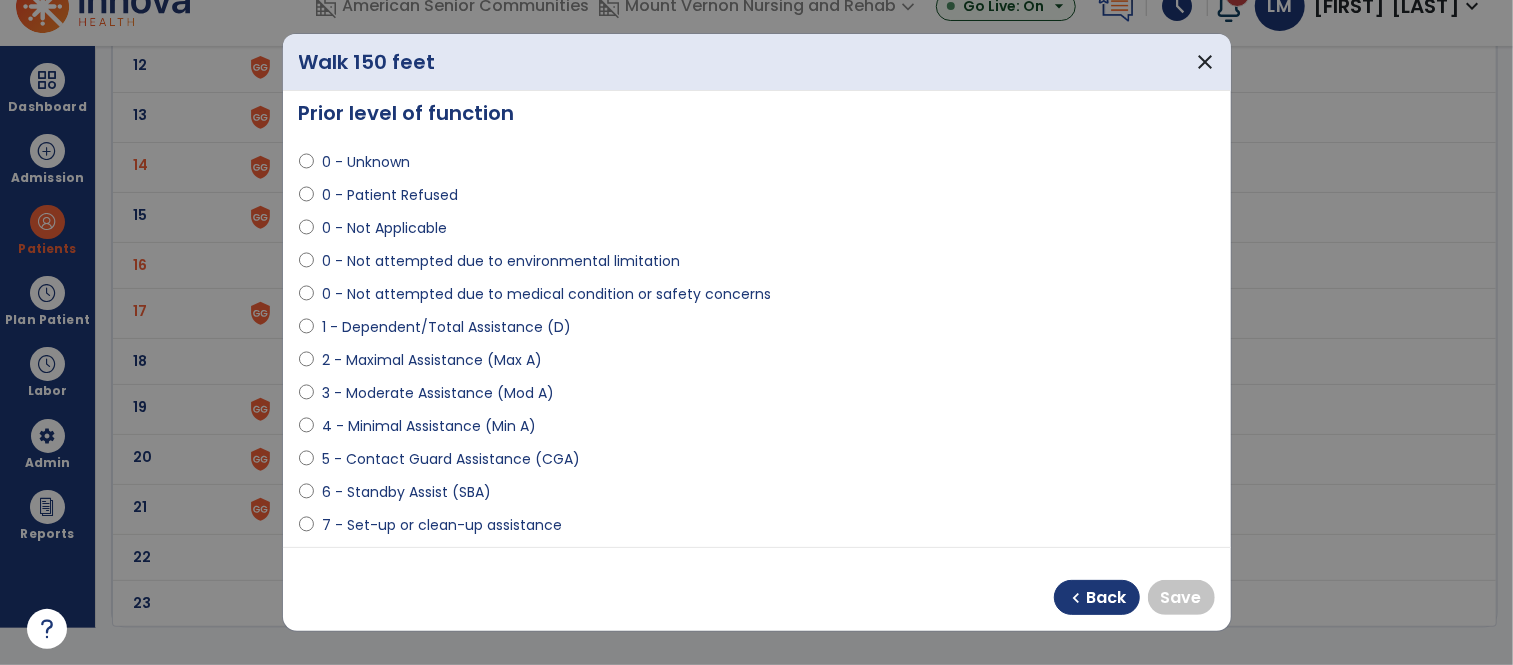 scroll, scrollTop: 30, scrollLeft: 0, axis: vertical 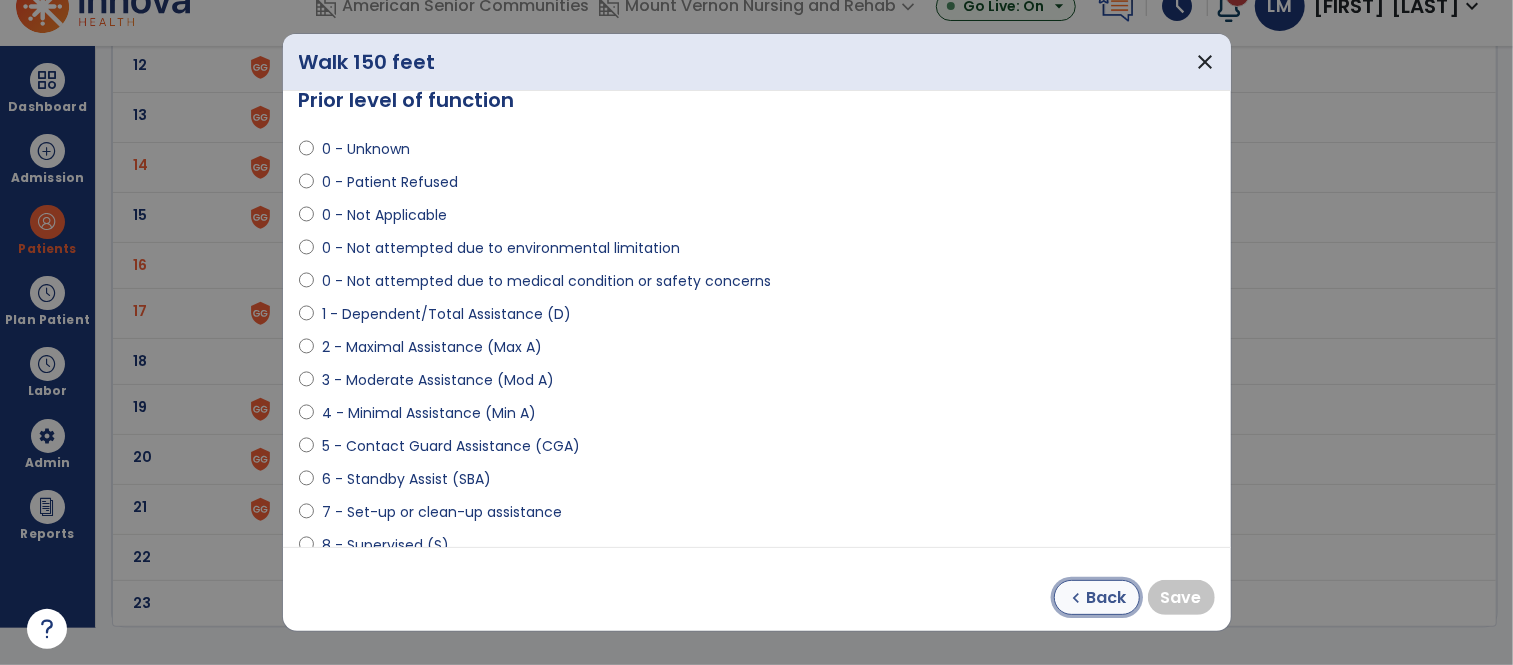 click on "chevron_left" at bounding box center [1077, 598] 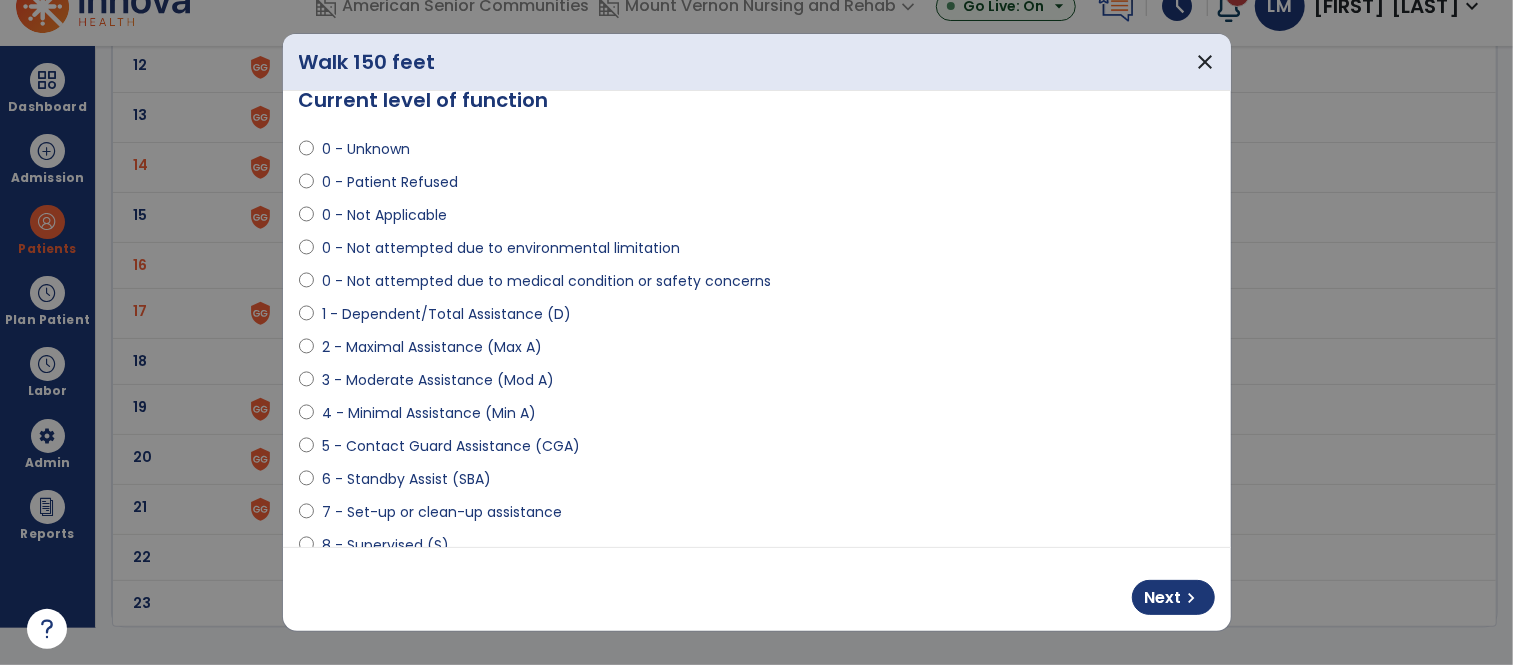 click on "0 - Not attempted due to medical condition or safety concerns" at bounding box center (546, 281) 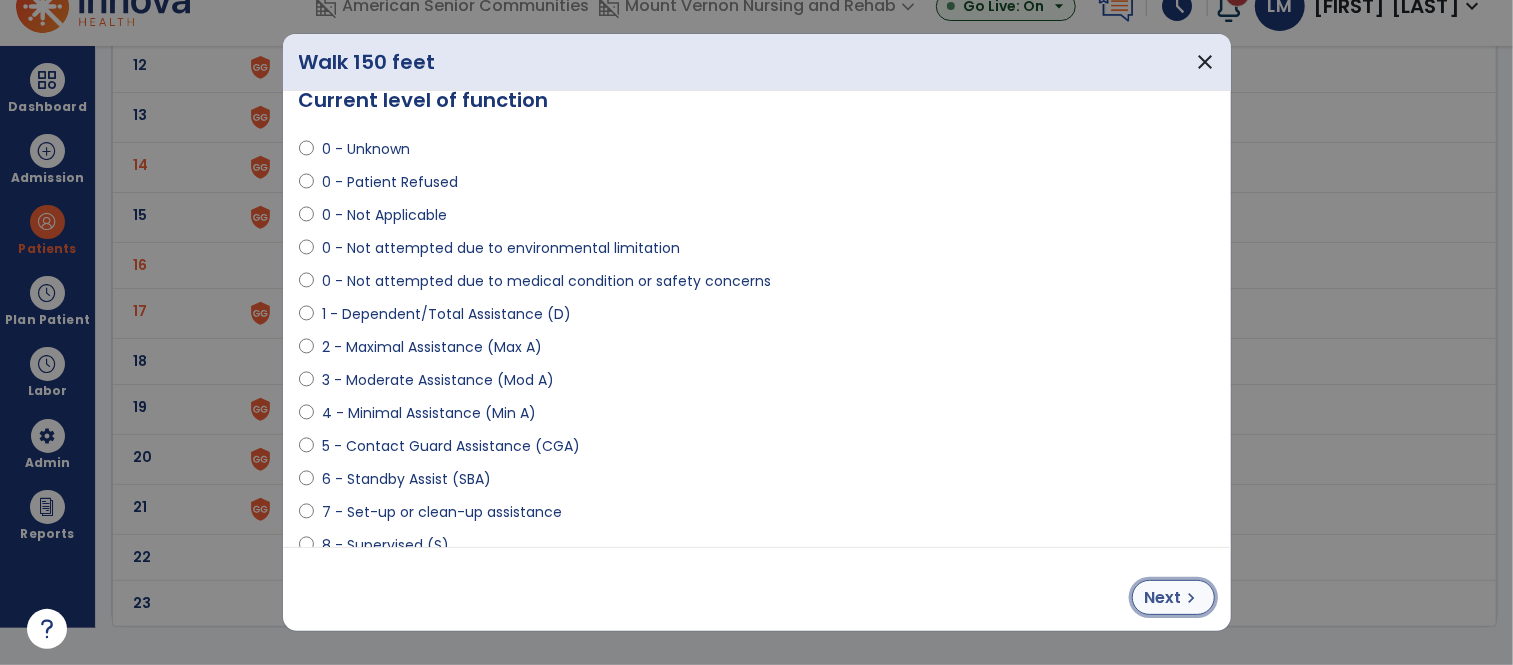 click on "Next" at bounding box center [1163, 598] 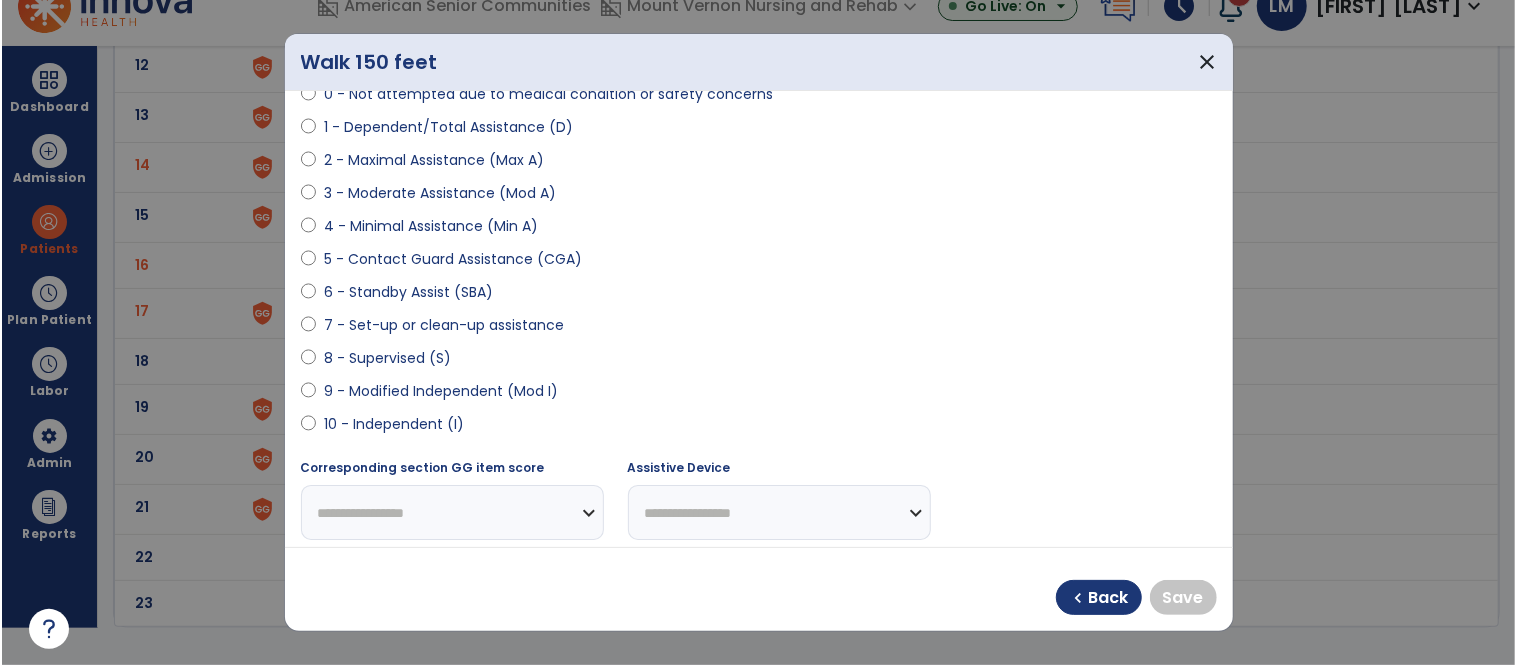 scroll, scrollTop: 218, scrollLeft: 0, axis: vertical 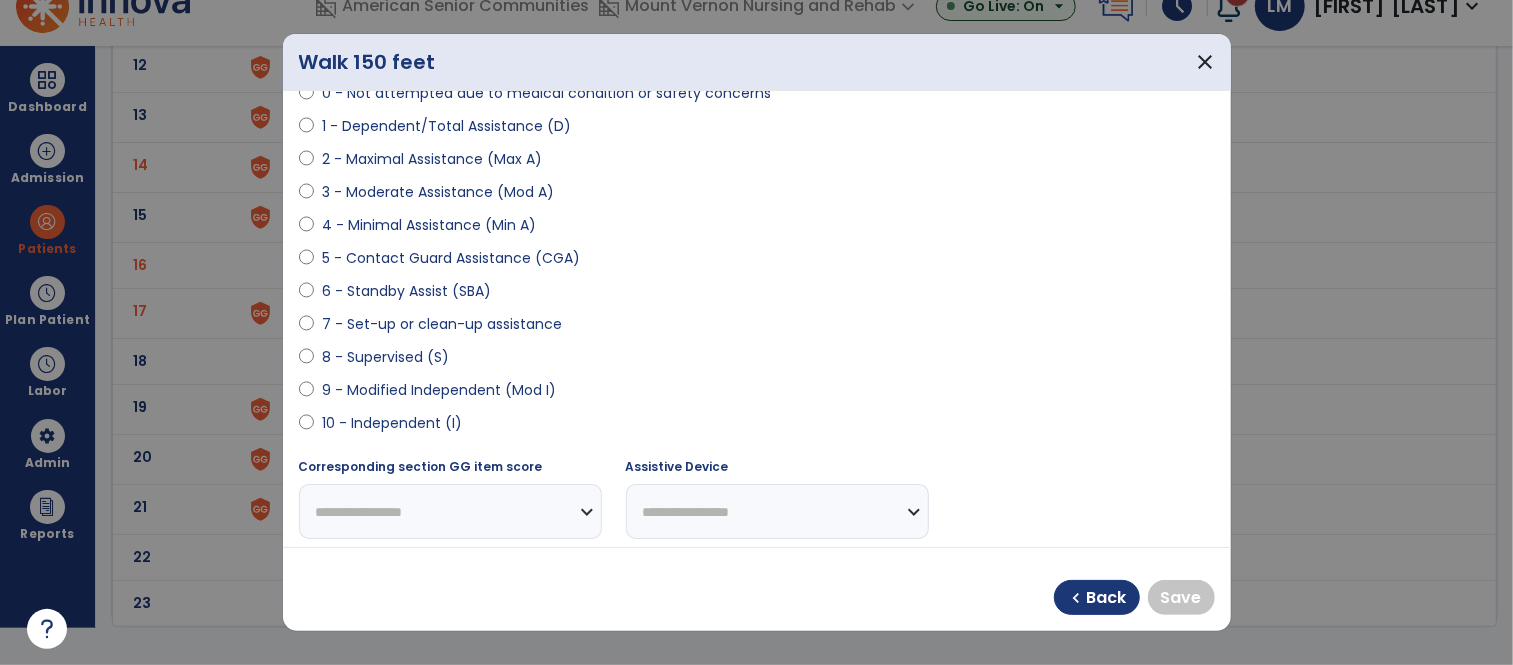 click on "9 - Modified Independent (Mod I)" at bounding box center (439, 390) 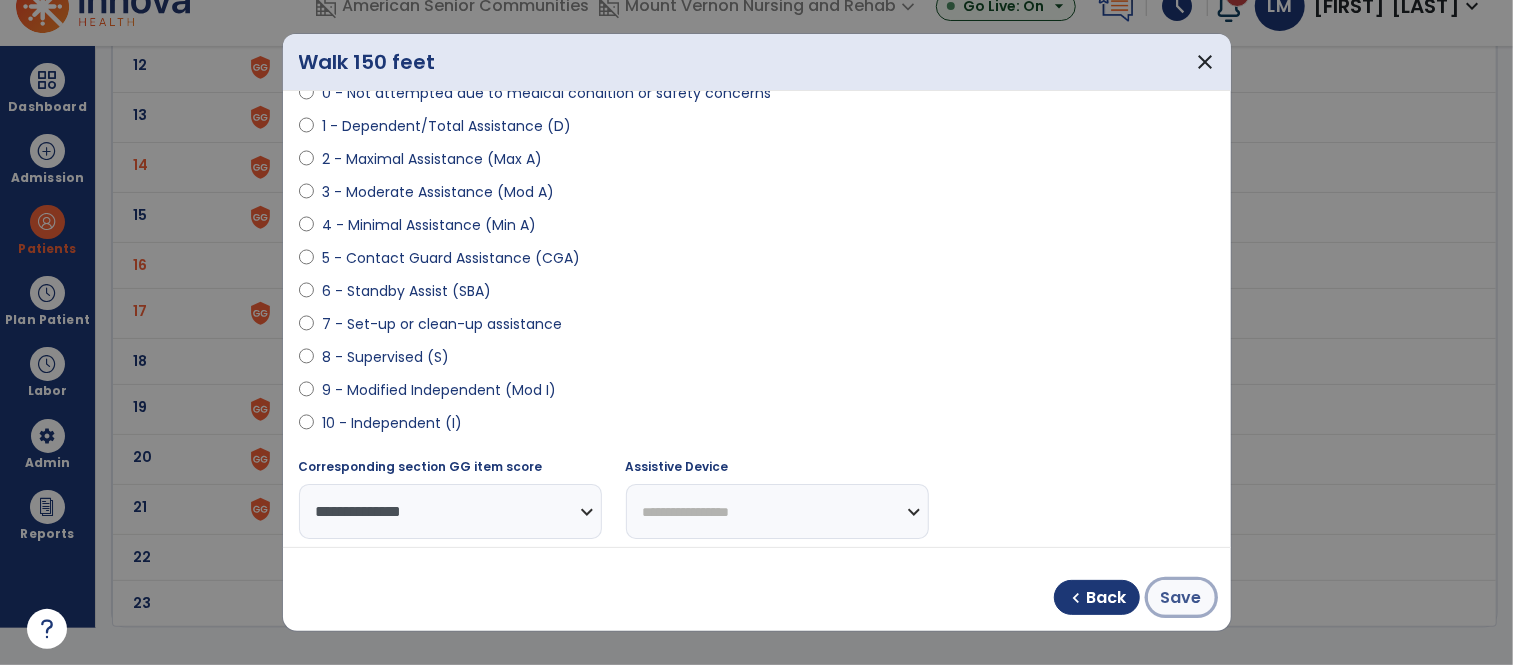 click on "Save" at bounding box center [1181, 598] 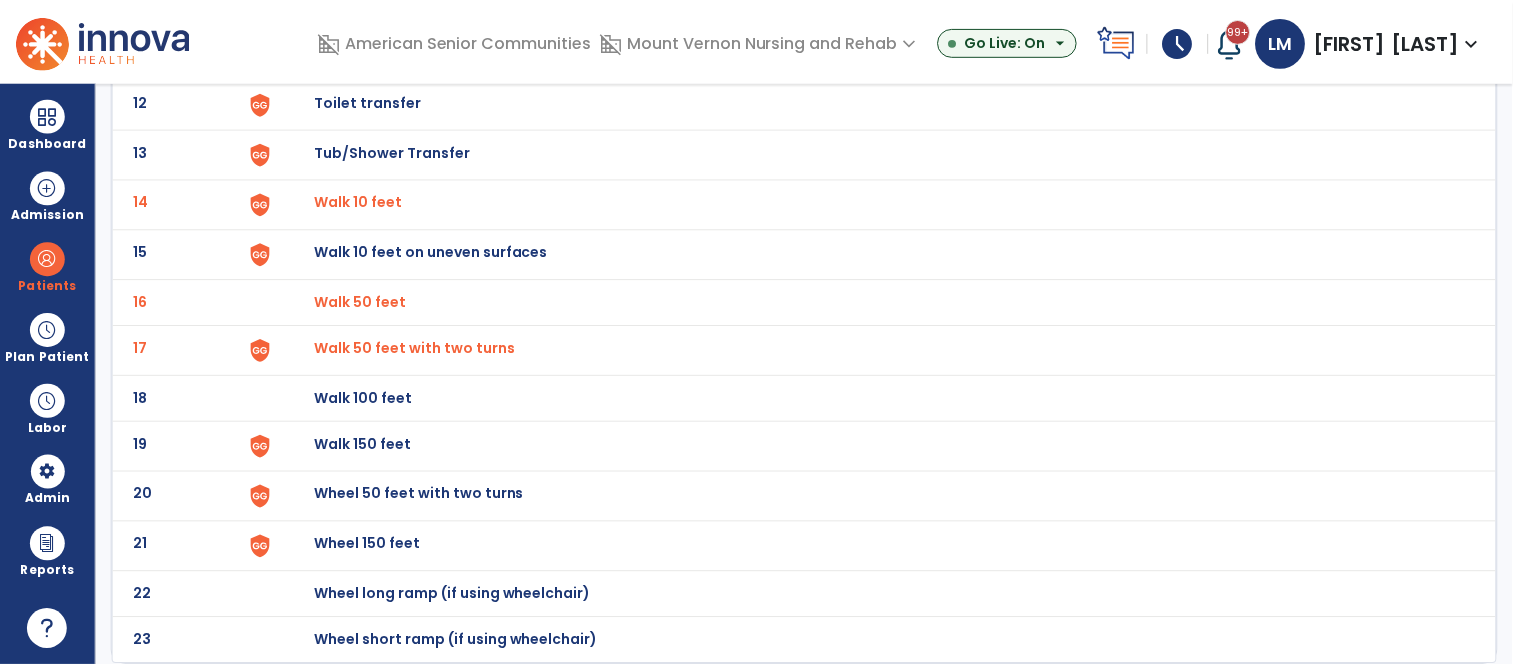 scroll, scrollTop: 35, scrollLeft: 0, axis: vertical 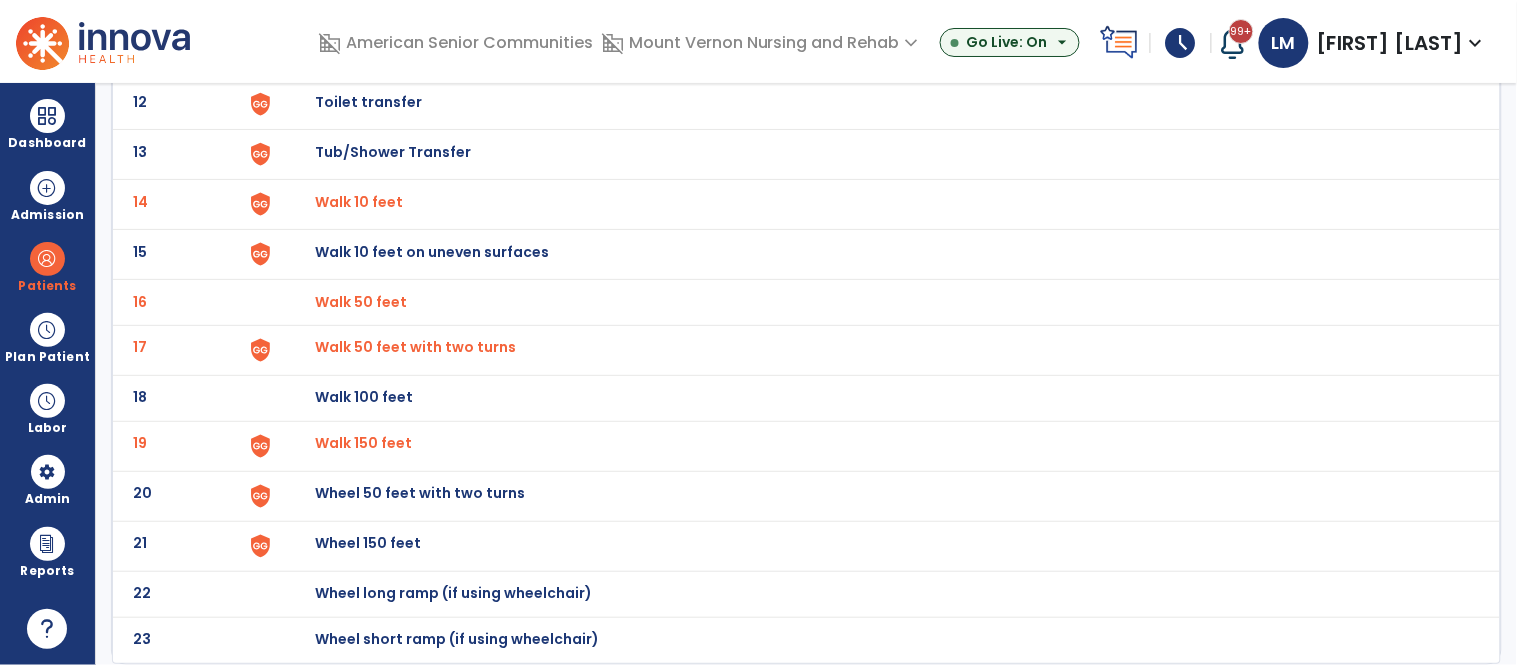 click on "Walk 150 feet" at bounding box center [361, -444] 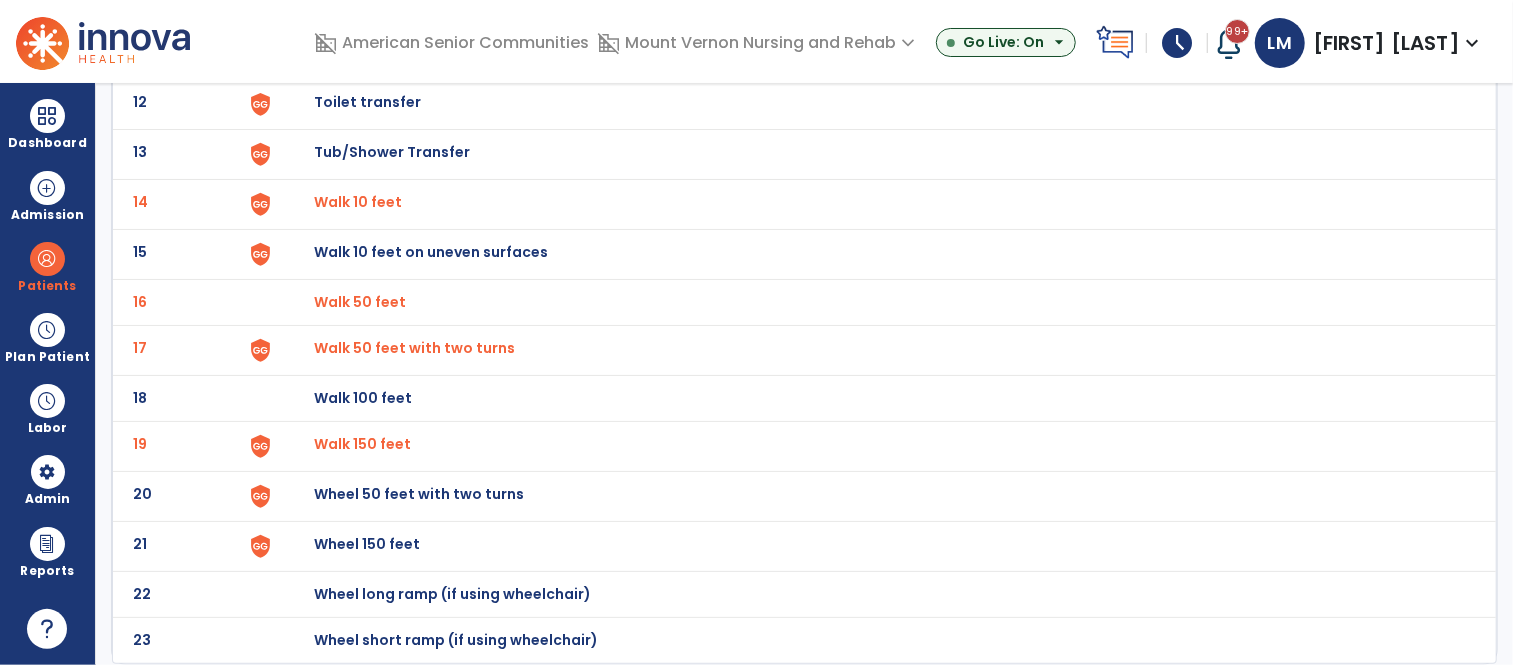 select on "**********" 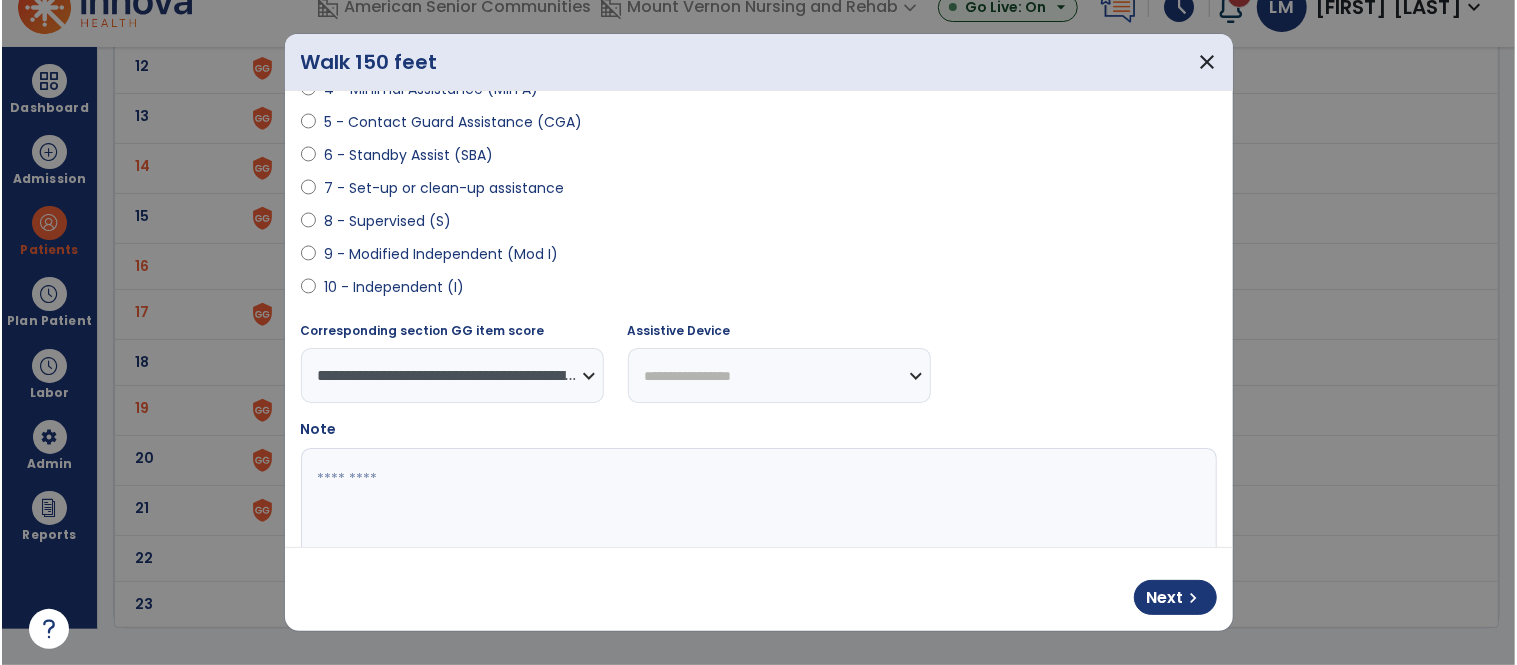 scroll, scrollTop: 444, scrollLeft: 0, axis: vertical 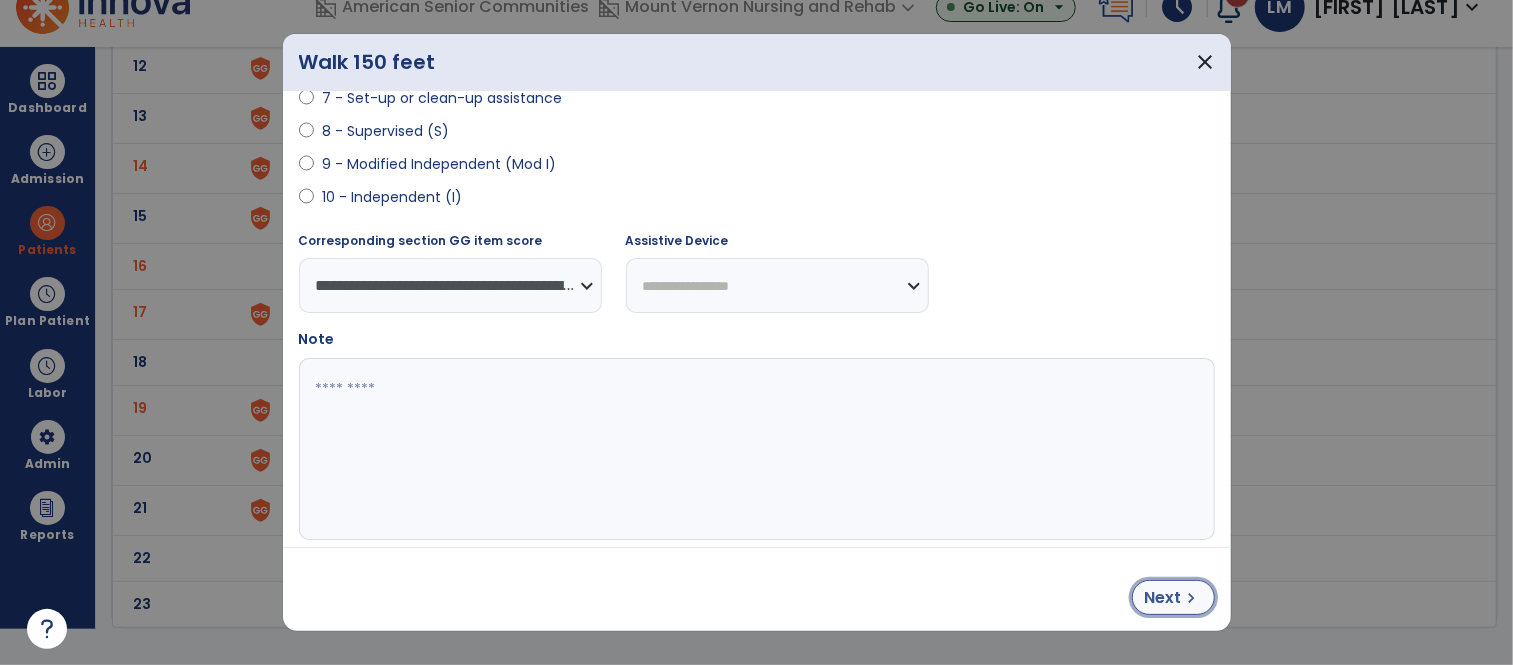 click on "Next" at bounding box center [1163, 598] 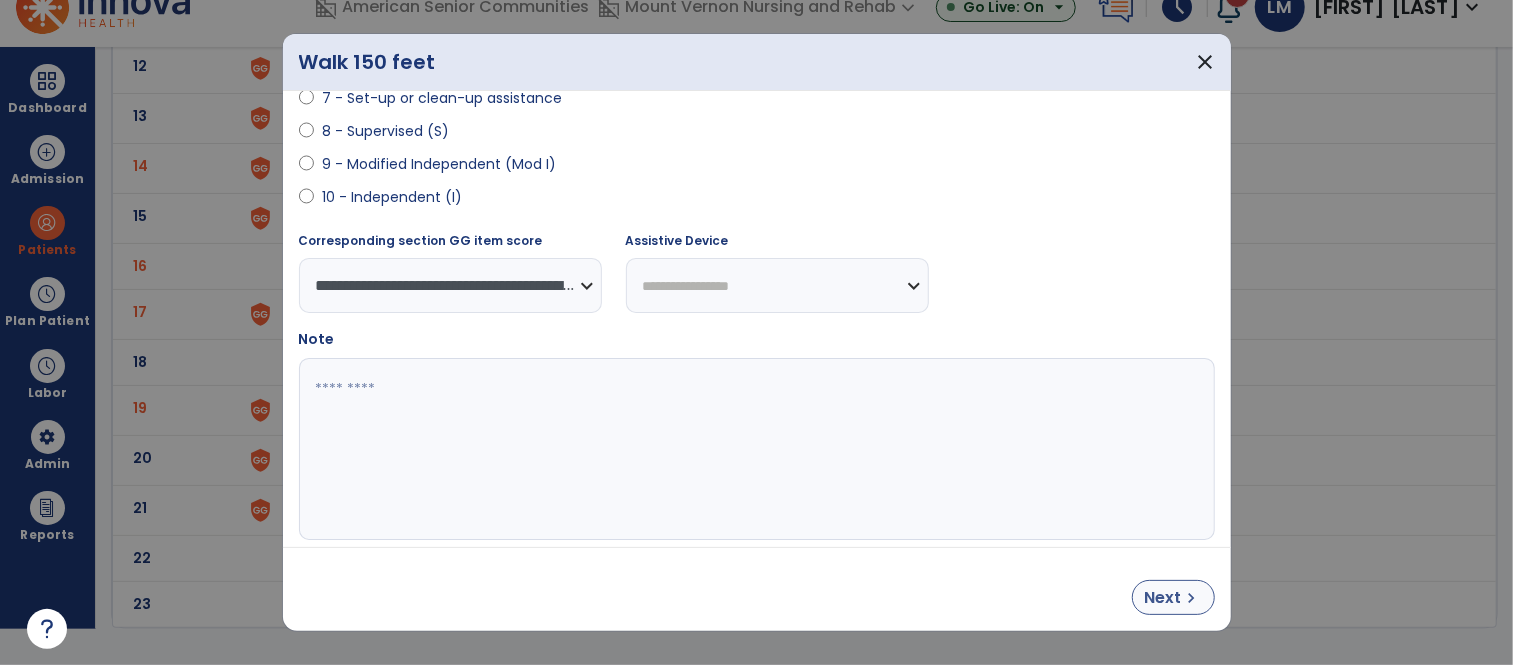 select on "**********" 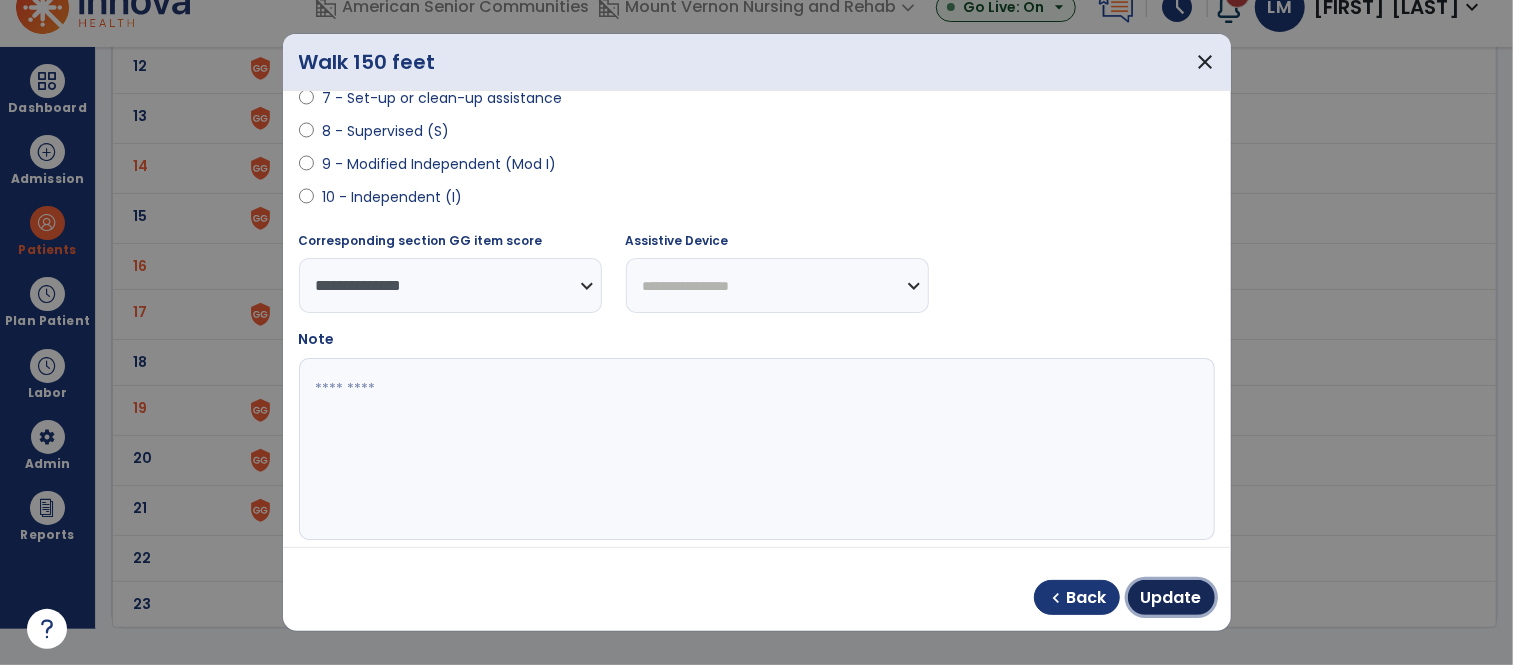 click on "Update" at bounding box center [1171, 598] 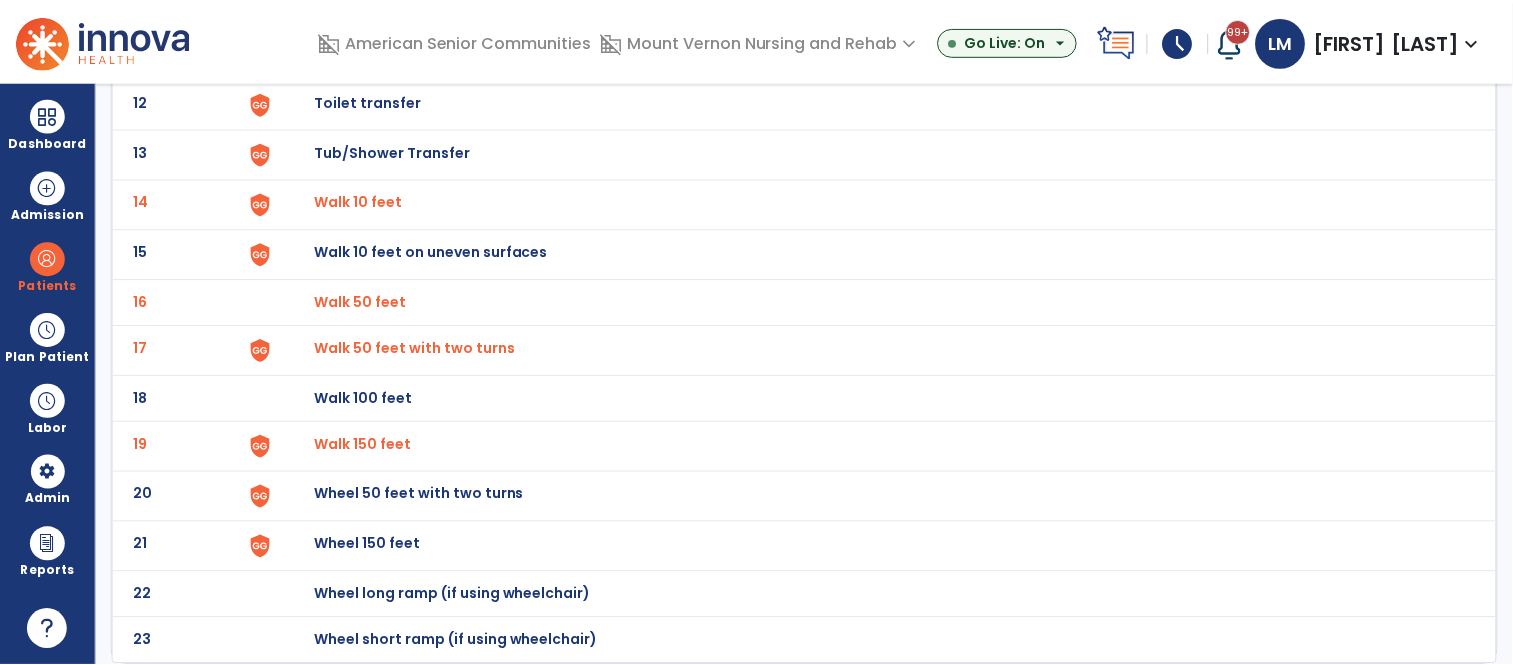 scroll, scrollTop: 34, scrollLeft: 0, axis: vertical 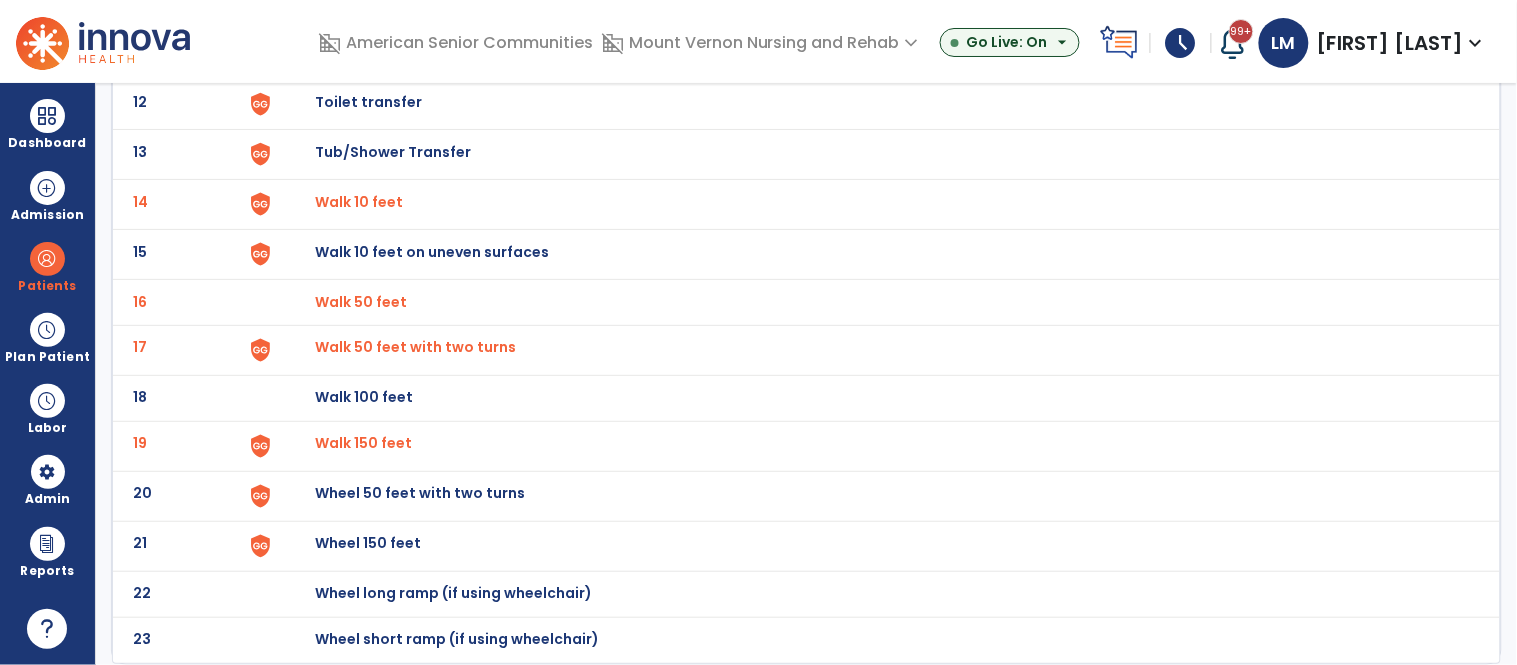 click on "Walk 50 feet with two turns" at bounding box center [361, -444] 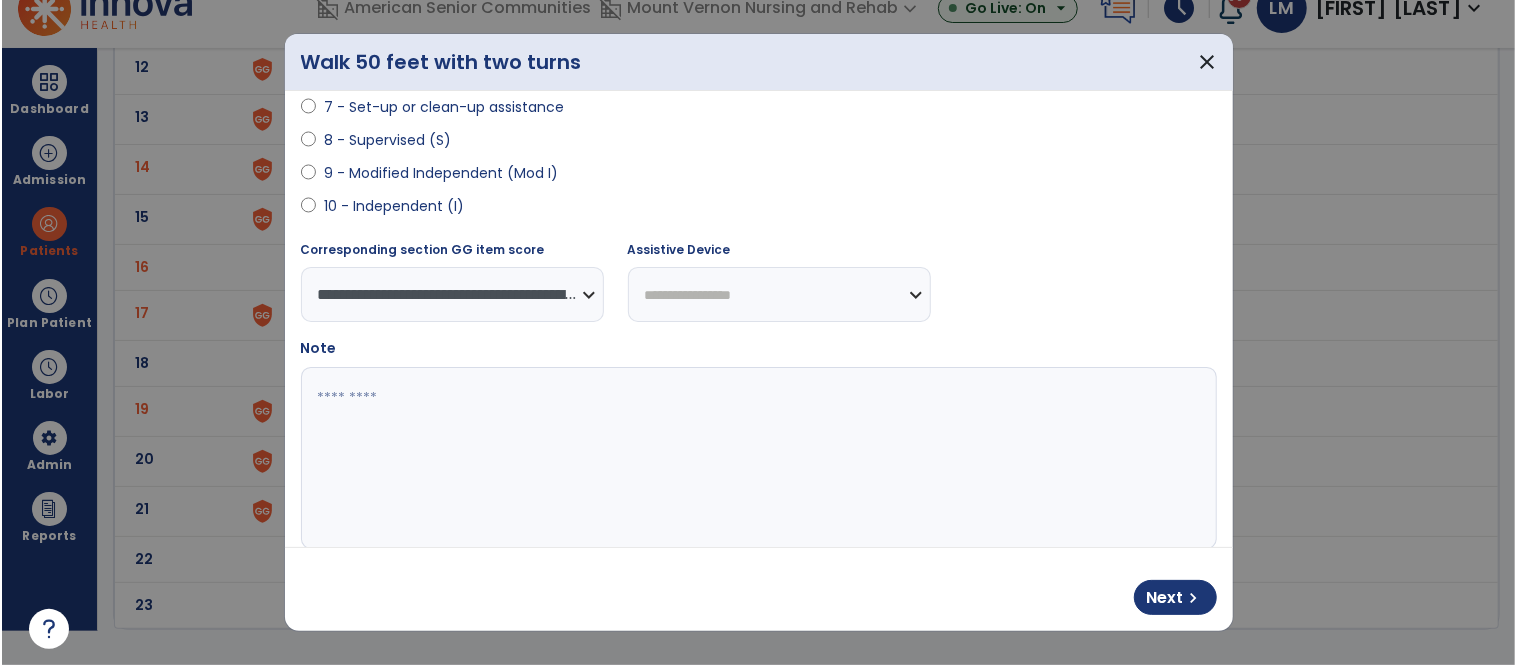 scroll, scrollTop: 493, scrollLeft: 0, axis: vertical 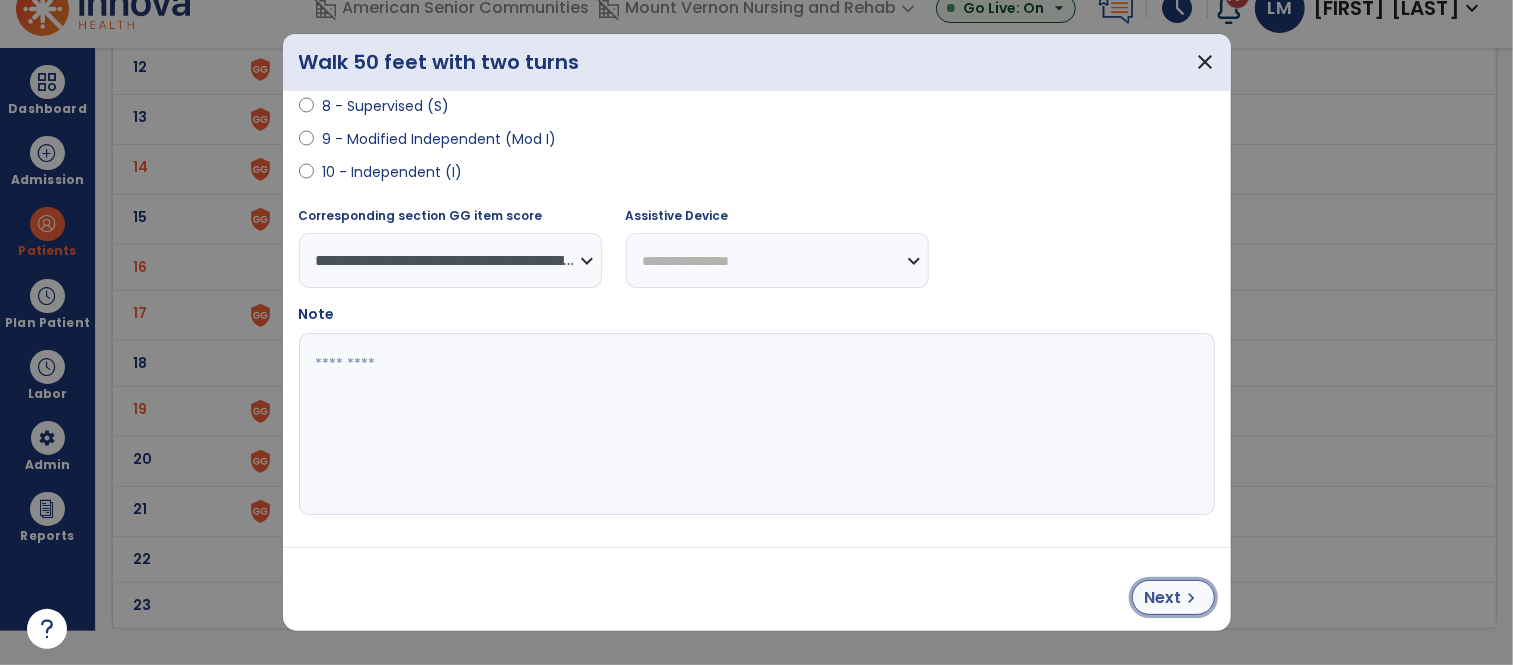click on "Next  chevron_right" at bounding box center (1173, 597) 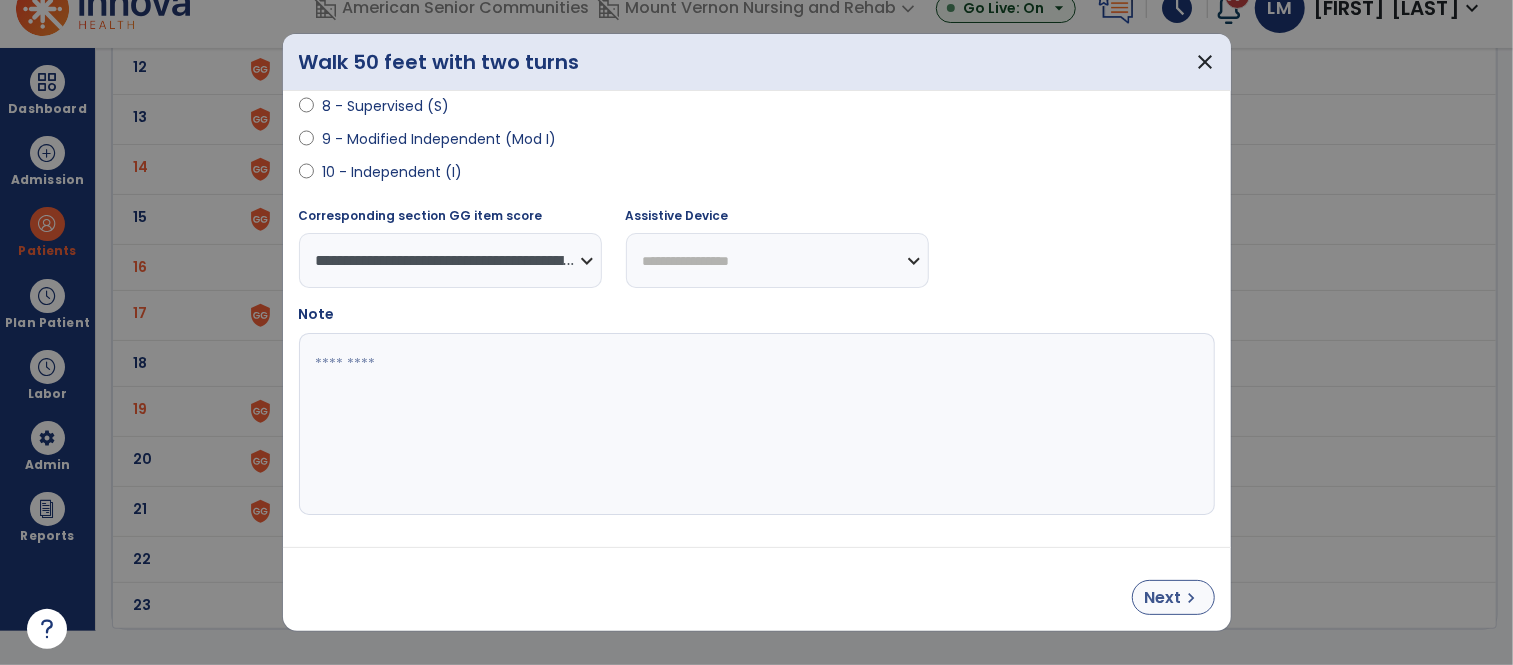 select on "**********" 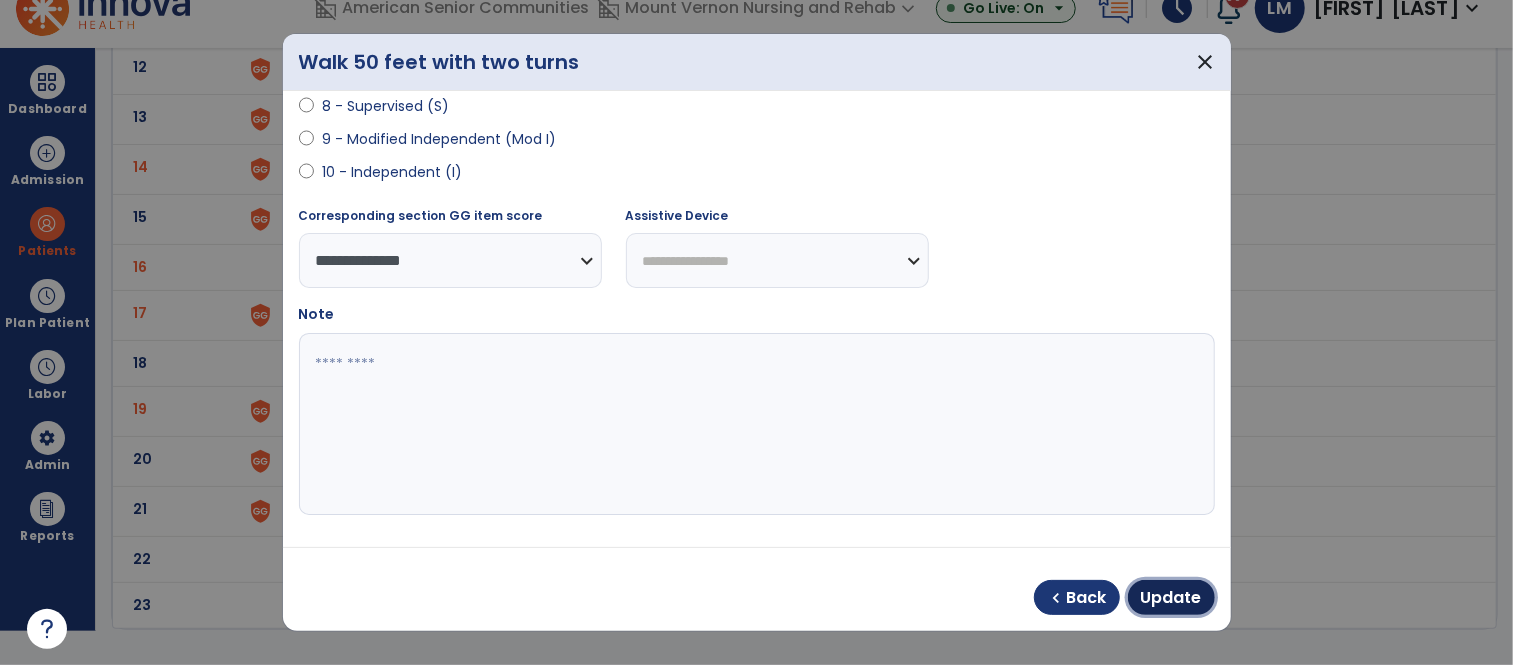 click on "Update" at bounding box center [1171, 598] 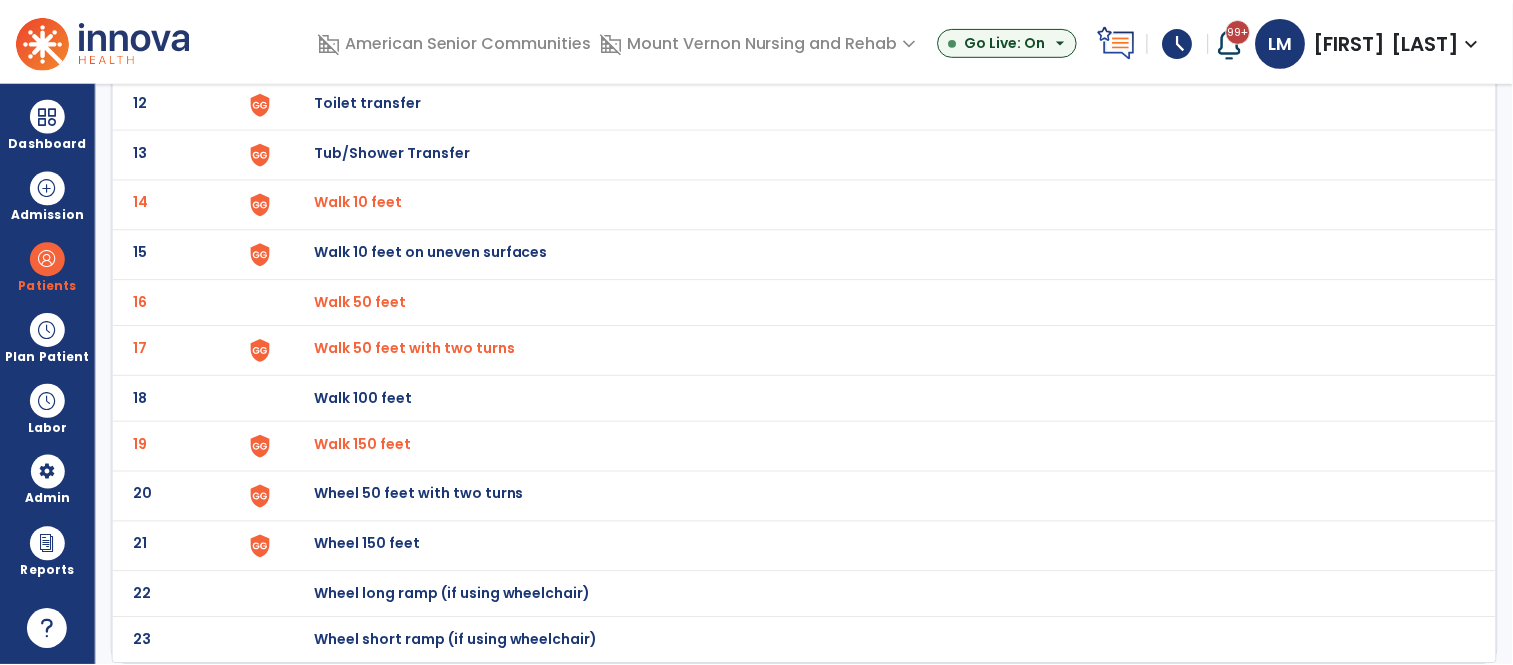 scroll, scrollTop: 33, scrollLeft: 0, axis: vertical 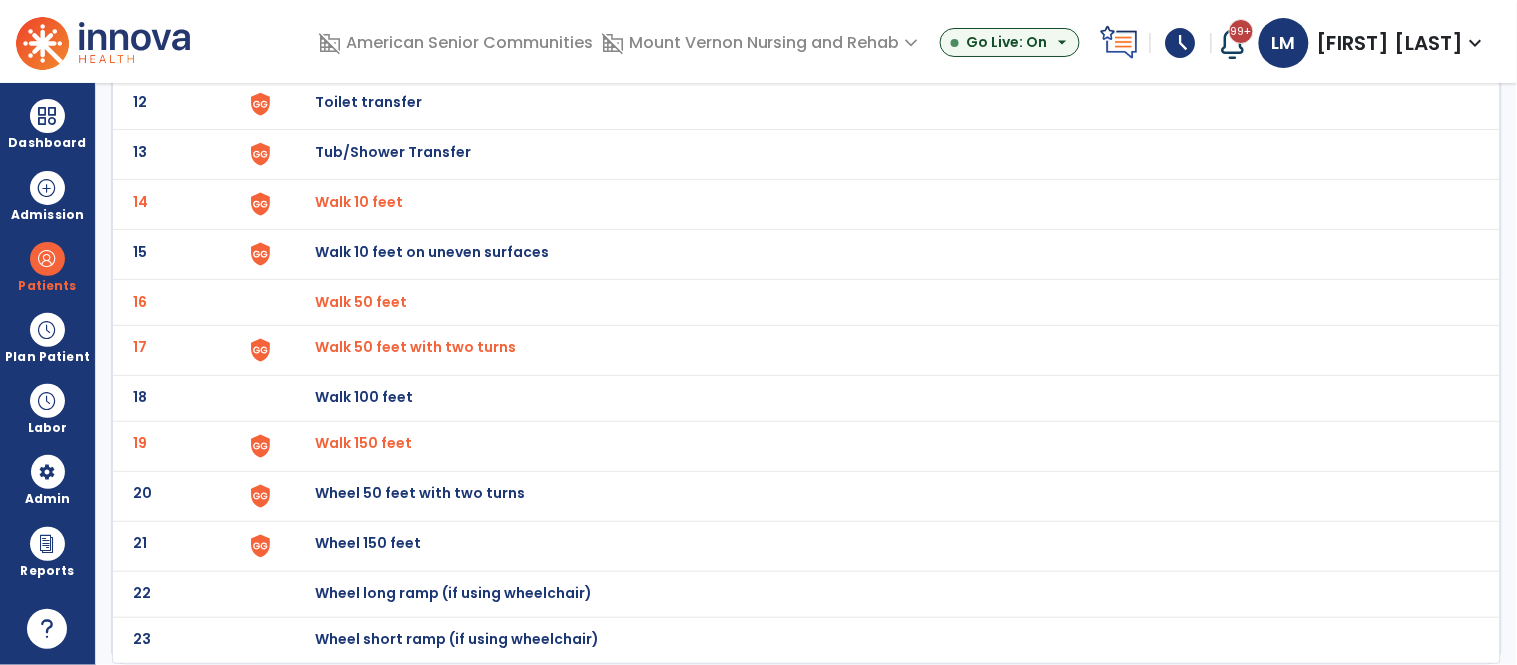 click on "Walk 10 feet" at bounding box center (877, -442) 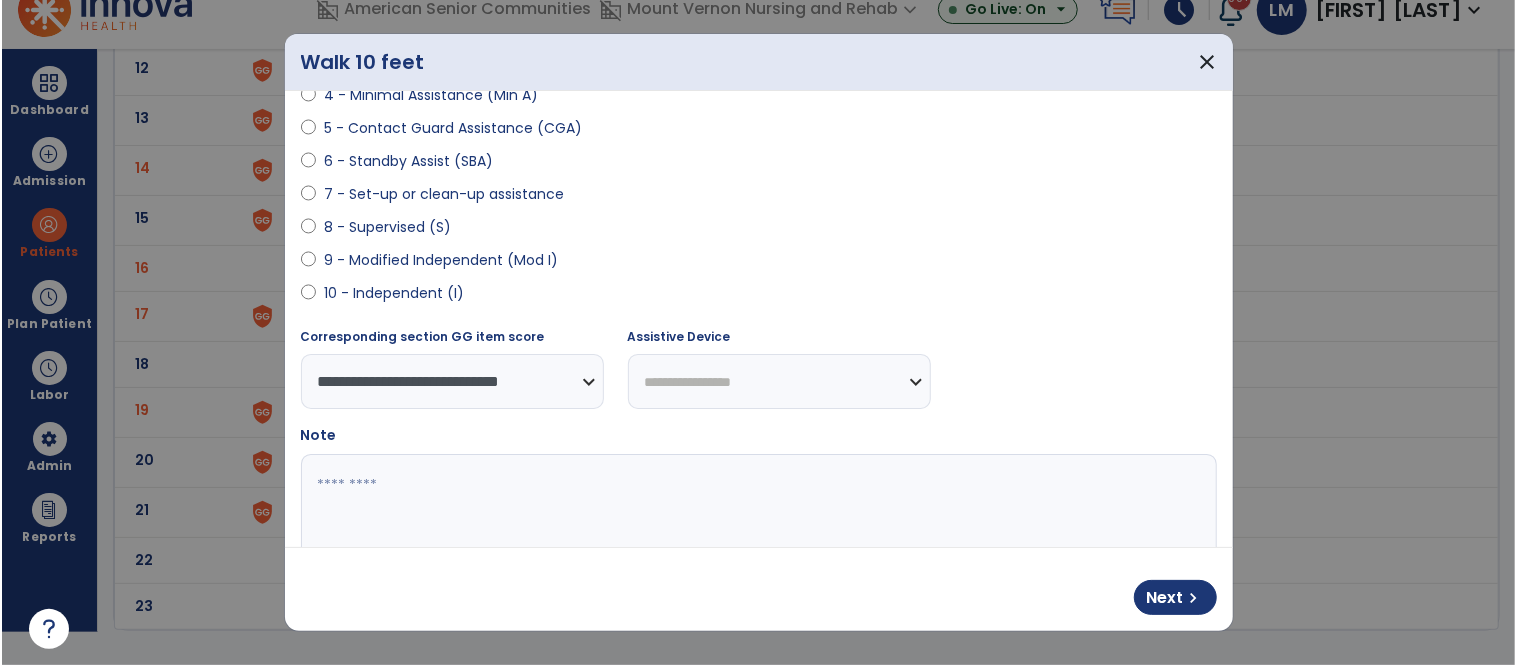 scroll, scrollTop: 388, scrollLeft: 0, axis: vertical 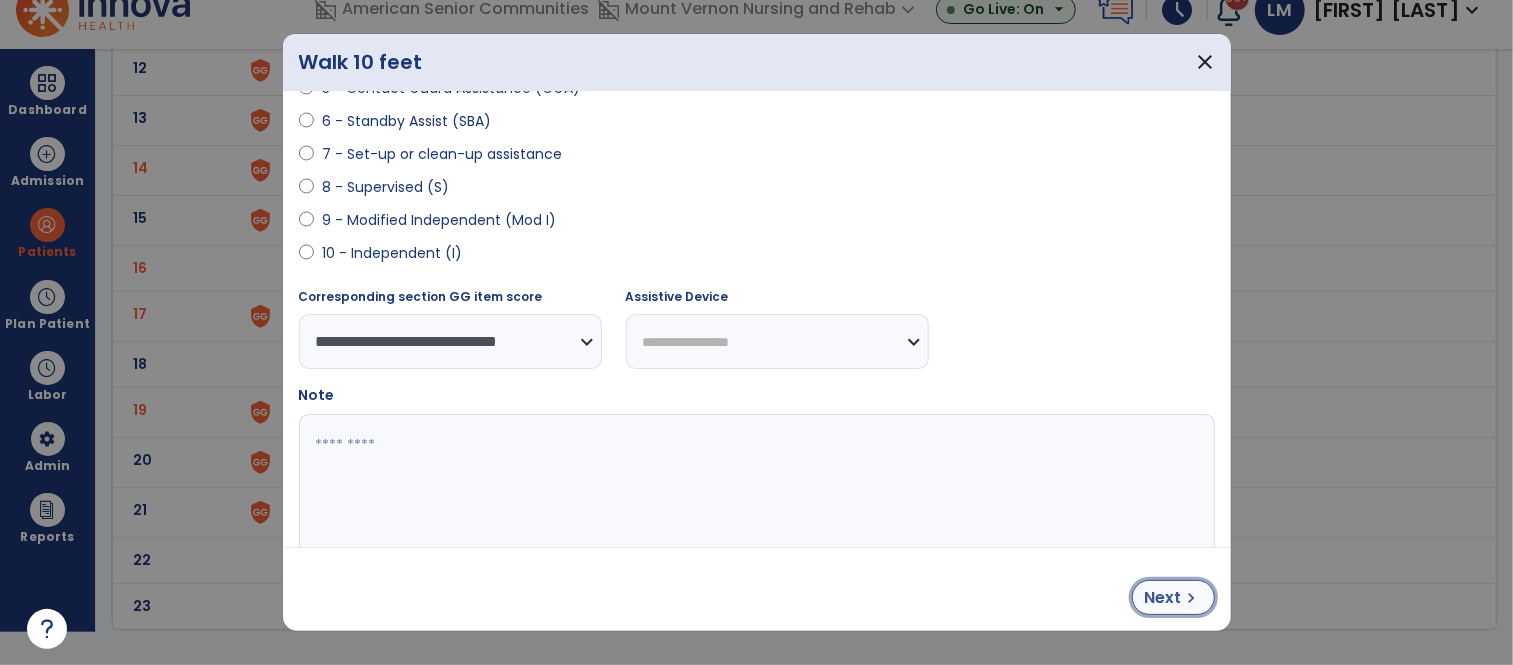 click on "Next  chevron_right" at bounding box center [1173, 597] 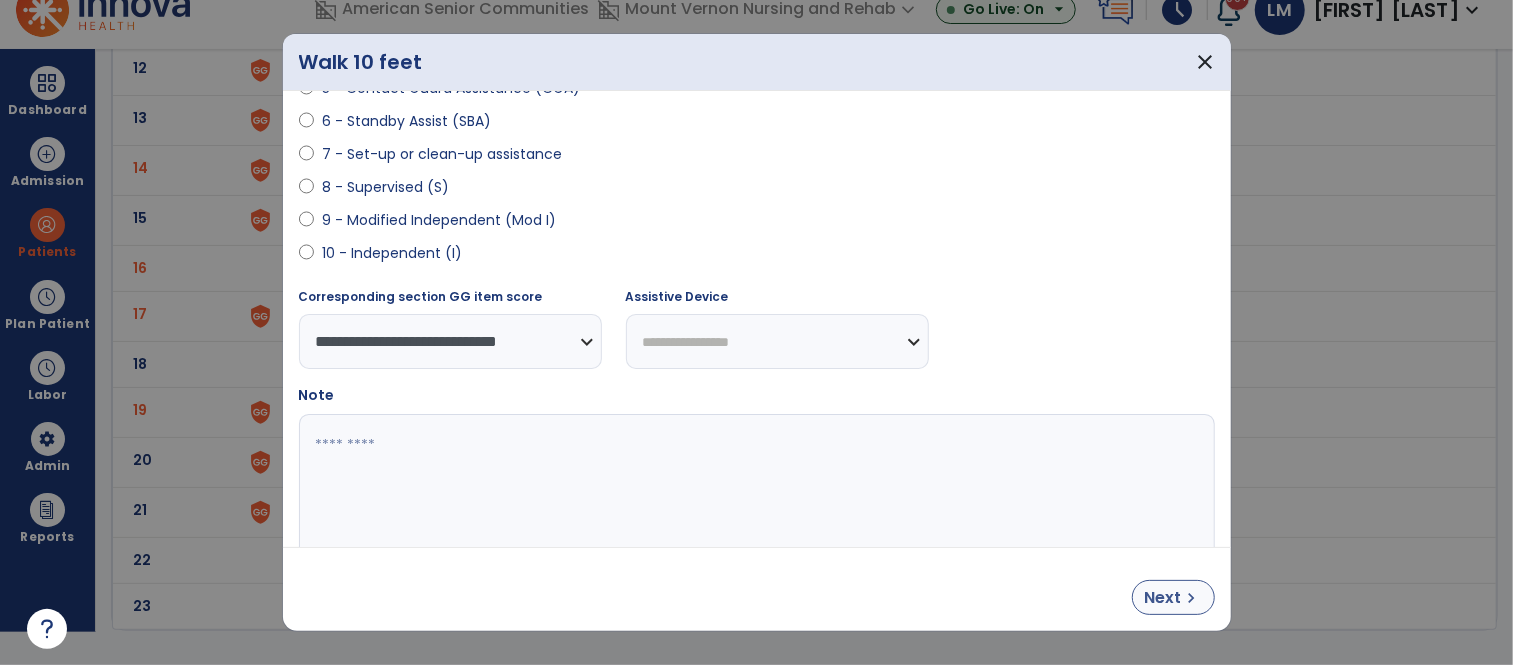 select on "**********" 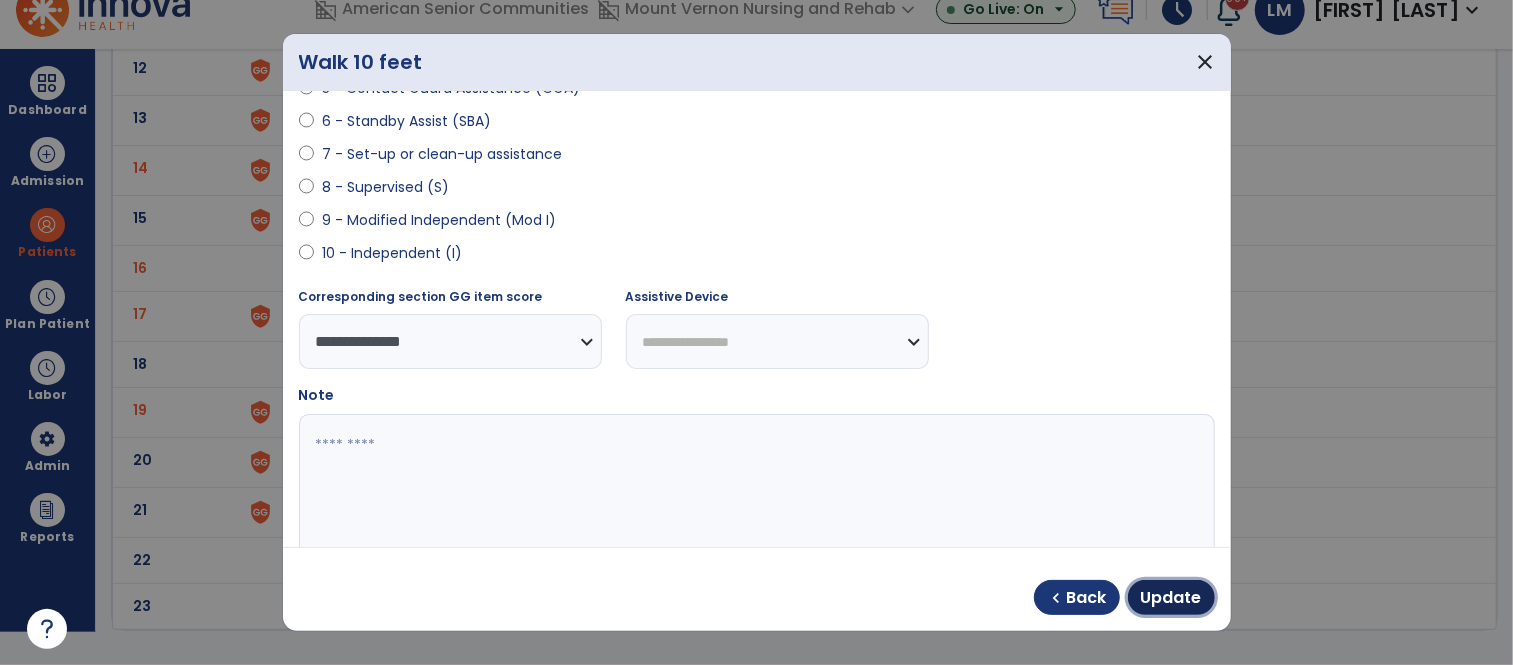 click on "Update" at bounding box center (1171, 598) 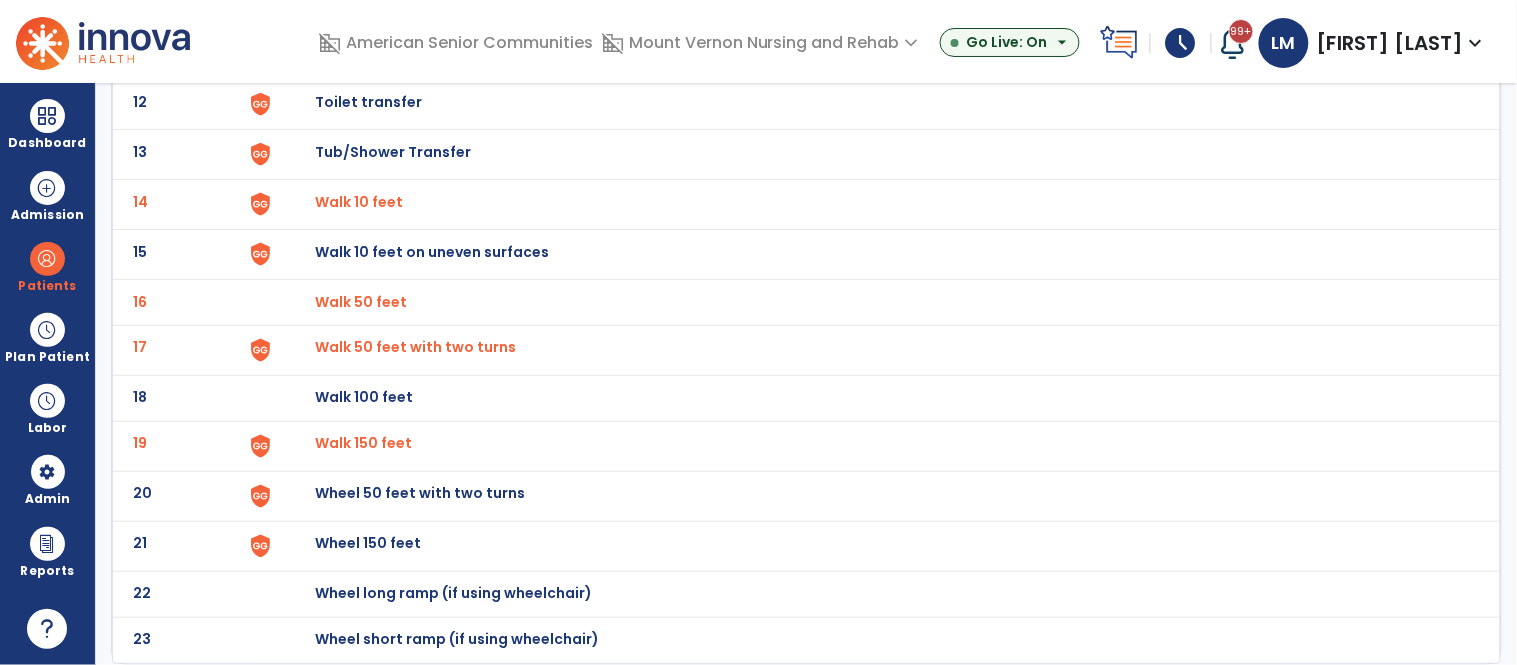 scroll, scrollTop: 32, scrollLeft: 0, axis: vertical 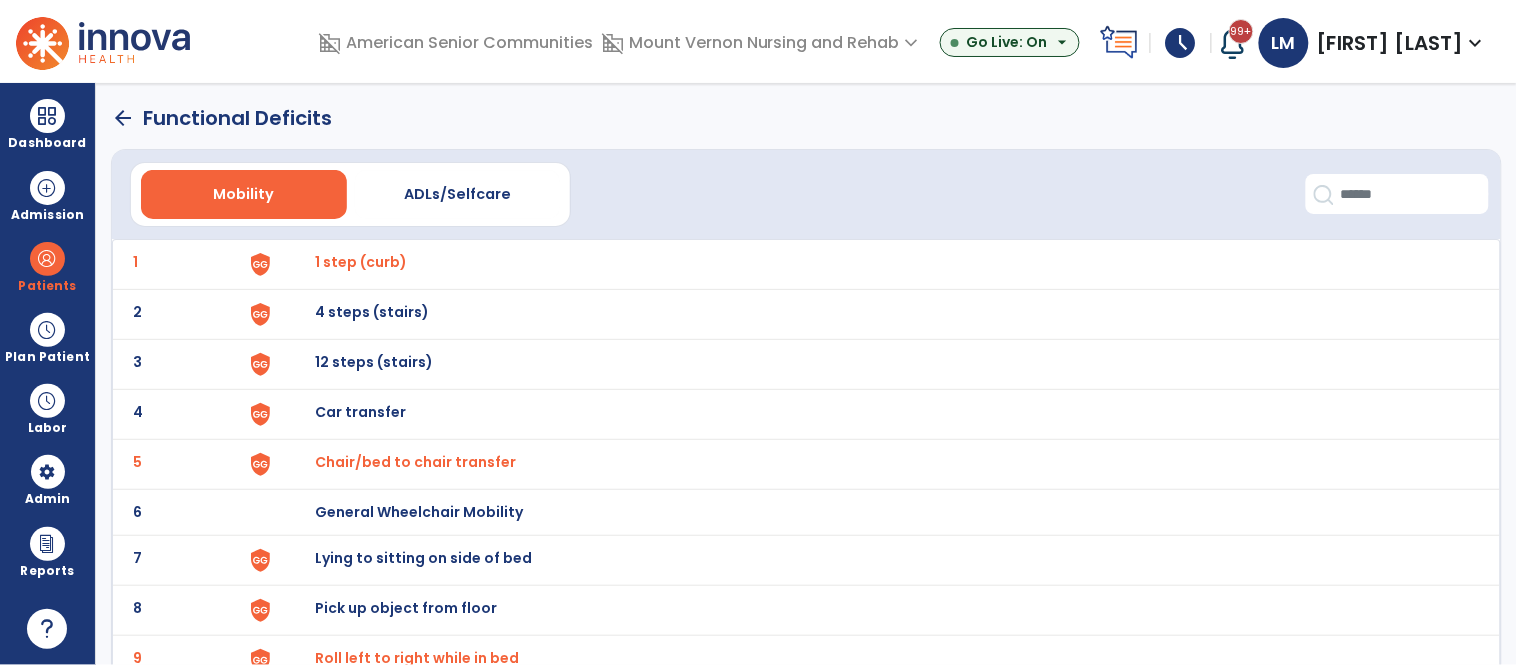click on "arrow_back" 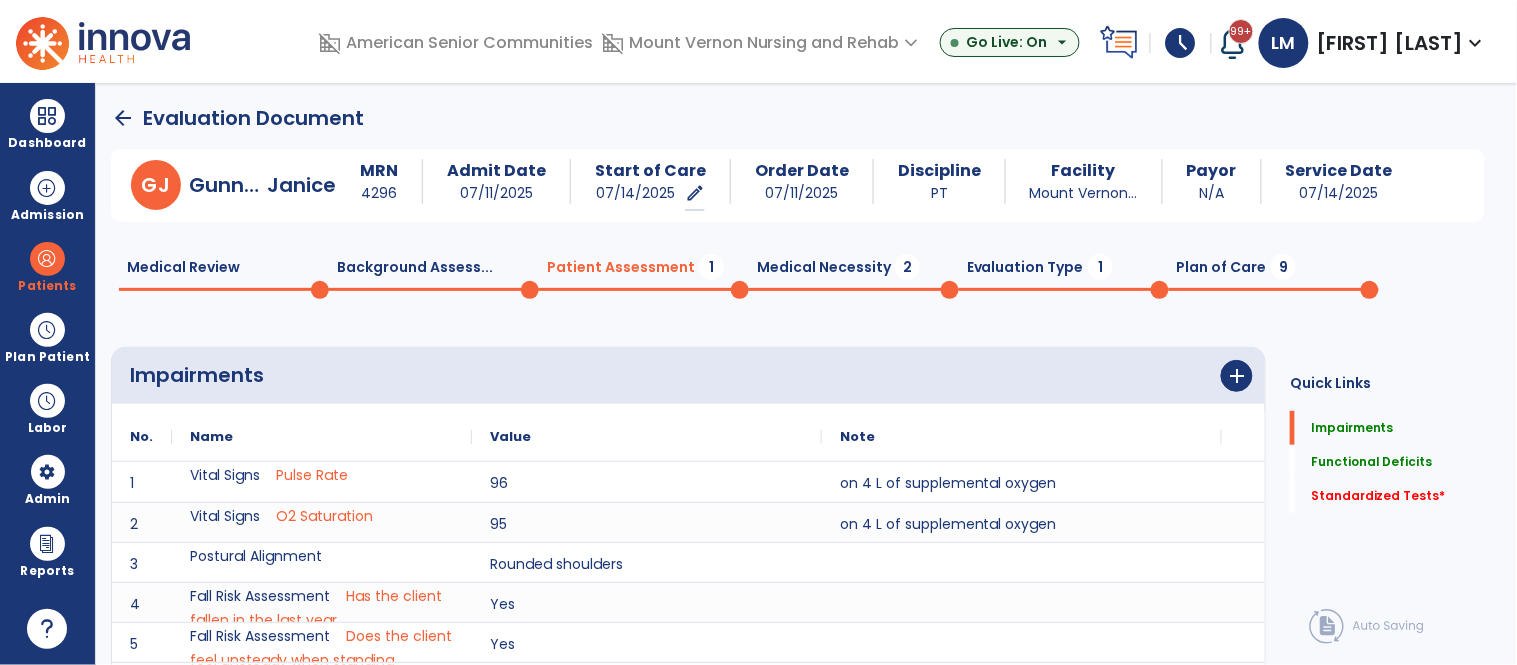 scroll, scrollTop: 16, scrollLeft: 0, axis: vertical 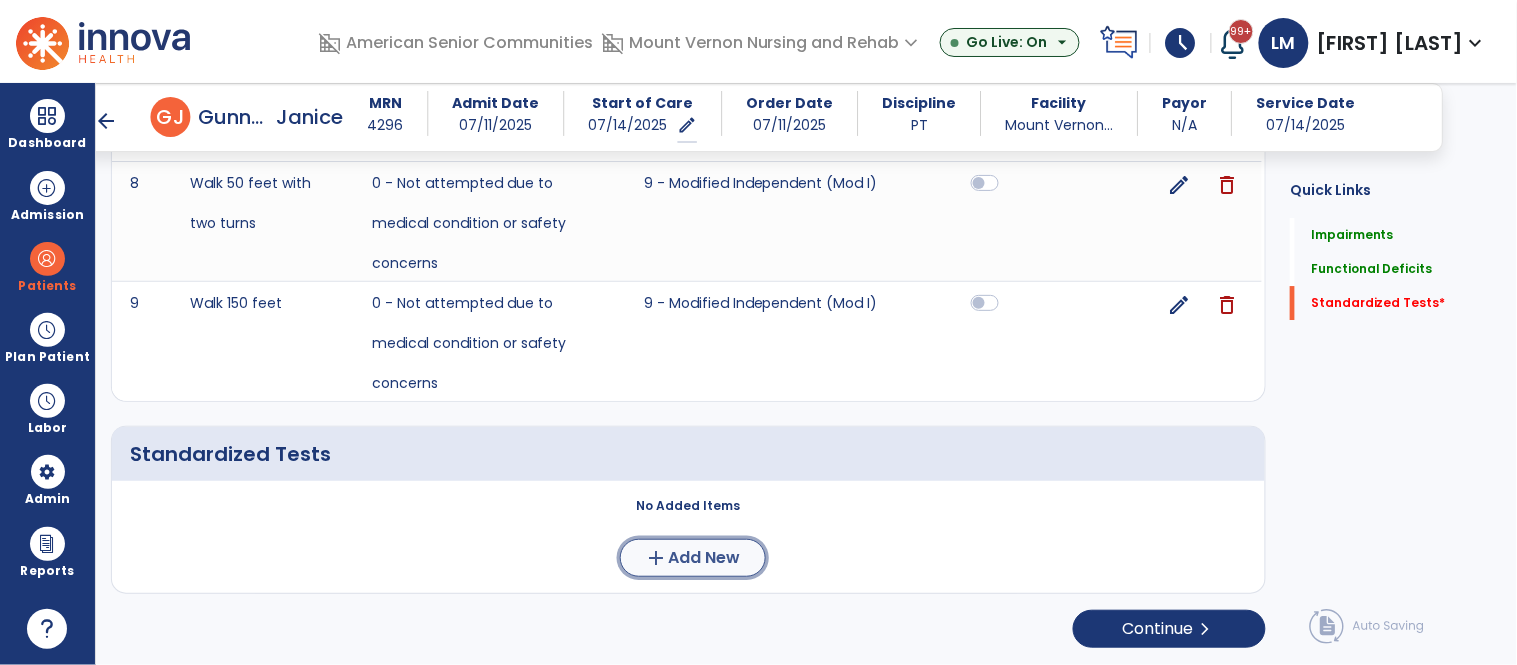 click on "add" 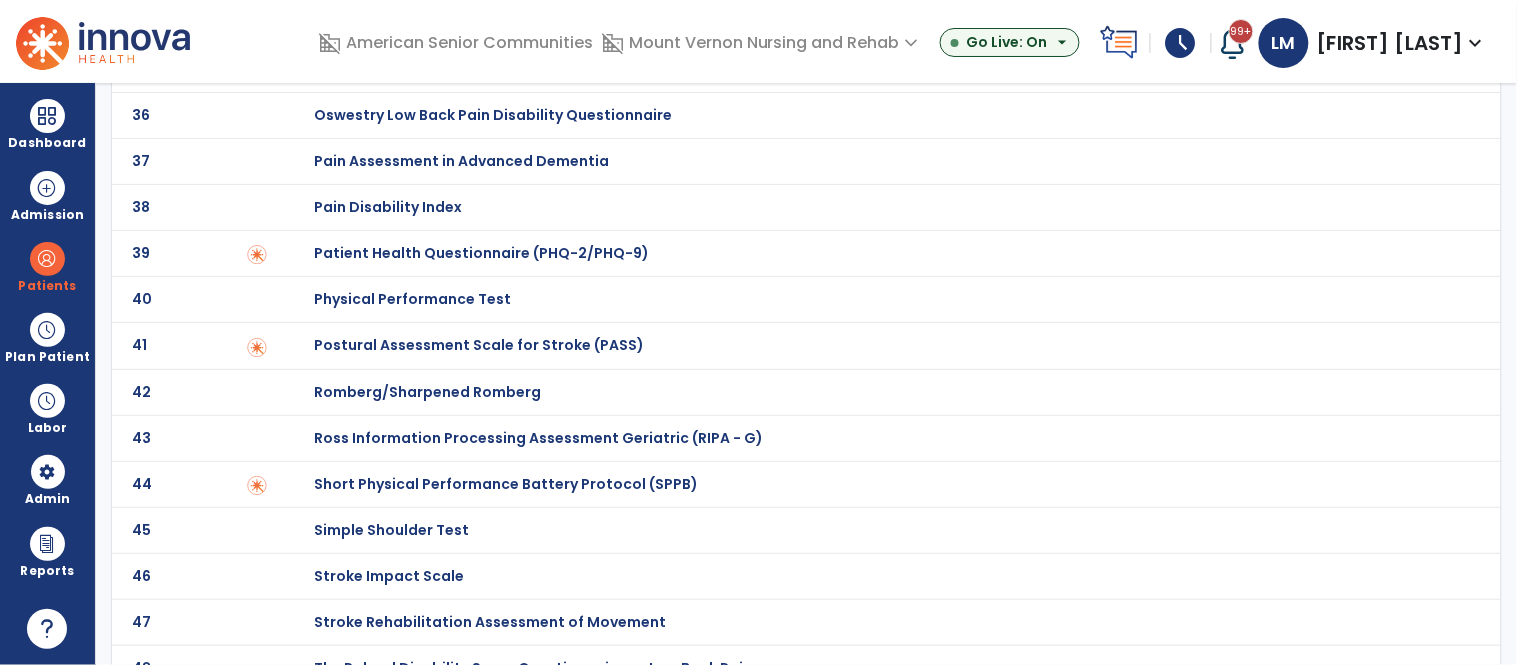 scroll, scrollTop: 45, scrollLeft: 0, axis: vertical 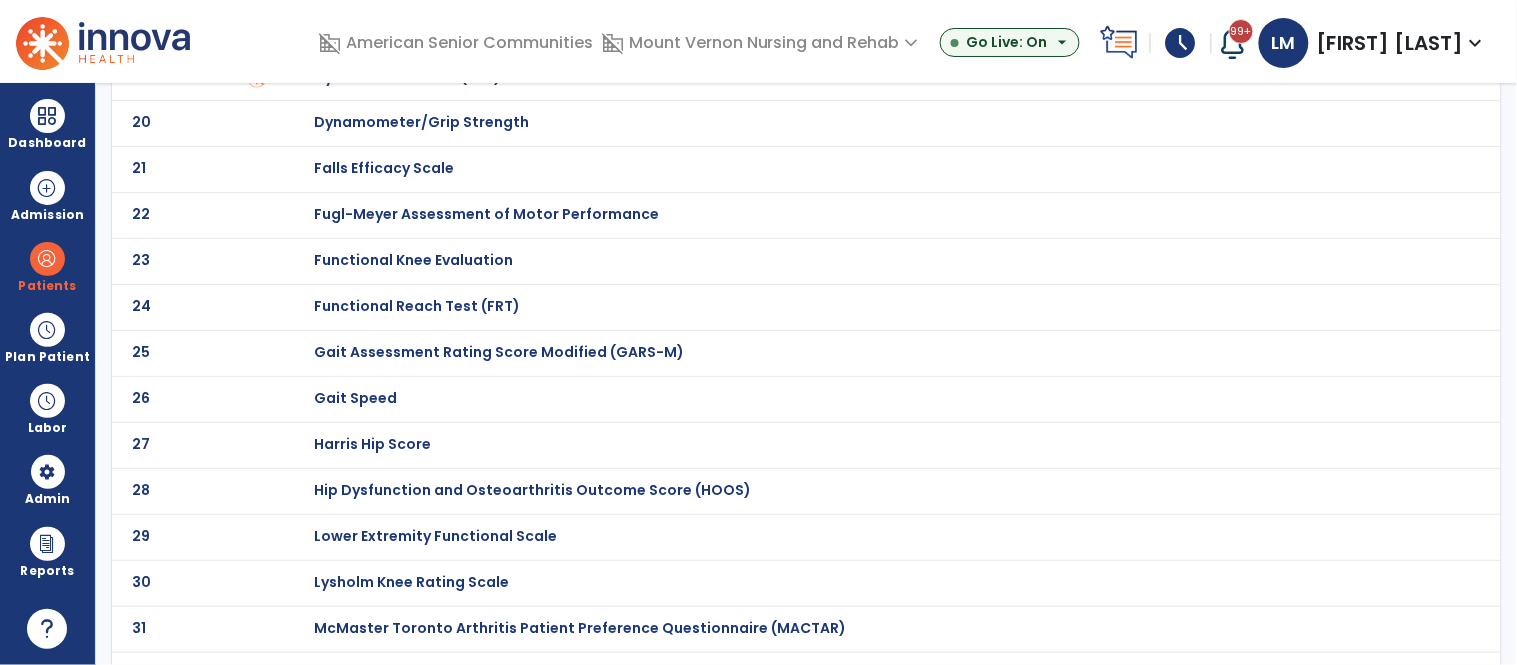 click on "Functional Reach Test (FRT)" at bounding box center [877, -751] 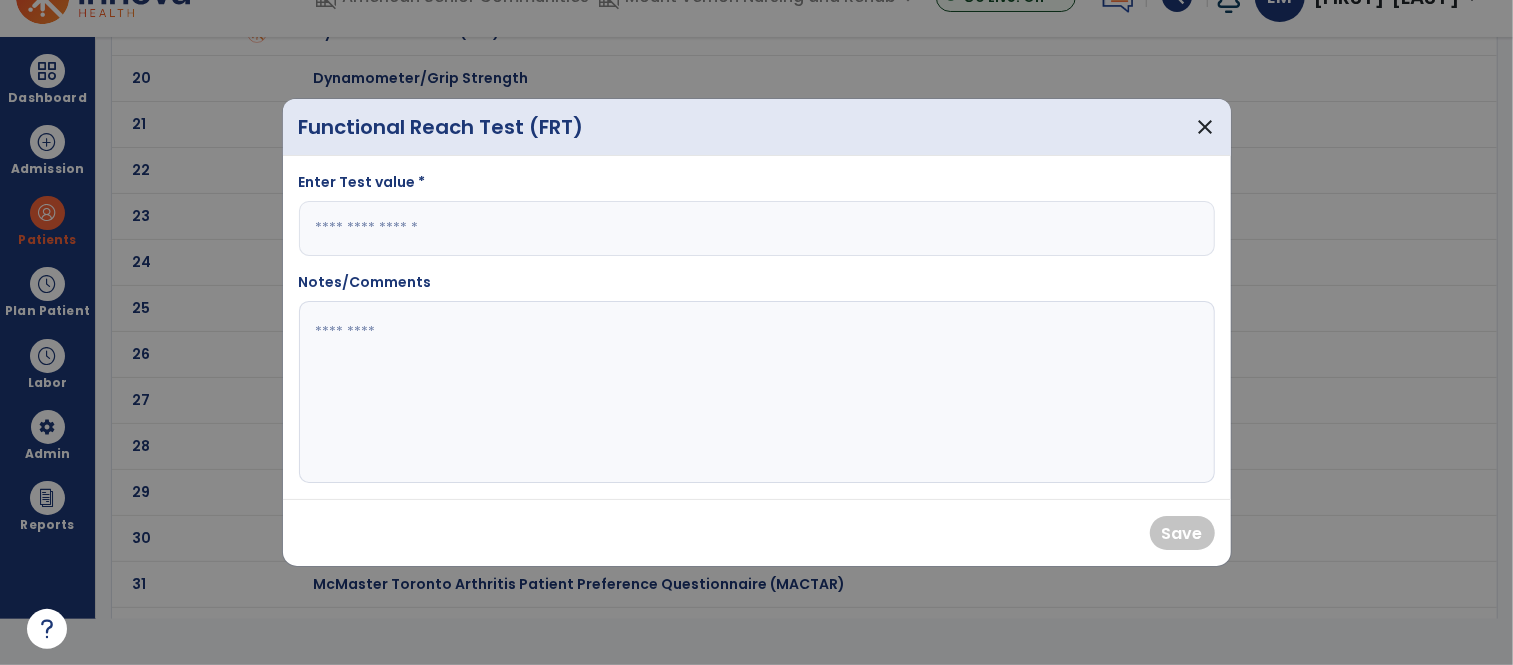 click at bounding box center [757, 228] 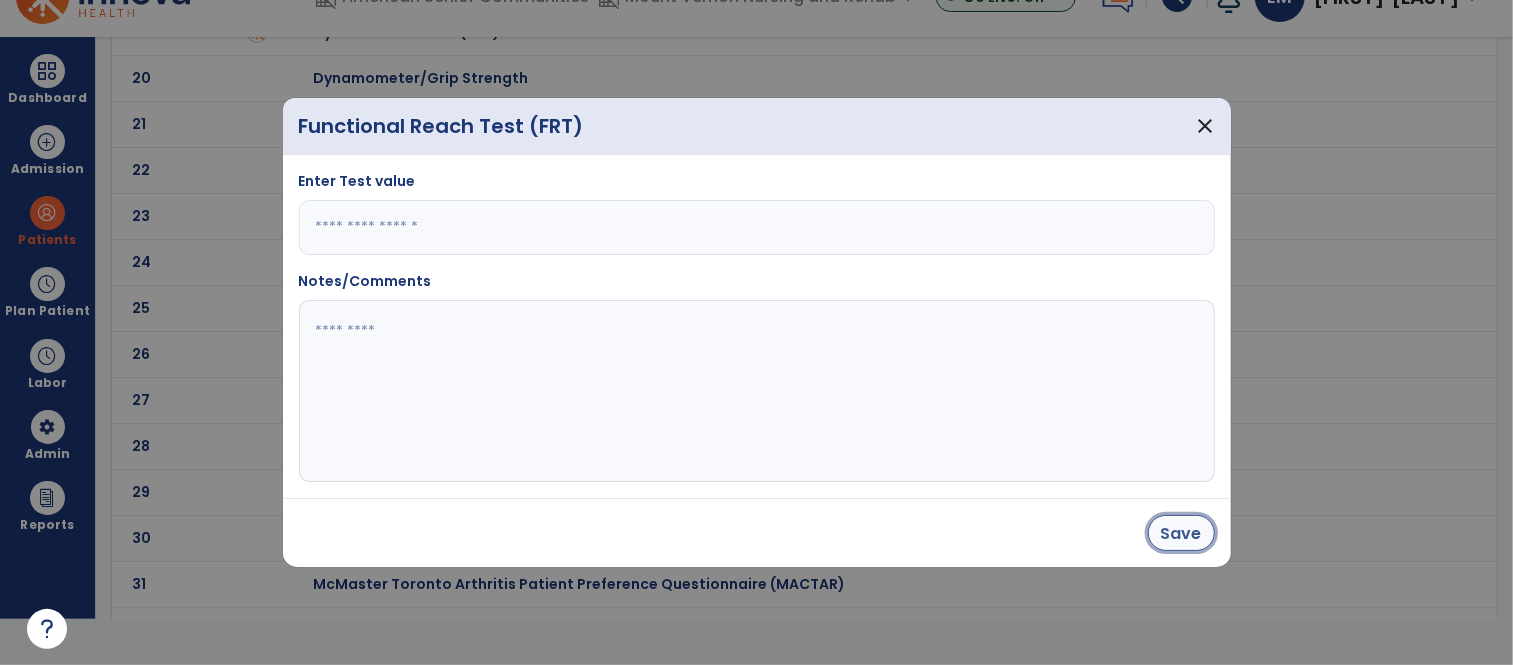 click on "Save" at bounding box center [1181, 533] 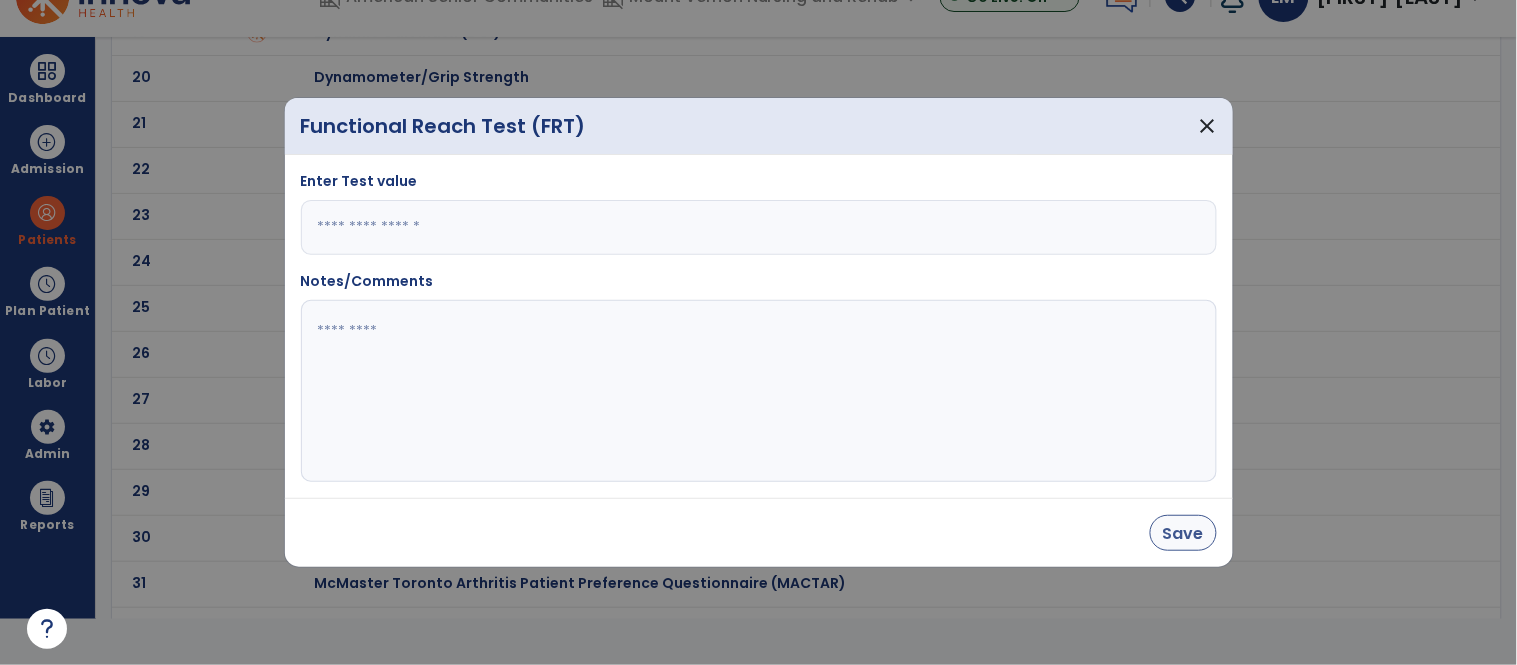 scroll, scrollTop: 44, scrollLeft: 0, axis: vertical 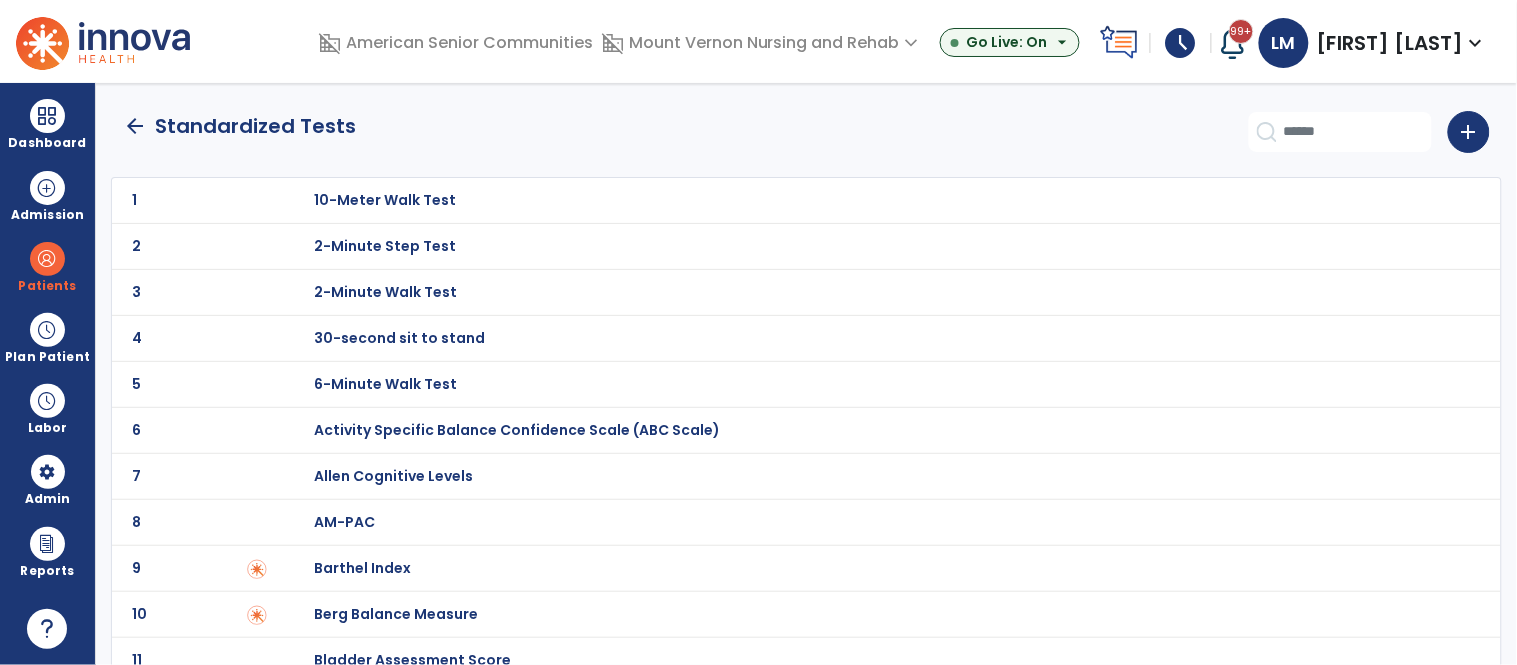 click on "arrow_back" 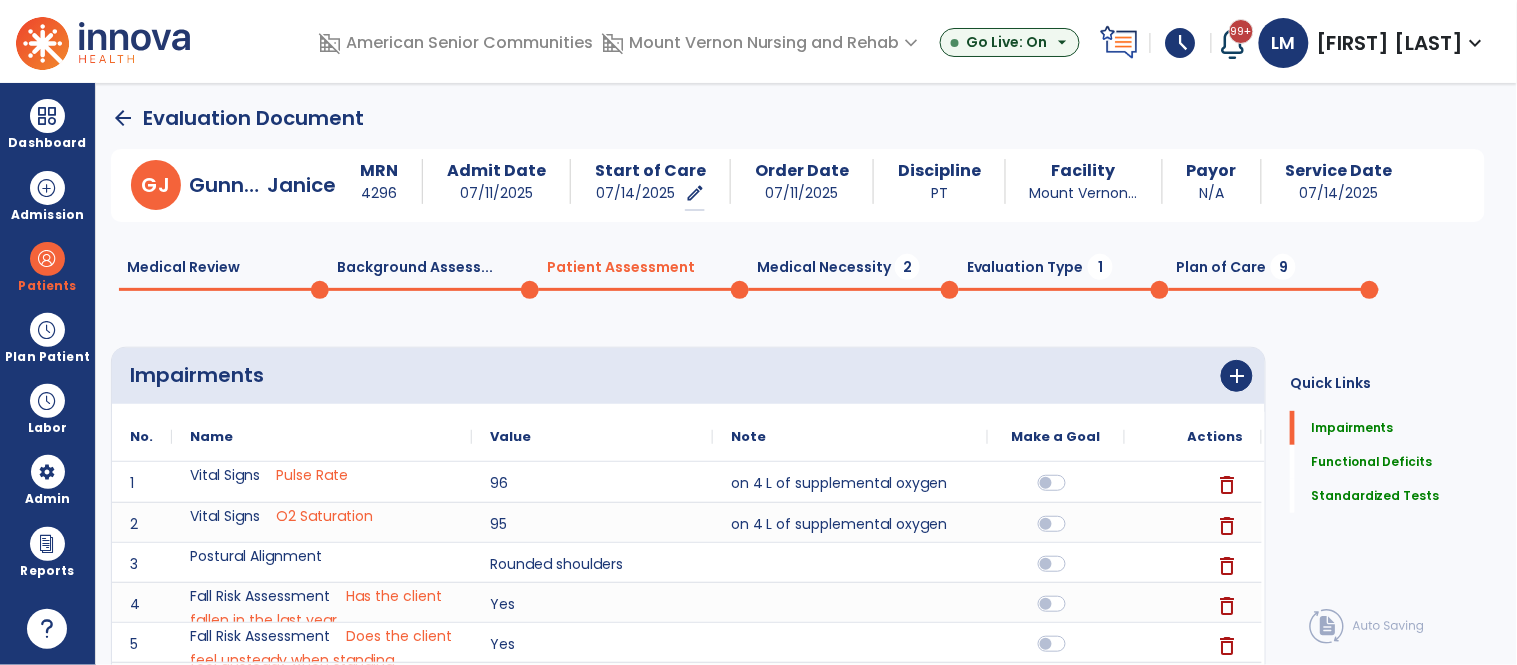 scroll, scrollTop: 20, scrollLeft: 0, axis: vertical 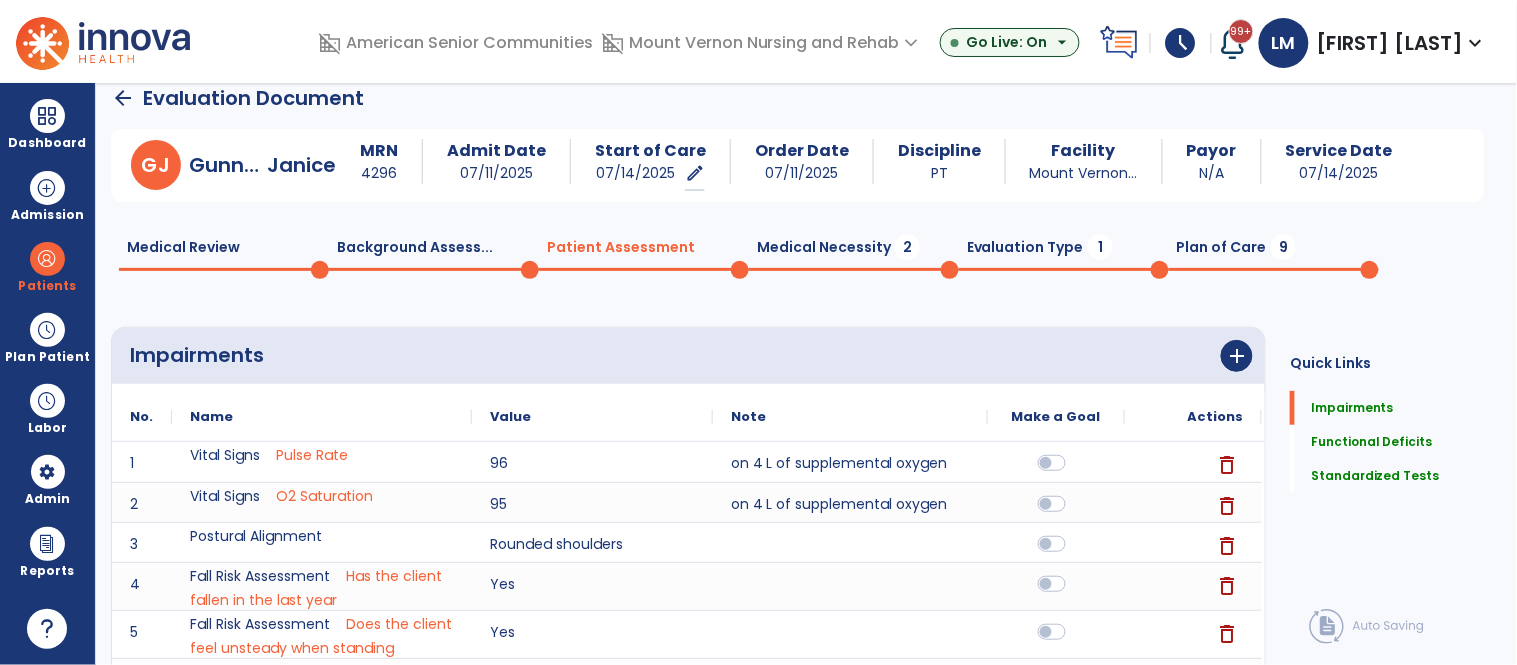 click on "Medical Necessity  2" 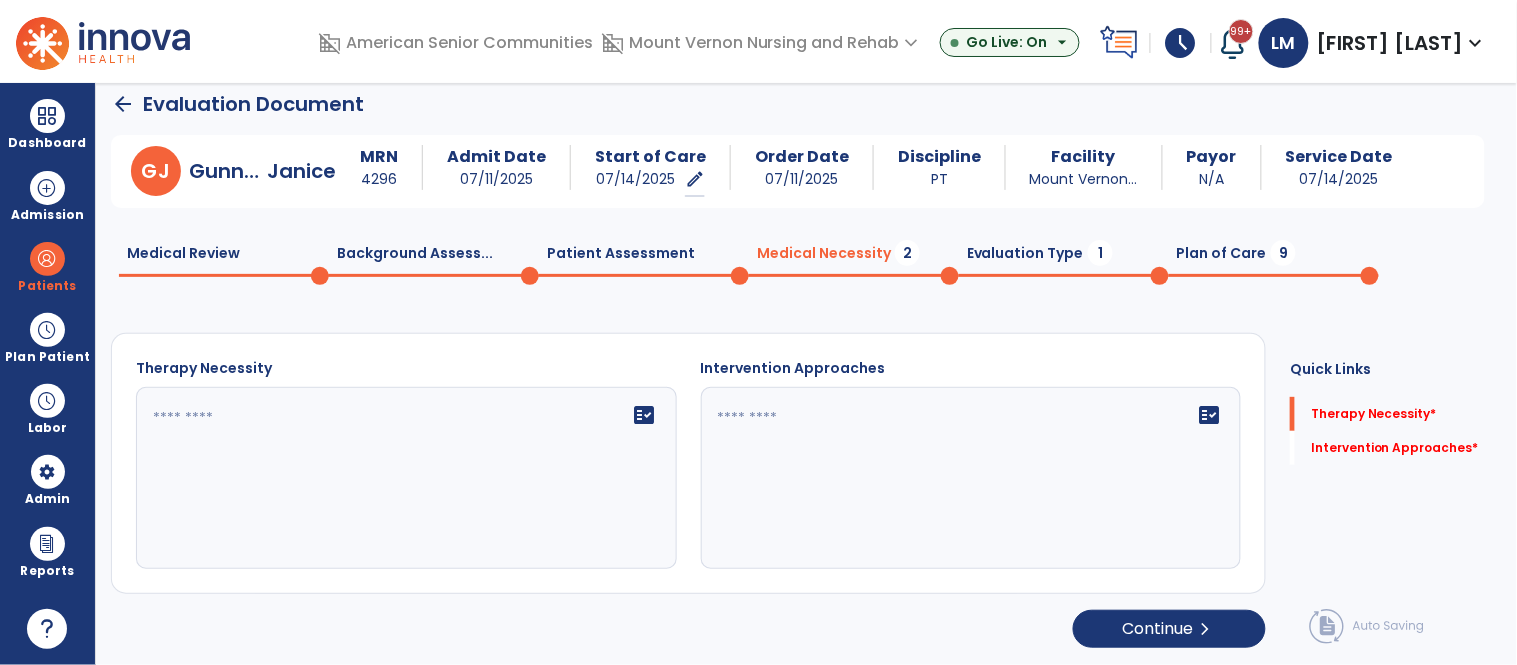 click on "fact_check" 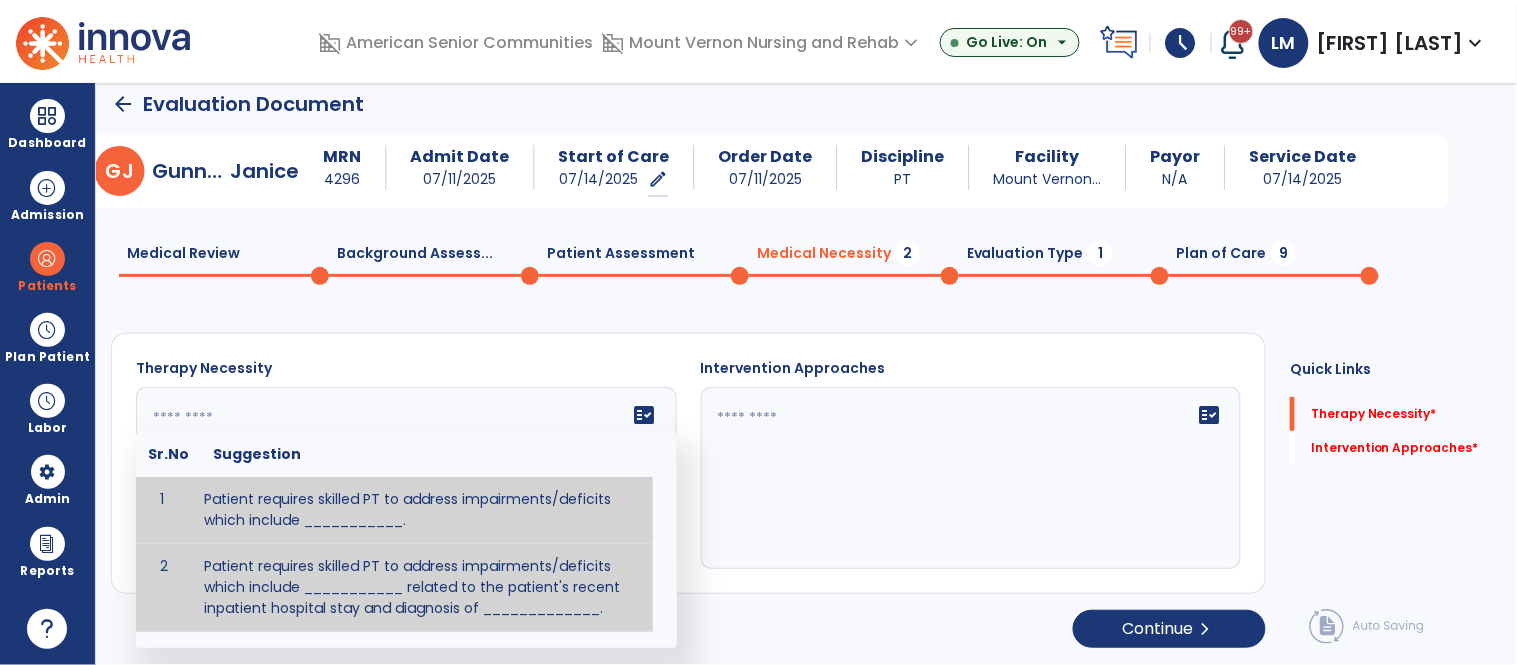 scroll, scrollTop: 37, scrollLeft: 0, axis: vertical 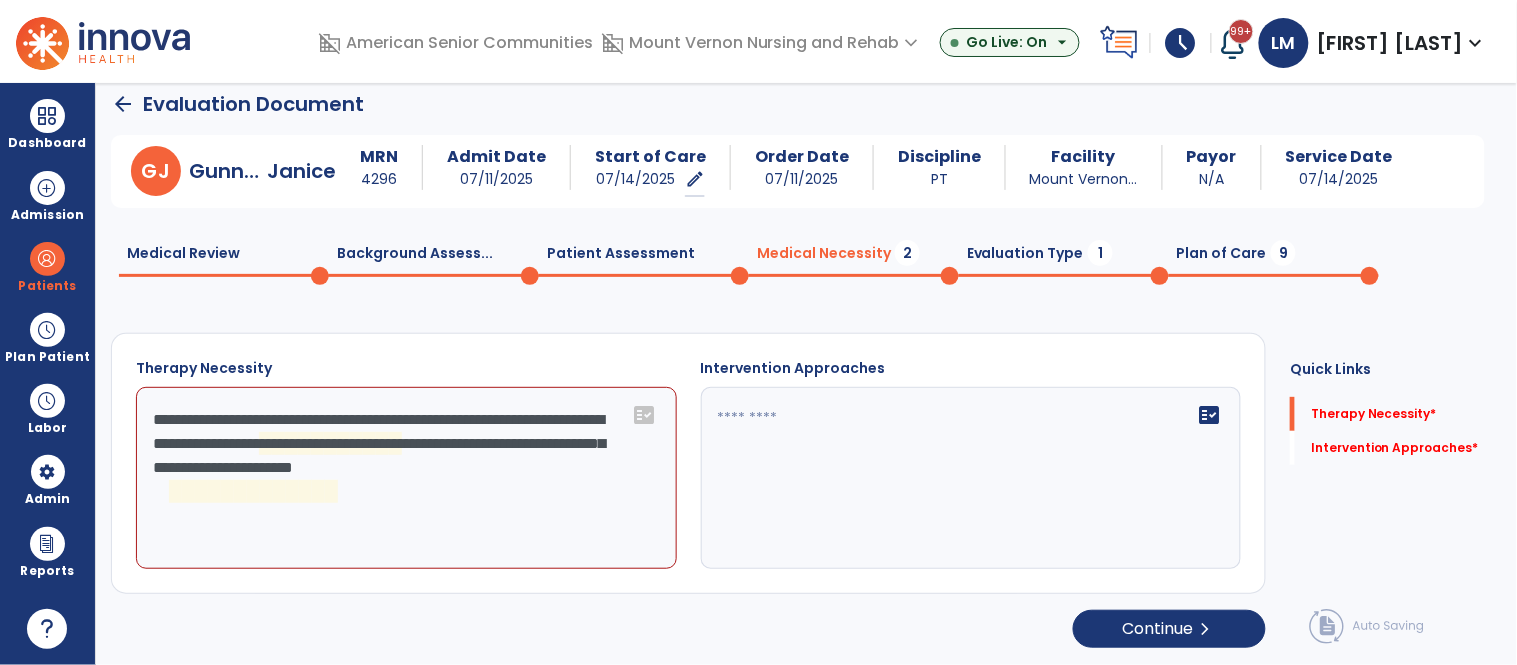 click on "**********" 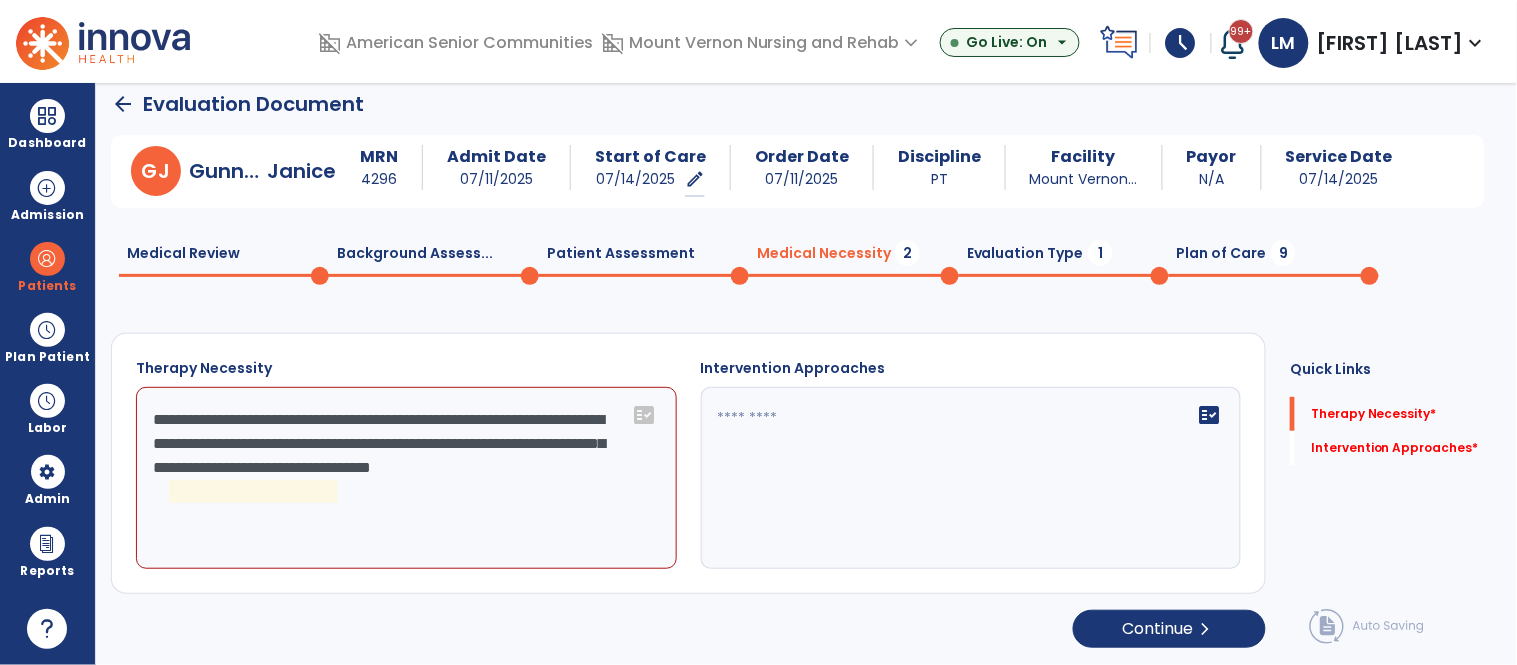 click on "**********" 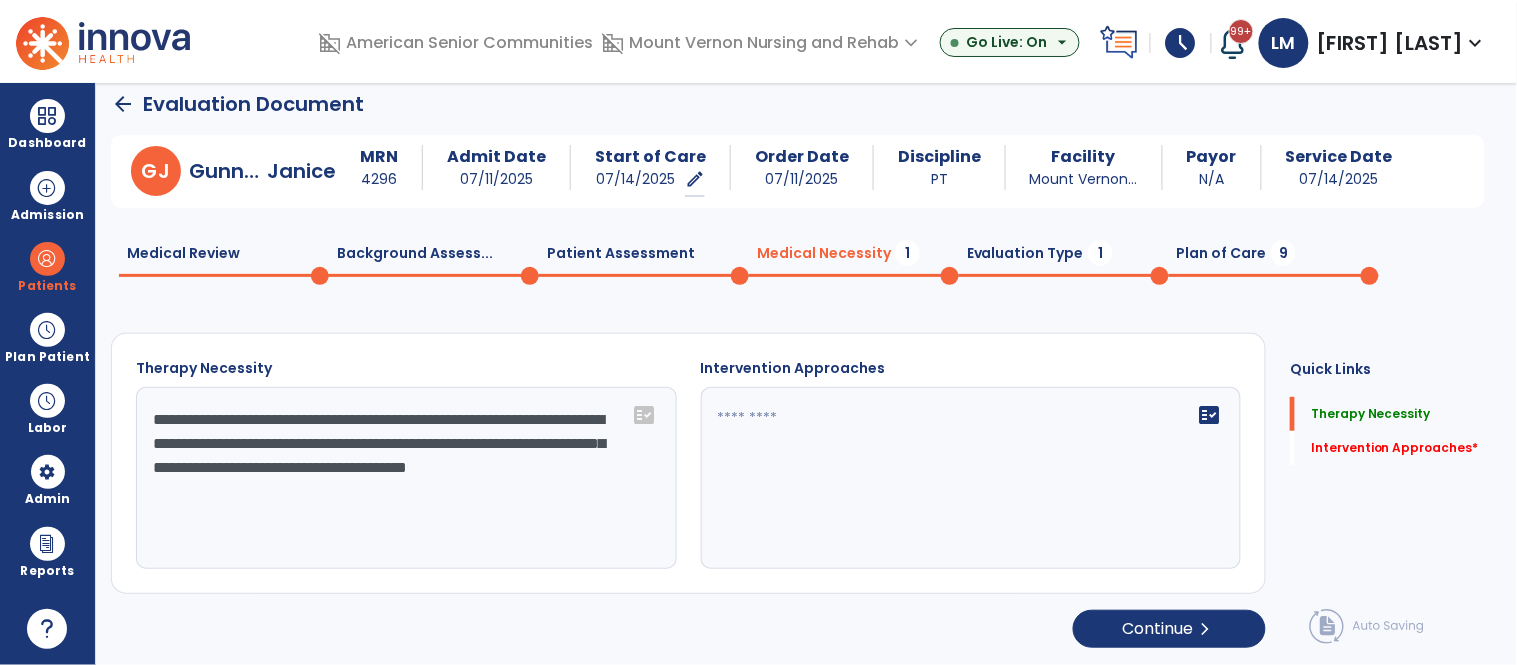 type on "**********" 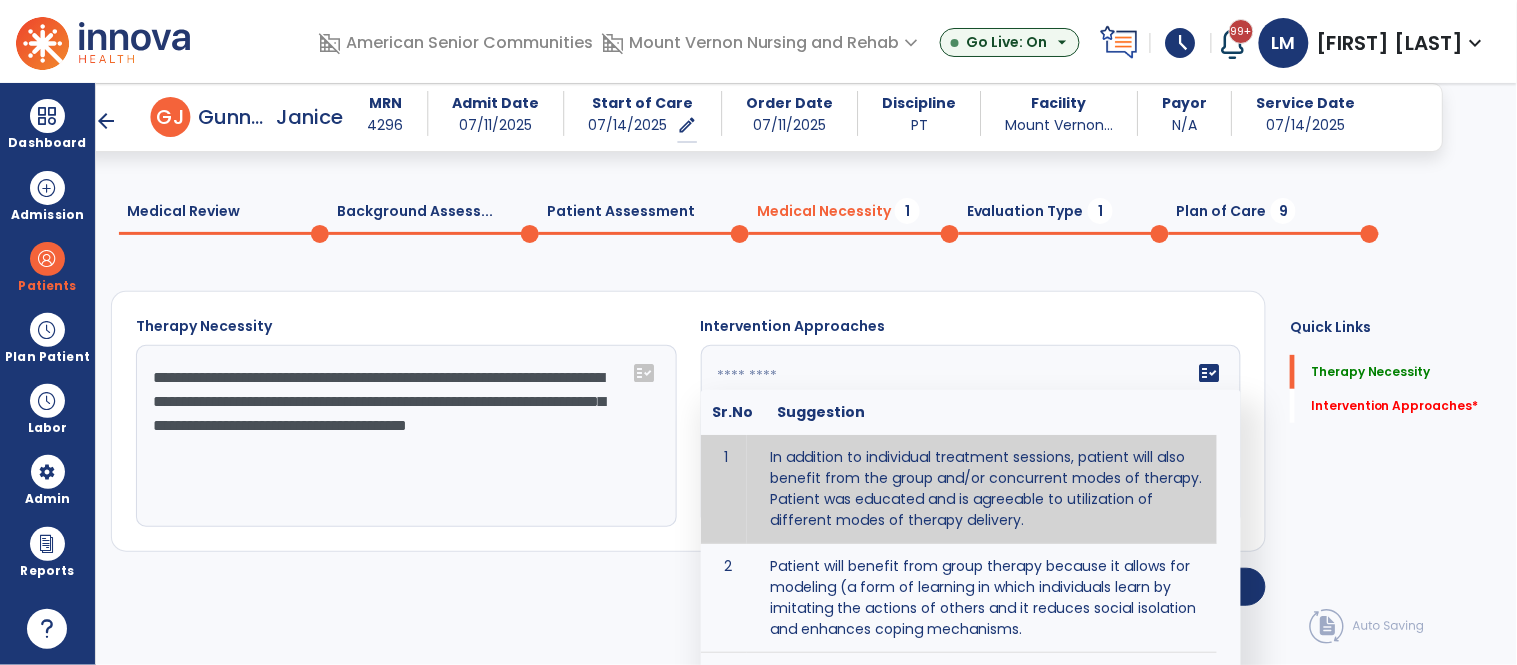 scroll, scrollTop: 108, scrollLeft: 0, axis: vertical 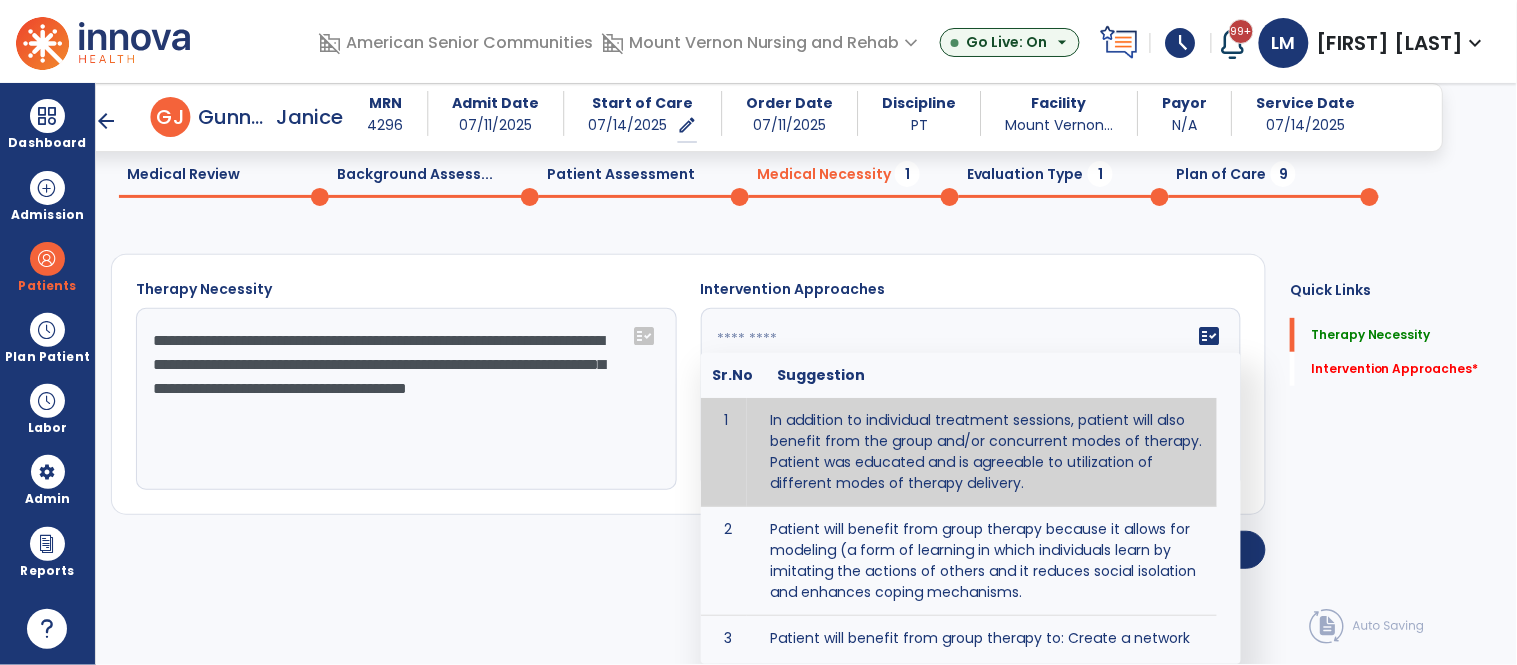type on "**********" 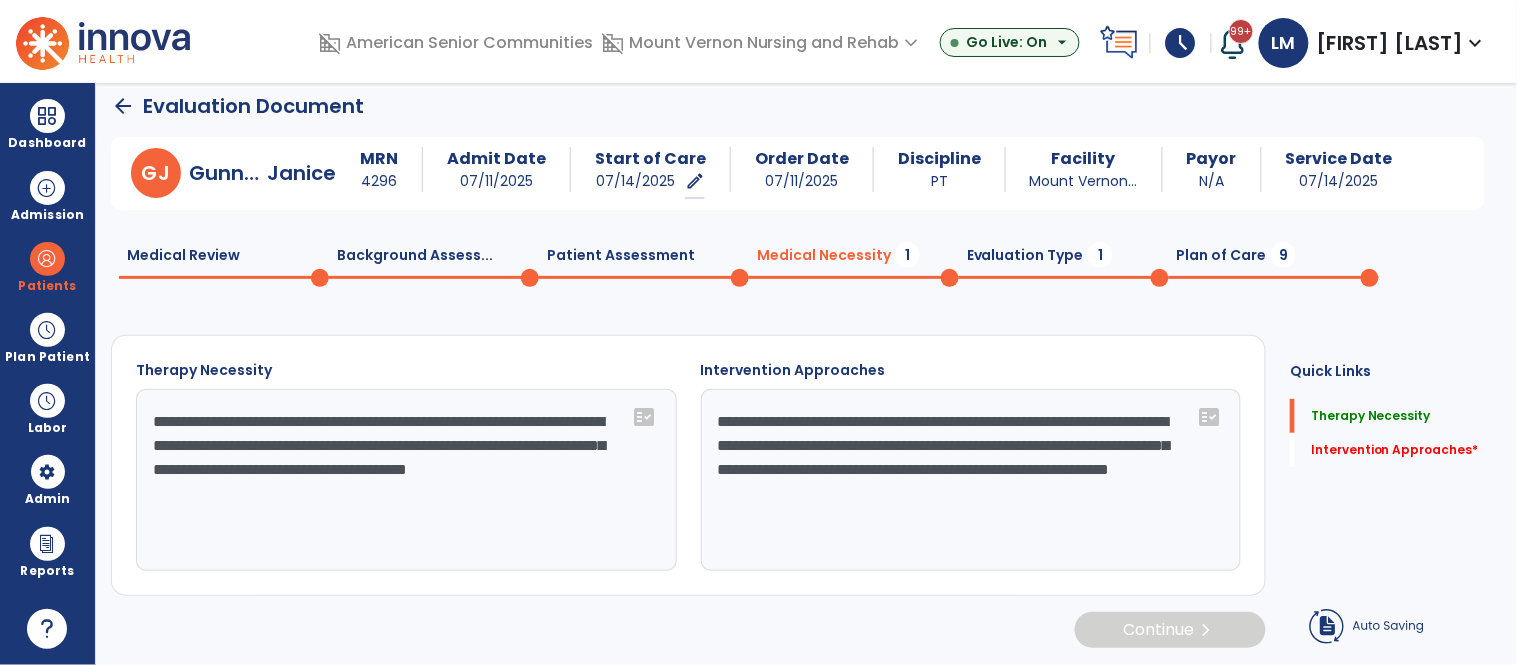 scroll, scrollTop: 35, scrollLeft: 0, axis: vertical 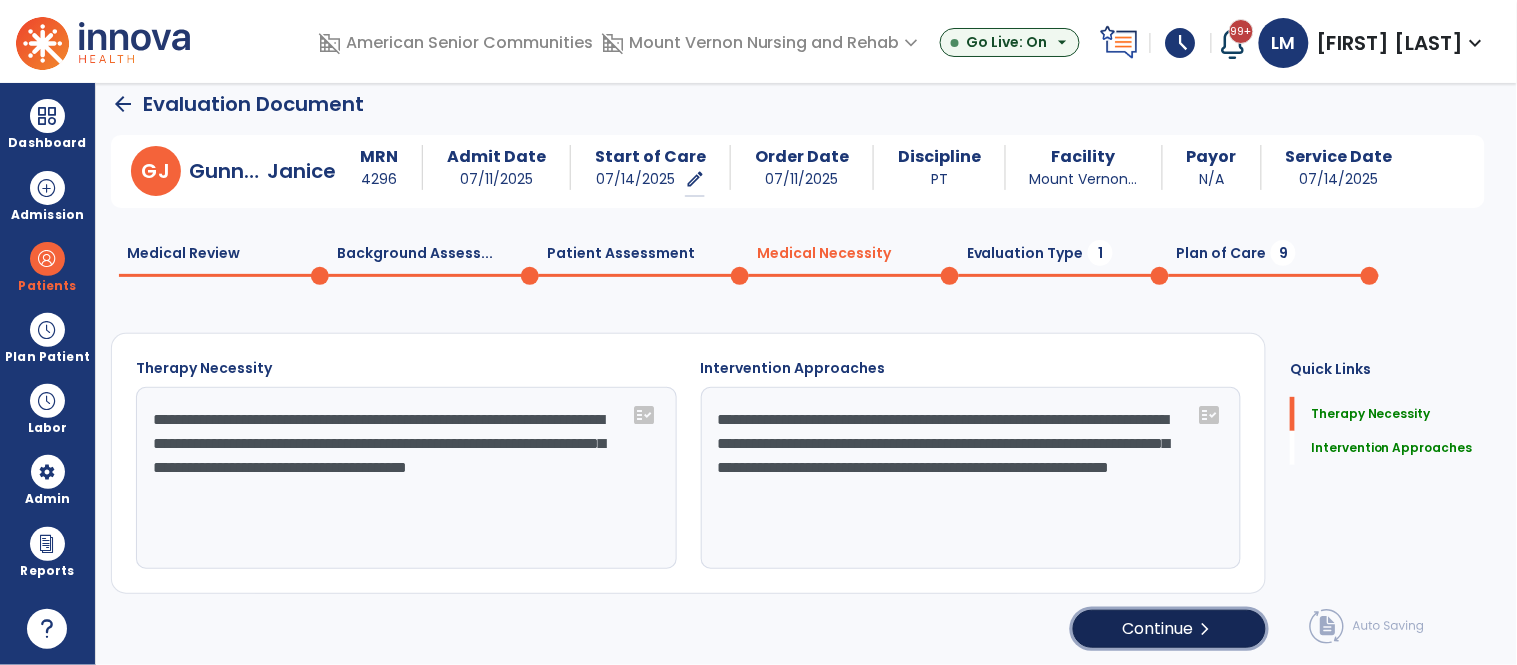 click on "Continue  chevron_right" 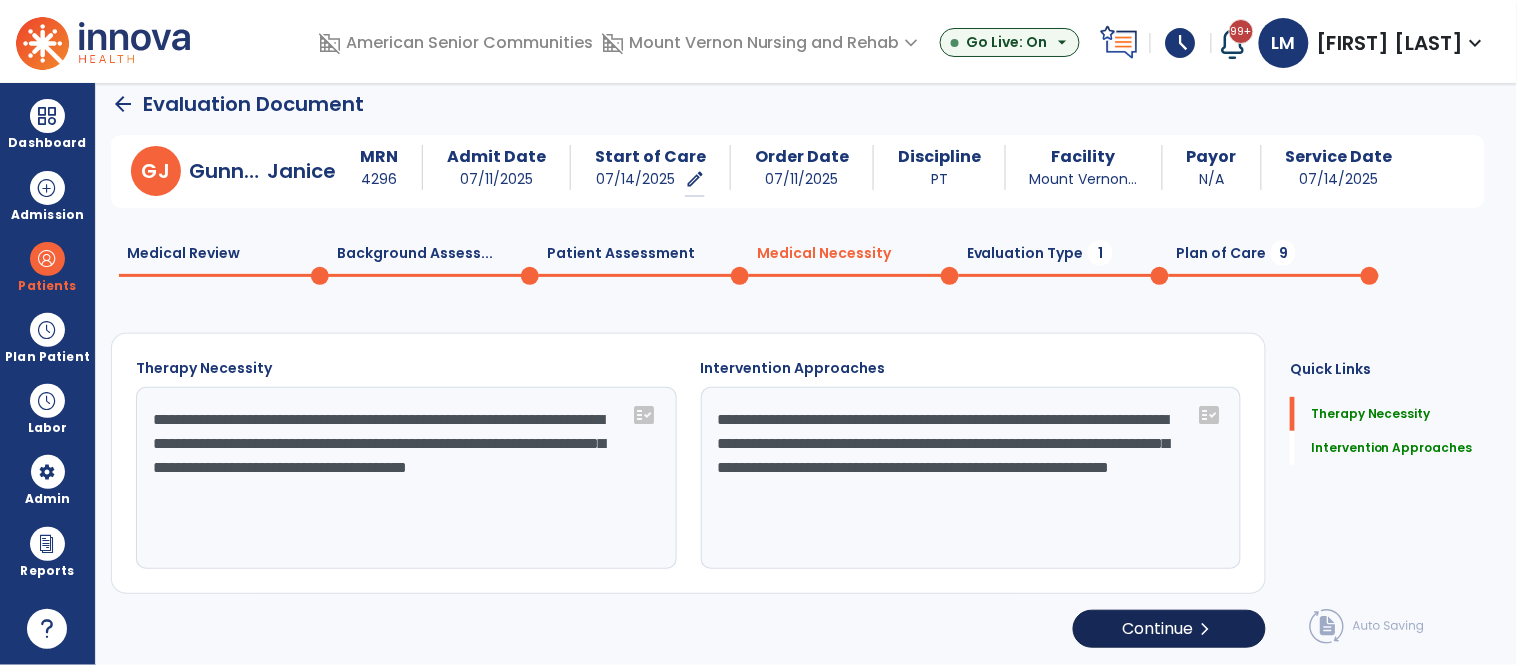 select on "**********" 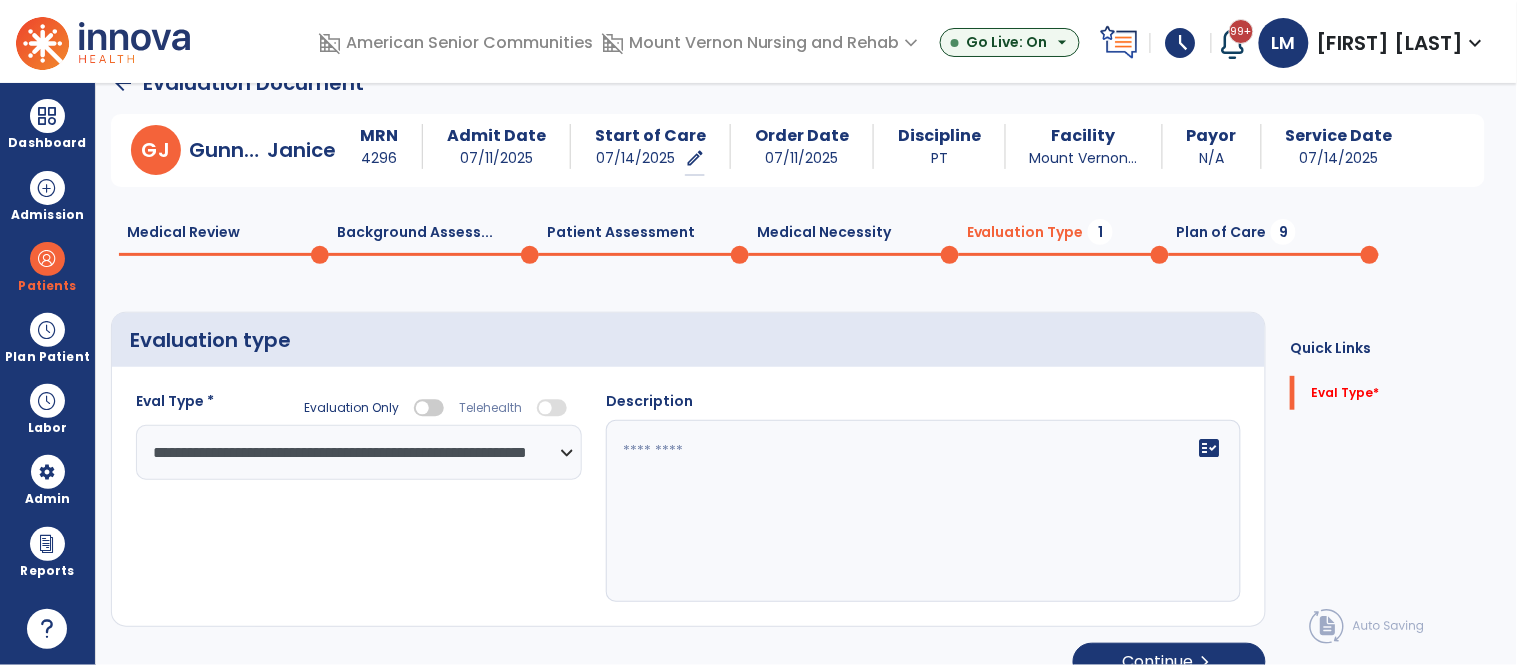 click on "fact_check" 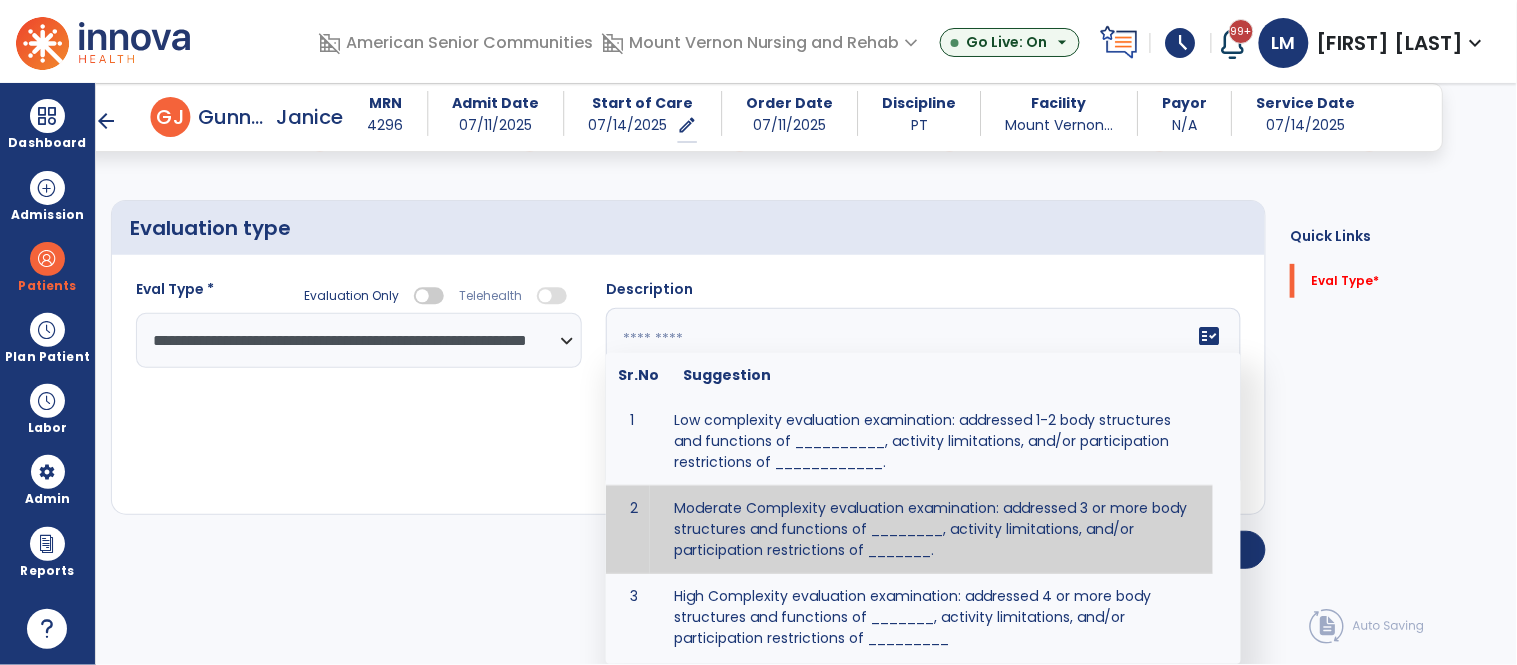 scroll, scrollTop: 133, scrollLeft: 0, axis: vertical 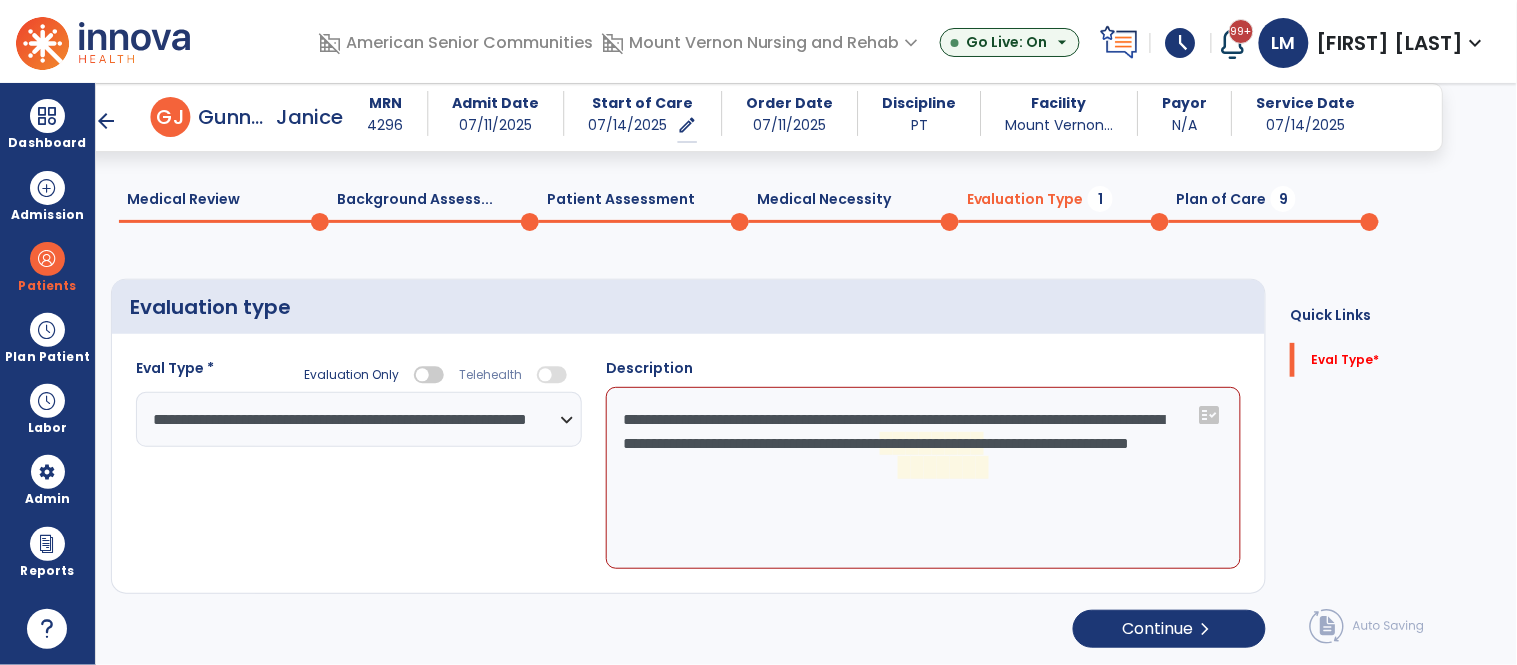 click on "**********" 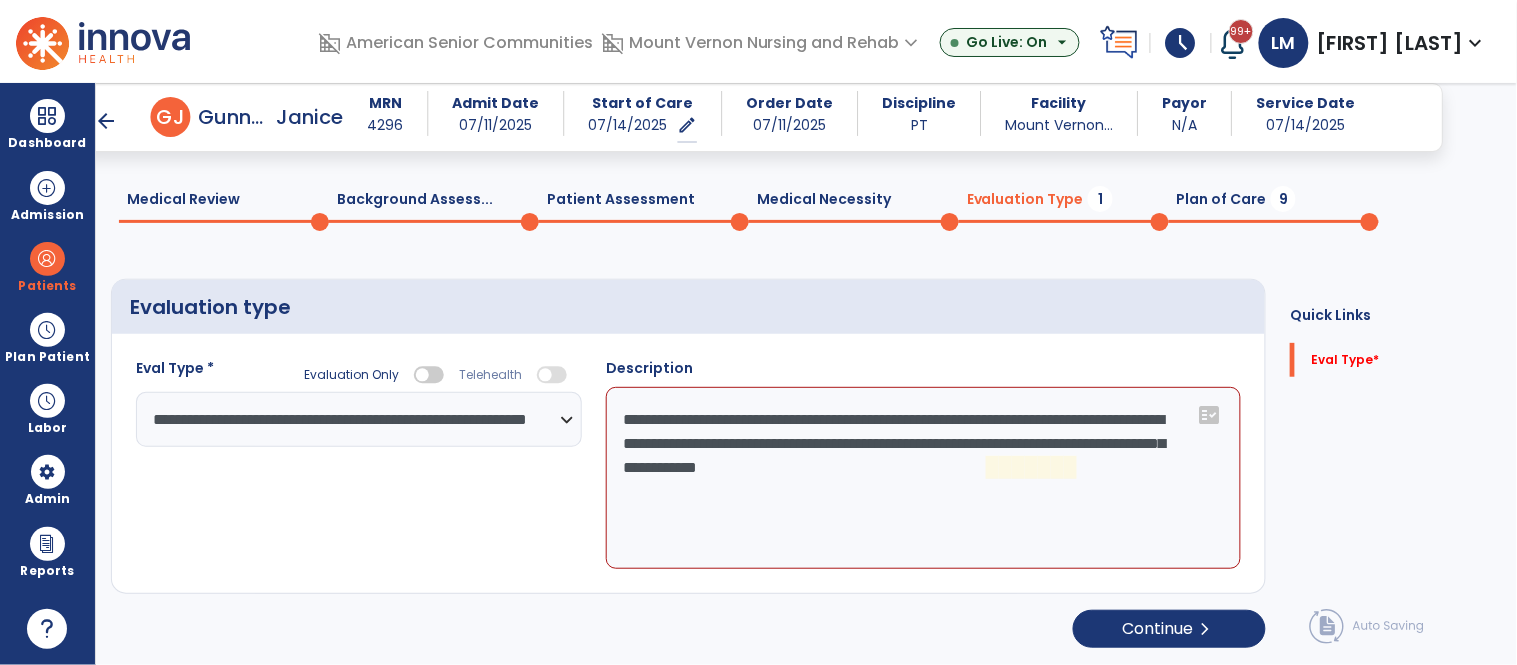click on "**********" 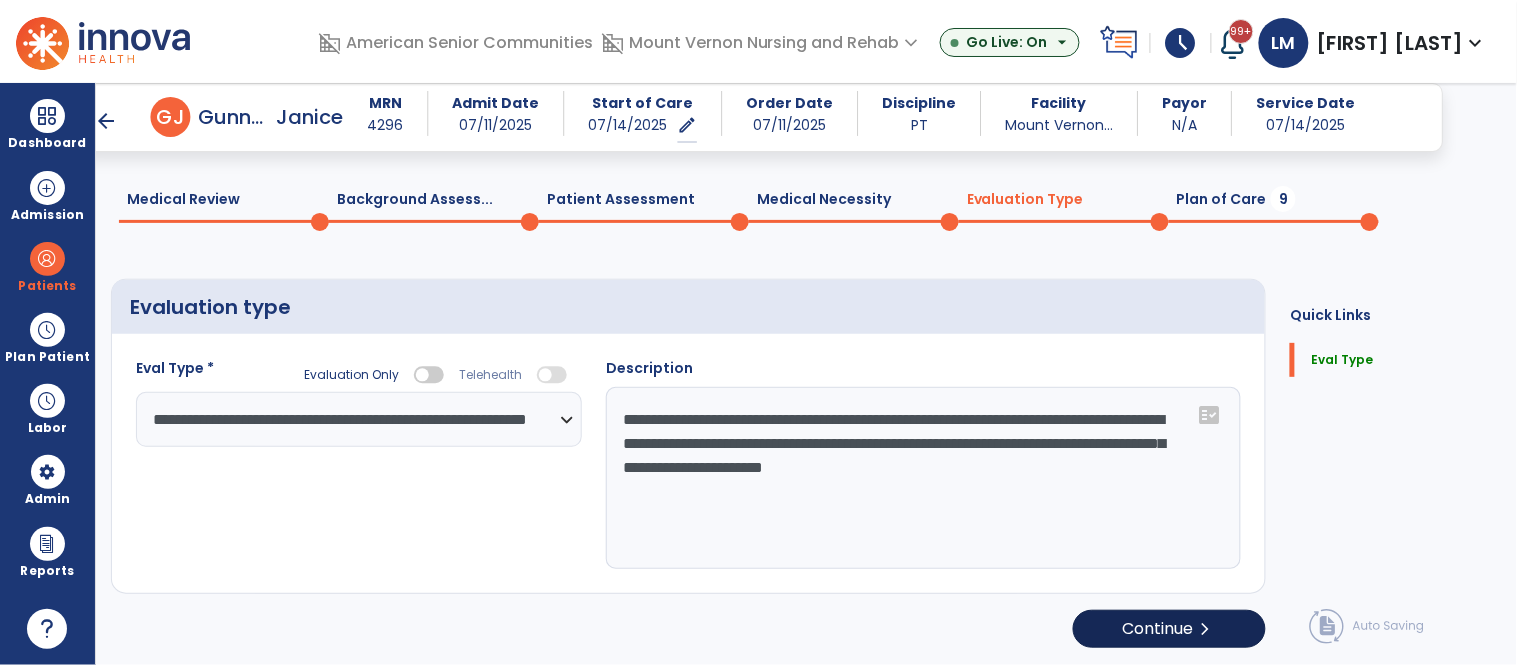 scroll, scrollTop: 90, scrollLeft: 0, axis: vertical 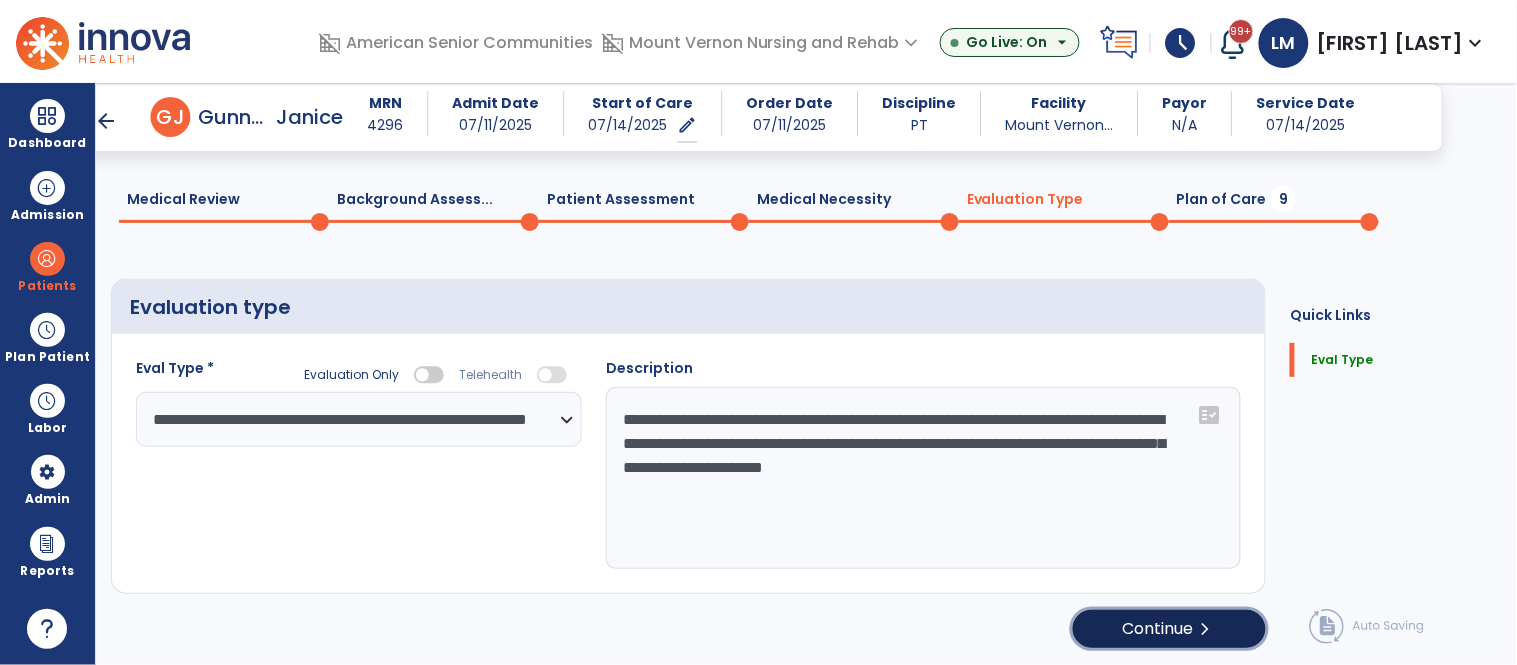 click on "Continue  chevron_right" 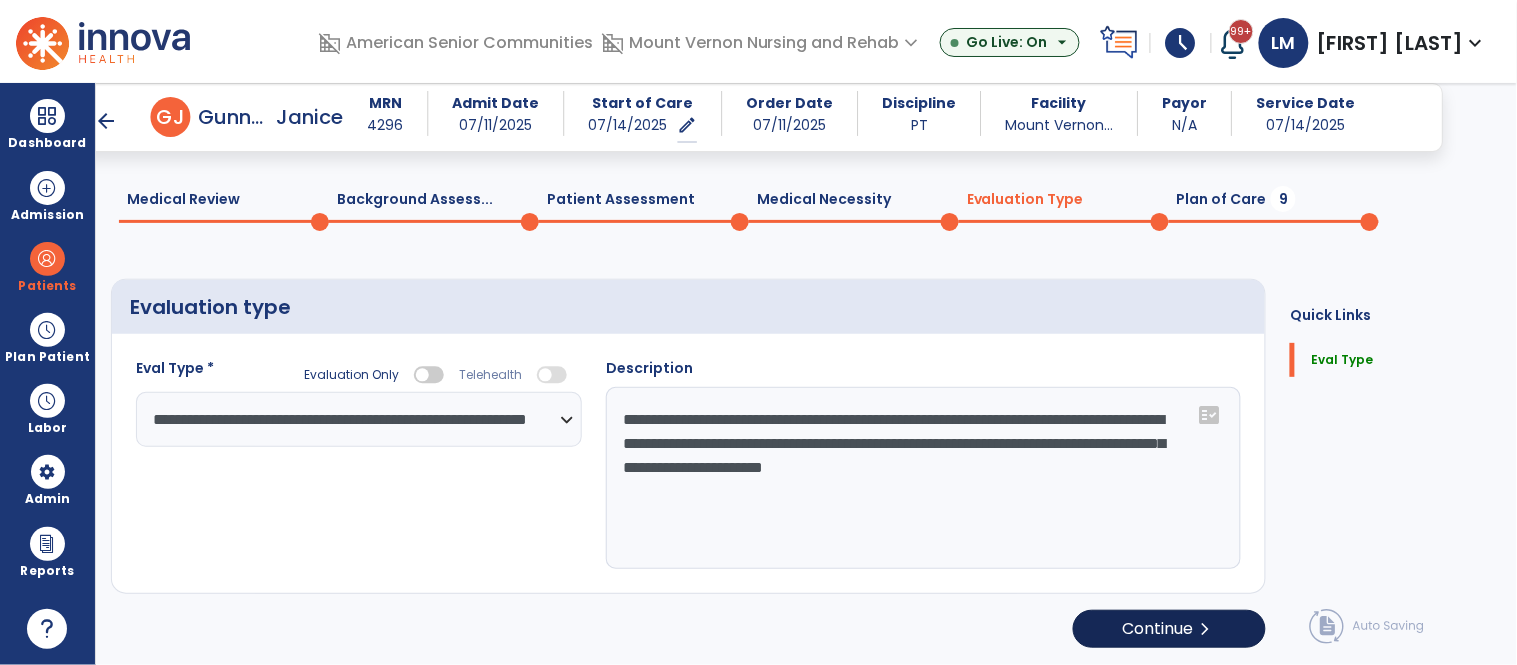 select on "*****" 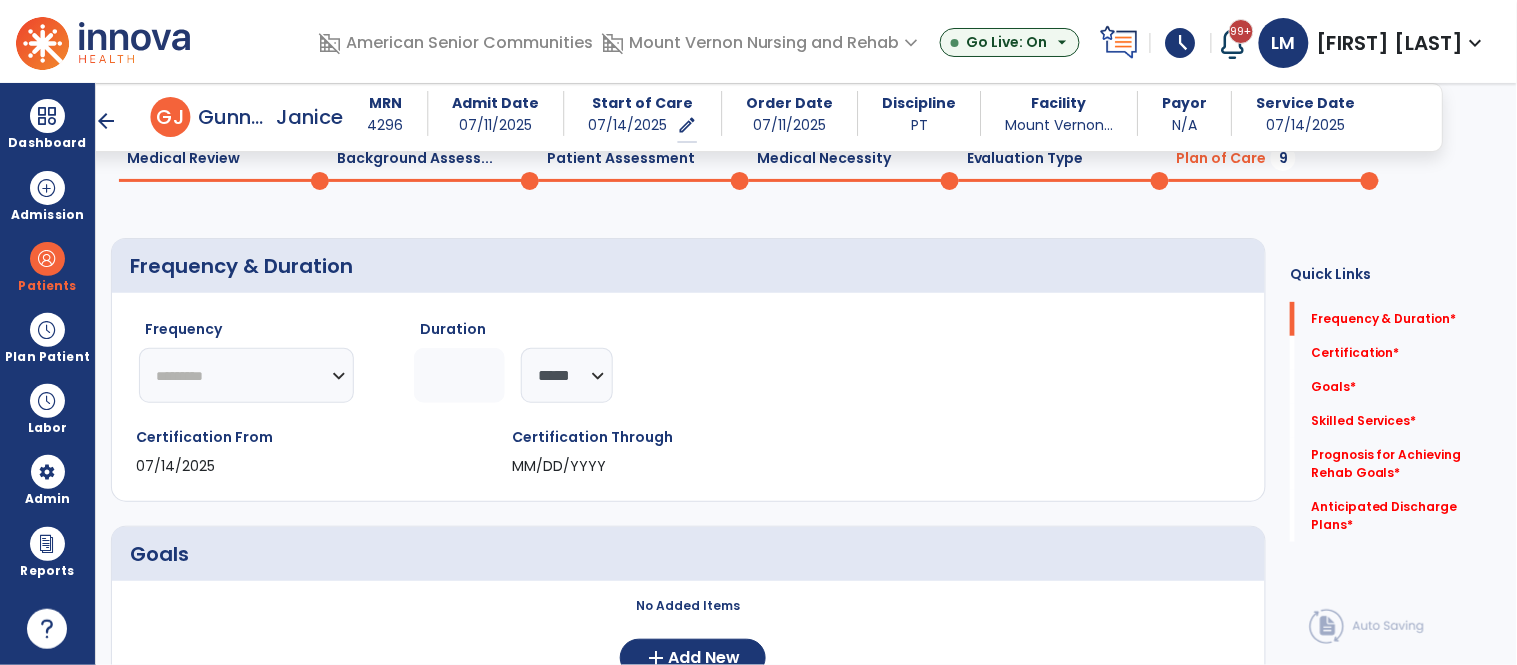 click on "********* ** ** ** ** ** ** **" 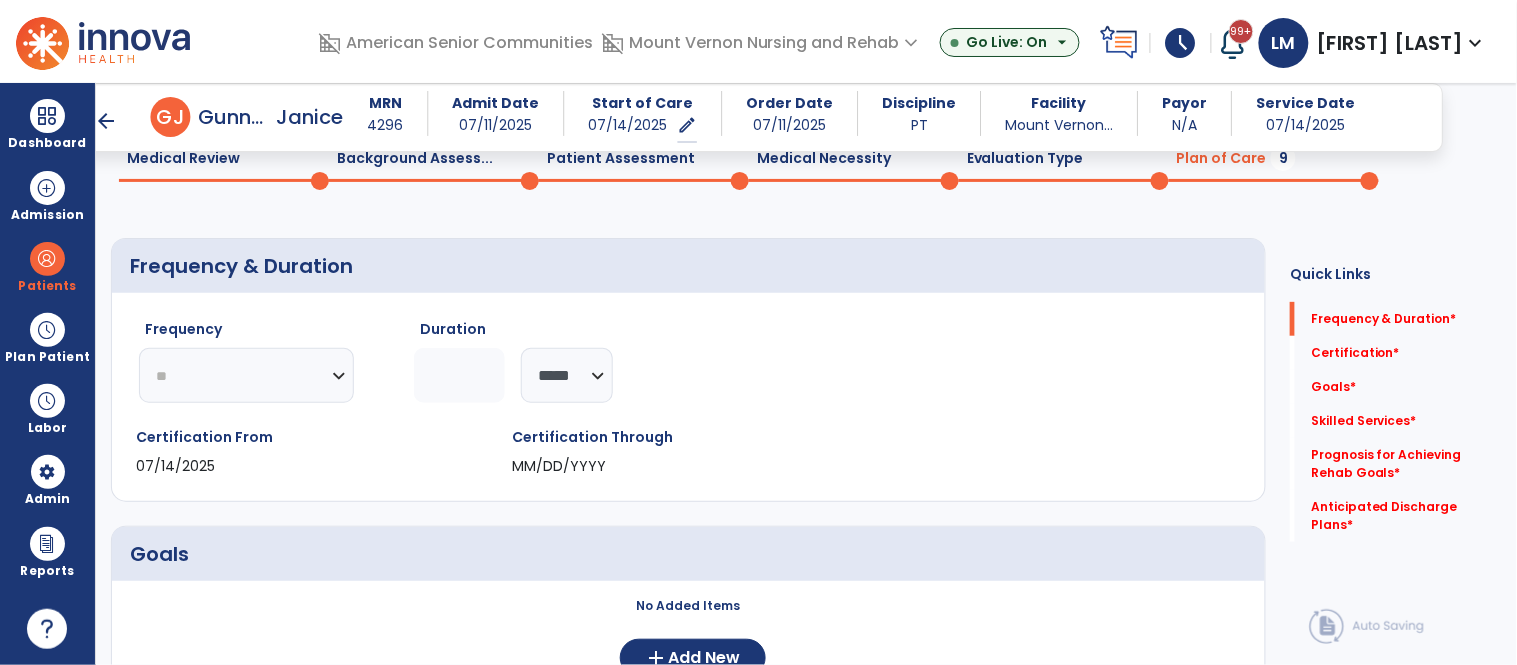 click on "********* ** ** ** ** ** ** **" 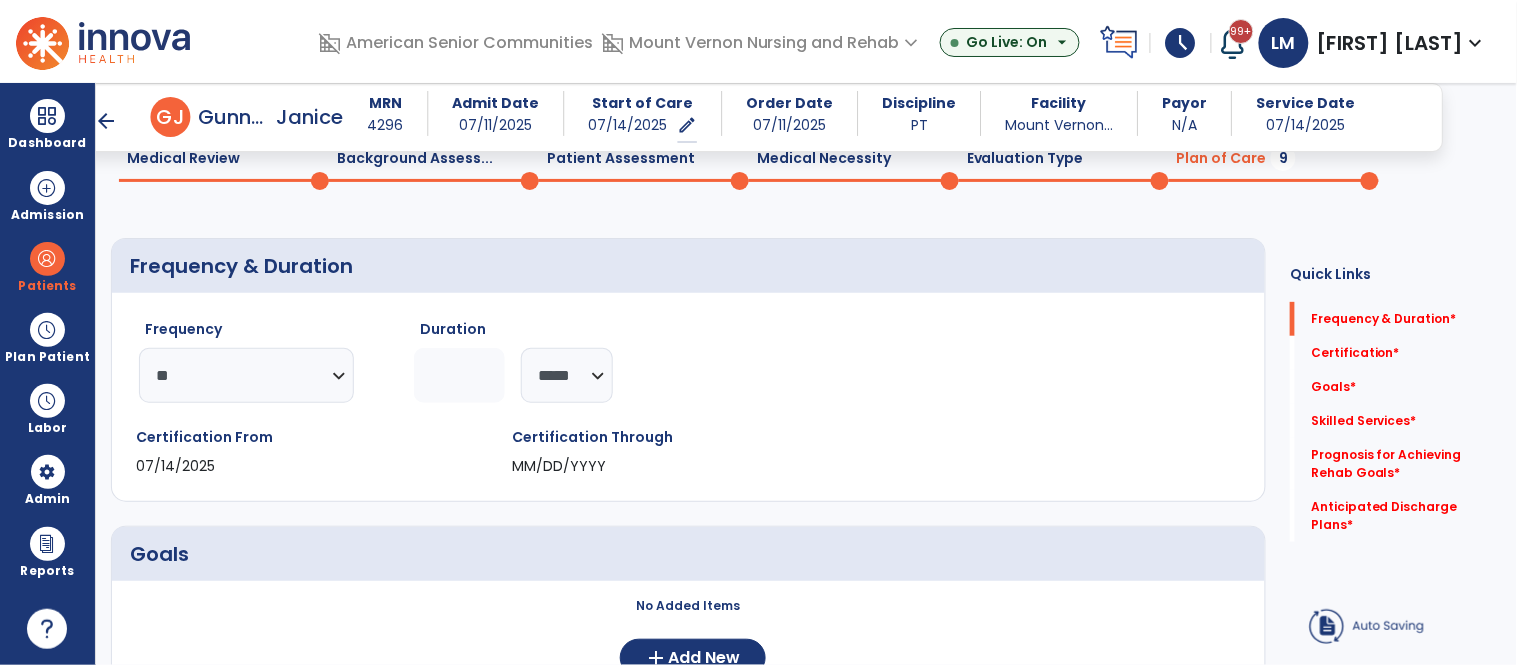 click 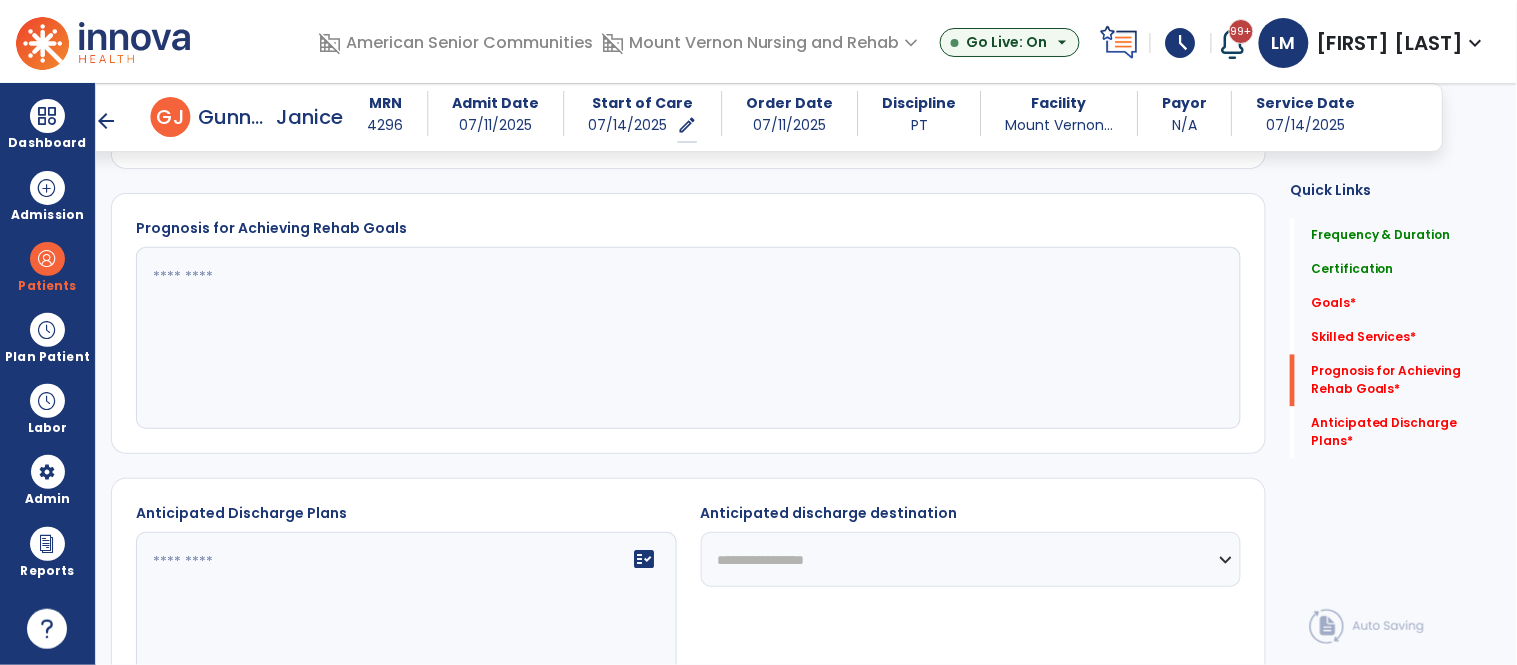 scroll, scrollTop: 916, scrollLeft: 0, axis: vertical 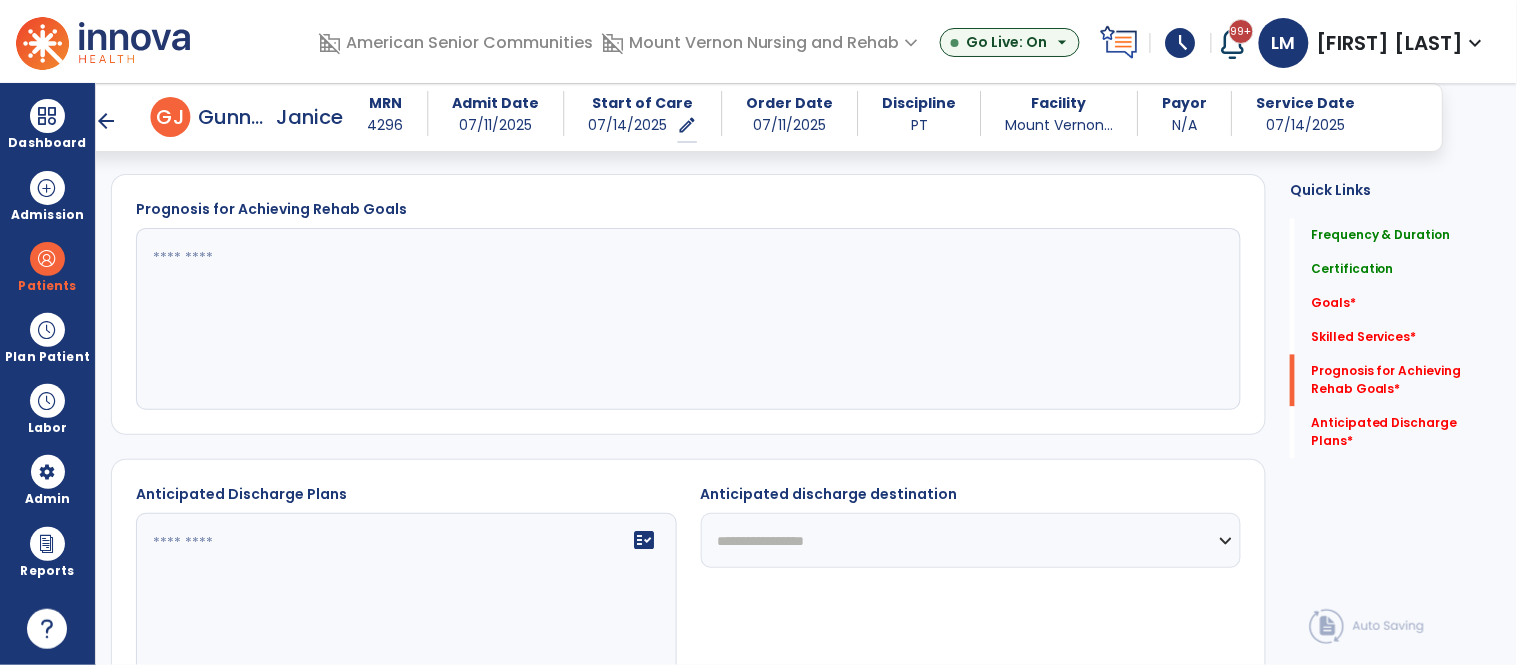 type on "*" 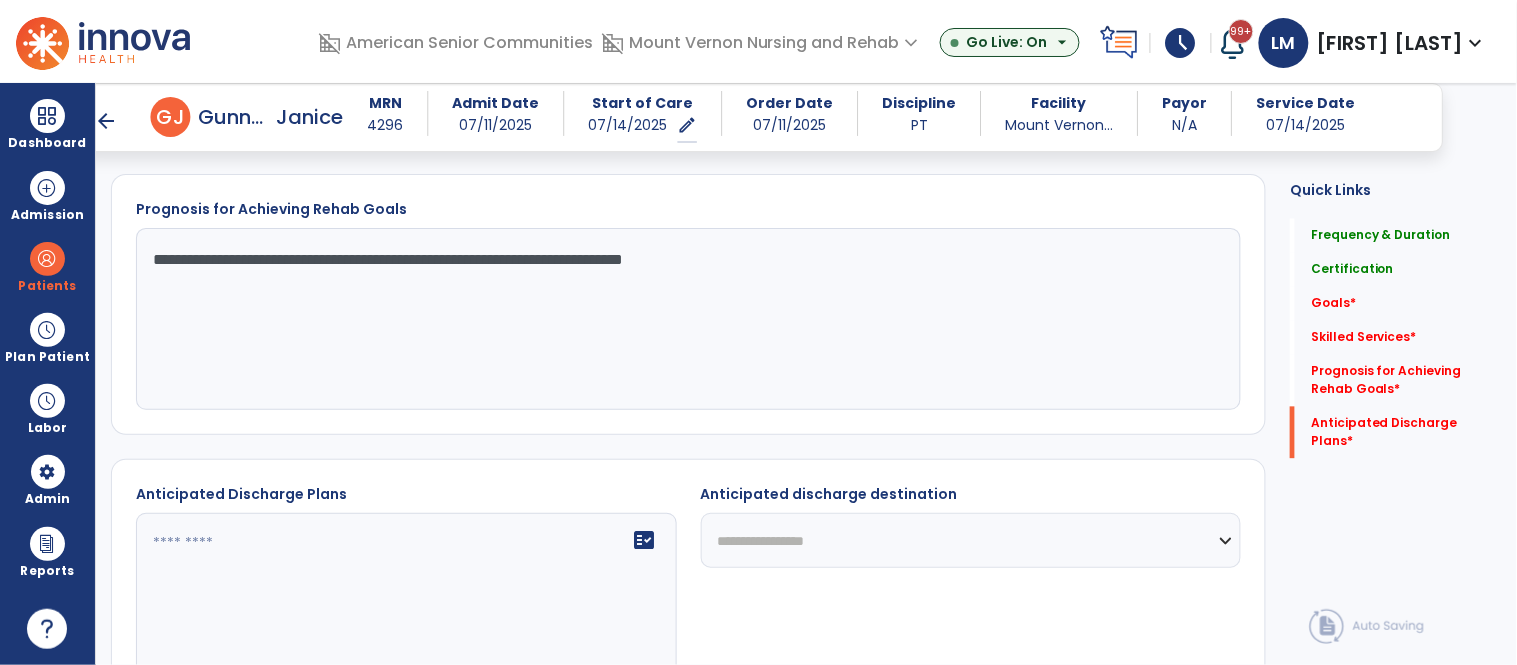 scroll, scrollTop: 1121, scrollLeft: 0, axis: vertical 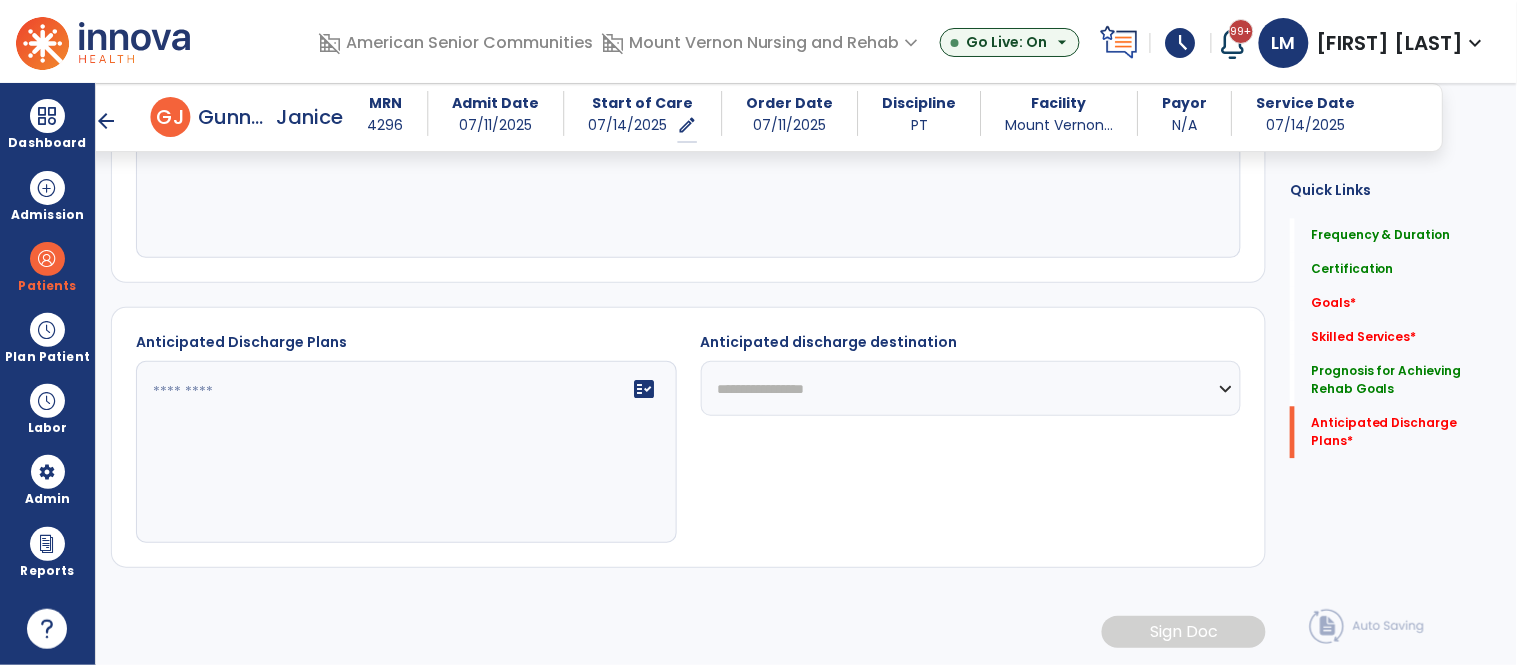 type on "**********" 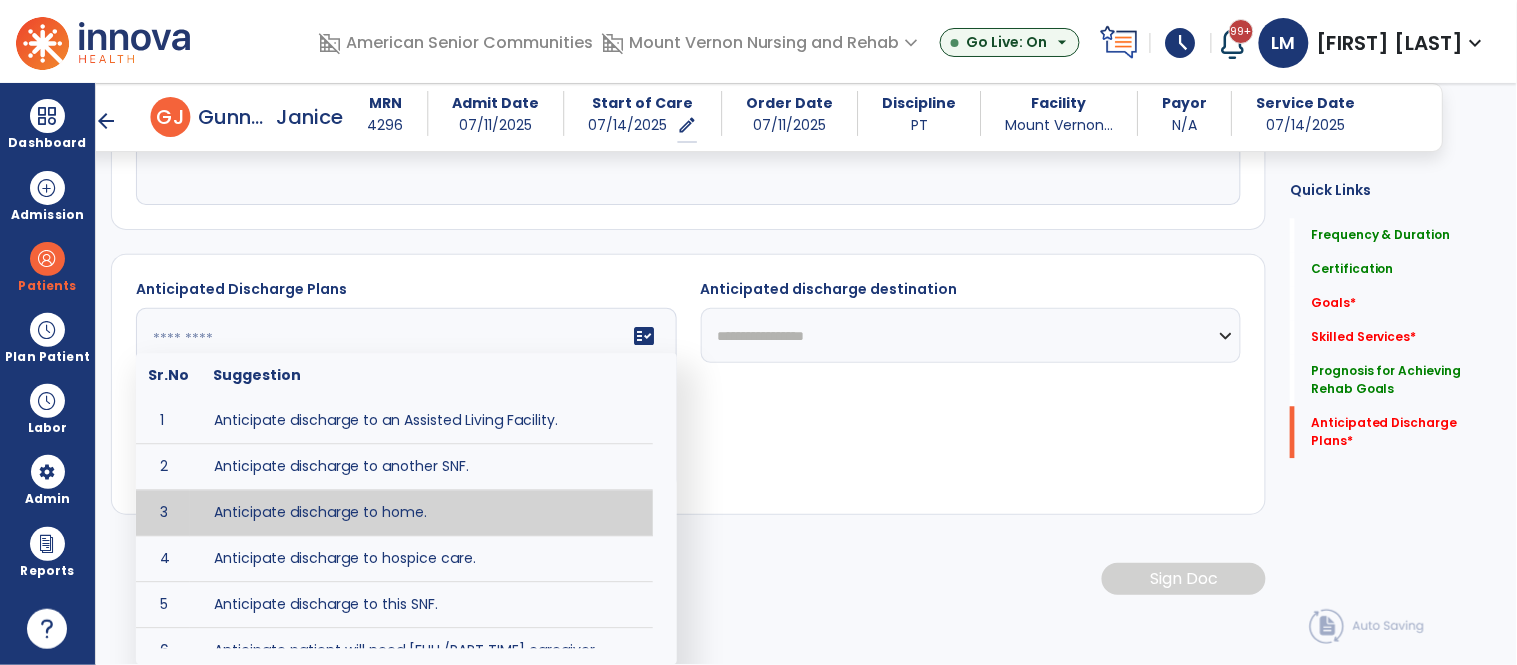 type on "**********" 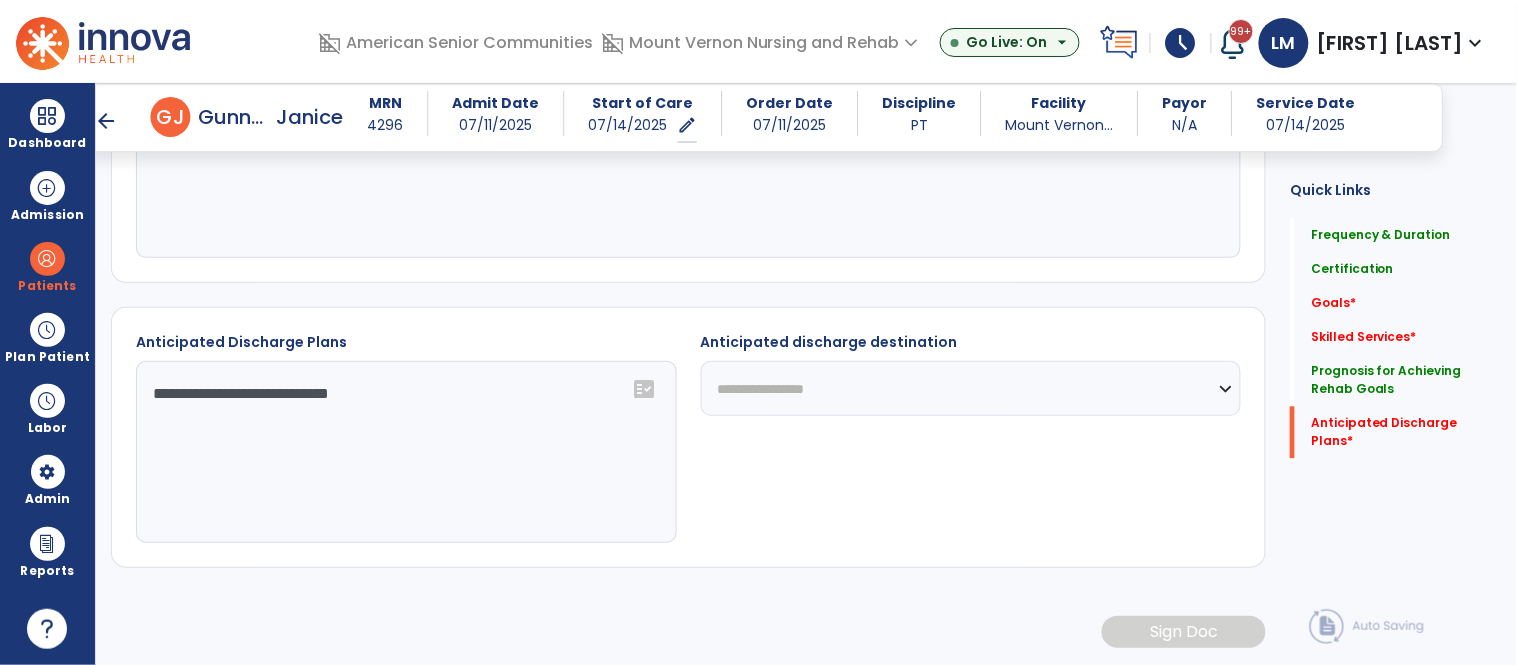 click on "**********" 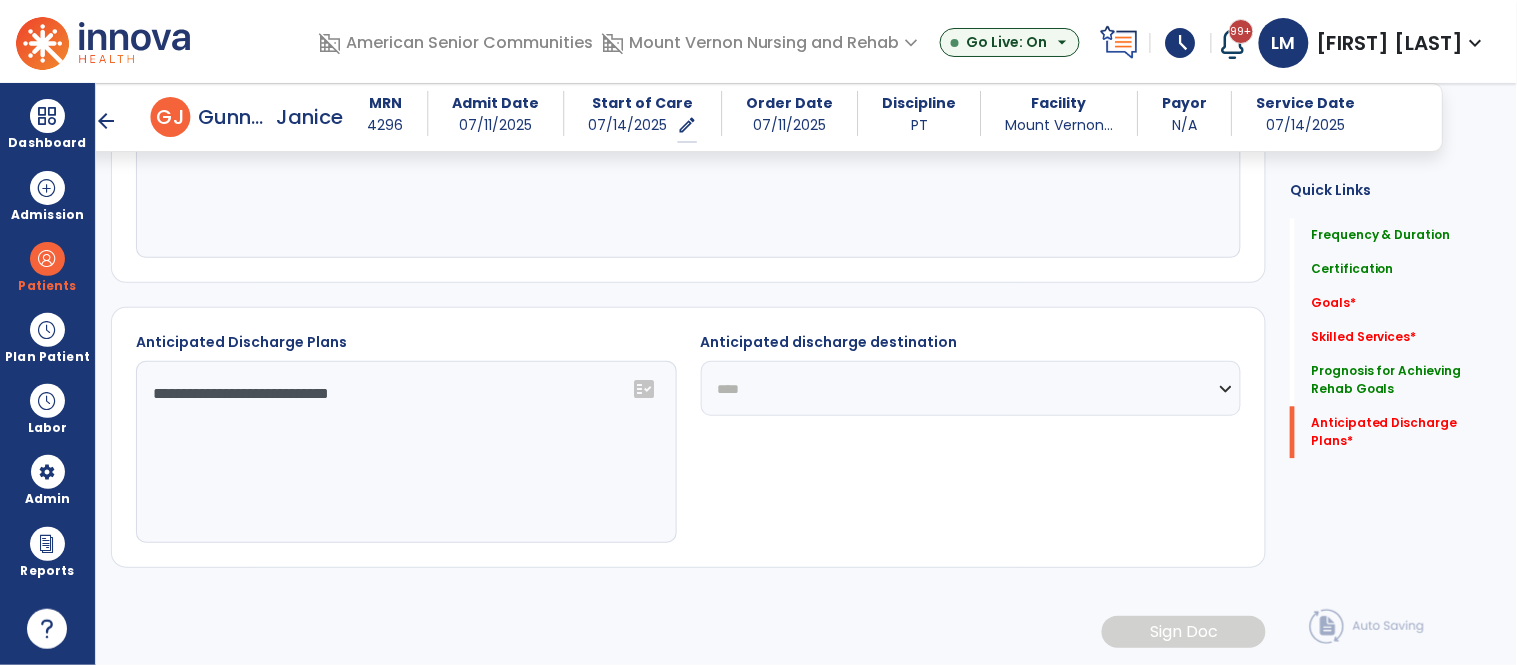 click on "**********" 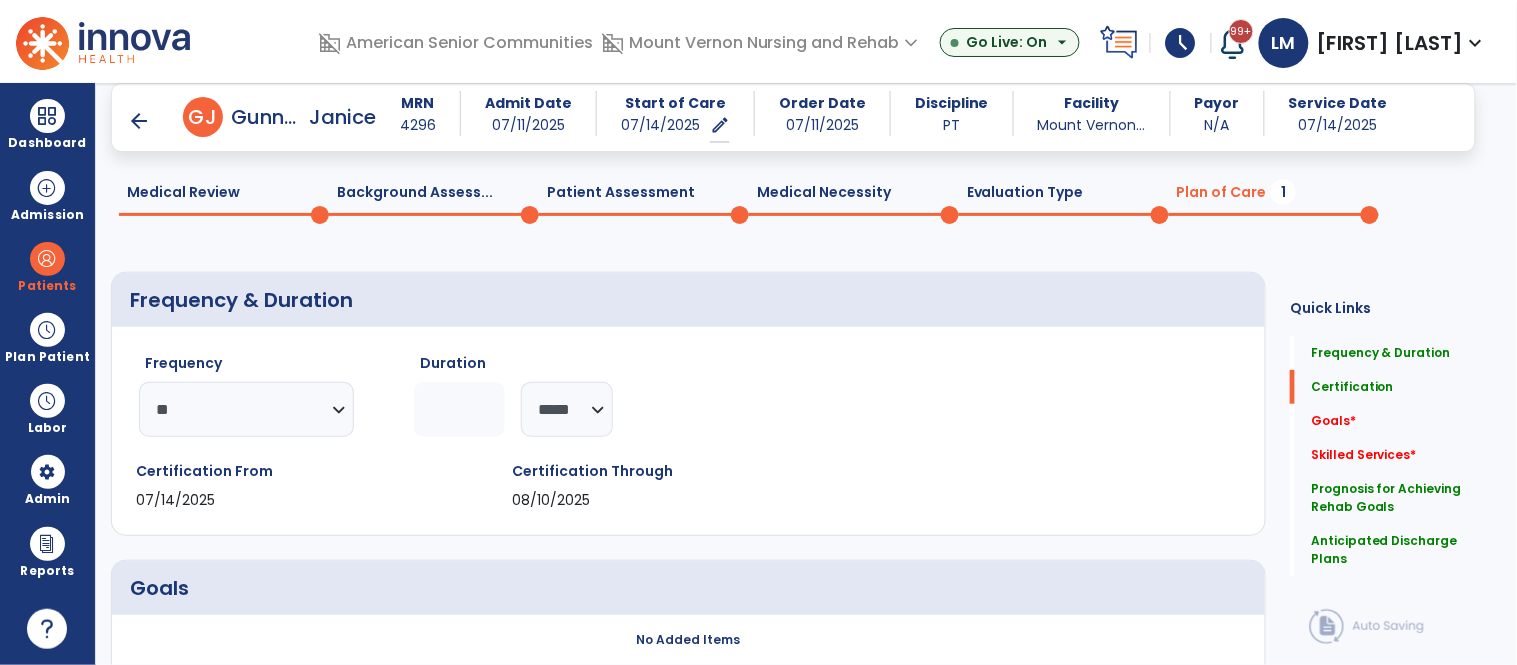 scroll, scrollTop: 211, scrollLeft: 0, axis: vertical 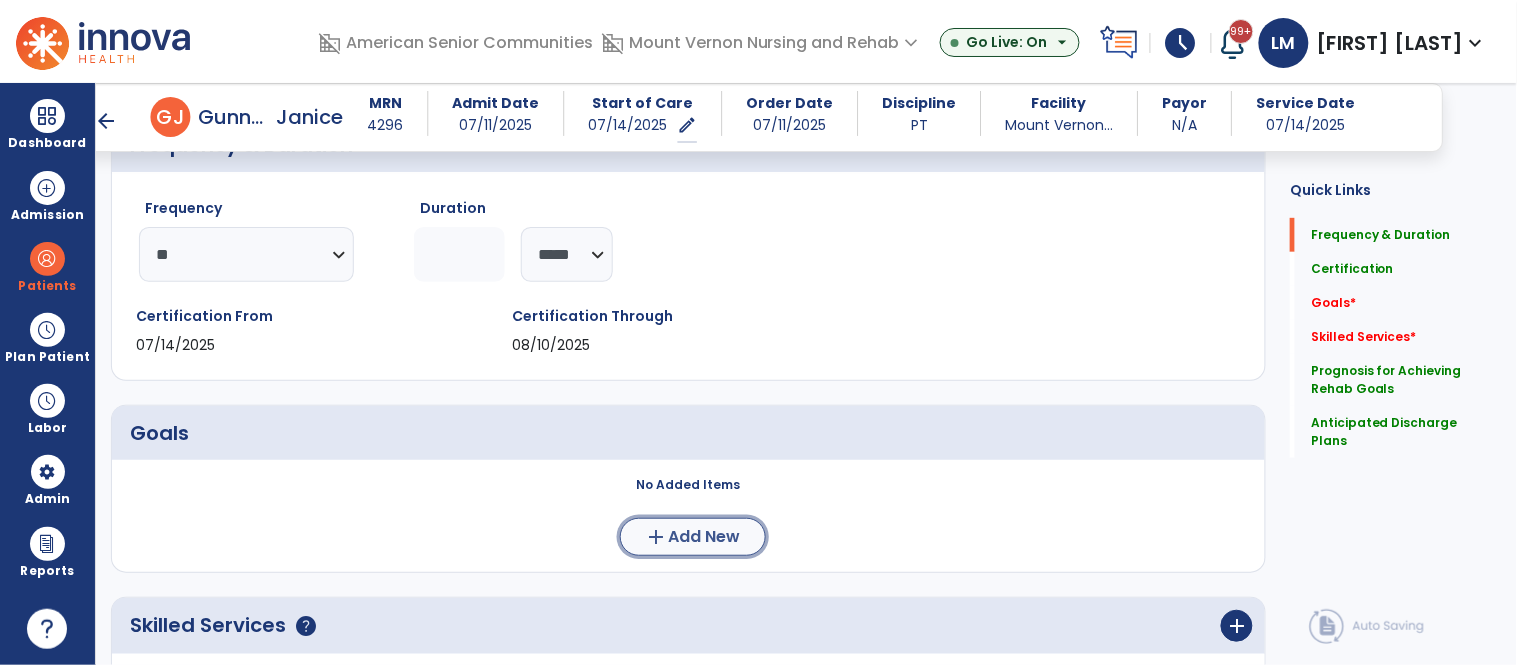 click on "Add New" at bounding box center (705, 537) 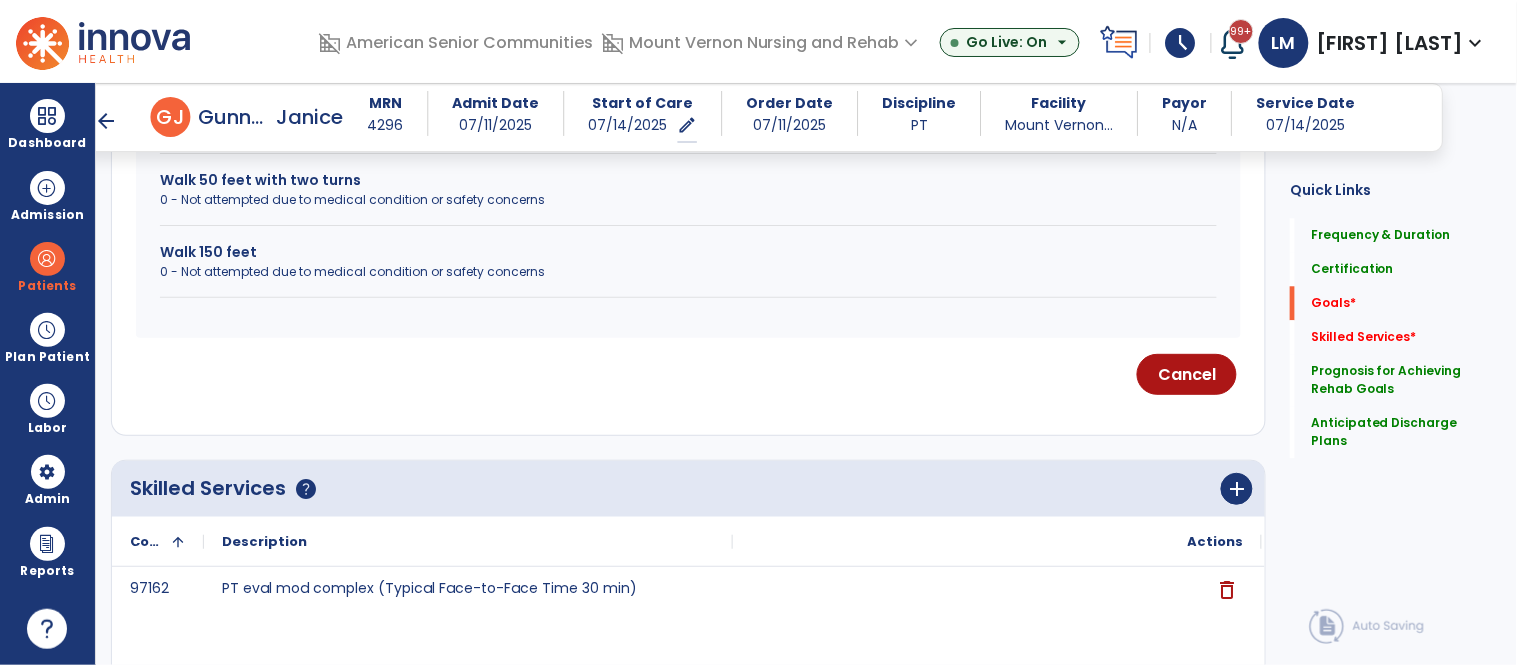 scroll, scrollTop: 1188, scrollLeft: 0, axis: vertical 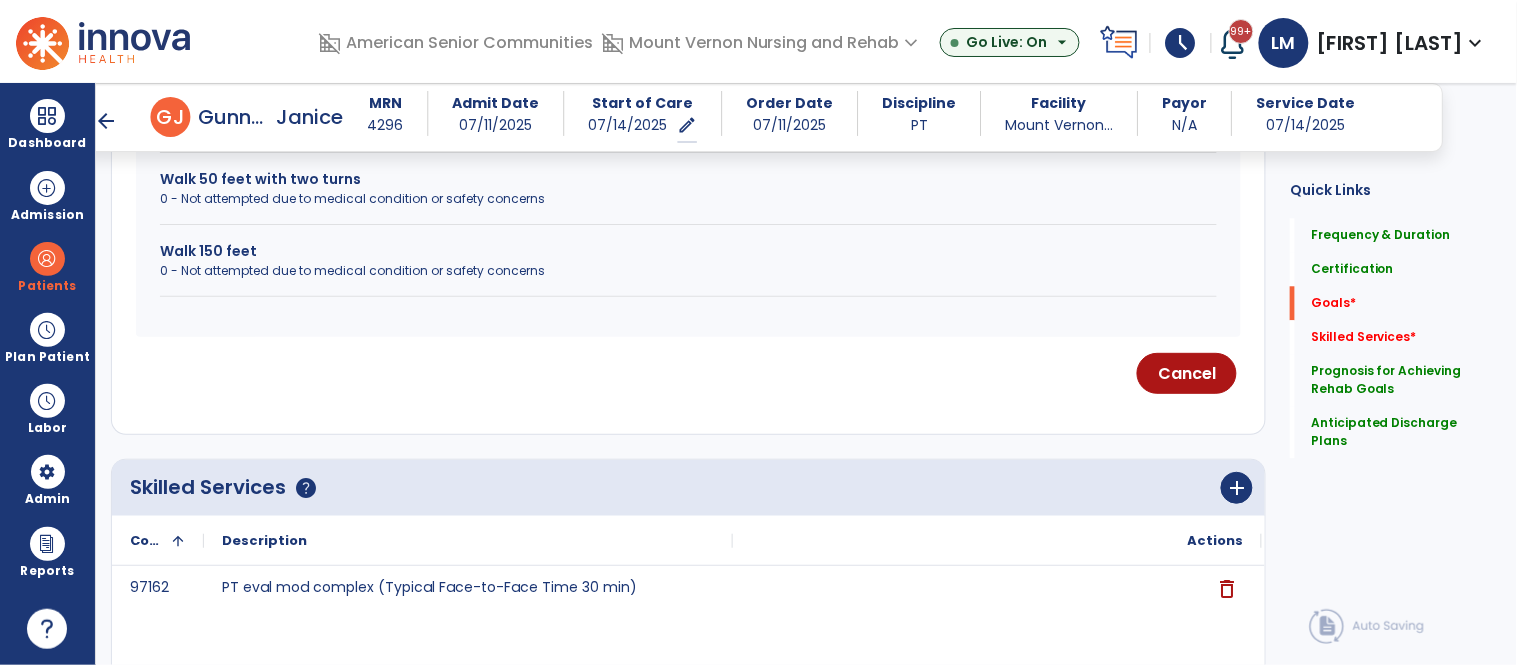 click on "Walk 150 feet" at bounding box center [688, 251] 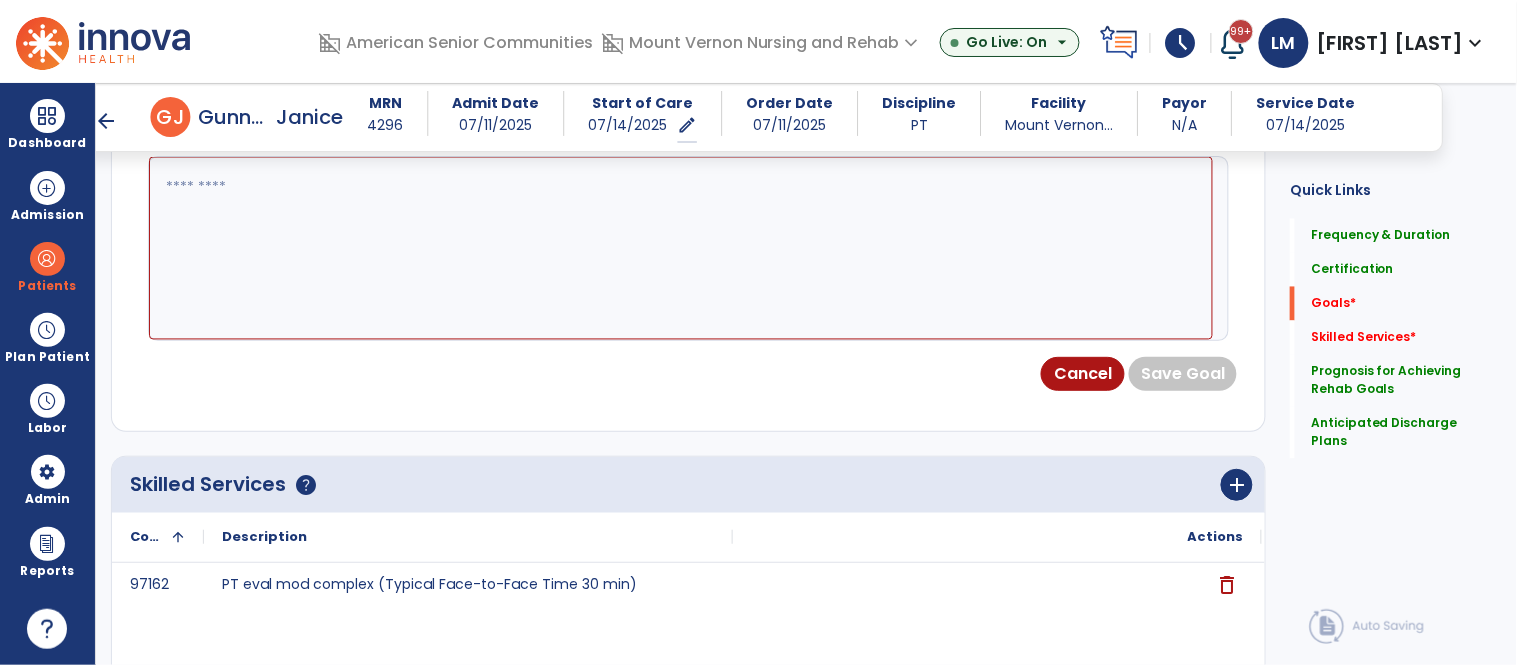 scroll, scrollTop: 776, scrollLeft: 0, axis: vertical 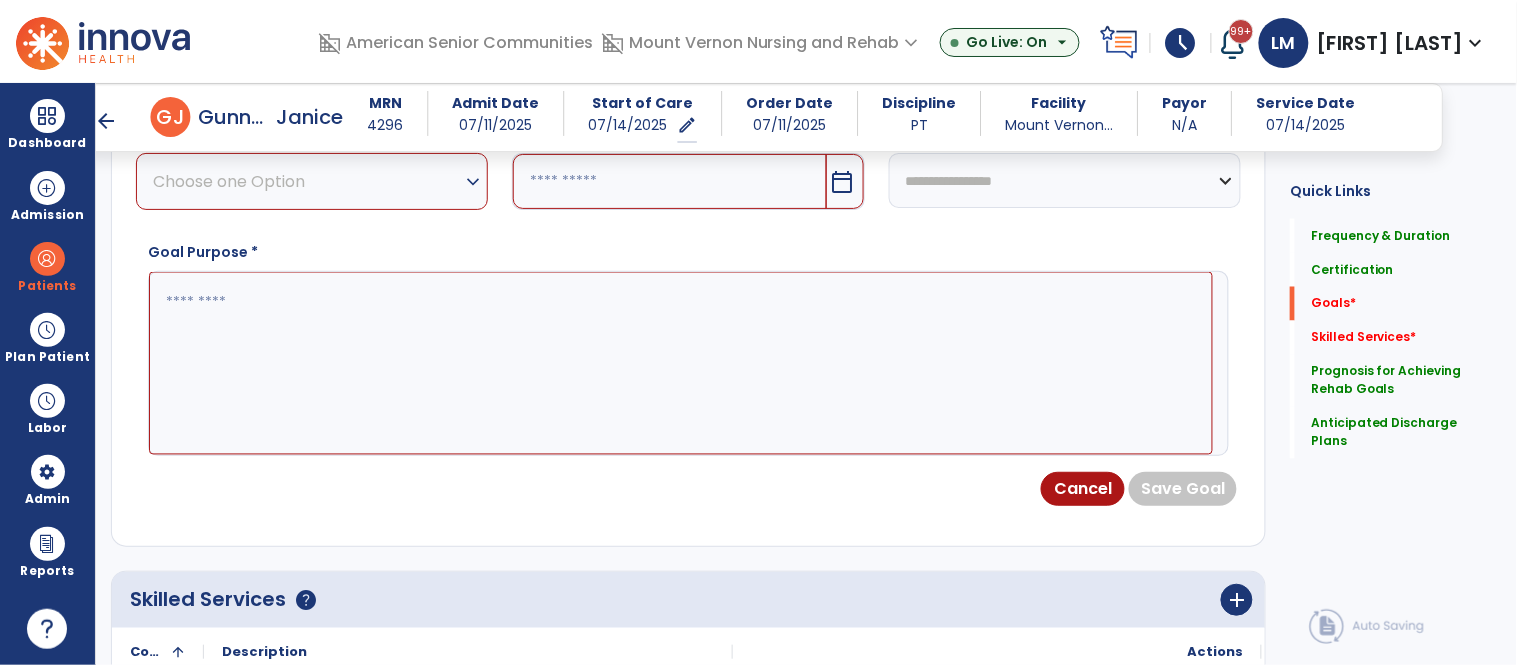 click on "Choose one Option" at bounding box center (307, 181) 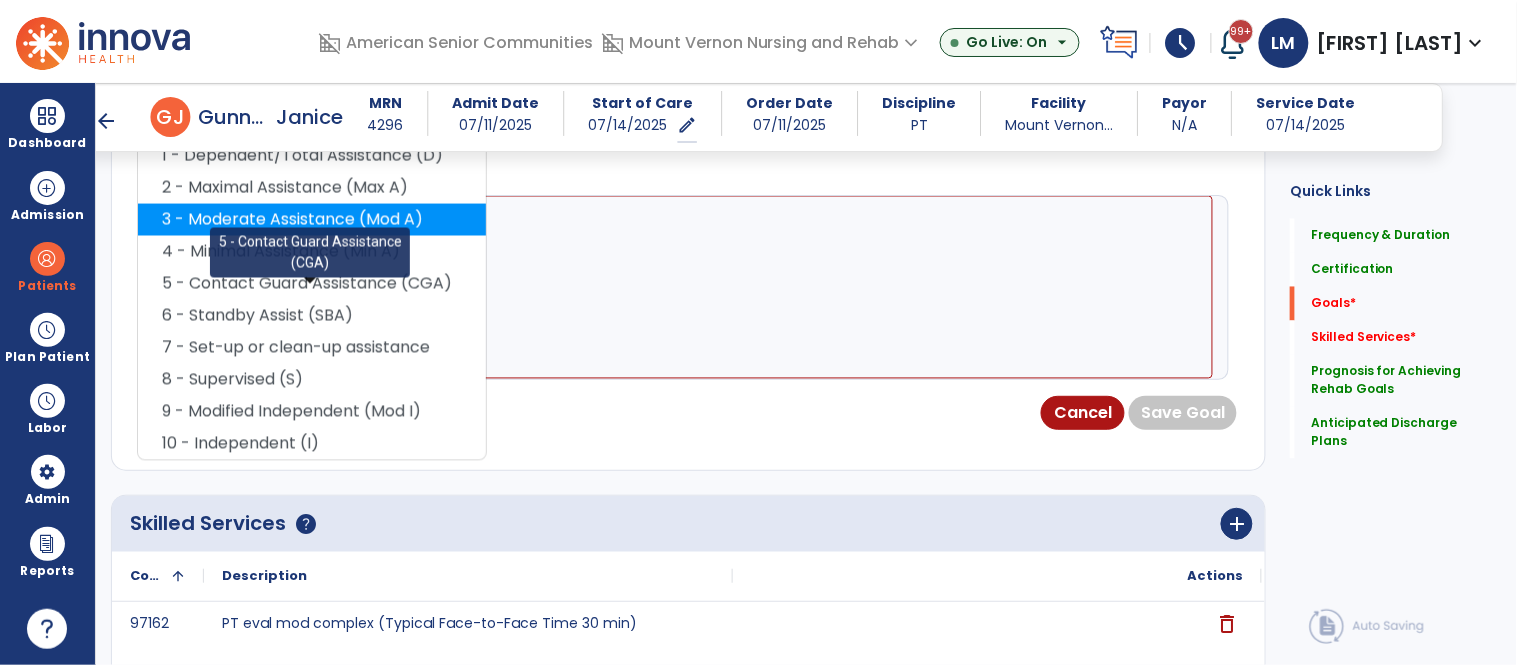 scroll, scrollTop: 878, scrollLeft: 0, axis: vertical 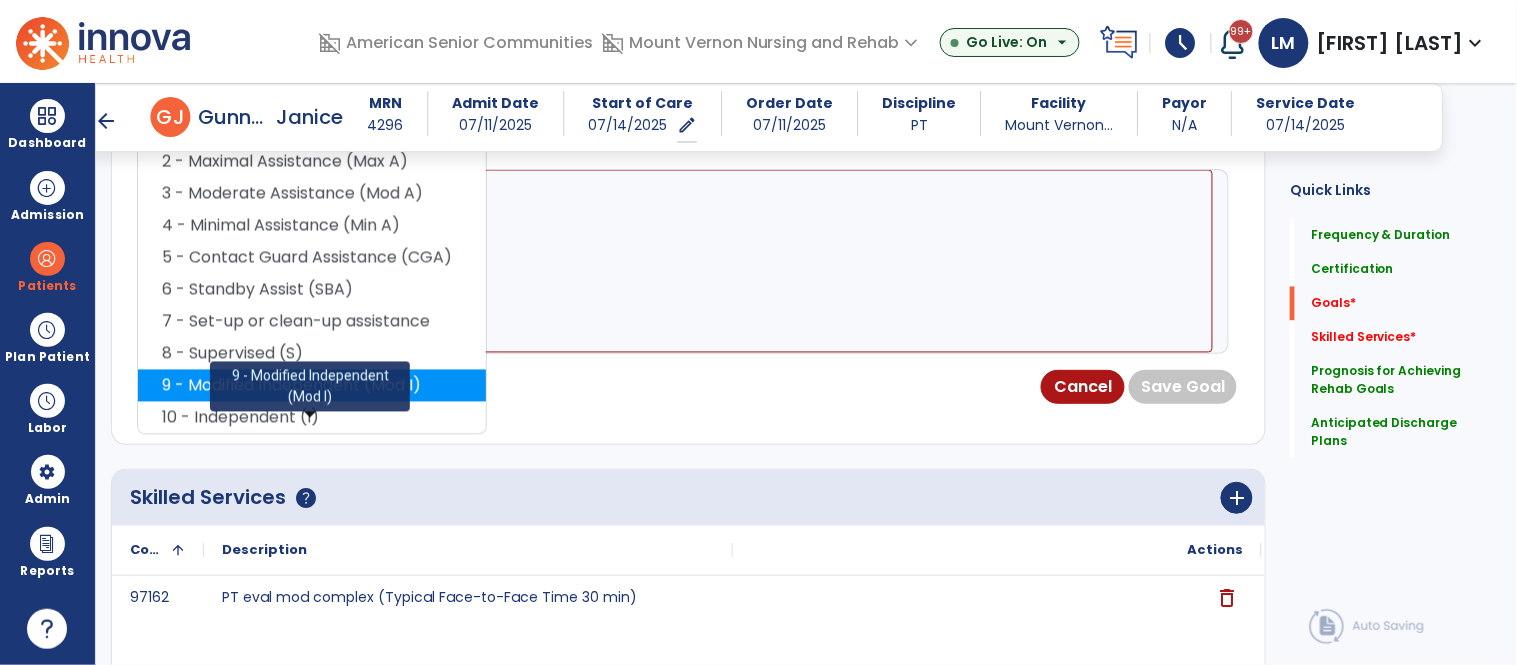 click on "9 - Modified Independent (Mod I)" at bounding box center [312, 386] 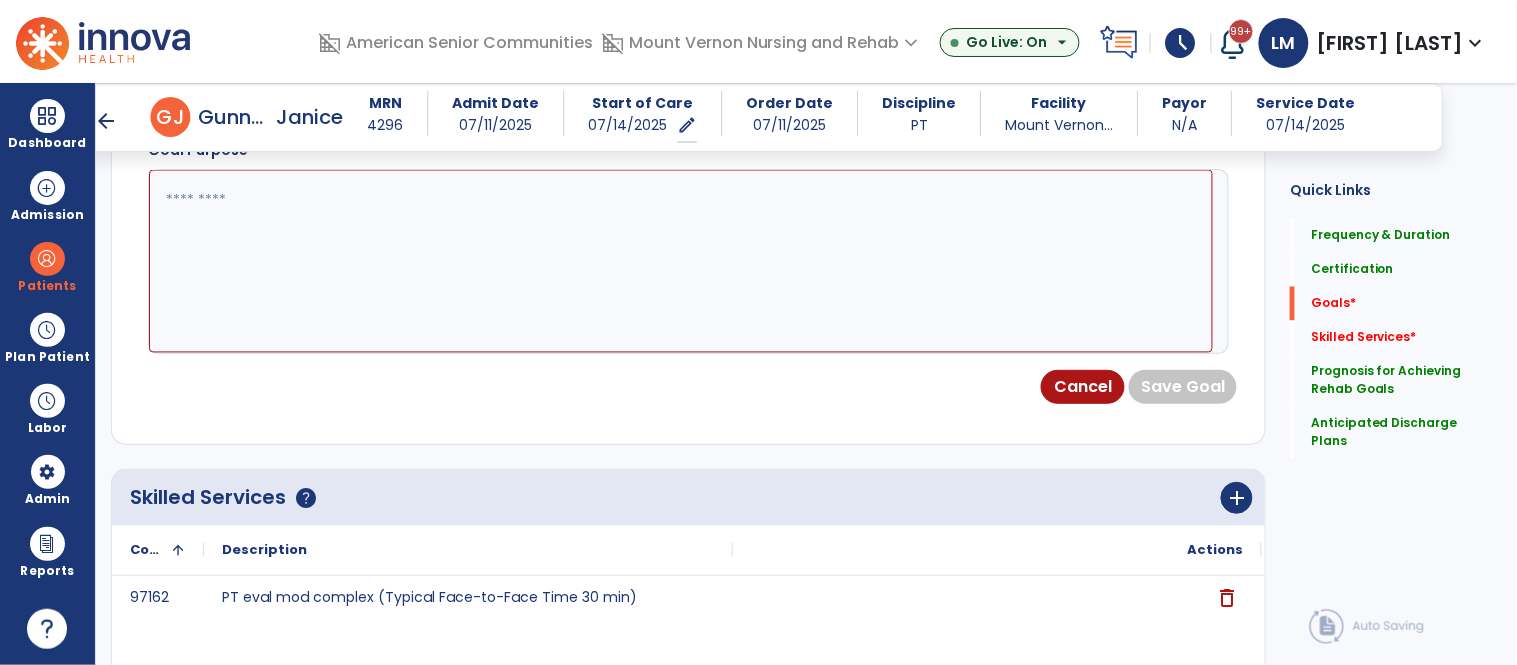 click at bounding box center [681, 261] 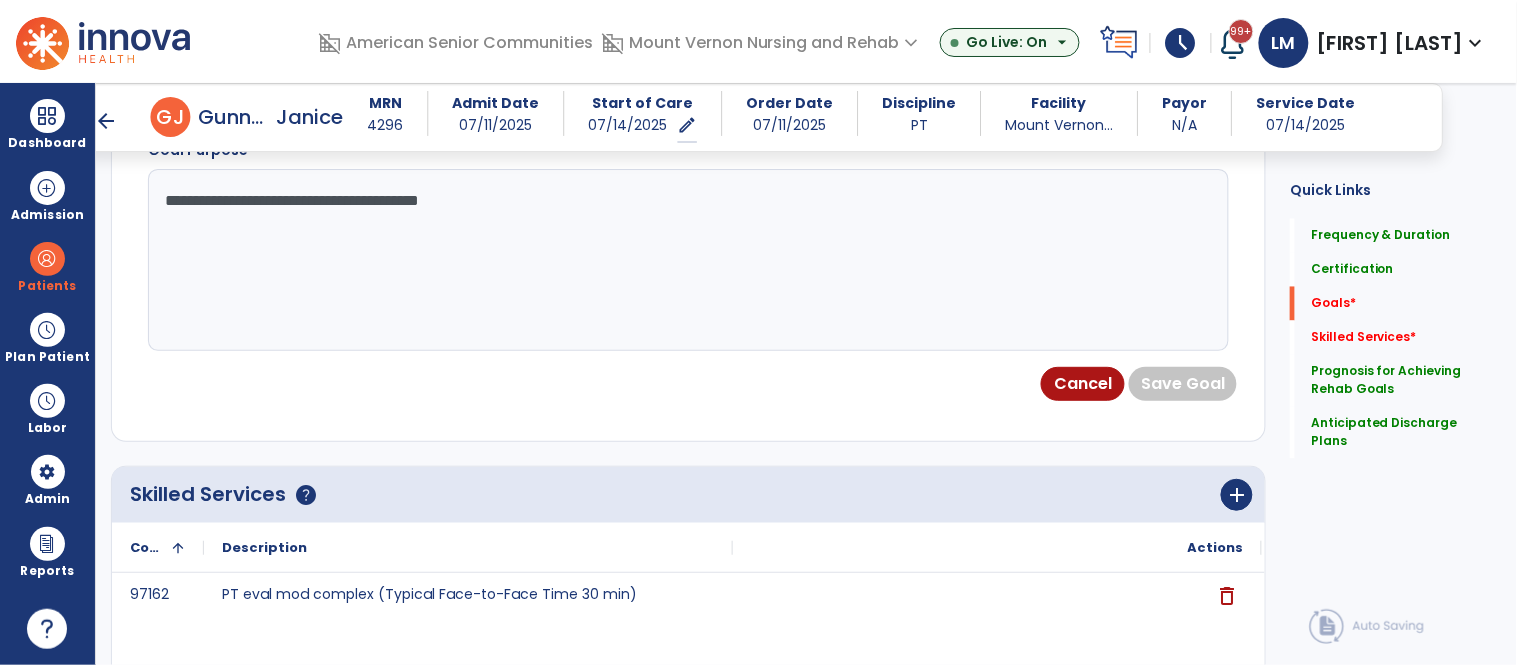 click on "**********" at bounding box center (681, 260) 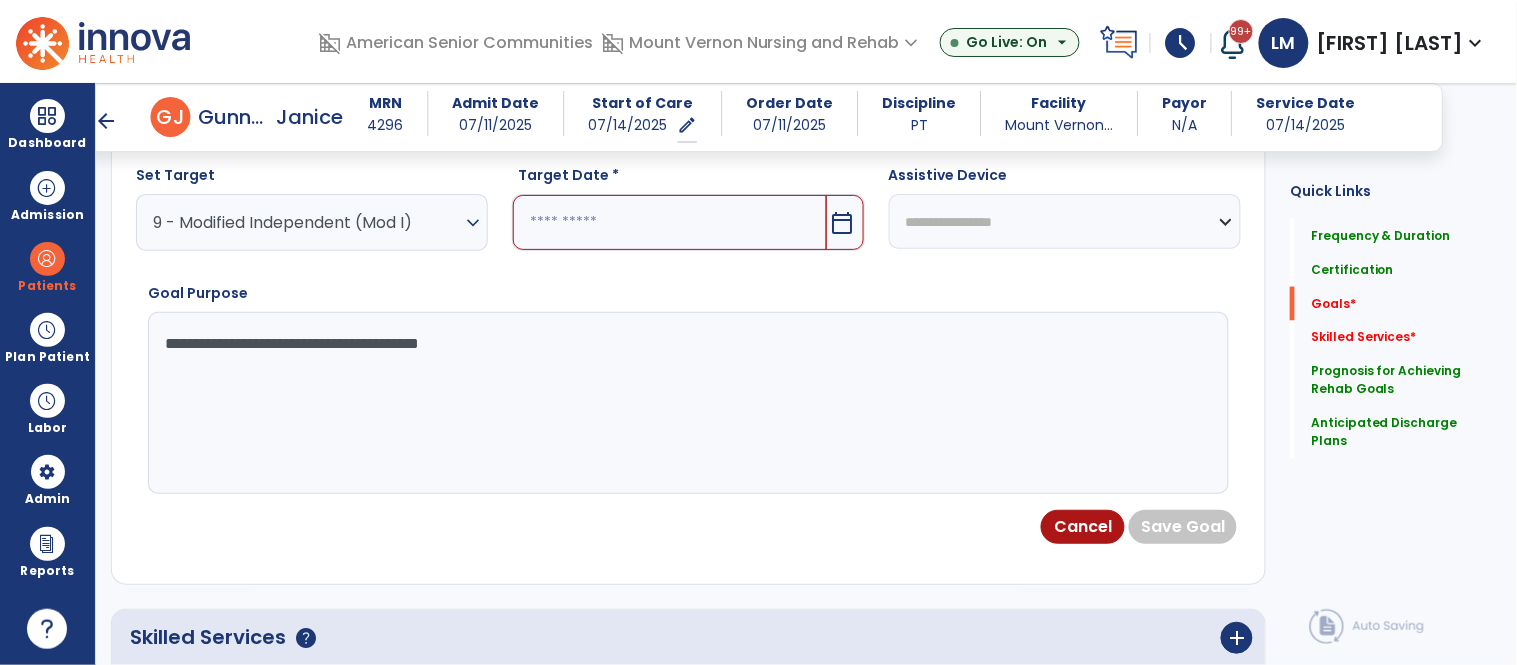 type on "**********" 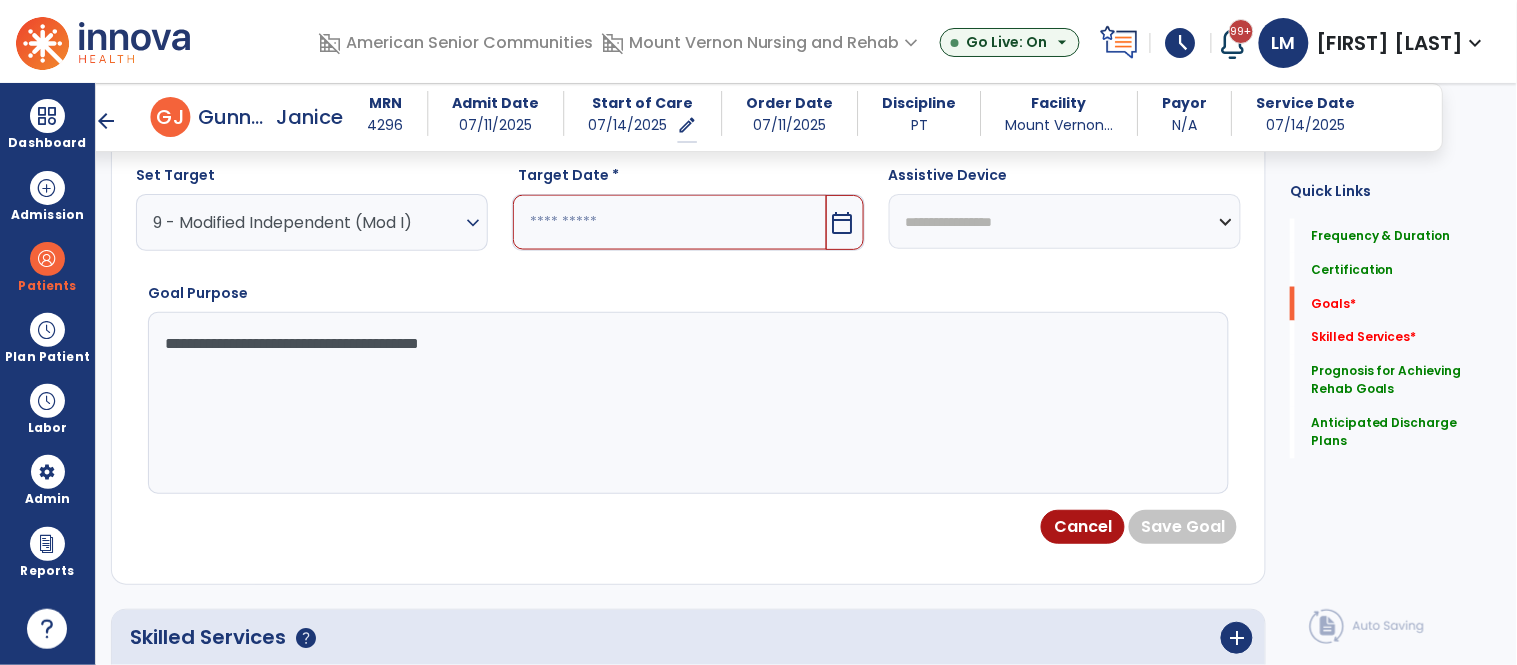 click at bounding box center [669, 222] 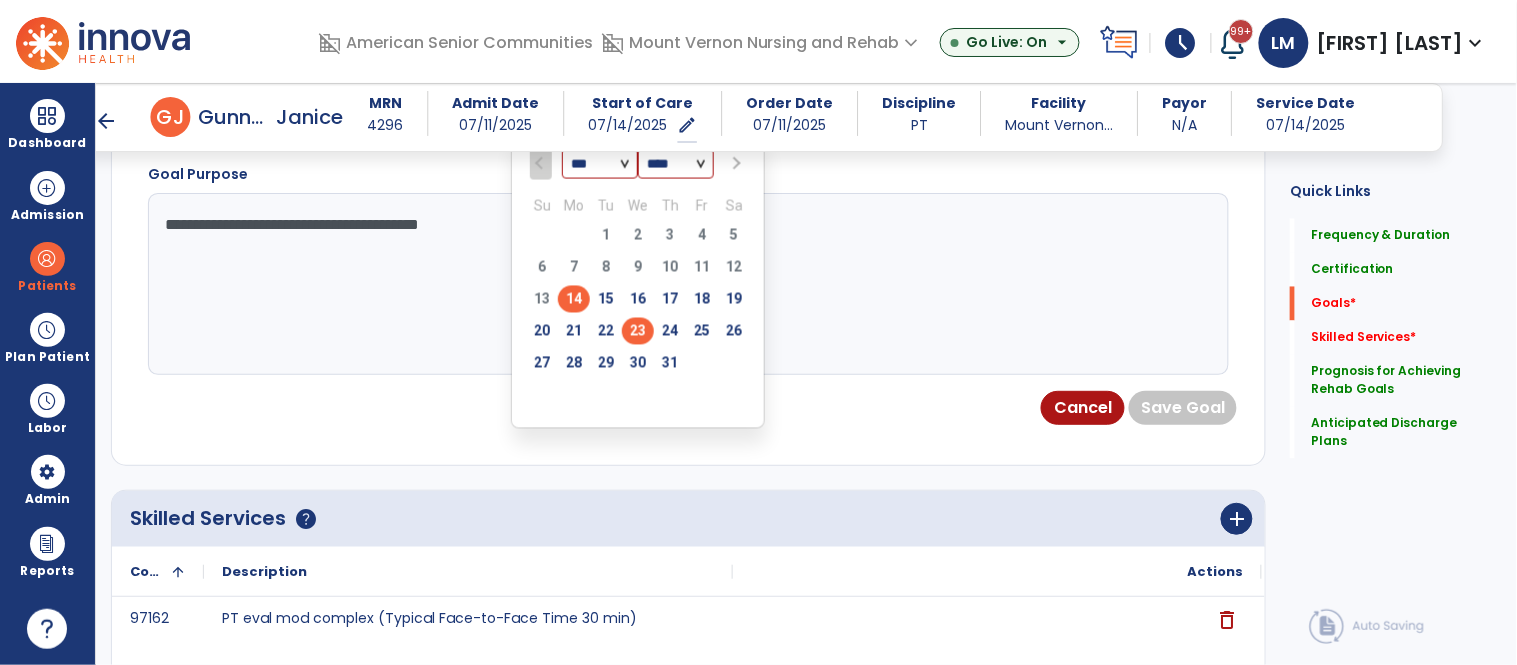 scroll, scrollTop: 858, scrollLeft: 0, axis: vertical 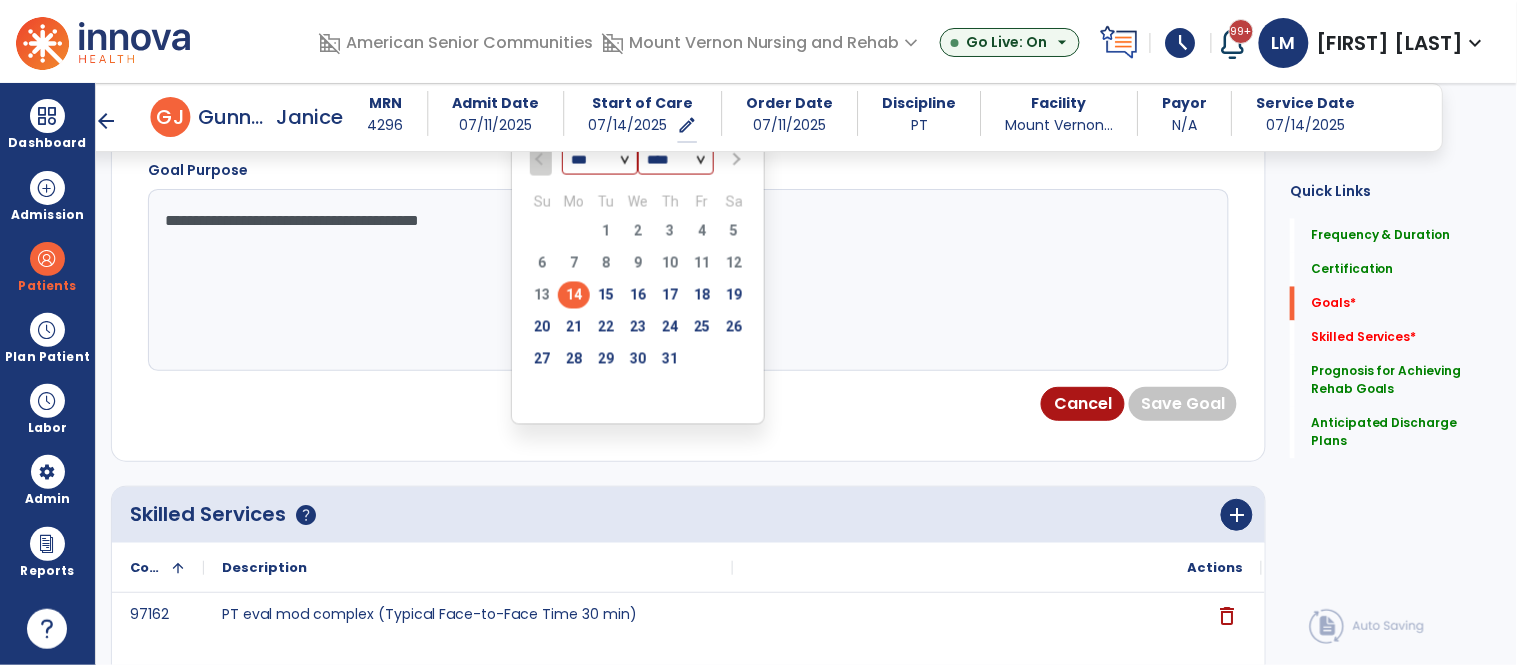 click at bounding box center [734, 160] 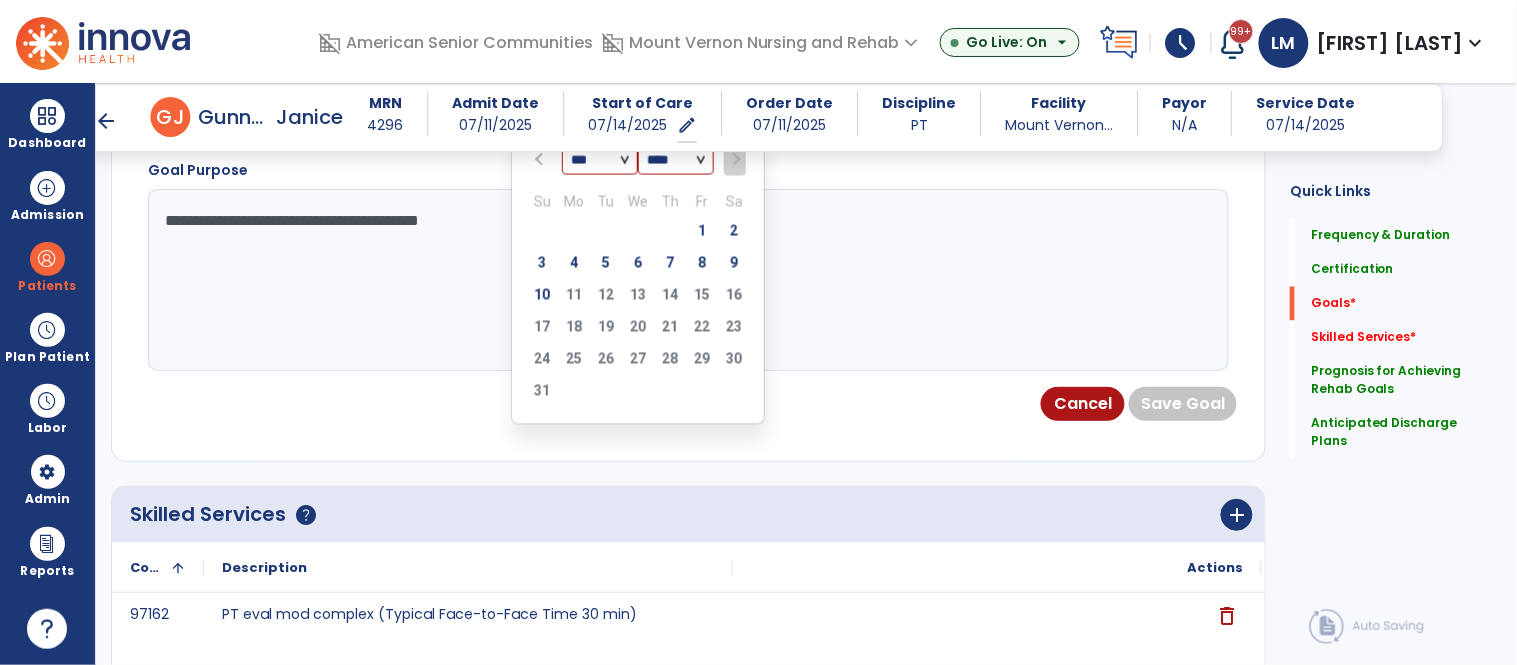 click at bounding box center (542, 160) 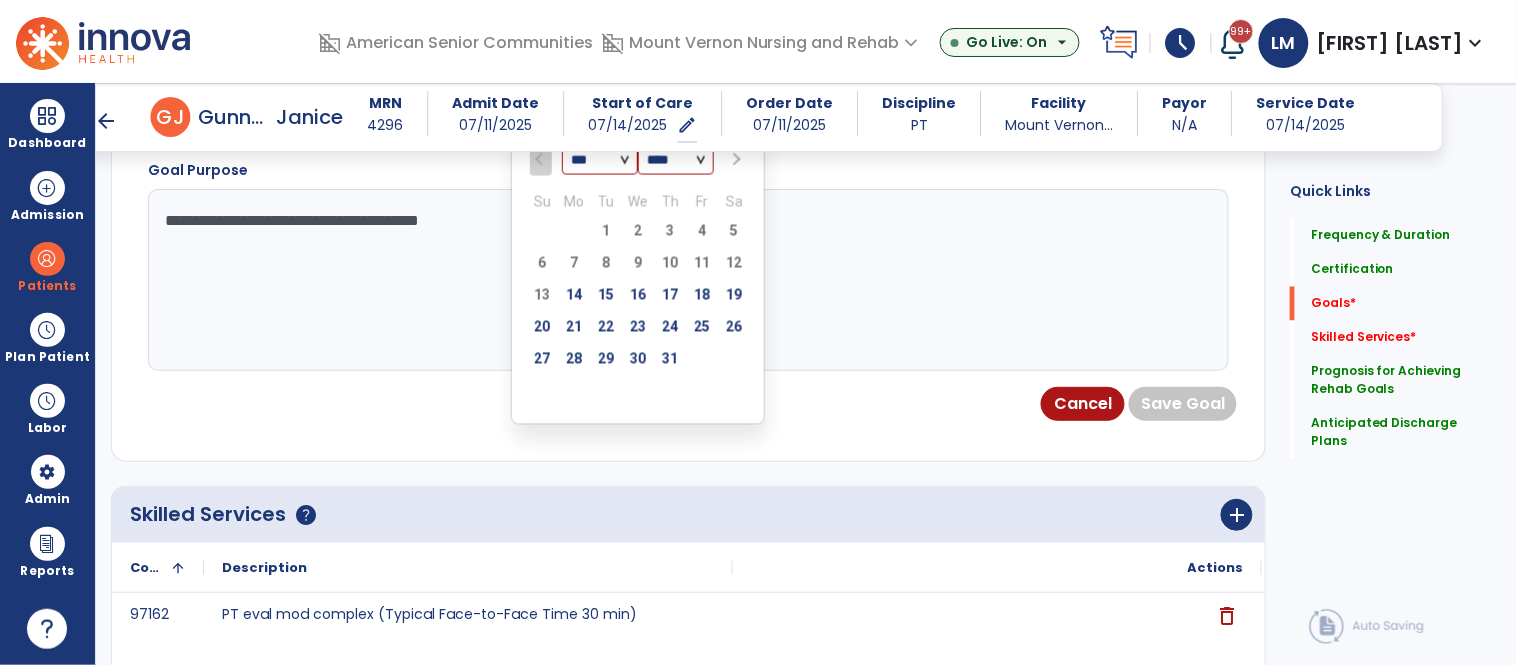 click at bounding box center (735, 160) 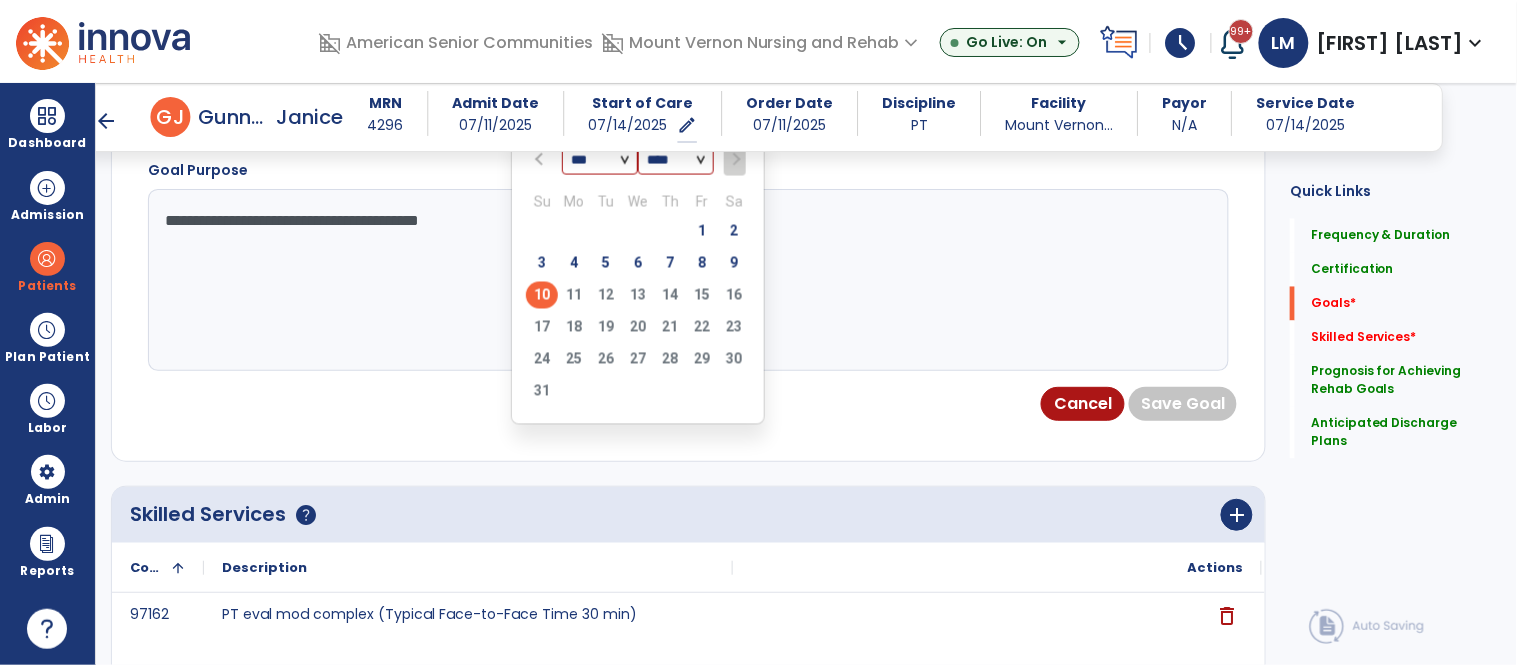 click on "10" at bounding box center [542, 295] 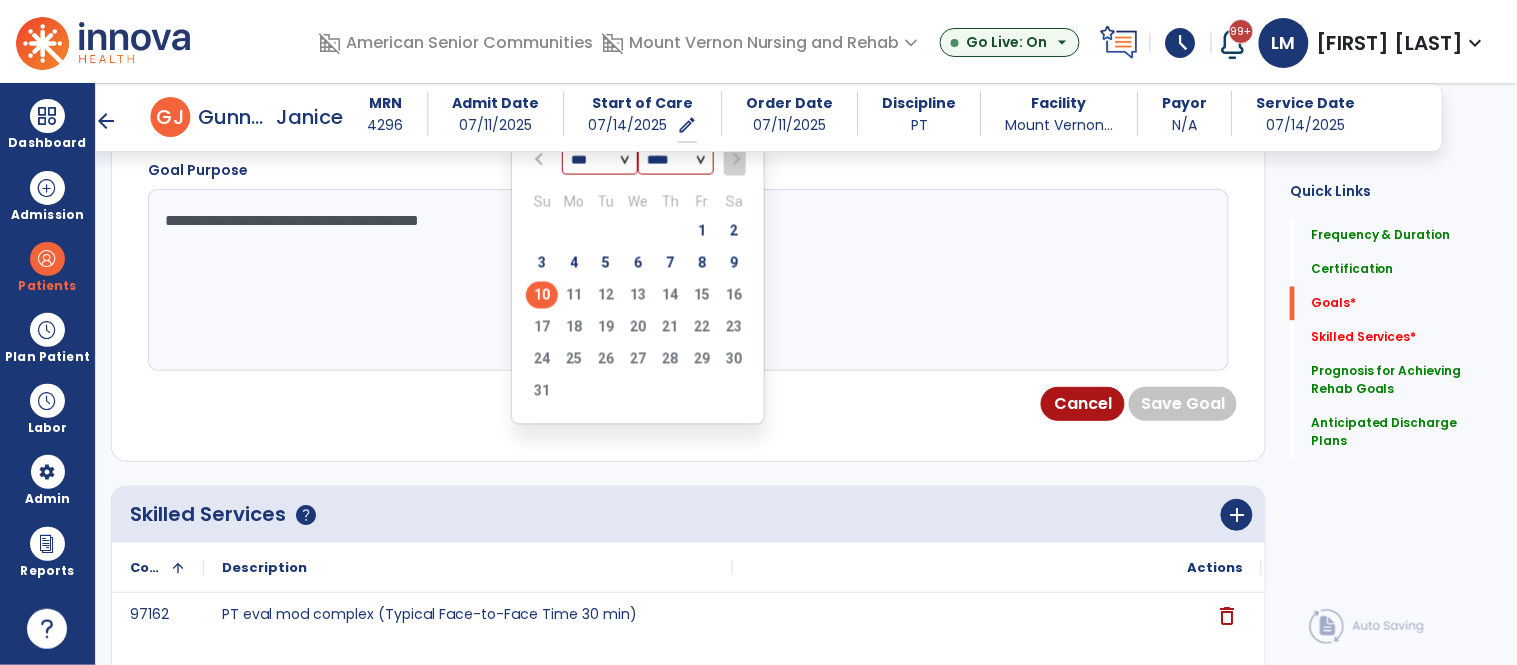 type on "*********" 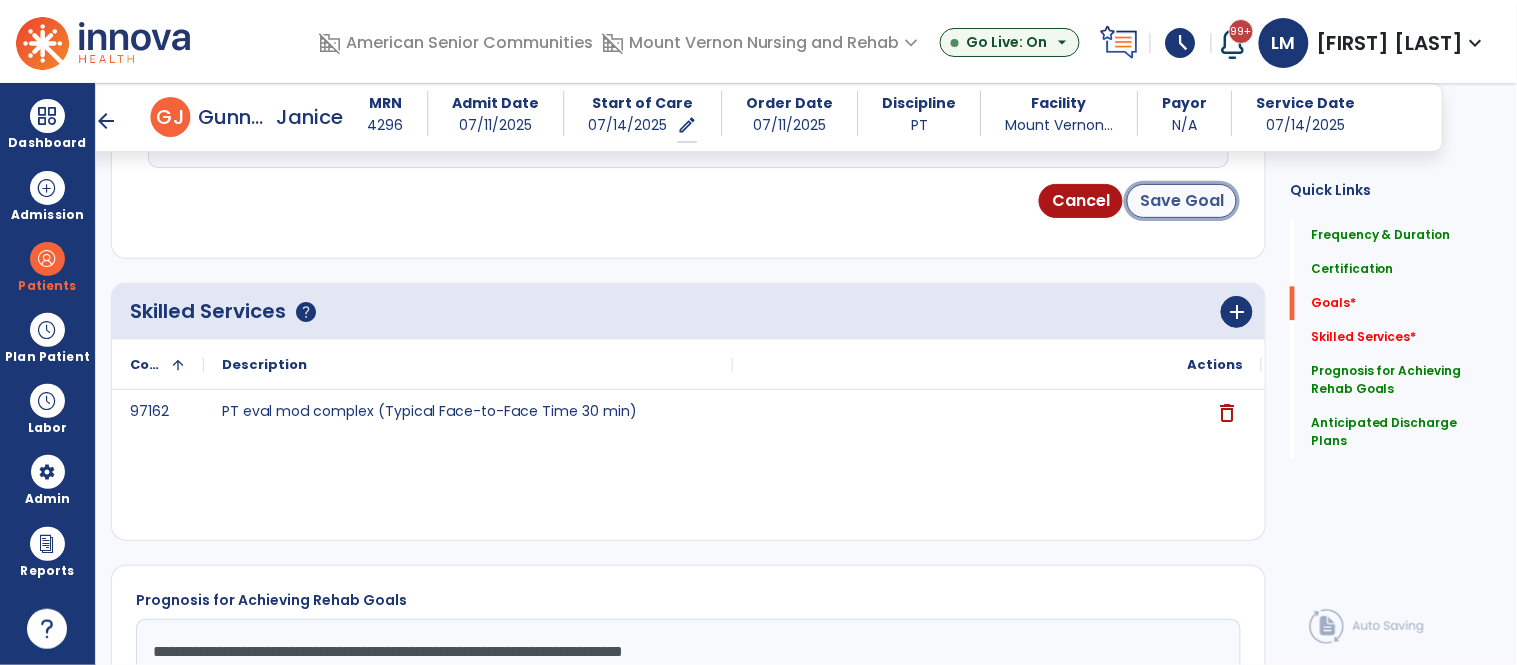 click on "Save Goal" at bounding box center [1182, 201] 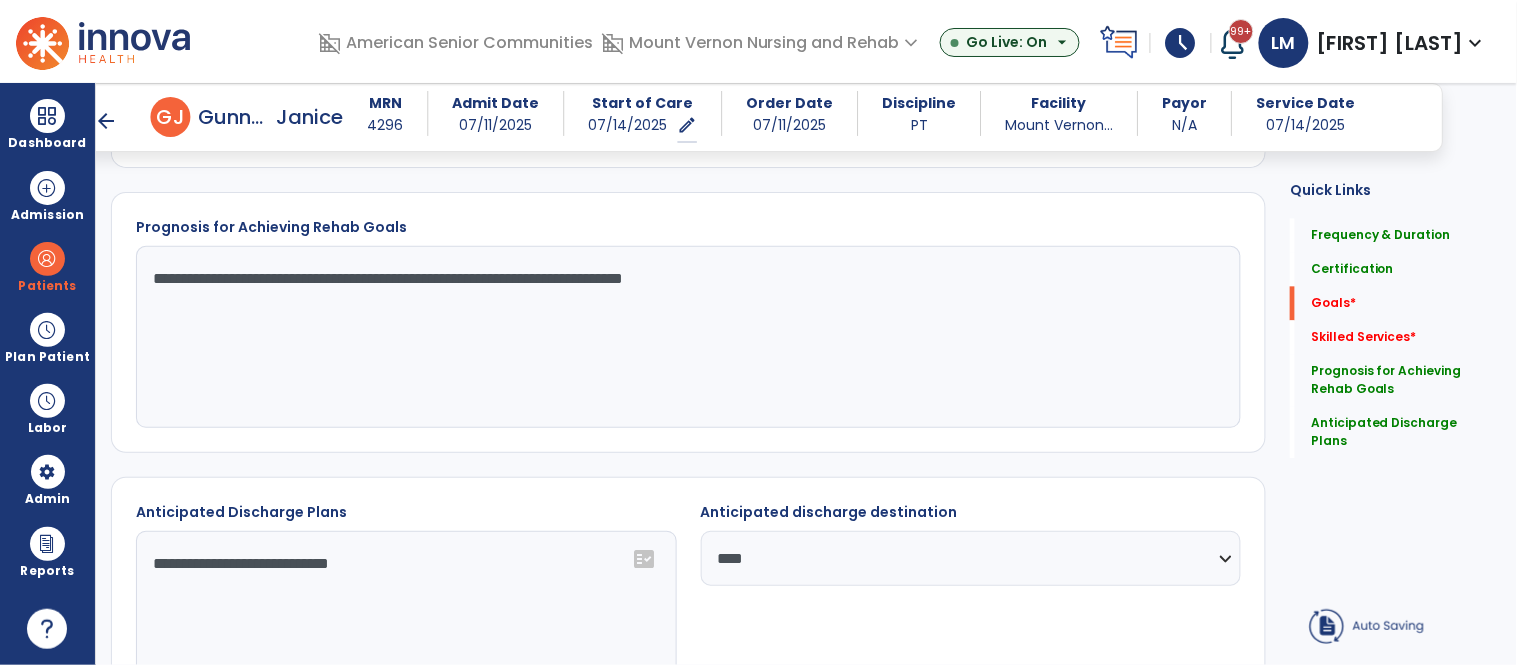 scroll, scrollTop: 347, scrollLeft: 0, axis: vertical 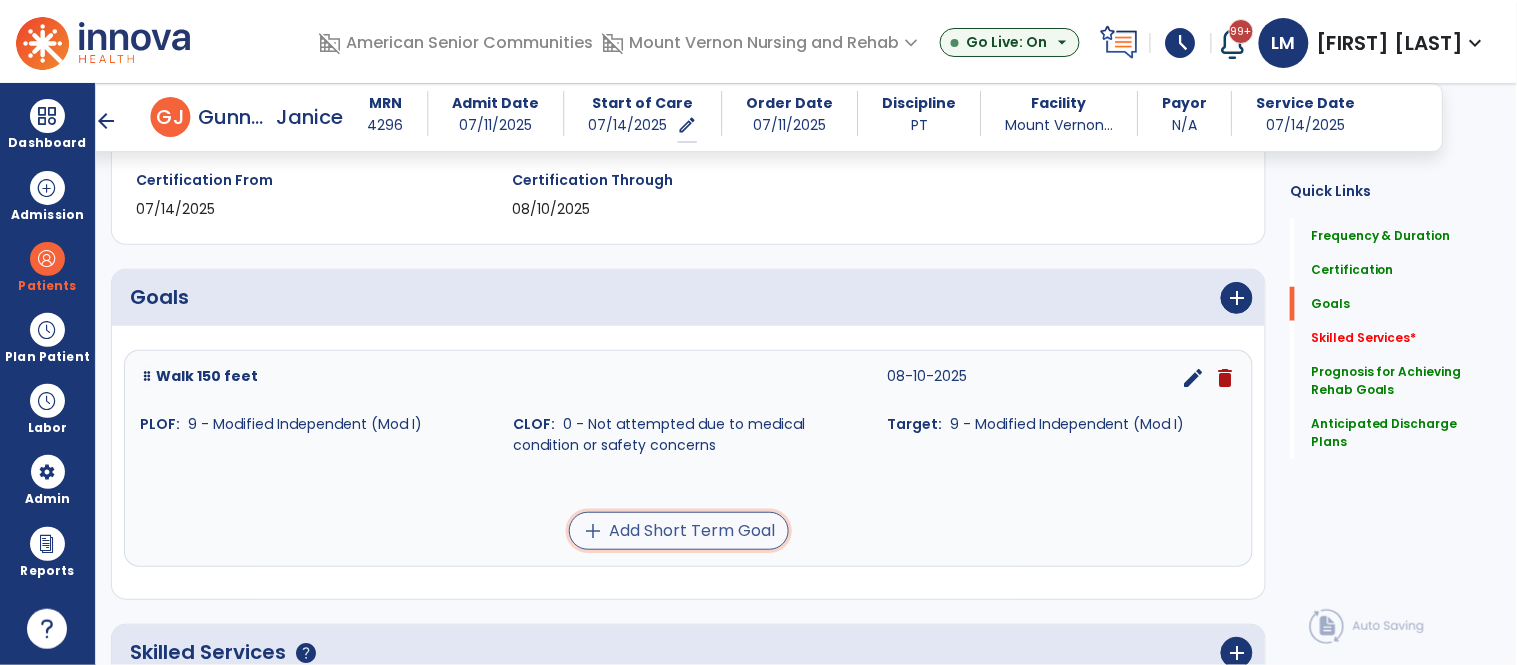 click on "add  Add Short Term Goal" at bounding box center [679, 531] 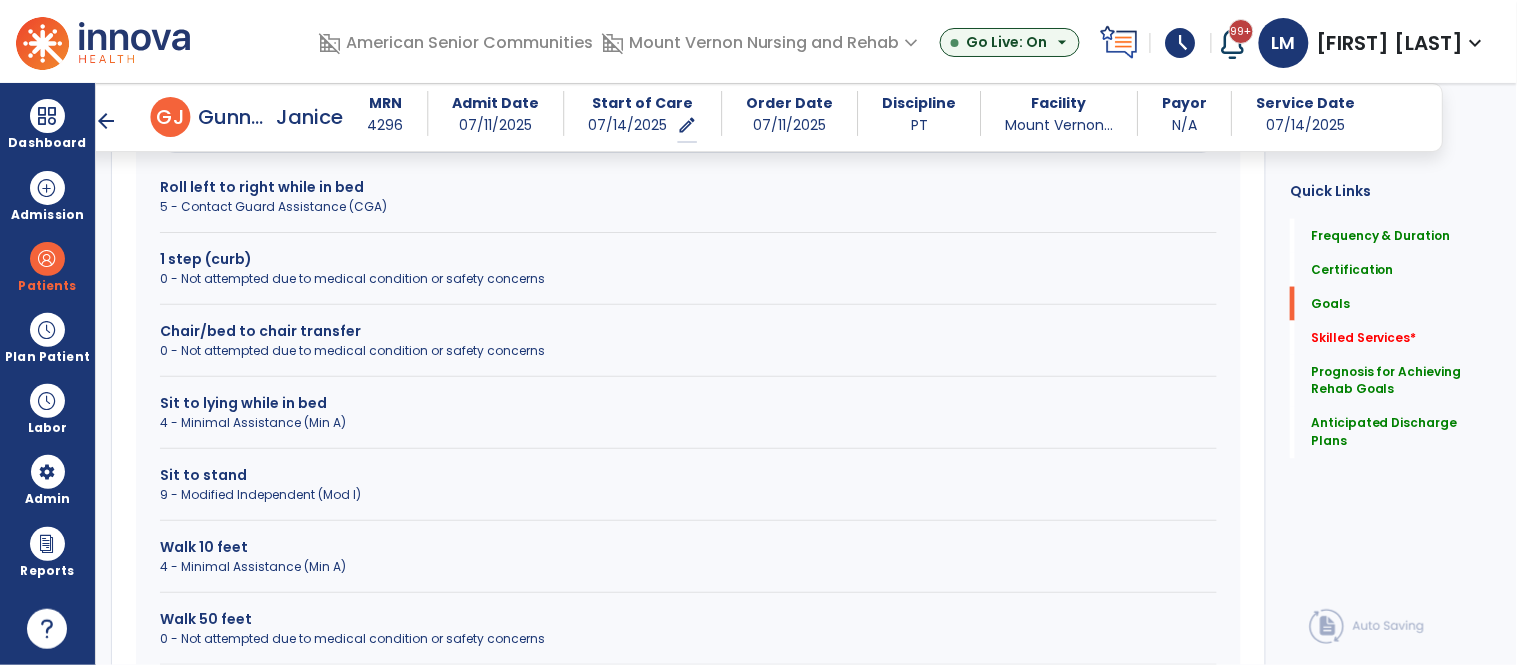 scroll, scrollTop: 678, scrollLeft: 0, axis: vertical 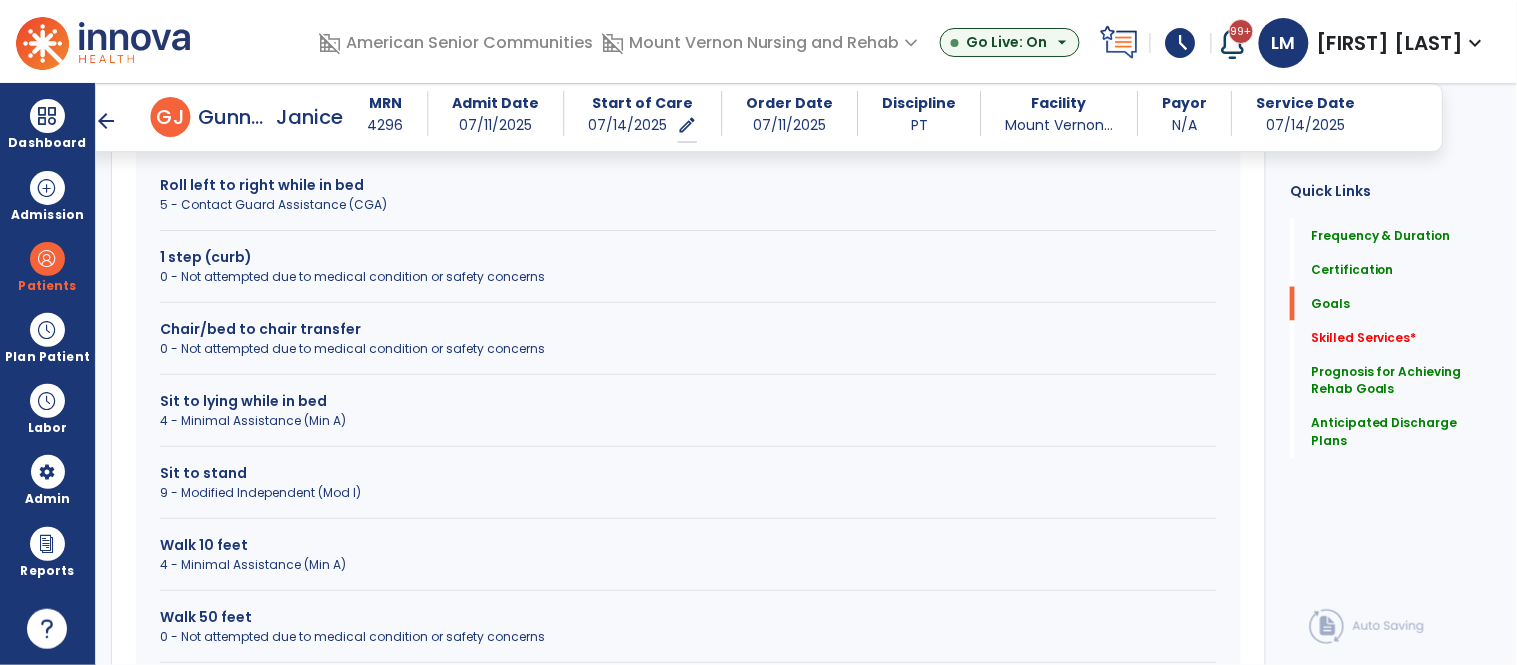 click on "4 - Minimal Assistance (Min A)" at bounding box center [688, 421] 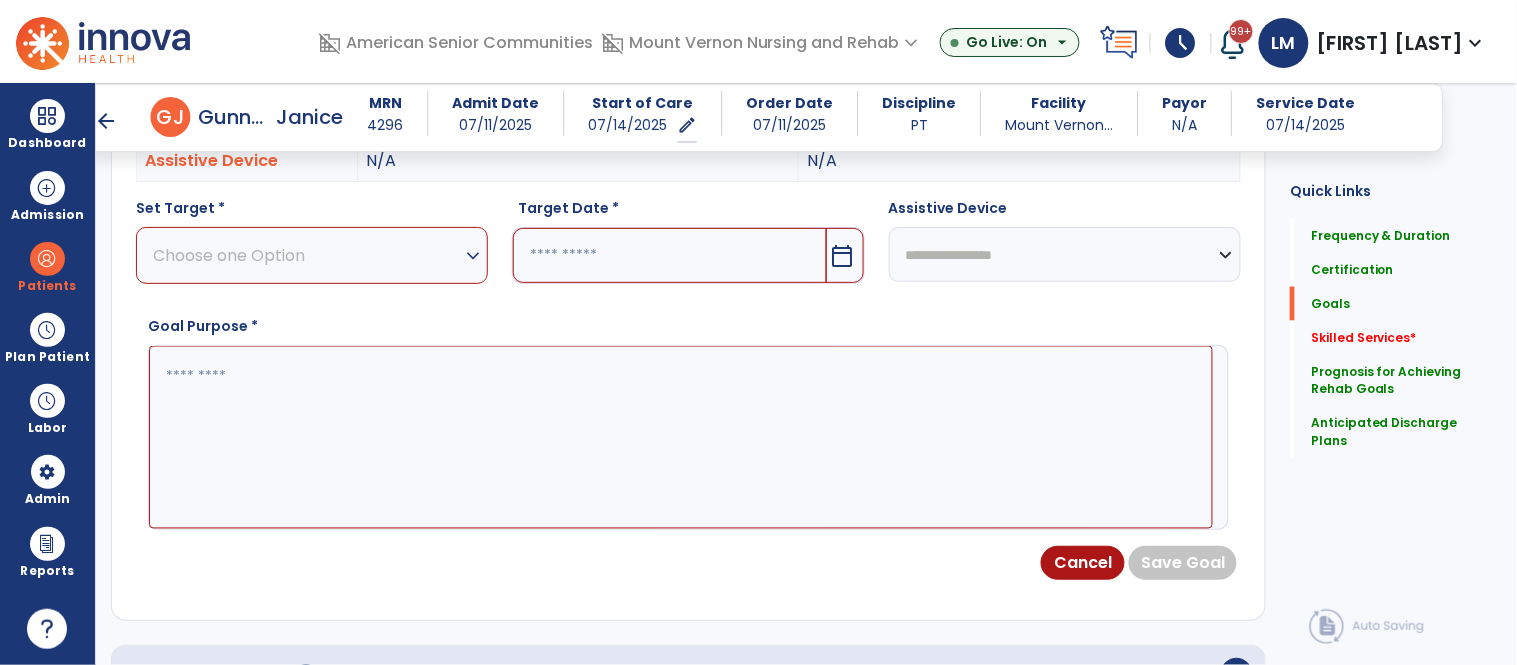 click on "Choose one Option   expand_more   5 - Contact Guard Assistance (CGA)   6 - Standby Assist (SBA)   7 - Set-up or clean-up assistance   8 - Supervised (S)   9 - Modified Independent (Mod I)   10 - Independent (I)" at bounding box center (312, 255) 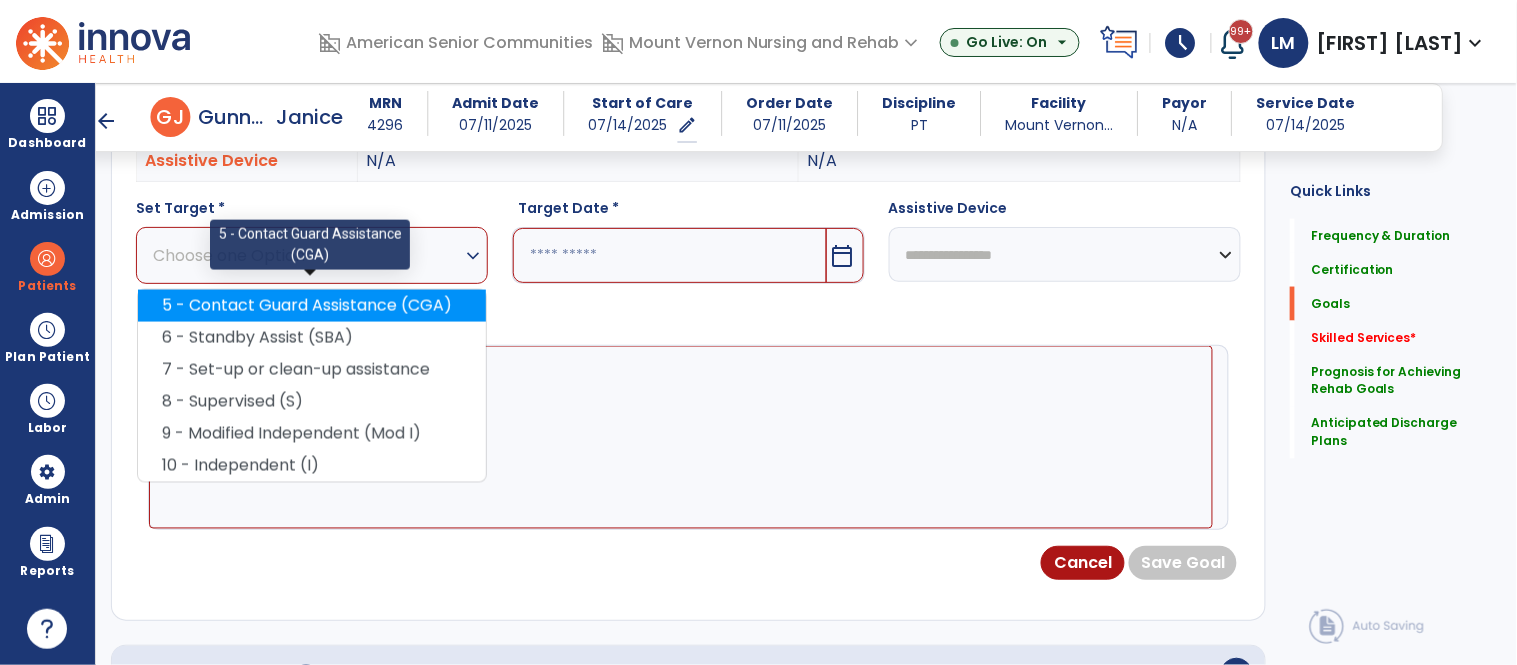 click on "5 - Contact Guard Assistance (CGA)" at bounding box center (312, 306) 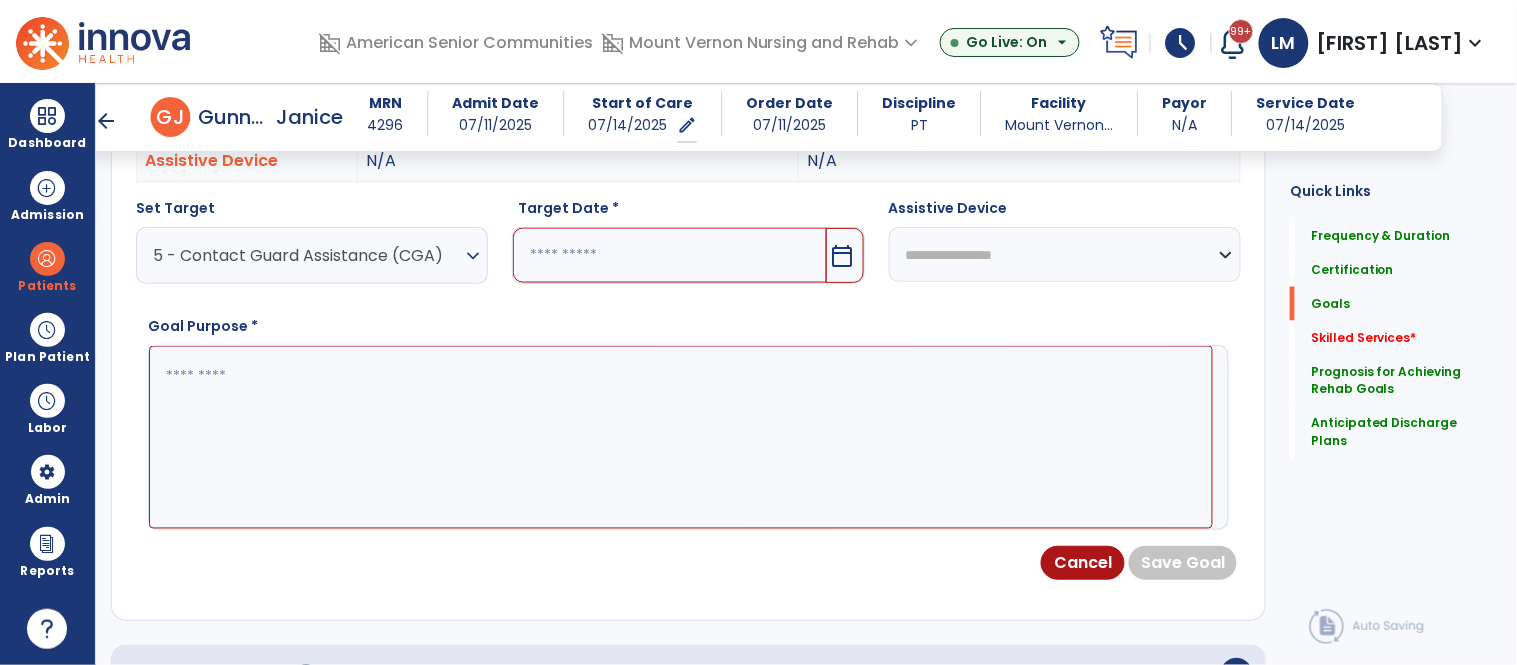 click at bounding box center [669, 255] 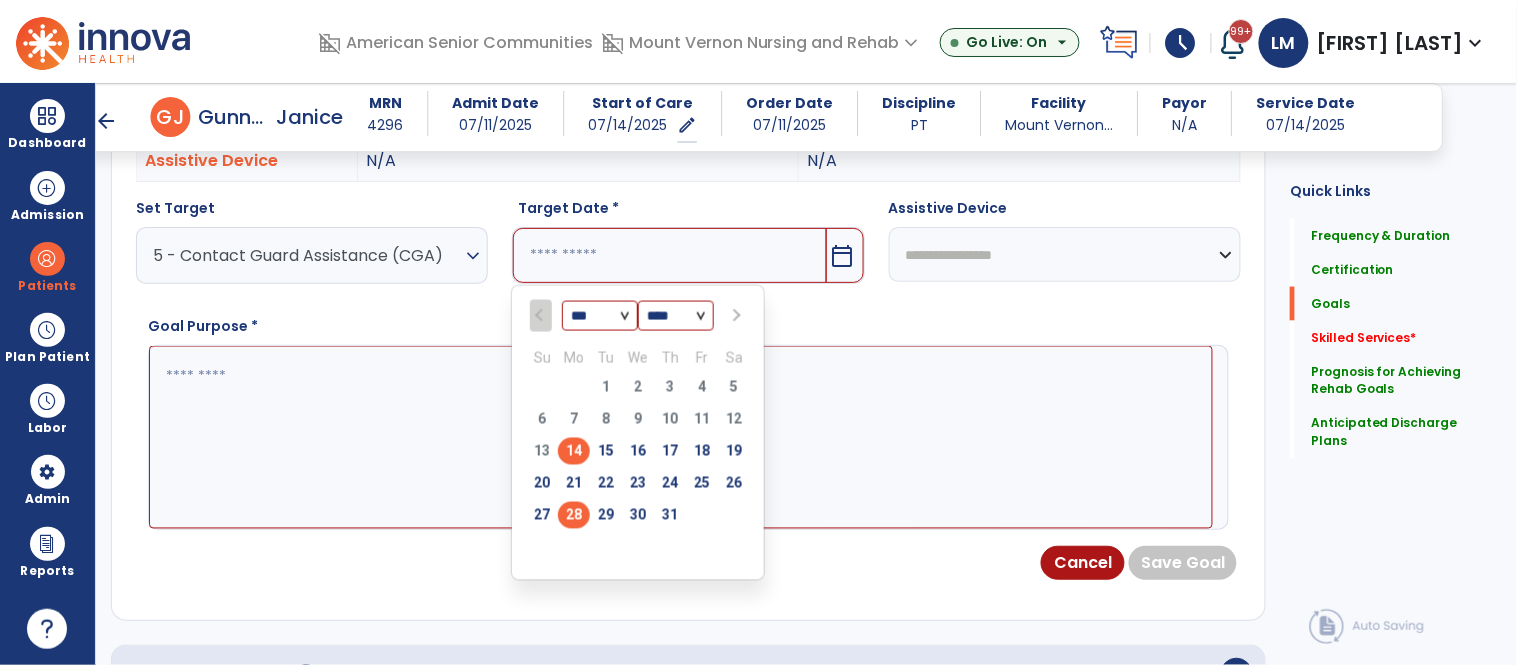 click on "28" at bounding box center [574, 515] 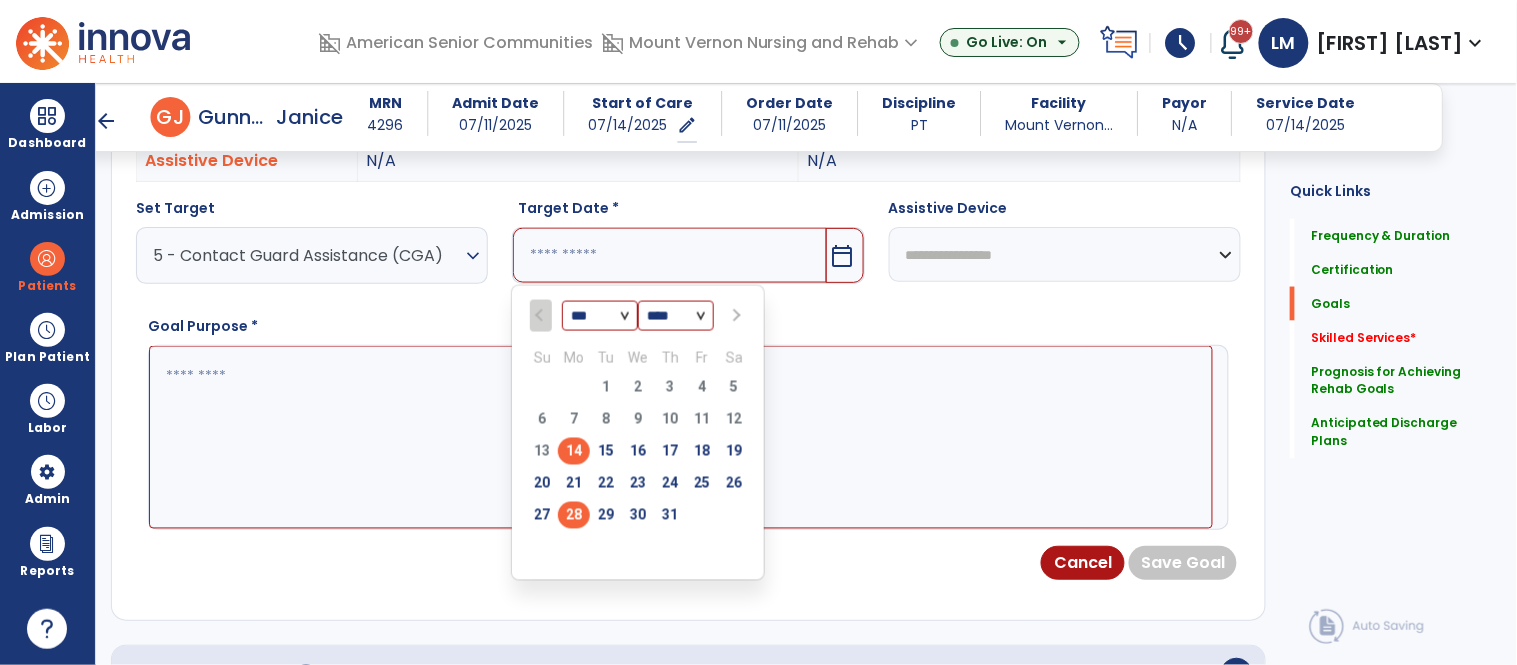 type on "*********" 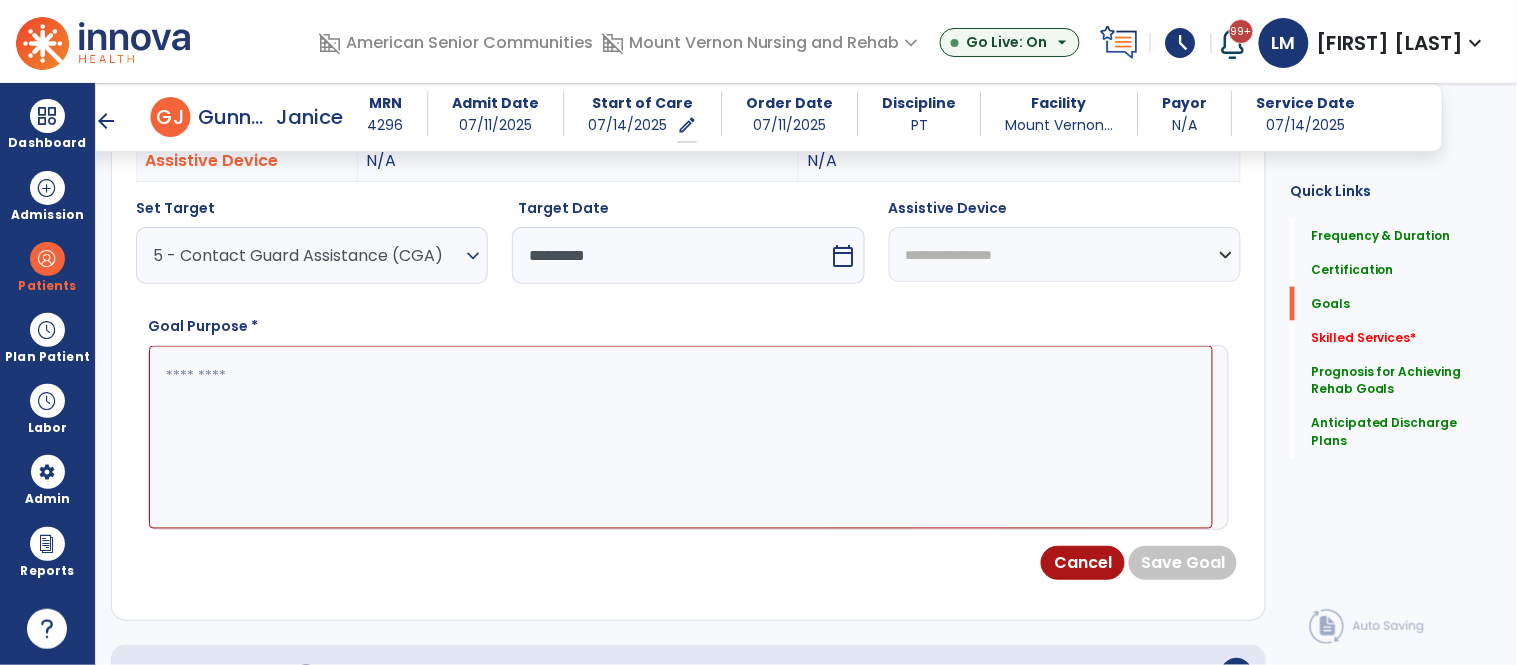 click at bounding box center [681, 437] 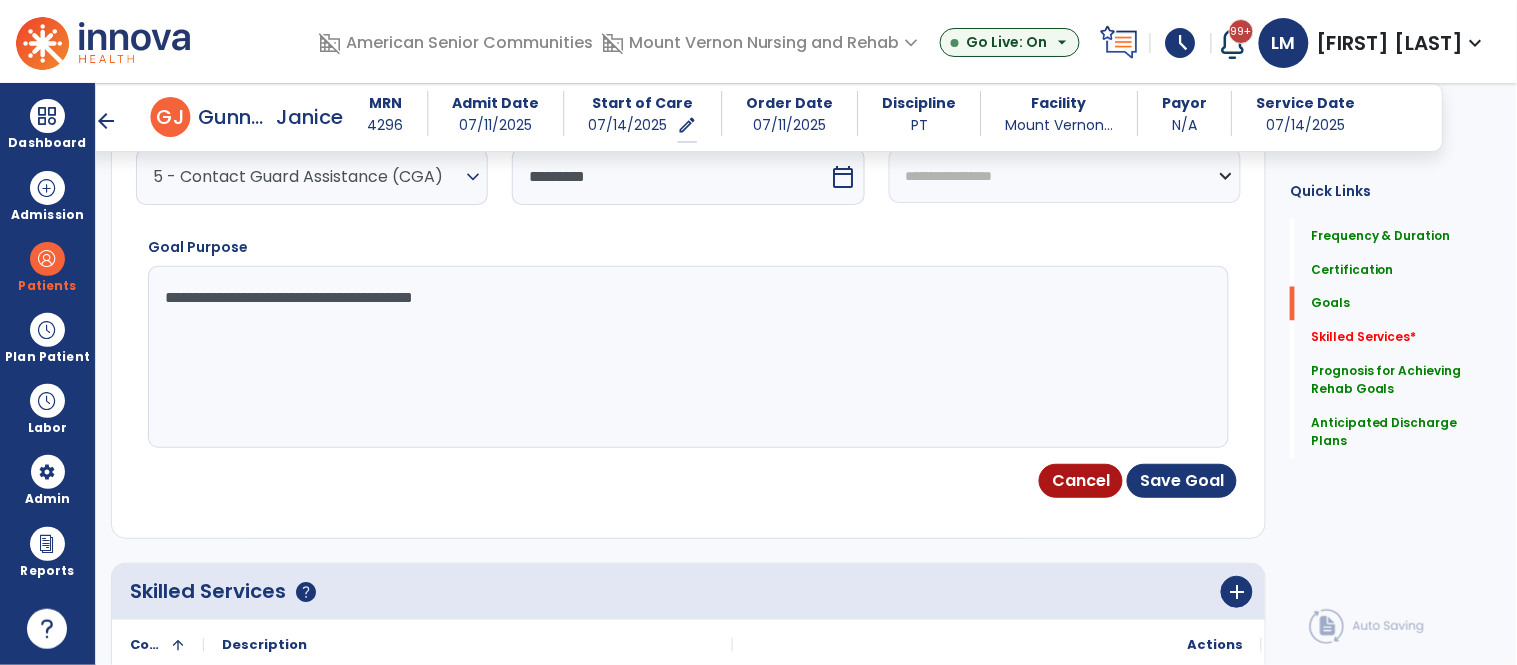 scroll, scrollTop: 817, scrollLeft: 0, axis: vertical 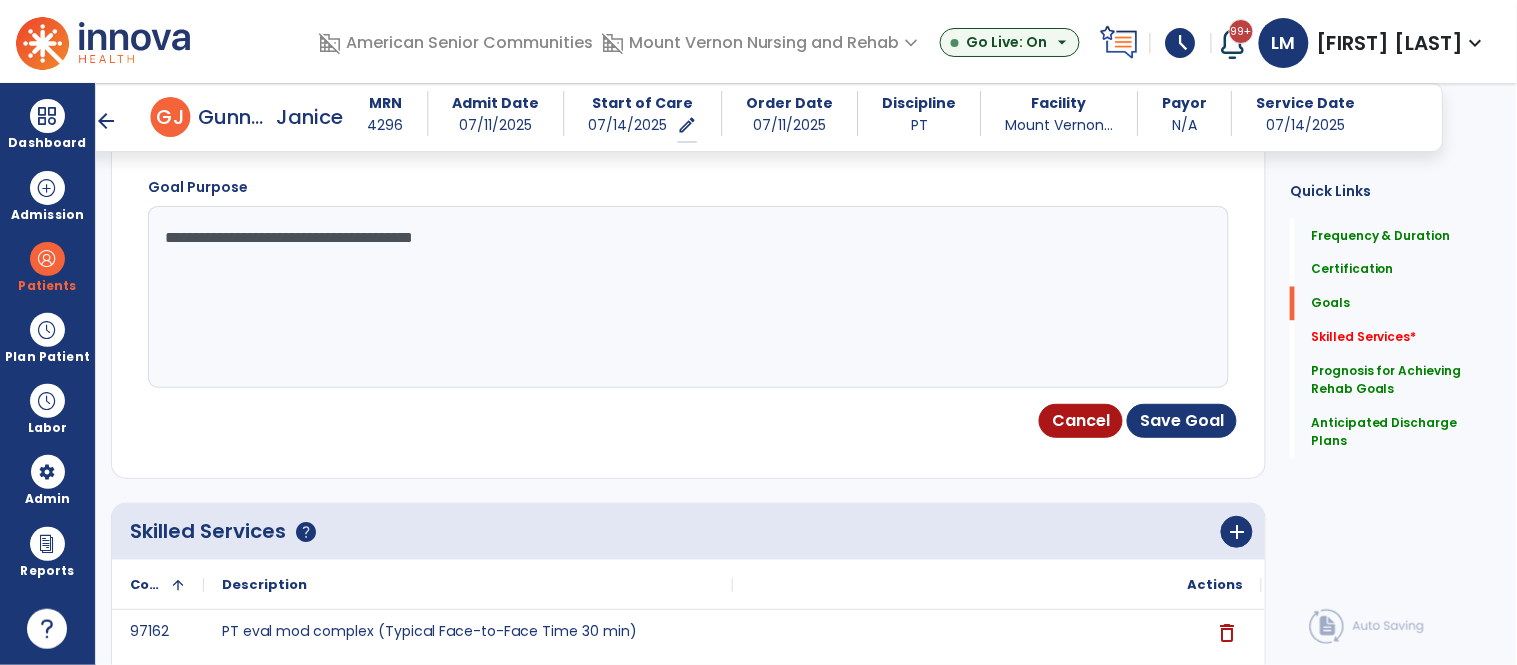 type on "**********" 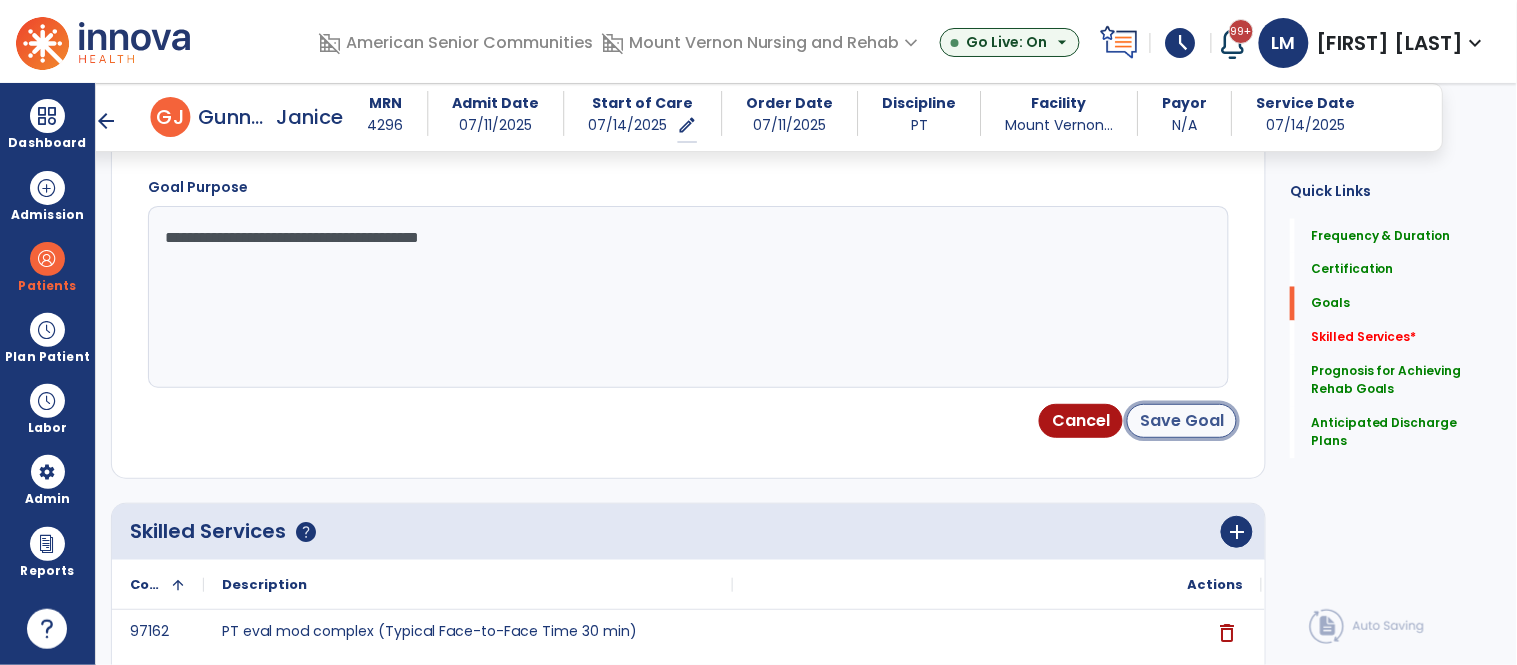 click on "Save Goal" at bounding box center [1182, 421] 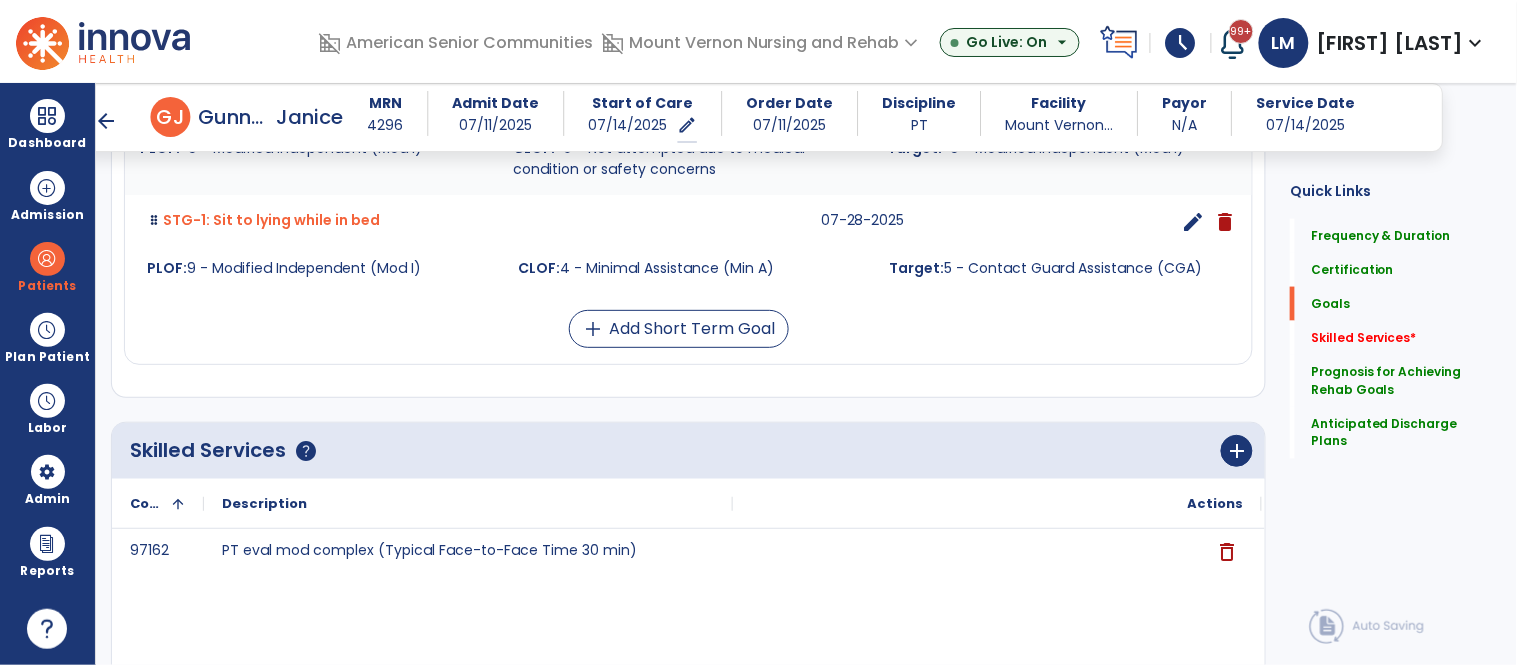 scroll, scrollTop: 630, scrollLeft: 0, axis: vertical 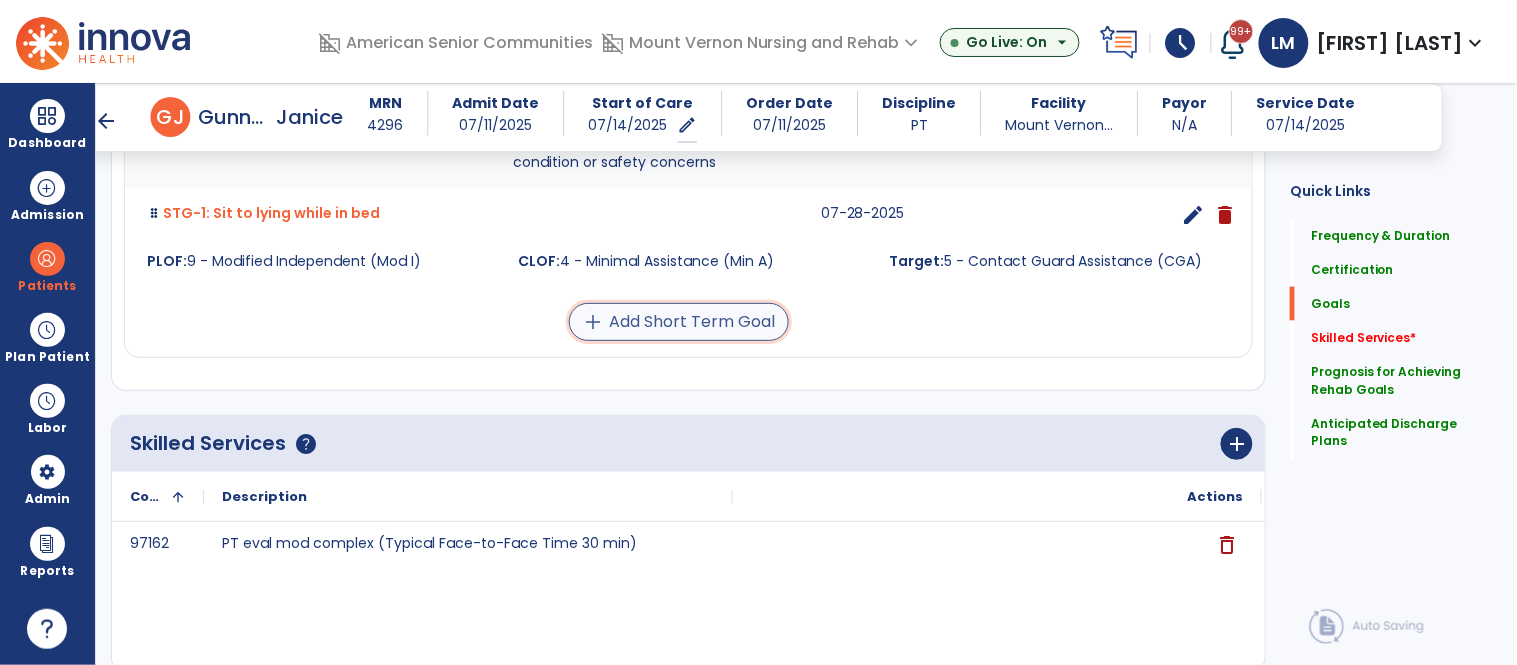 click on "add  Add Short Term Goal" at bounding box center [679, 322] 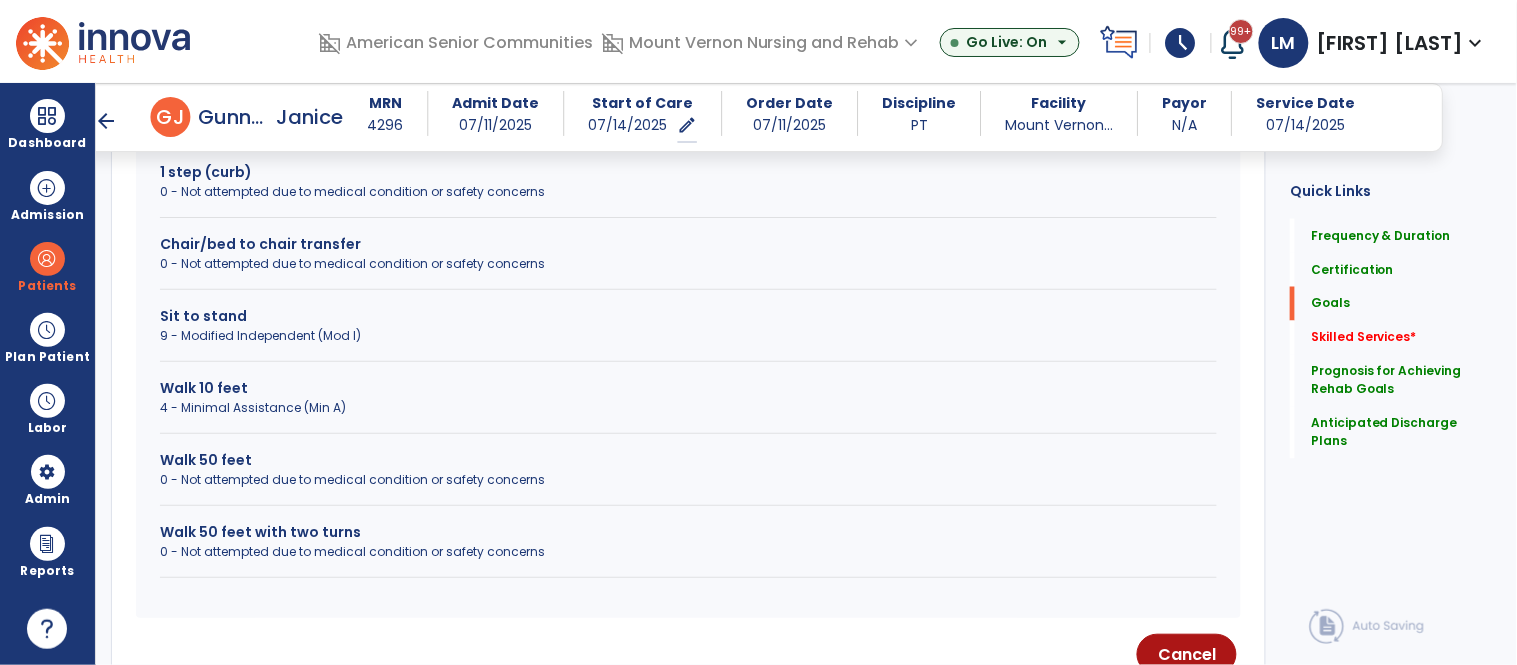 scroll, scrollTop: 776, scrollLeft: 0, axis: vertical 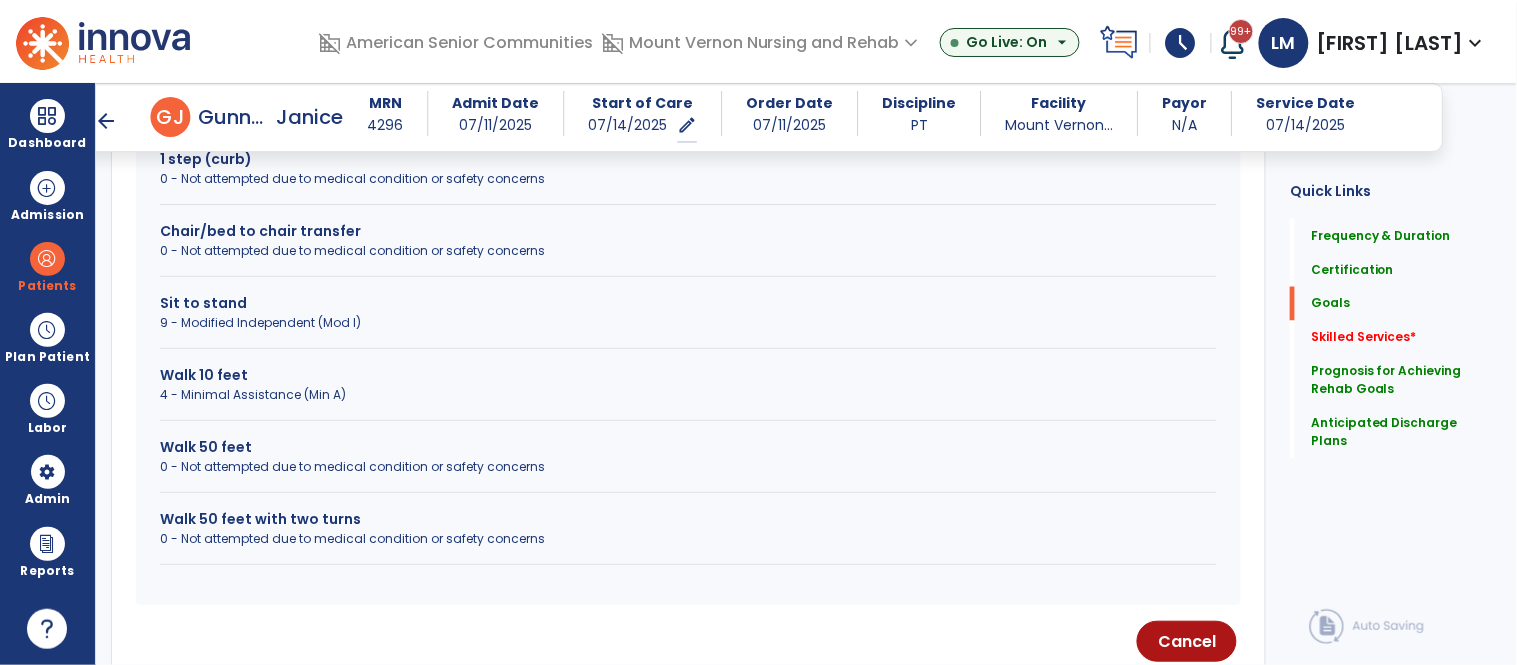 click on "0 - Not attempted due to medical condition or safety concerns" at bounding box center [688, 251] 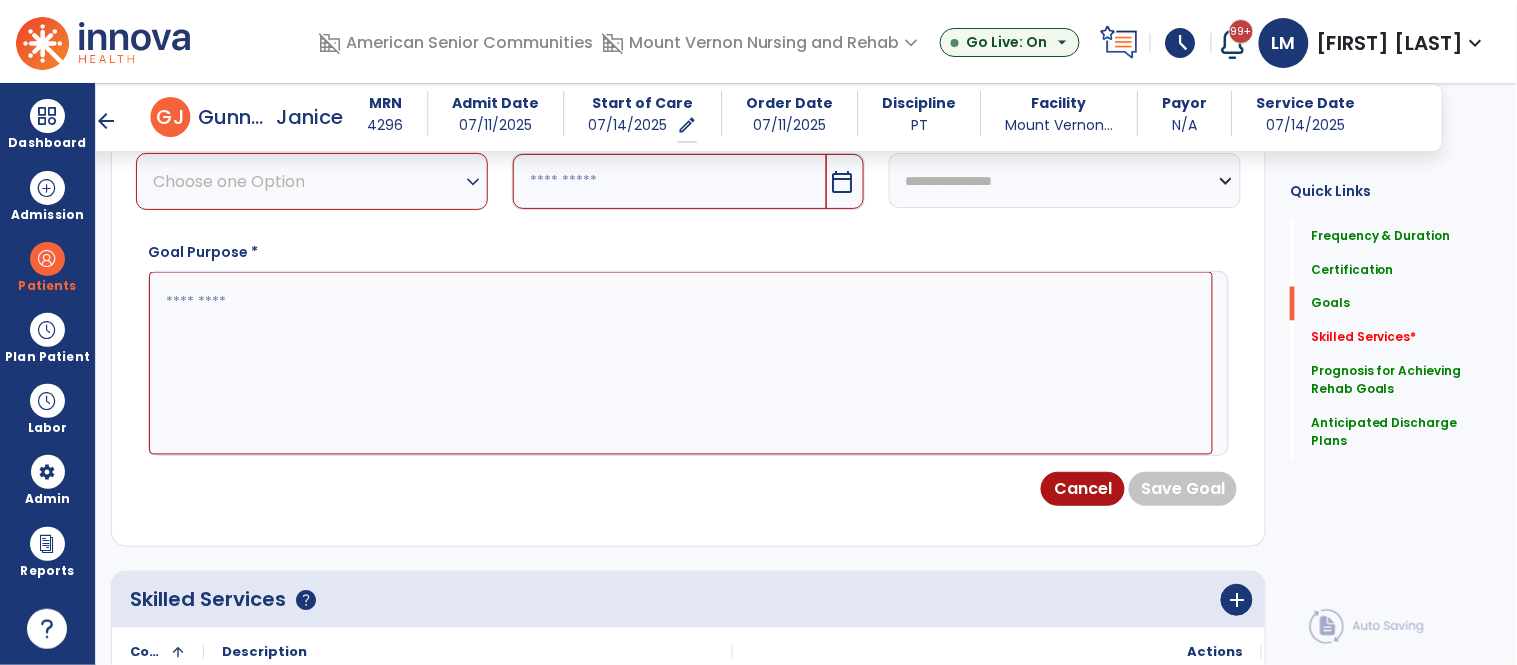 click on "Choose one Option" at bounding box center [307, 181] 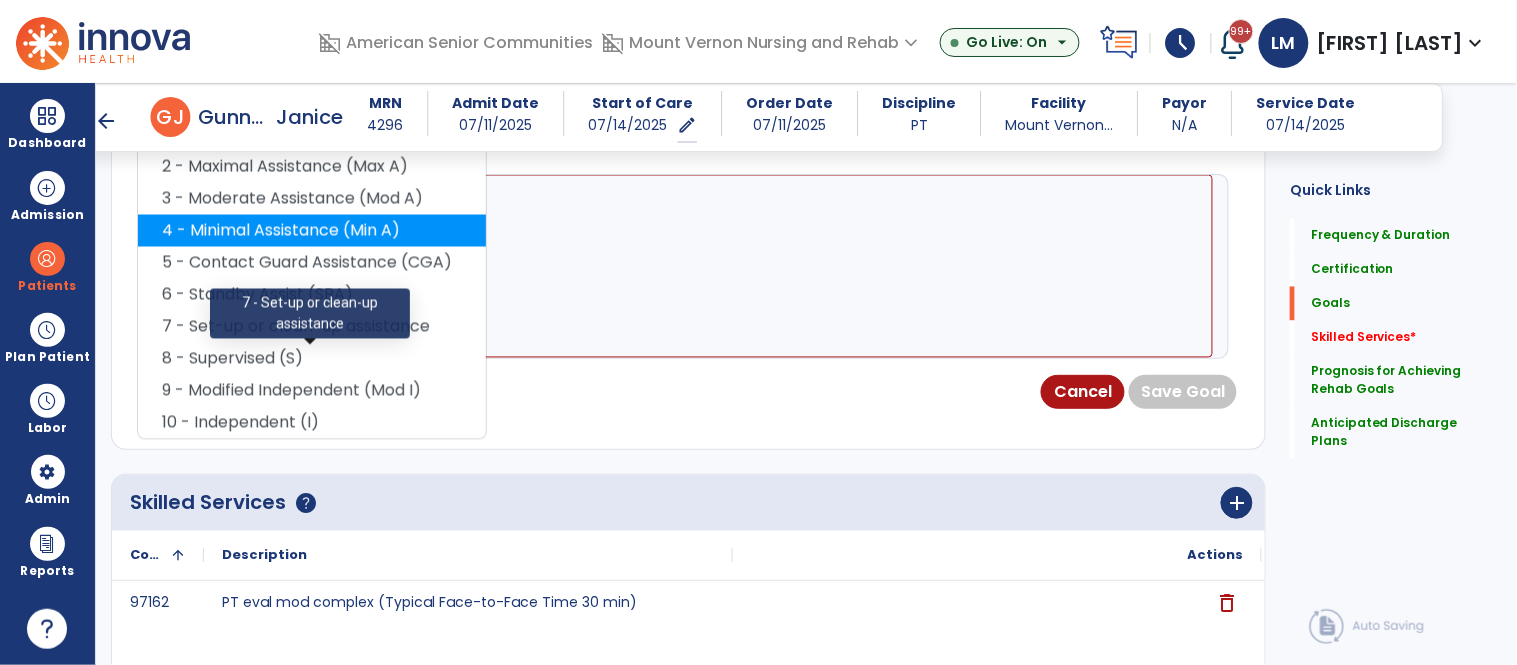 scroll, scrollTop: 876, scrollLeft: 0, axis: vertical 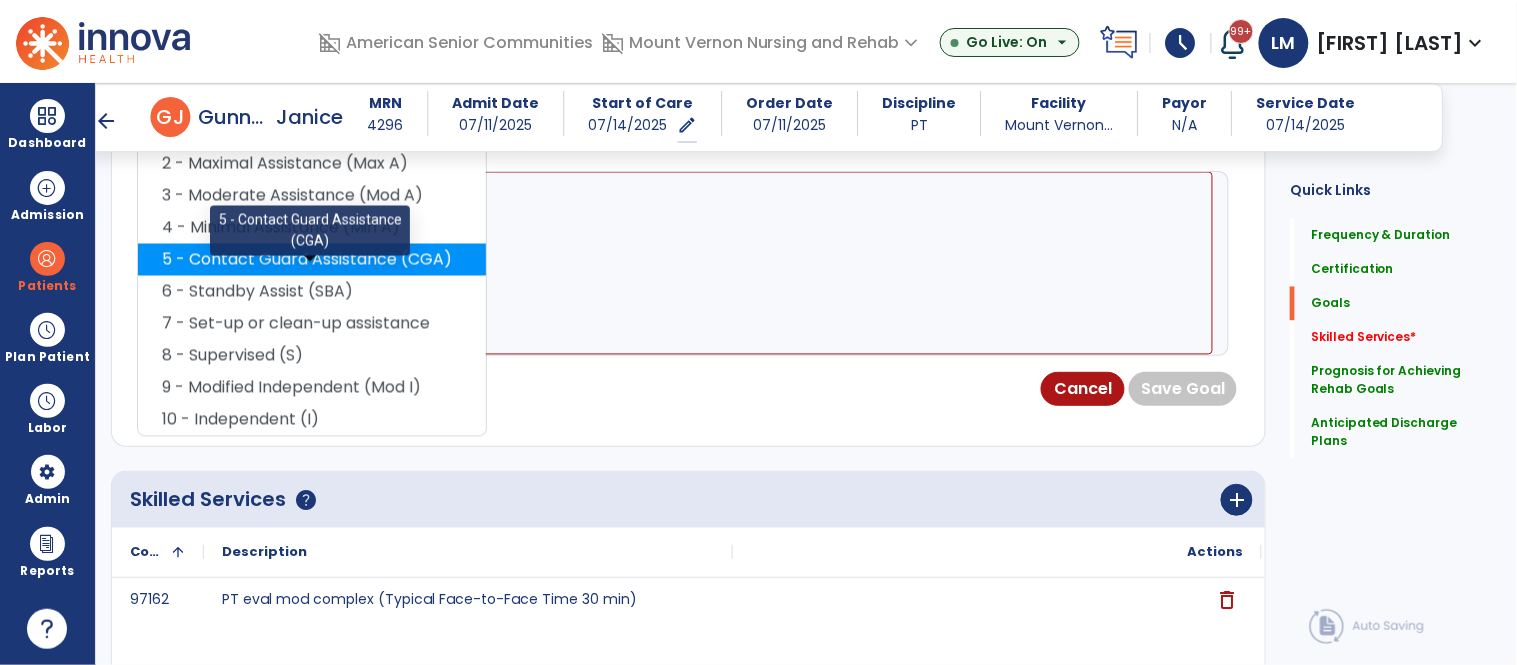 click on "5 - Contact Guard Assistance (CGA)" at bounding box center [312, 260] 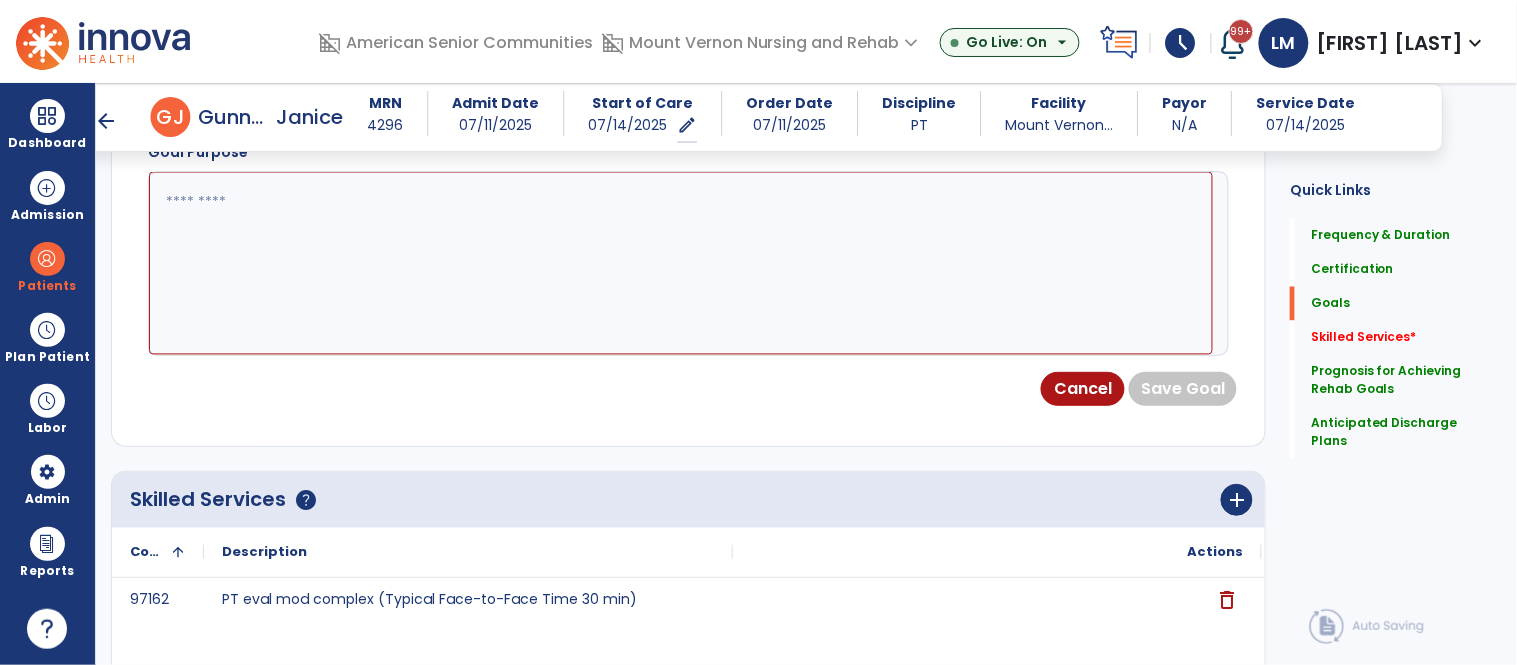 click at bounding box center (669, 81) 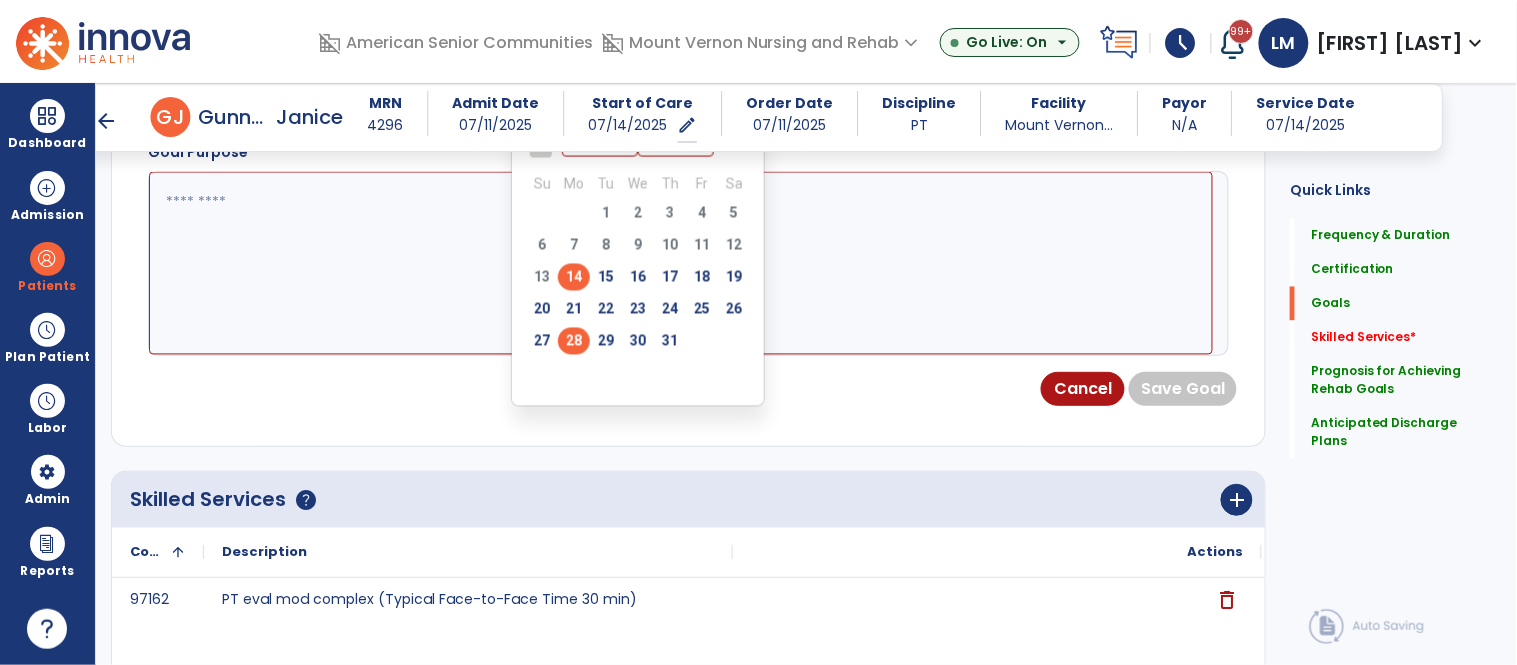click on "28" at bounding box center [574, 341] 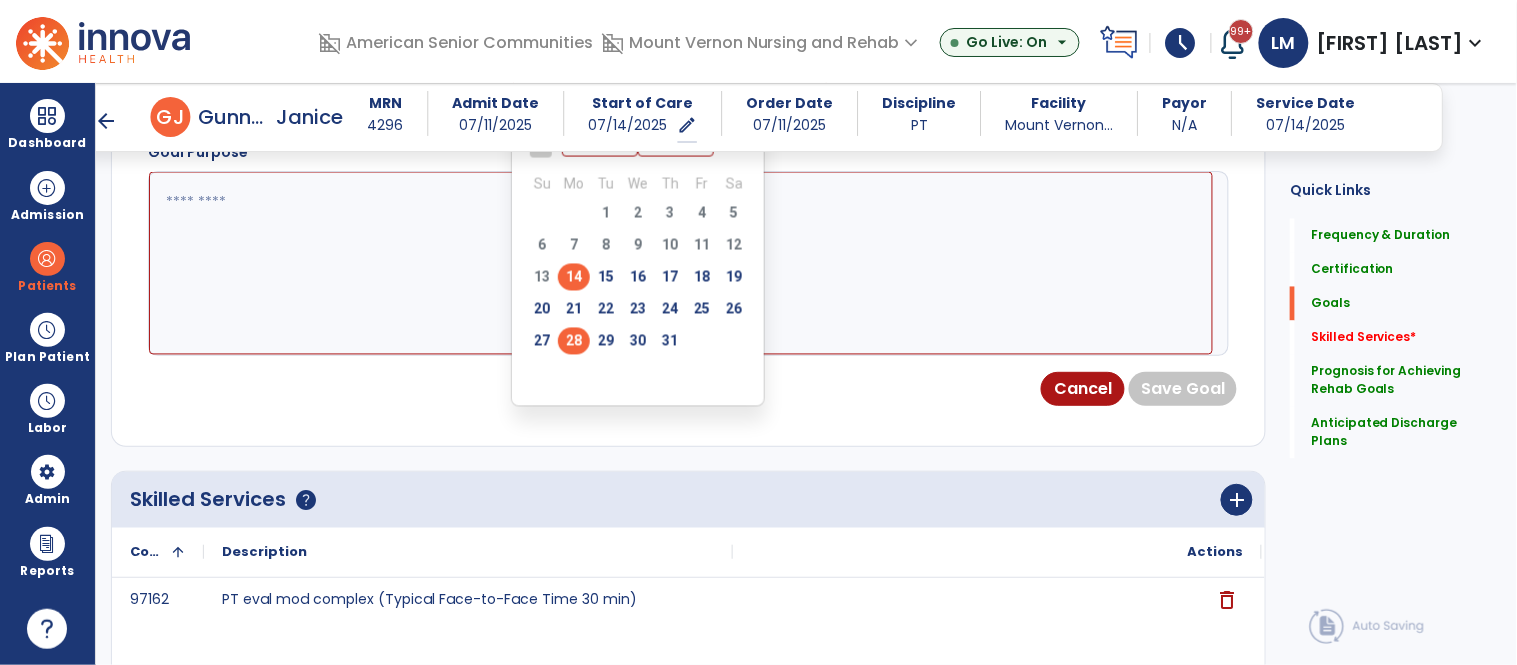 type on "*********" 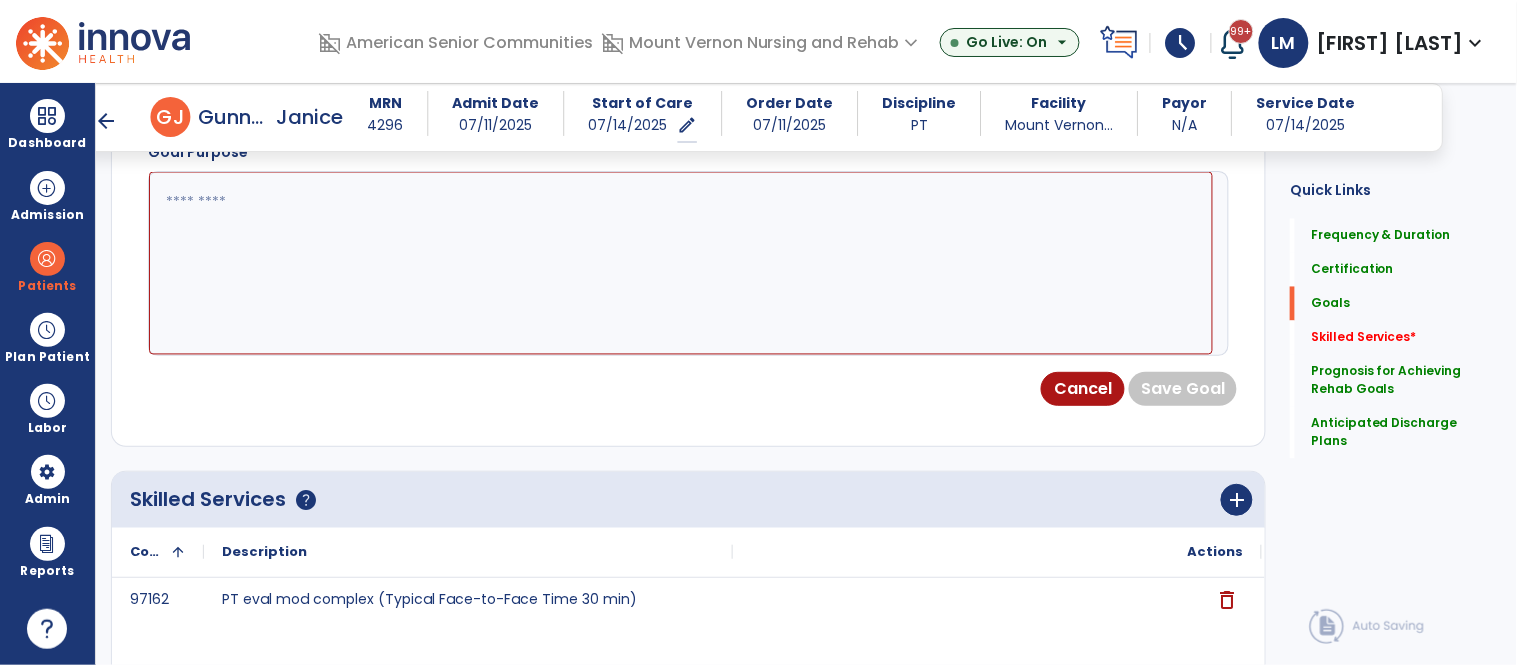 click at bounding box center [681, 263] 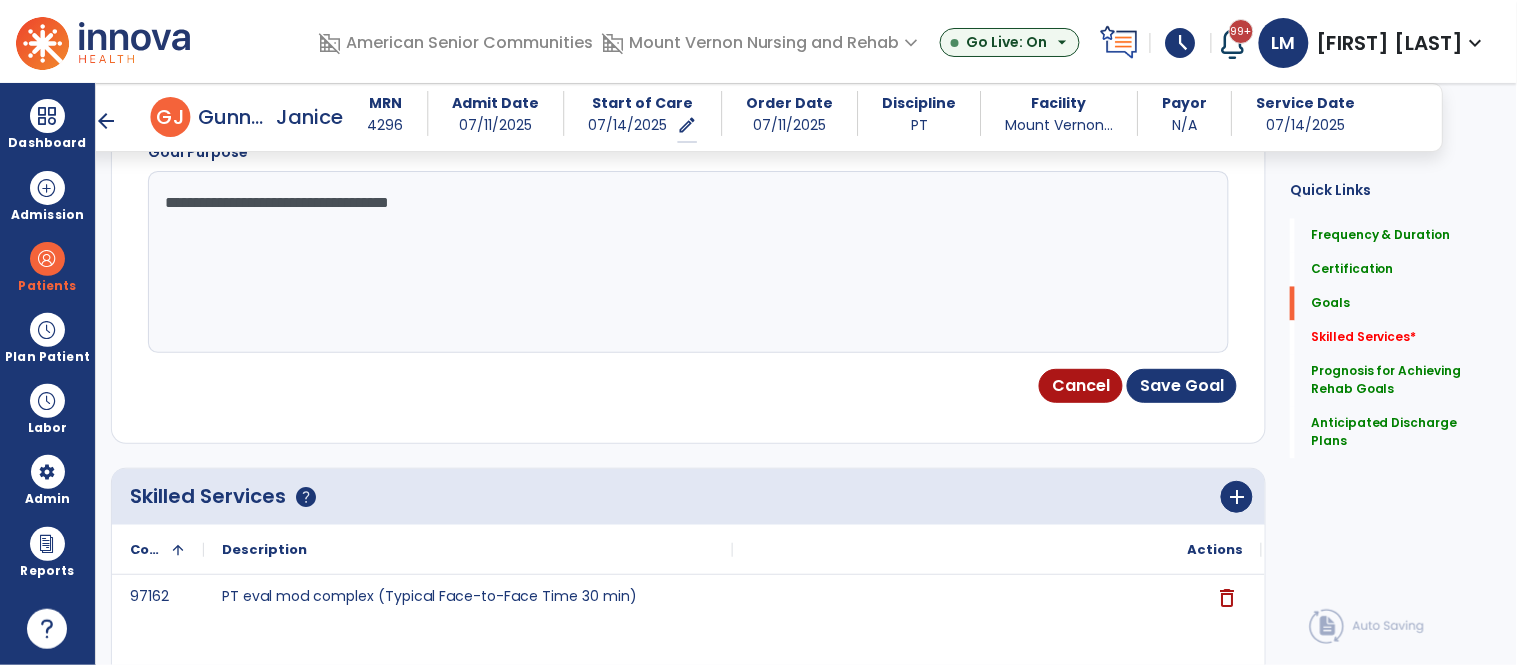 type on "**********" 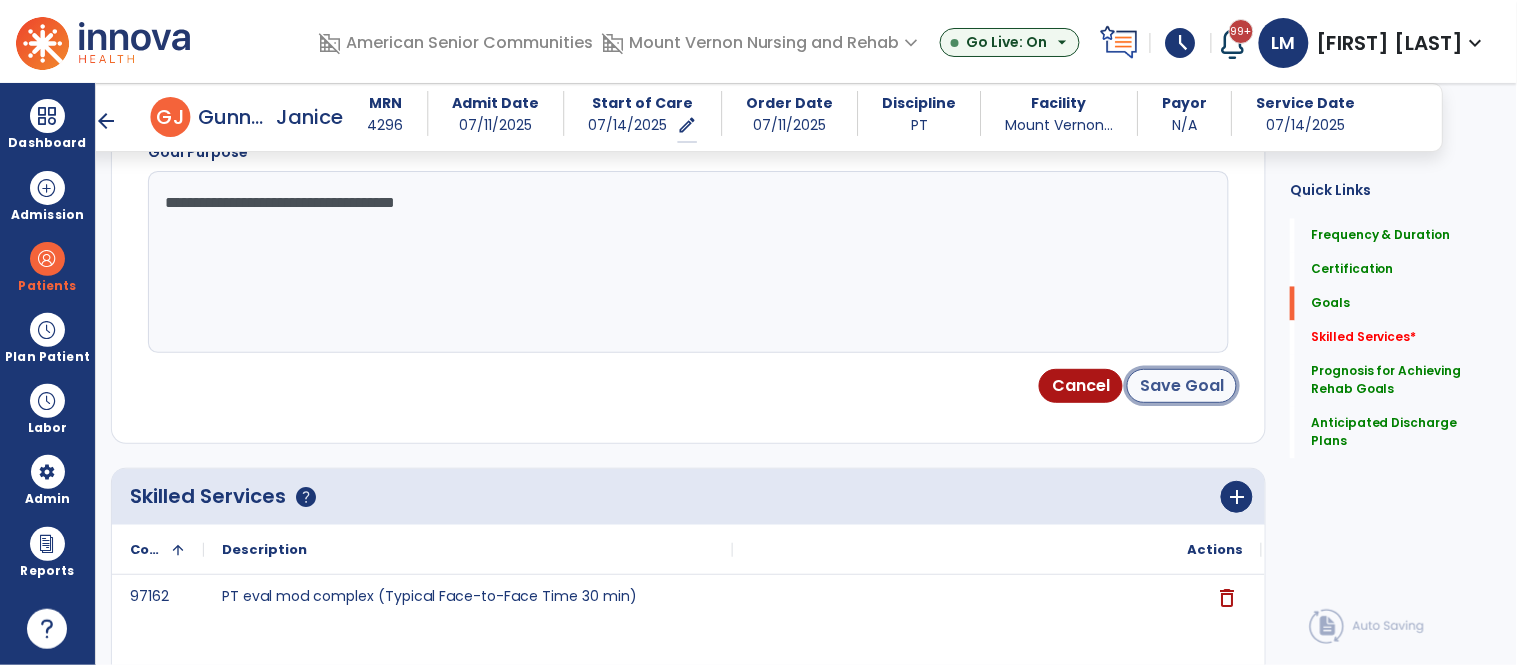 click on "Save Goal" at bounding box center [1182, 386] 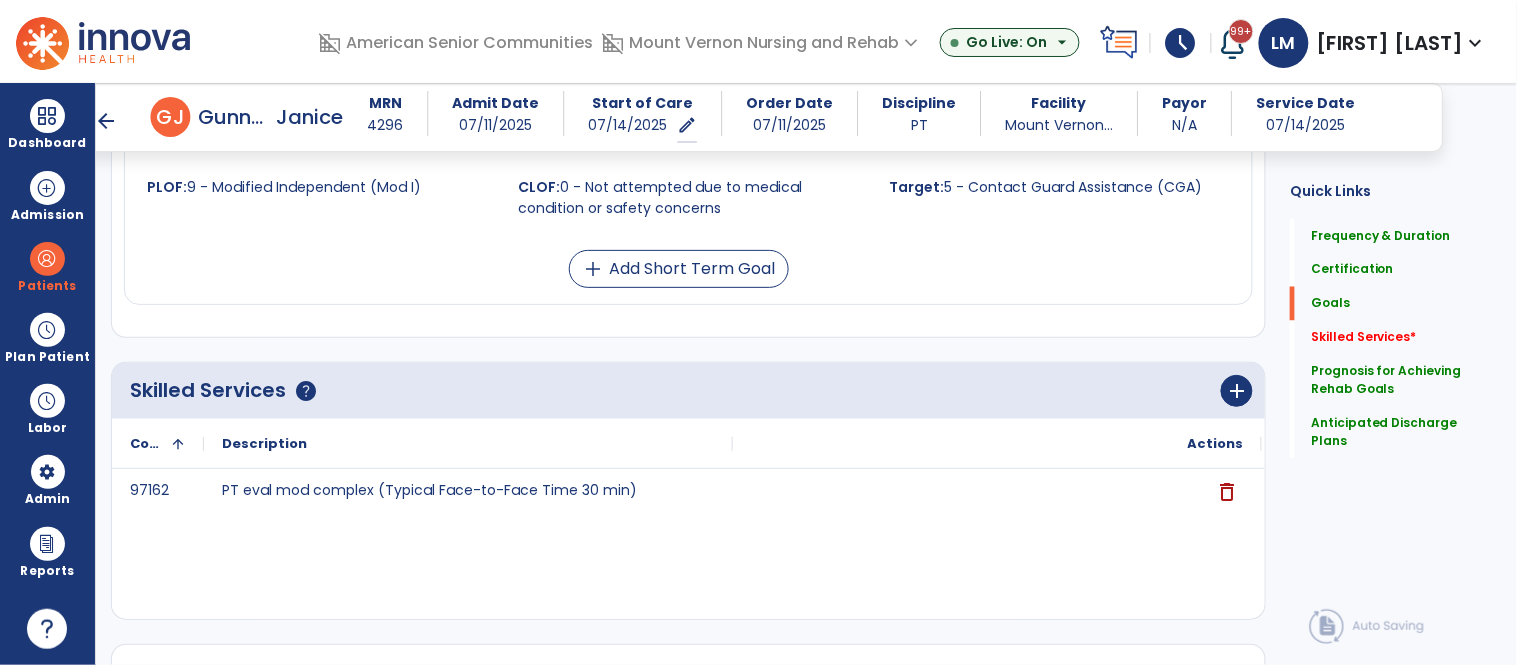 scroll, scrollTop: 805, scrollLeft: 0, axis: vertical 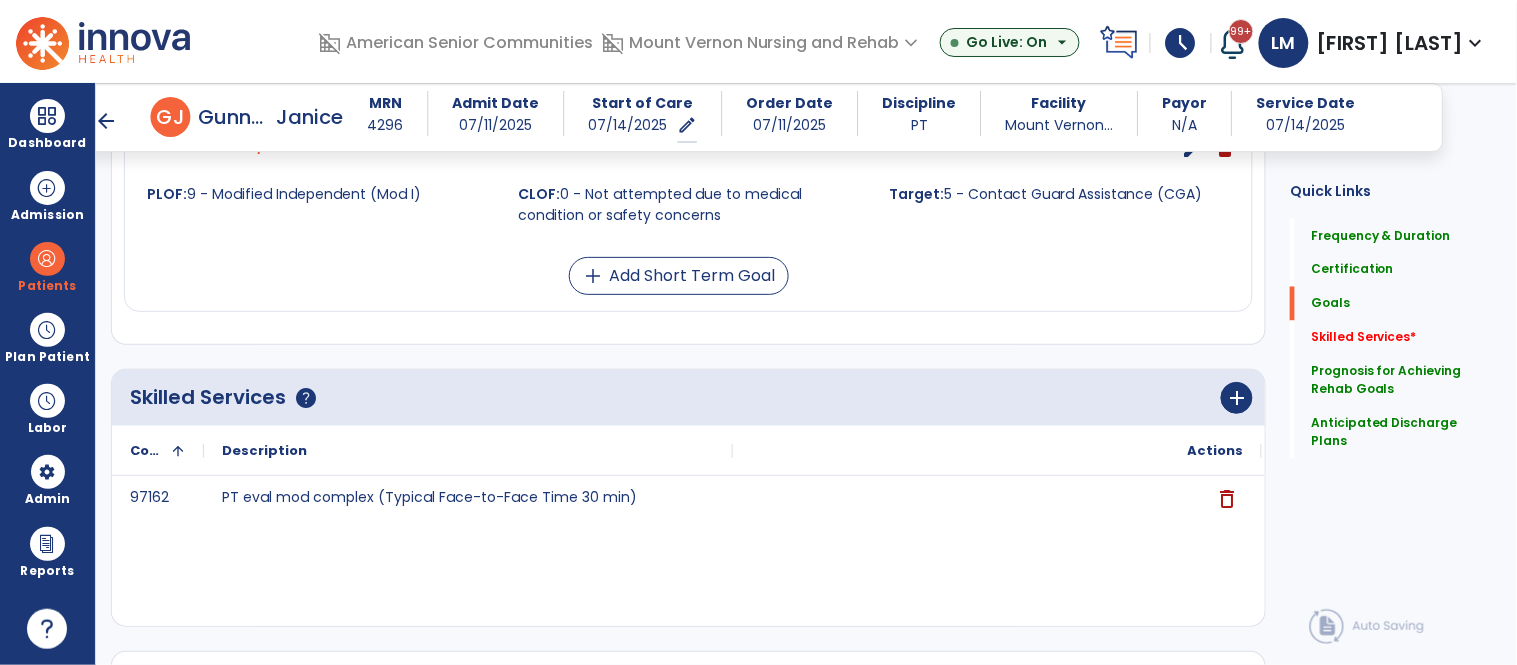 click on "edit" at bounding box center [1193, 148] 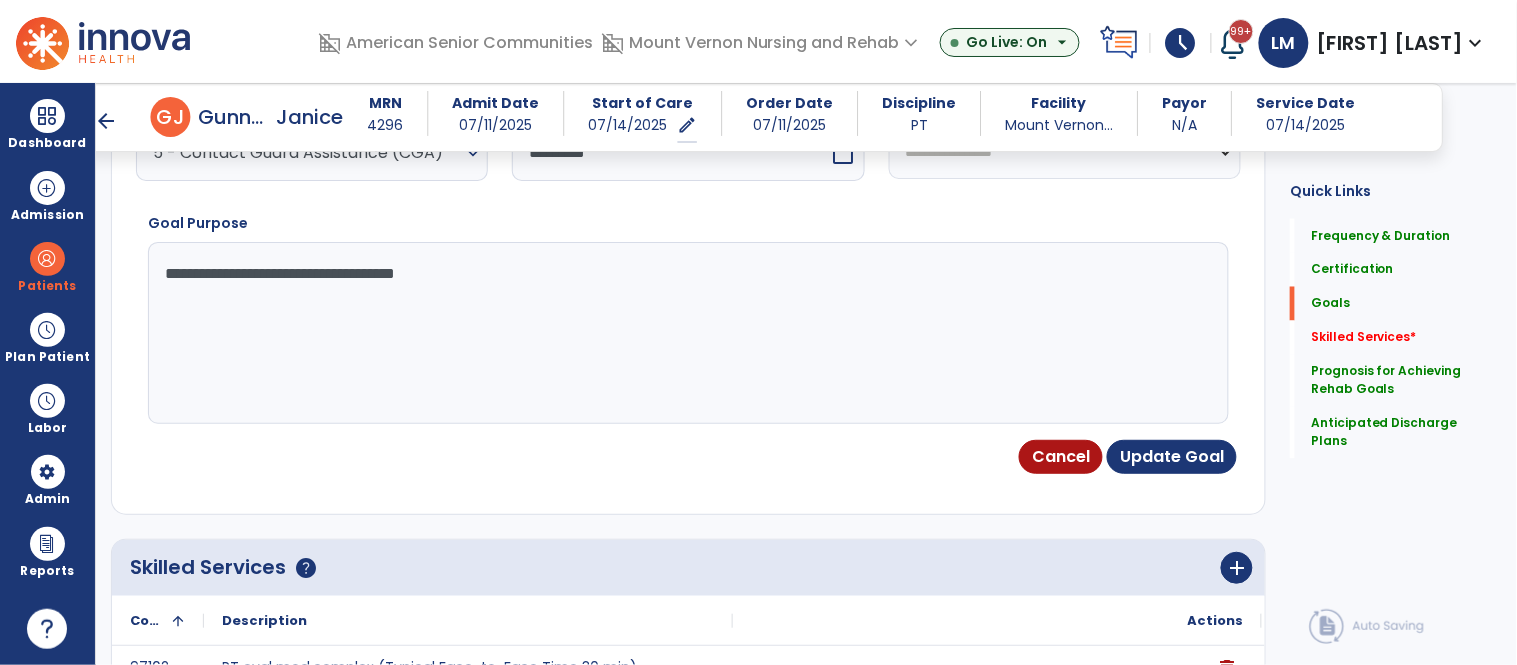 scroll, scrollTop: 30, scrollLeft: 0, axis: vertical 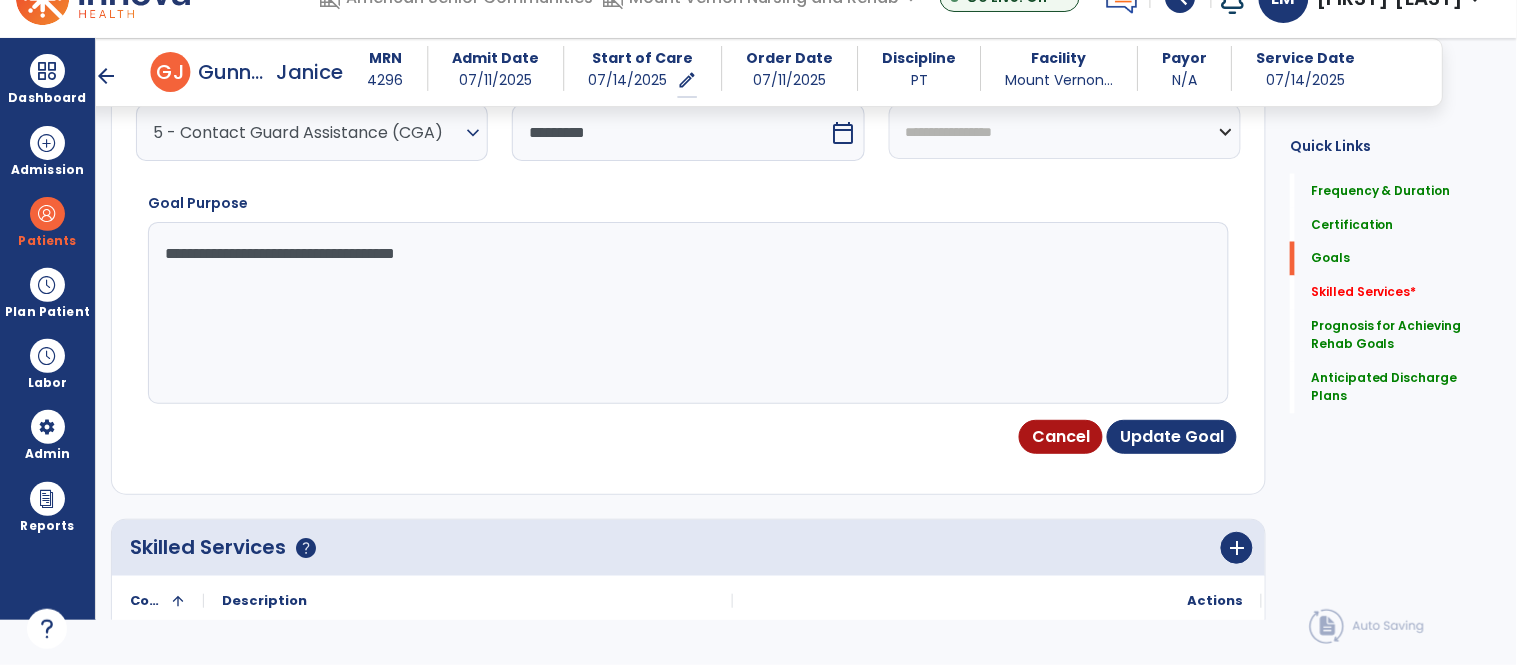 click on "**********" at bounding box center [681, 313] 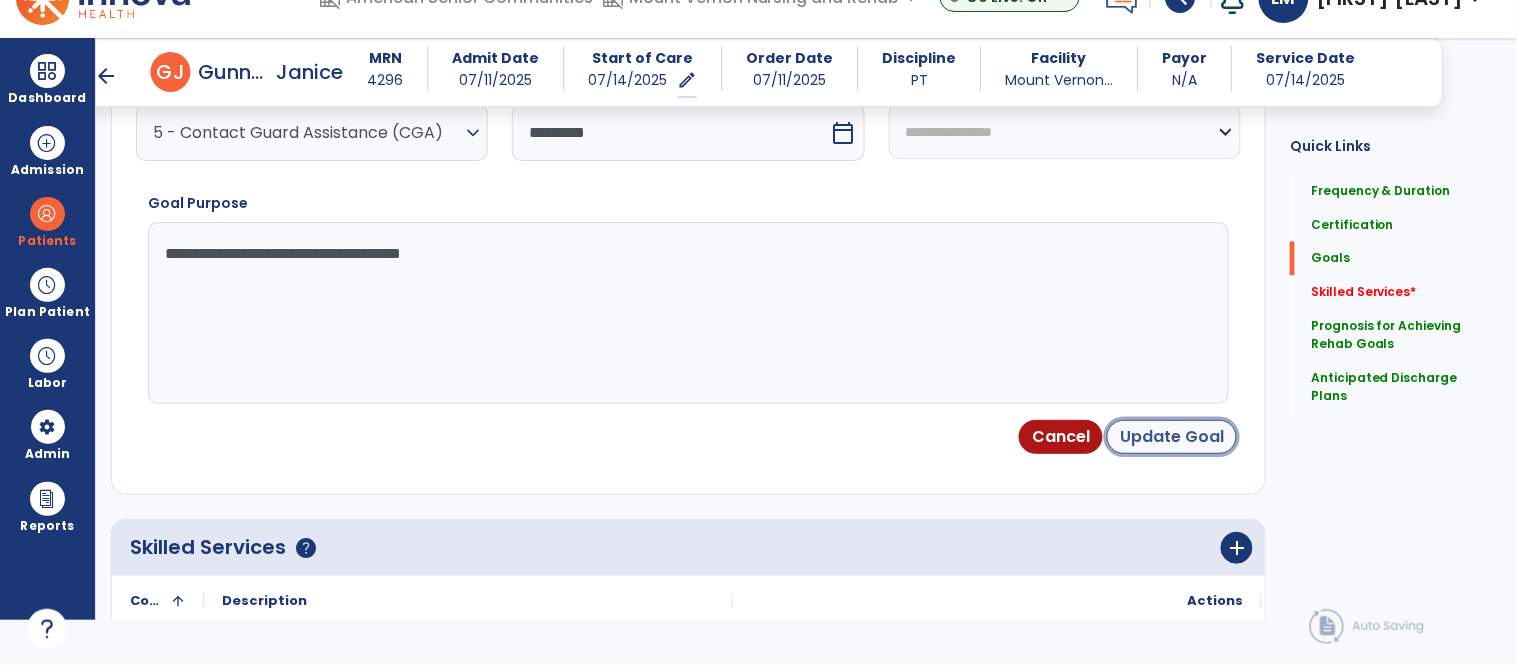 click on "Update Goal" at bounding box center (1172, 437) 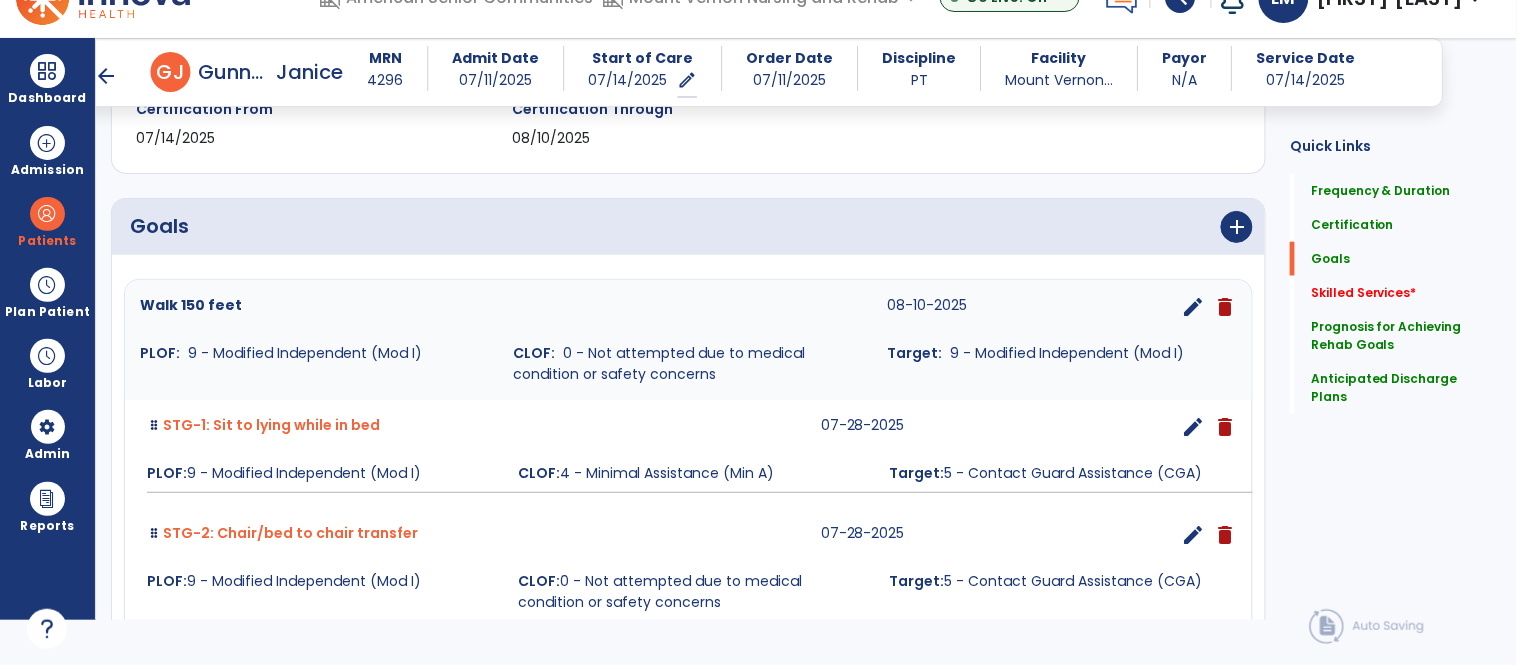 scroll, scrollTop: 362, scrollLeft: 0, axis: vertical 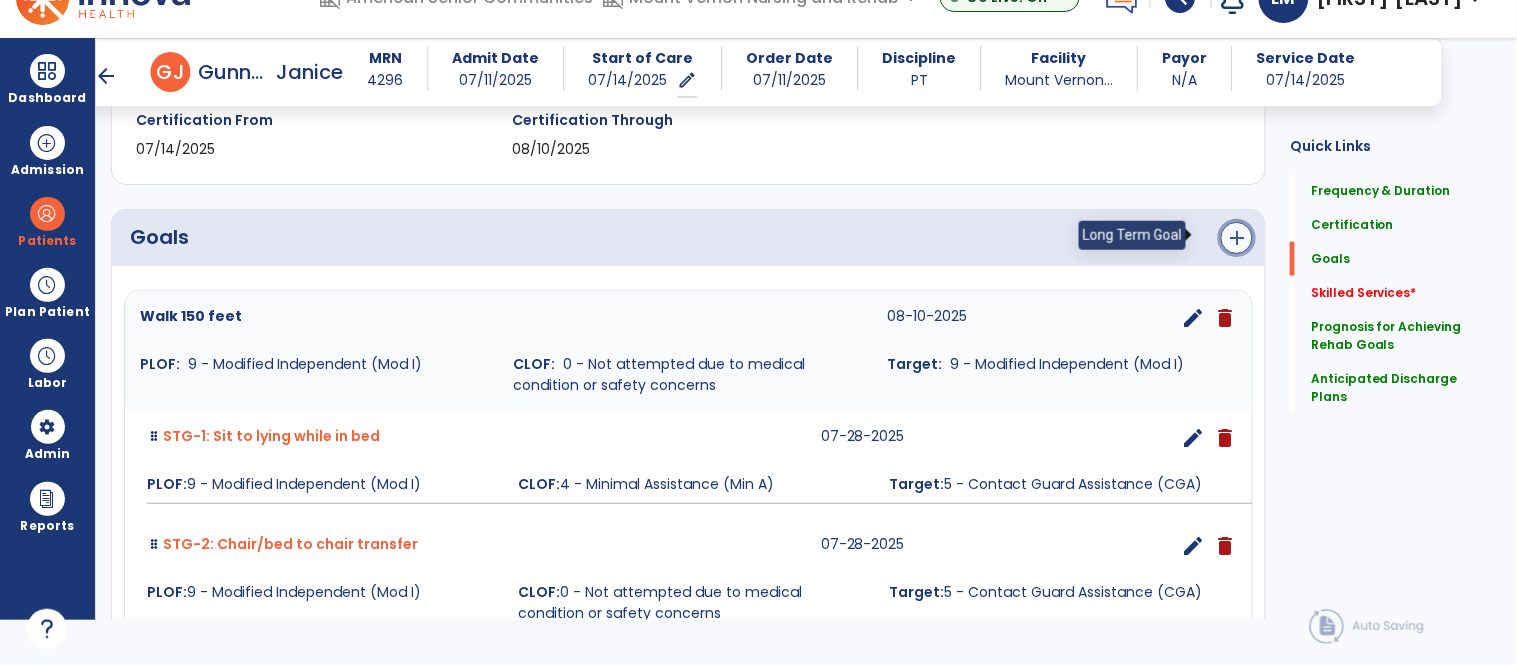 click on "add" at bounding box center (1237, 238) 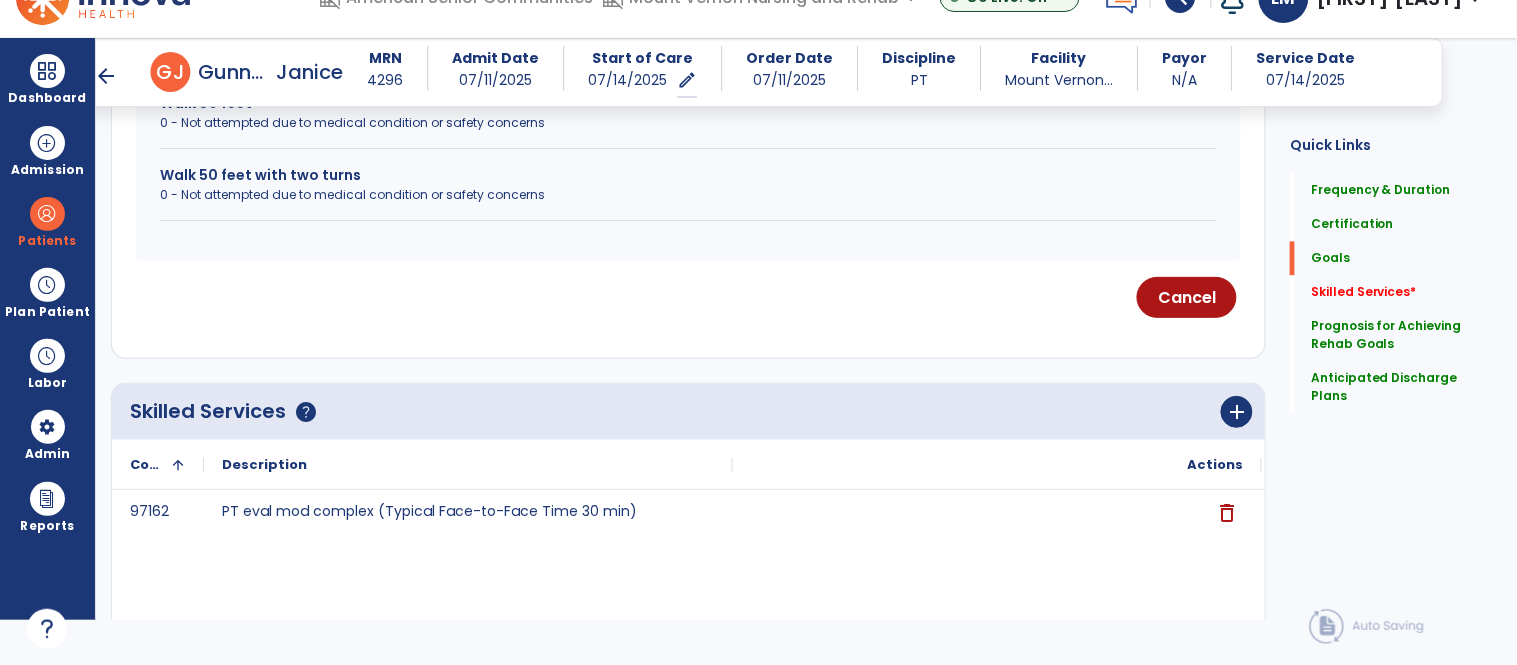 scroll, scrollTop: 1045, scrollLeft: 0, axis: vertical 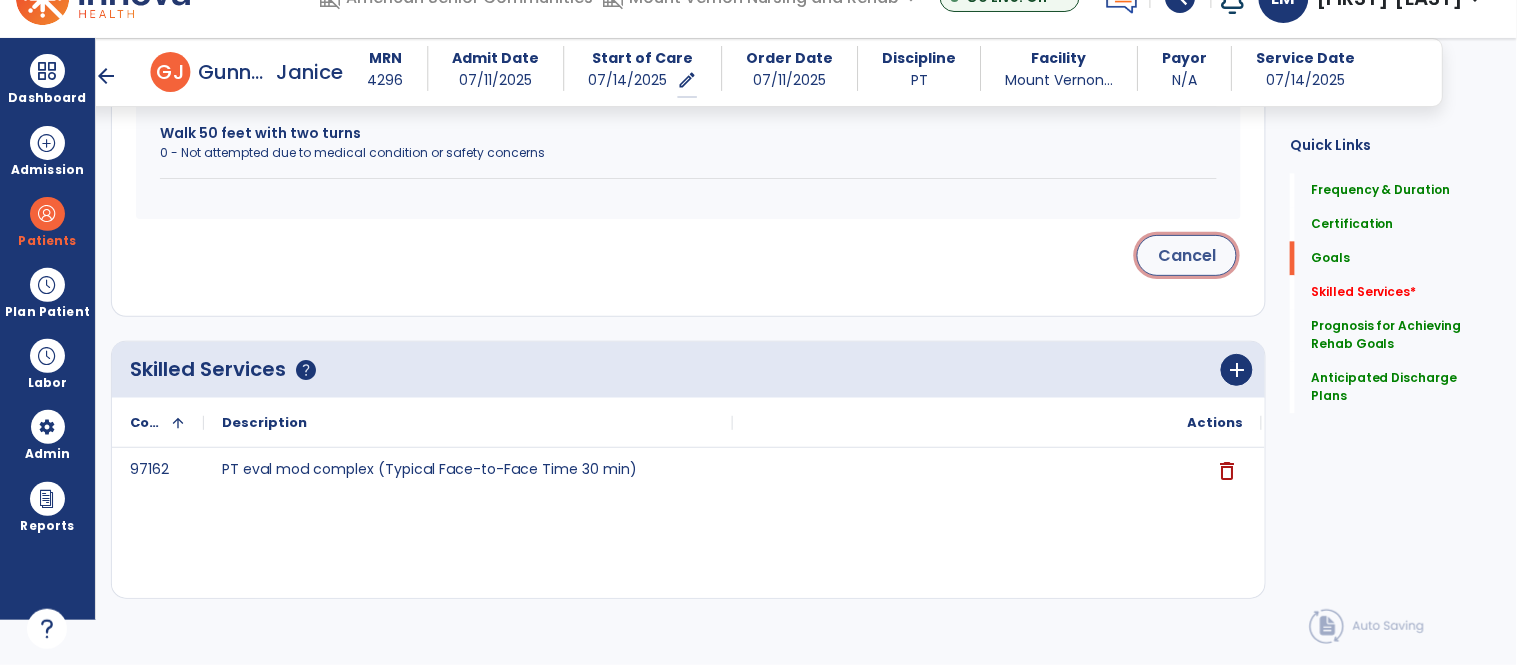 click on "Cancel" at bounding box center (1187, 255) 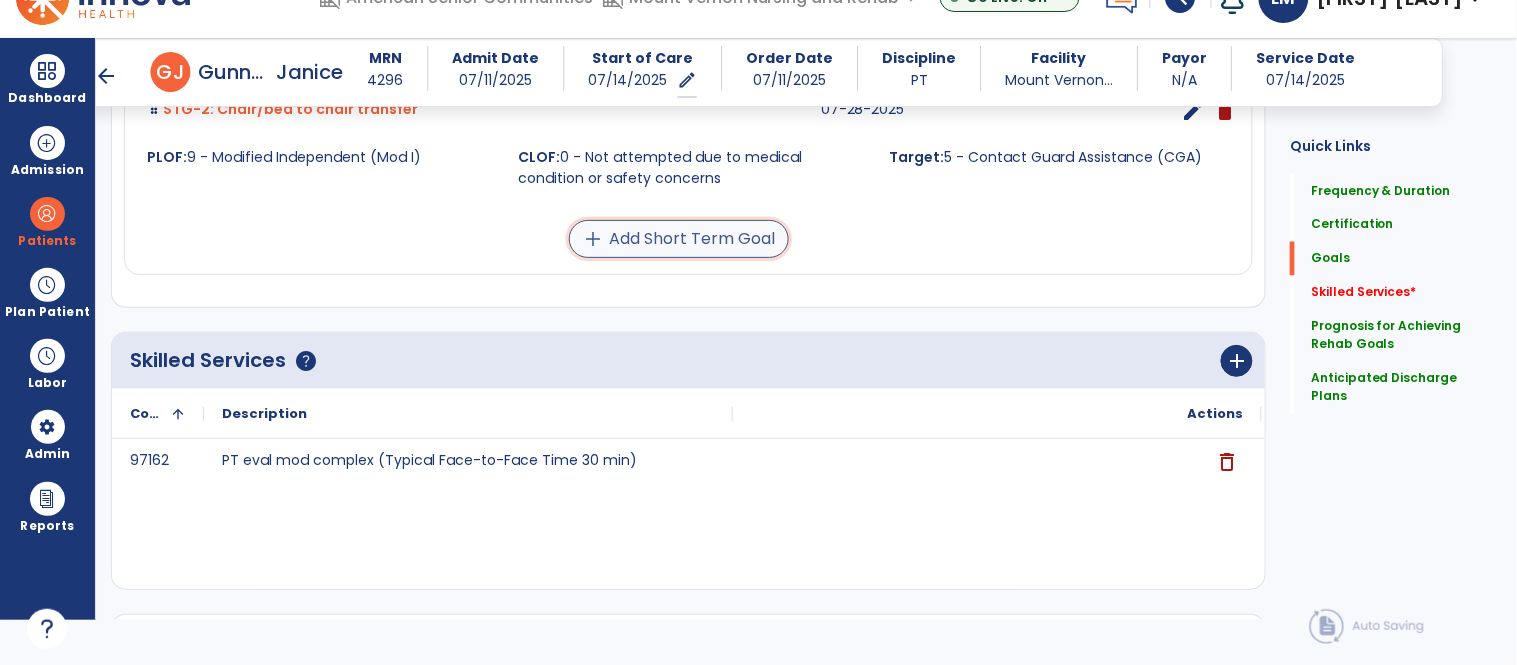 click on "add  Add Short Term Goal" at bounding box center (679, 239) 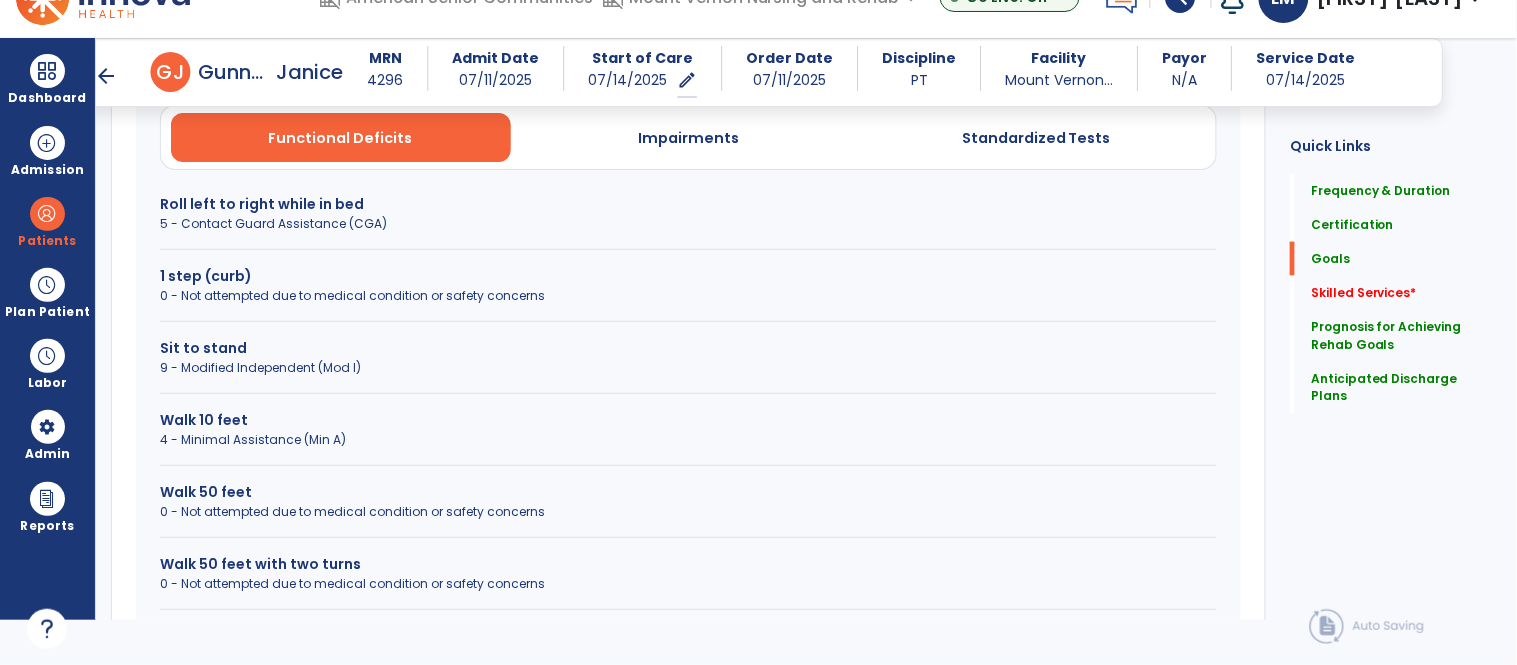 scroll, scrollTop: 606, scrollLeft: 0, axis: vertical 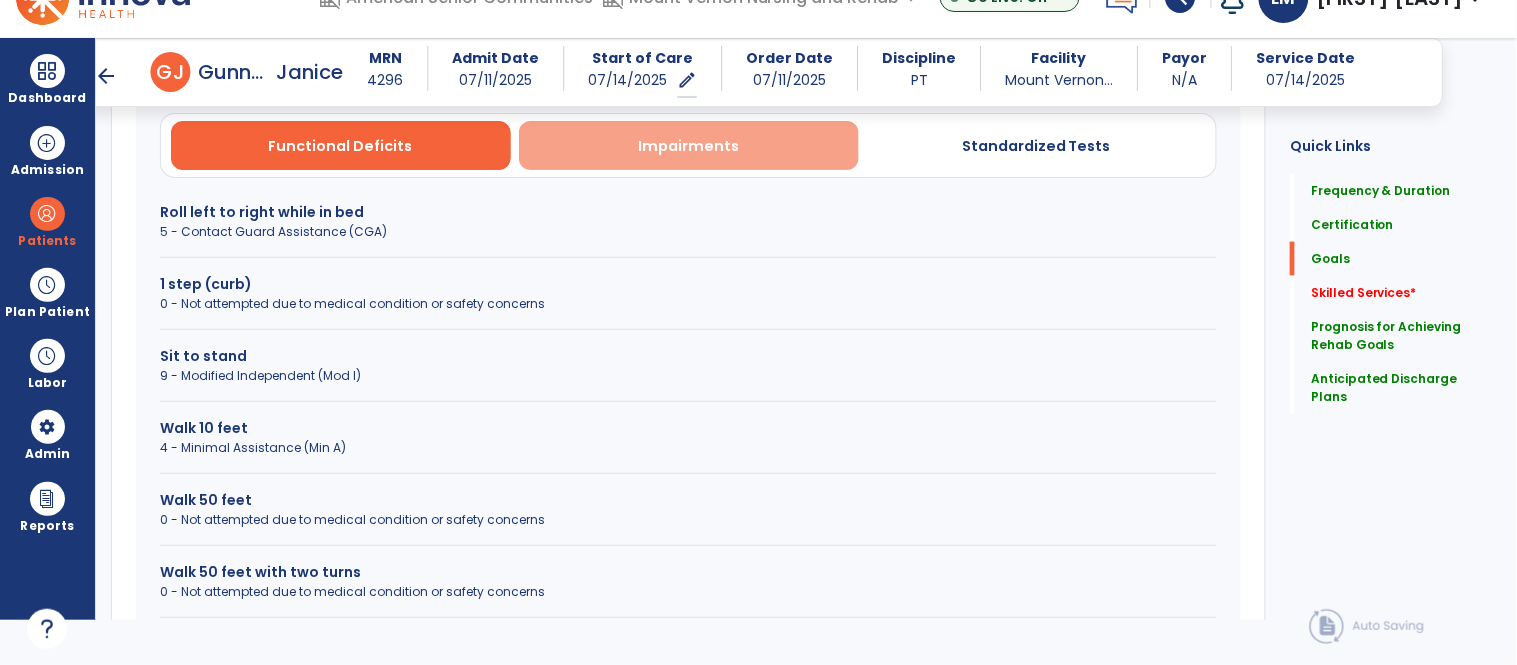 click on "Impairments" at bounding box center (689, 145) 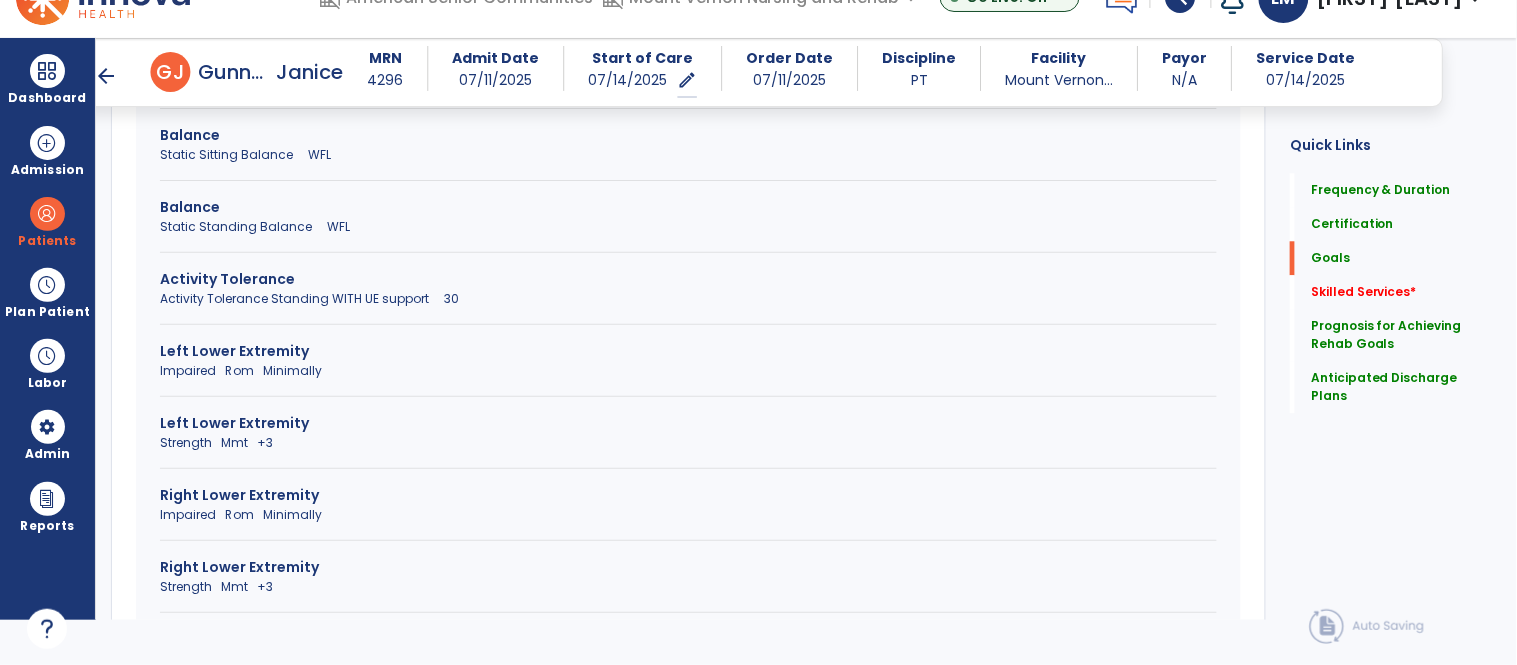 scroll, scrollTop: 1202, scrollLeft: 0, axis: vertical 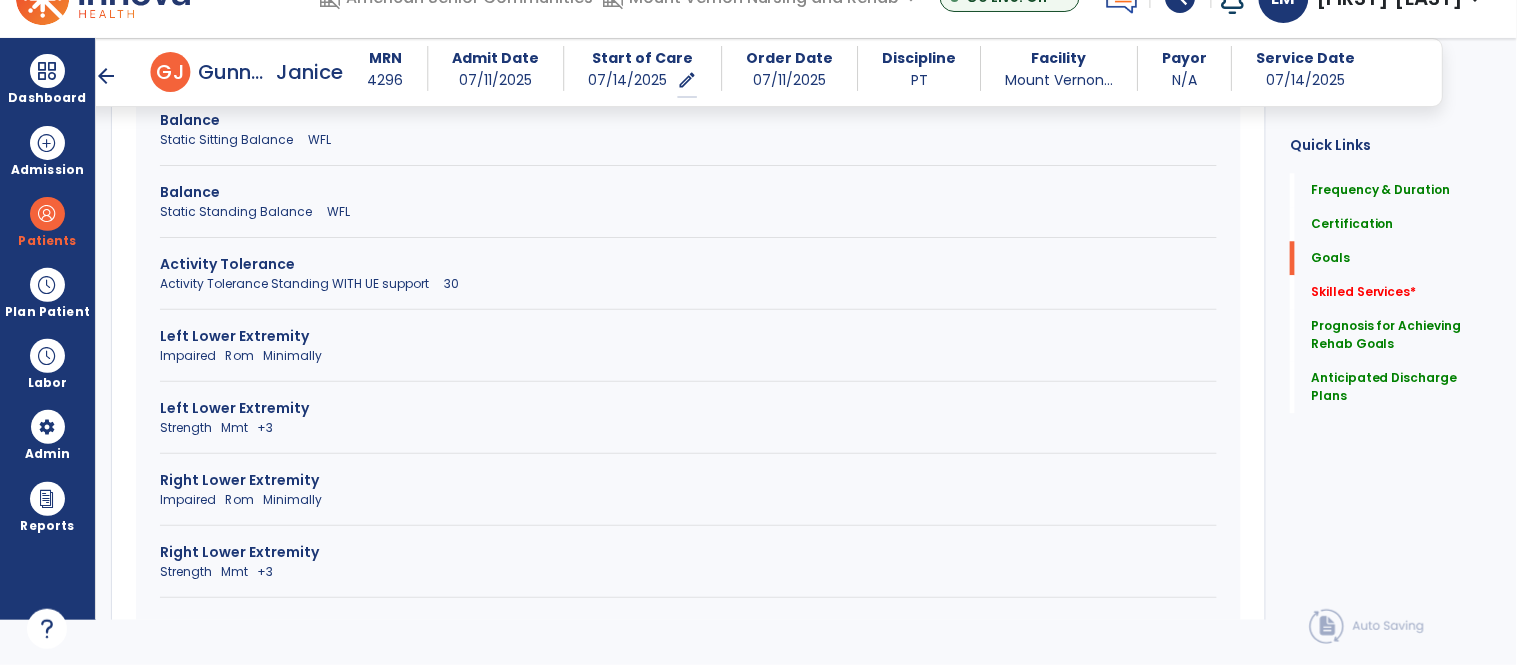 click on "Activity Tolerance Standing WITH UE support      30" at bounding box center (688, 284) 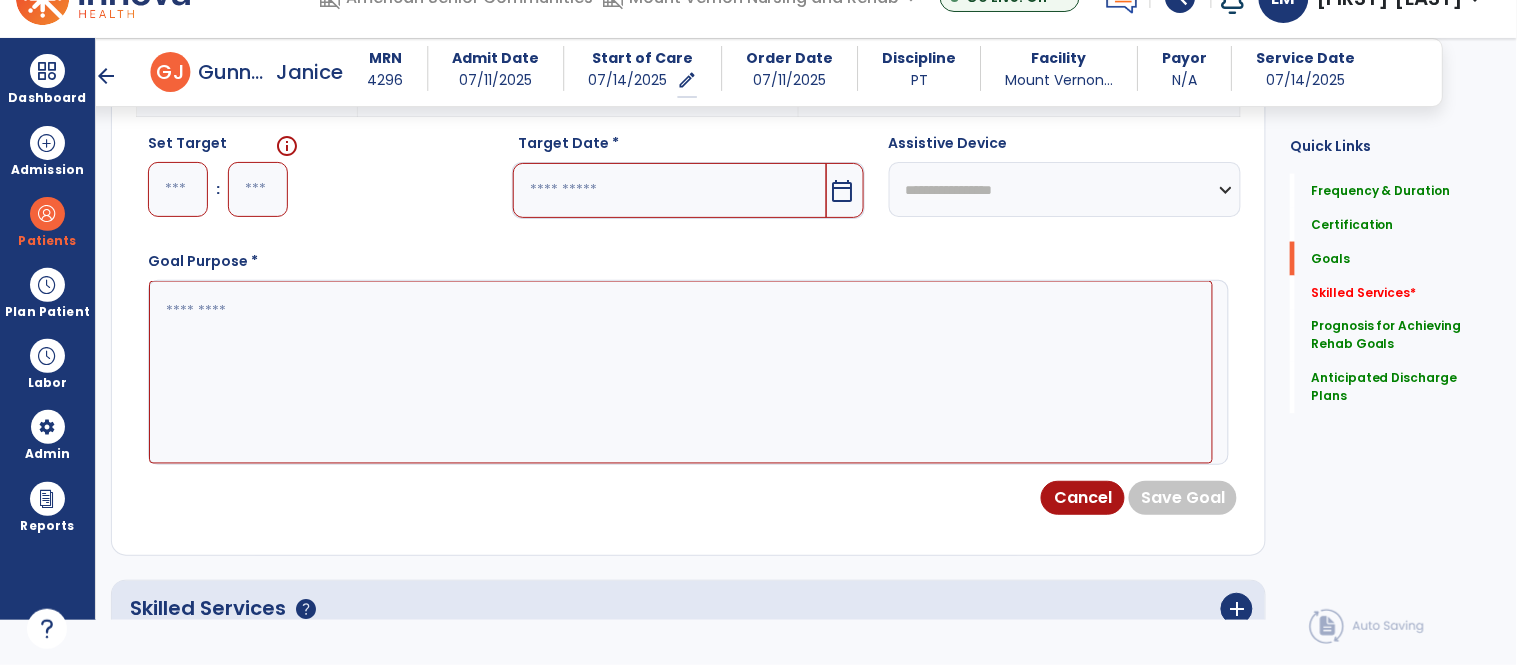 scroll, scrollTop: 697, scrollLeft: 0, axis: vertical 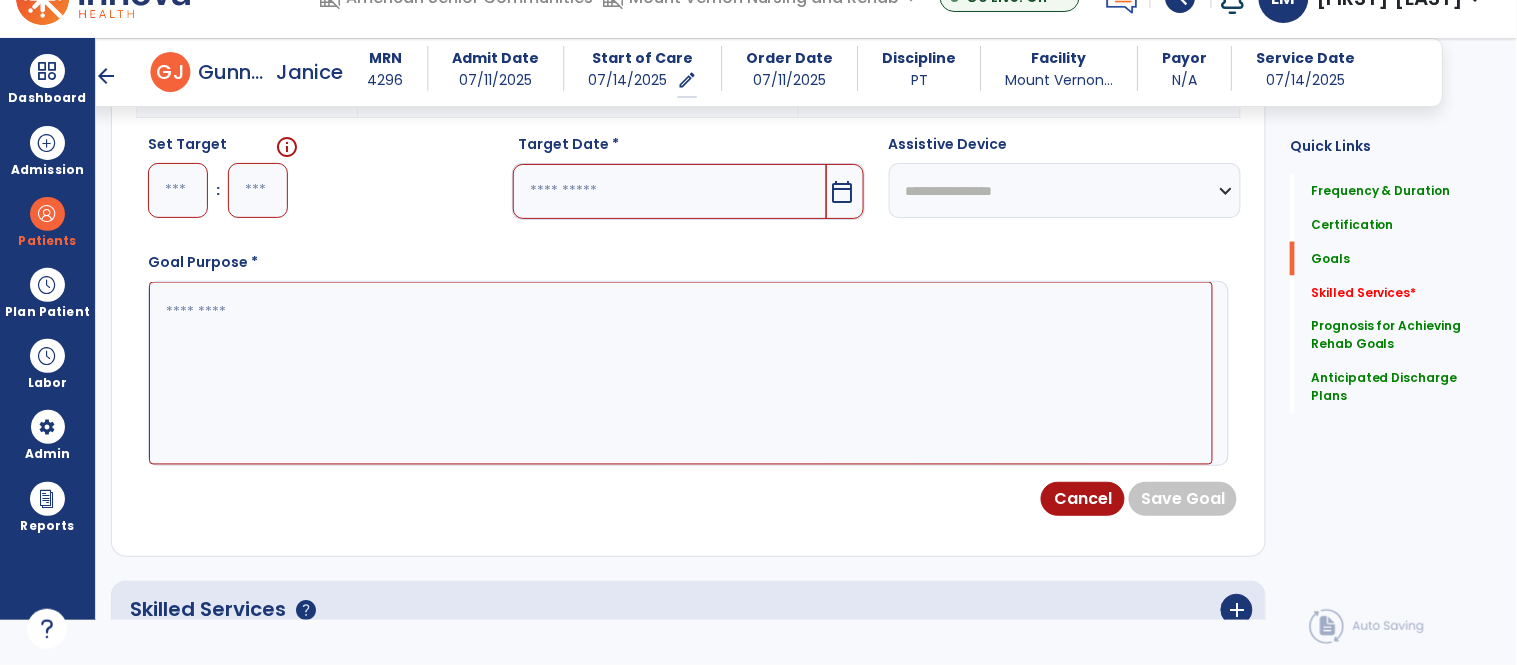click at bounding box center (178, 190) 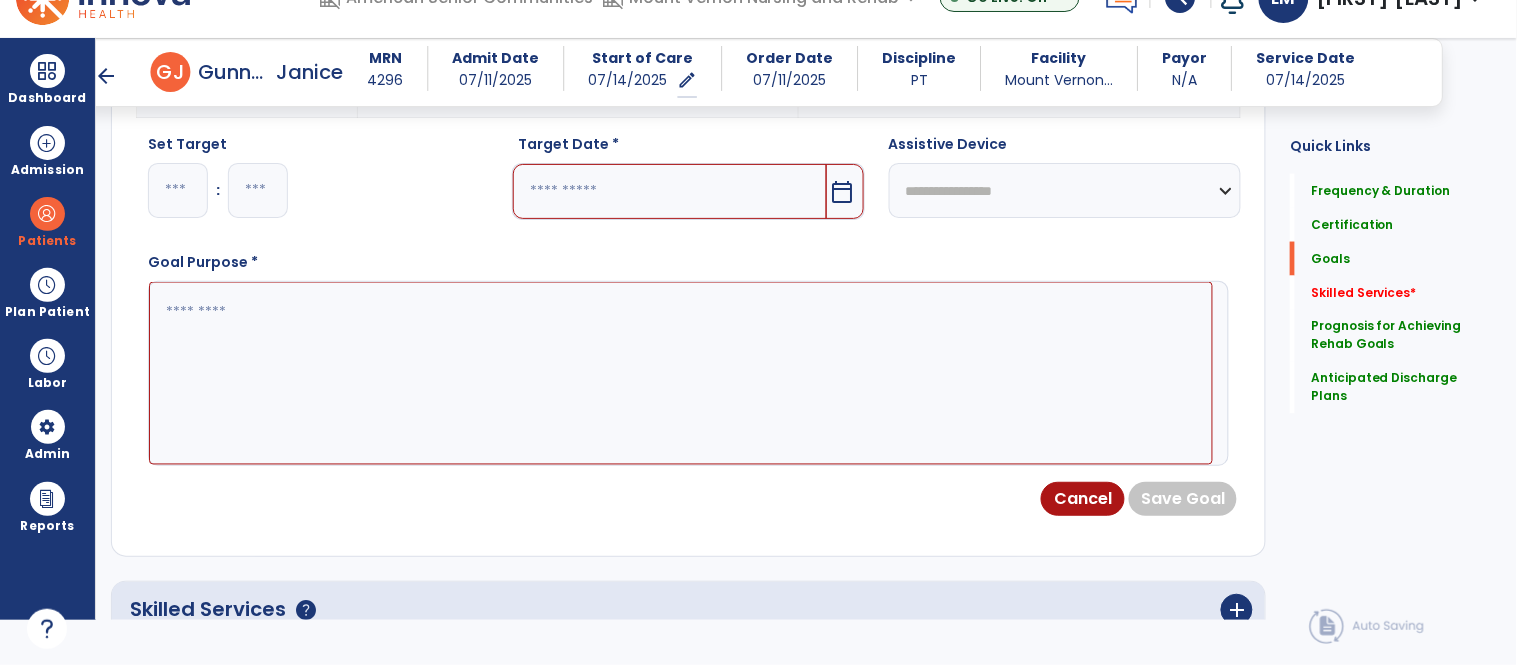 type on "*" 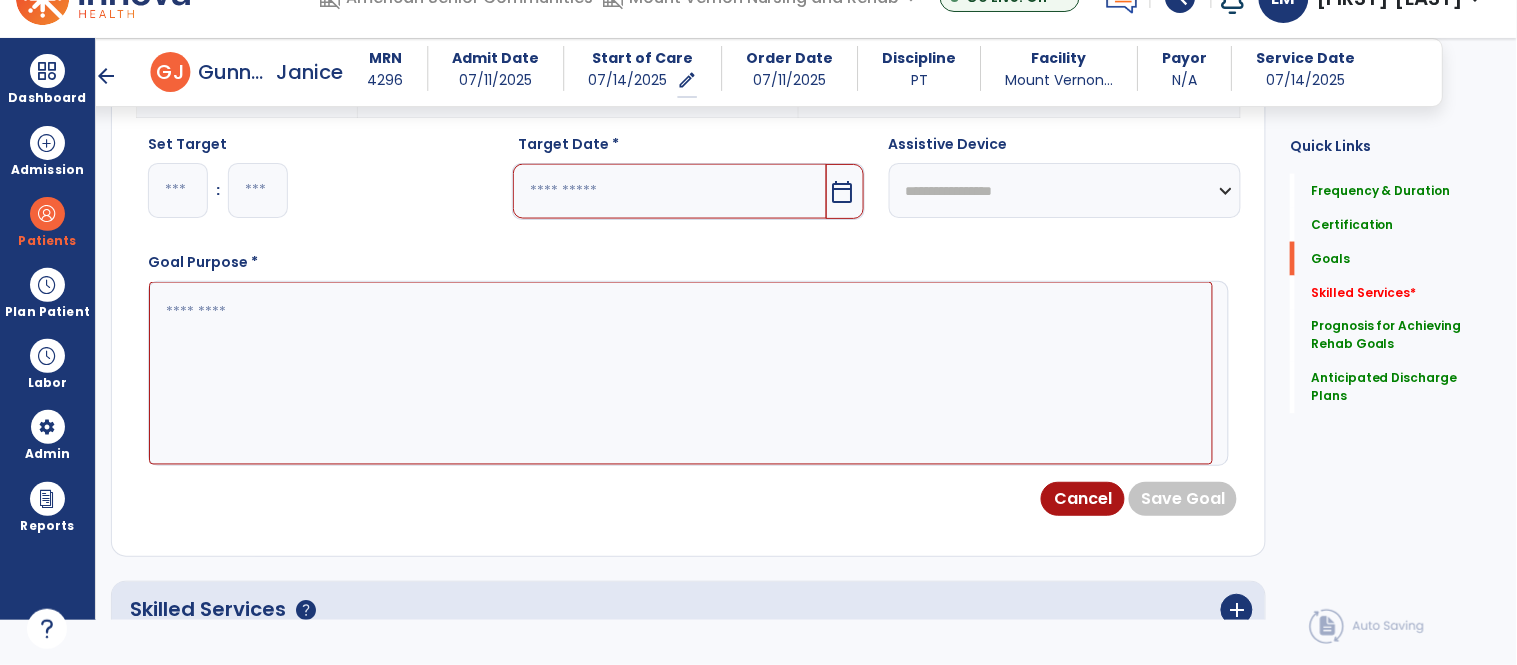 click at bounding box center [669, 191] 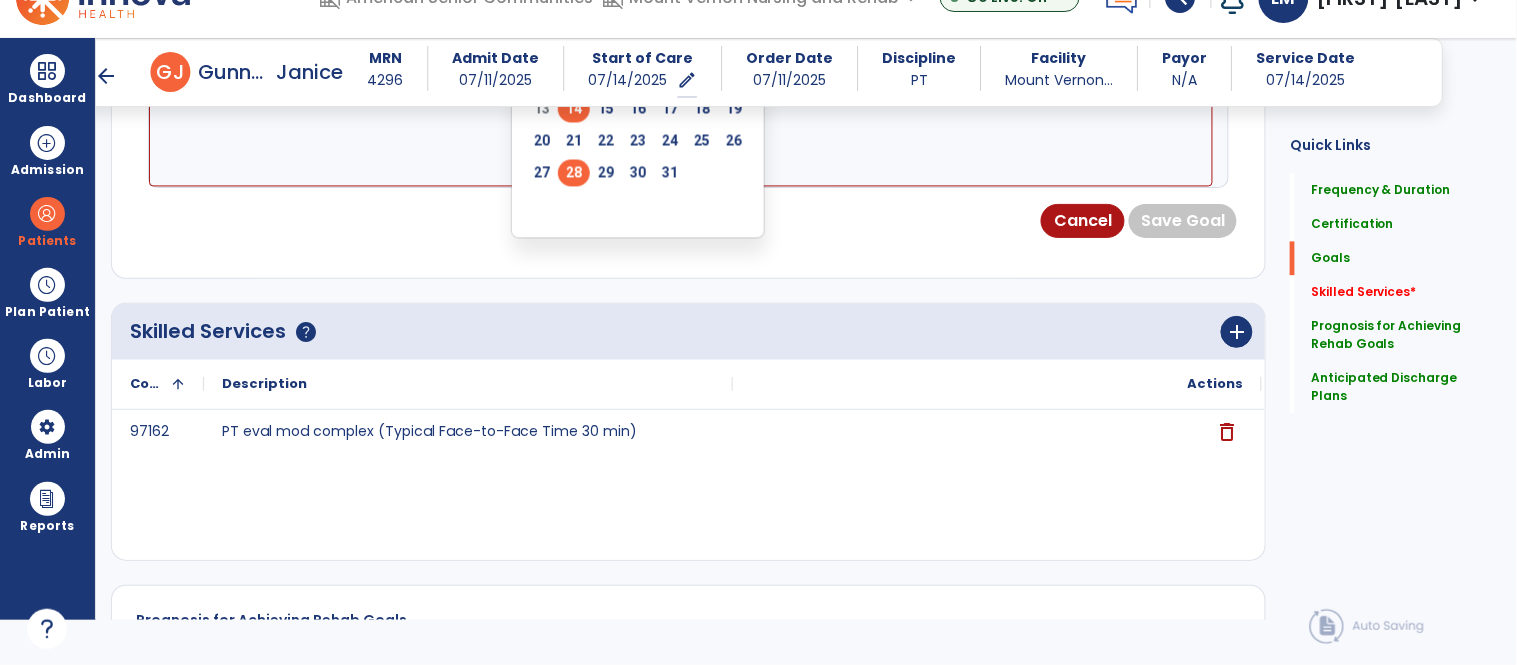click on "28" at bounding box center [574, 173] 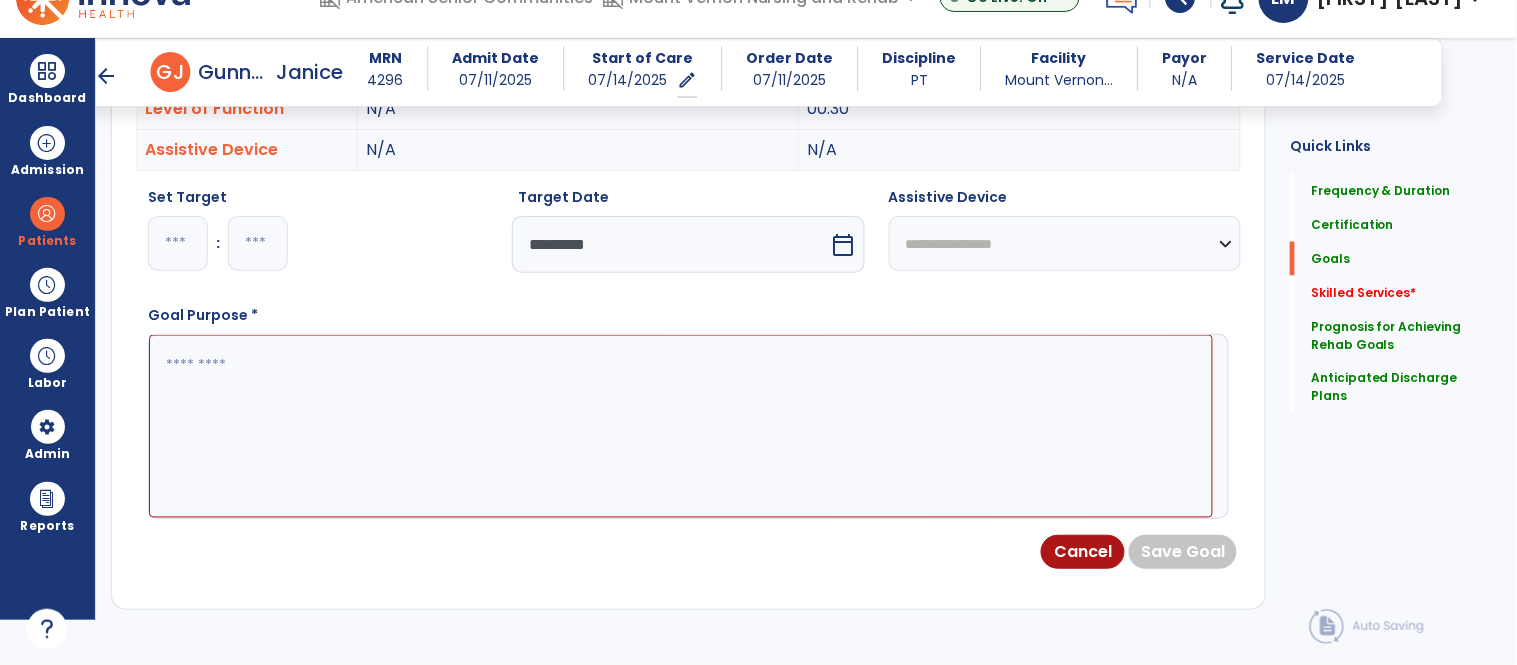 click at bounding box center (681, 426) 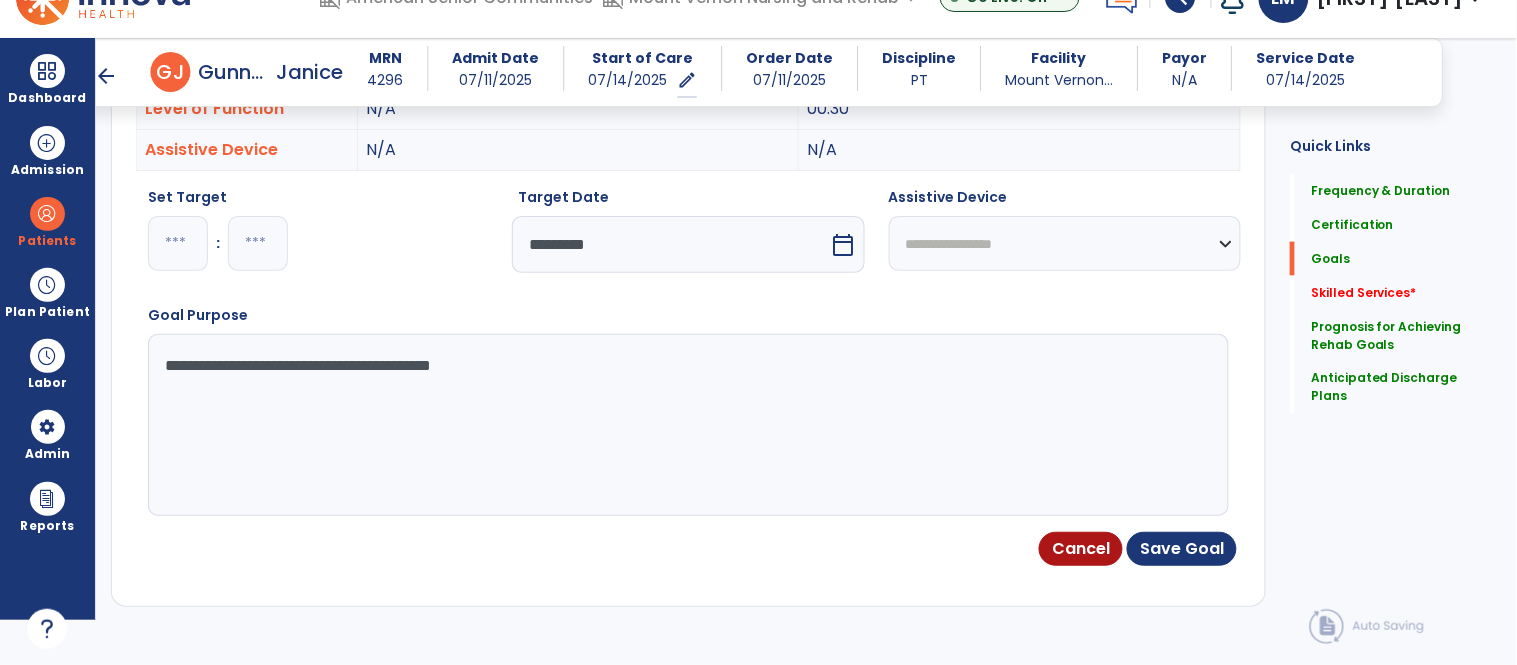 type on "**********" 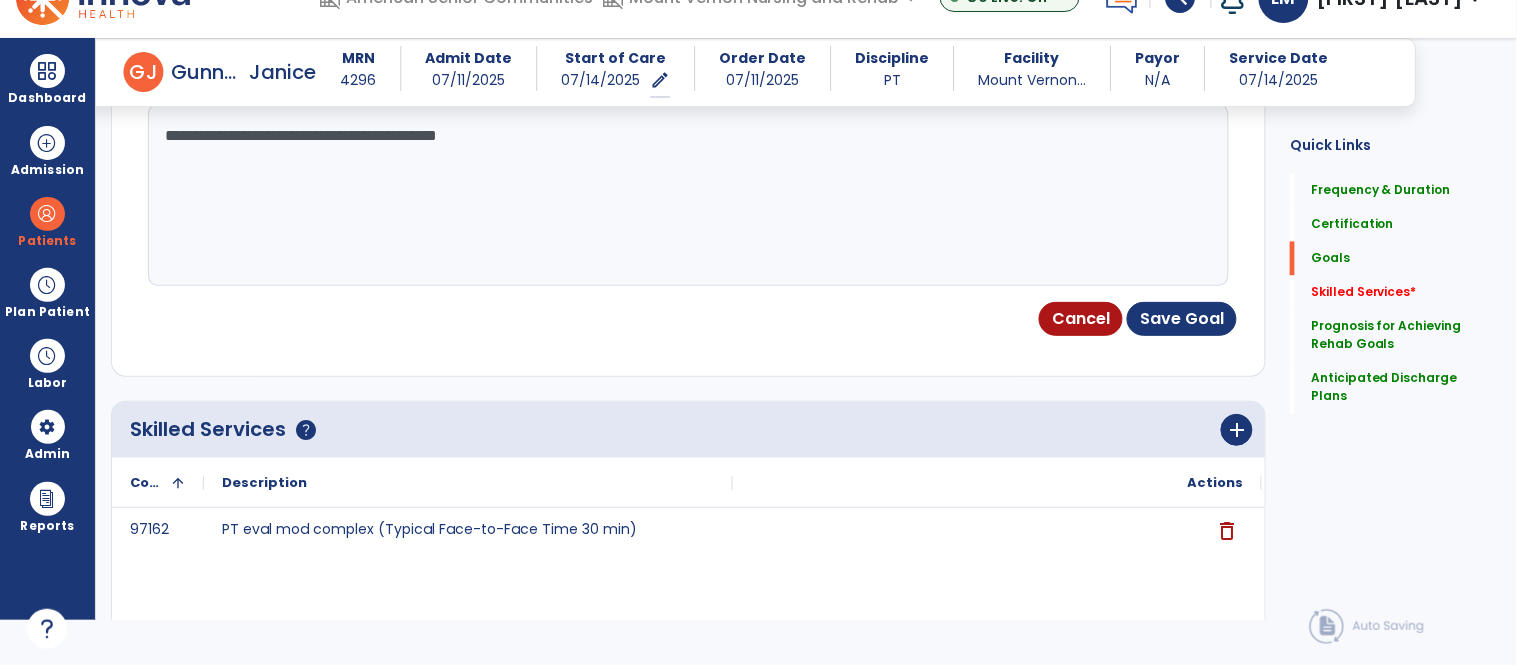 scroll, scrollTop: 948, scrollLeft: 0, axis: vertical 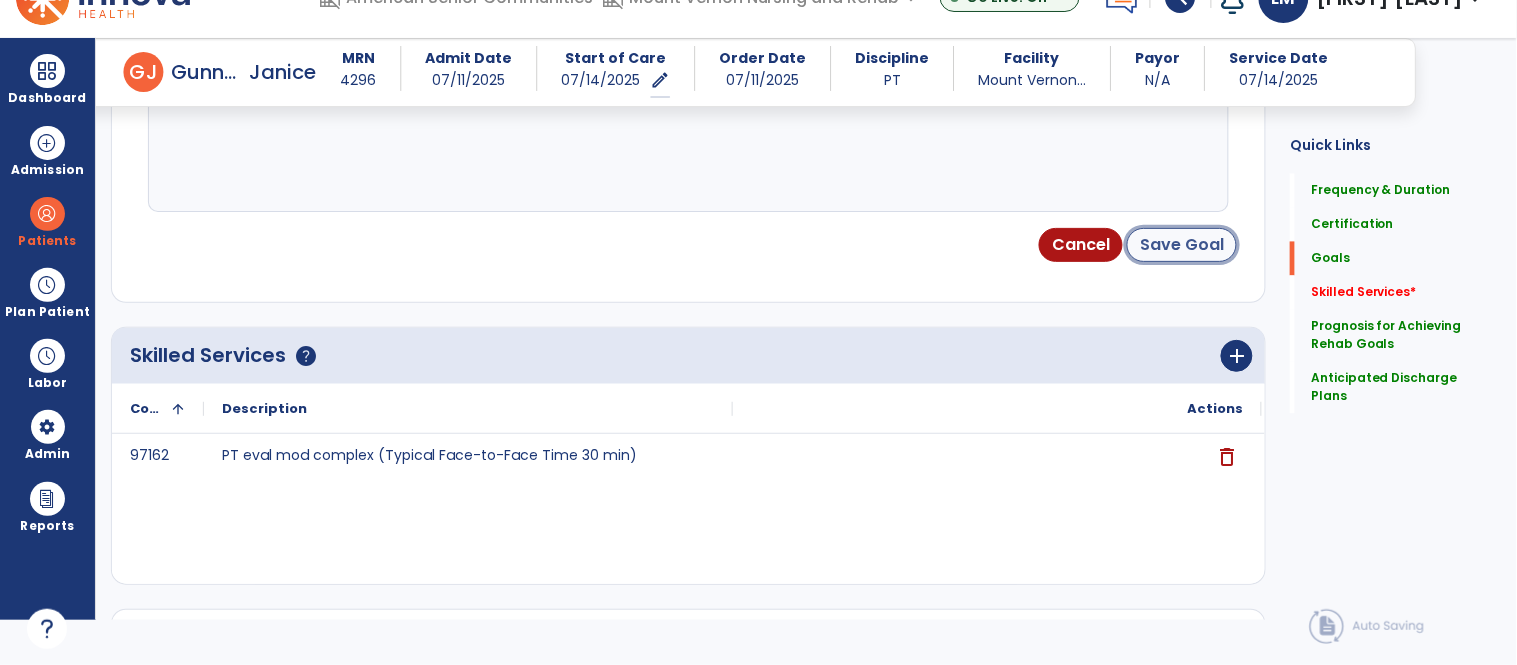 click on "Save Goal" at bounding box center [1182, 245] 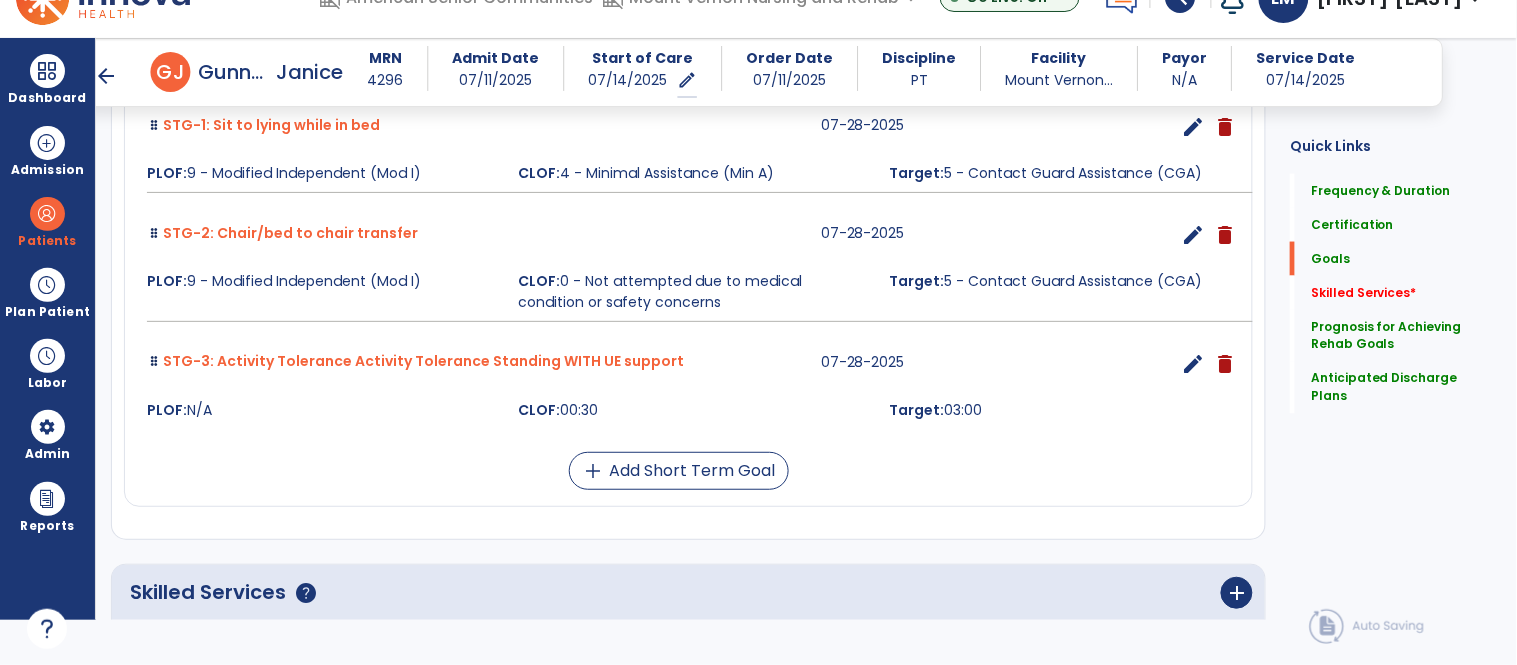 scroll, scrollTop: 447, scrollLeft: 0, axis: vertical 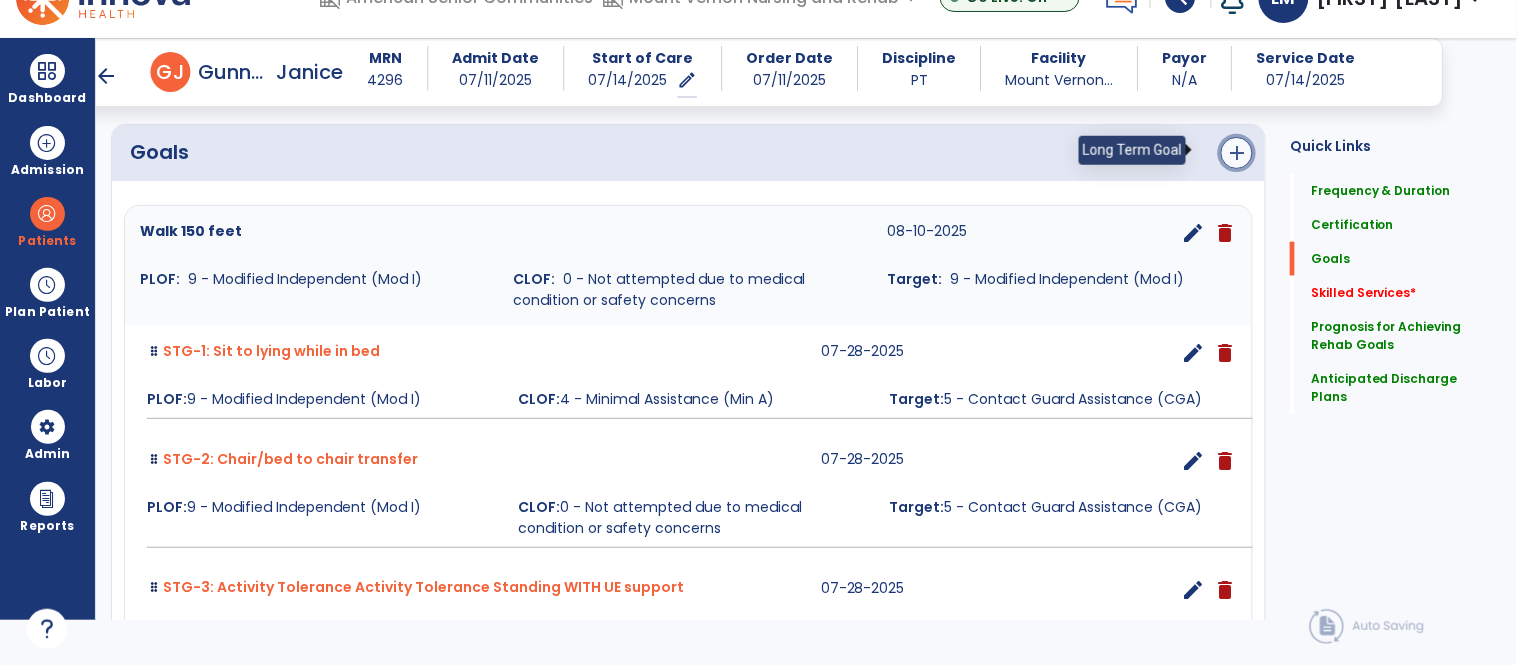 click on "add" at bounding box center [1237, 153] 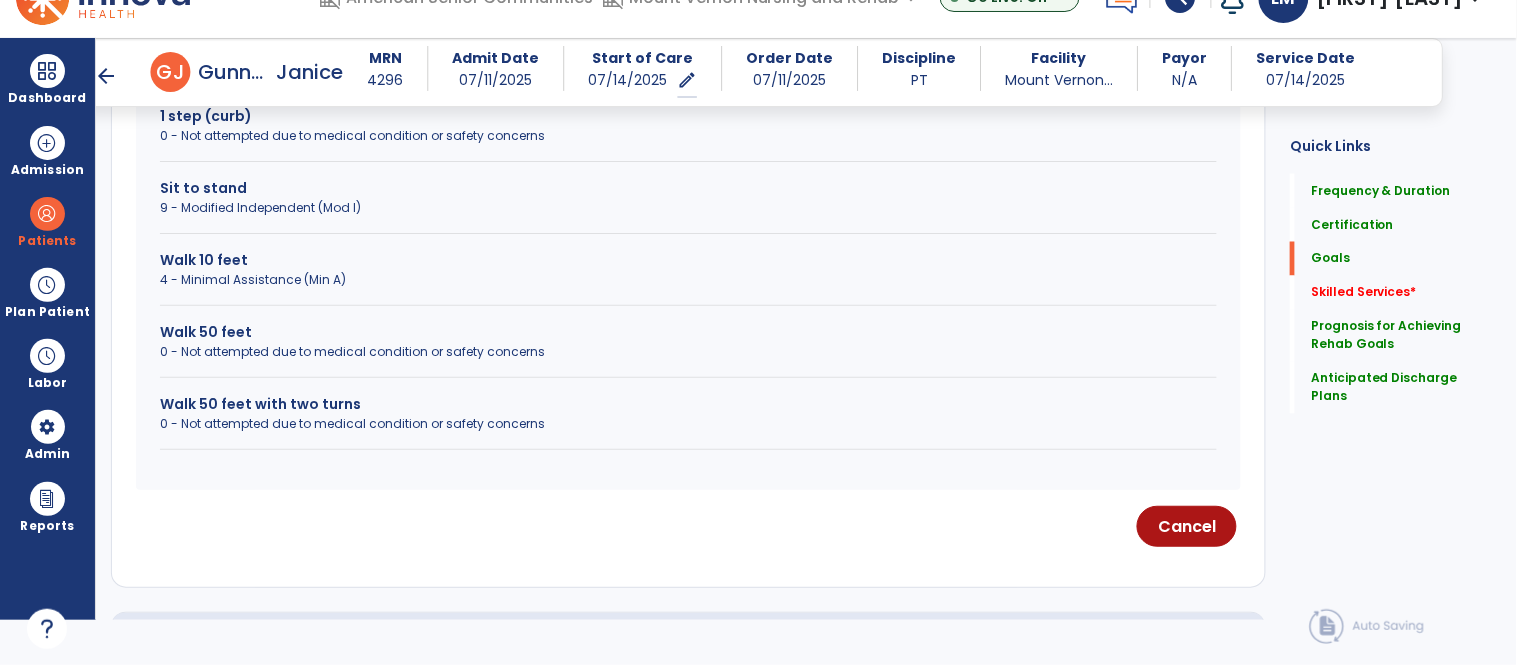 scroll, scrollTop: 775, scrollLeft: 0, axis: vertical 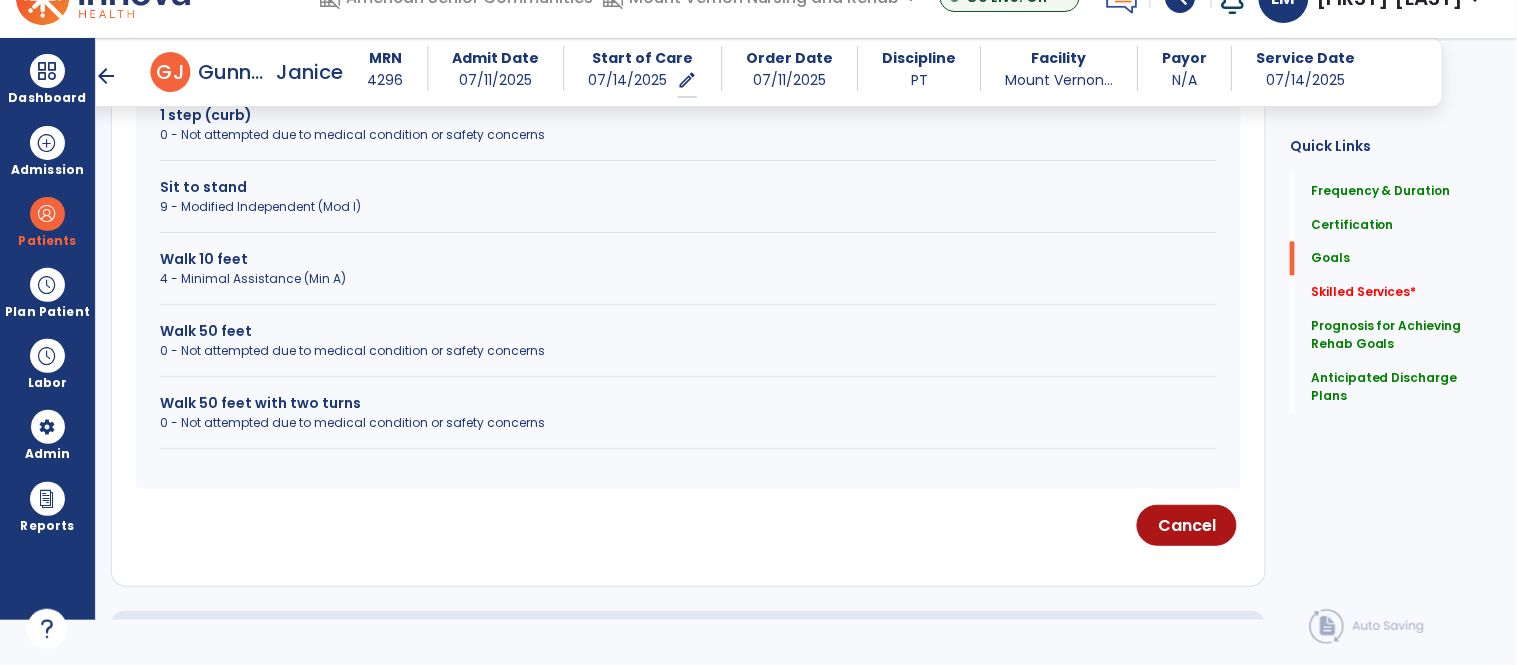 click on "0 - Not attempted due to medical condition or safety concerns" at bounding box center (688, 423) 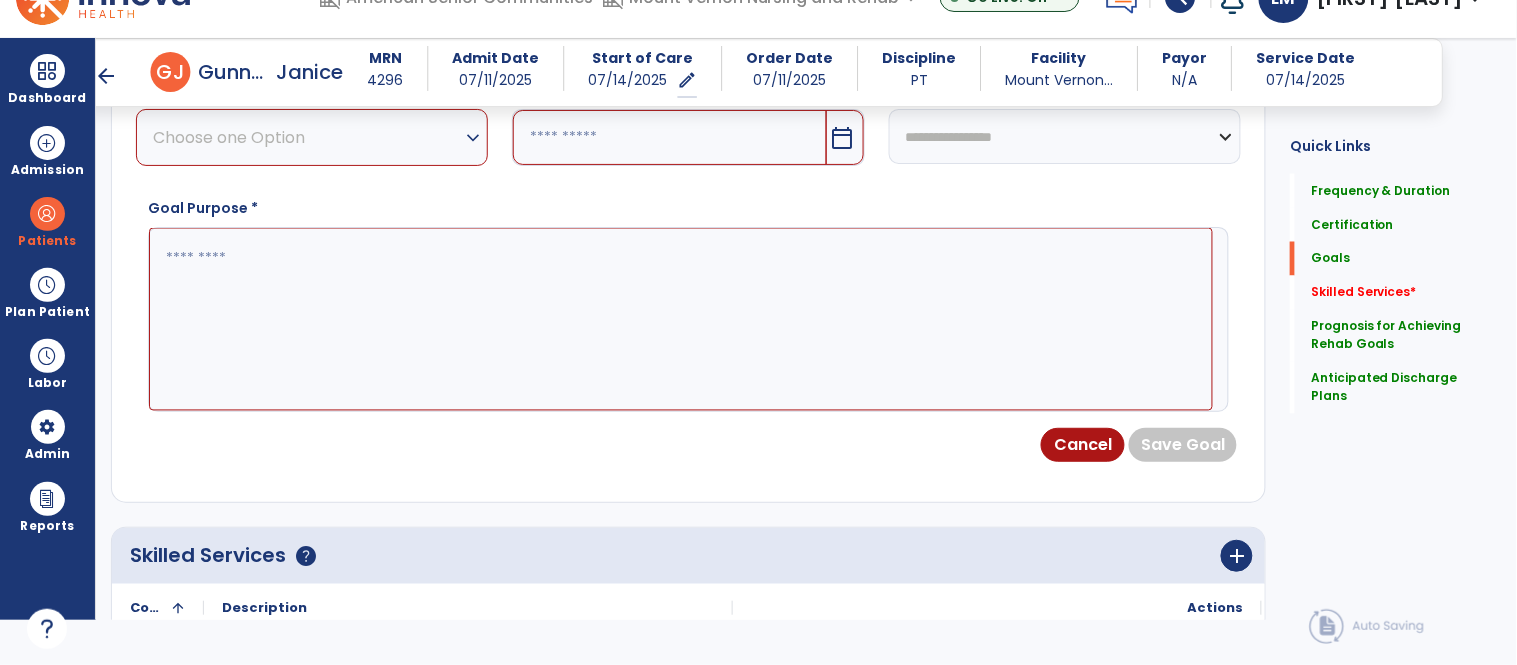 click on "Choose one Option" at bounding box center (307, 137) 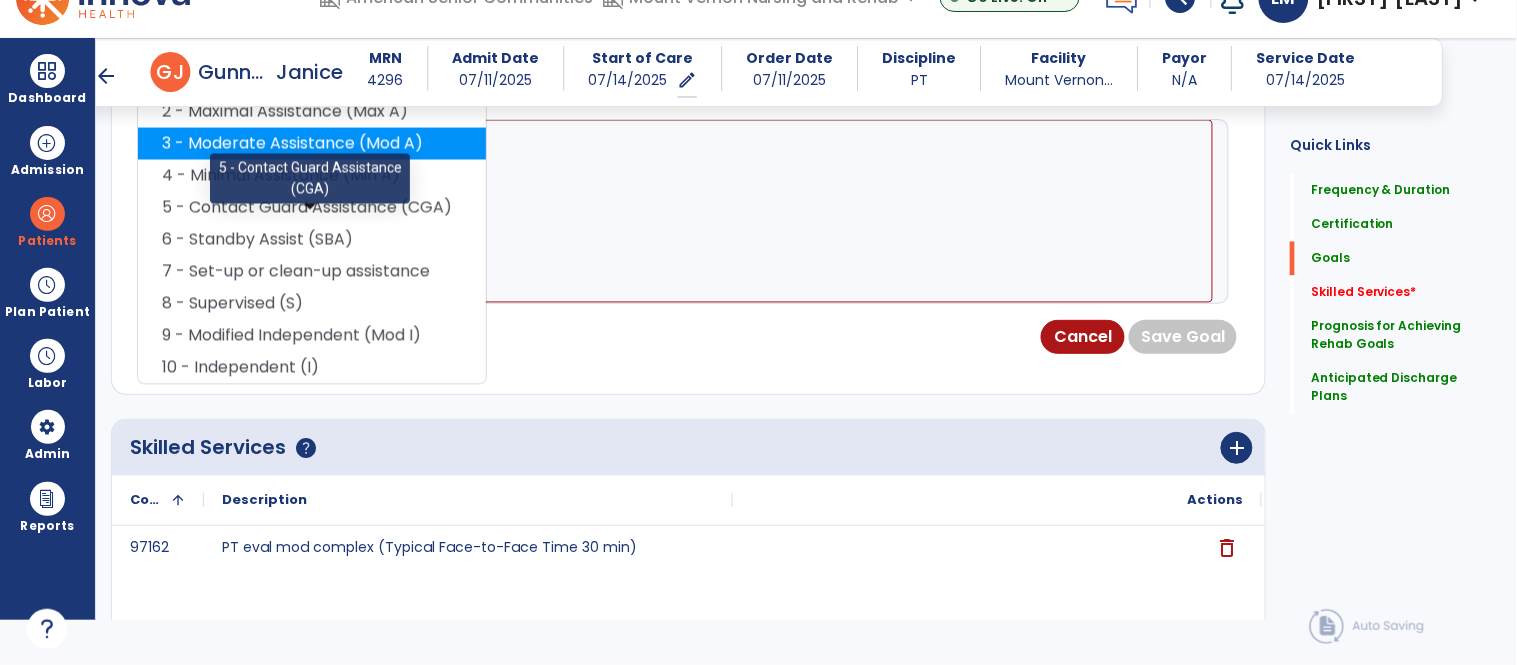 scroll, scrollTop: 891, scrollLeft: 0, axis: vertical 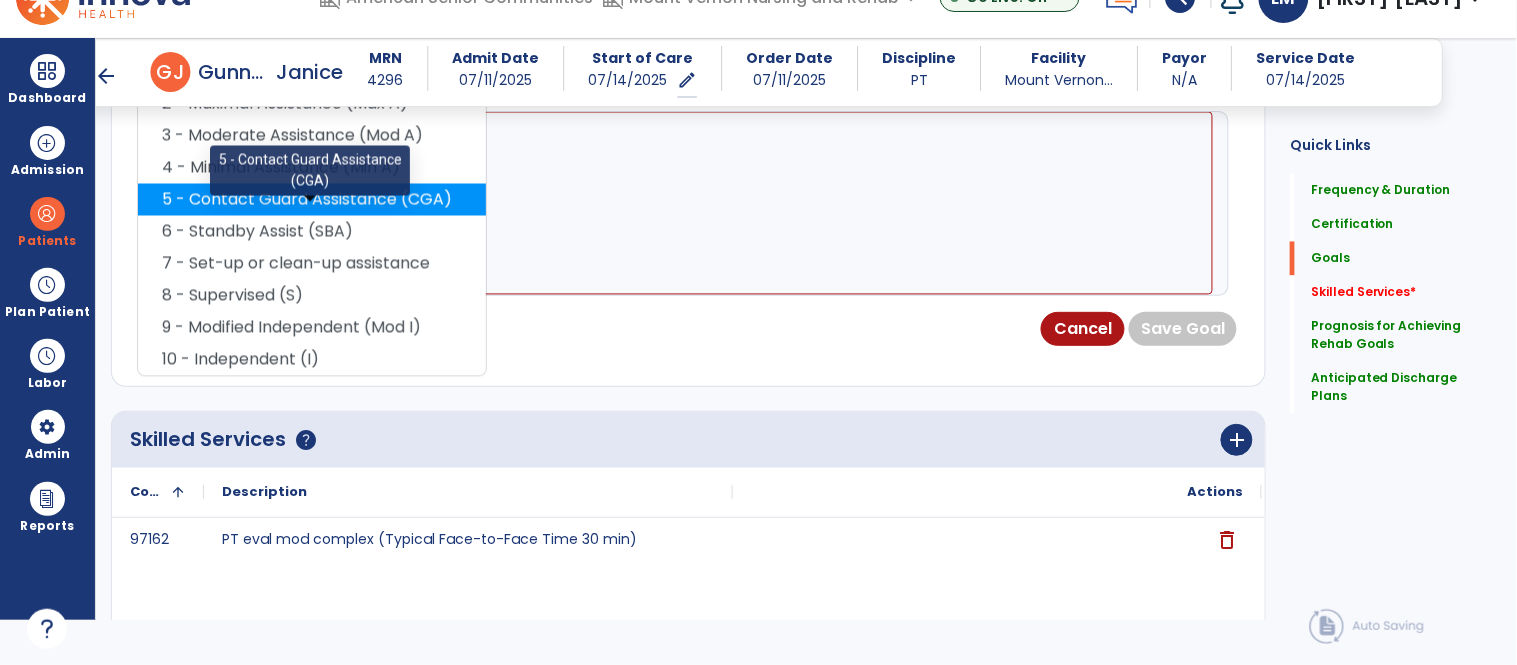 click on "5 - Contact Guard Assistance (CGA)" at bounding box center (312, 200) 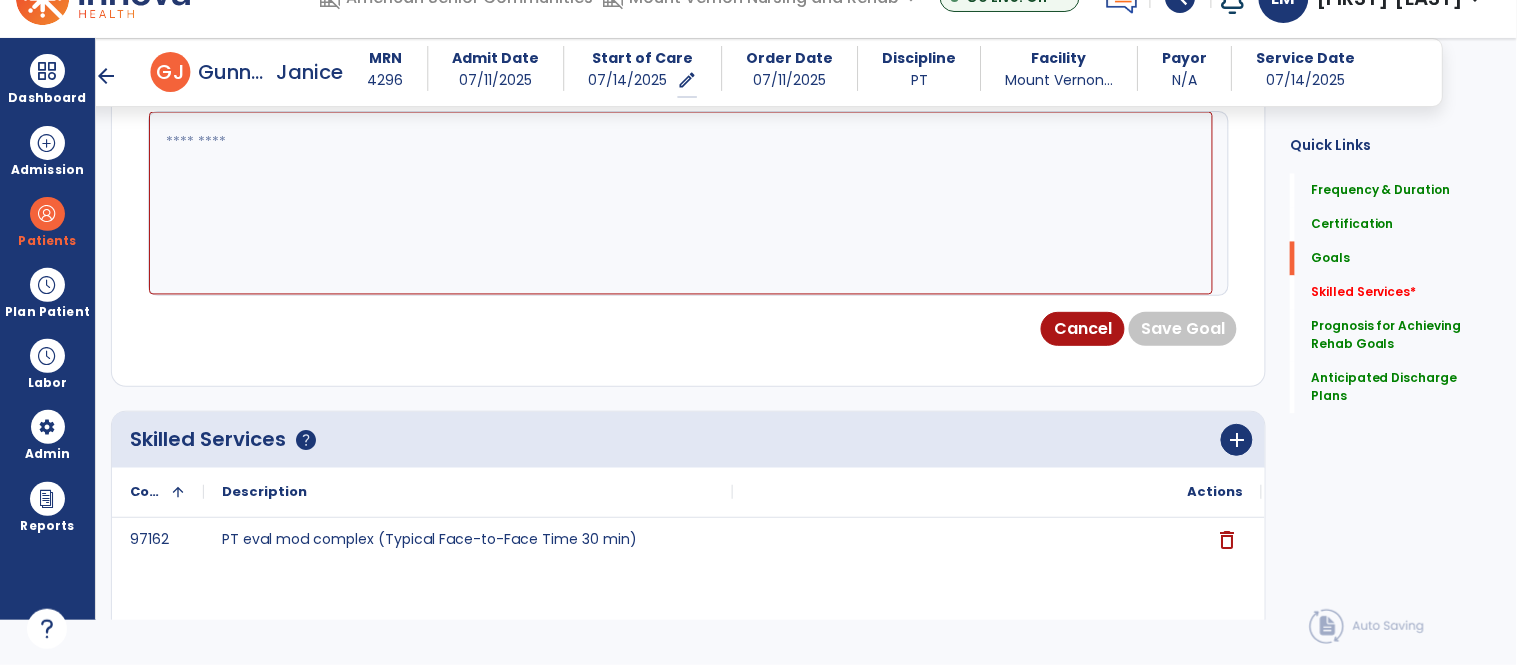 click at bounding box center (681, 203) 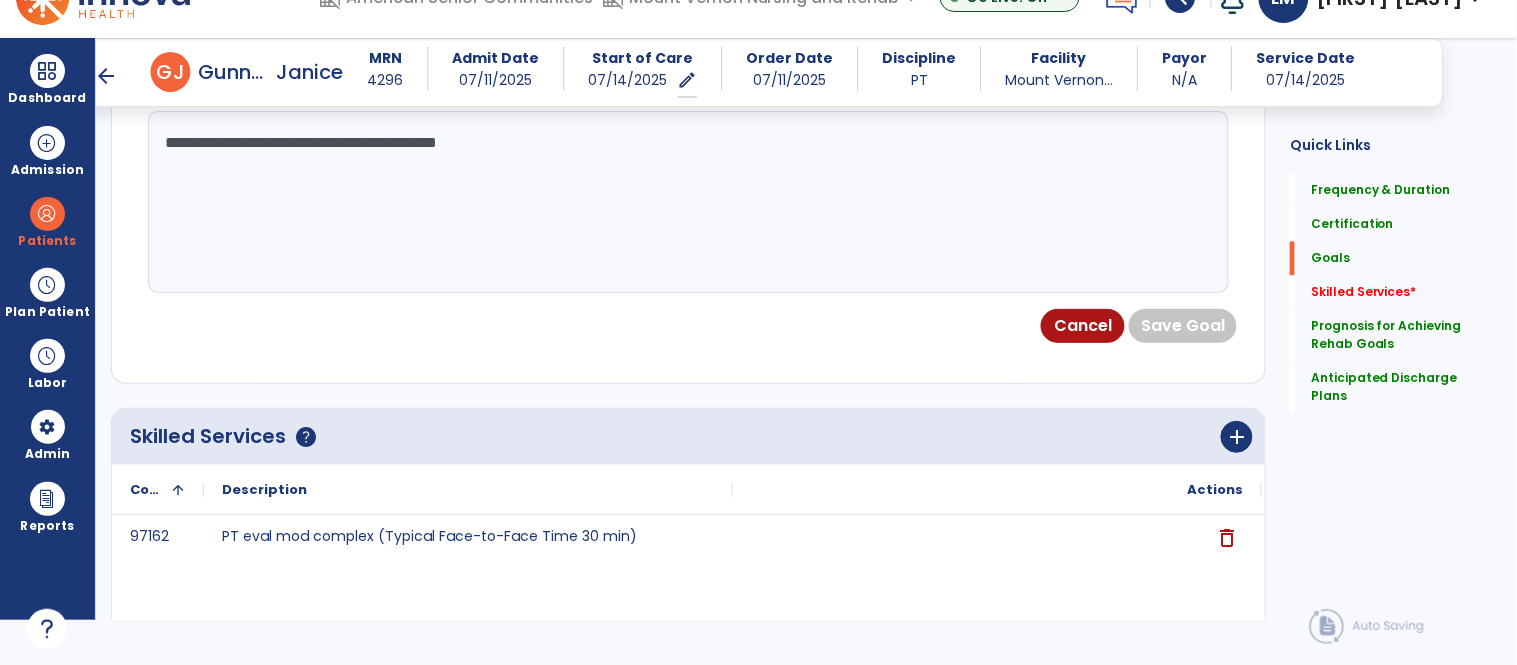 scroll, scrollTop: 541, scrollLeft: 0, axis: vertical 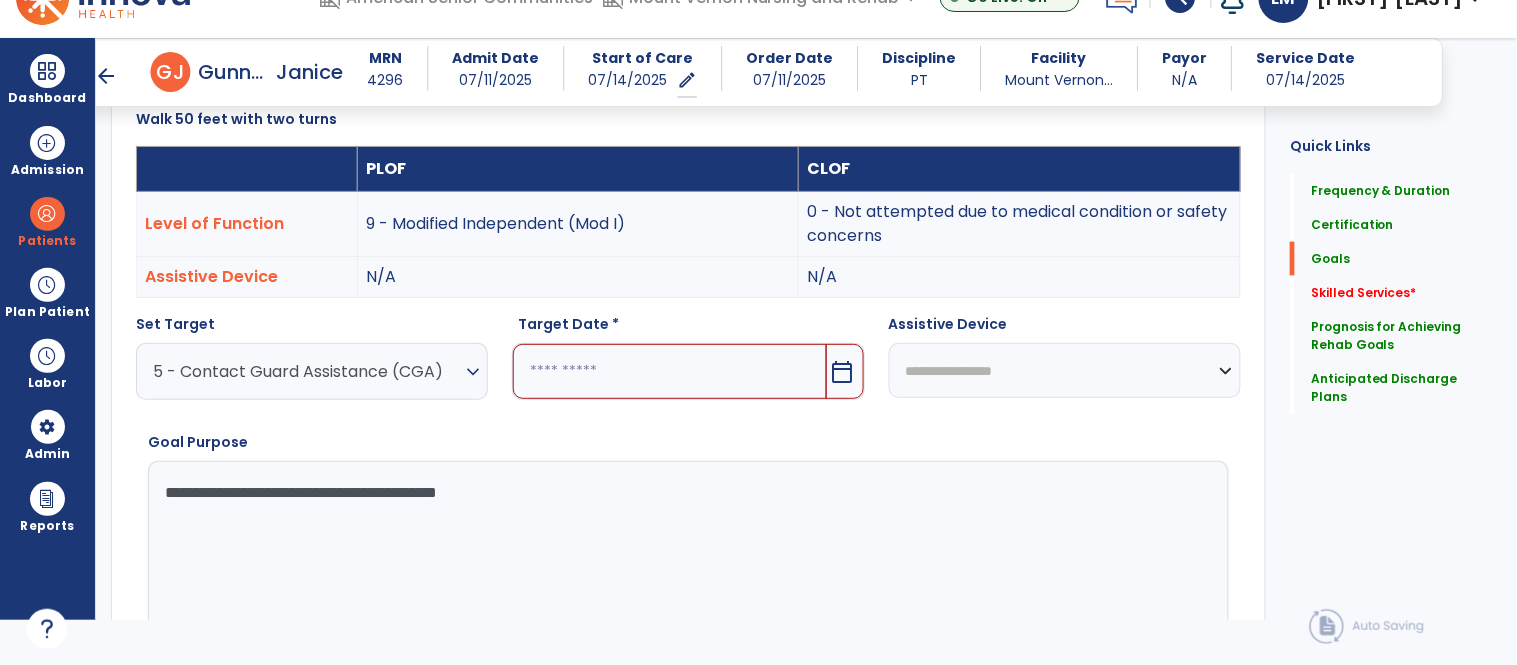 type on "**********" 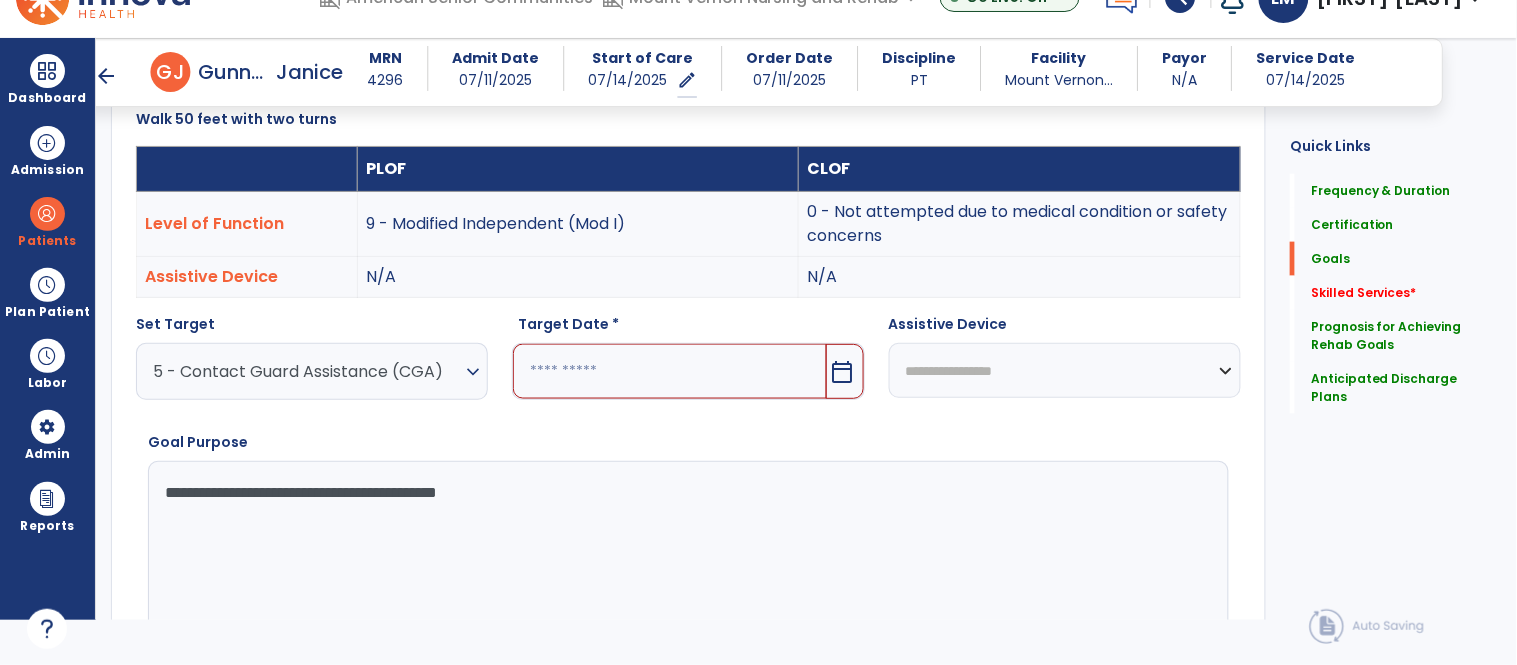 click at bounding box center [669, 371] 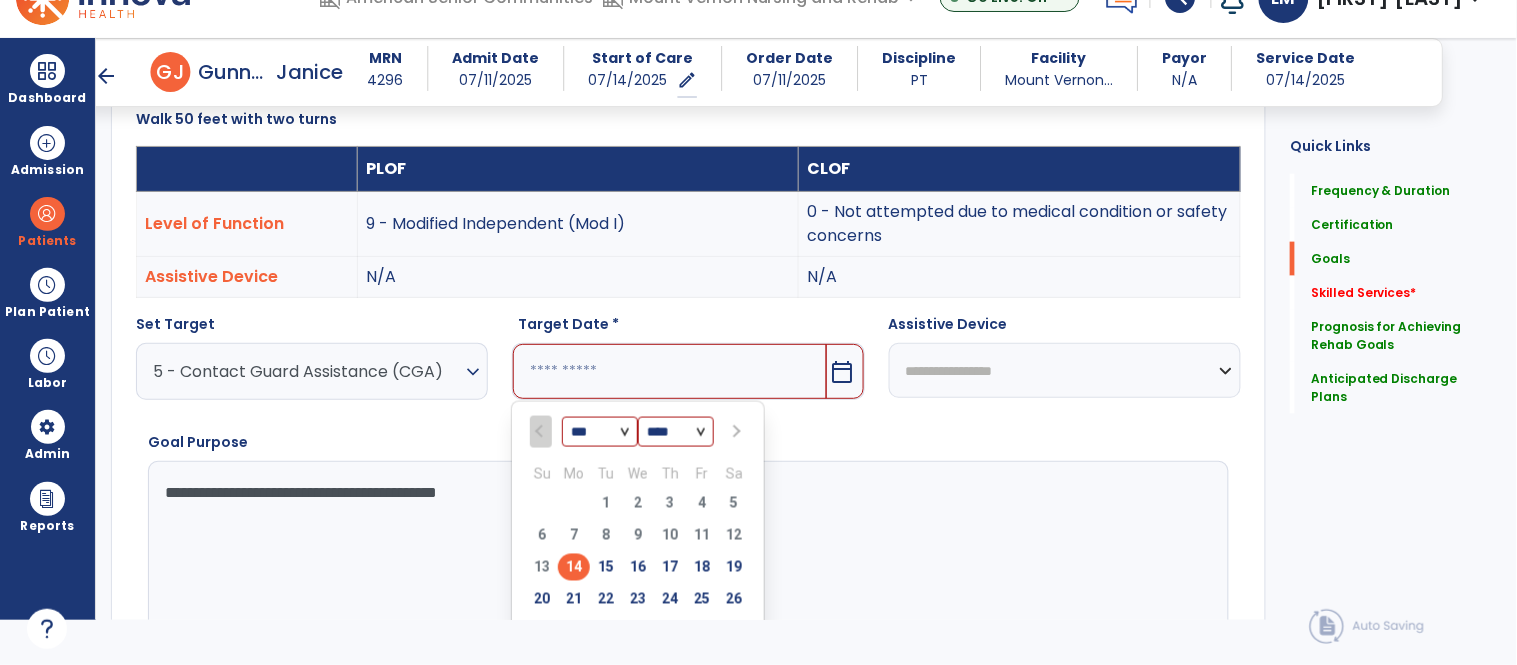 scroll, scrollTop: 910, scrollLeft: 0, axis: vertical 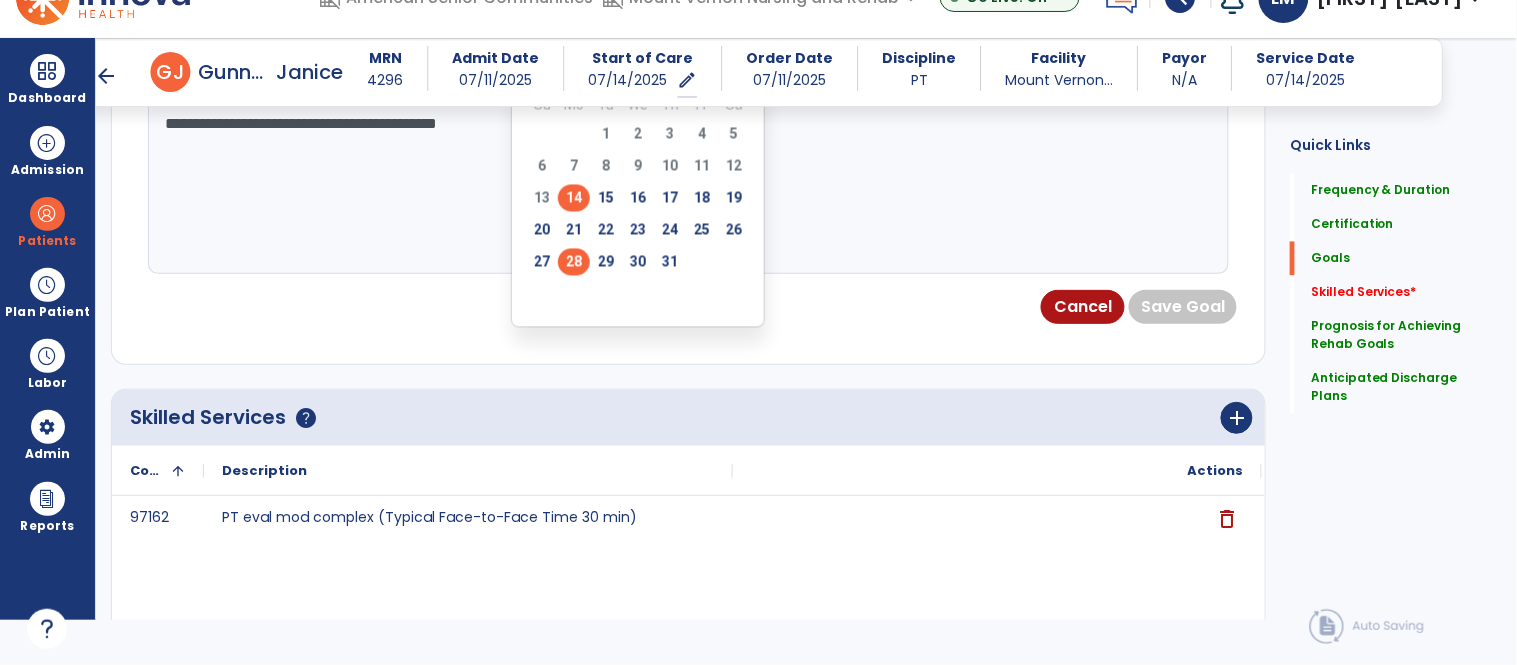 click on "28" at bounding box center (574, 262) 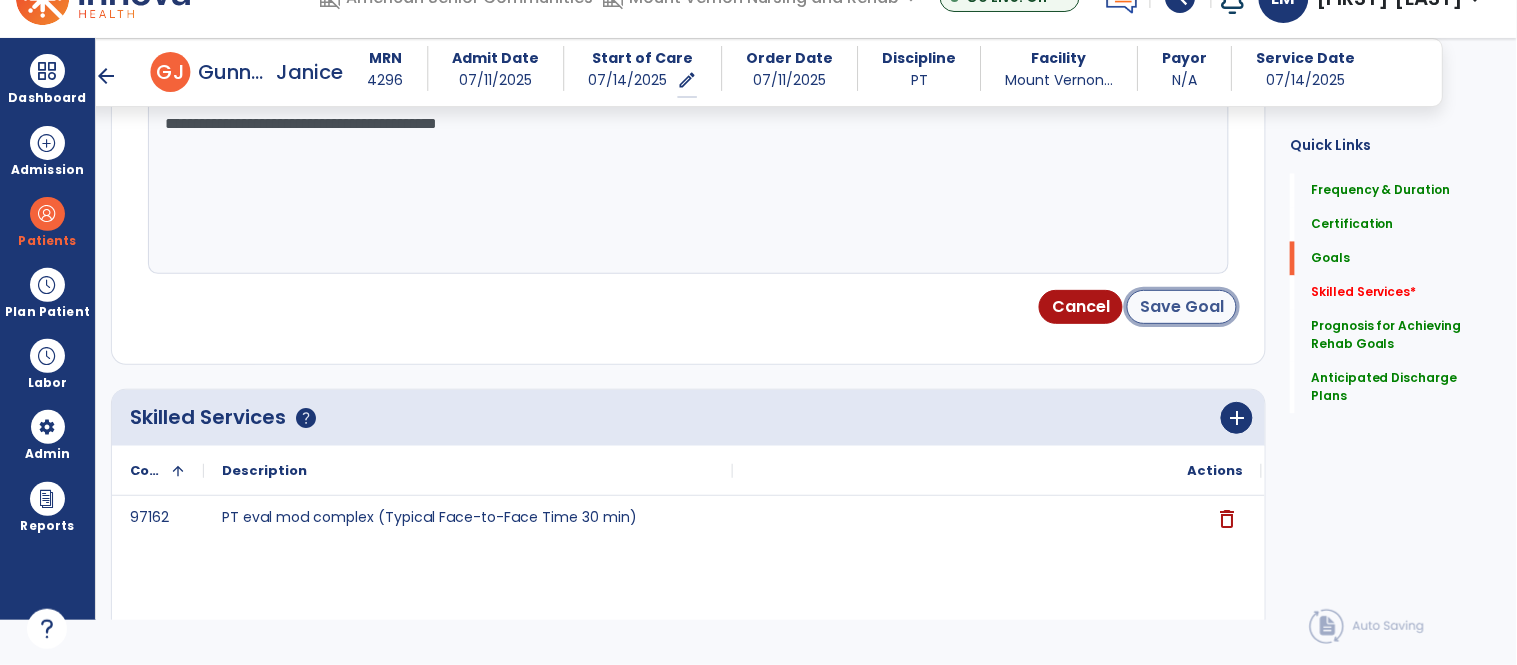 click on "Save Goal" at bounding box center (1182, 307) 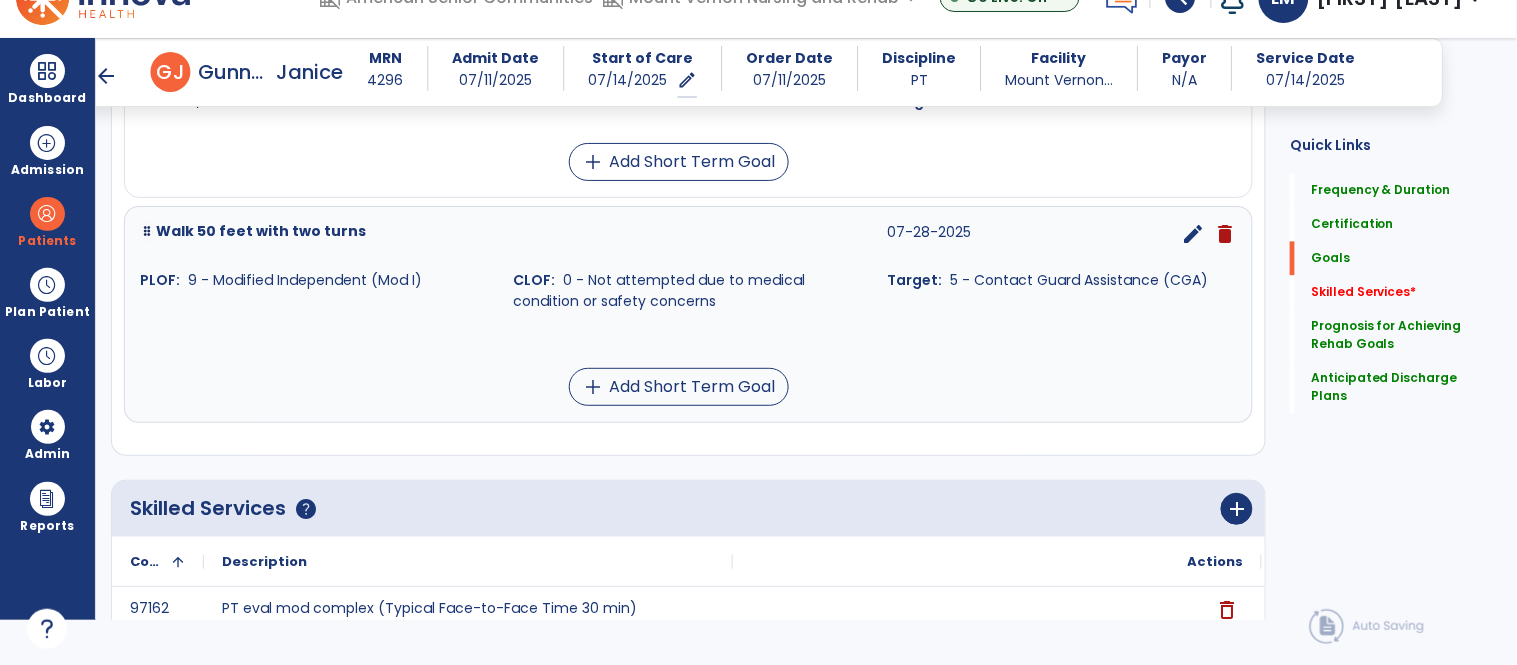 scroll, scrollTop: 874, scrollLeft: 0, axis: vertical 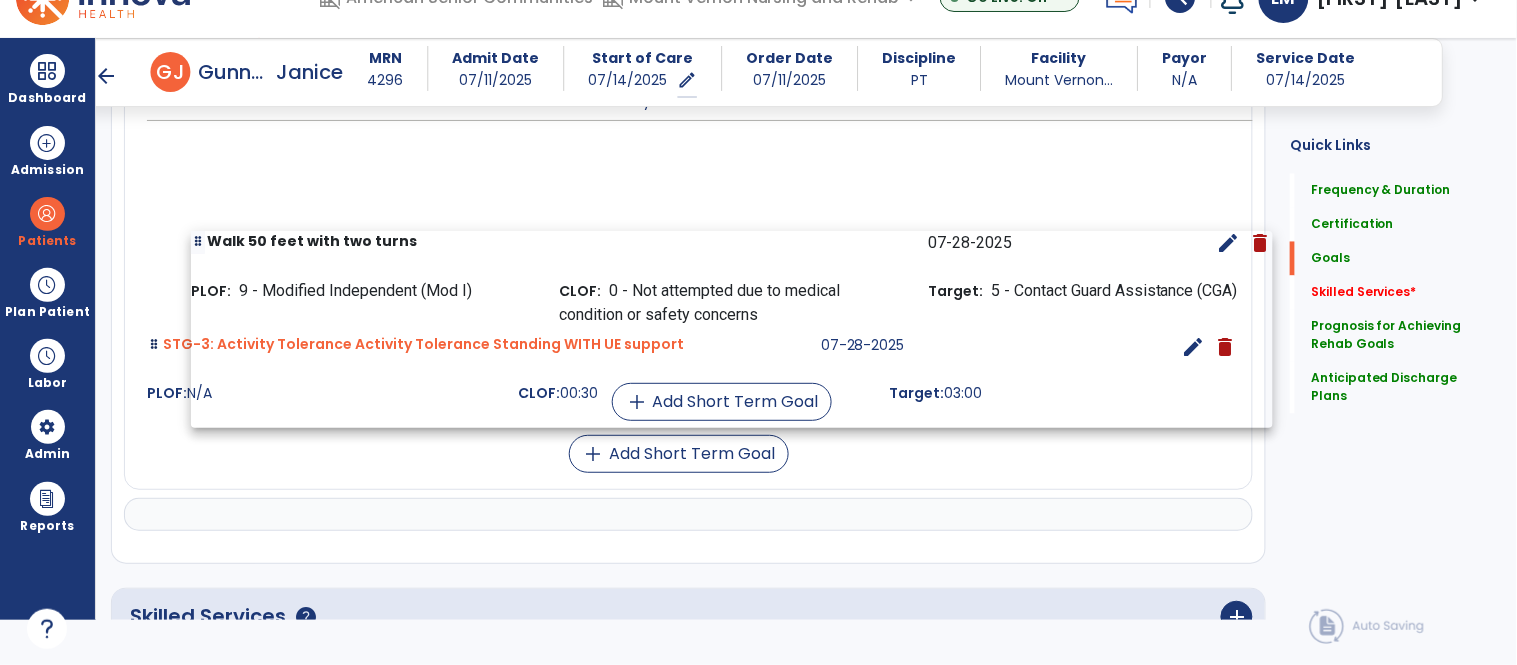 drag, startPoint x: 183, startPoint y: 397, endPoint x: 225, endPoint y: 240, distance: 162.52077 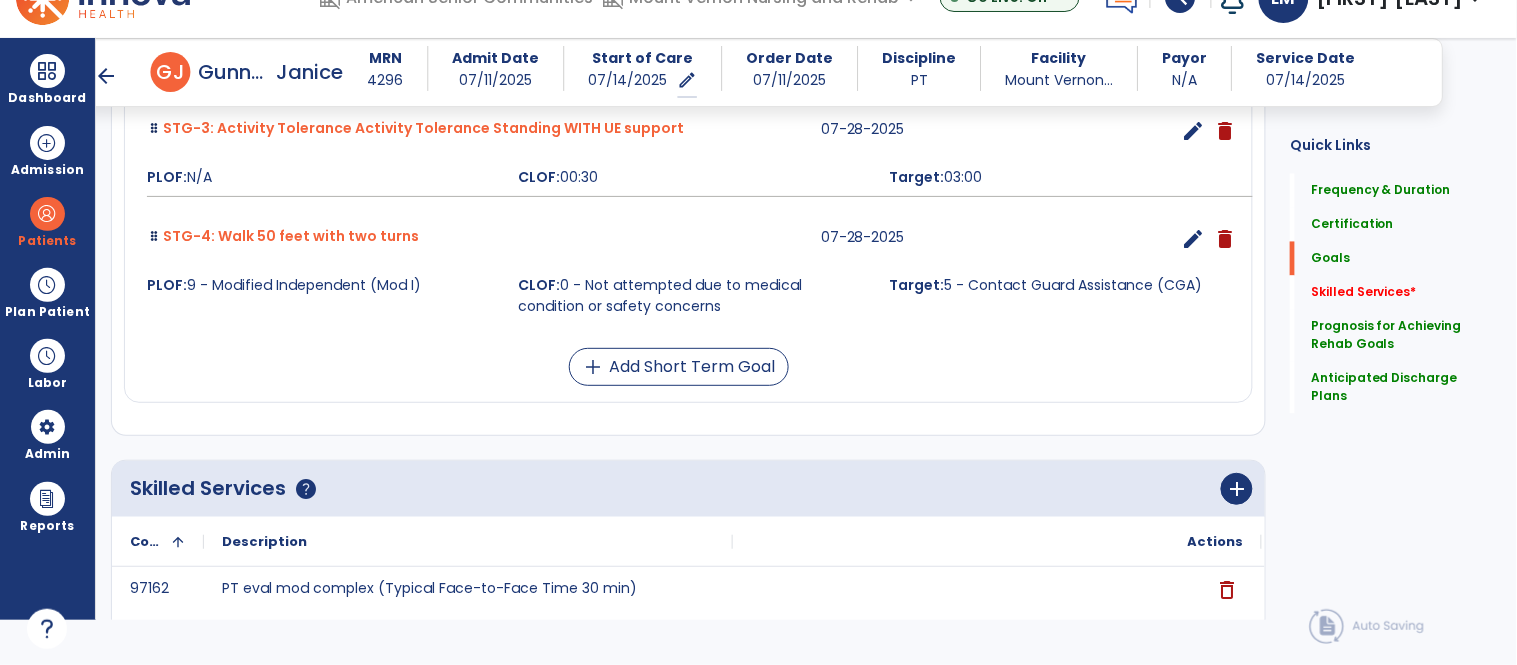 scroll, scrollTop: 848, scrollLeft: 0, axis: vertical 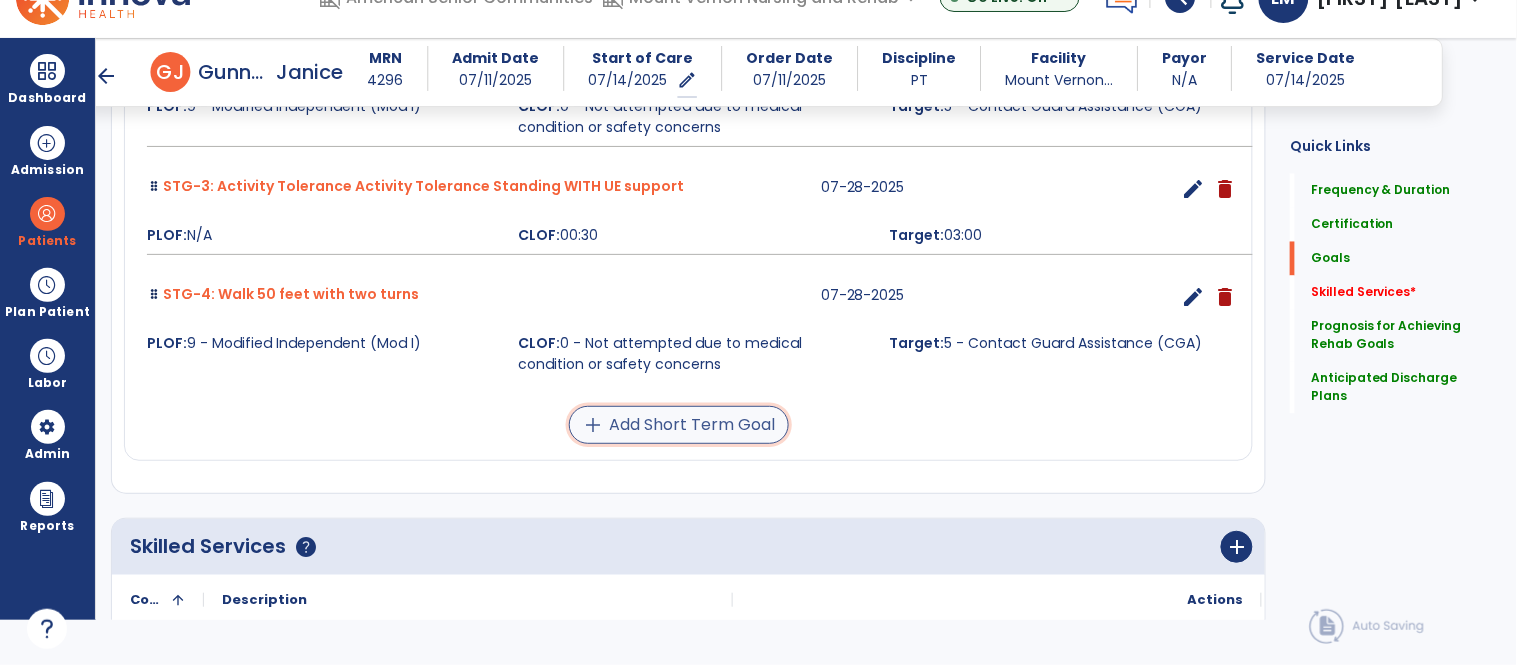 click on "add  Add Short Term Goal" at bounding box center (679, 425) 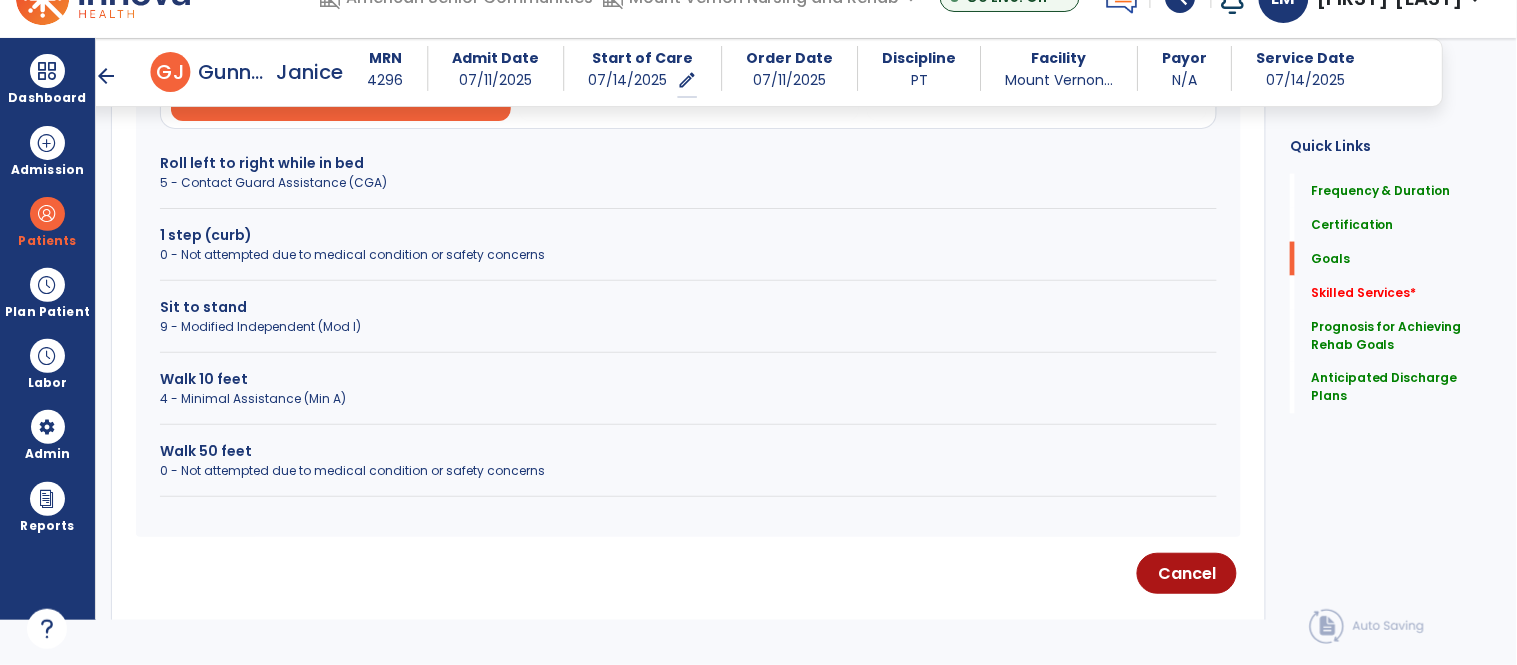 scroll, scrollTop: 654, scrollLeft: 0, axis: vertical 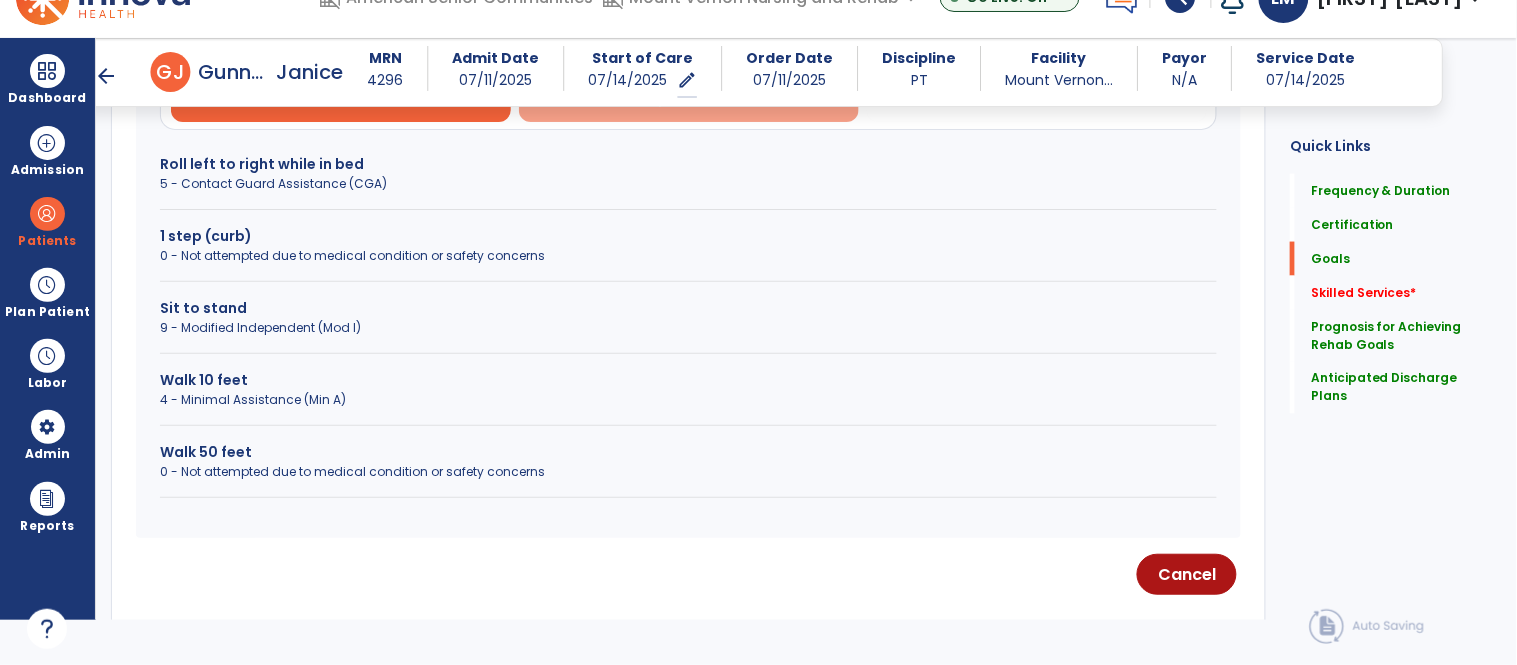 click on "Impairments" at bounding box center [688, 98] 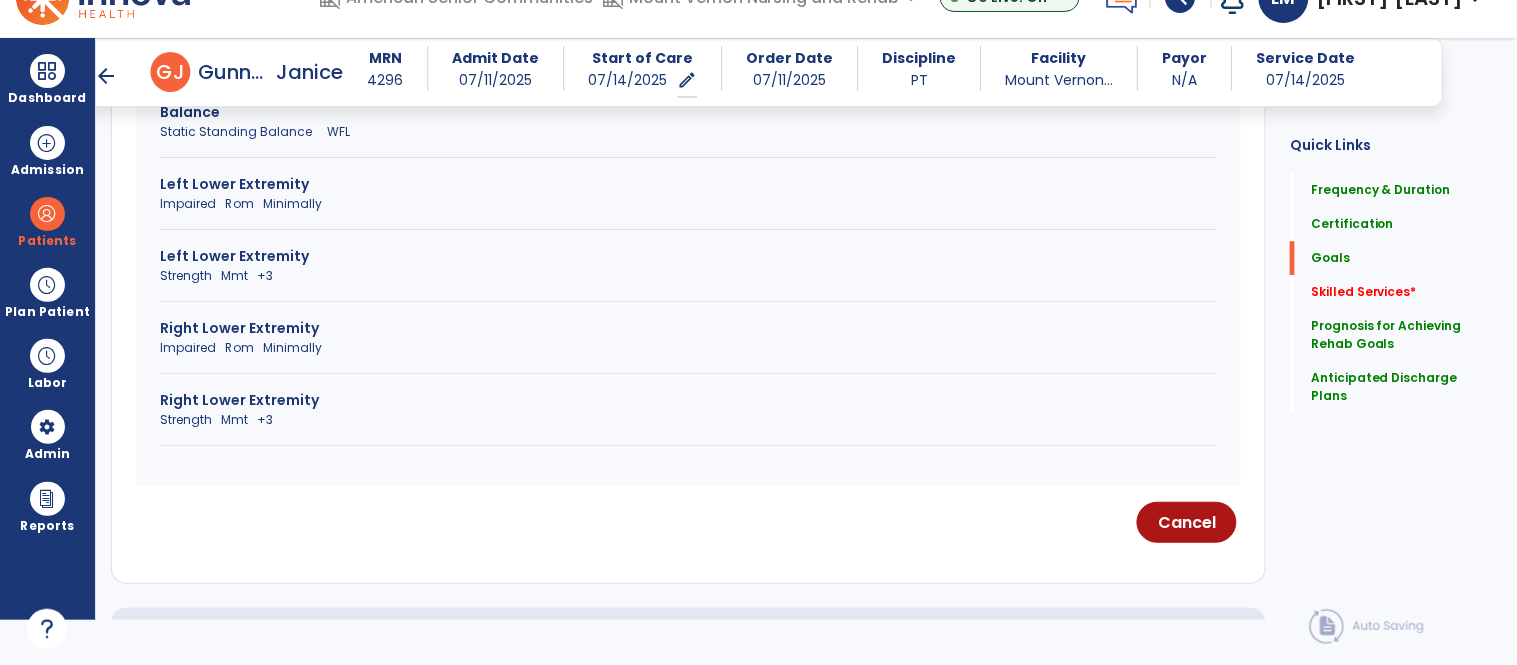 scroll, scrollTop: 1277, scrollLeft: 0, axis: vertical 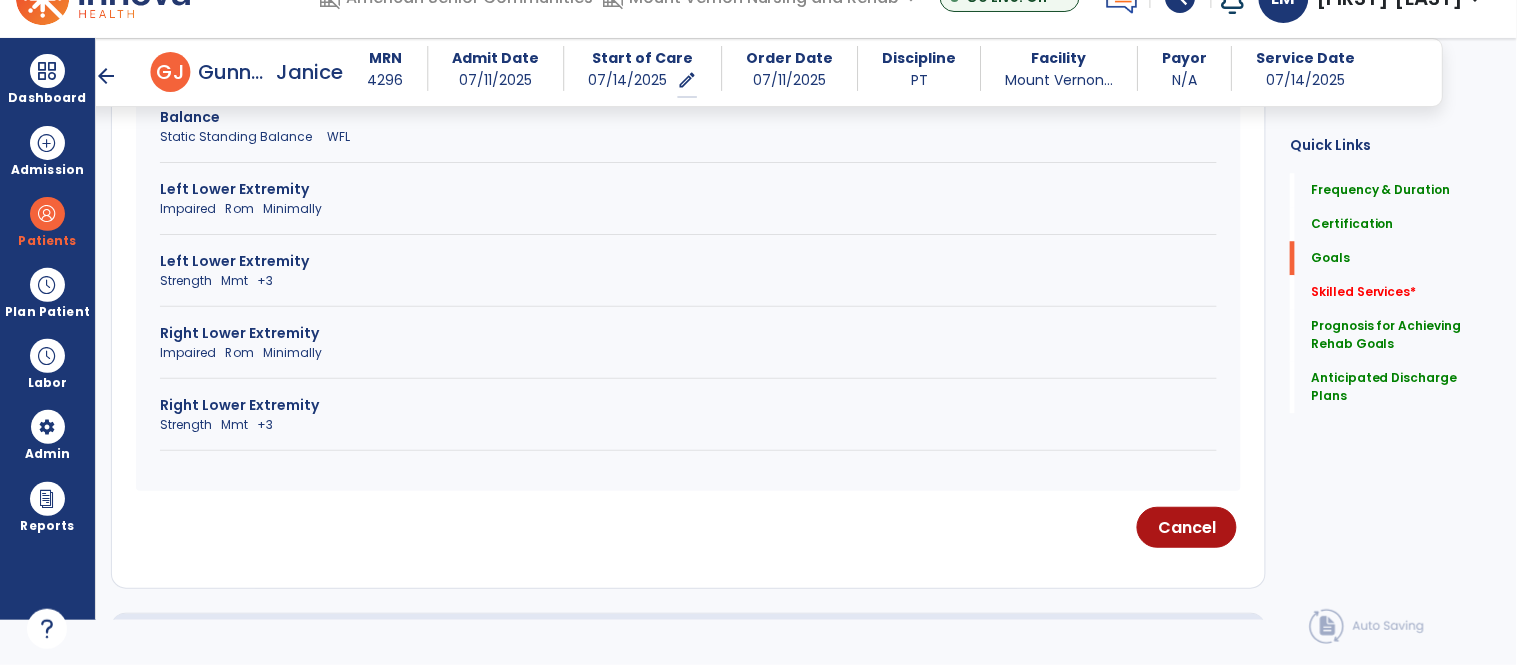 click on "Balance" at bounding box center [688, 117] 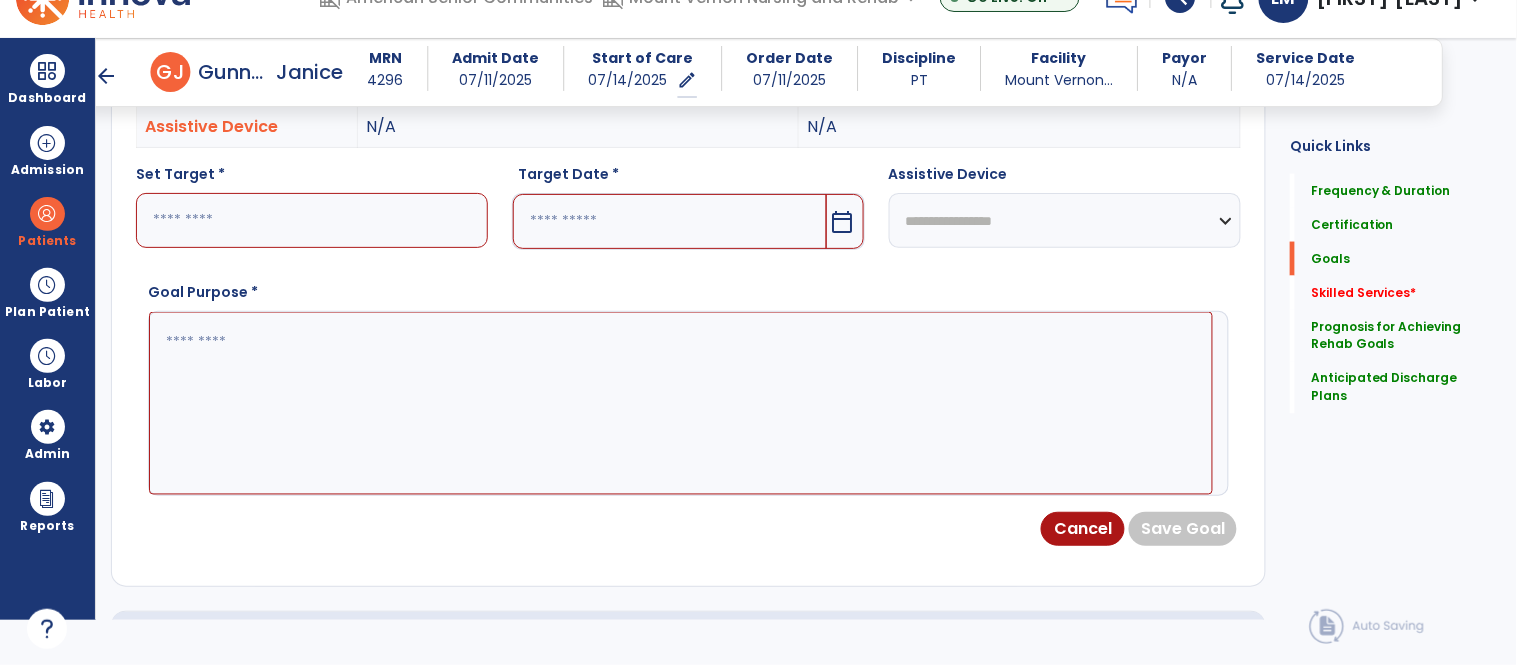 scroll, scrollTop: 645, scrollLeft: 0, axis: vertical 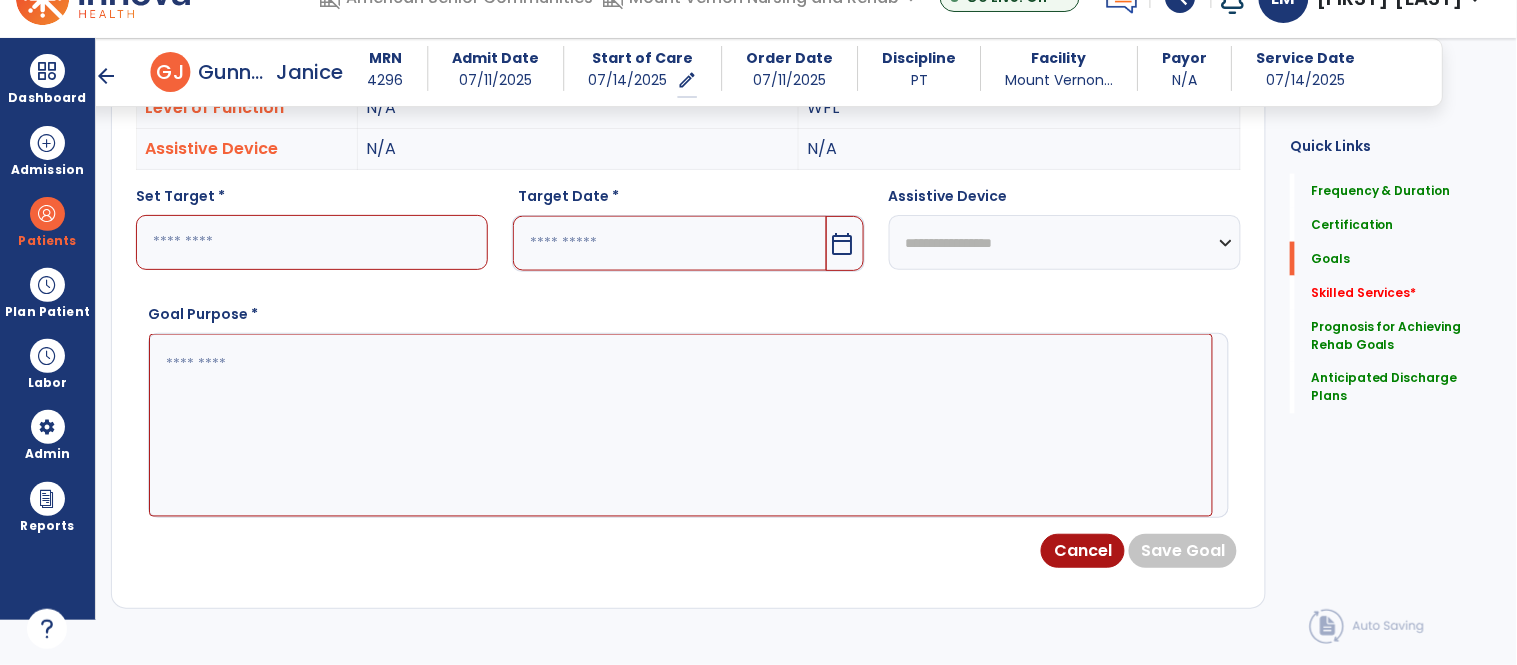 click at bounding box center [669, 243] 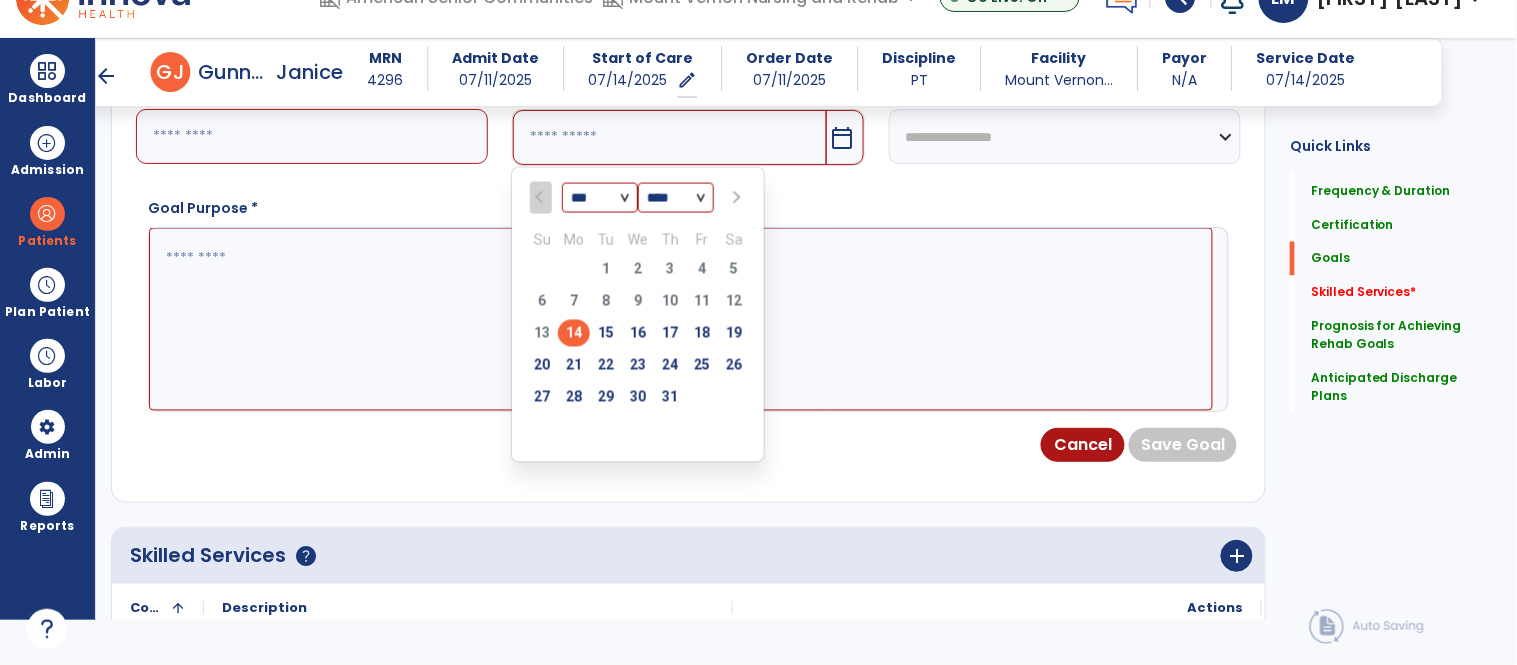 scroll, scrollTop: 755, scrollLeft: 0, axis: vertical 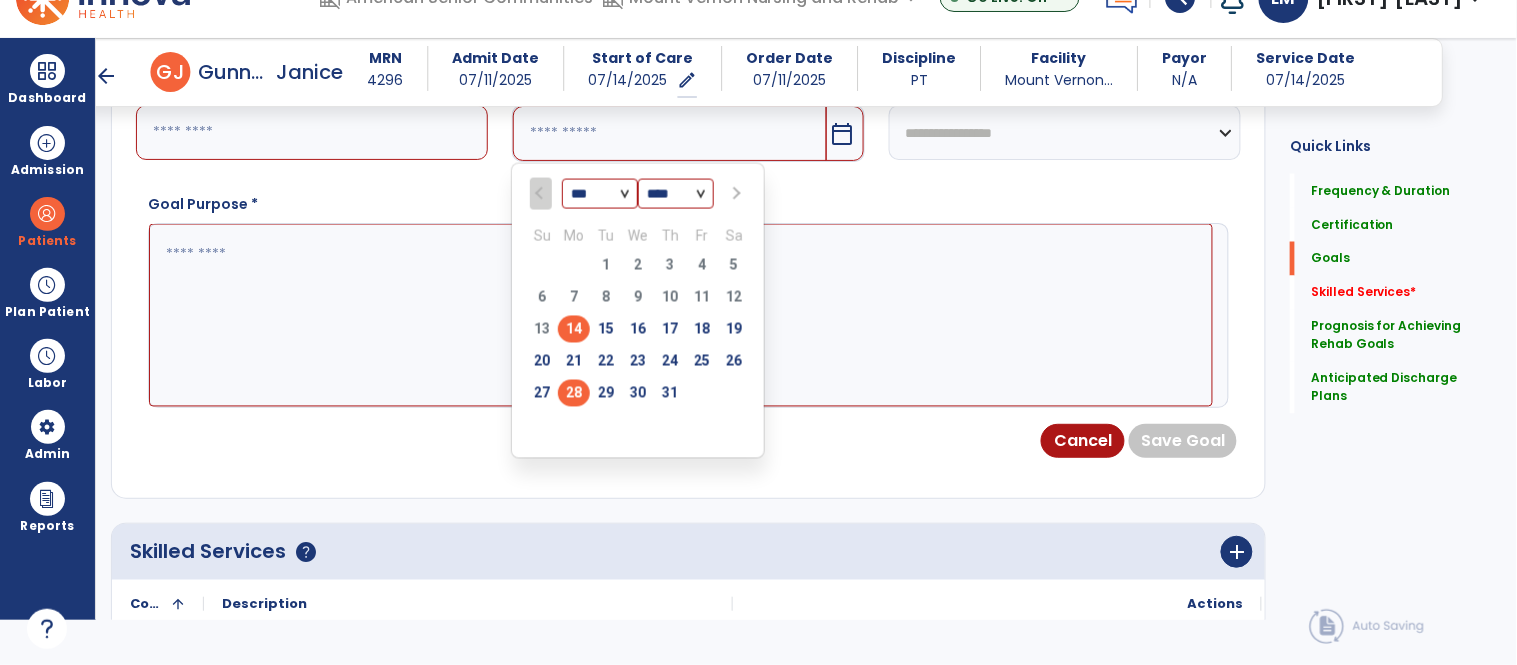 click on "28" at bounding box center (574, 393) 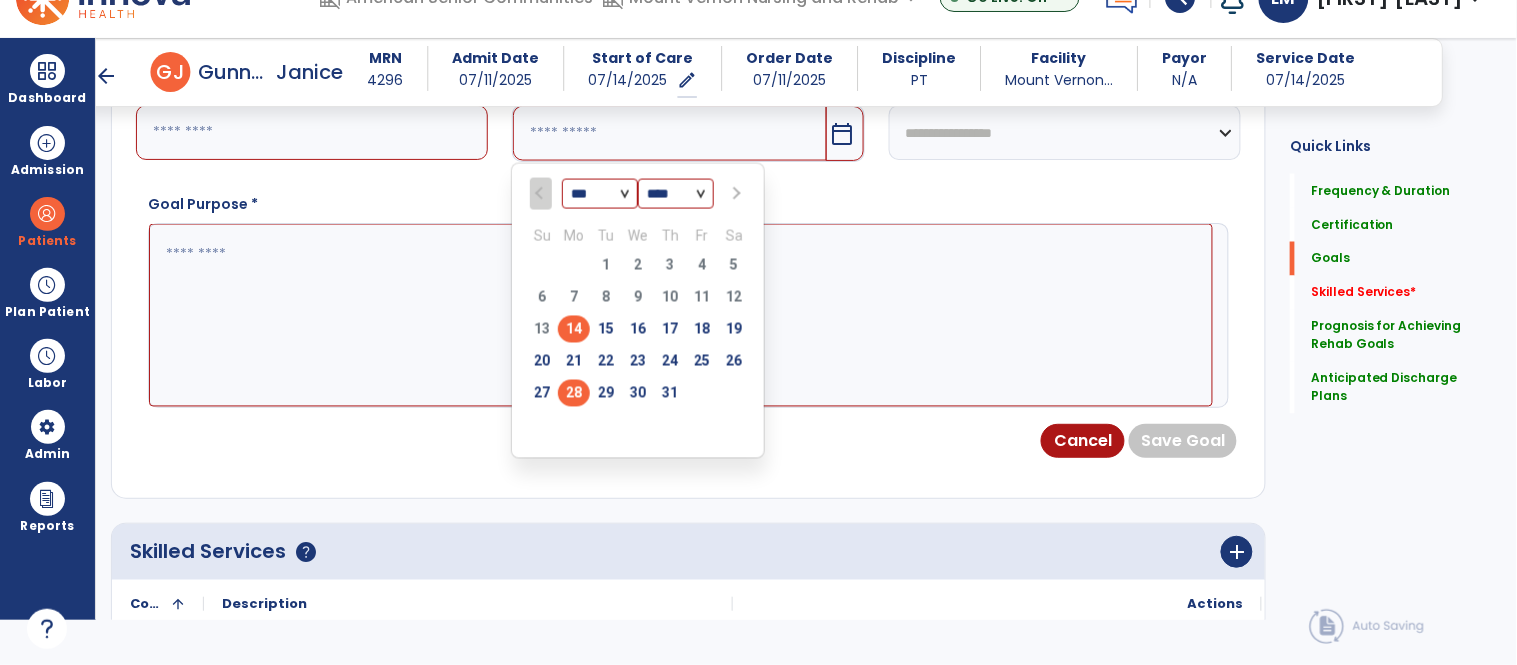 type on "*********" 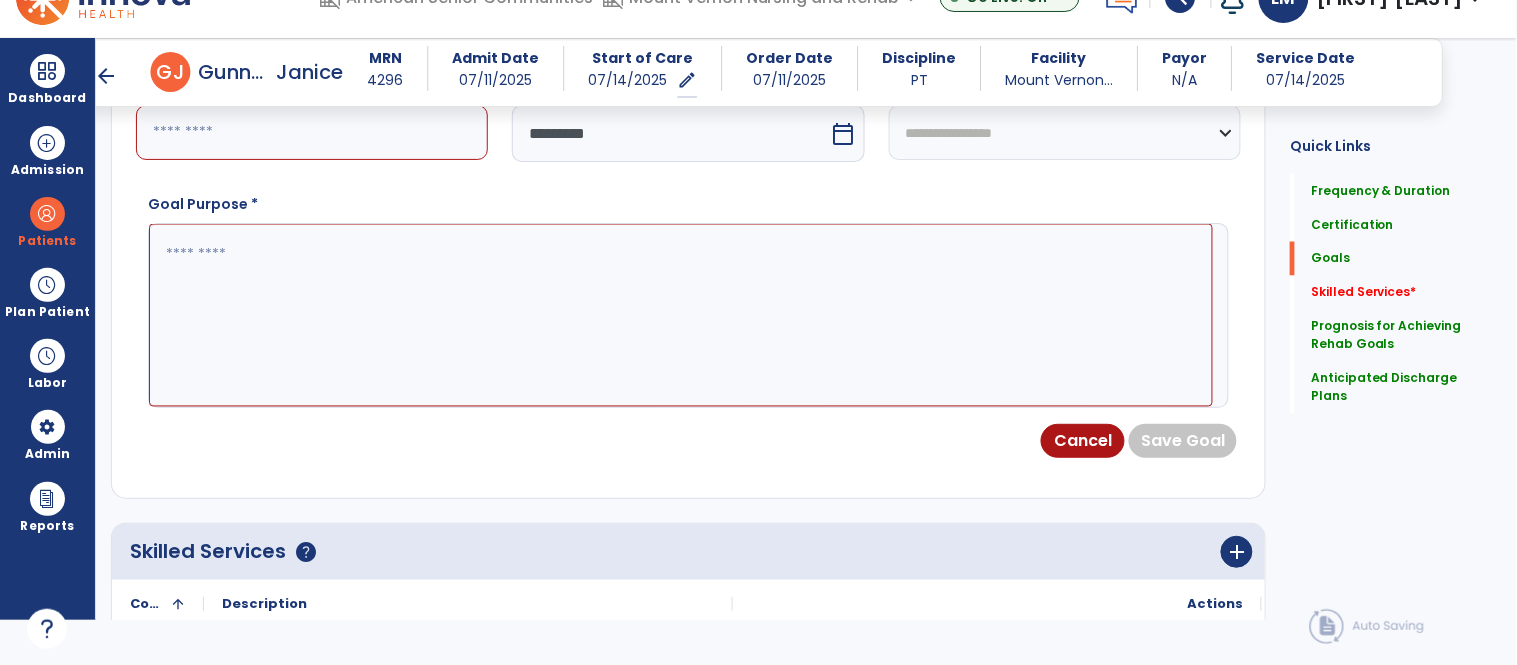 click at bounding box center (312, 132) 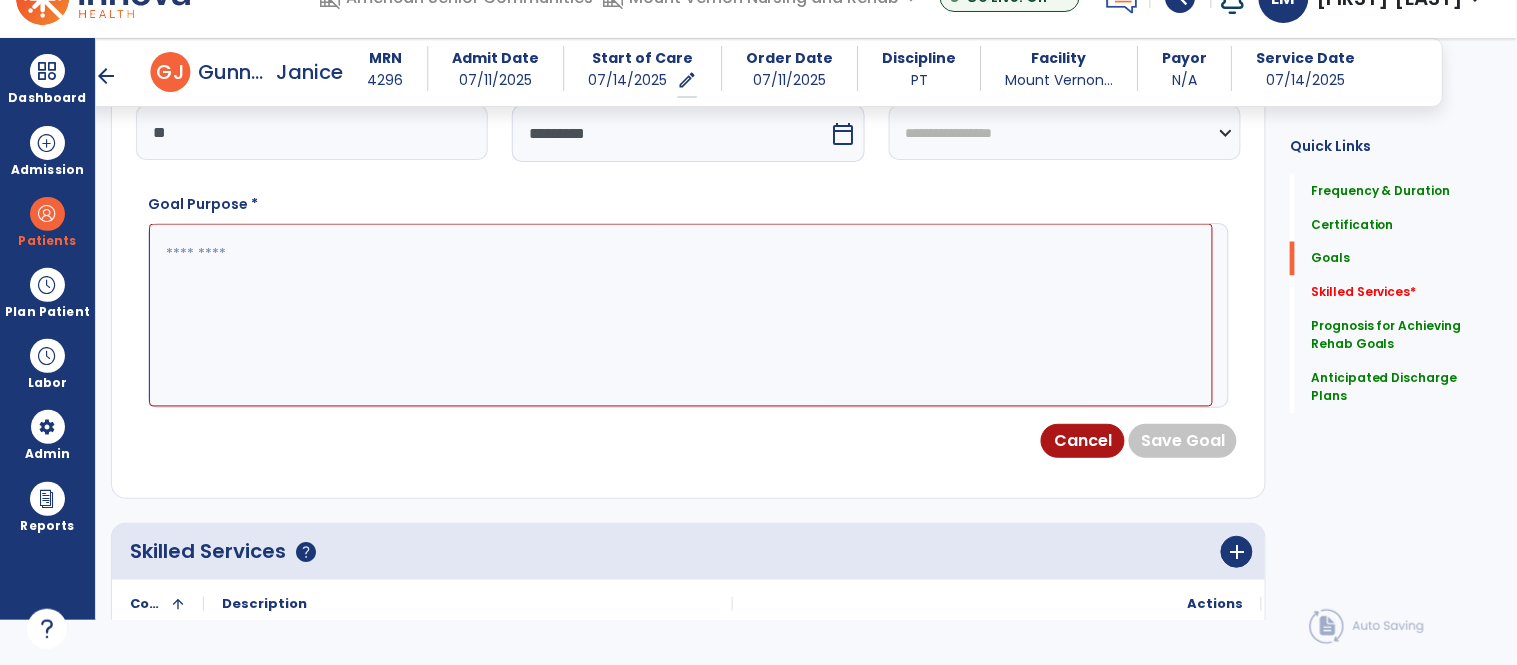 type on "*" 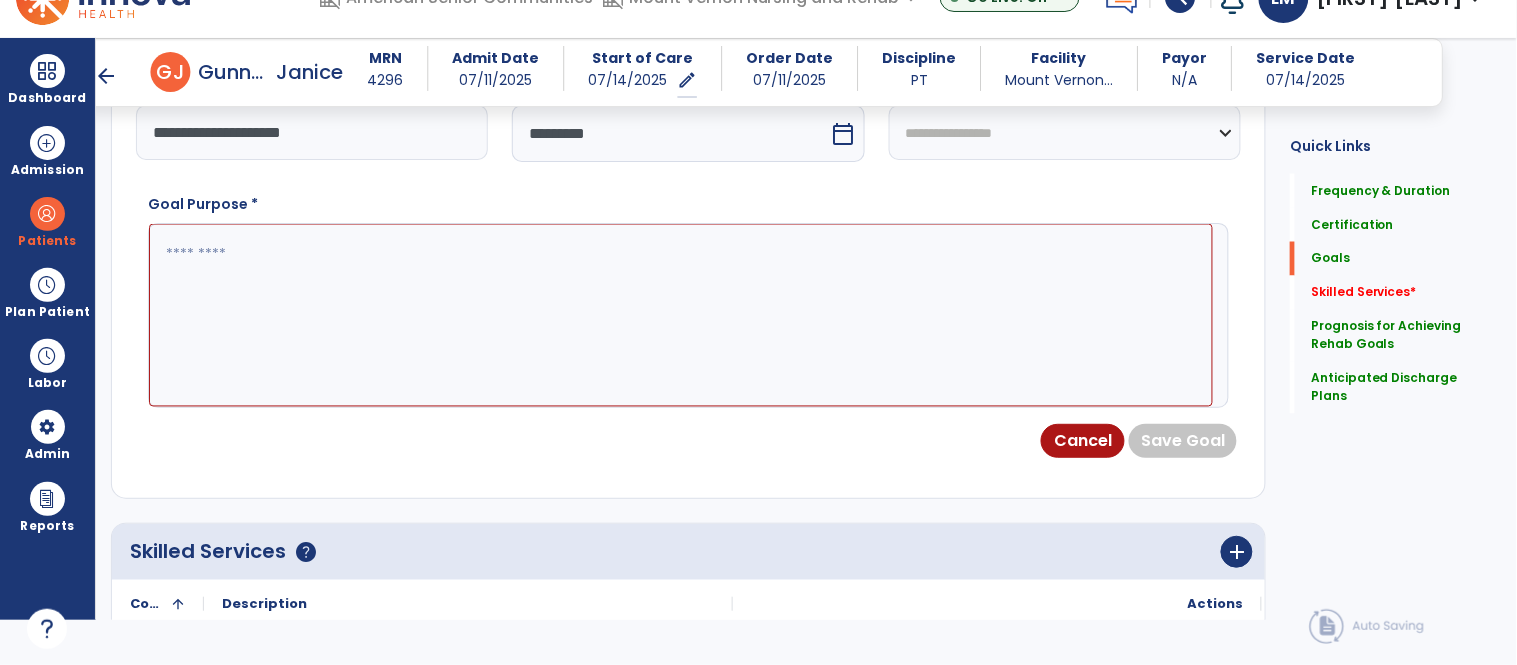 type on "**********" 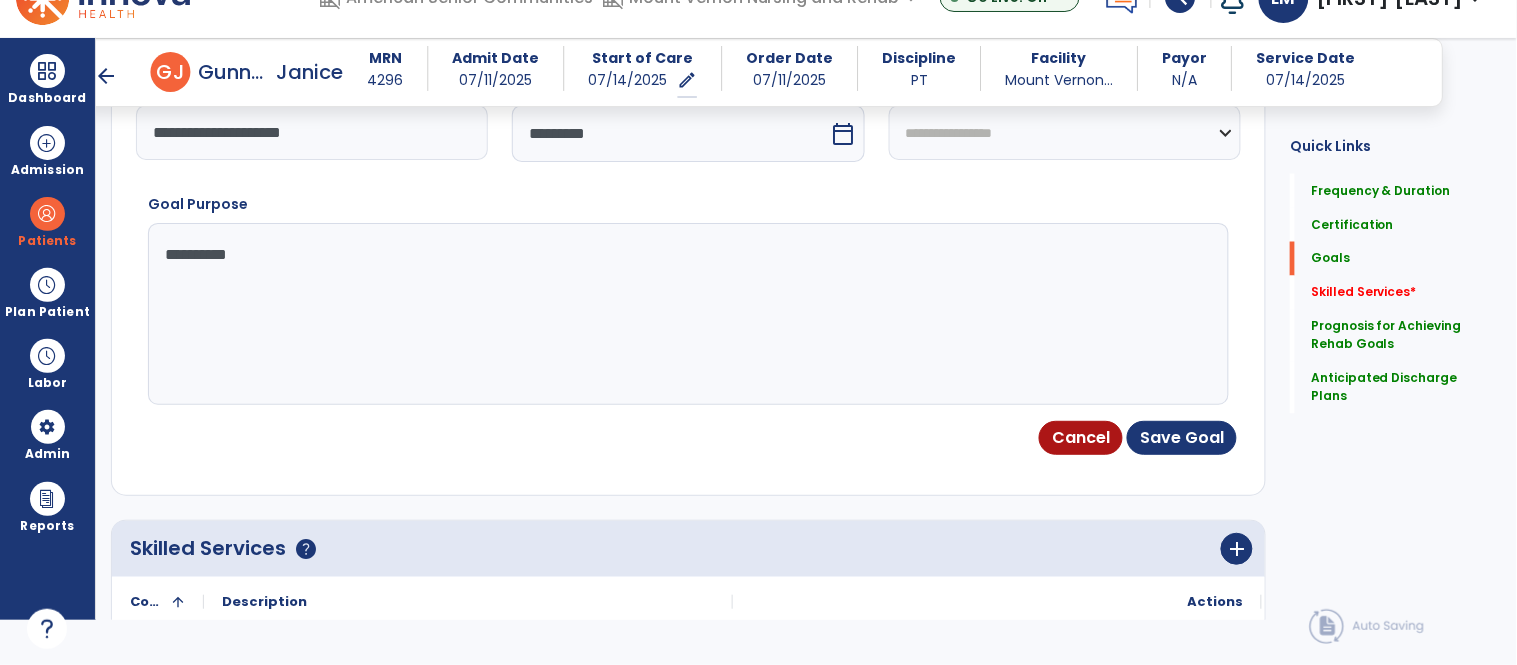type on "**********" 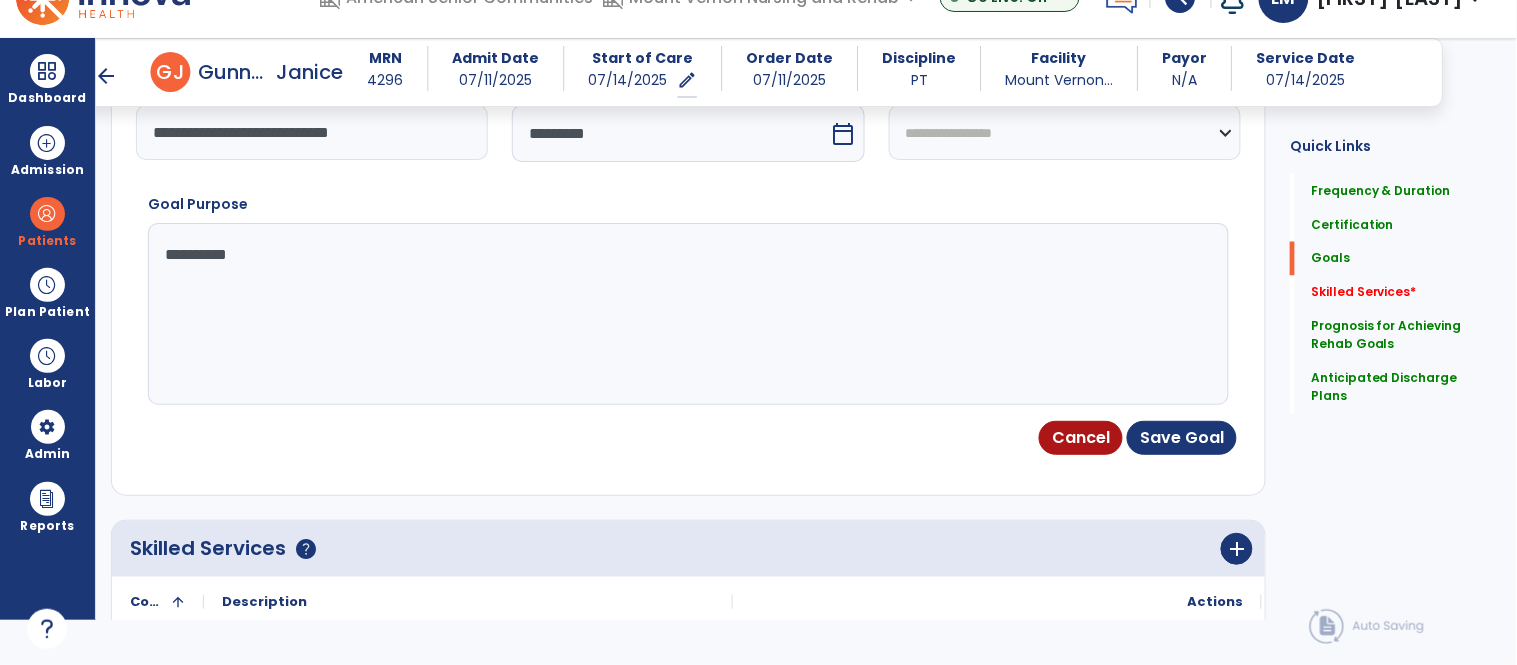 type on "**********" 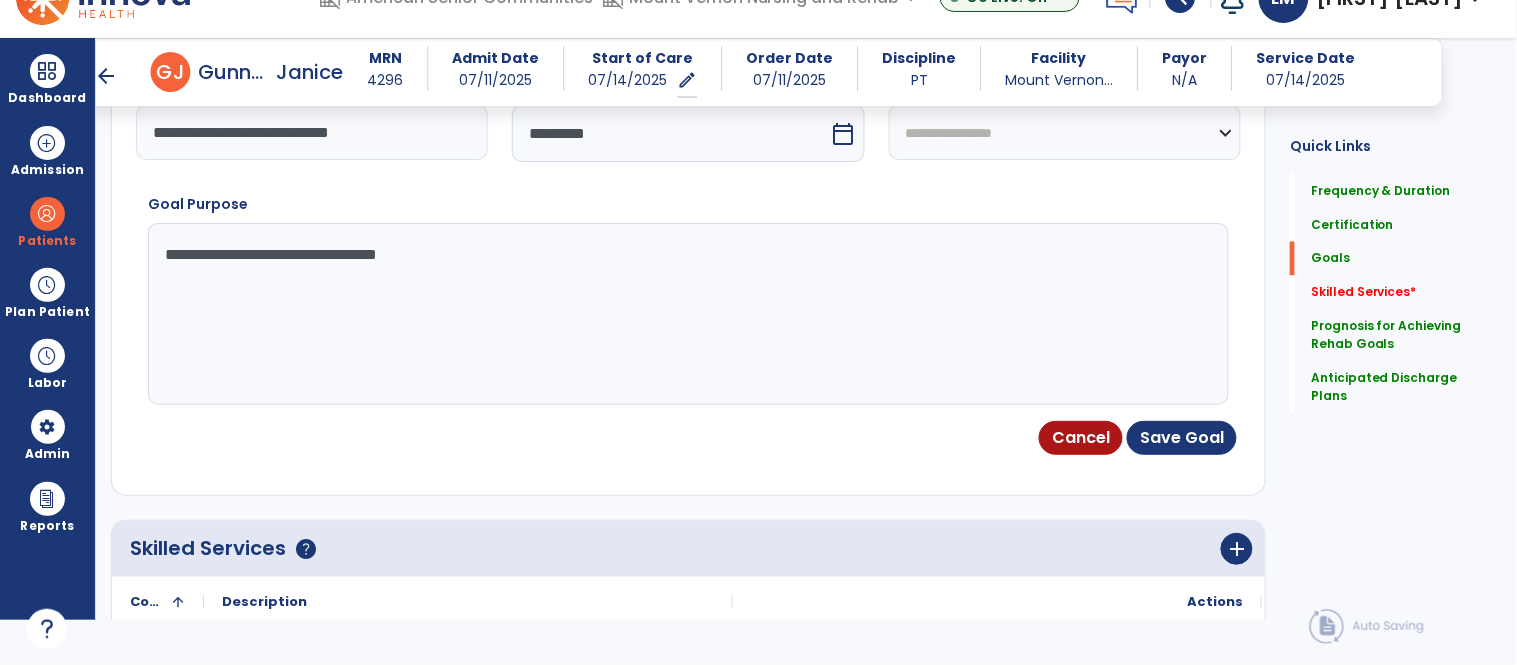 type on "**********" 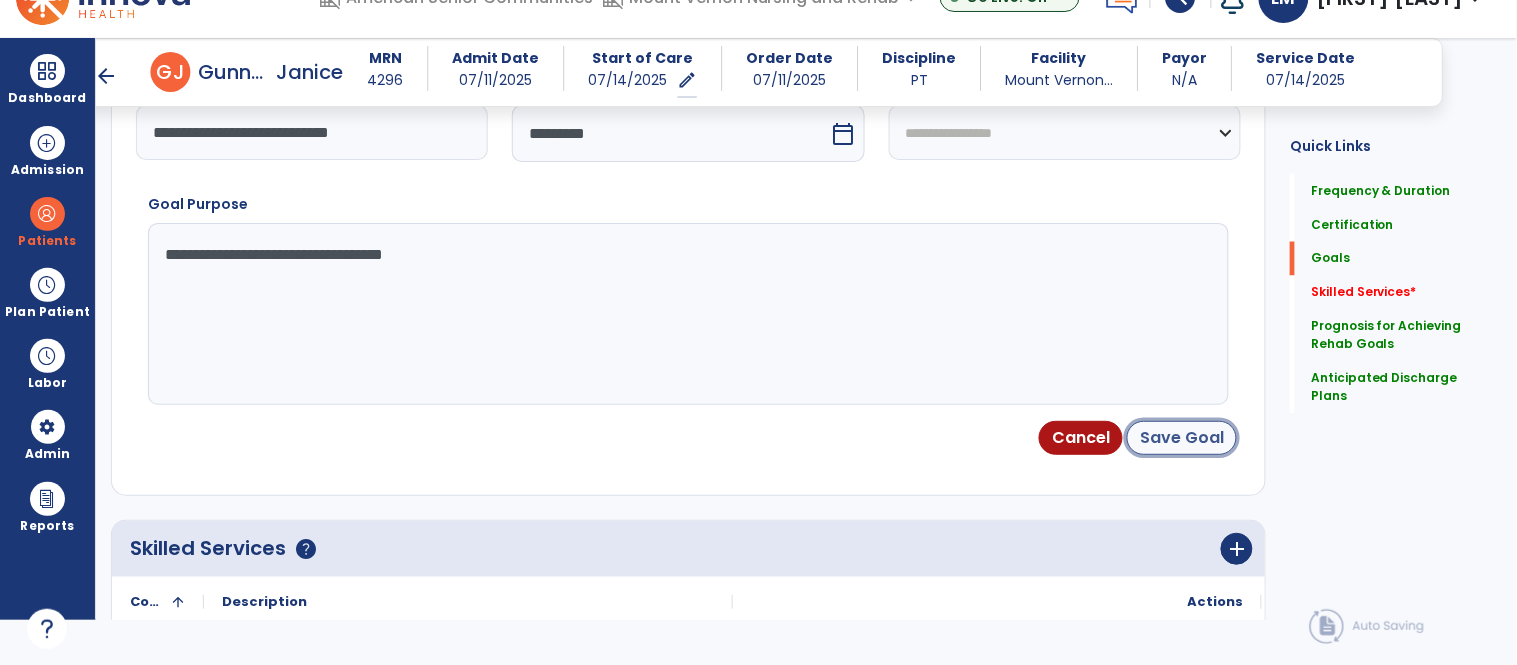 click on "Save Goal" at bounding box center [1182, 438] 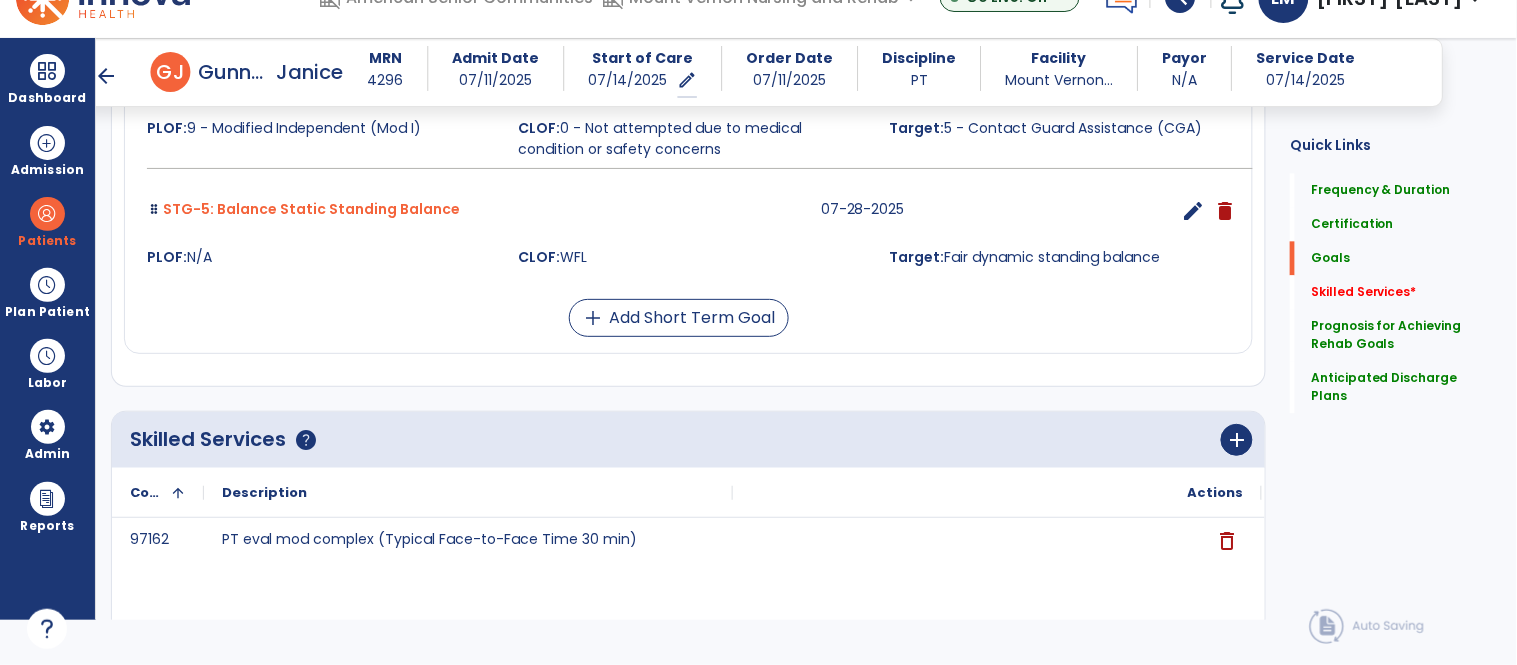 scroll, scrollTop: 1066, scrollLeft: 0, axis: vertical 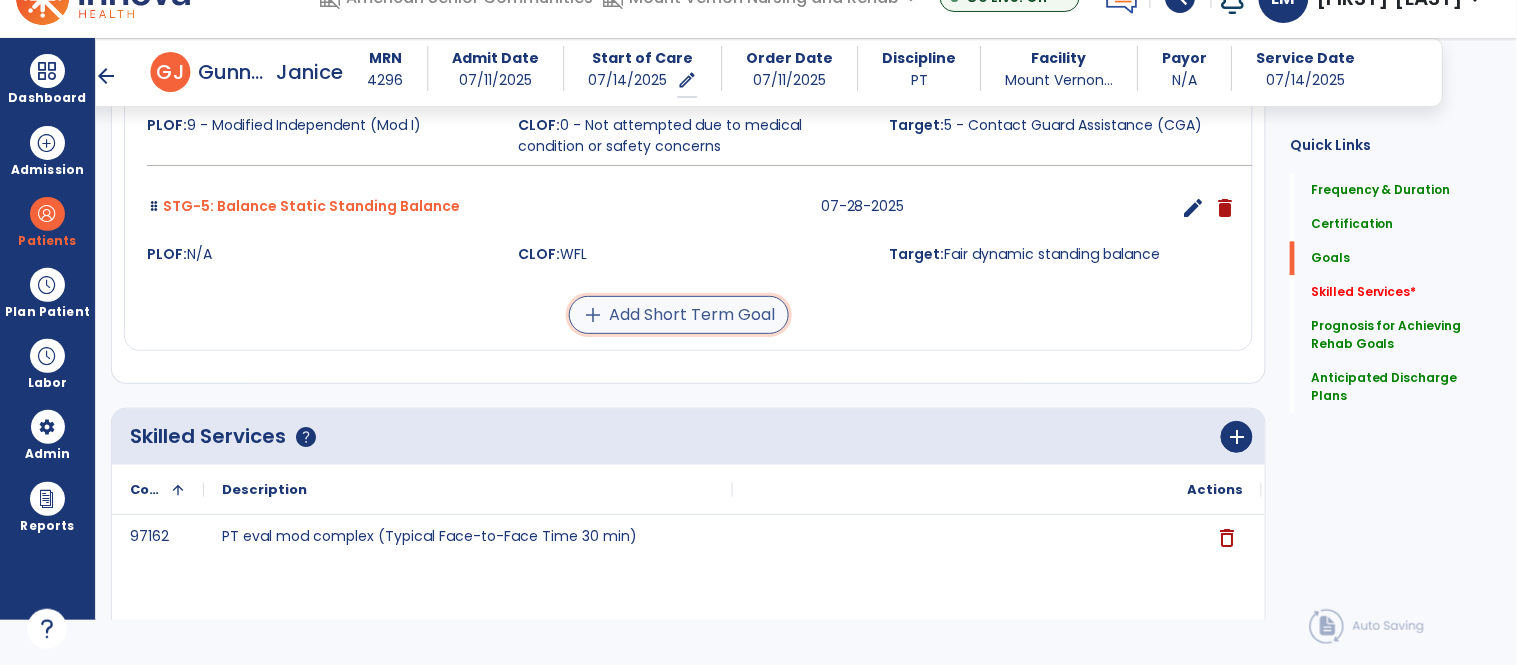 click on "add  Add Short Term Goal" at bounding box center [679, 315] 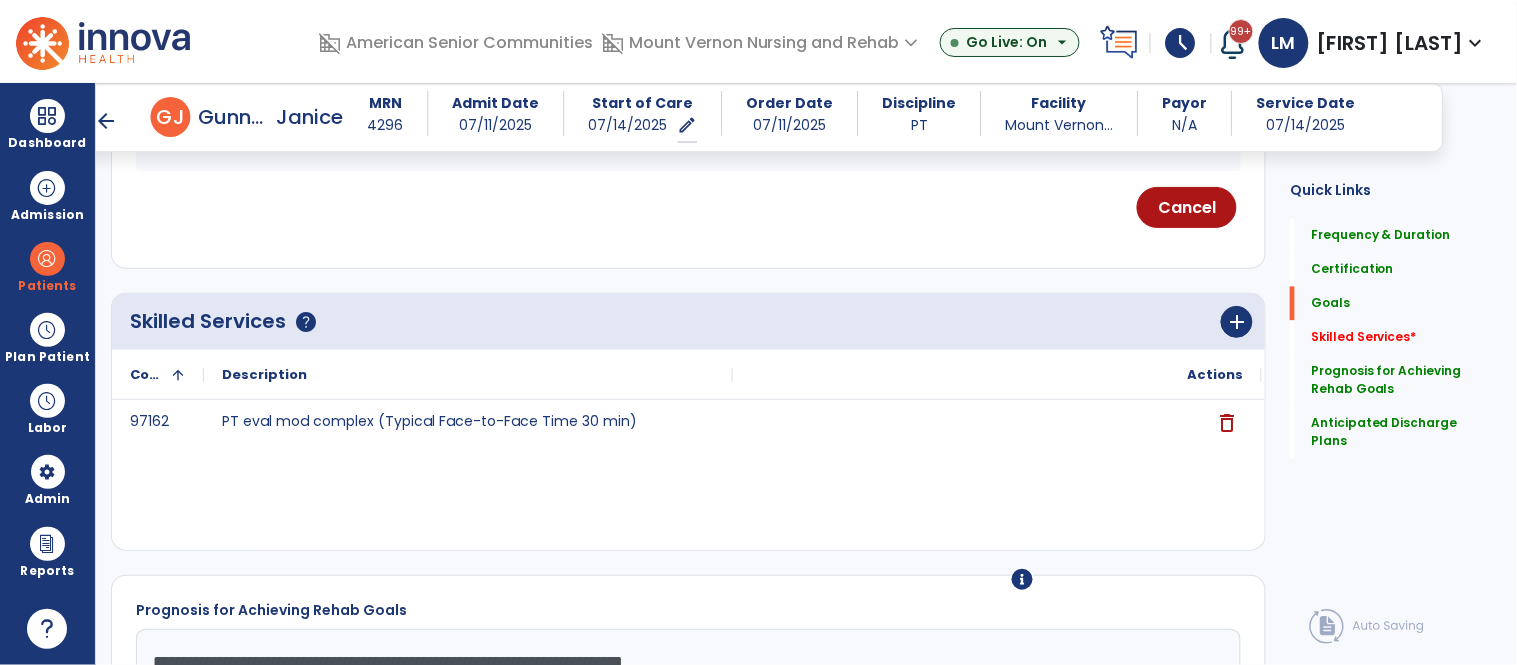 scroll, scrollTop: 0, scrollLeft: 0, axis: both 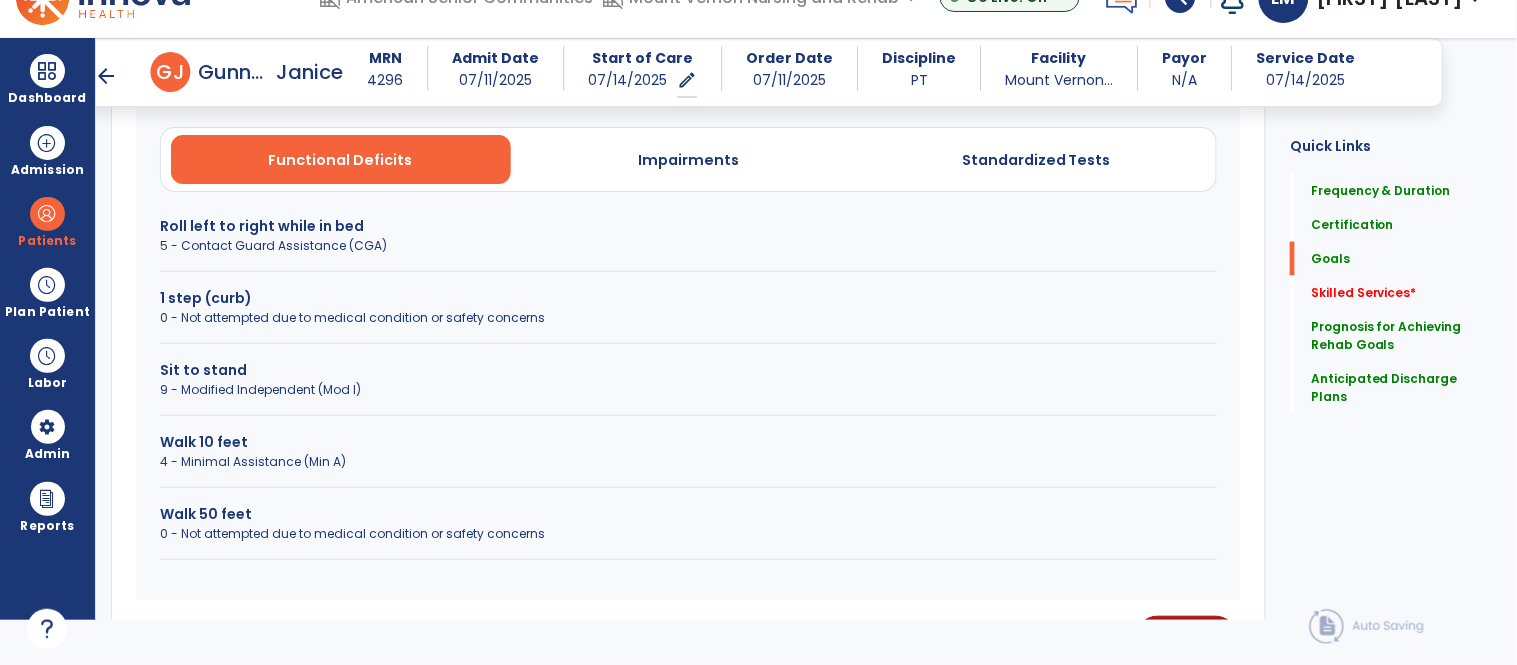 click on "0 - Not attempted due to medical condition or safety concerns" at bounding box center [688, 318] 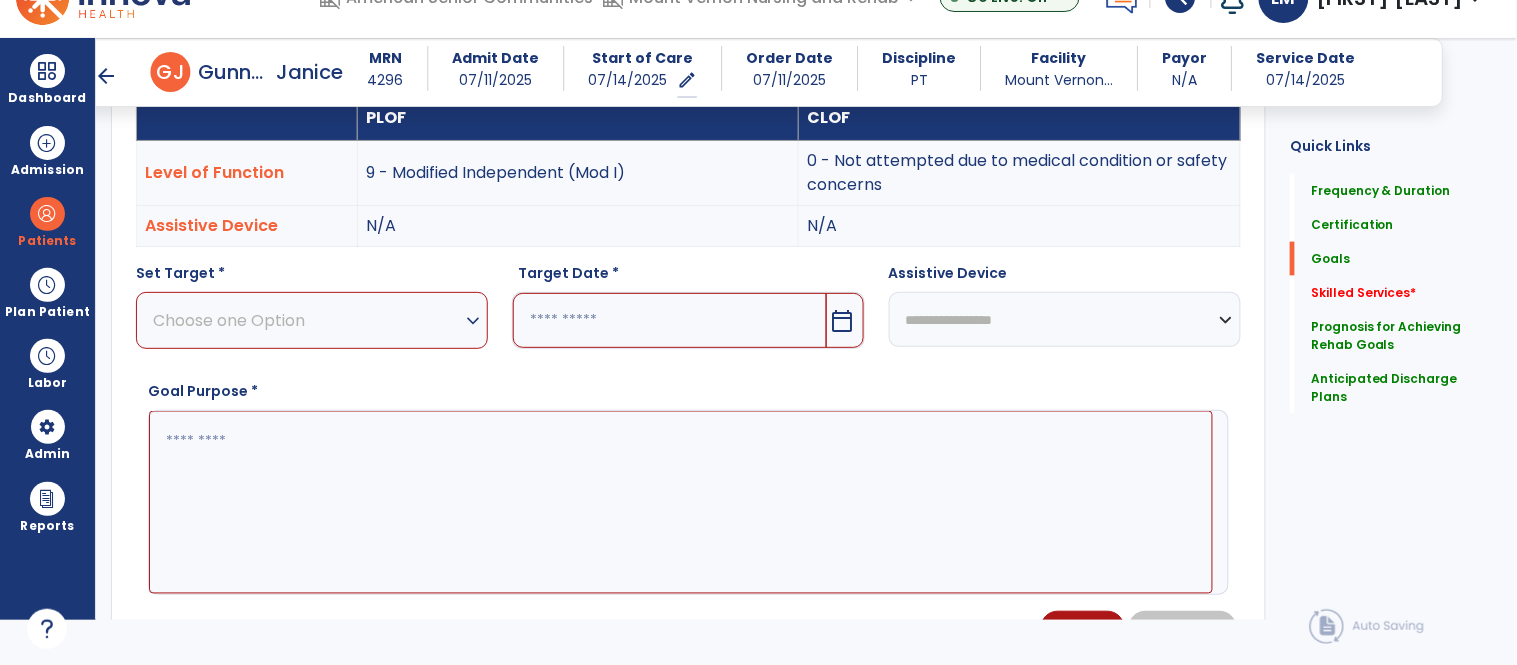click on "Choose one Option" at bounding box center (307, 320) 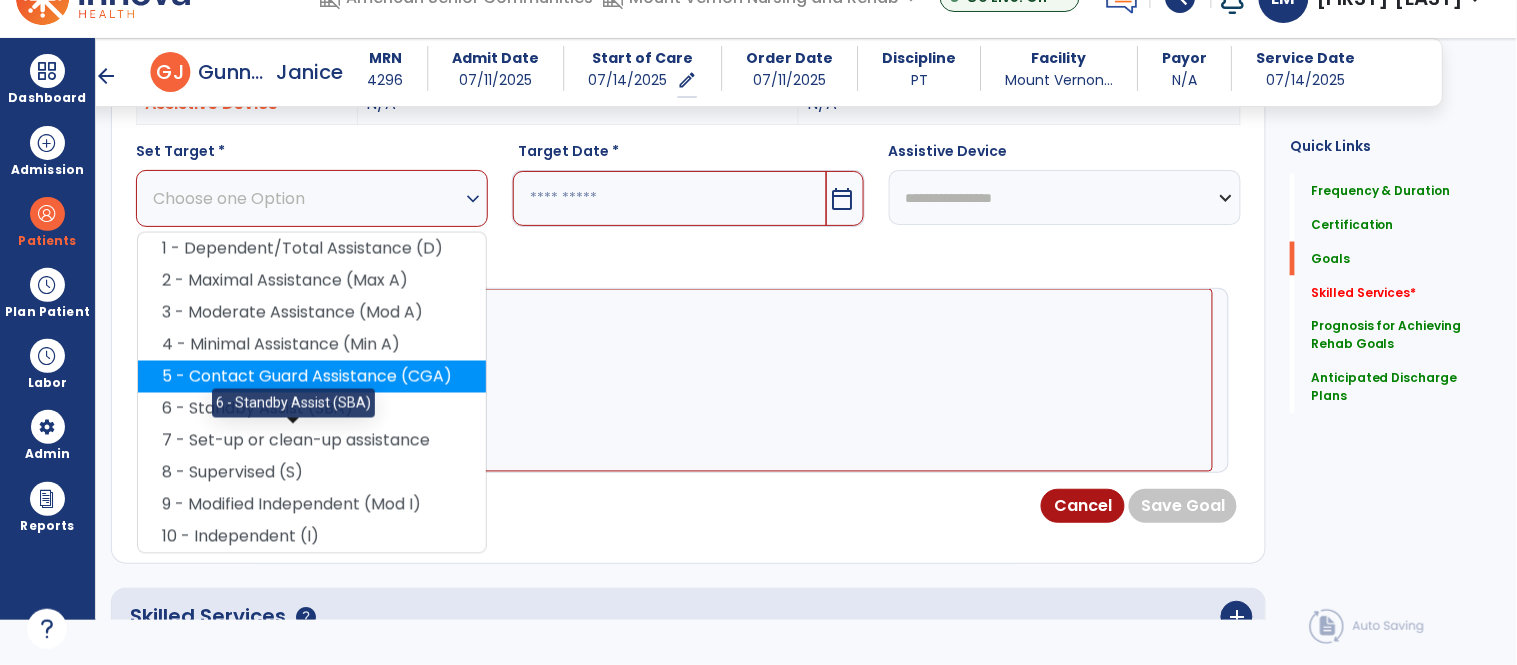 scroll, scrollTop: 741, scrollLeft: 0, axis: vertical 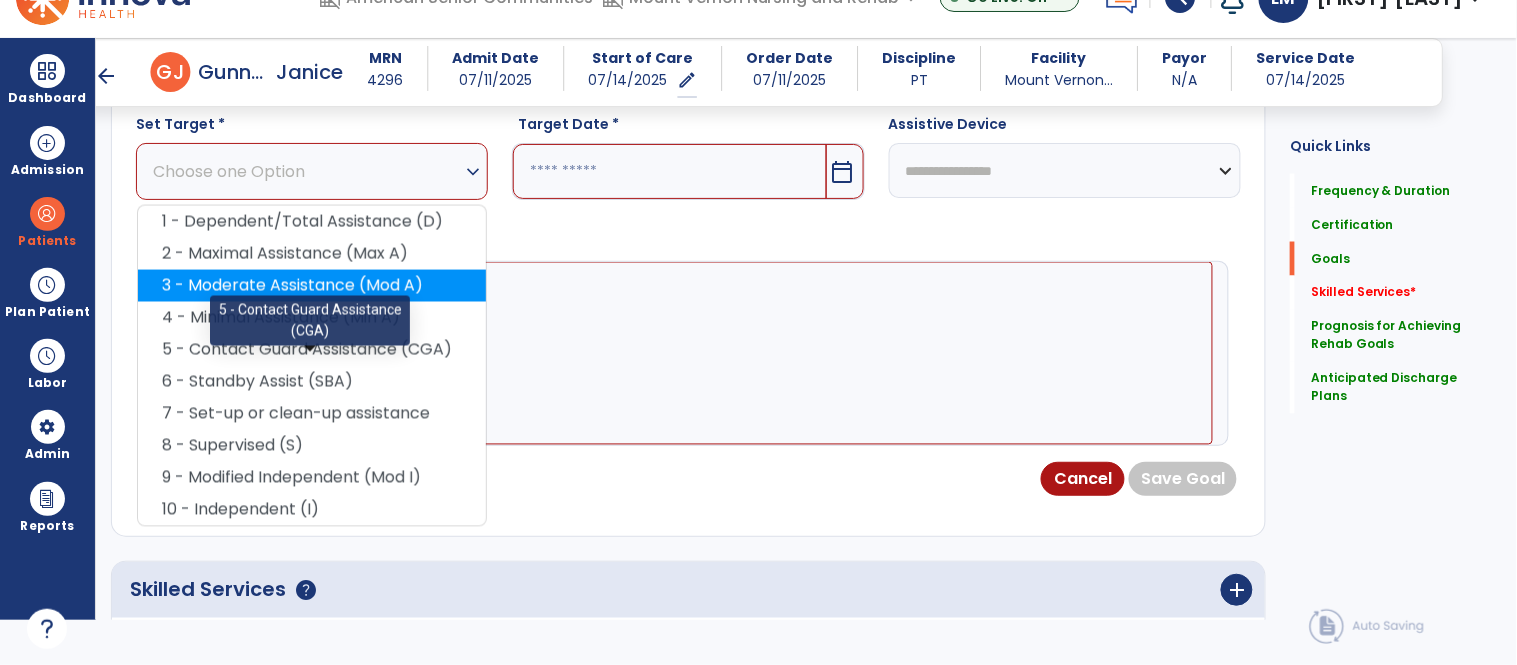click on "5 - Contact Guard Assistance (CGA)" at bounding box center (312, 350) 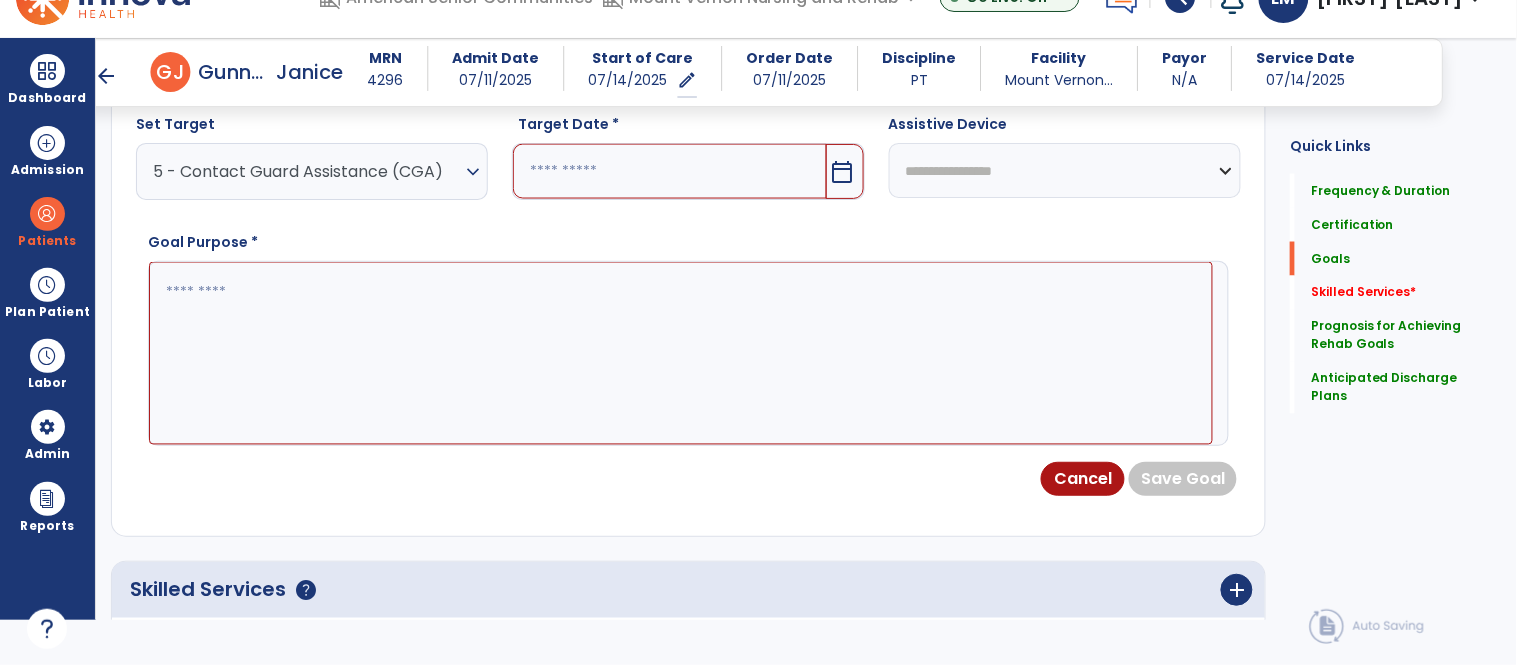 click at bounding box center [669, 171] 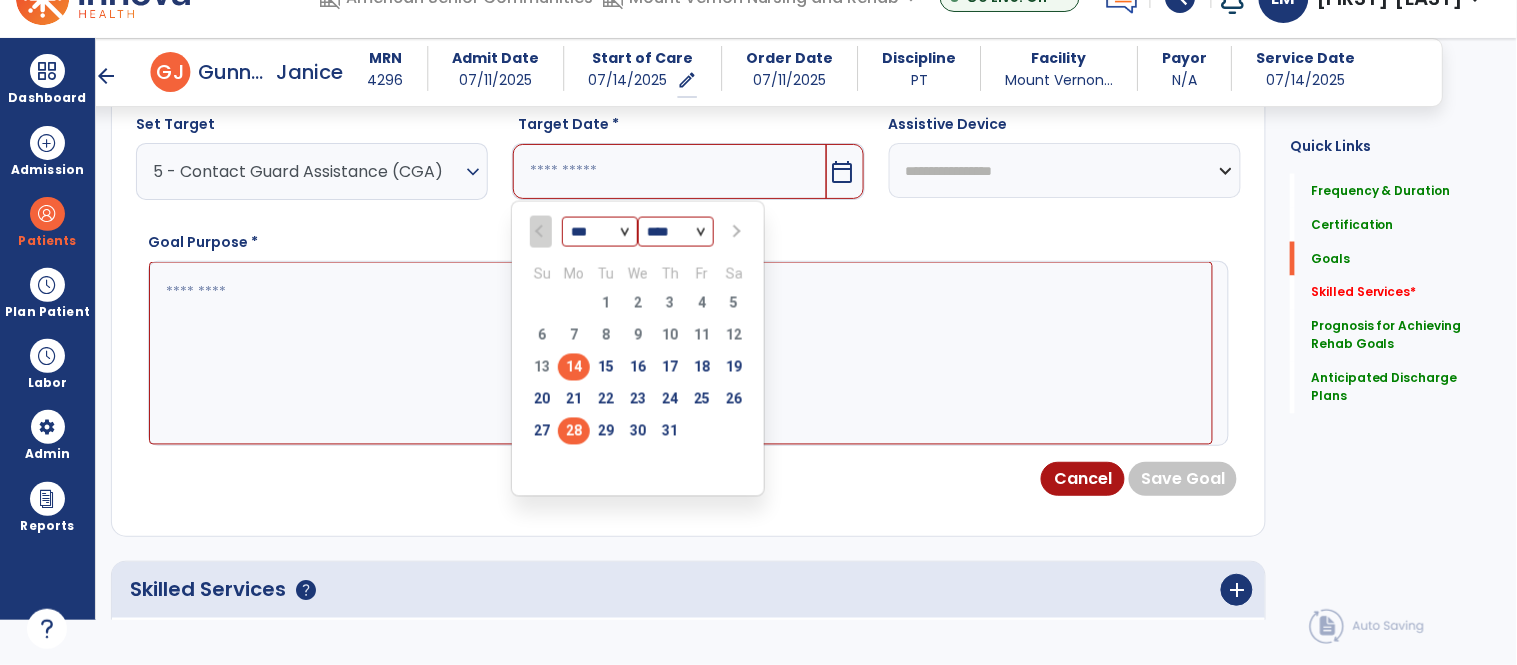 click on "28" at bounding box center (574, 431) 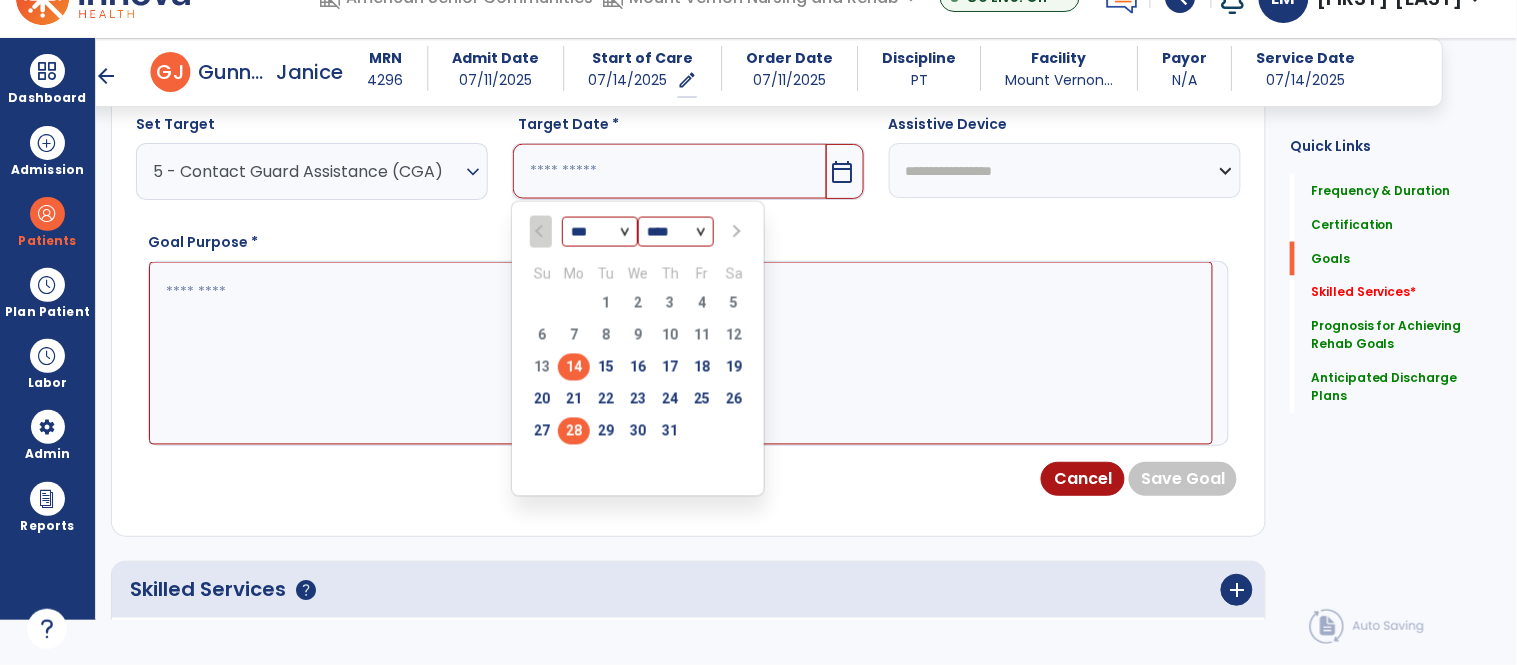type on "*********" 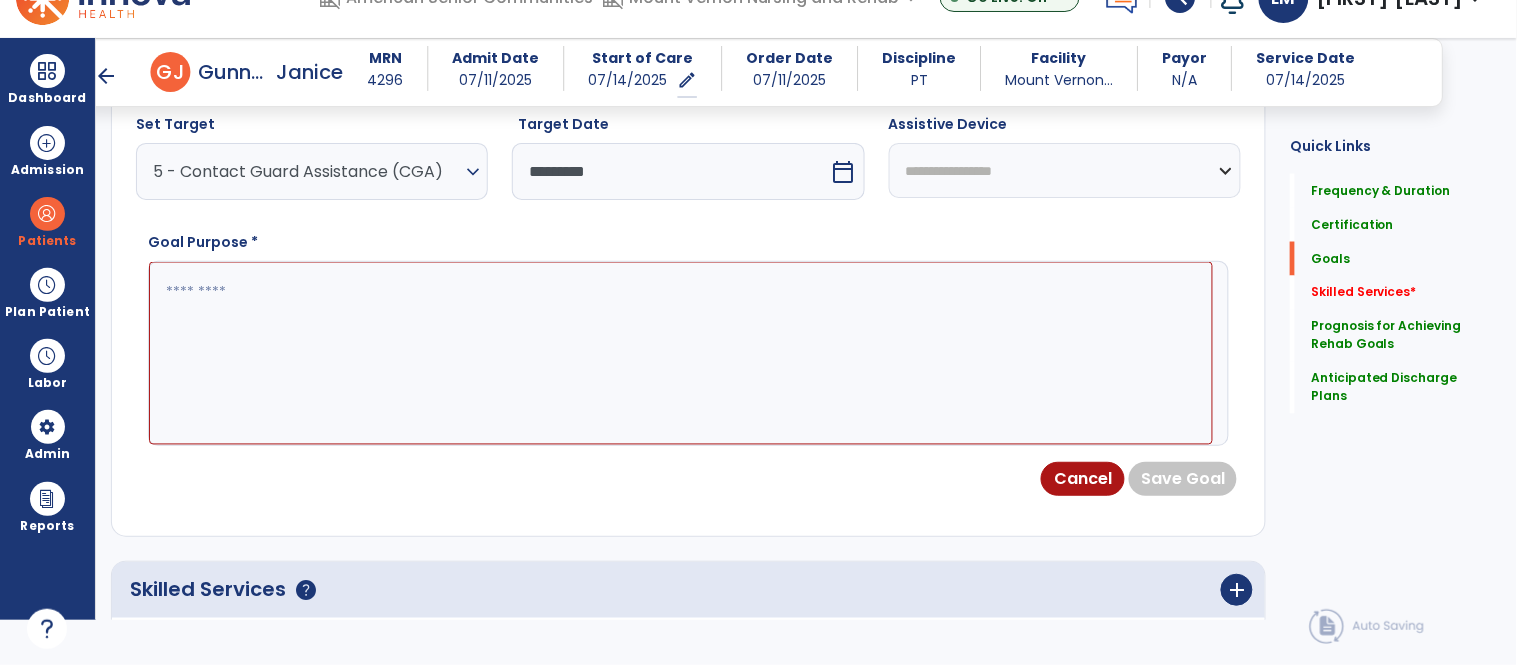 click at bounding box center (681, 353) 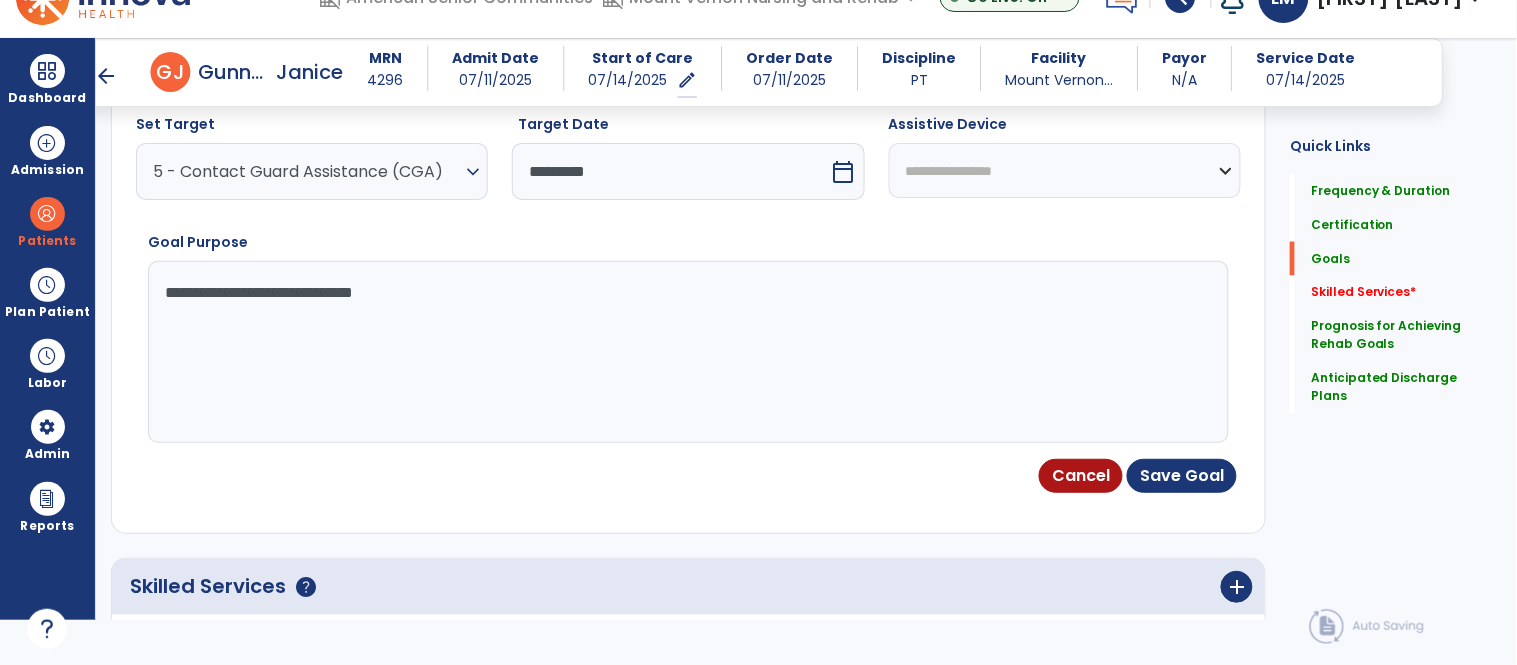 type on "**********" 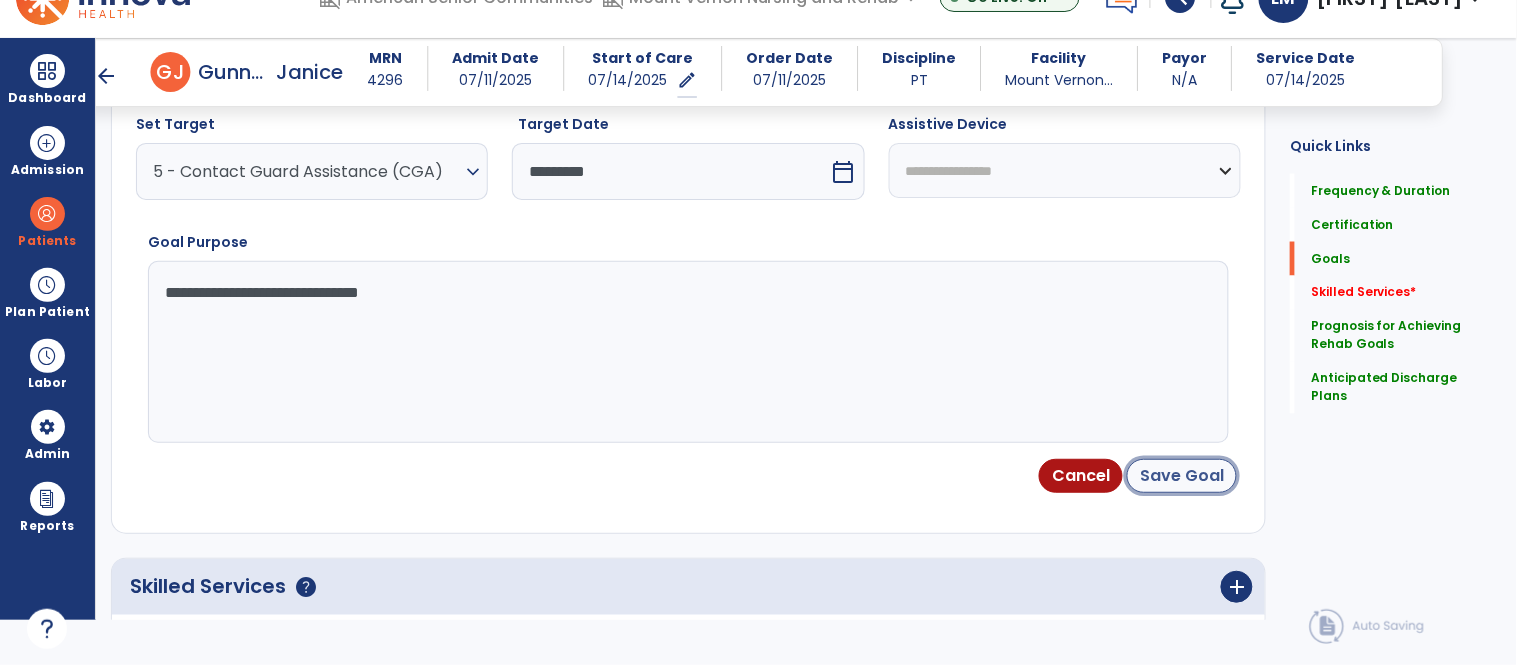 click on "Save Goal" at bounding box center (1182, 476) 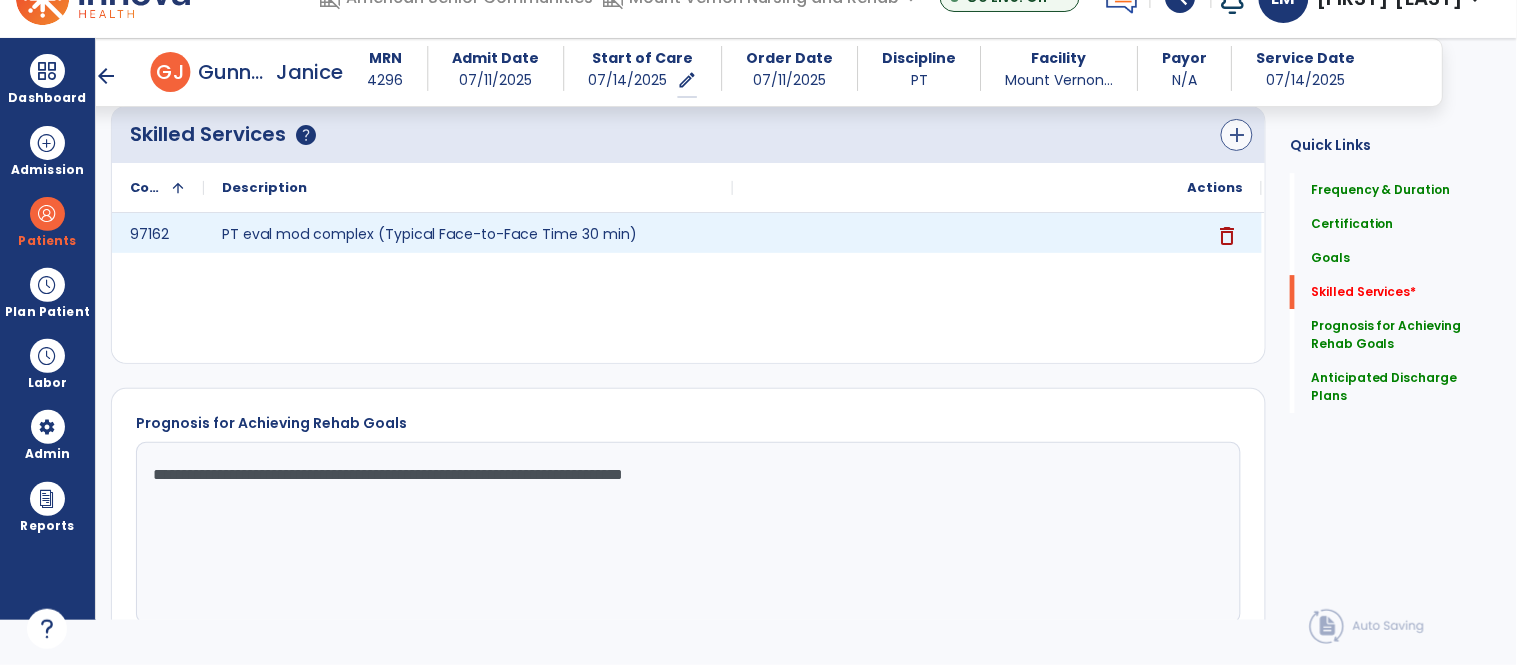 scroll, scrollTop: 1498, scrollLeft: 0, axis: vertical 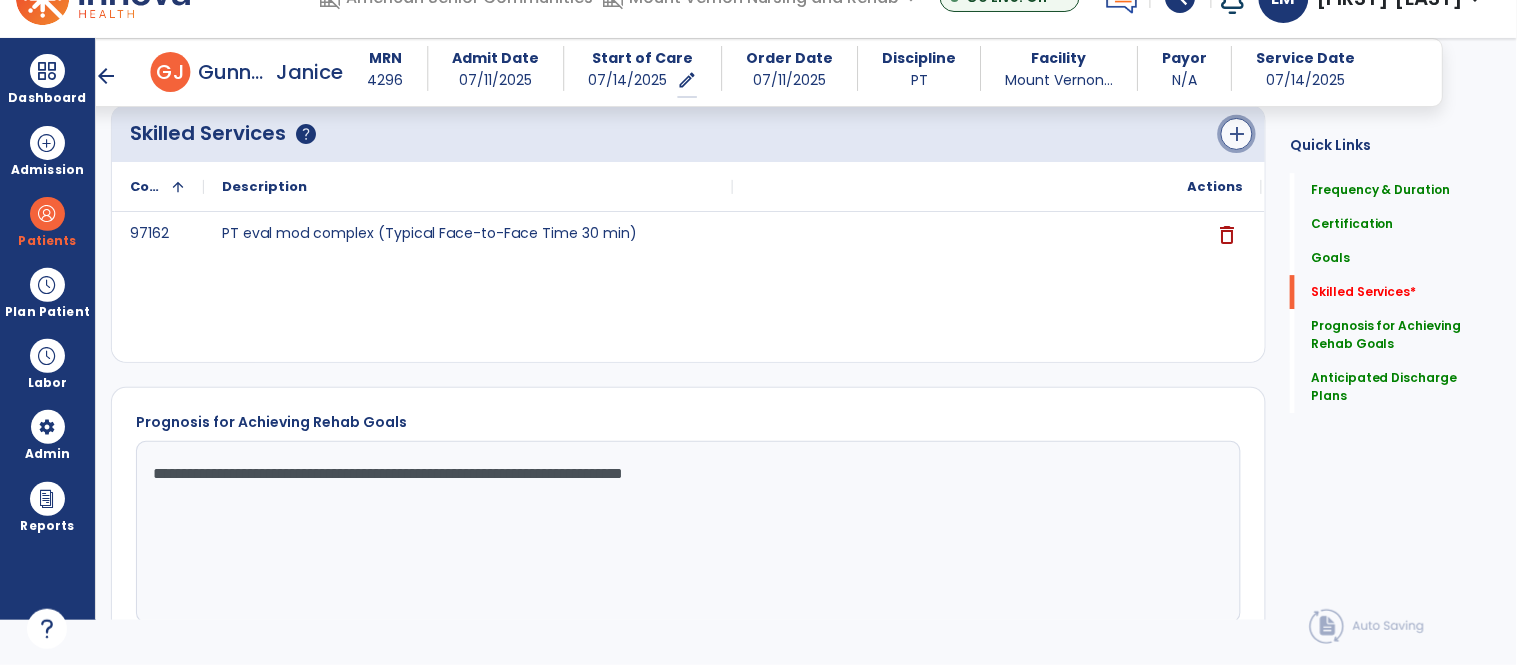 click on "add" 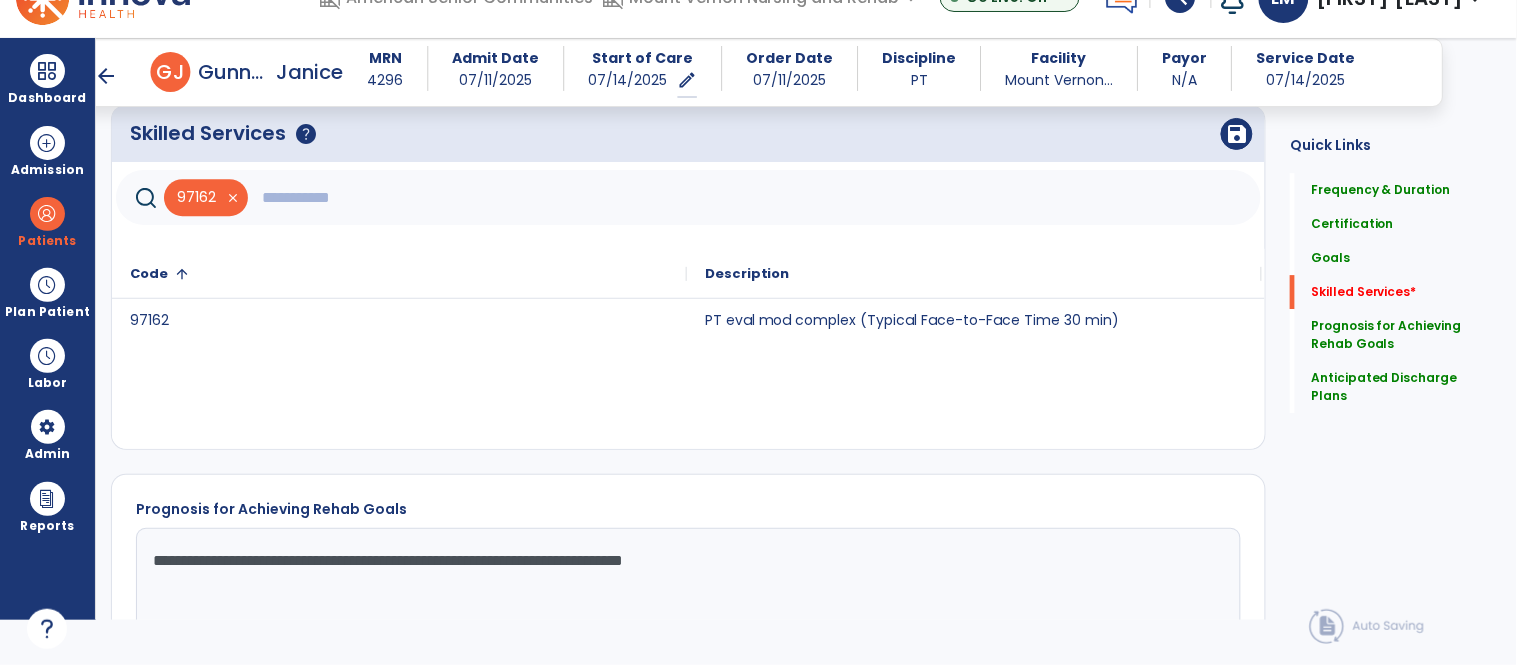click 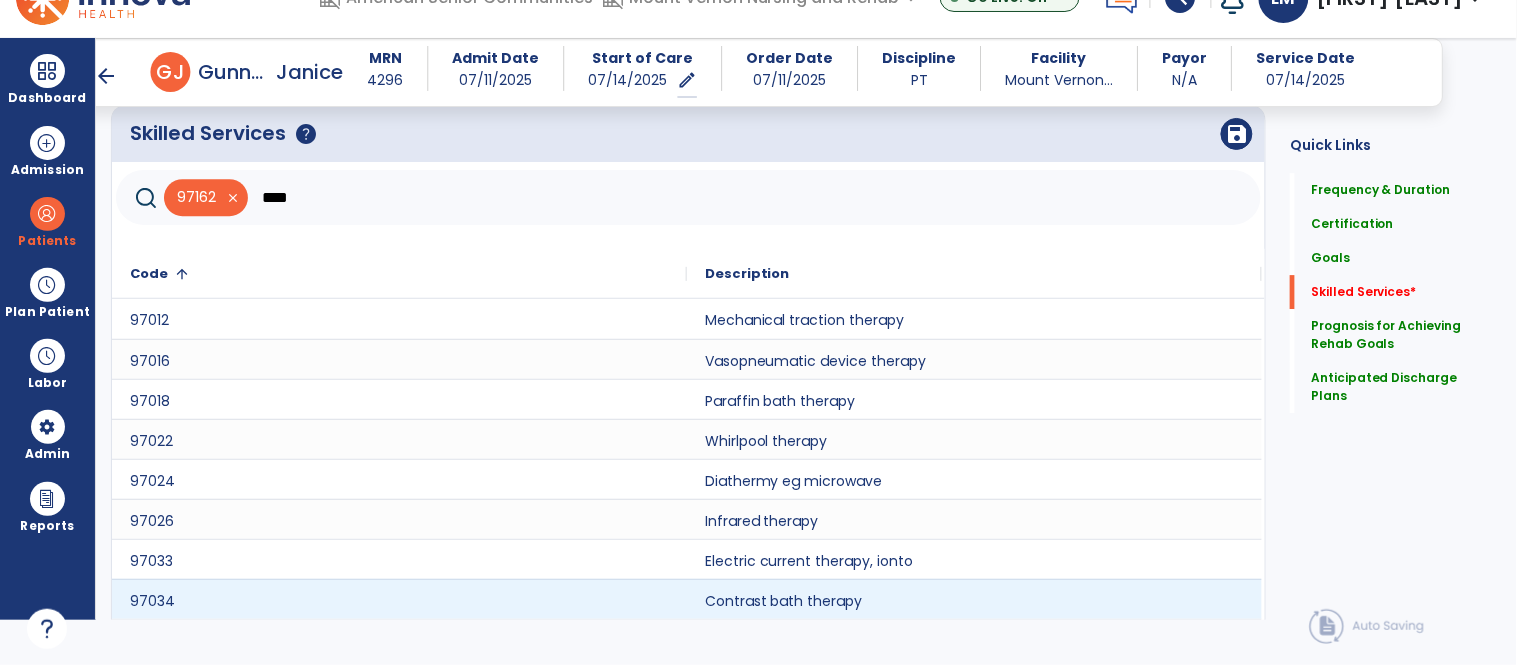 scroll, scrollTop: 1776, scrollLeft: 0, axis: vertical 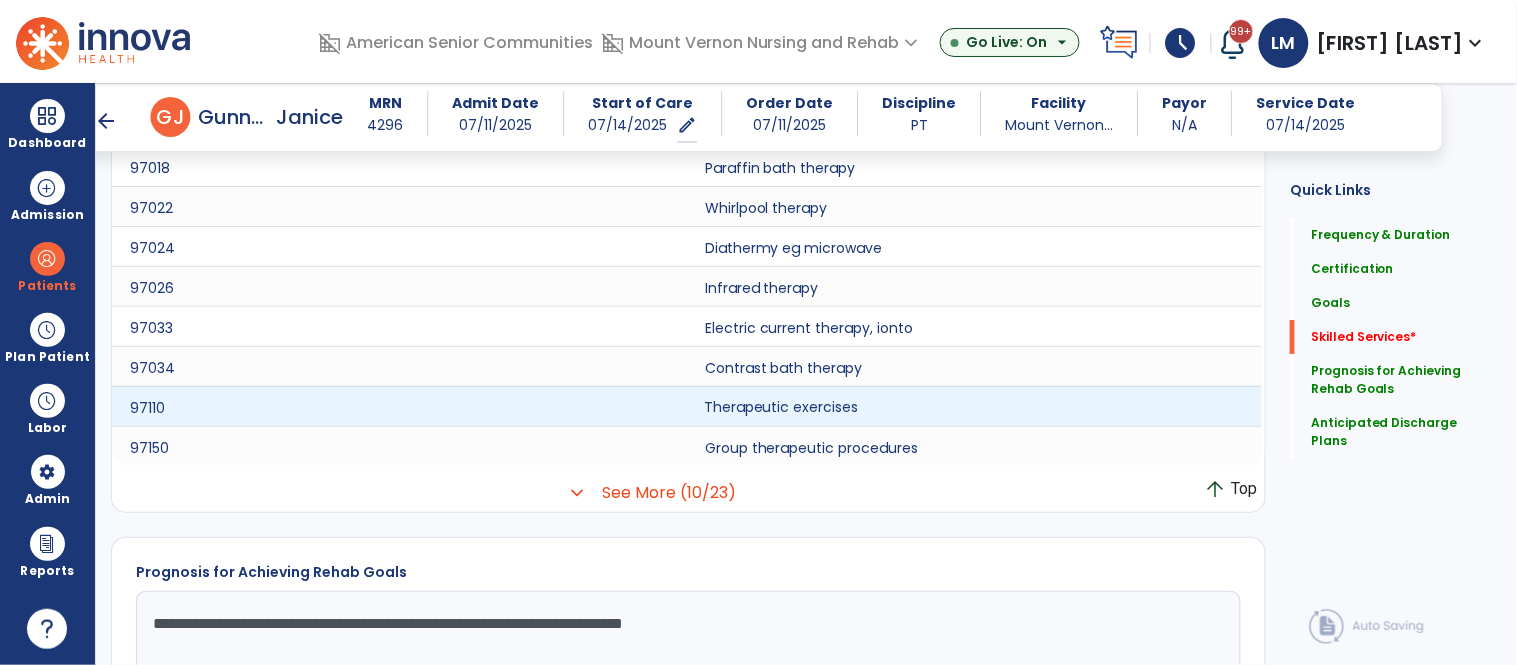 click on "Therapeutic exercises" 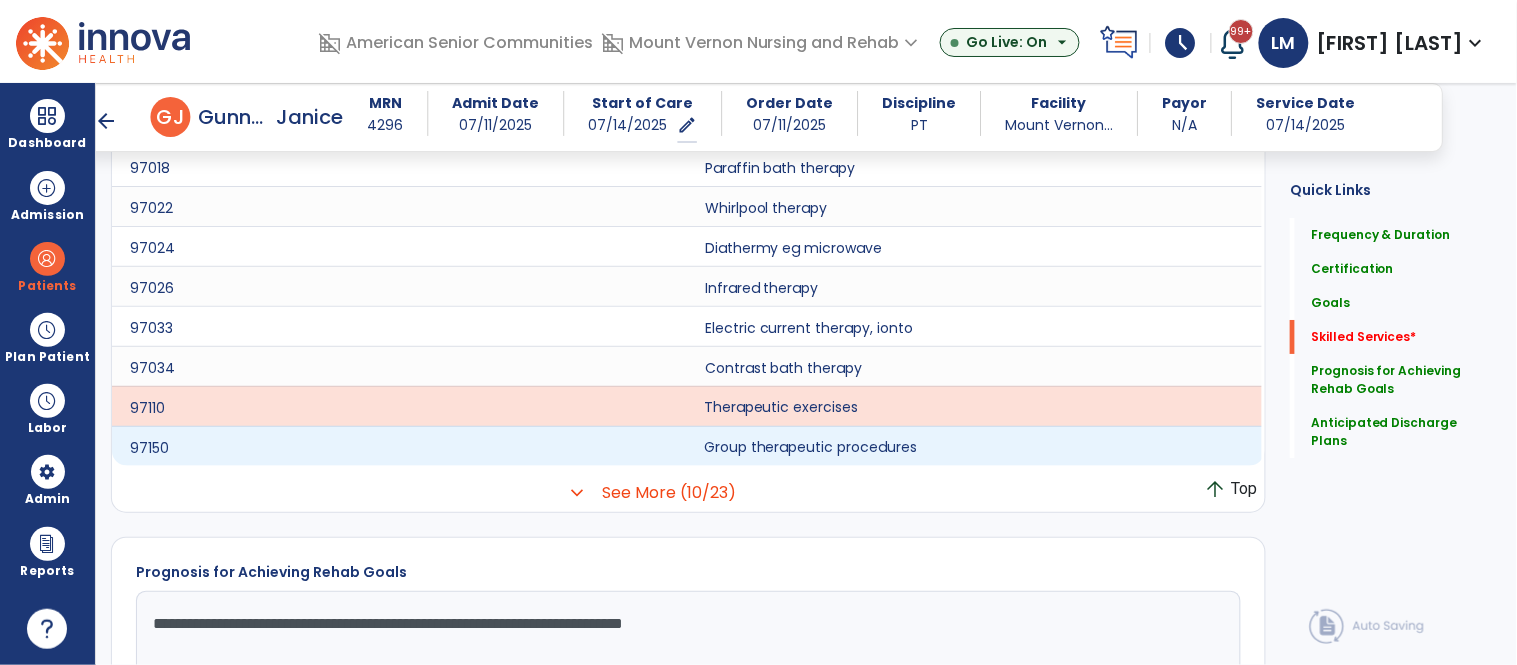 click on "Group therapeutic procedures" 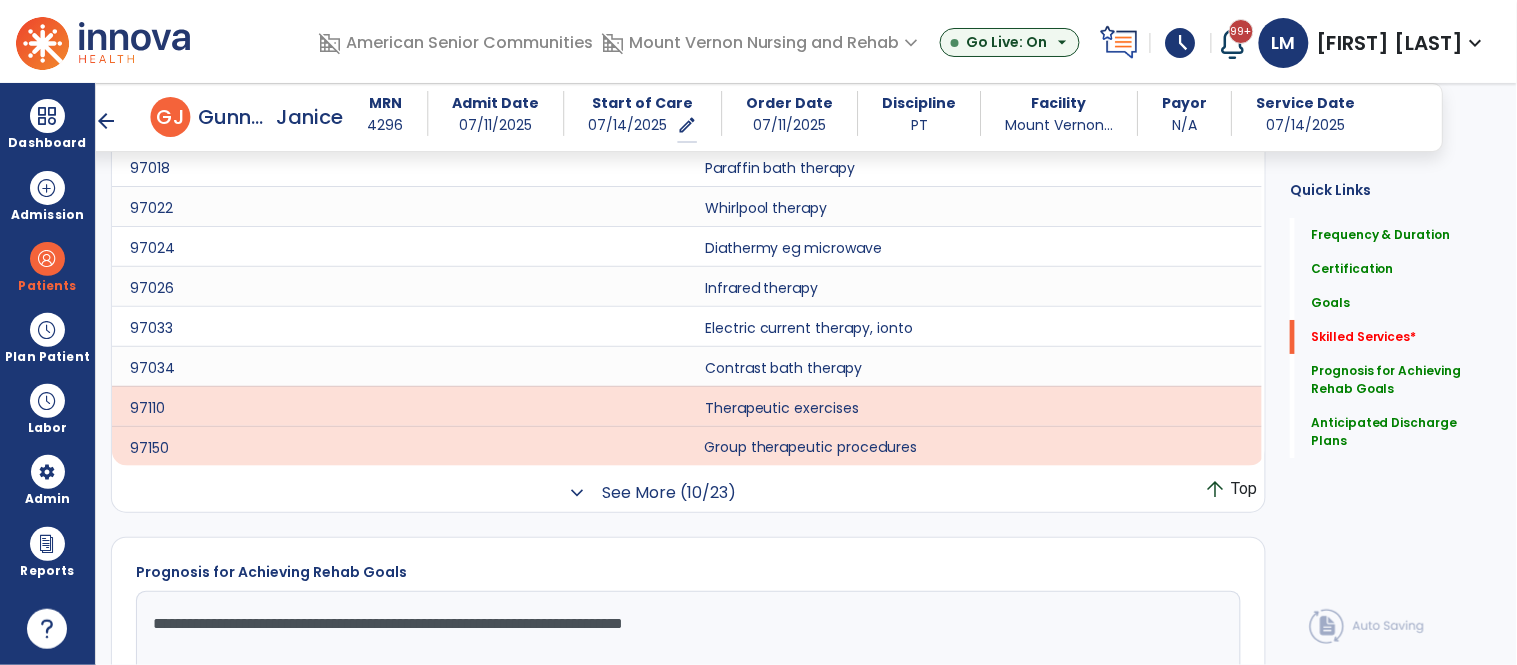 click on "See More (10/23)" 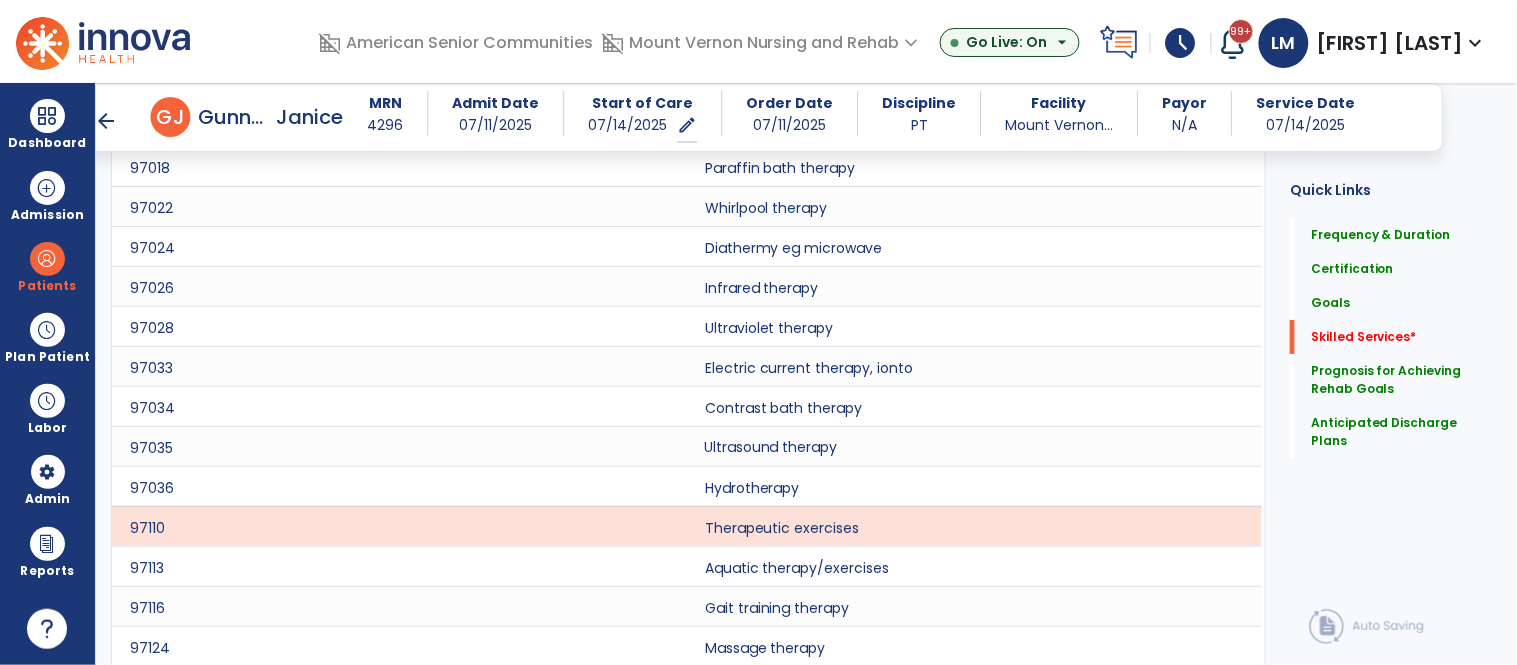 scroll, scrollTop: 2176, scrollLeft: 0, axis: vertical 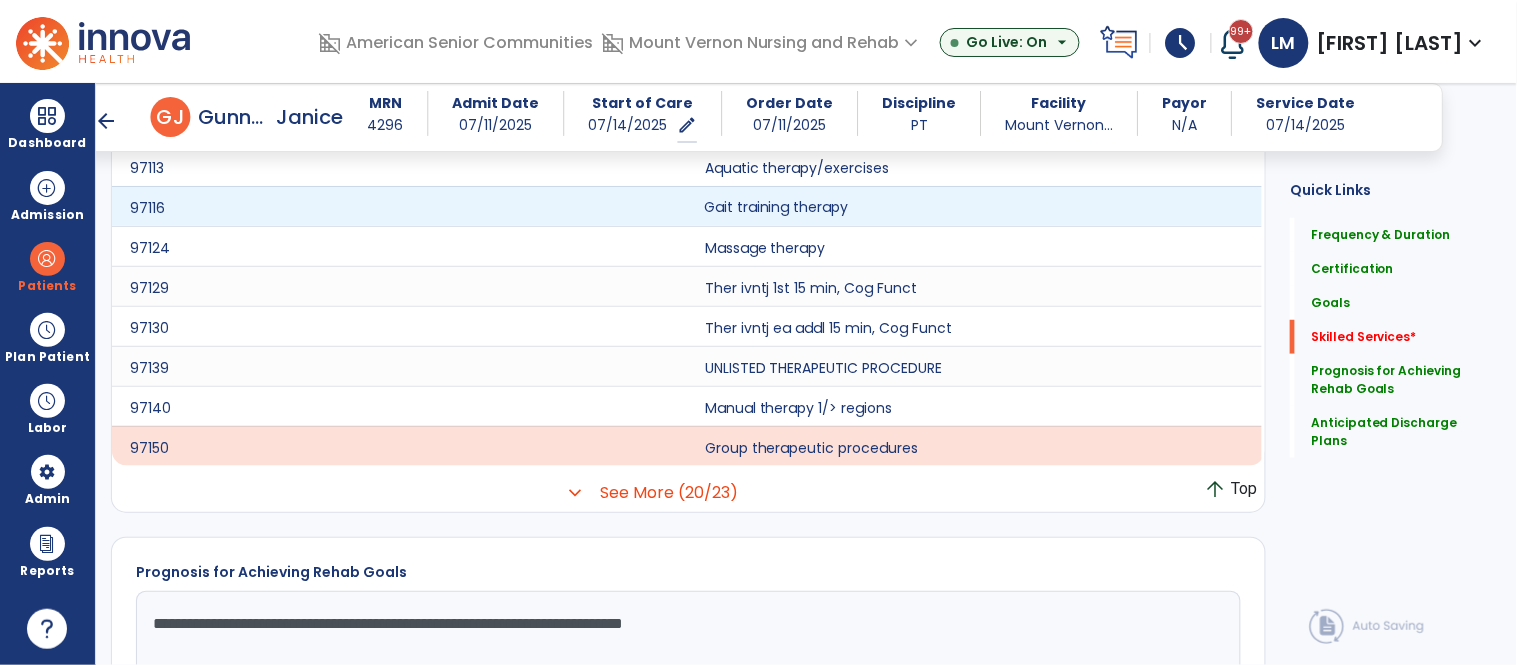click on "Gait training therapy" 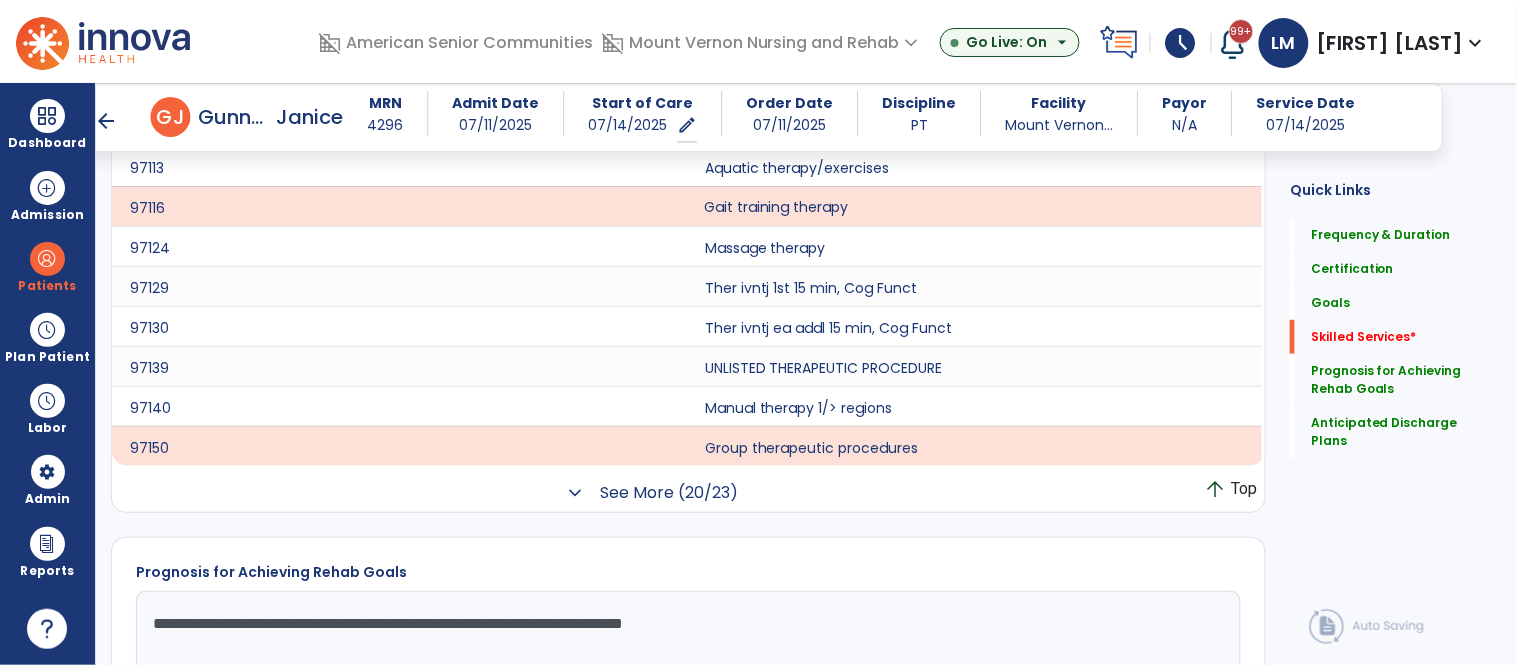 click on "See More (20/23)" 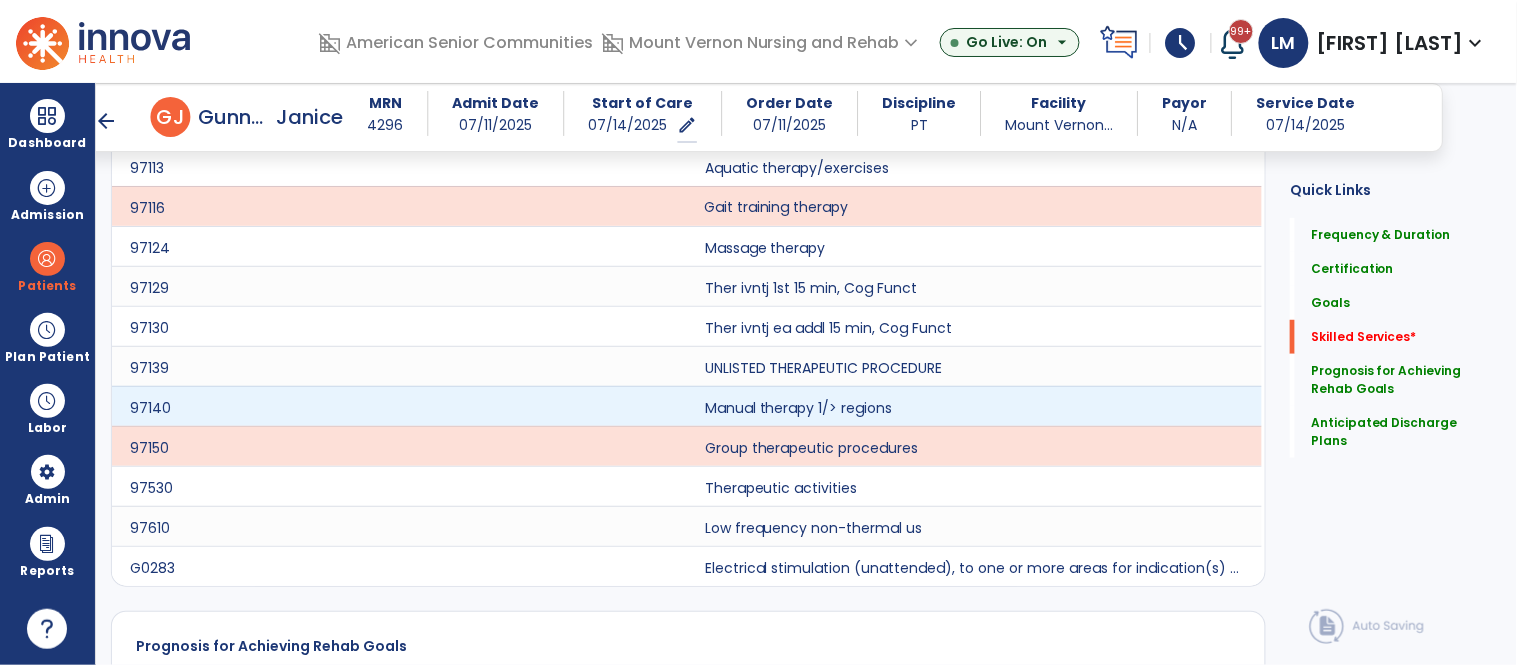 scroll, scrollTop: 2311, scrollLeft: 0, axis: vertical 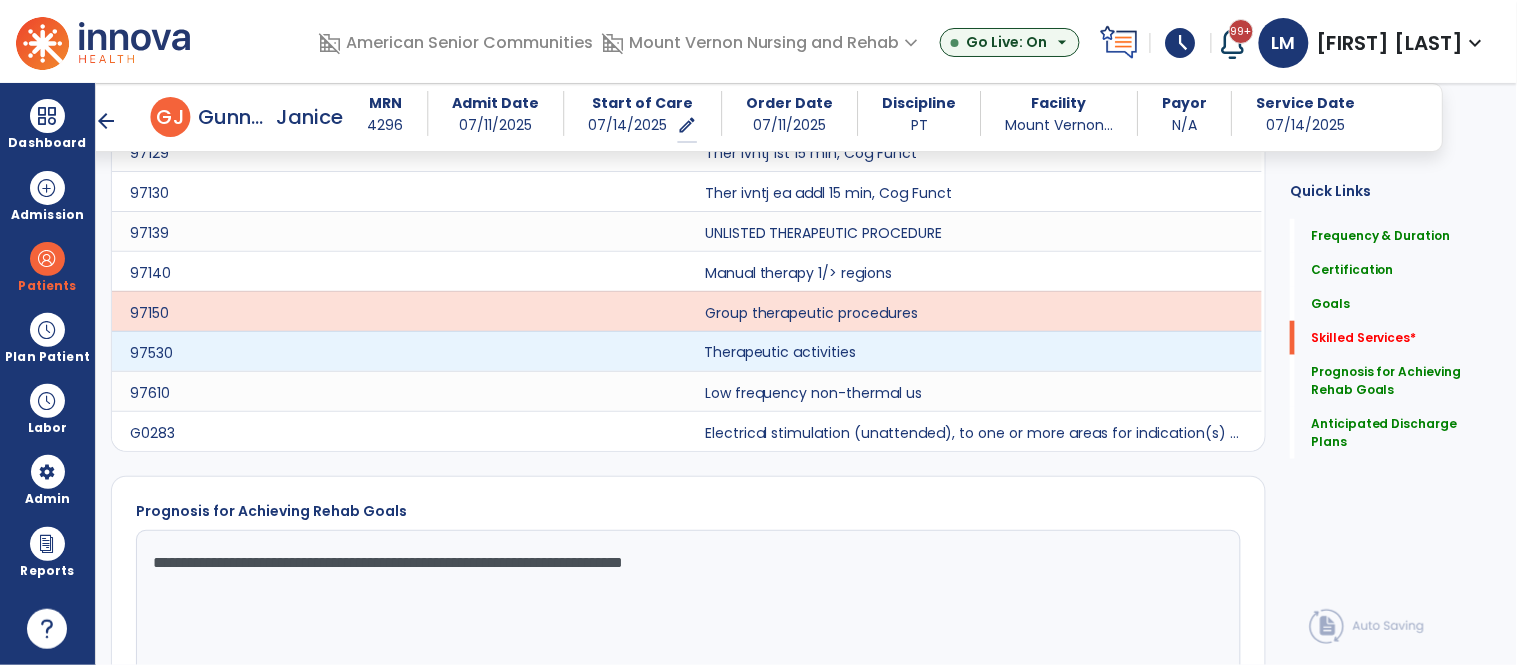 click on "Therapeutic activities" 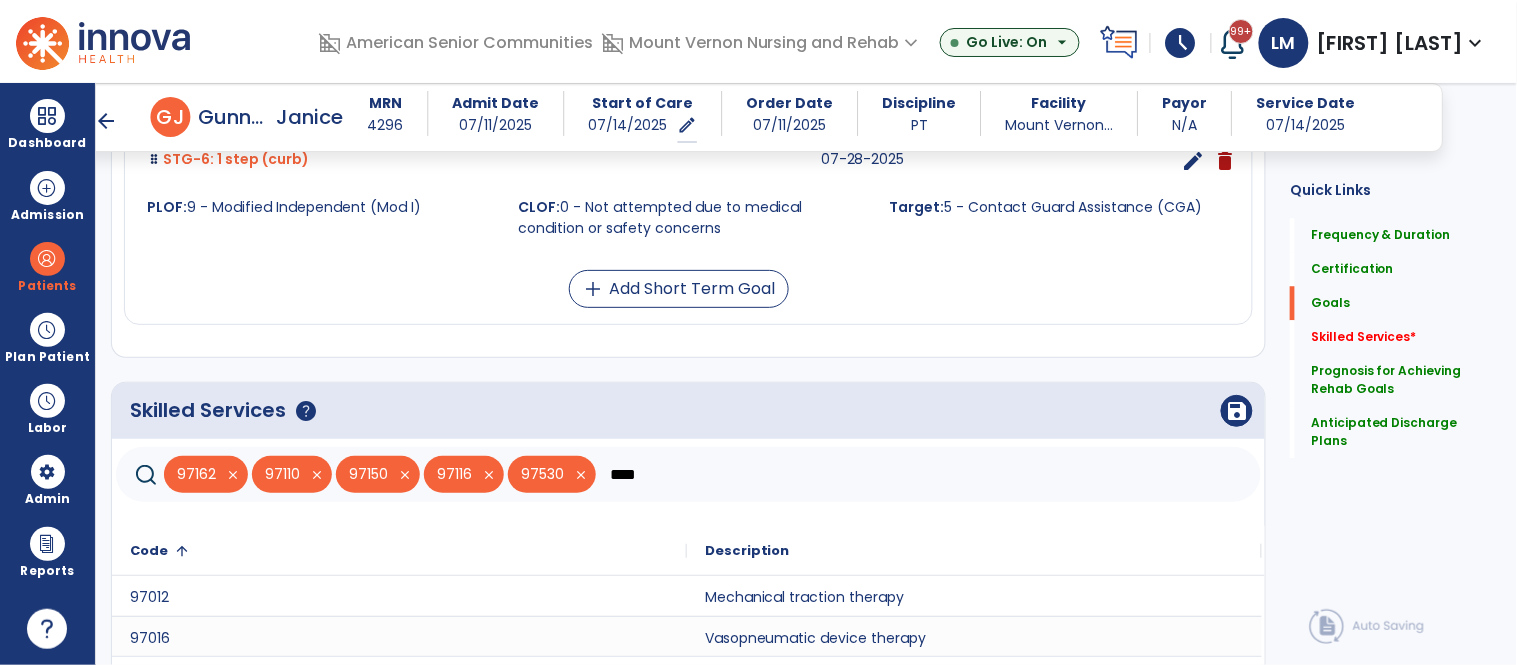 scroll, scrollTop: 1263, scrollLeft: 0, axis: vertical 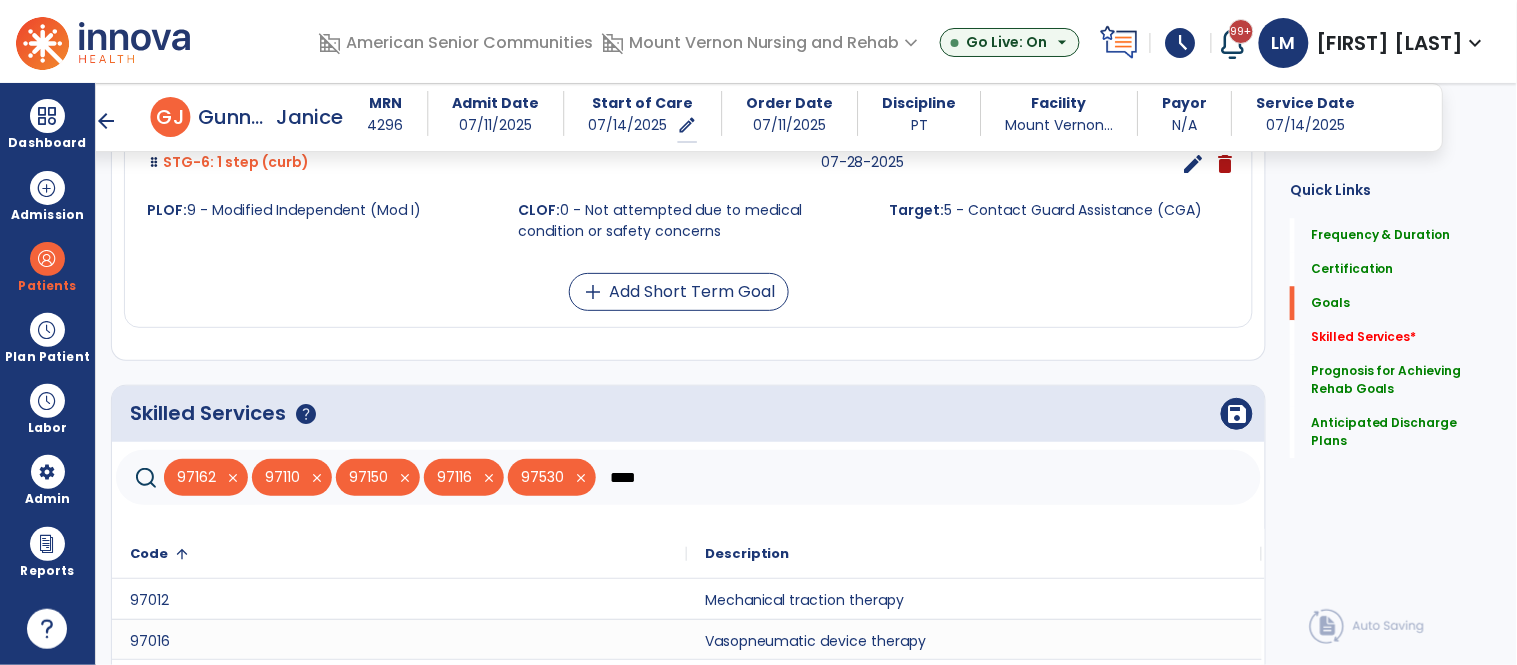 click on "****" 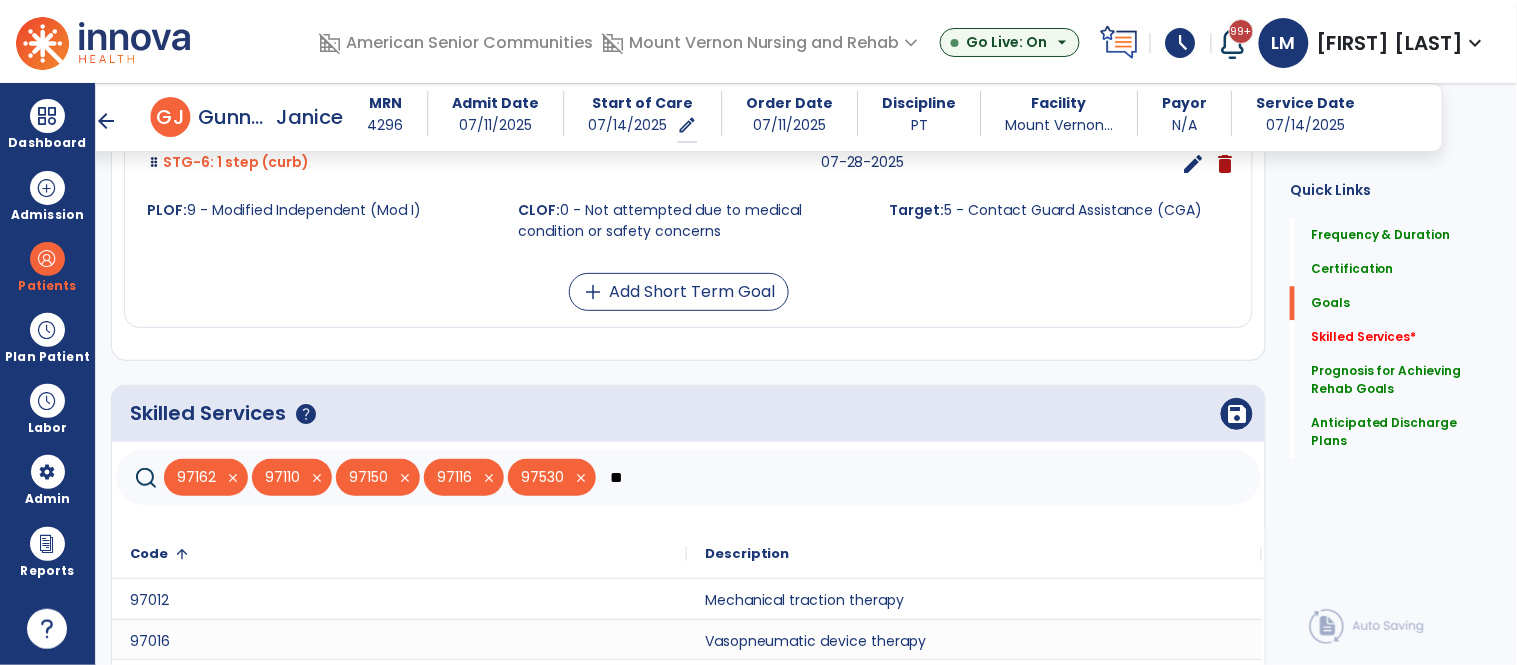 type on "*" 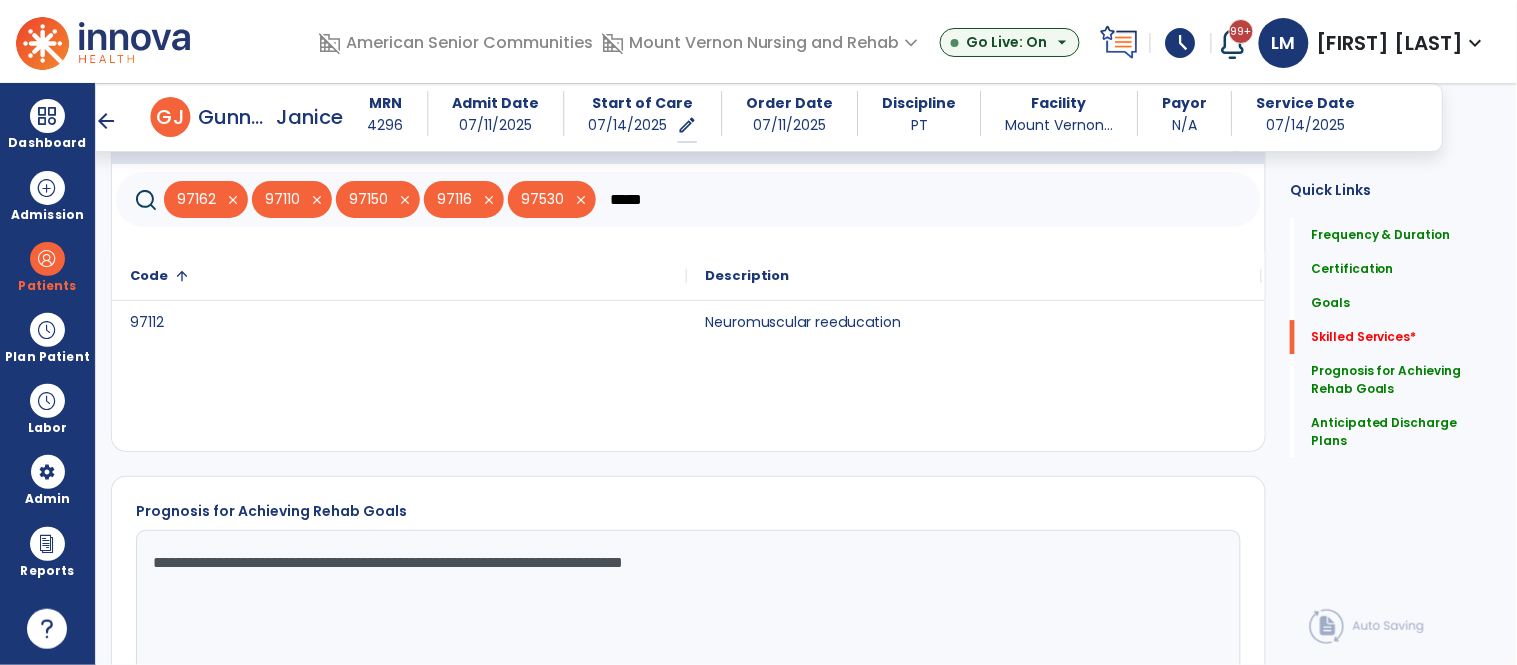 scroll, scrollTop: 1550, scrollLeft: 0, axis: vertical 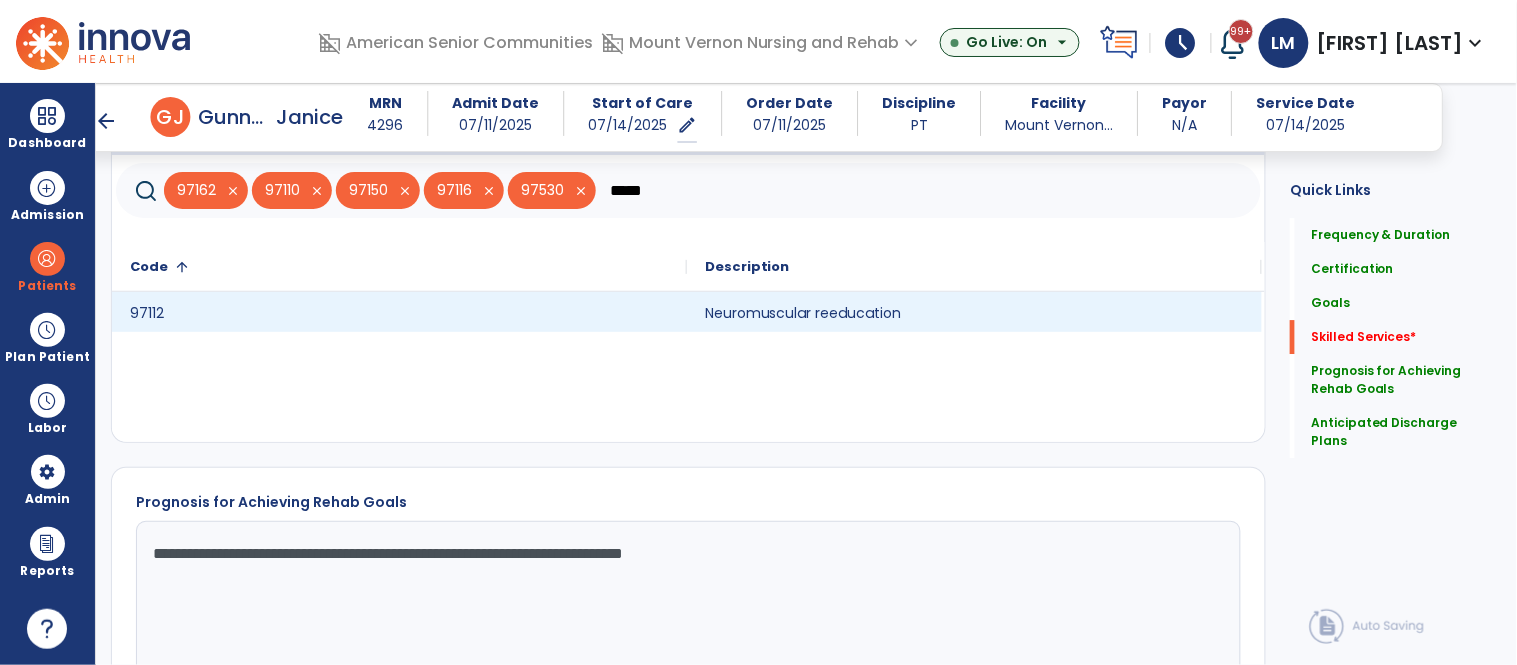 type on "*****" 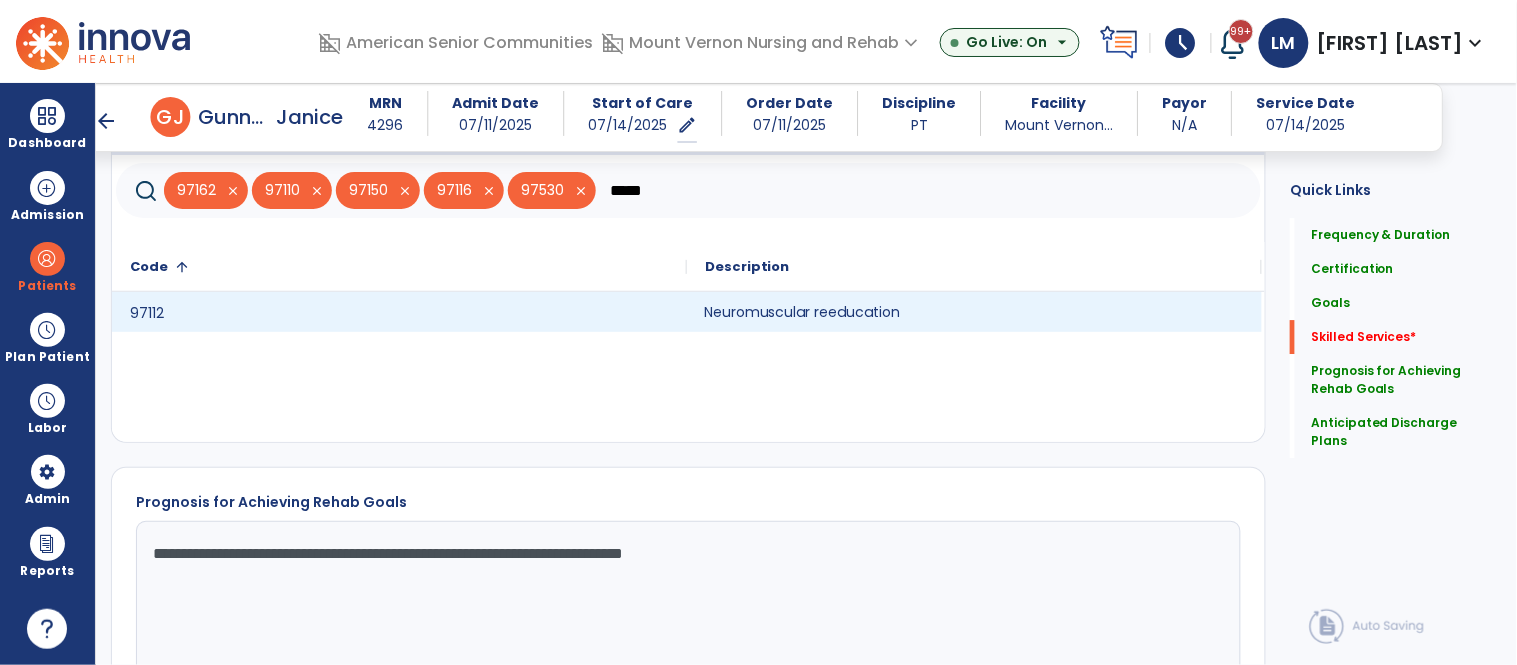 click on "Neuromuscular reeducation" 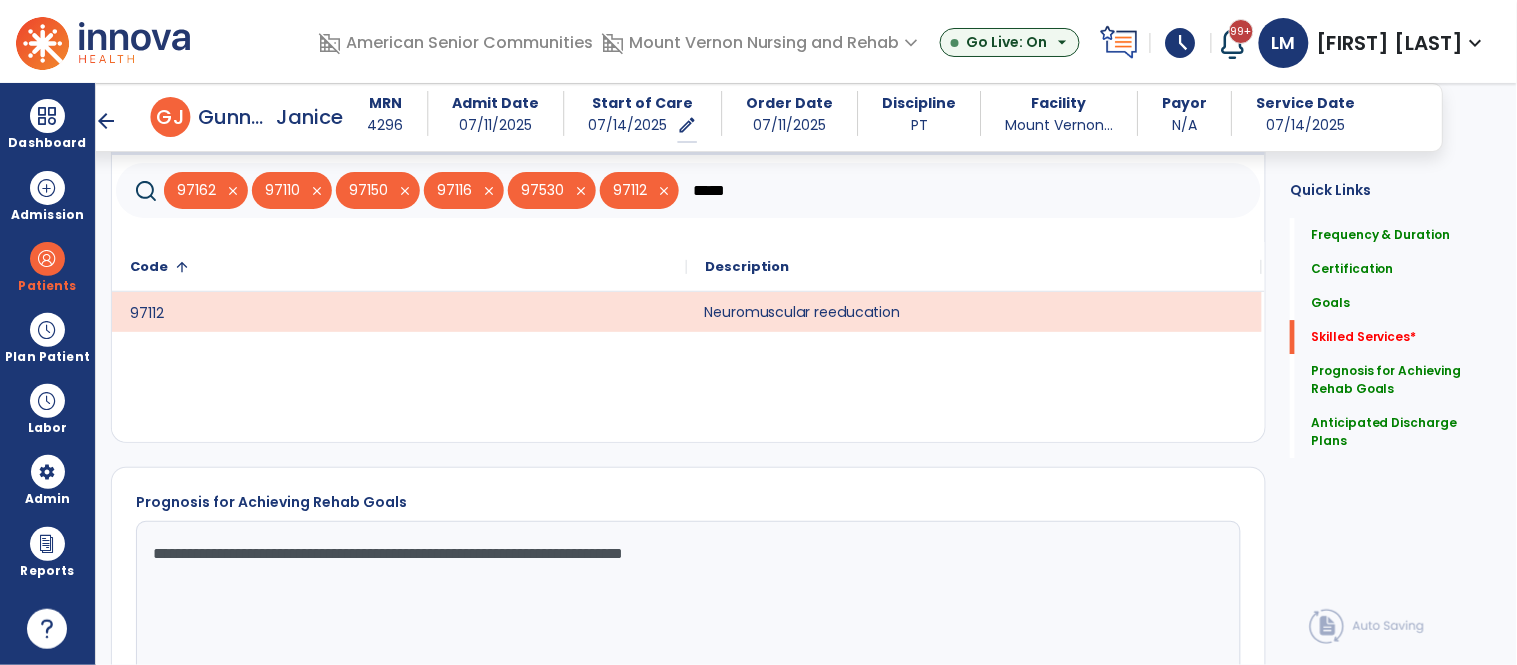 click on "save" 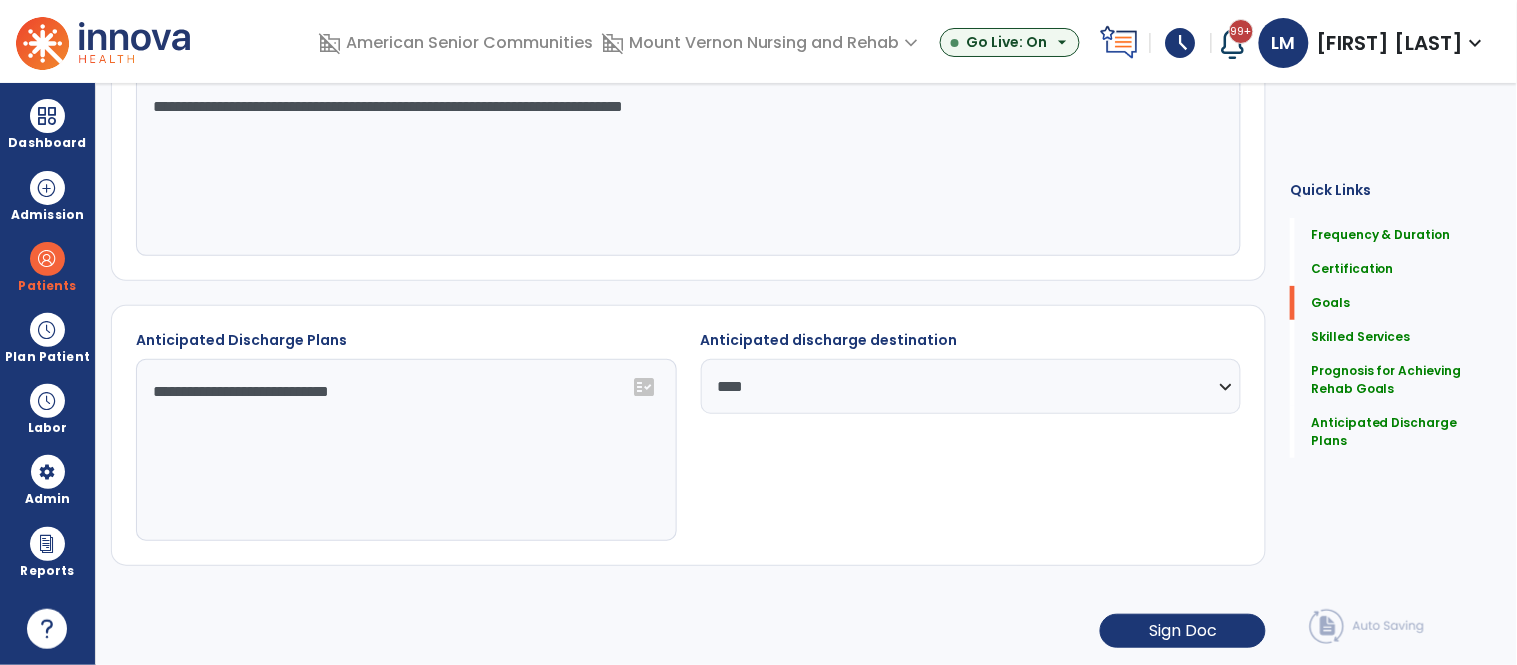 scroll, scrollTop: 0, scrollLeft: 0, axis: both 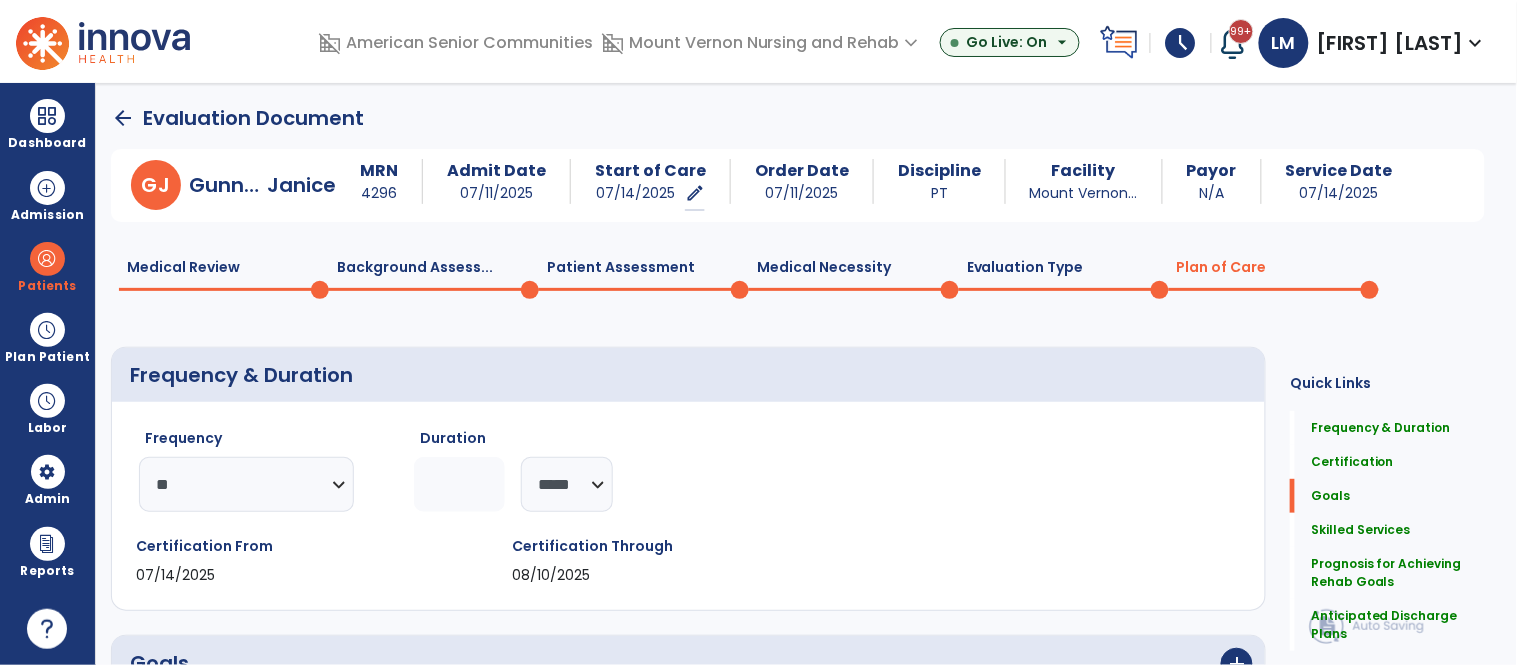 click on "arrow_back" 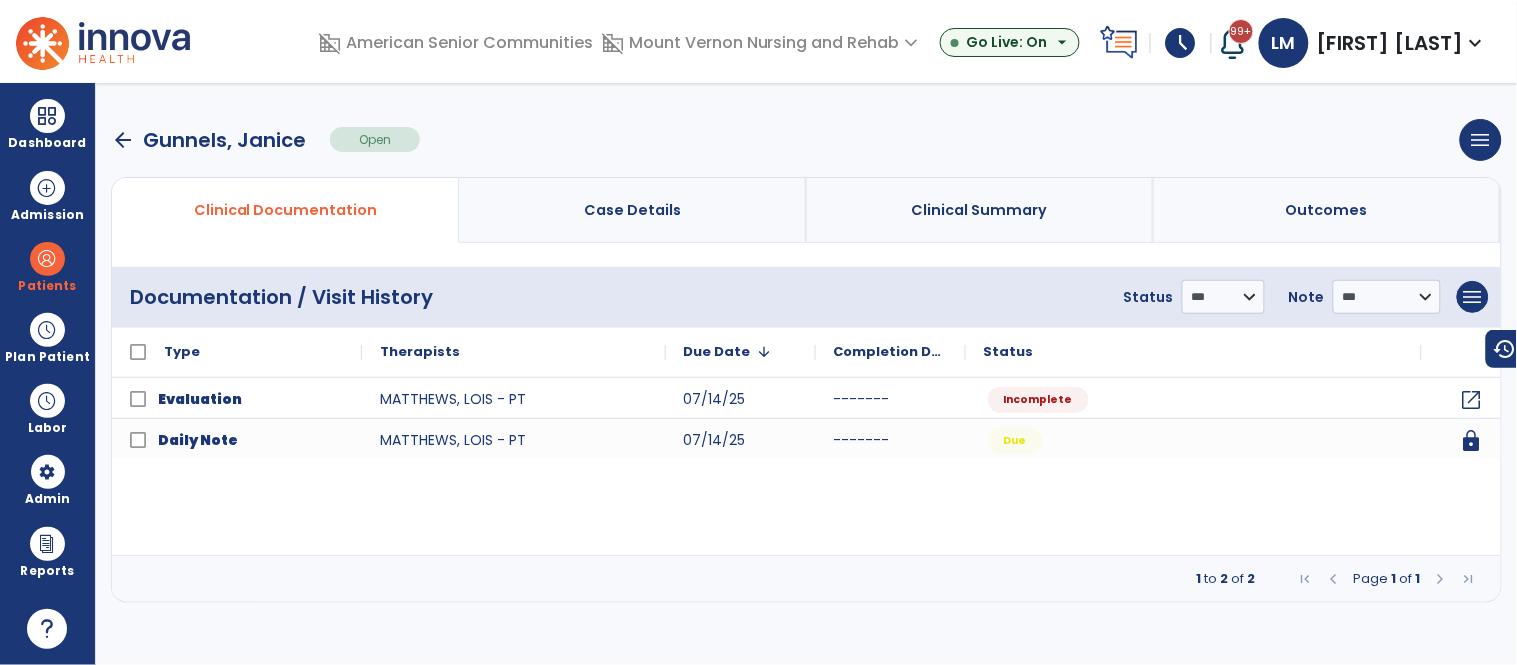 click on "arrow_back" at bounding box center (123, 140) 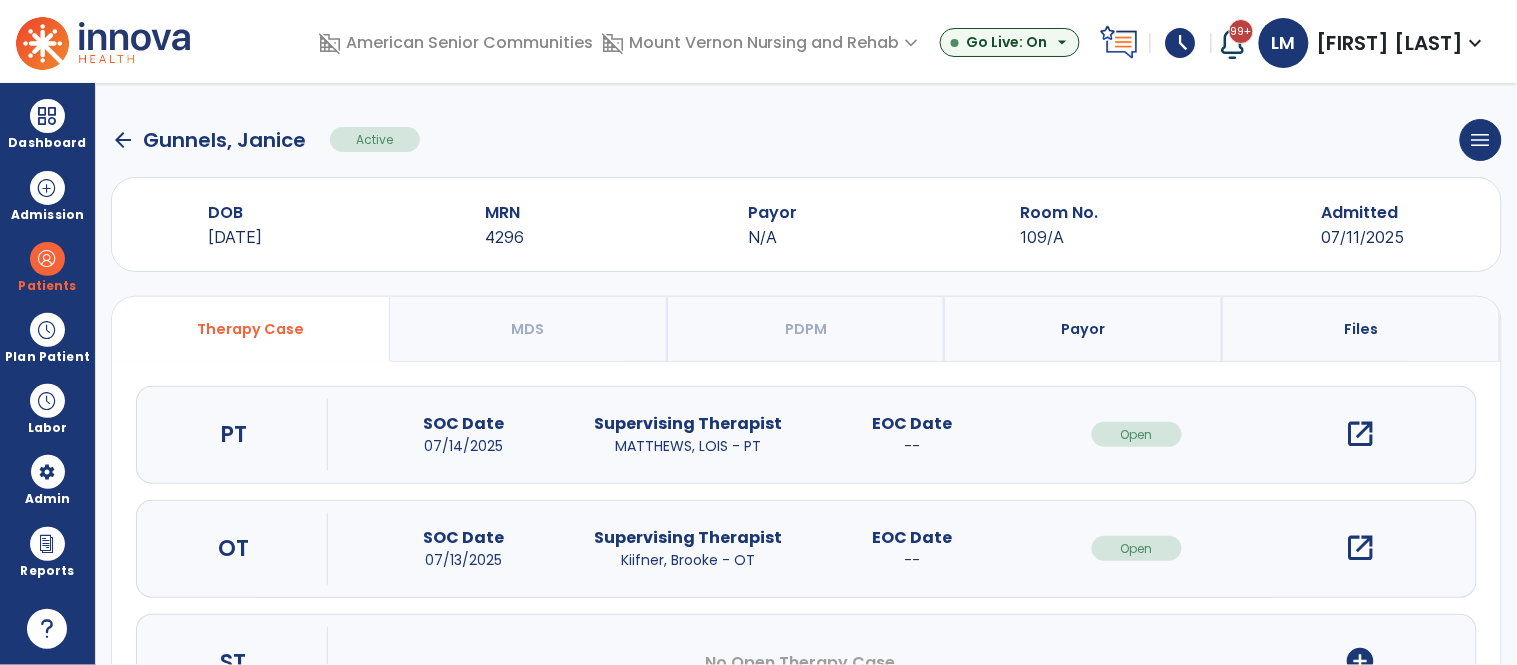 click on "arrow_back" 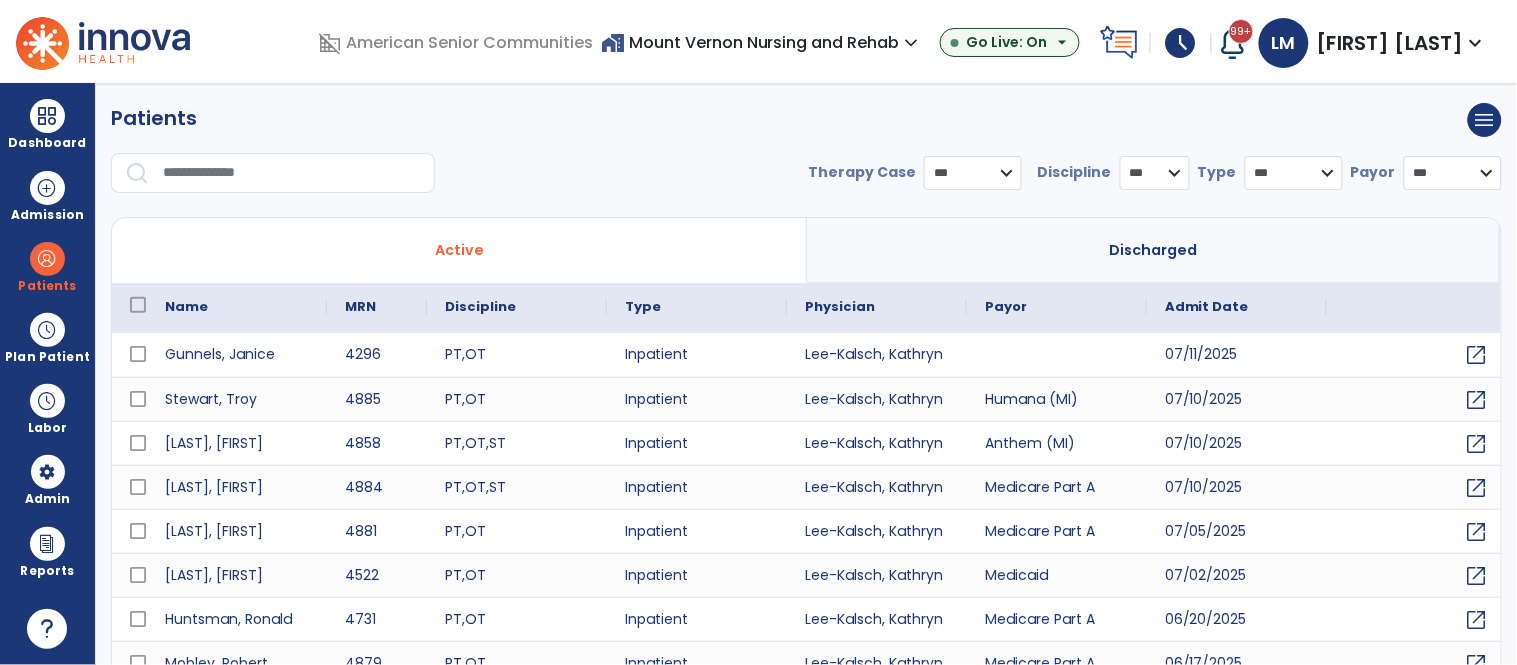select on "***" 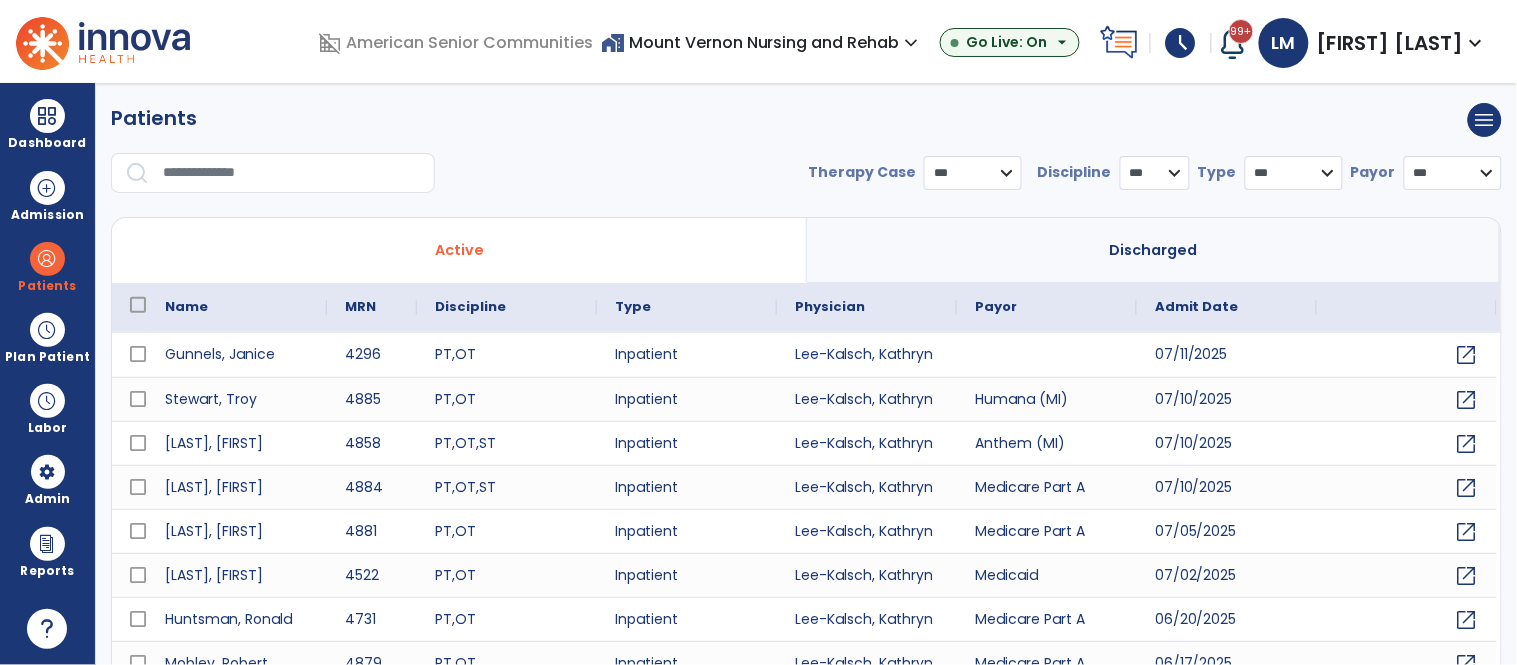 scroll, scrollTop: 90, scrollLeft: 0, axis: vertical 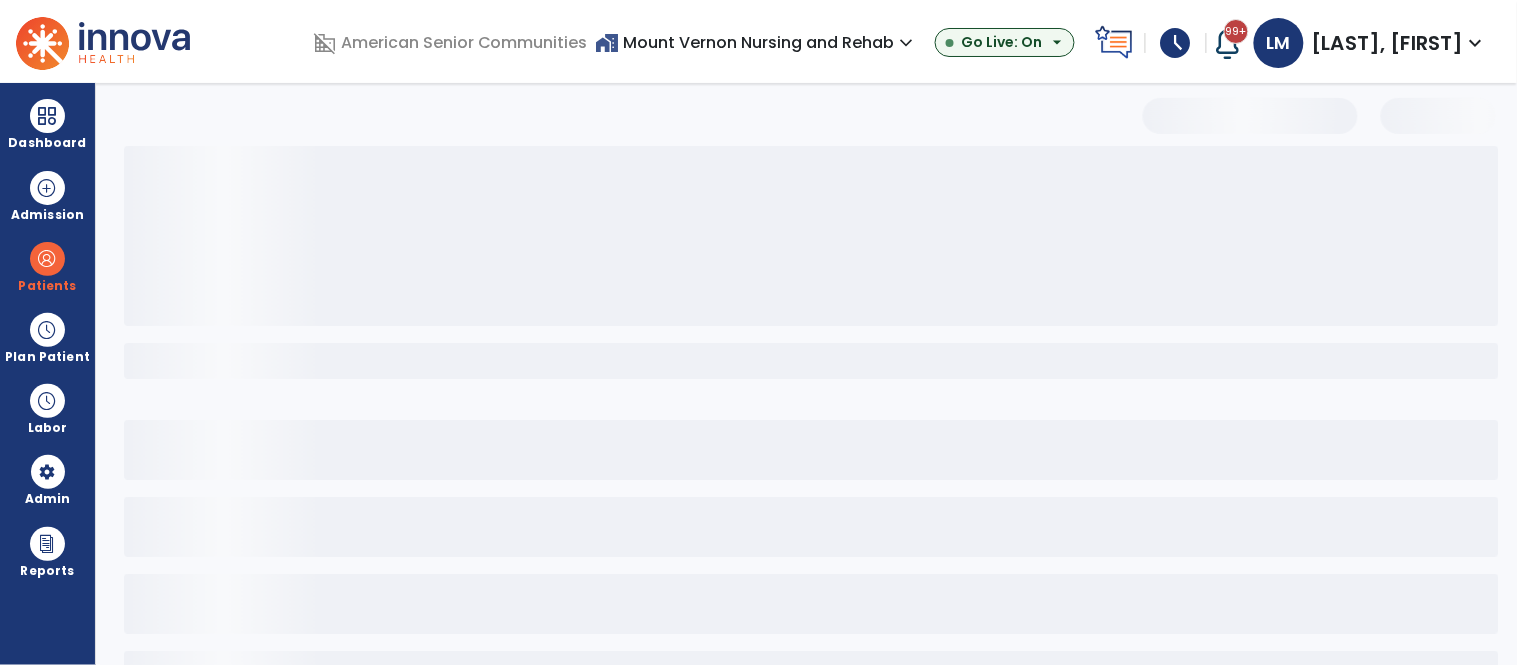 select on "***" 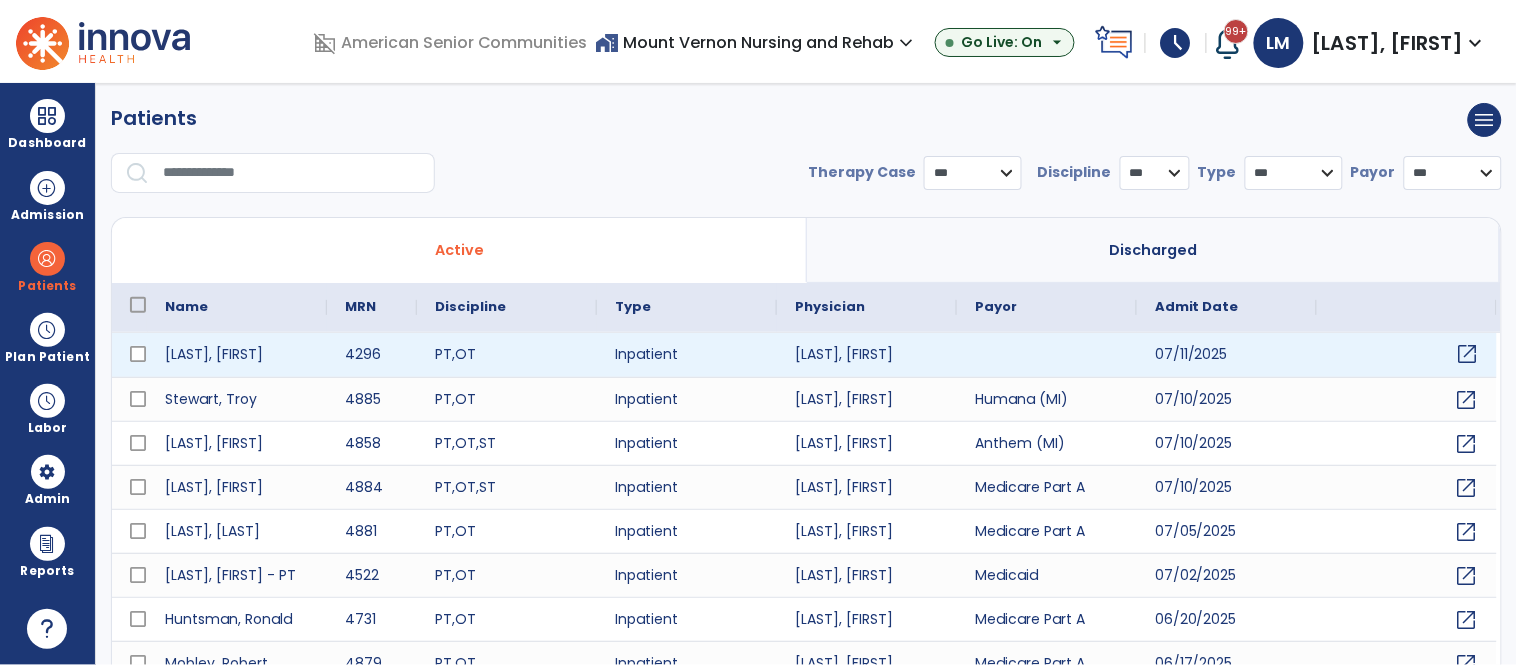 click on "open_in_new" at bounding box center (1468, 354) 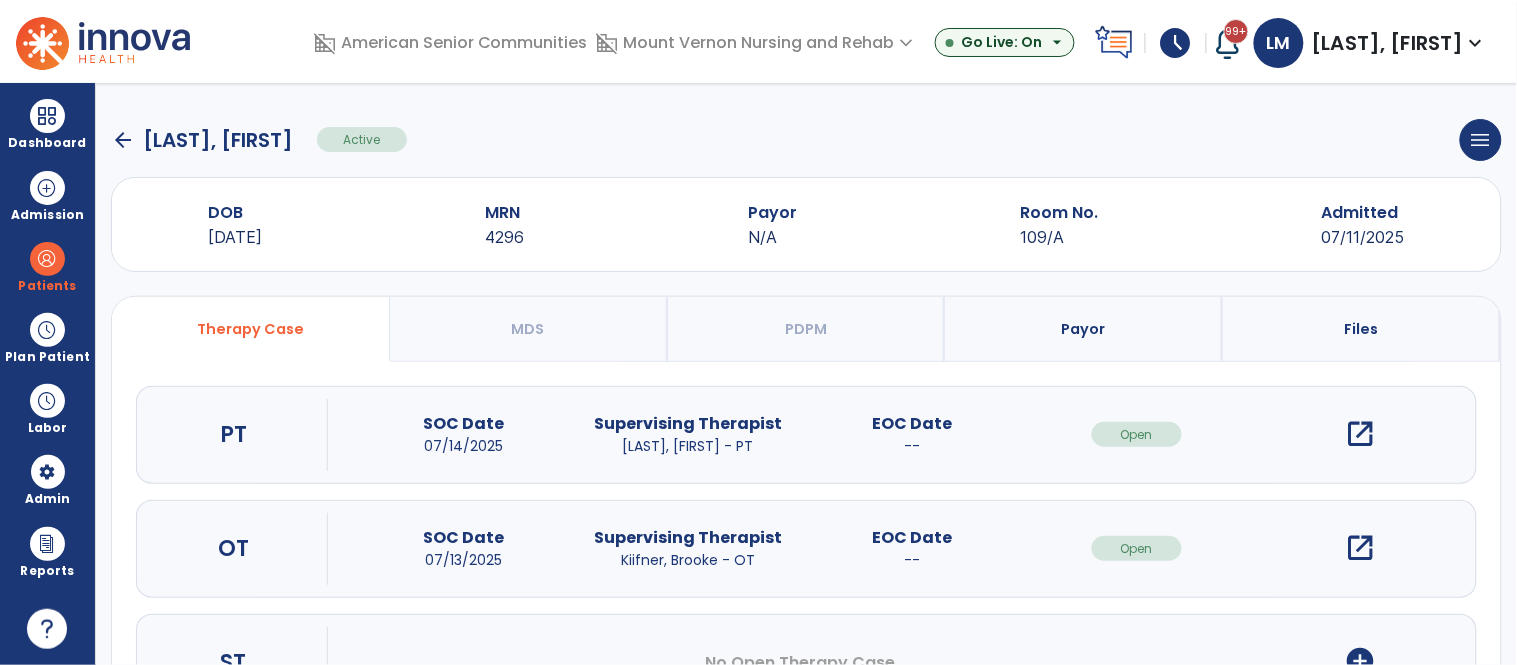 click on "open_in_new" at bounding box center (1361, 434) 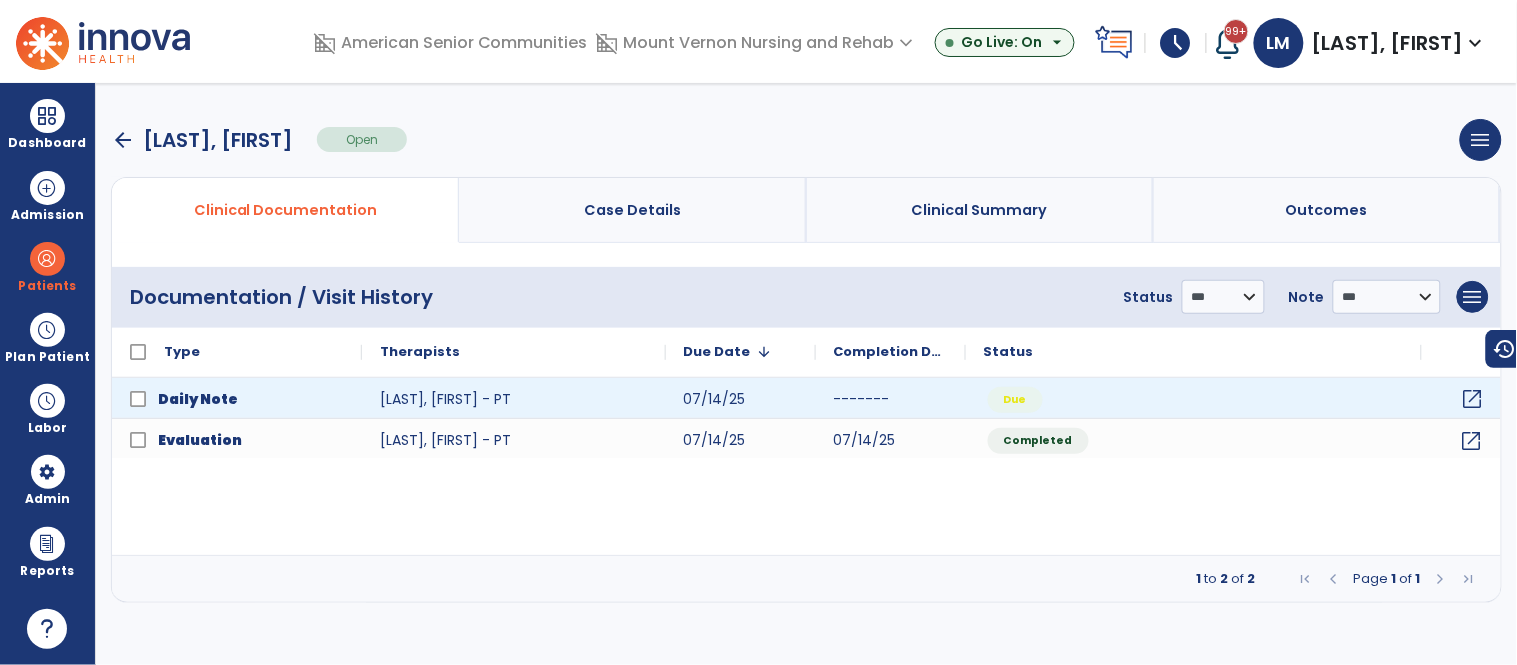 click on "open_in_new" 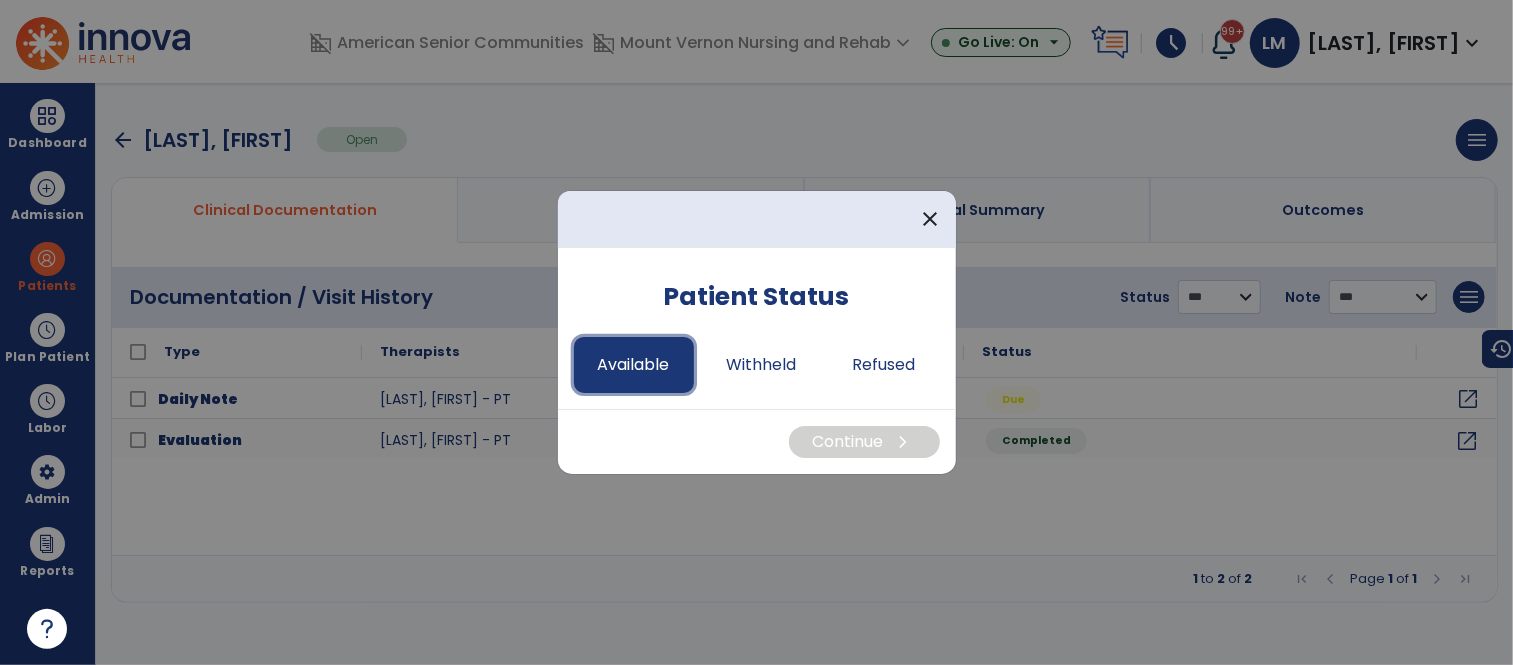 click on "Available" at bounding box center [634, 365] 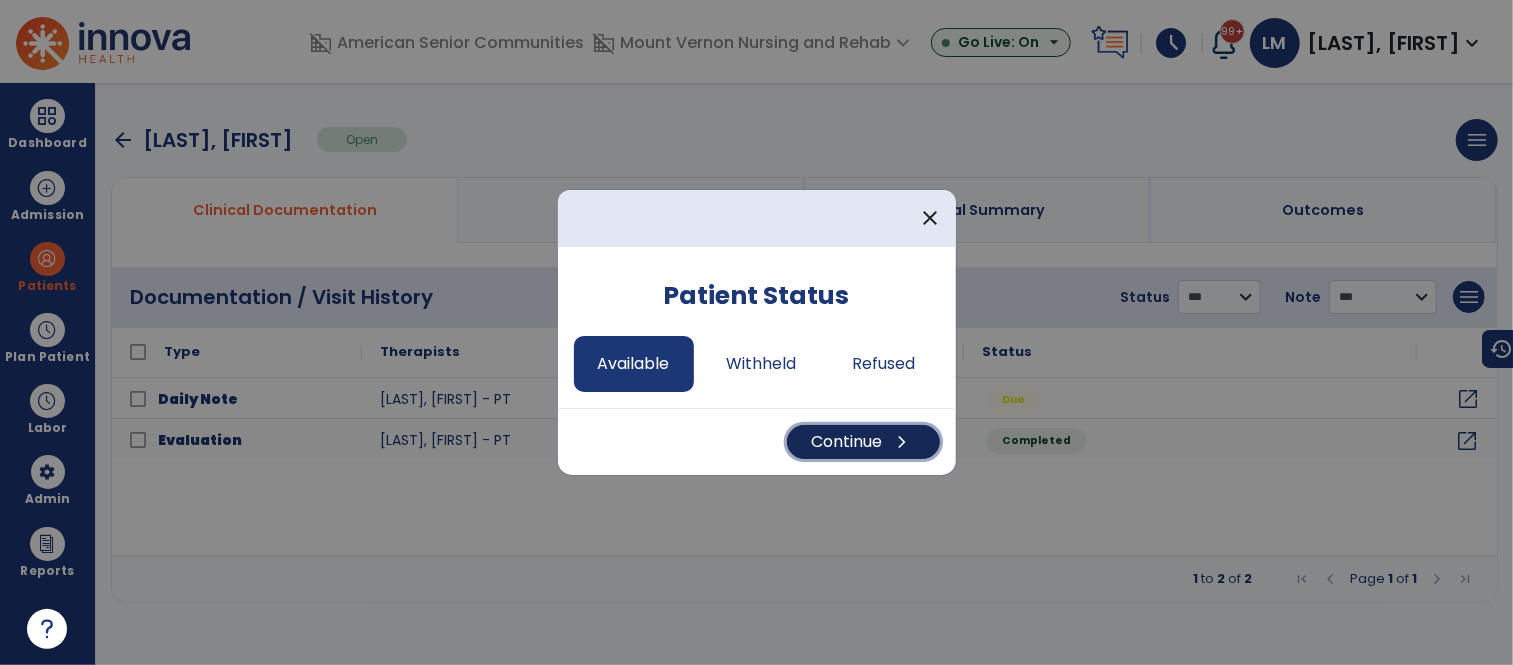 click on "Continue   chevron_right" at bounding box center [863, 442] 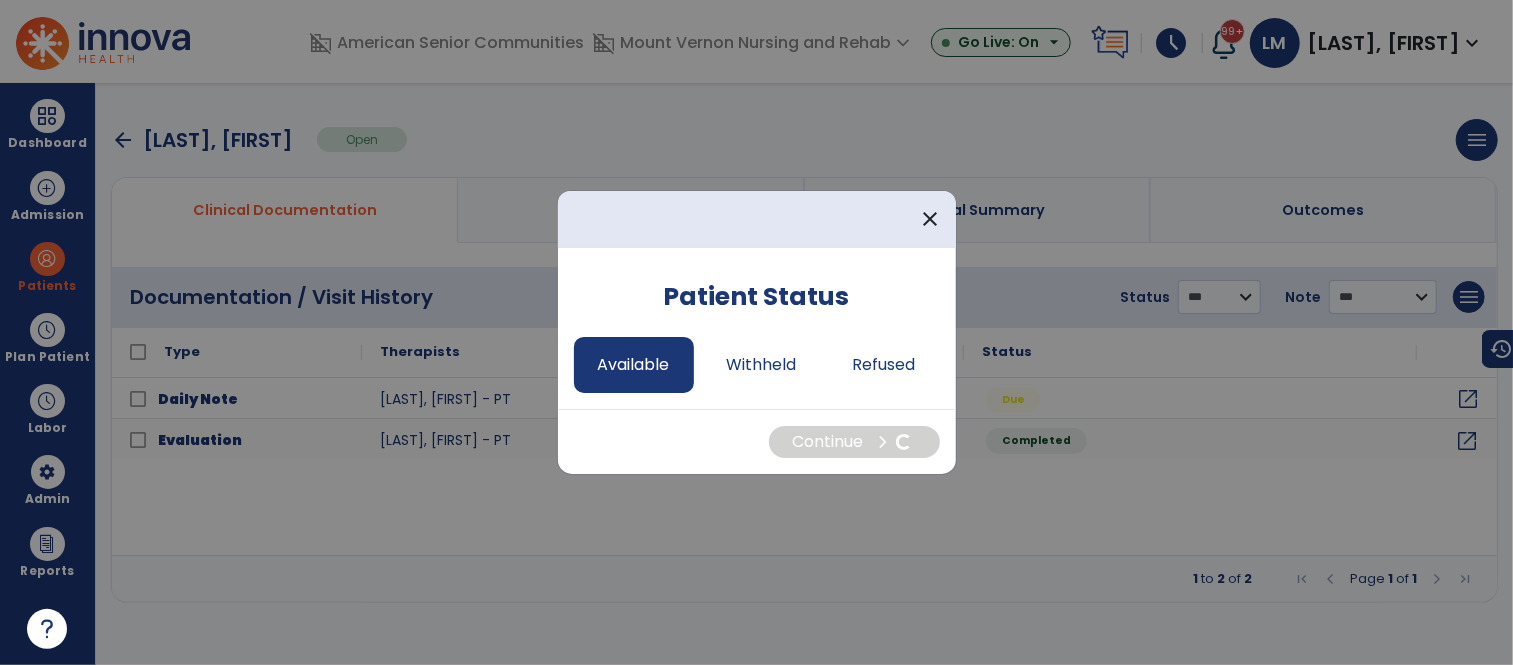select on "*" 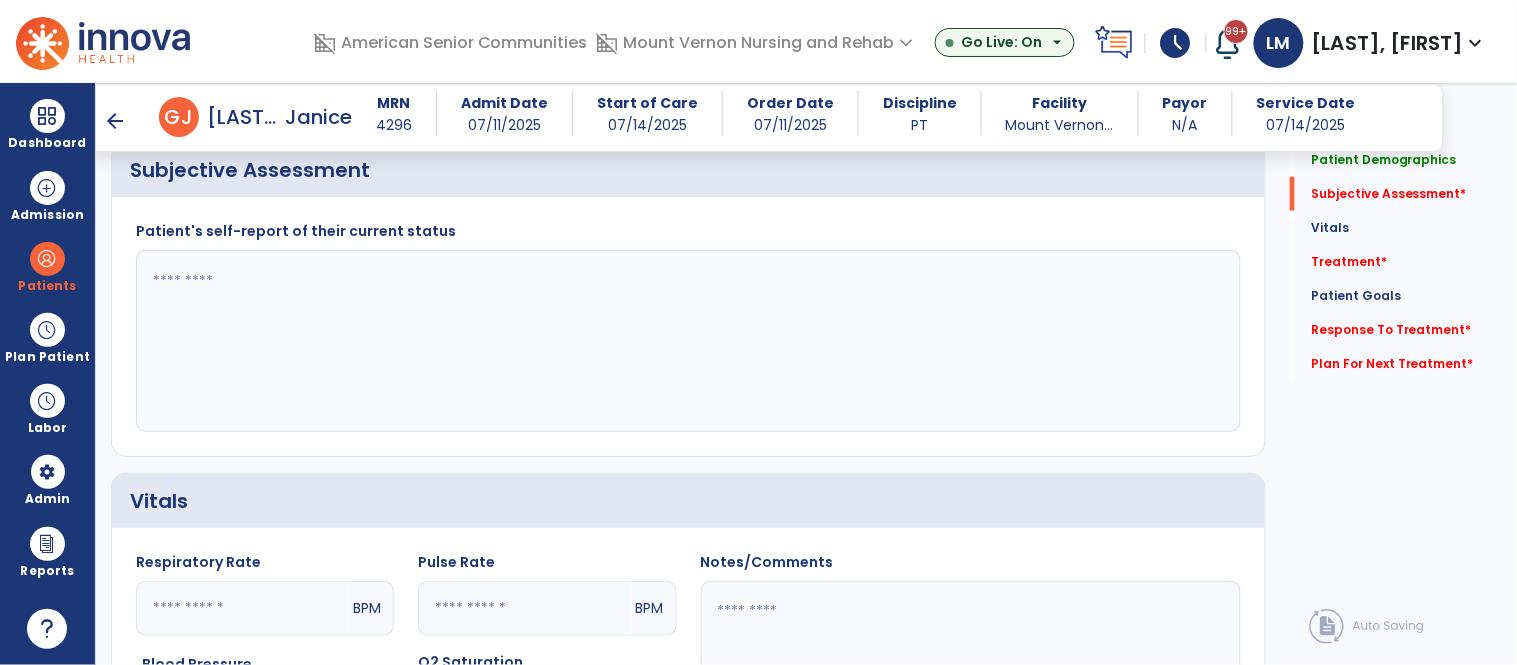 scroll, scrollTop: 510, scrollLeft: 0, axis: vertical 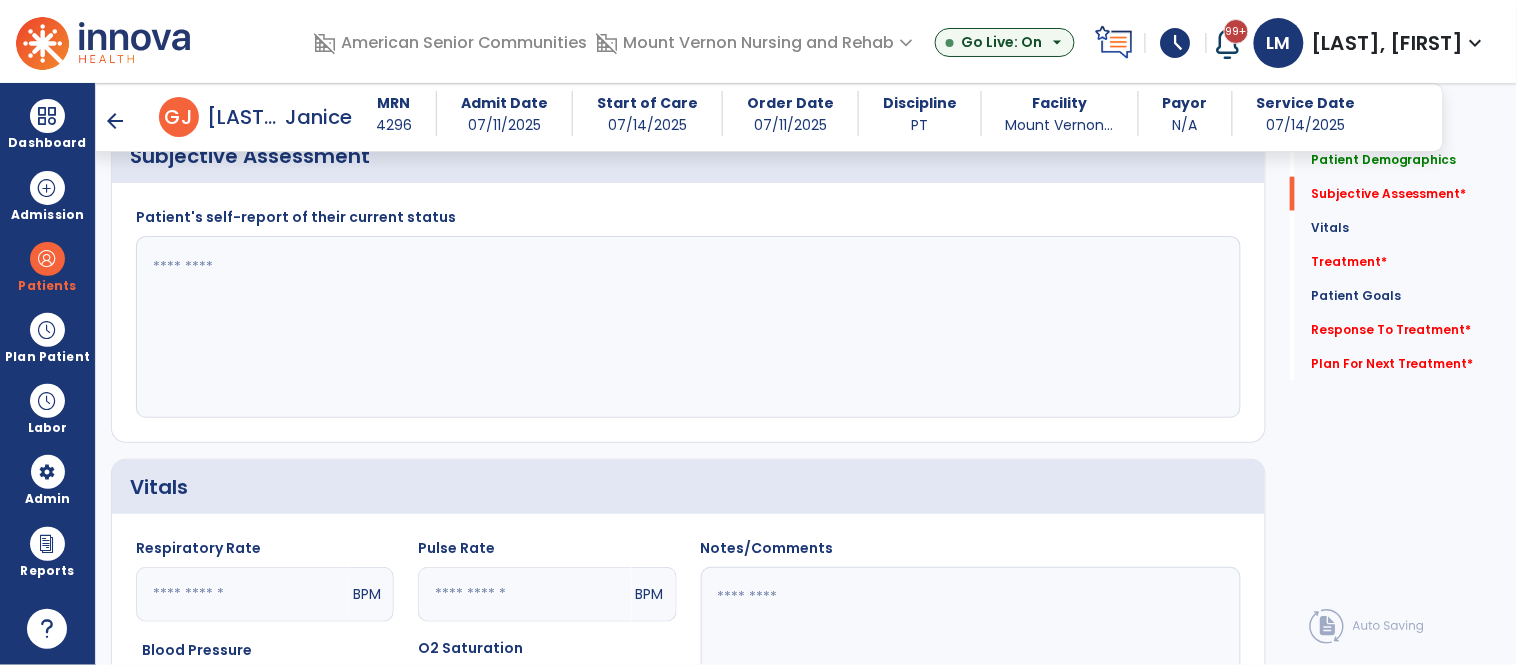 click 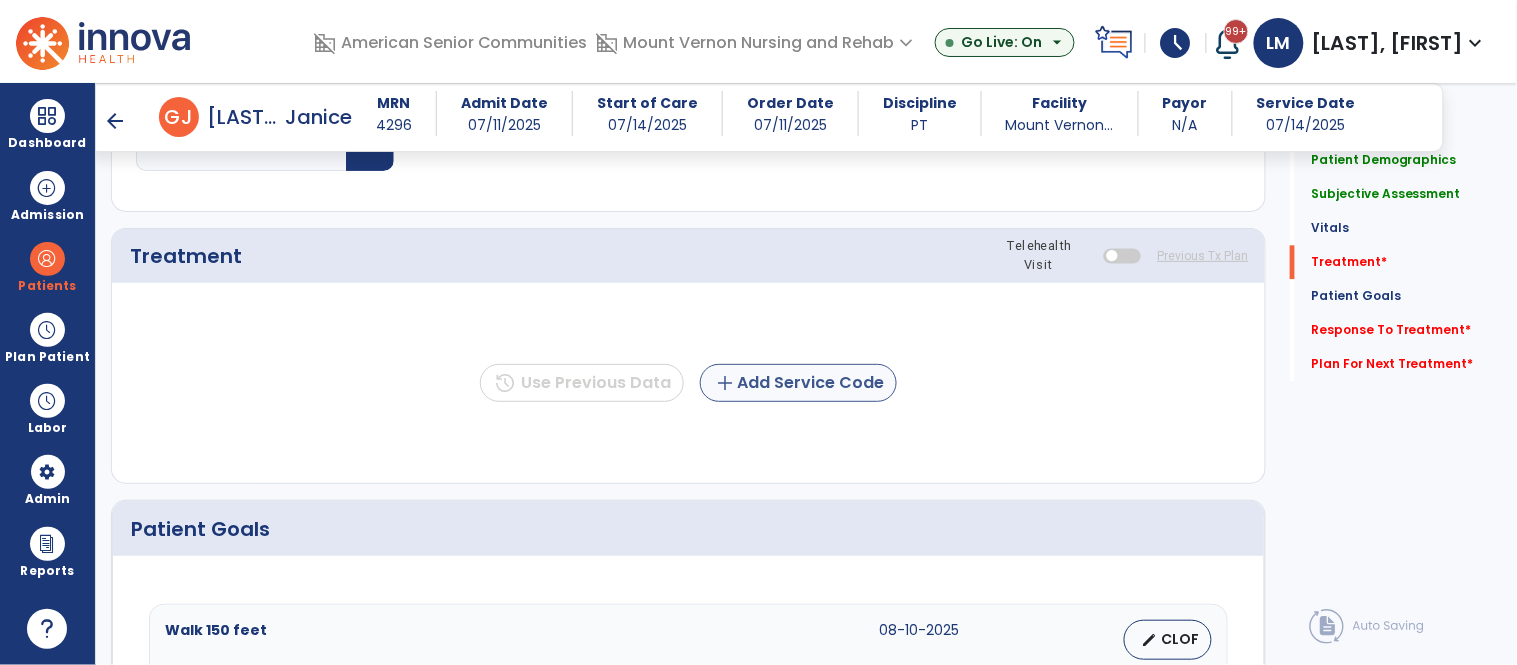 type on "**********" 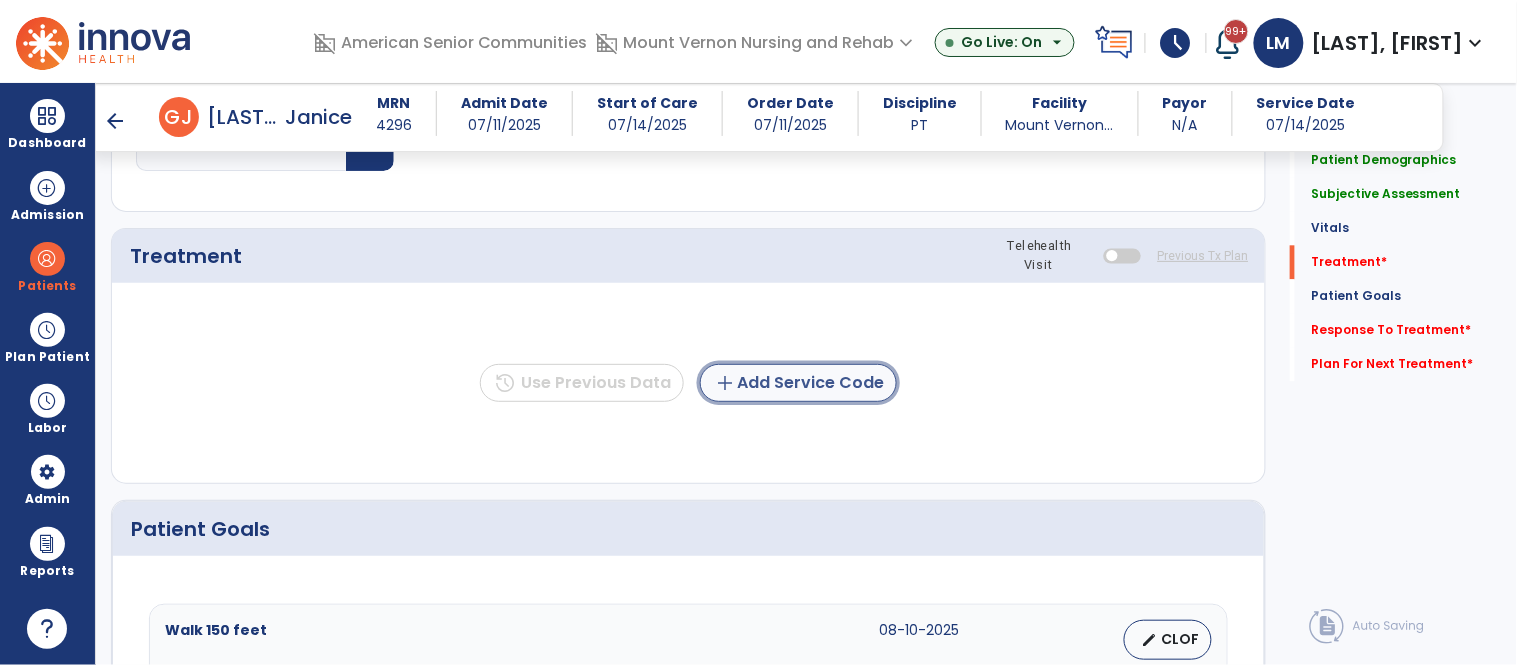 click on "add  Add Service Code" 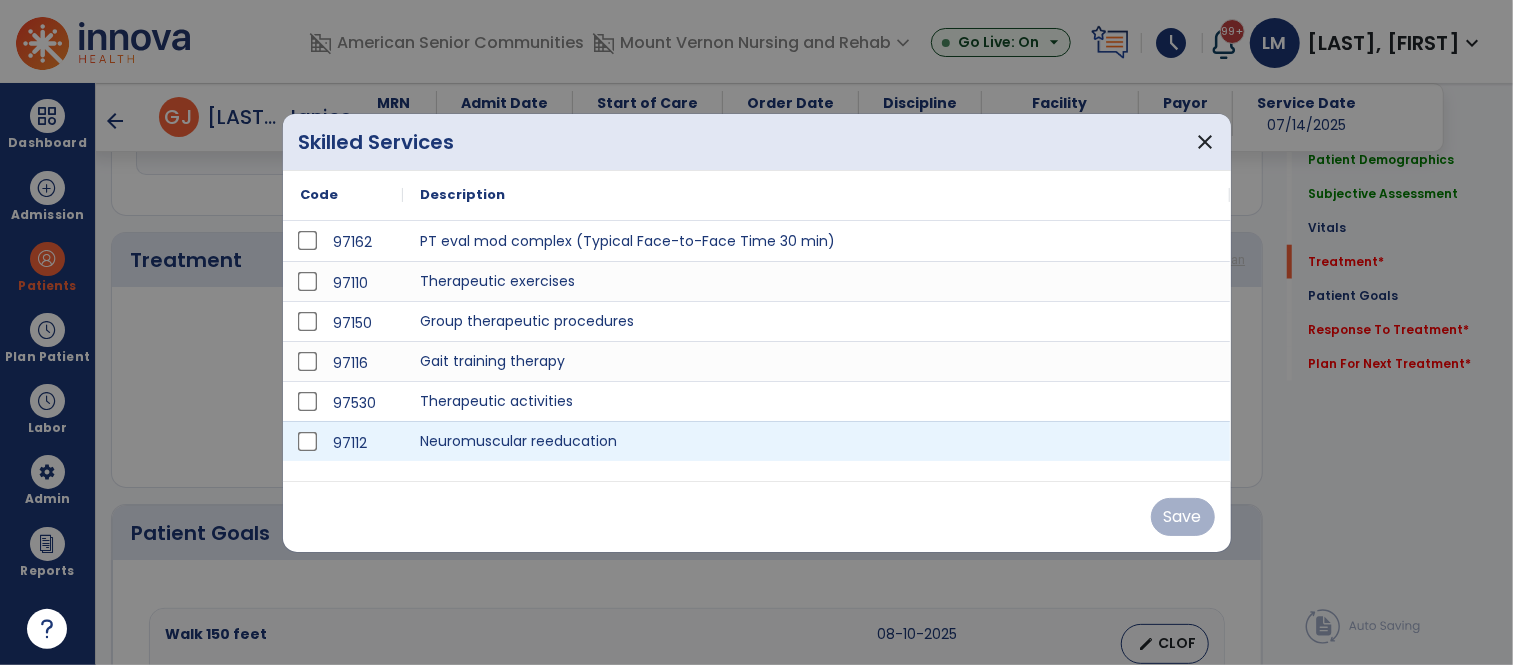 scroll, scrollTop: 1163, scrollLeft: 0, axis: vertical 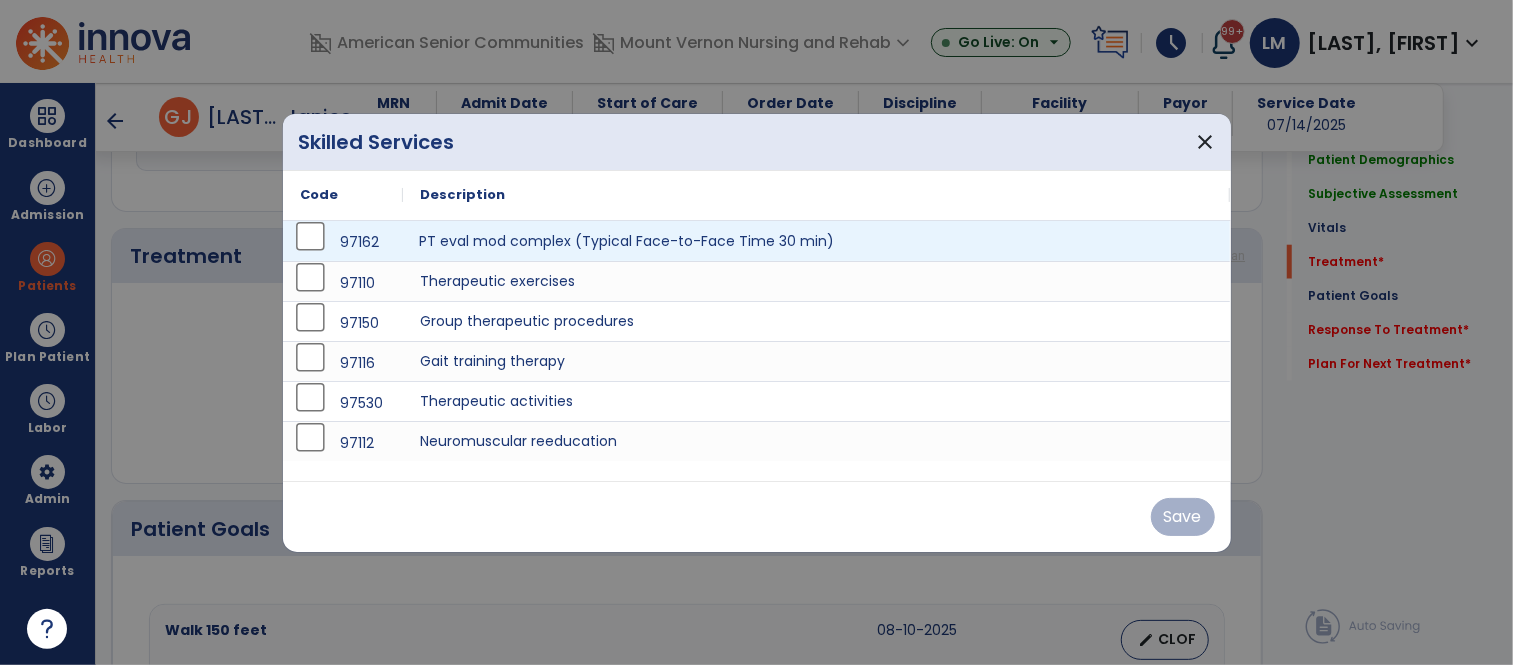 click on "PT eval mod complex (Typical Face-to-Face Time 30 min)" at bounding box center [817, 241] 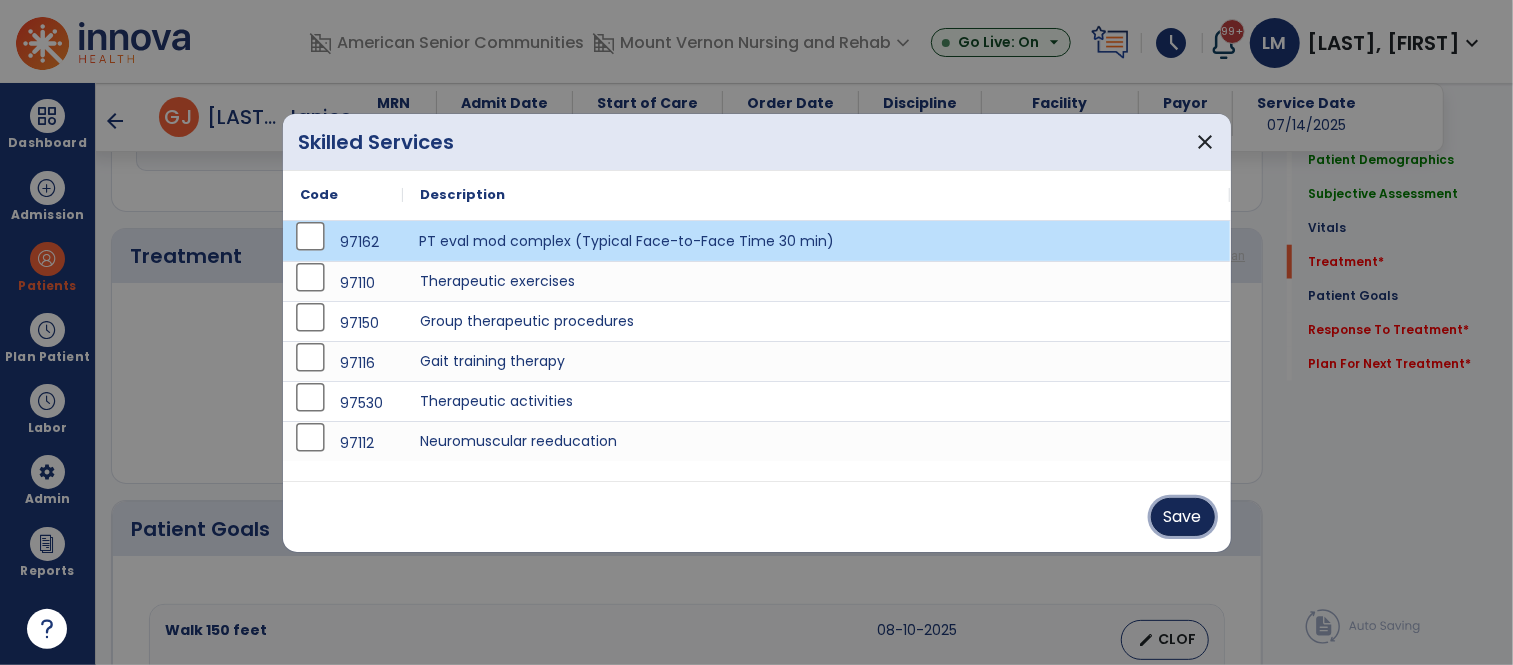 click on "Save" at bounding box center (1183, 517) 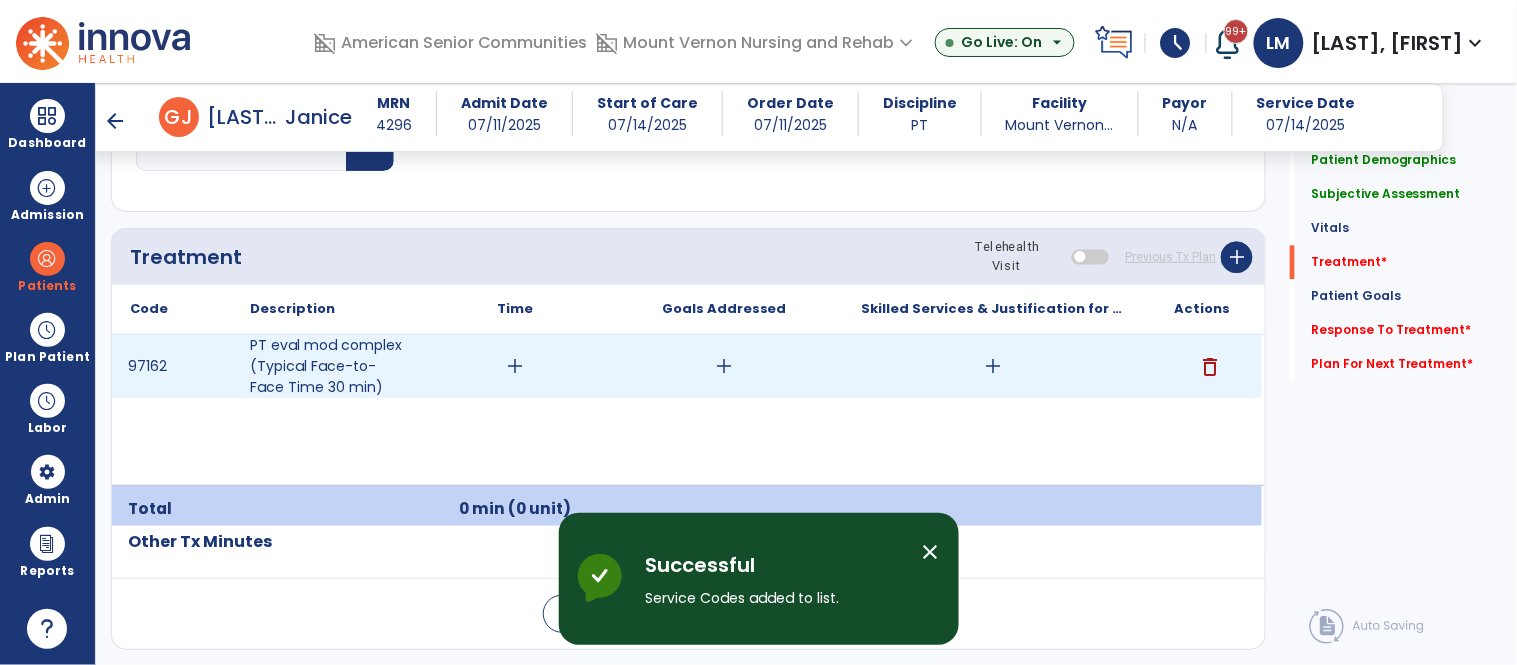 click on "add" at bounding box center (515, 366) 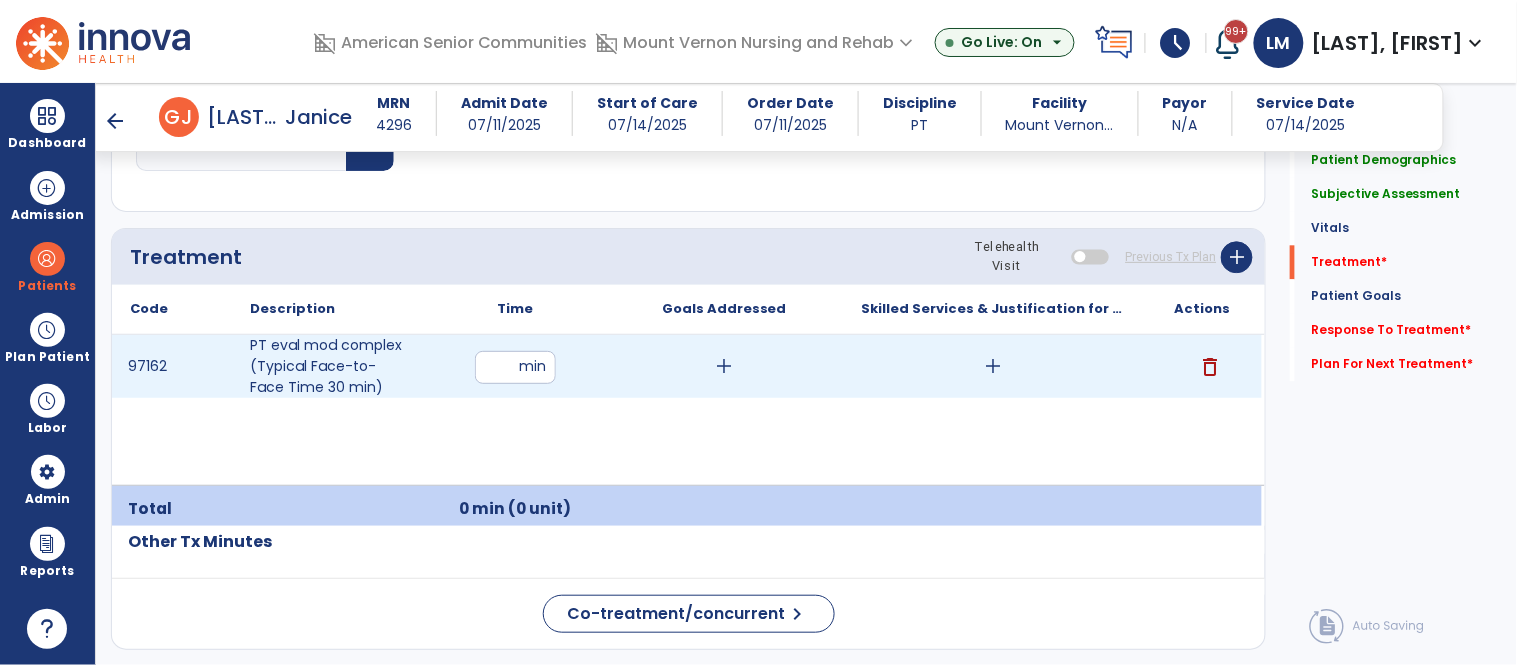 type on "**" 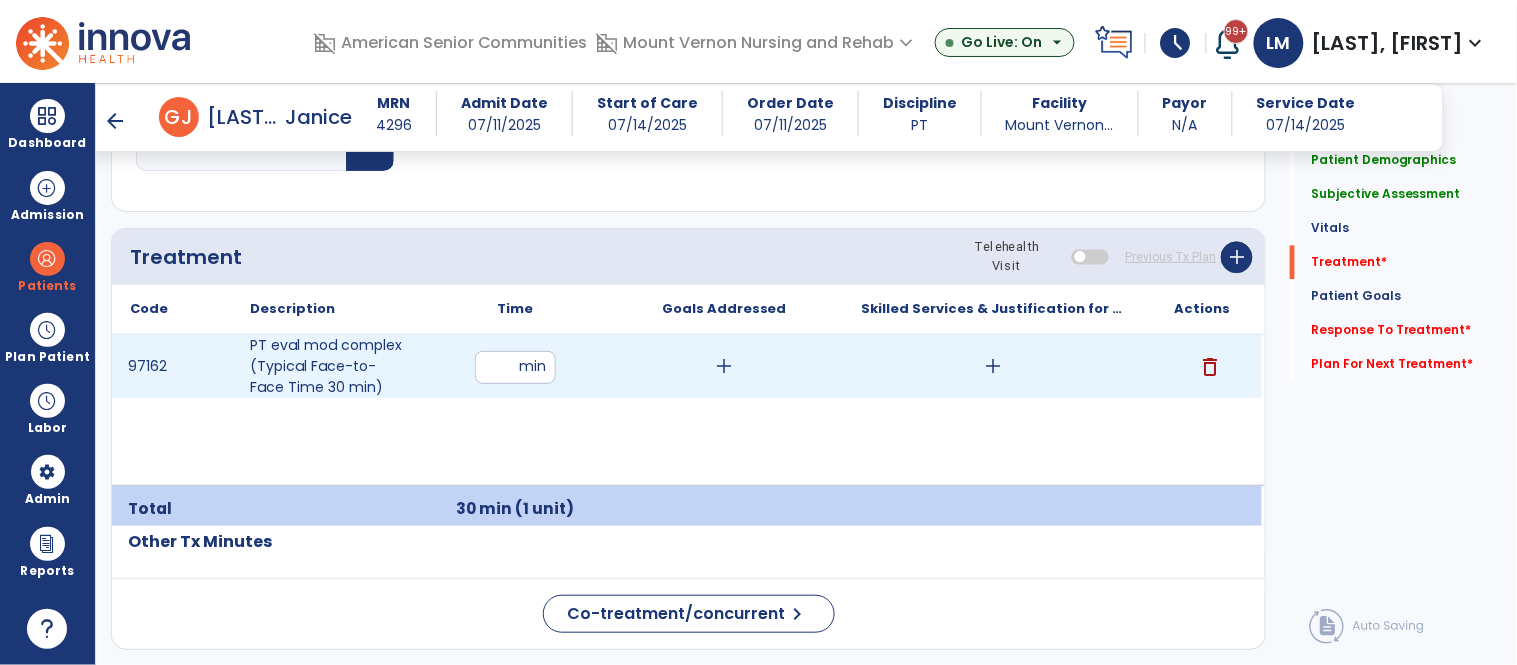 click on "add" at bounding box center (724, 366) 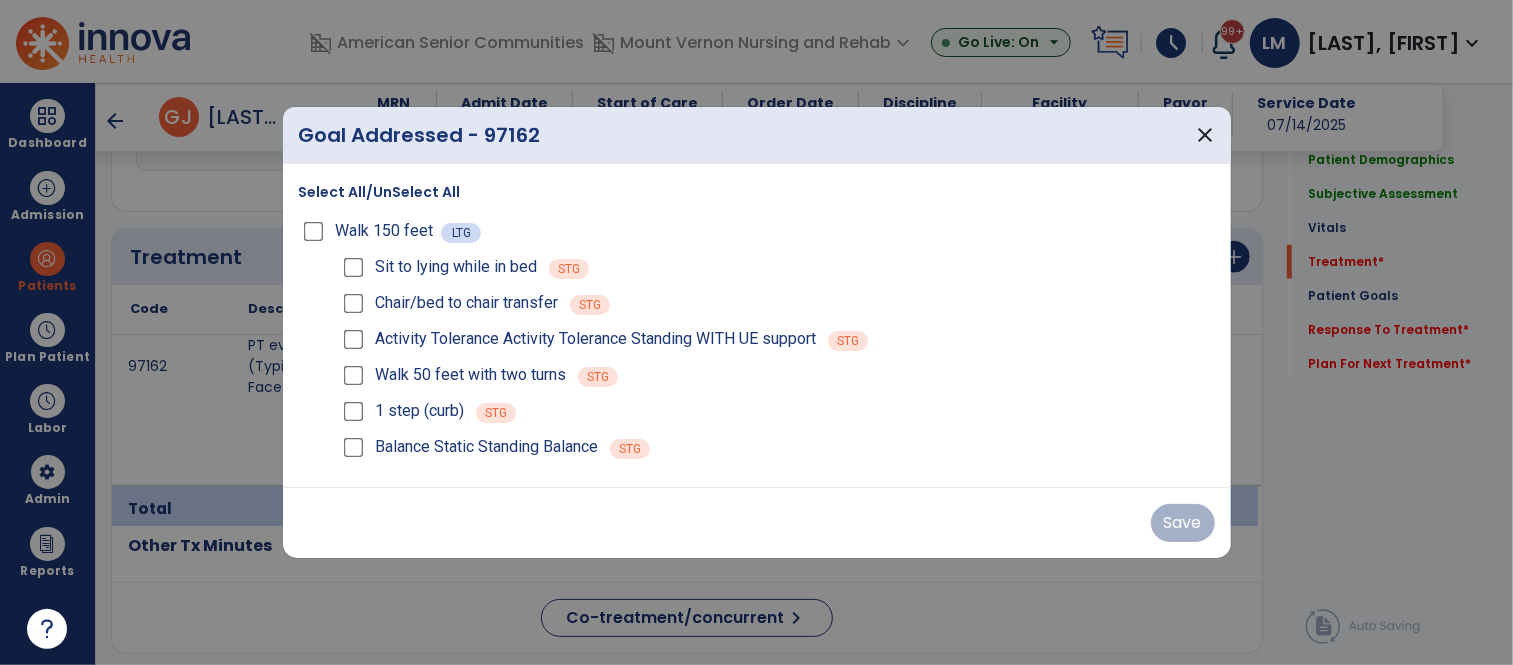 scroll, scrollTop: 1163, scrollLeft: 0, axis: vertical 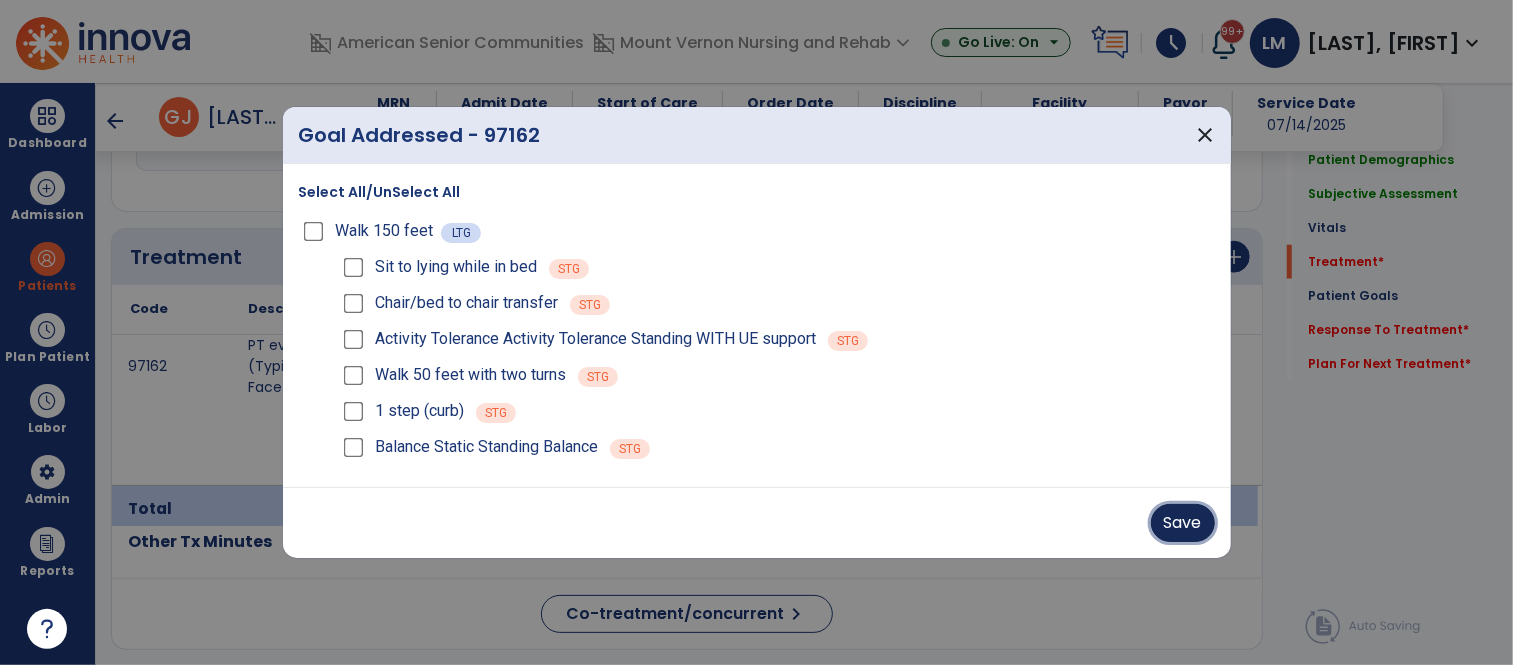 click on "Save" at bounding box center [1183, 523] 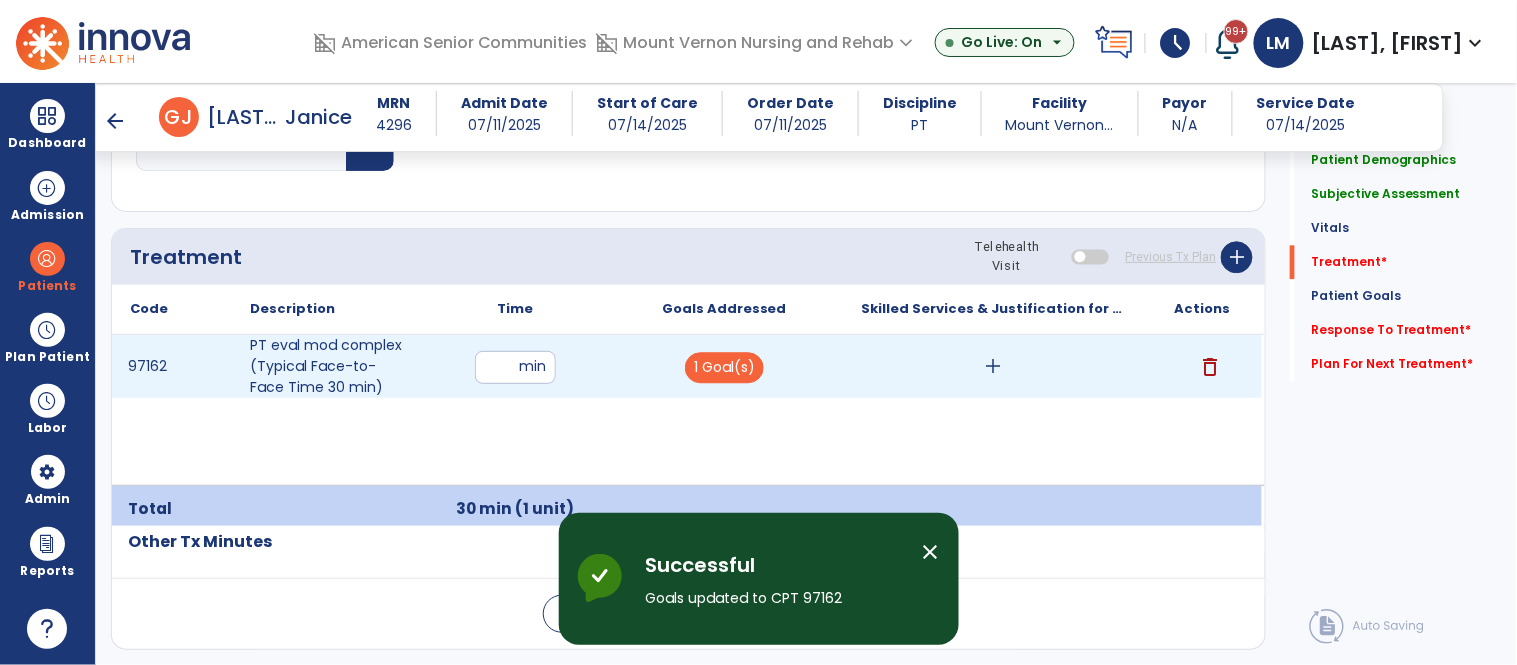 click on "add" at bounding box center [993, 366] 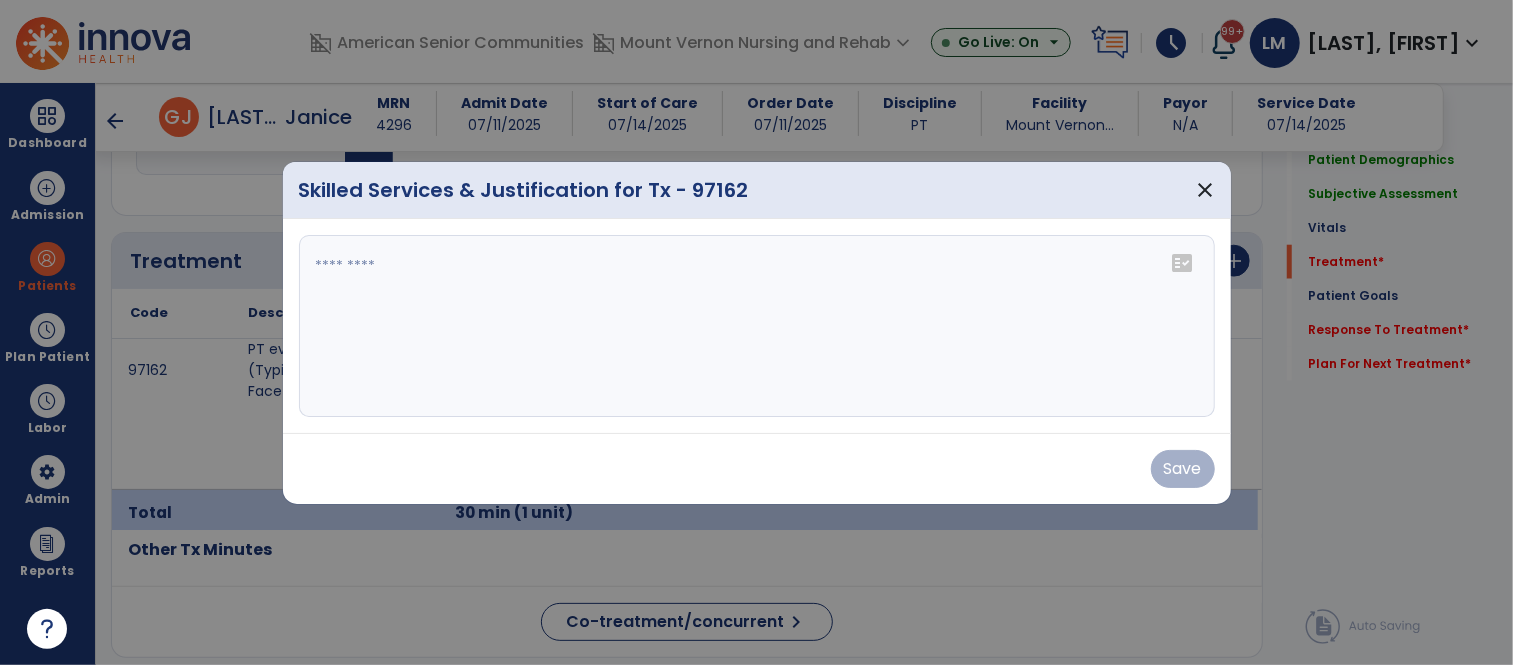 scroll, scrollTop: 1163, scrollLeft: 0, axis: vertical 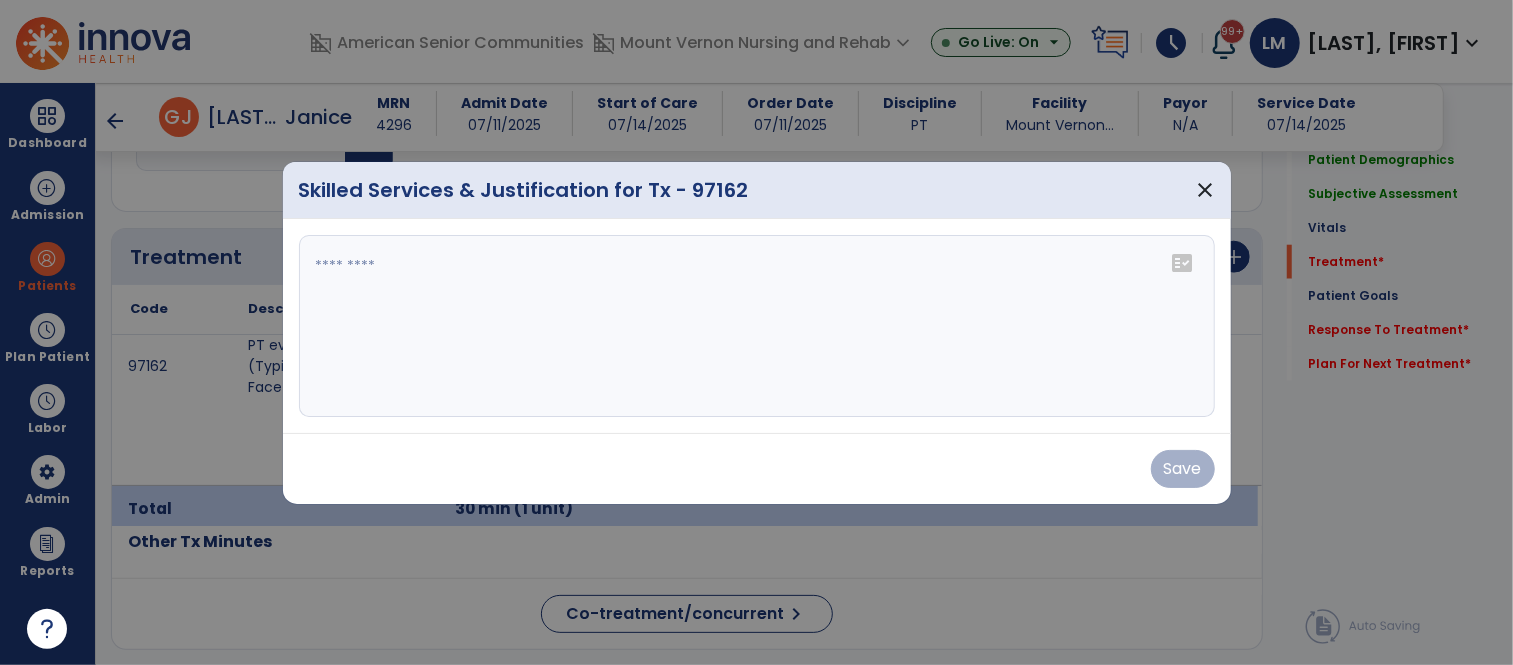 click at bounding box center (753, 326) 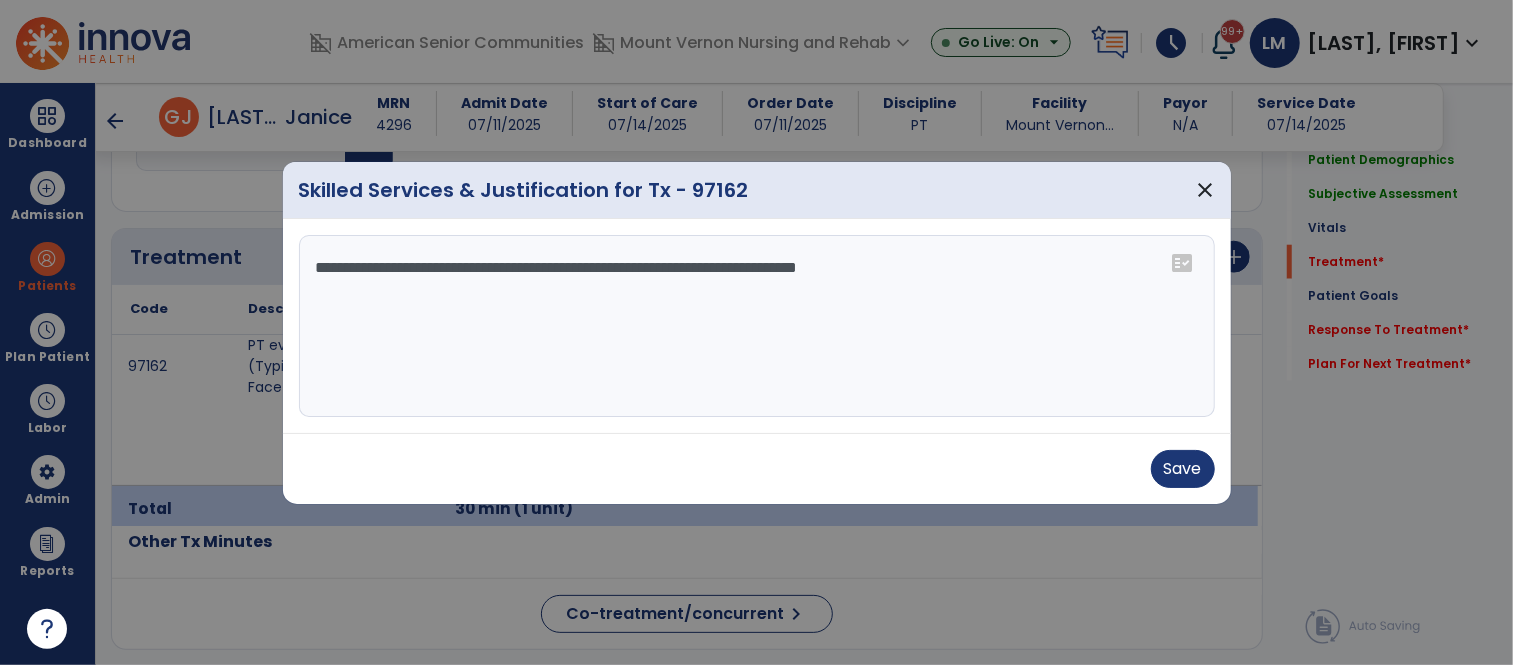 type on "**********" 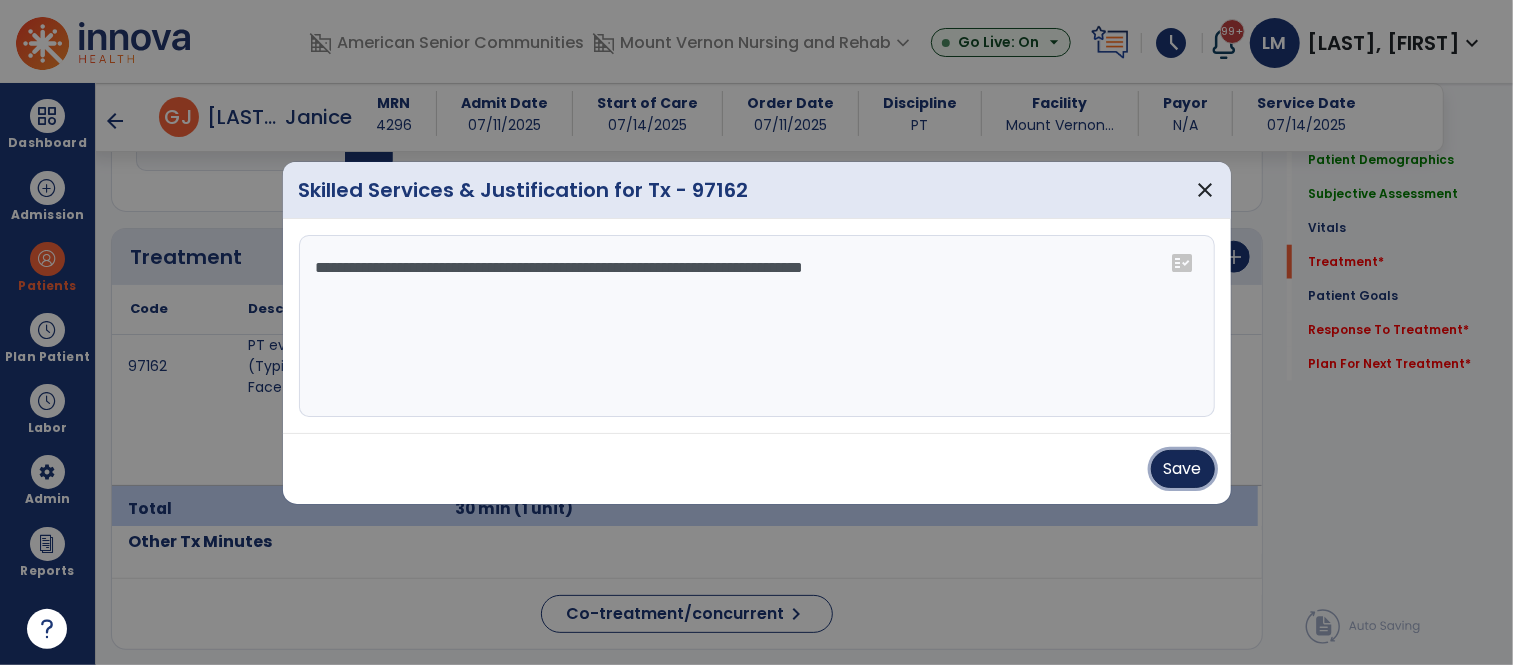 click on "Save" at bounding box center [1183, 469] 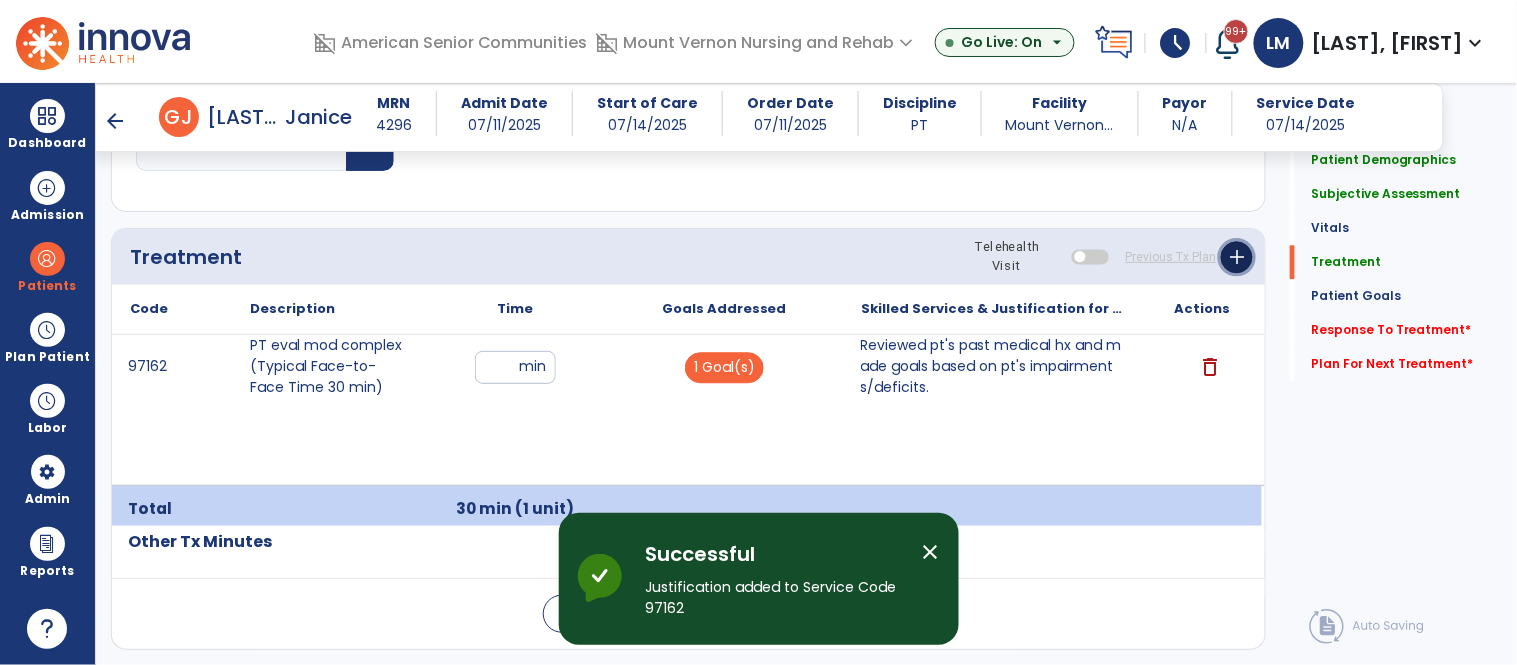 click on "add" 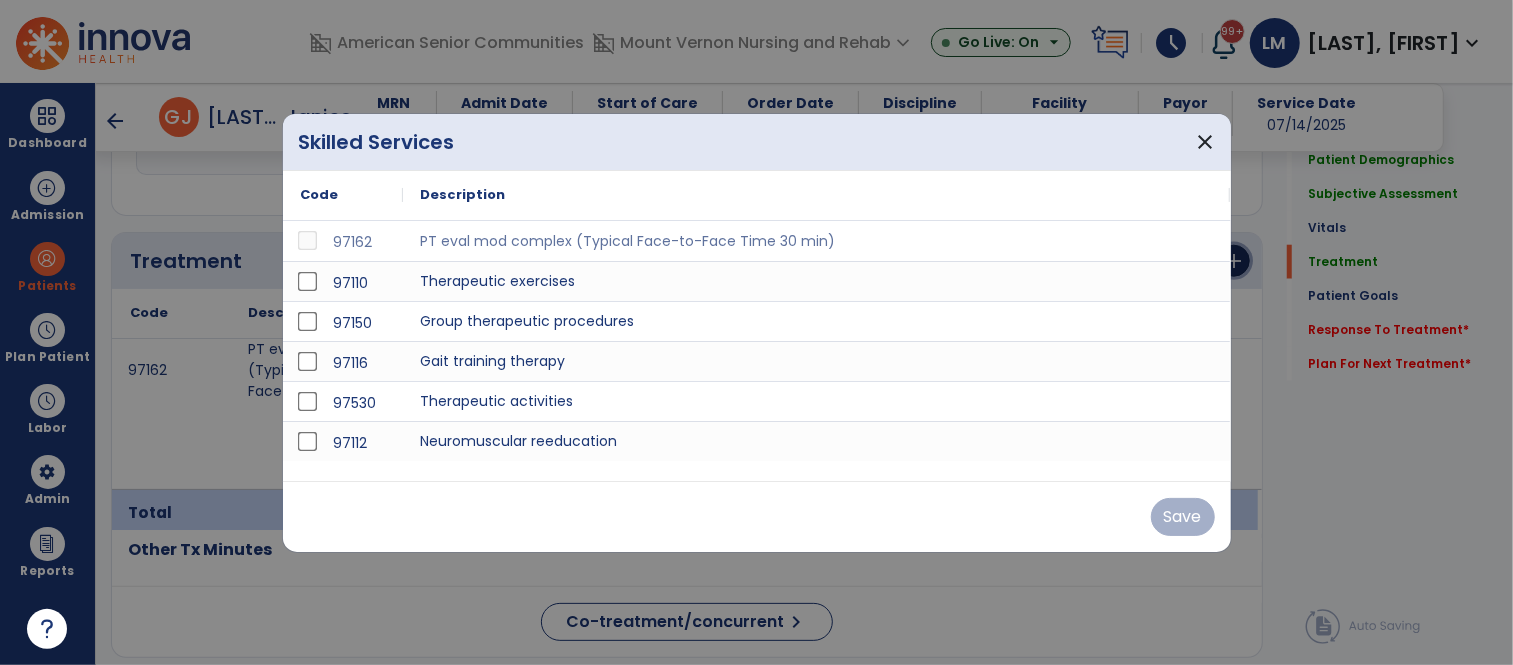 scroll, scrollTop: 1163, scrollLeft: 0, axis: vertical 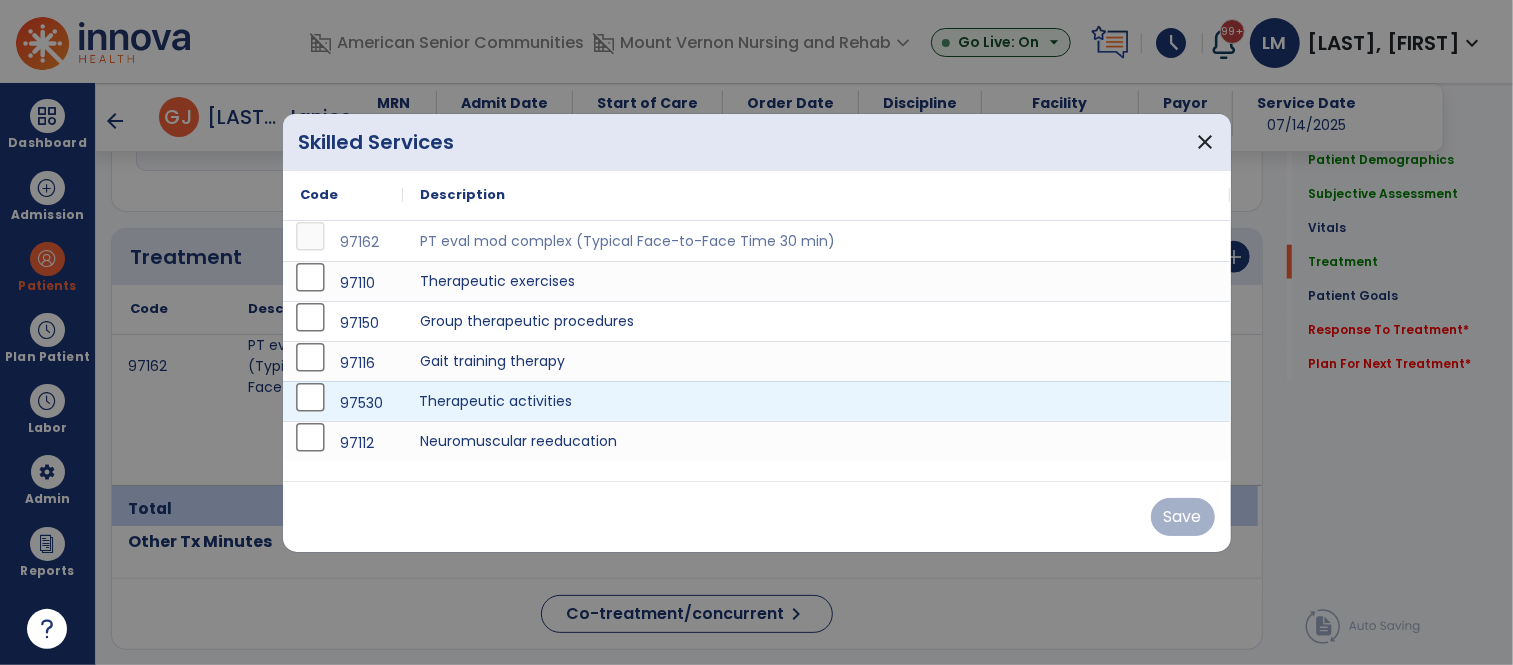 click on "Therapeutic activities" at bounding box center (817, 401) 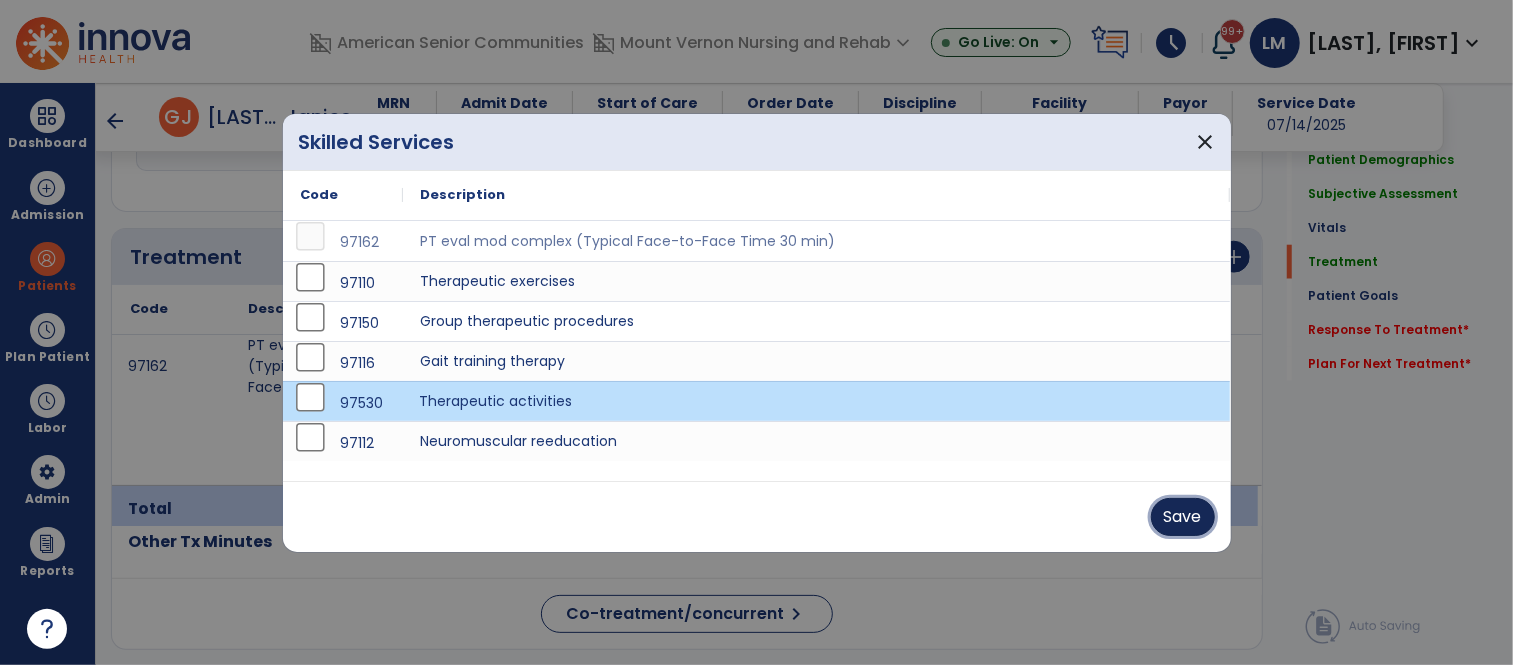 click on "Save" at bounding box center [1183, 517] 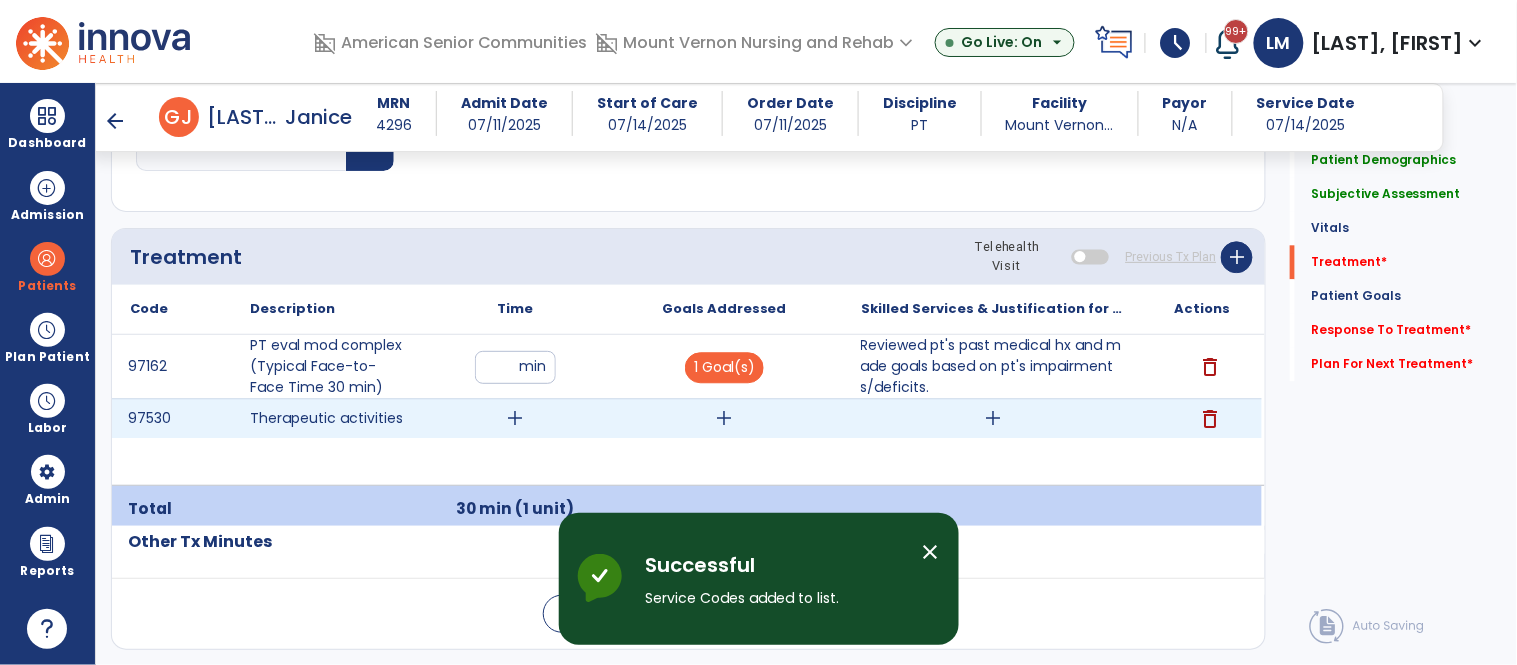 click on "add" at bounding box center [515, 418] 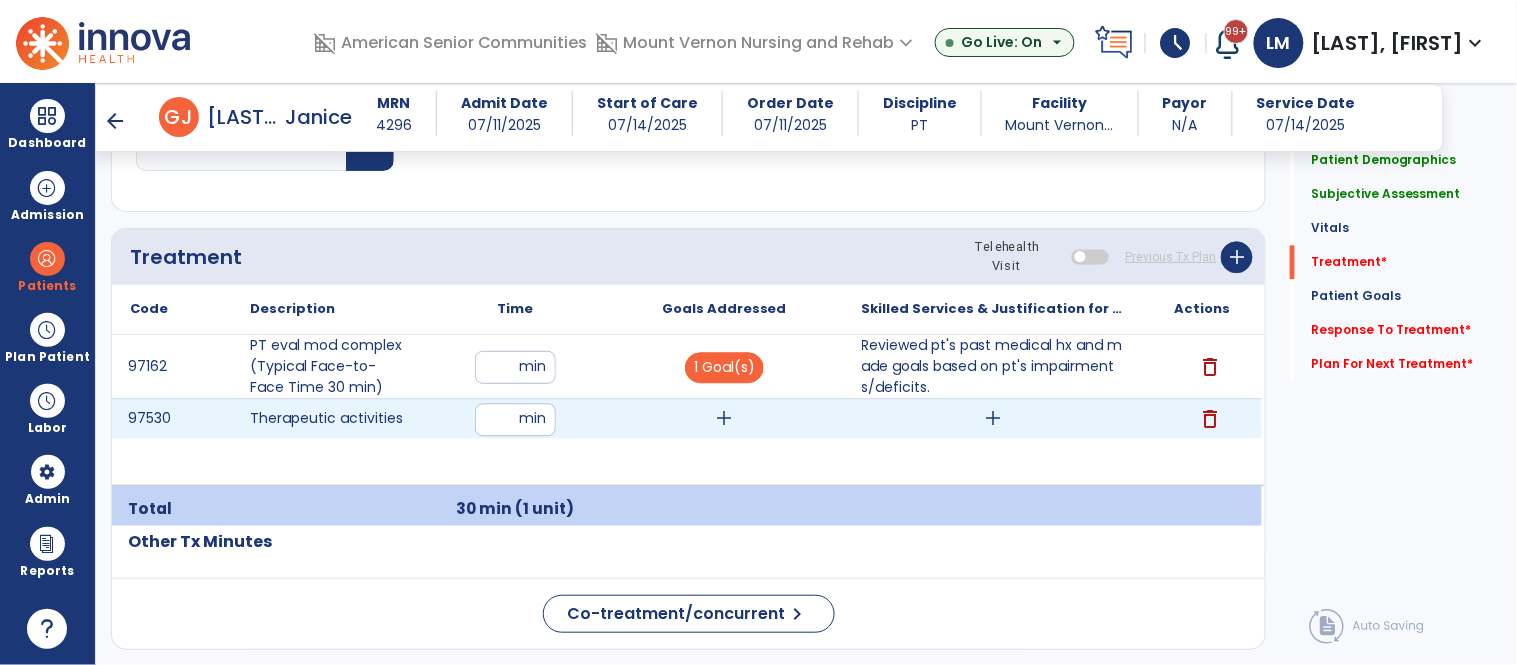 type on "**" 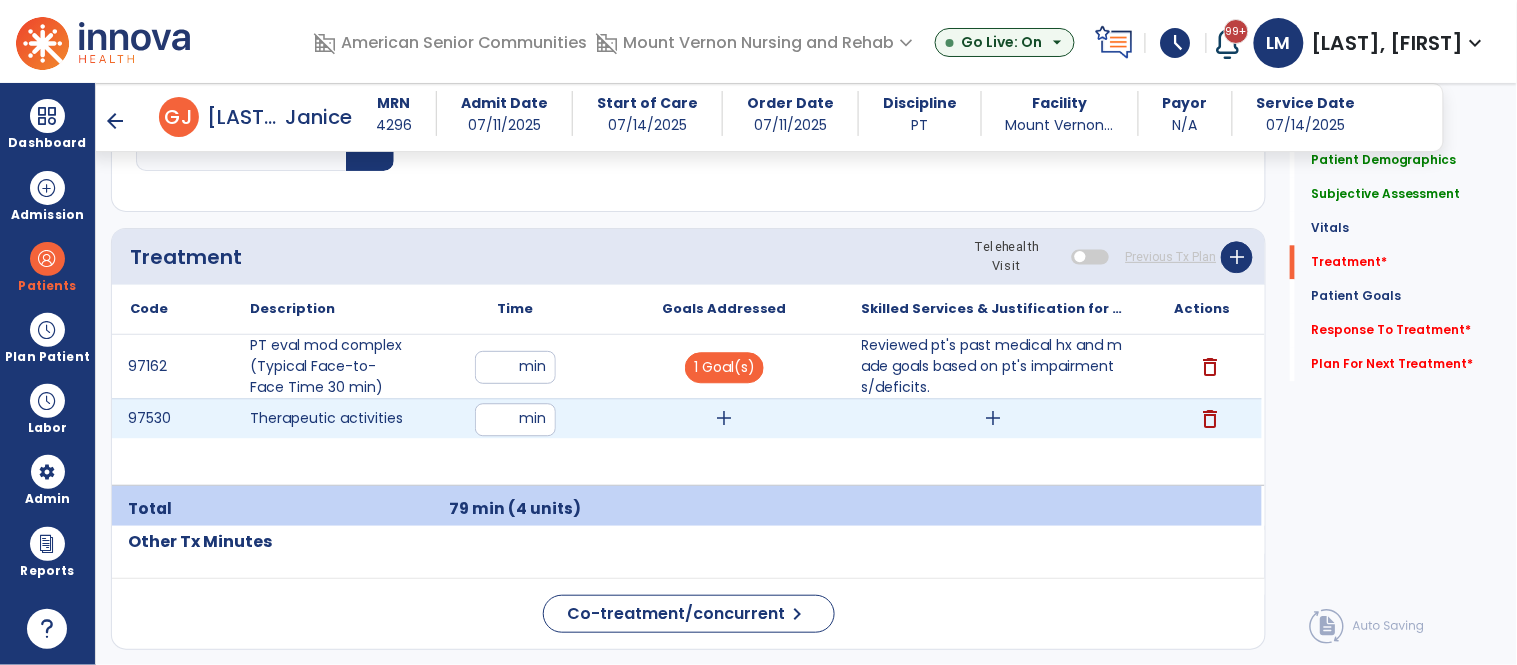click on "add" at bounding box center [724, 418] 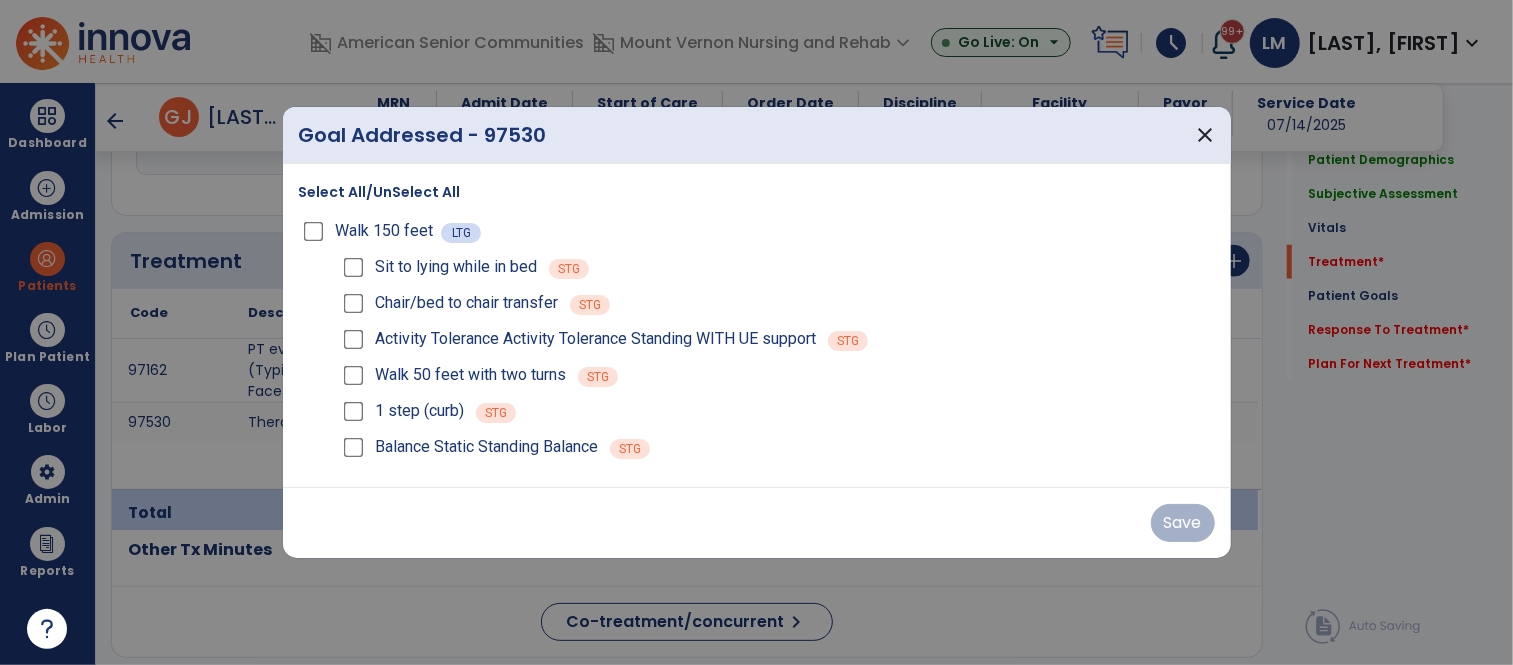 scroll, scrollTop: 1163, scrollLeft: 0, axis: vertical 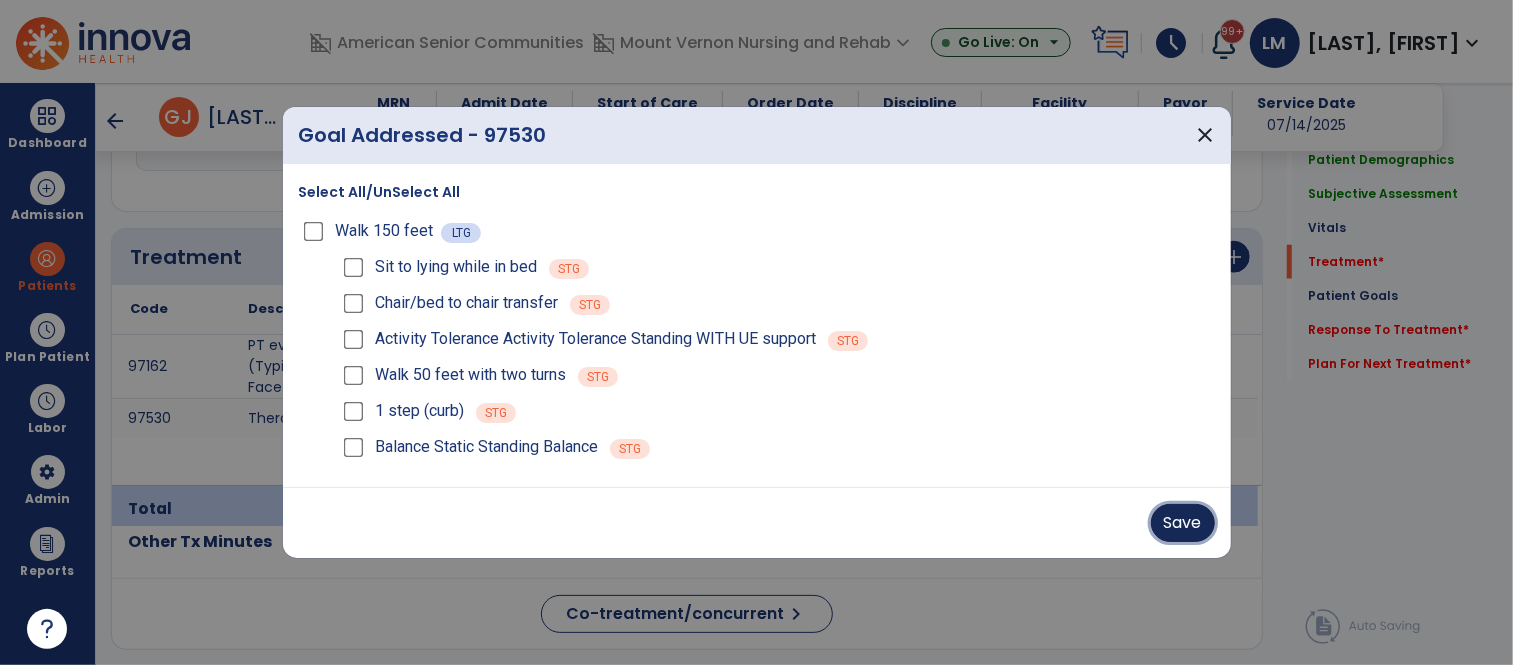 click on "Save" at bounding box center [1183, 523] 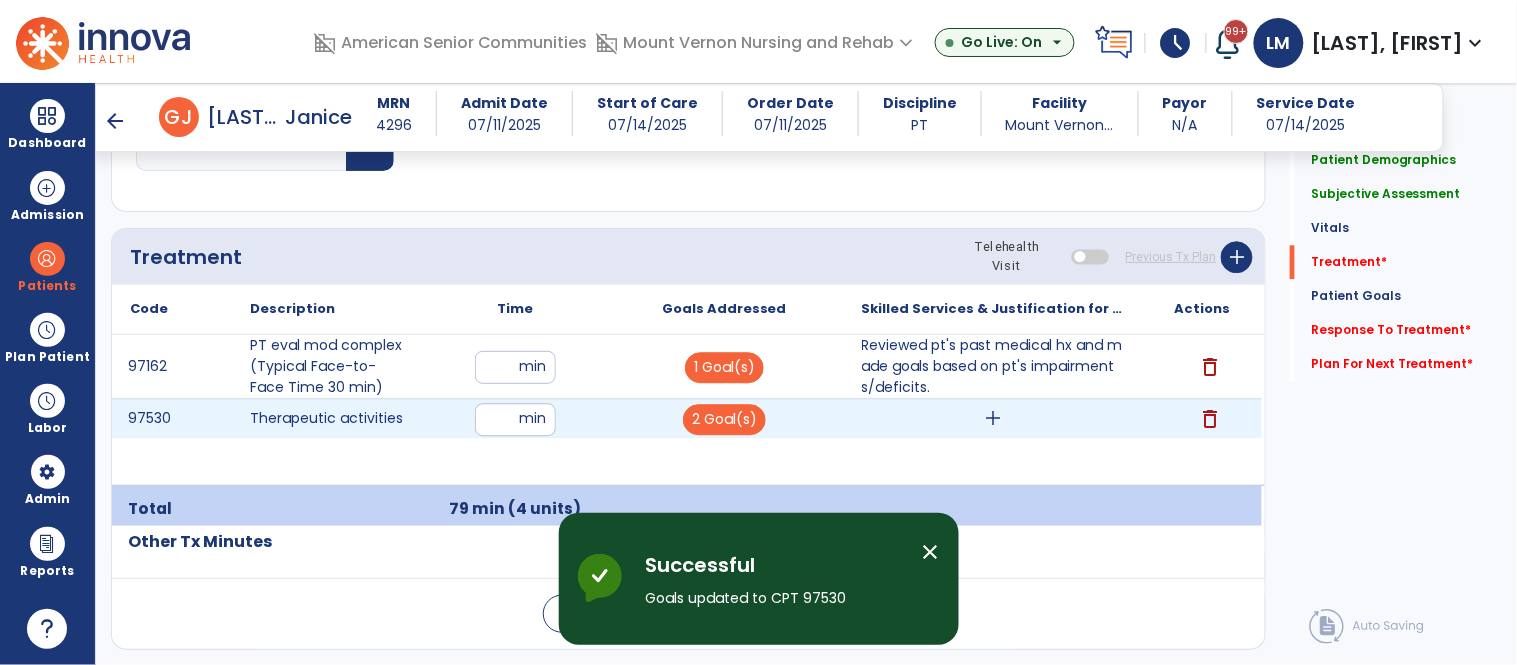 click on "add" at bounding box center [993, 418] 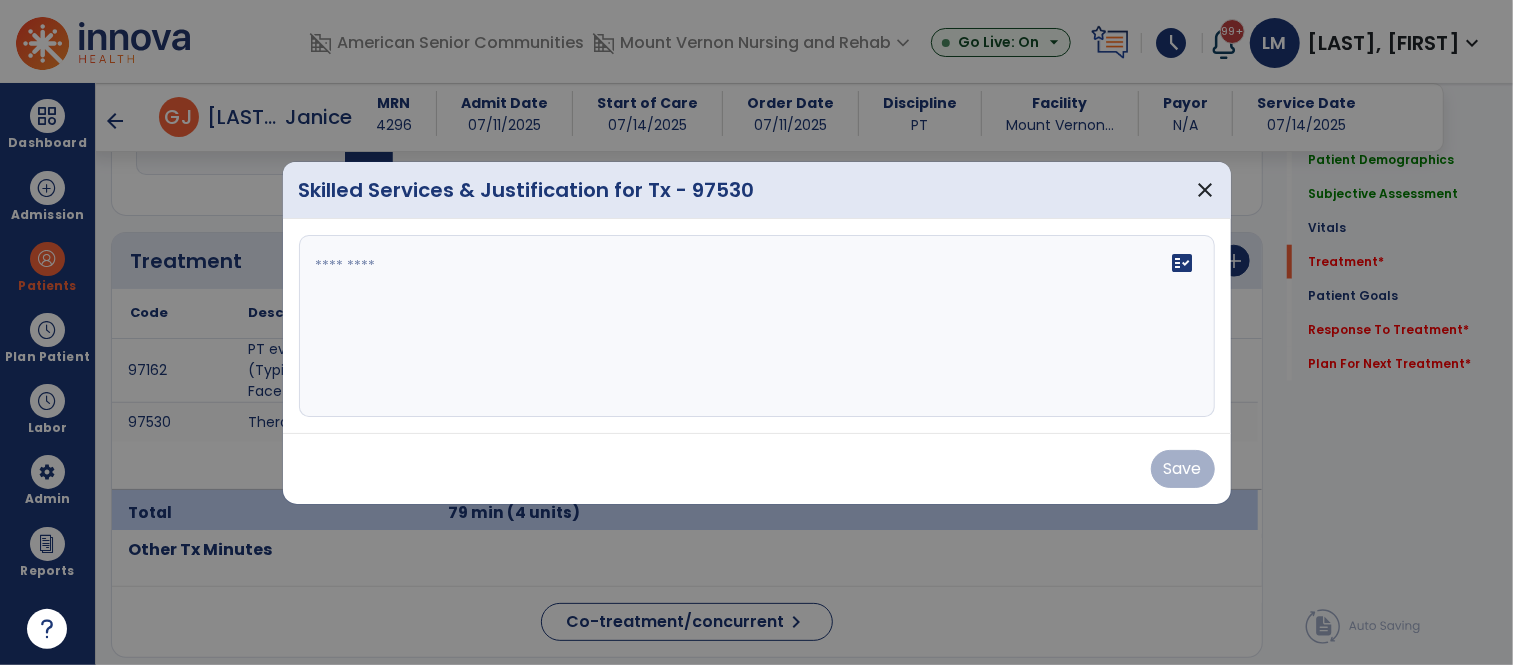 click on "fact_check" at bounding box center [757, 326] 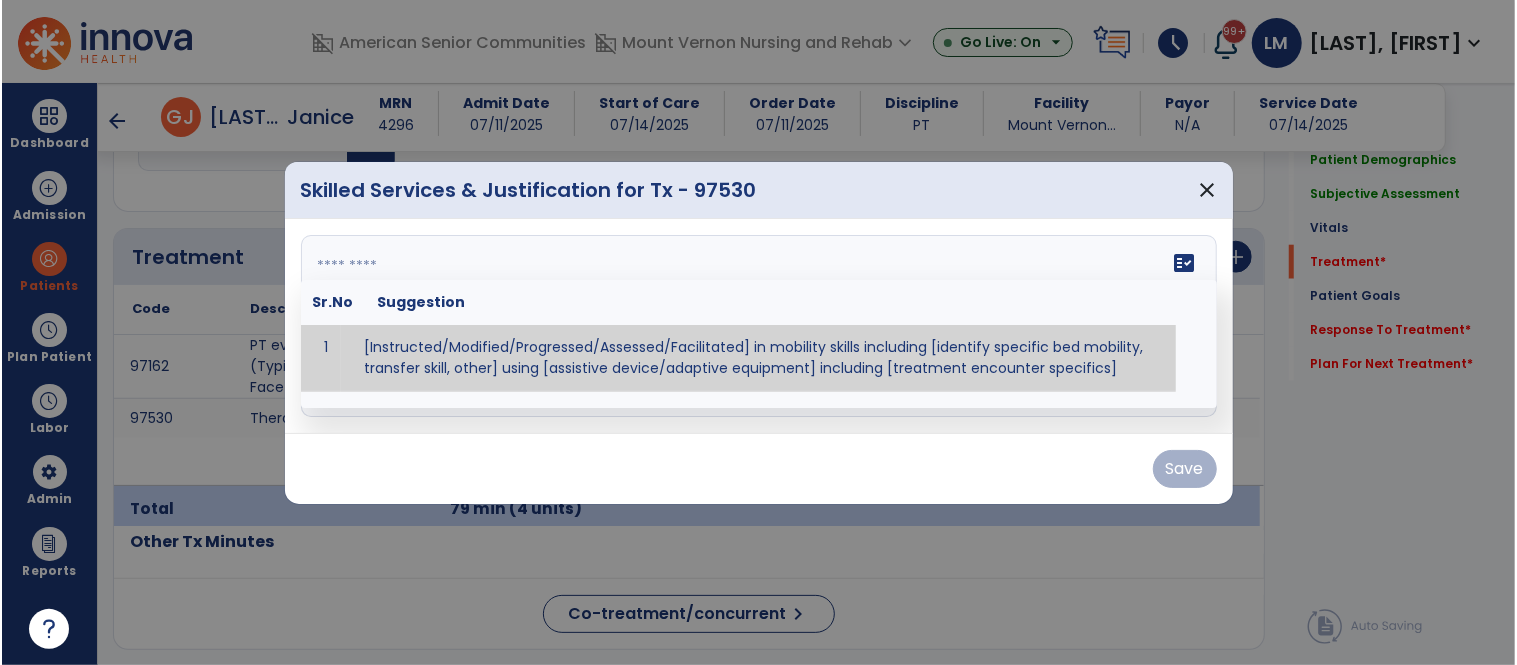 scroll, scrollTop: 1163, scrollLeft: 0, axis: vertical 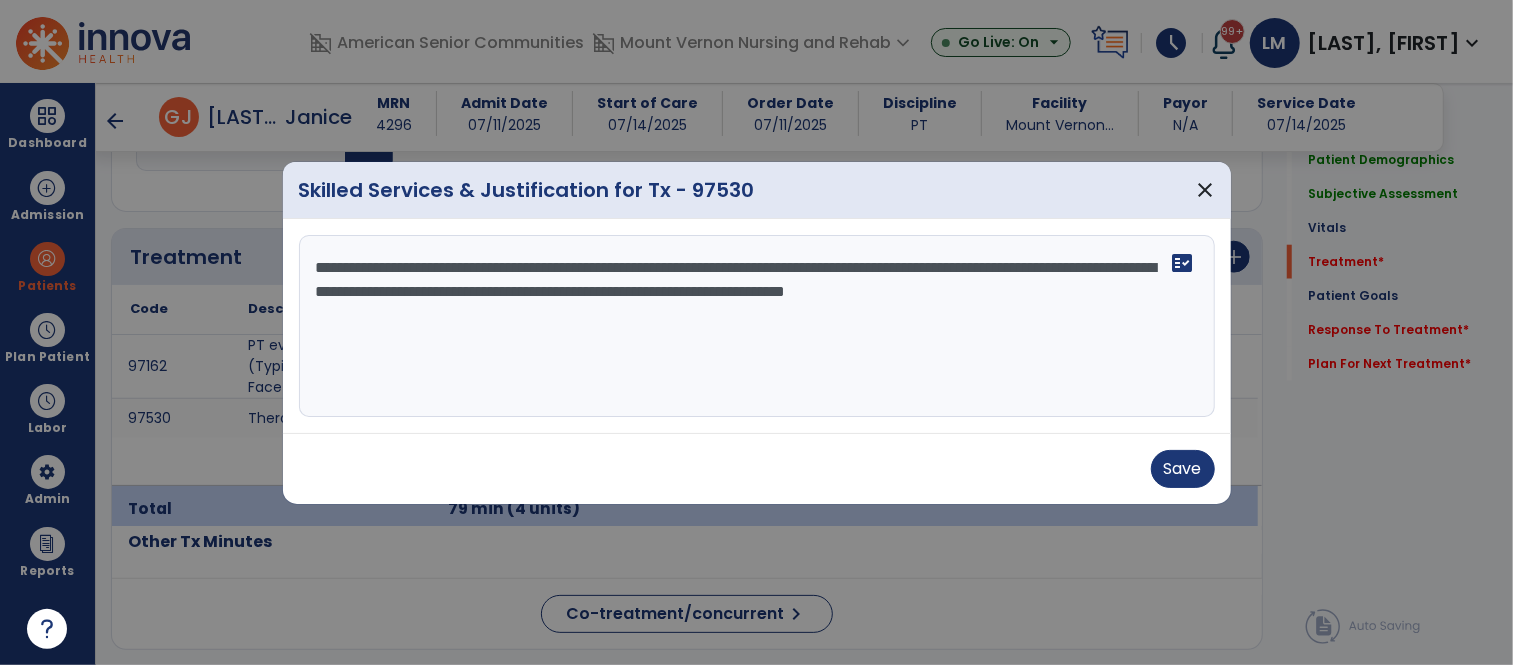 click on "**********" at bounding box center [753, 326] 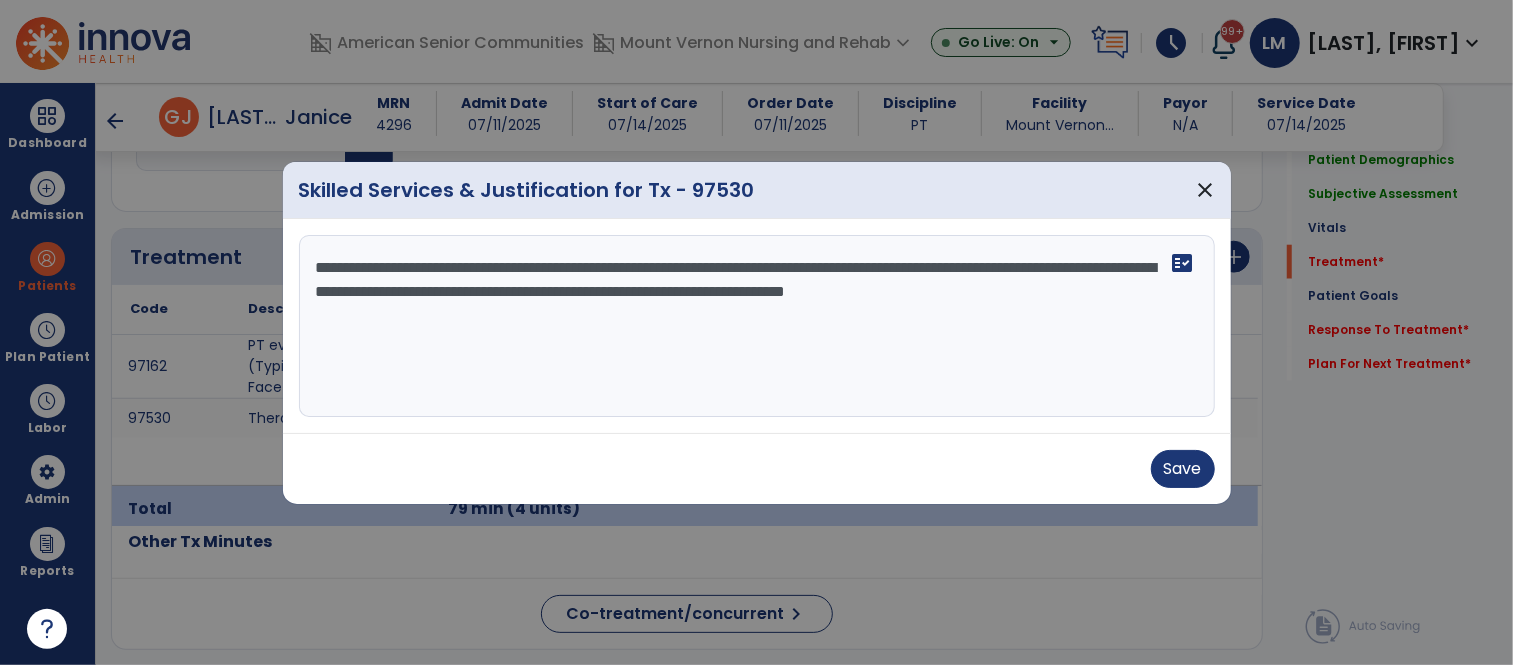 click on "**********" at bounding box center (753, 326) 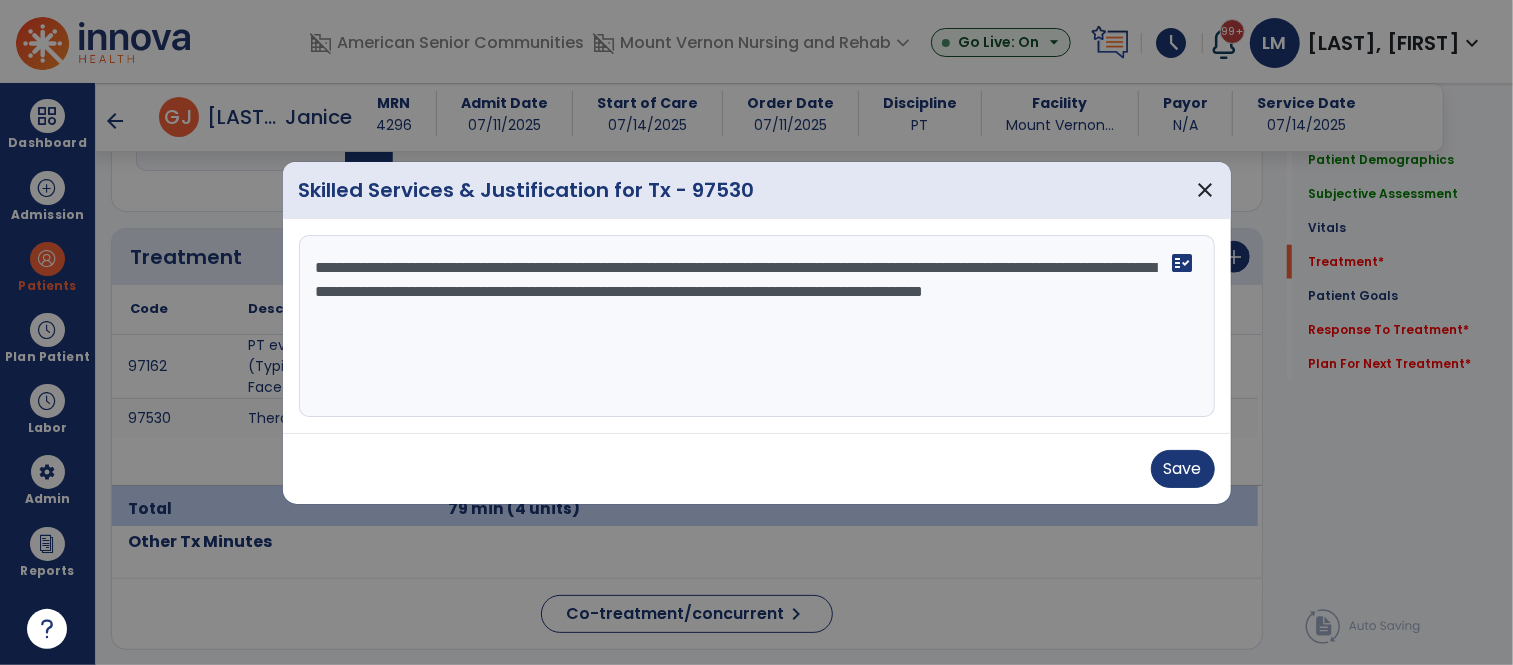 click on "**********" at bounding box center (753, 326) 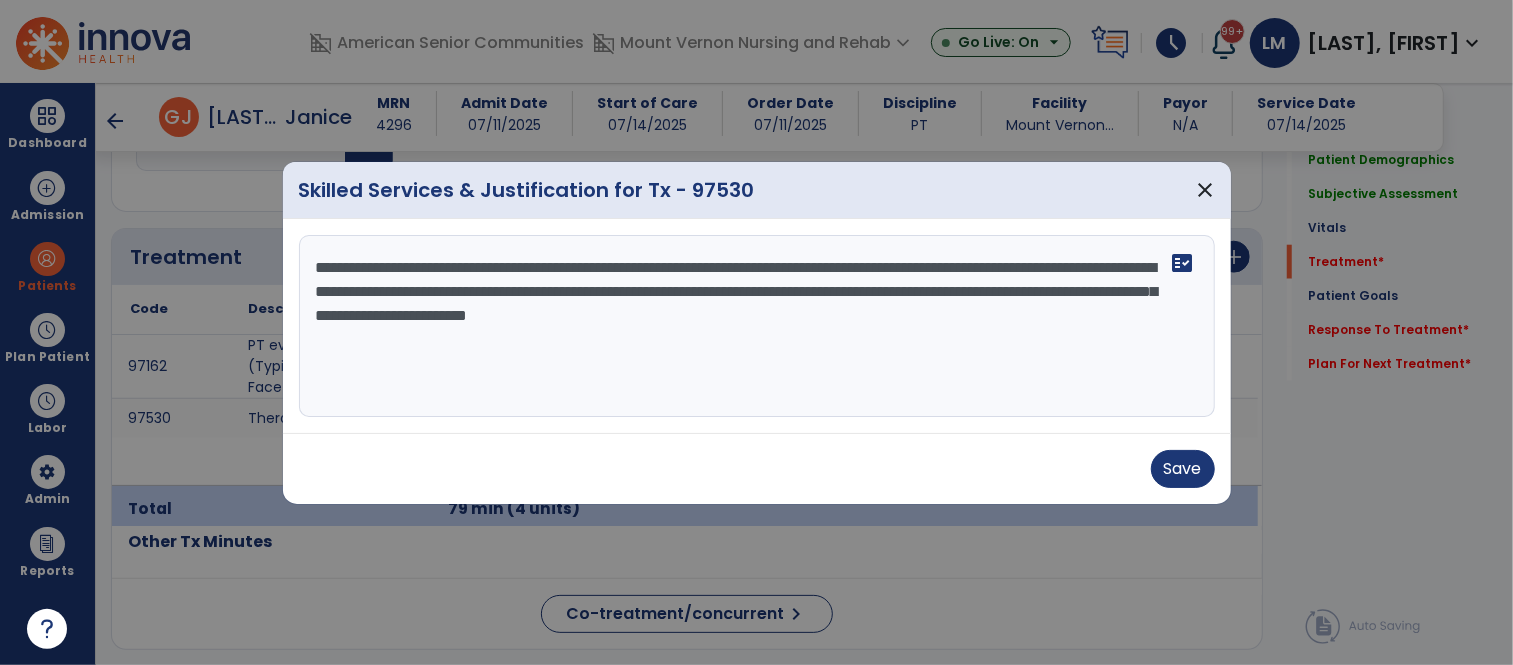 click on "**********" at bounding box center (753, 326) 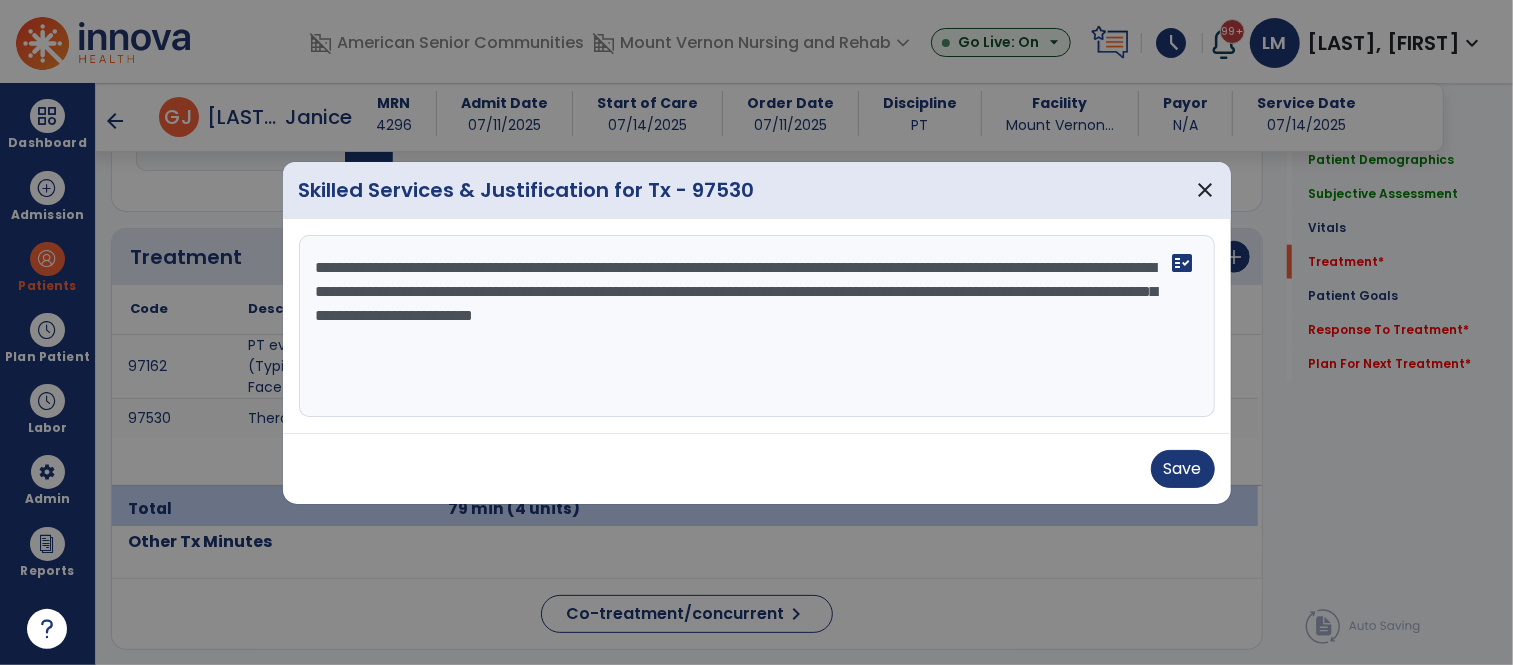 click on "**********" at bounding box center [753, 326] 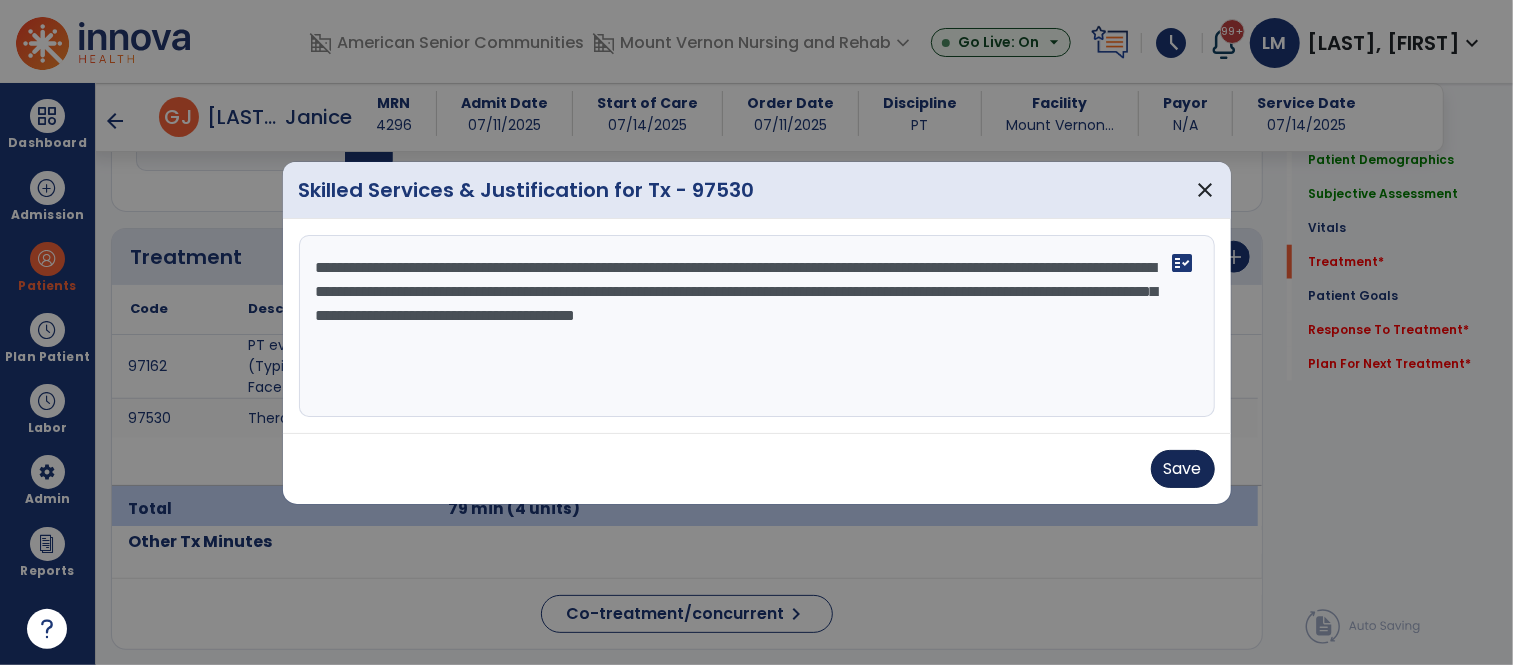 type on "**********" 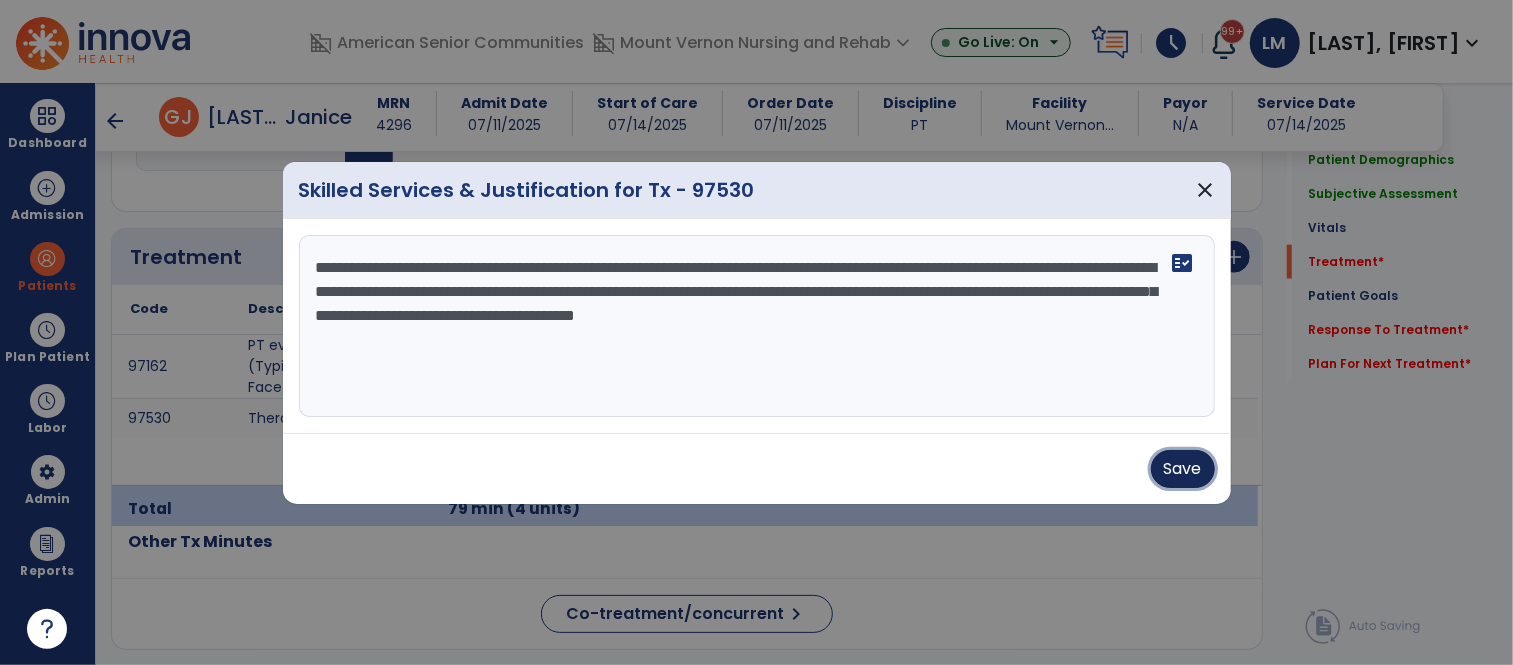 click on "Save" at bounding box center [1183, 469] 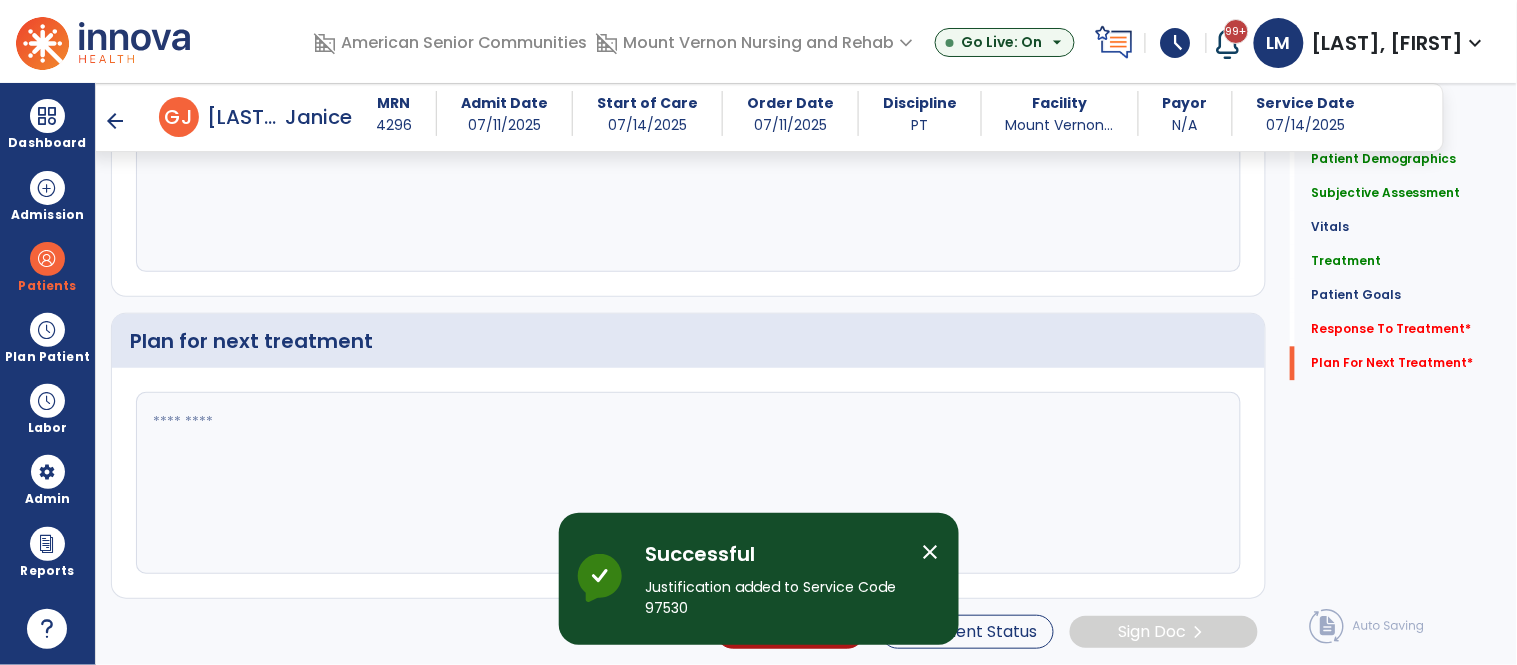 scroll, scrollTop: 2961, scrollLeft: 0, axis: vertical 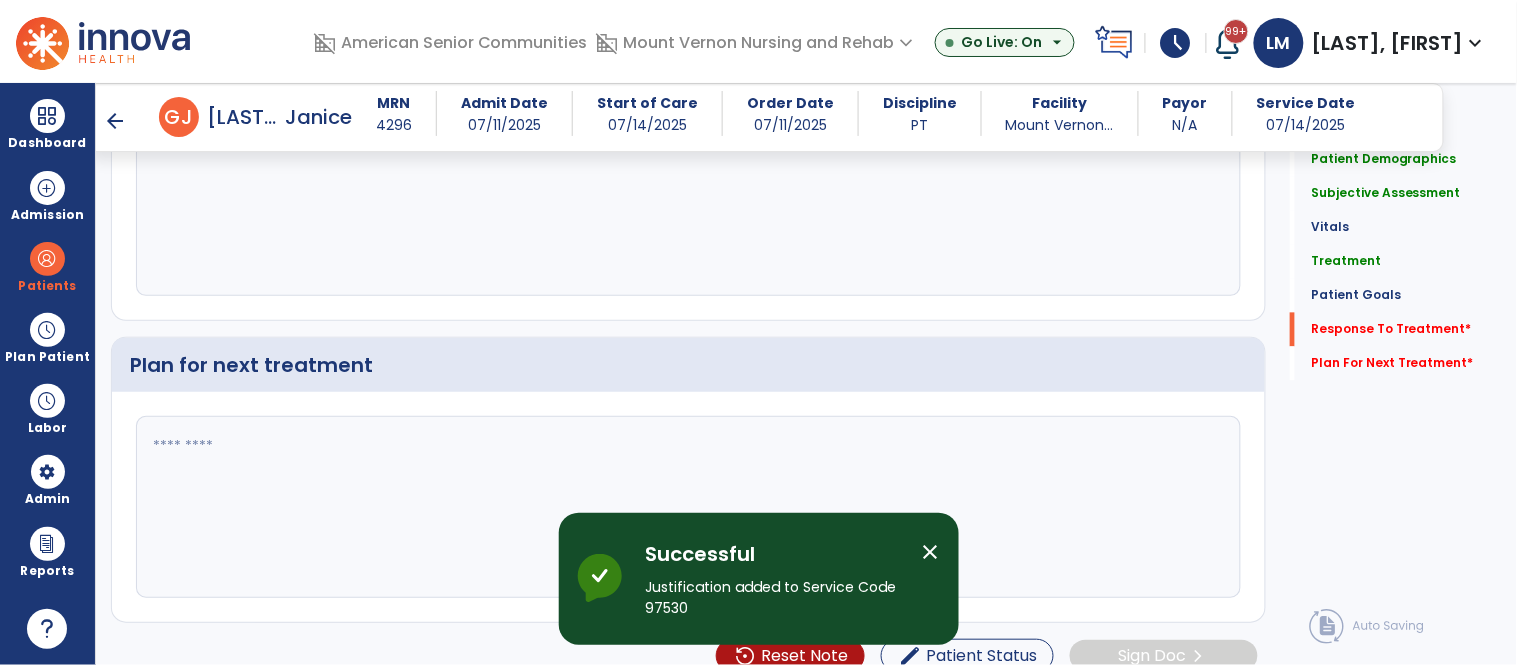click on "fact_check" 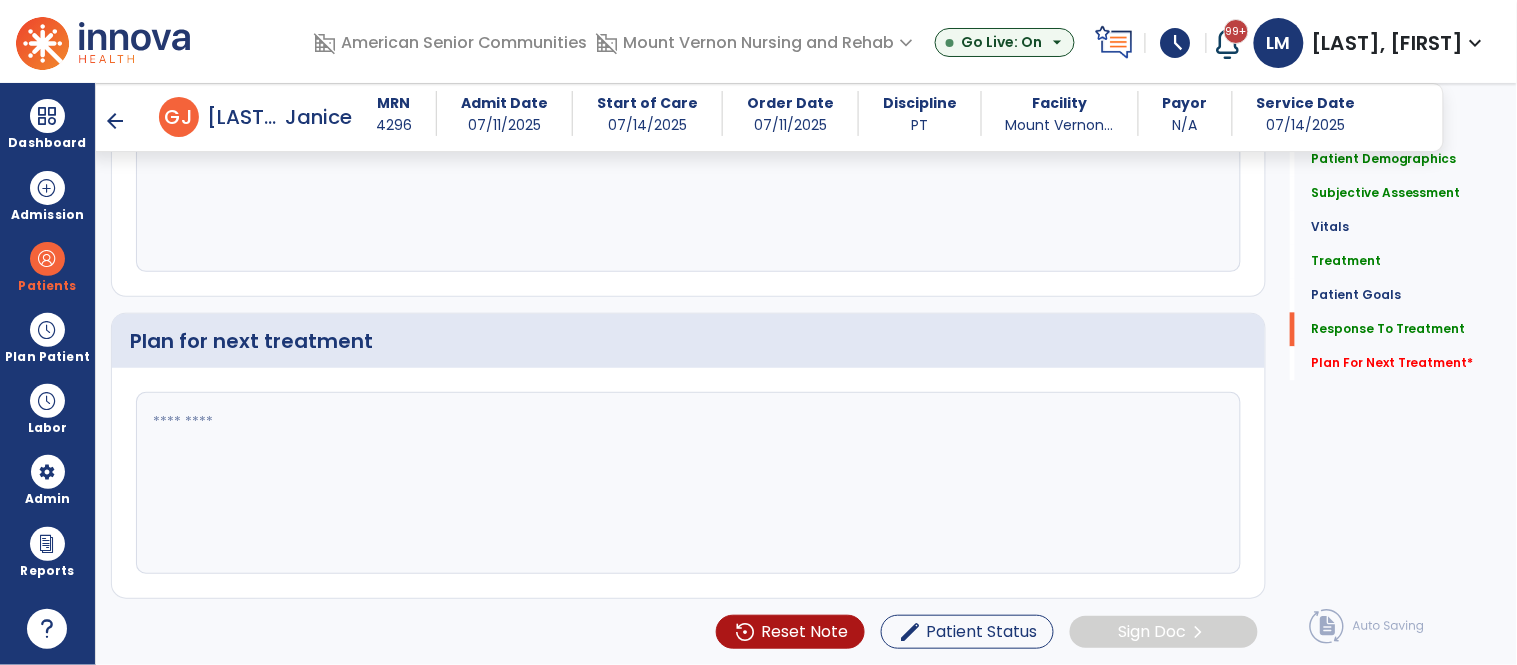 scroll, scrollTop: 3145, scrollLeft: 0, axis: vertical 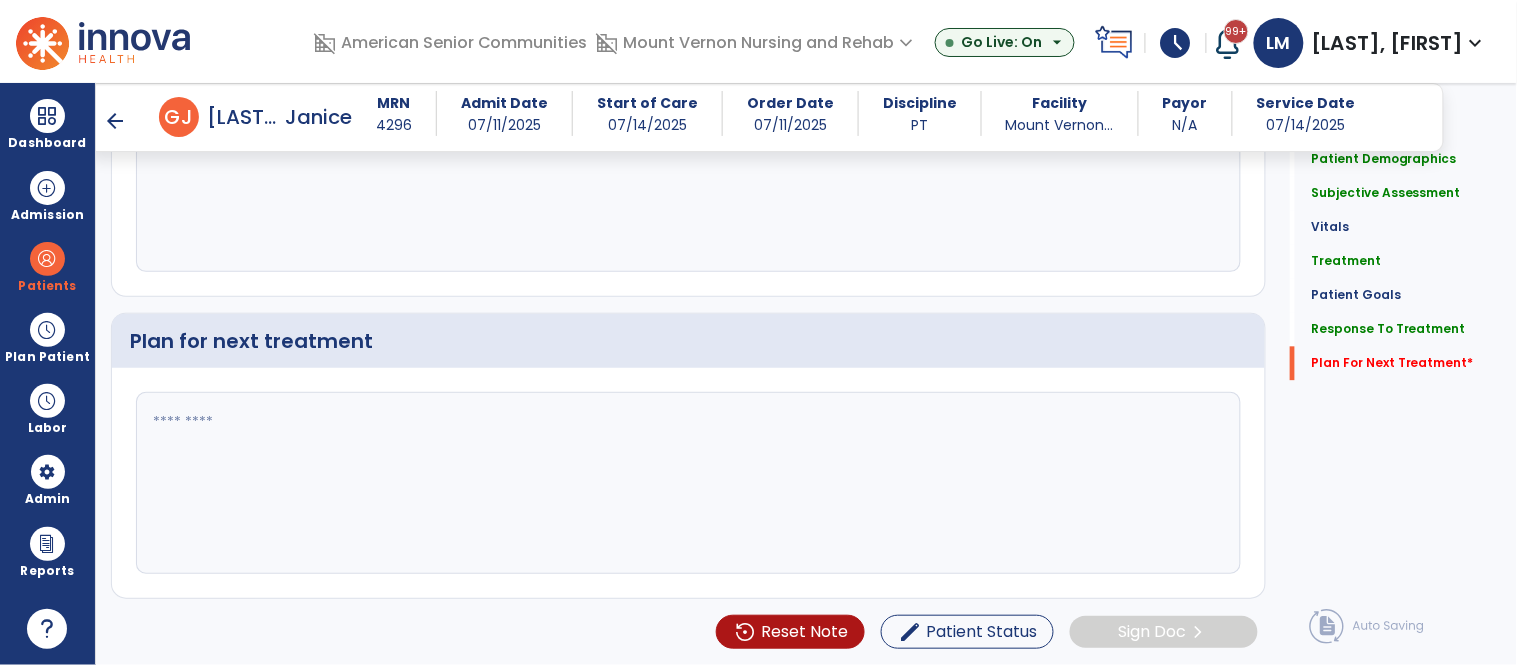 type on "**********" 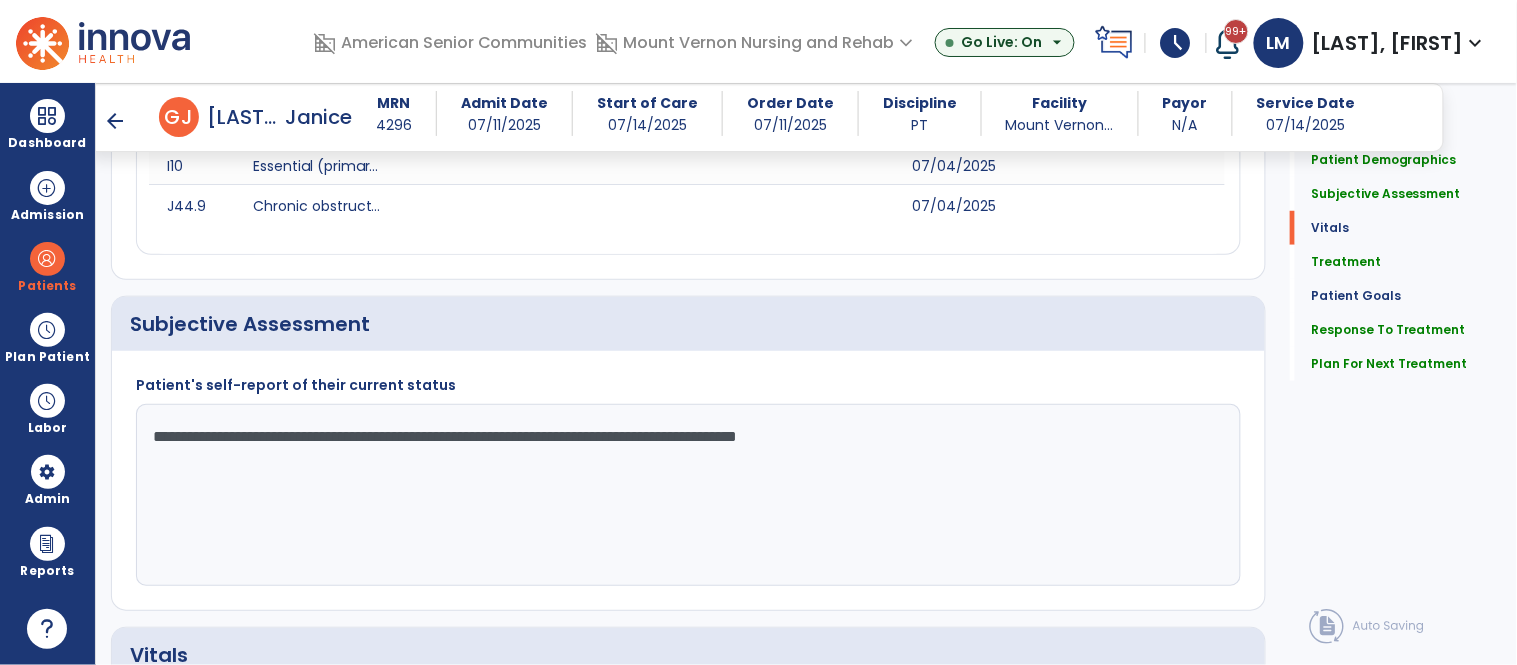 scroll, scrollTop: 0, scrollLeft: 0, axis: both 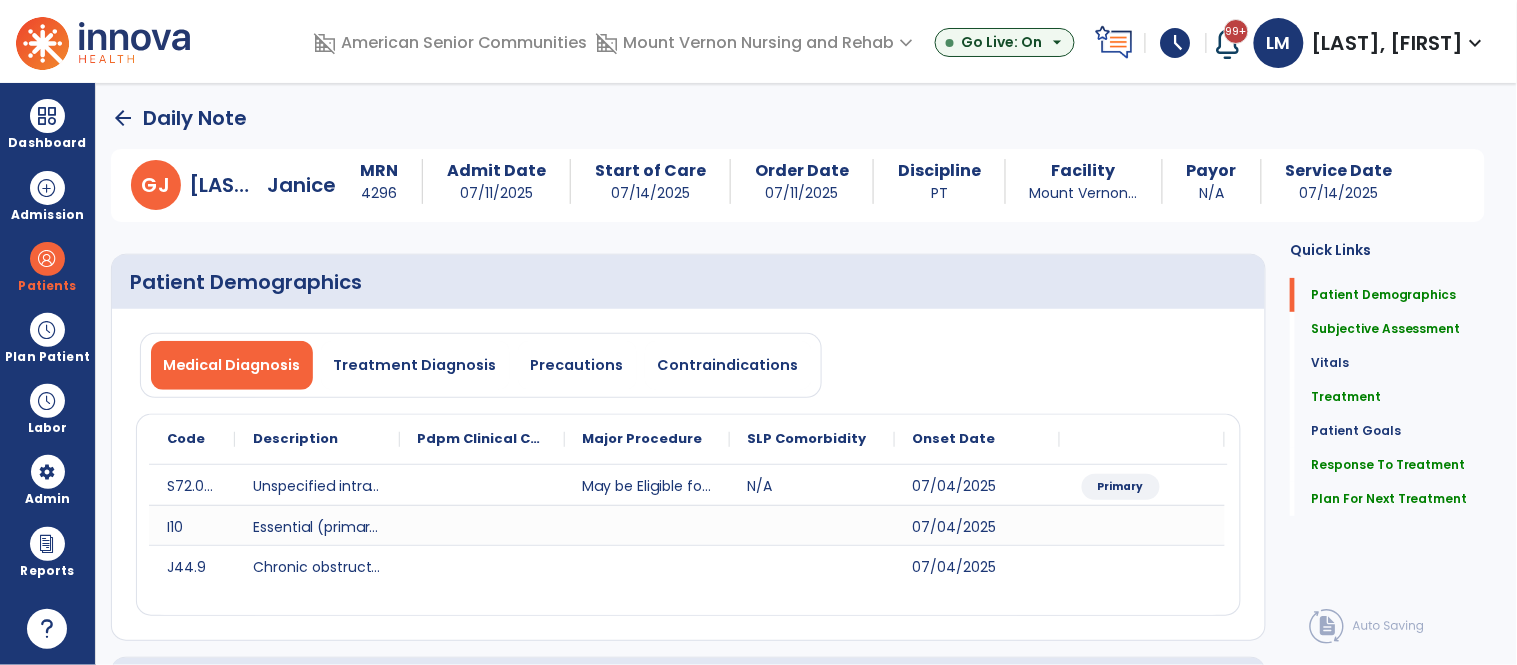 type on "**********" 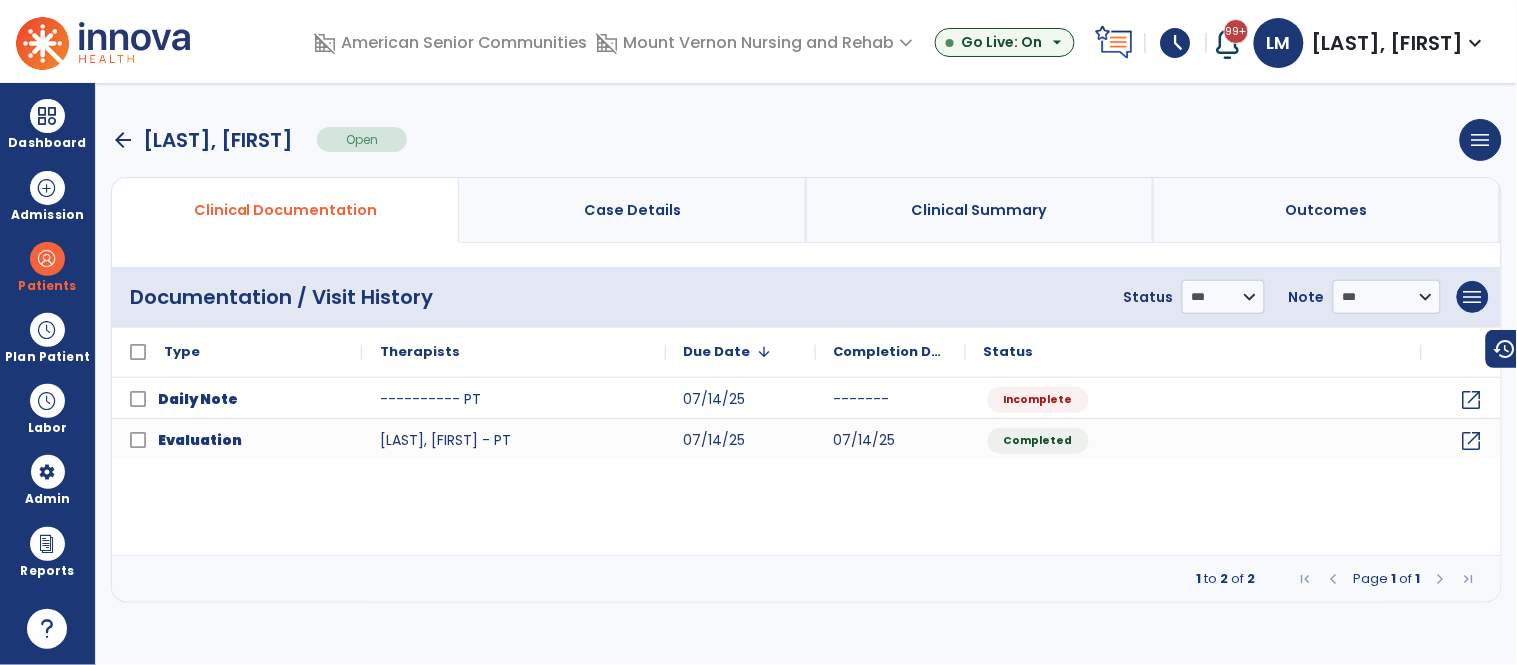 click on "arrow_back" at bounding box center [123, 140] 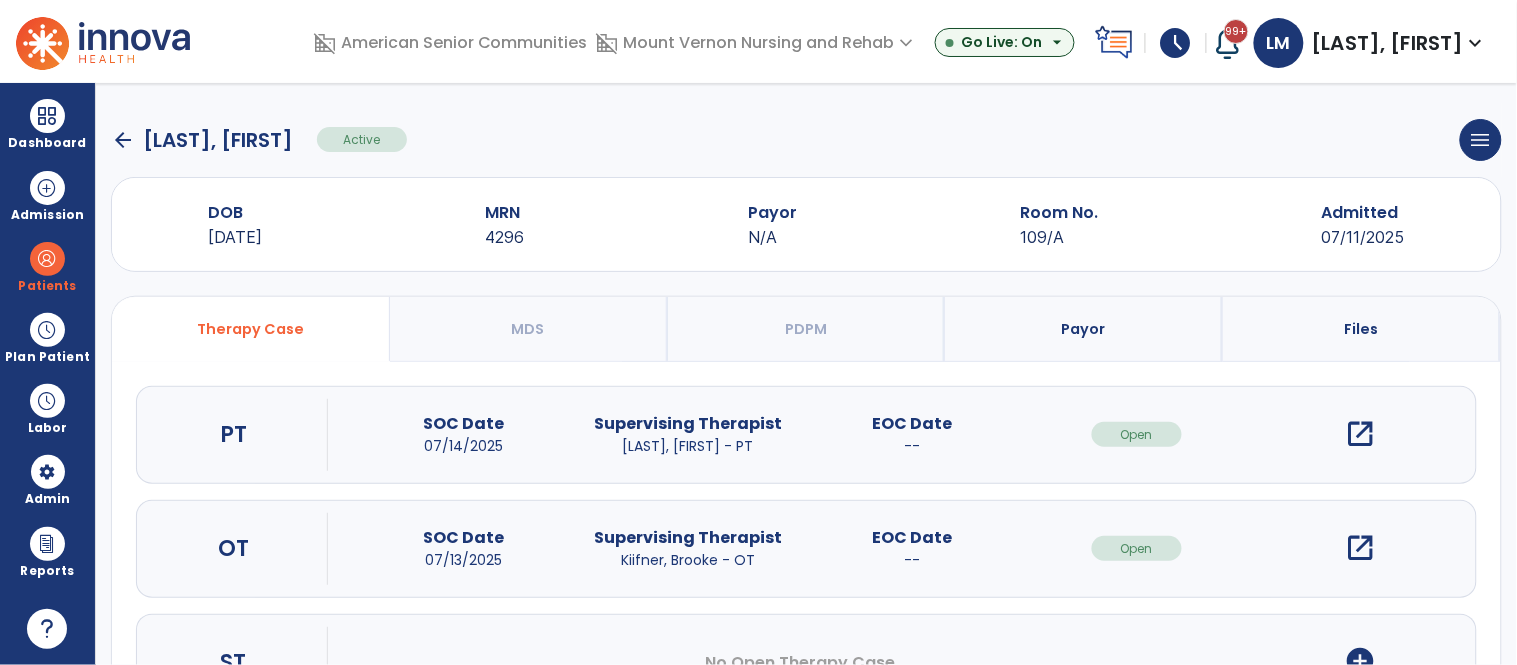click on "arrow_back" 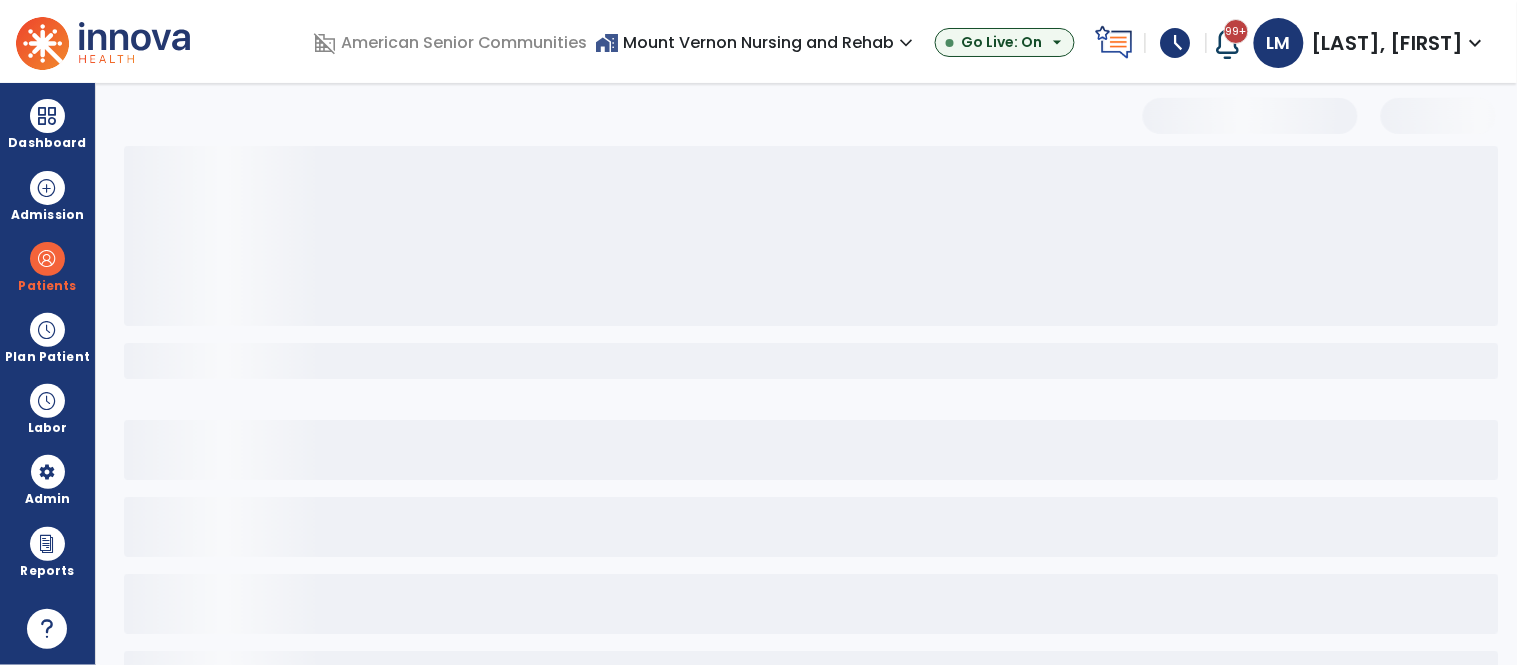 select on "***" 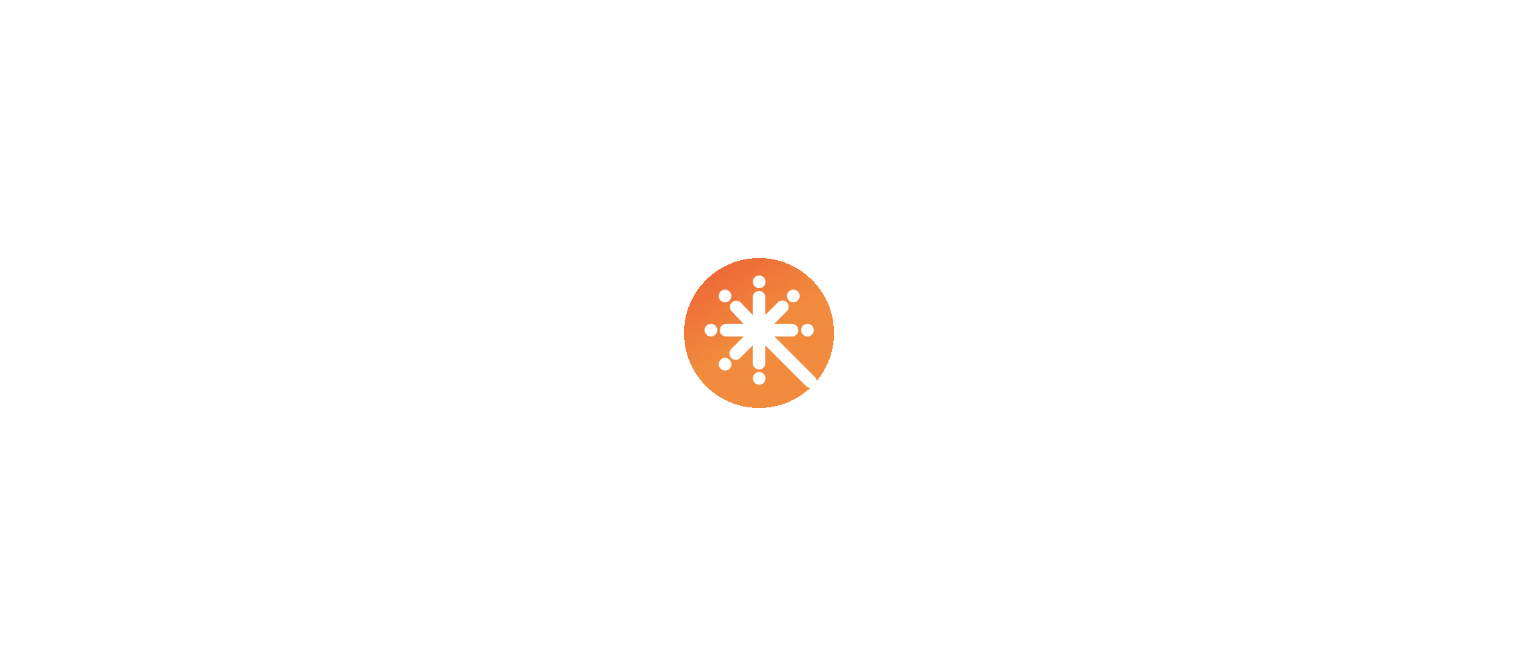 scroll, scrollTop: 0, scrollLeft: 0, axis: both 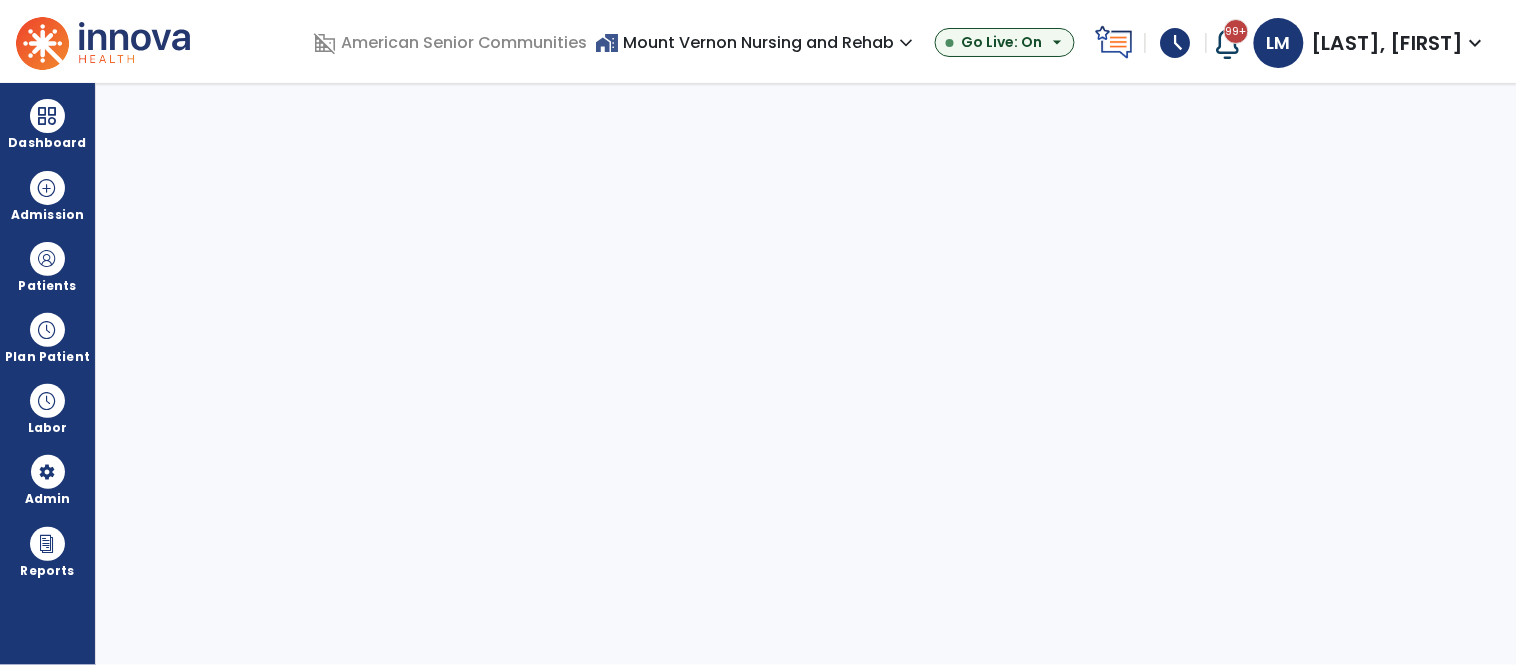 select on "***" 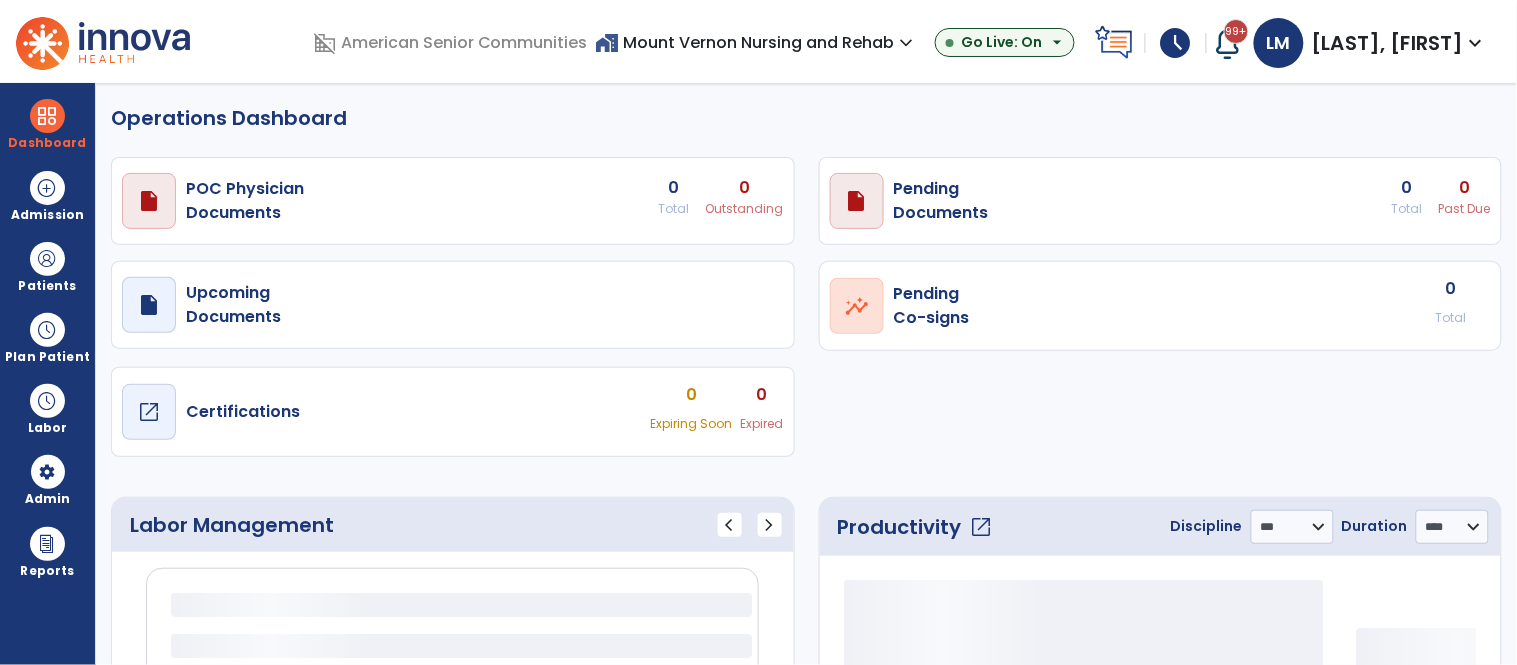 select on "***" 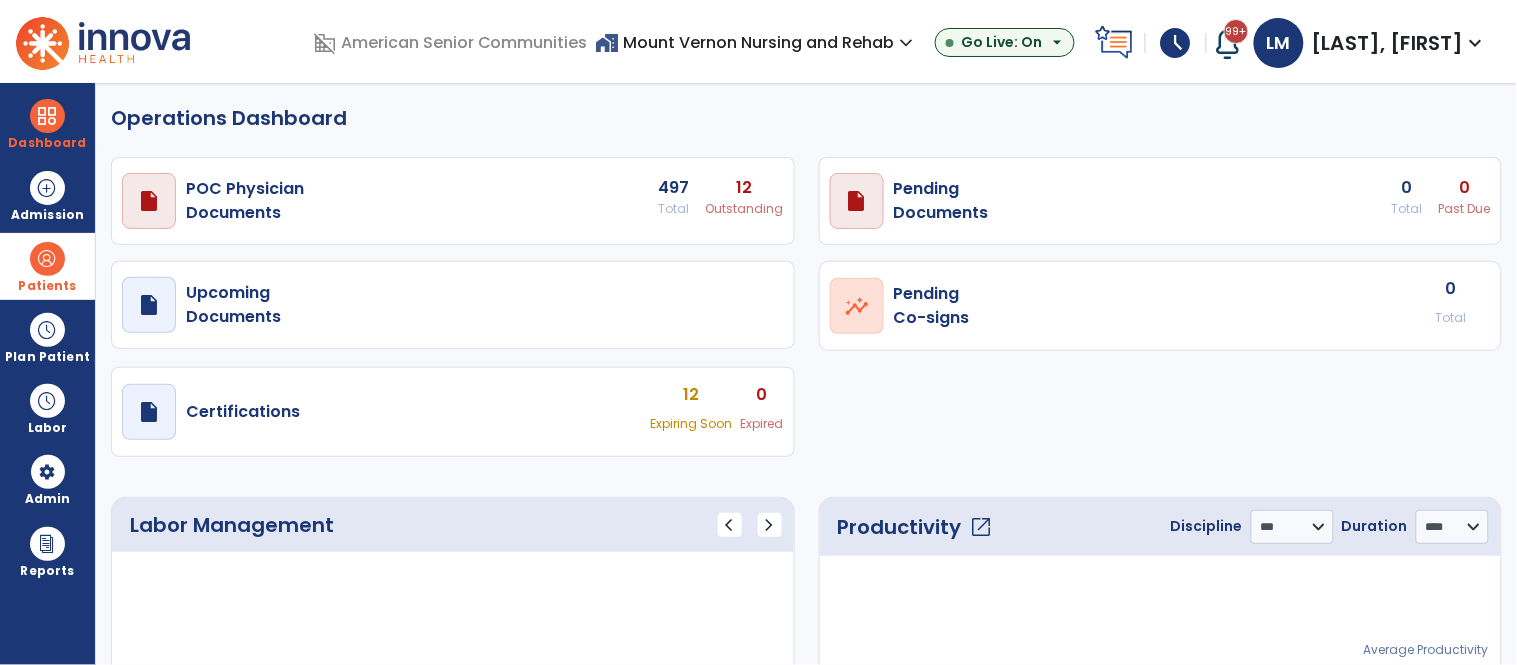 click at bounding box center [47, 259] 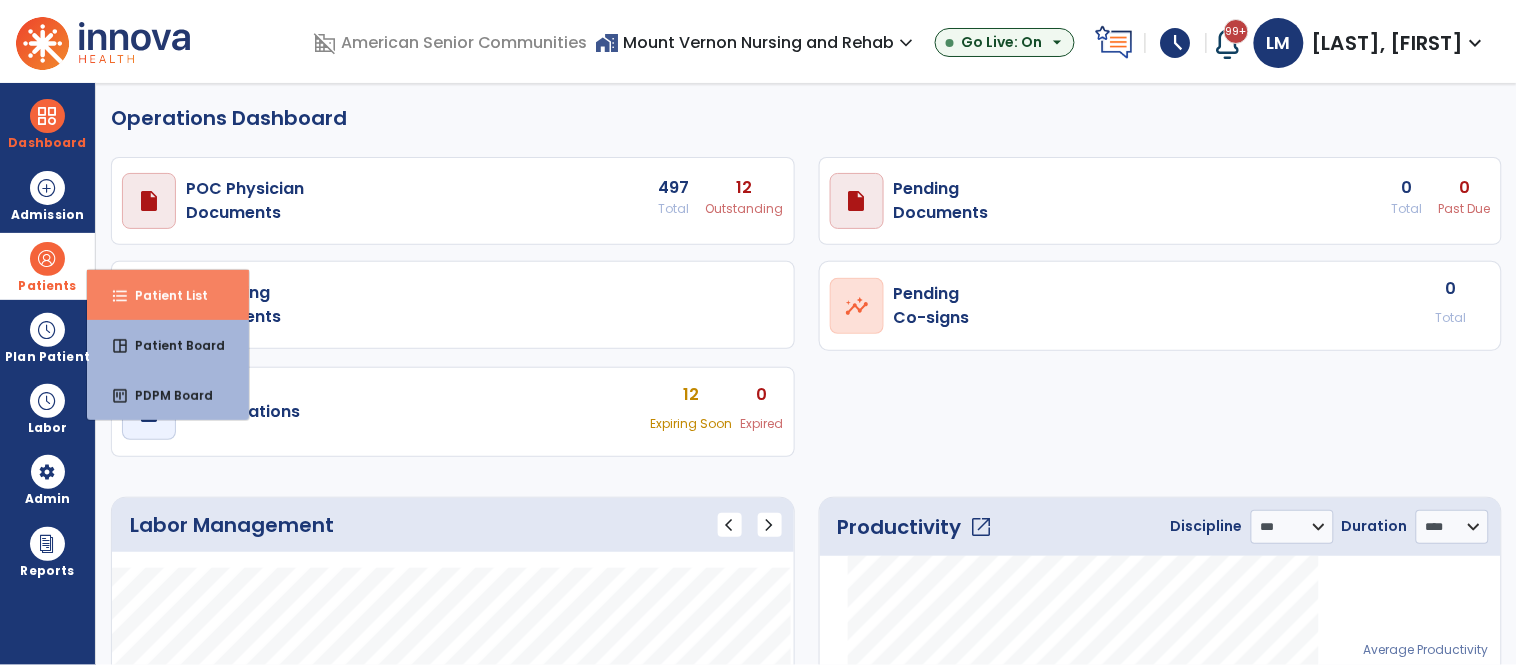 click on "Patient List" at bounding box center (163, 295) 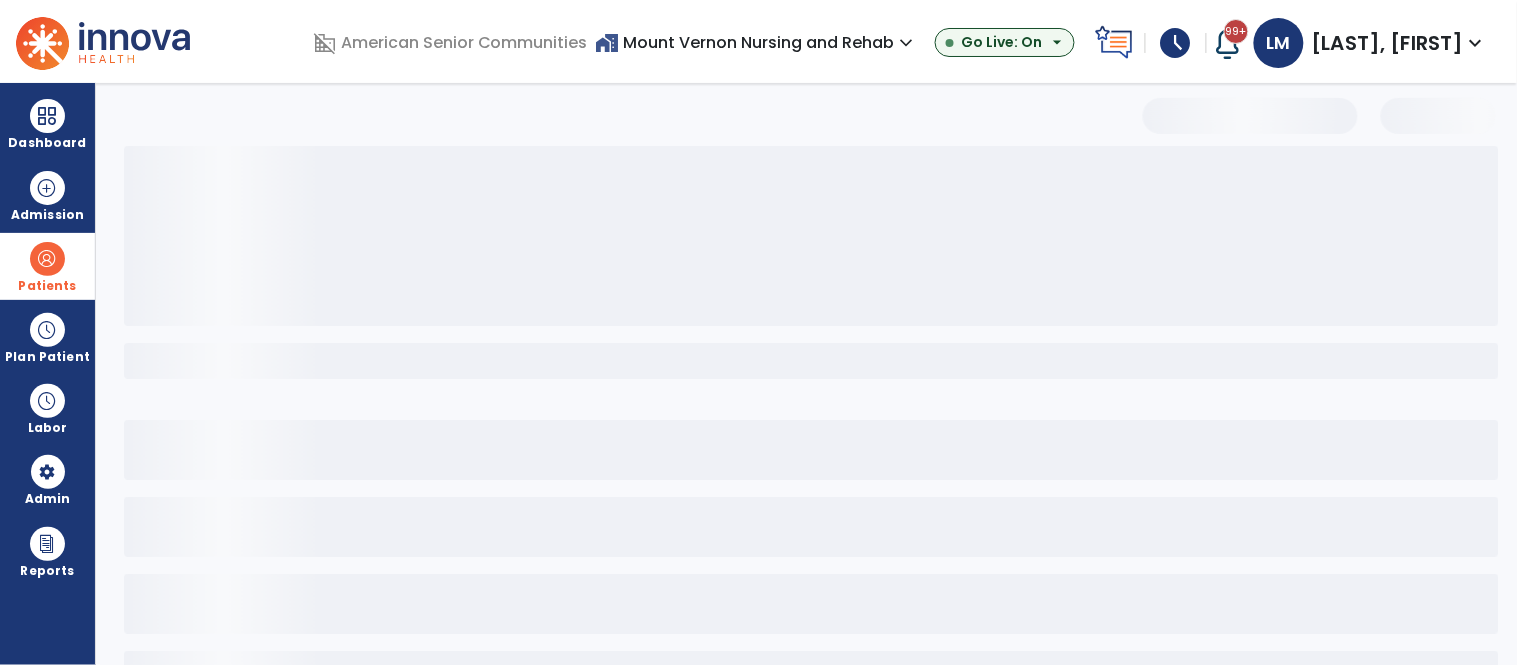 select on "***" 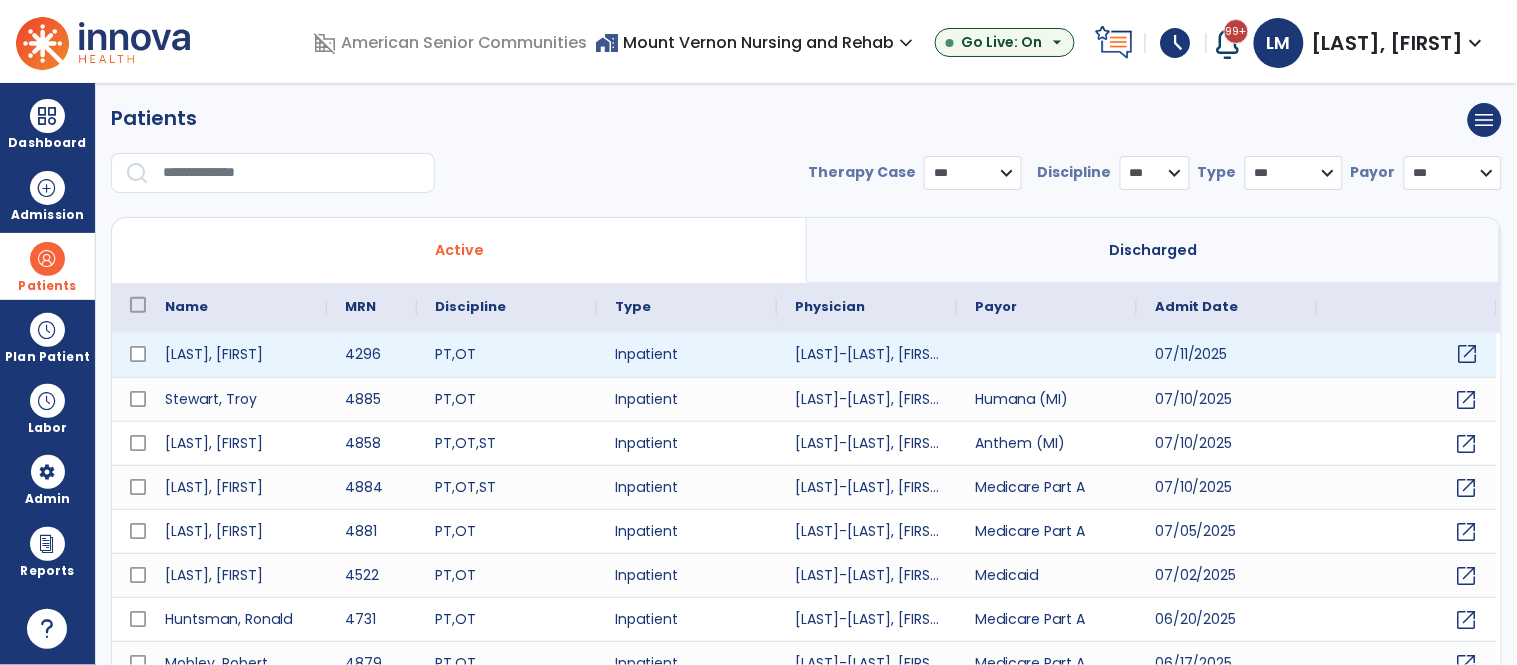 click on "open_in_new" at bounding box center [1468, 354] 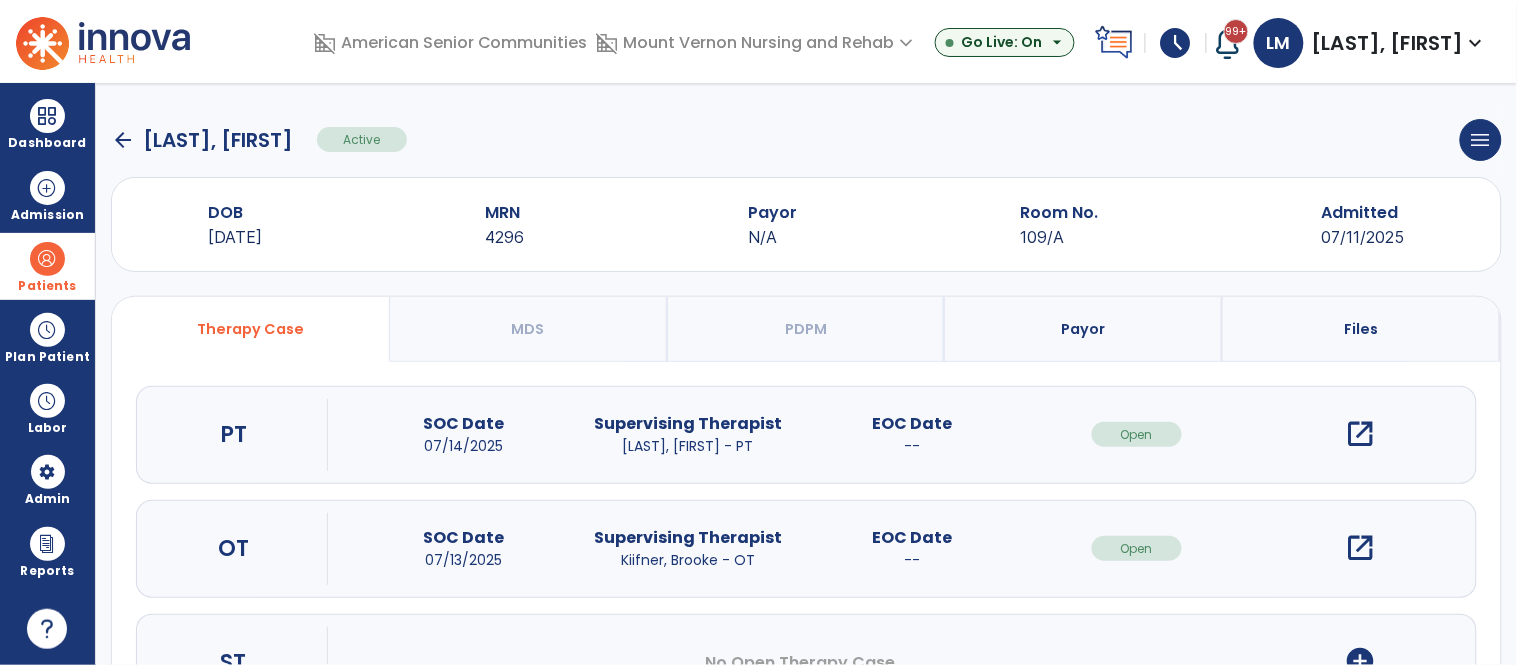 click on "open_in_new" at bounding box center [1361, 434] 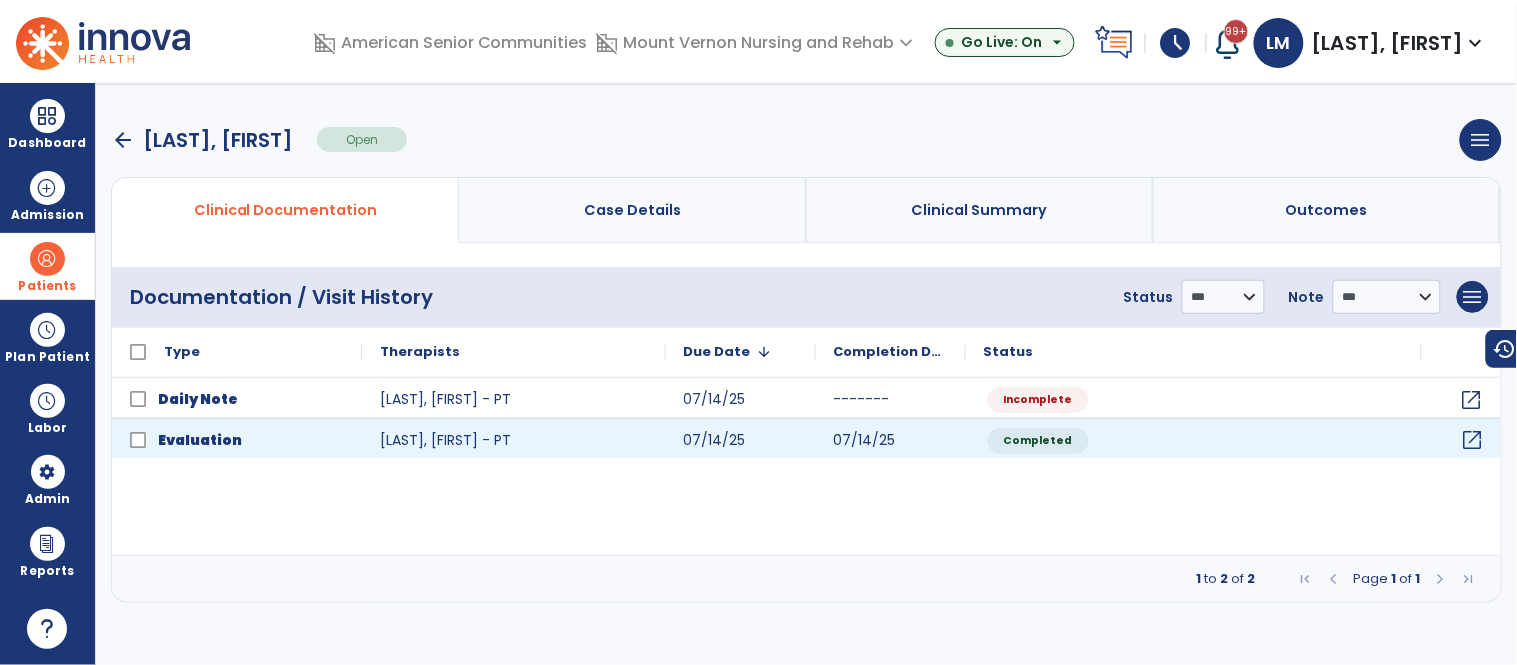 click on "open_in_new" 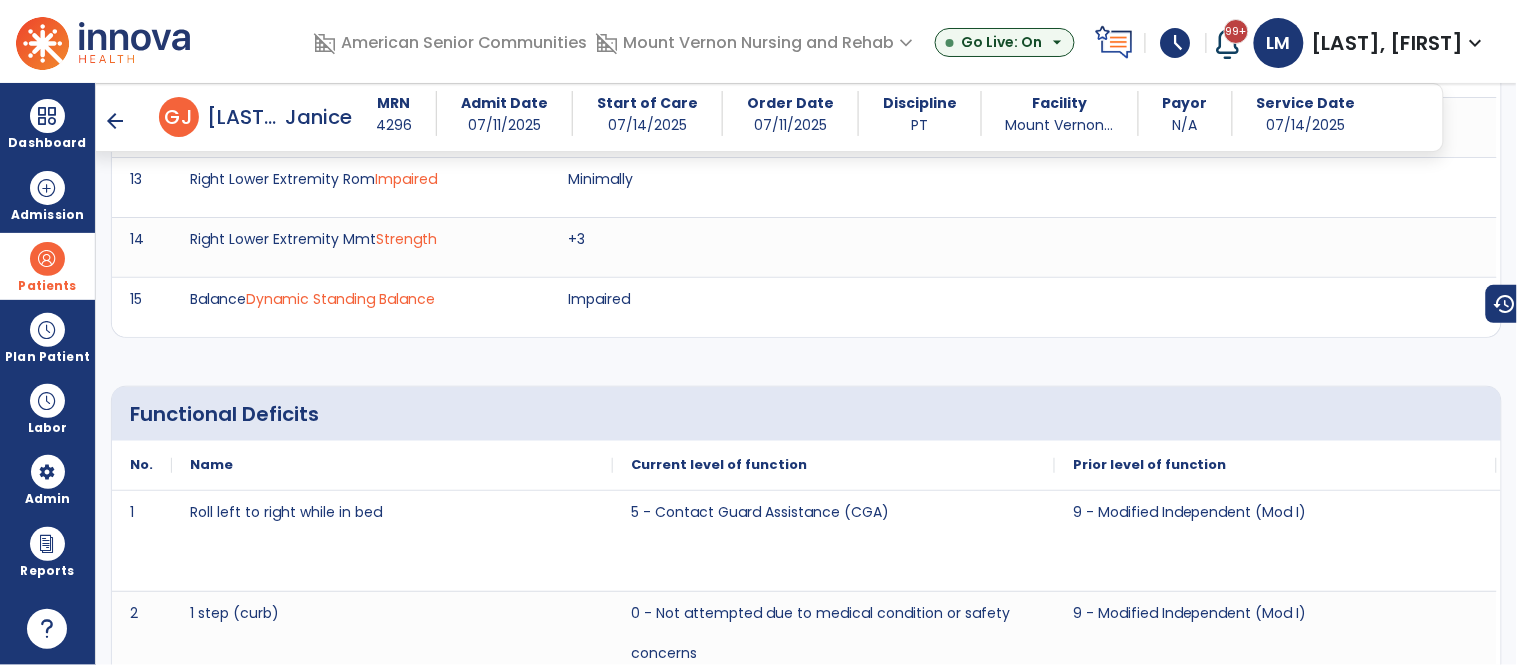 scroll, scrollTop: 4213, scrollLeft: 0, axis: vertical 